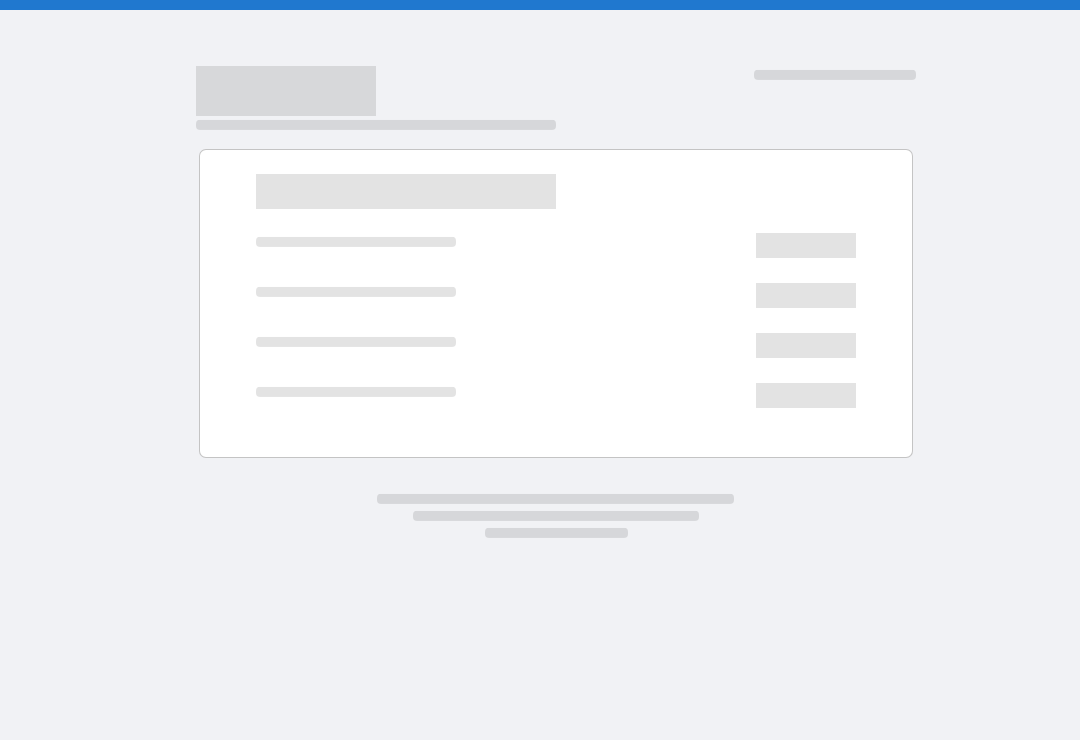 scroll, scrollTop: 0, scrollLeft: 0, axis: both 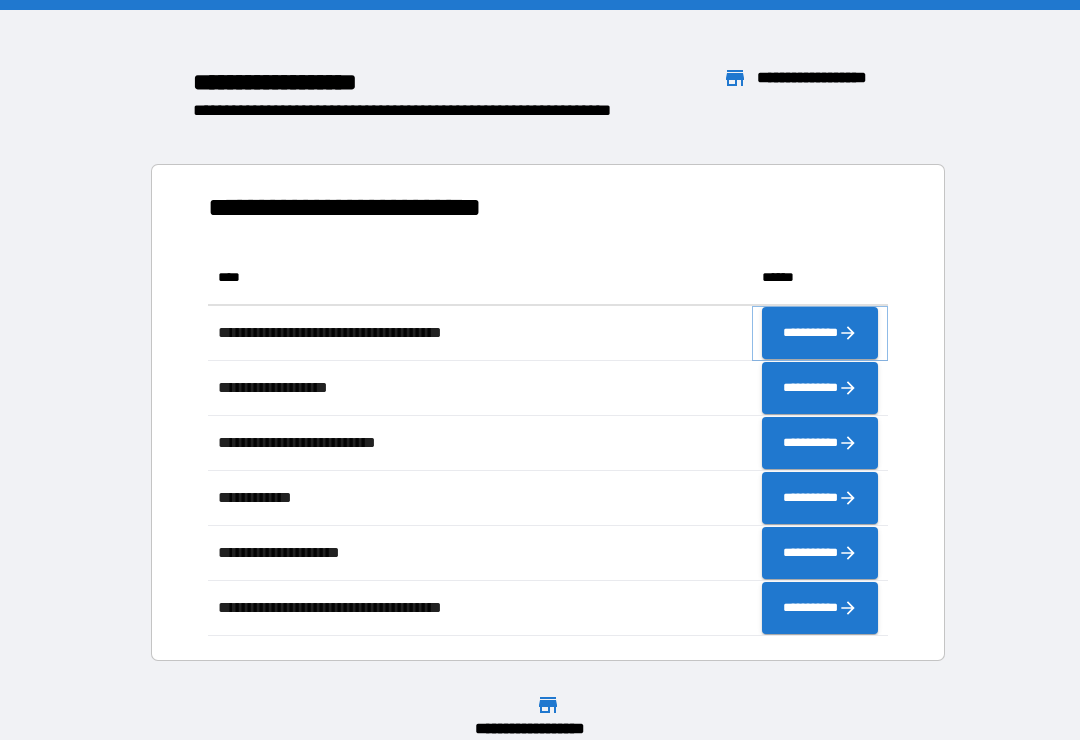 click on "**********" at bounding box center [820, 333] 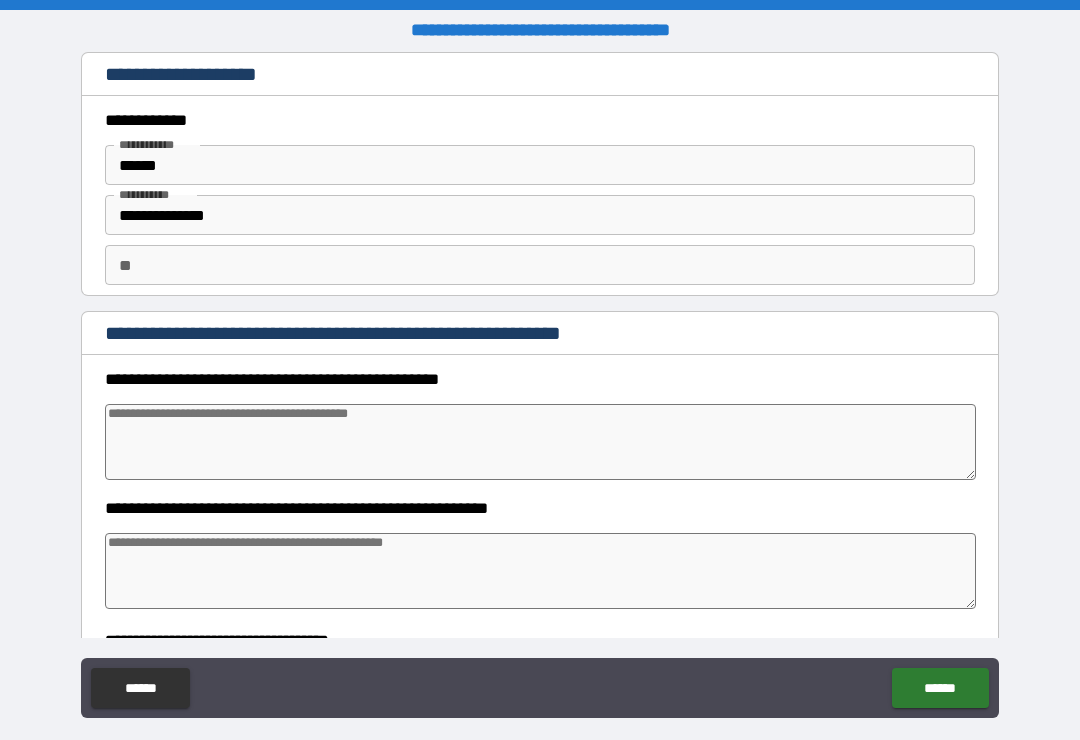 type on "*" 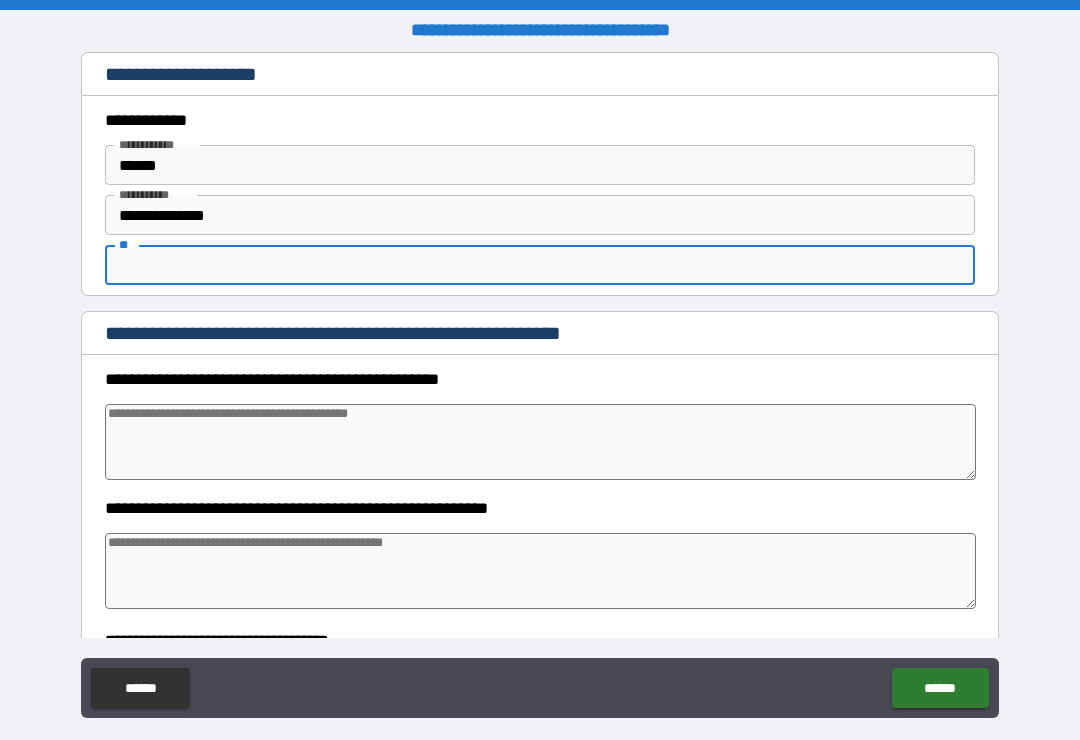 type on "*" 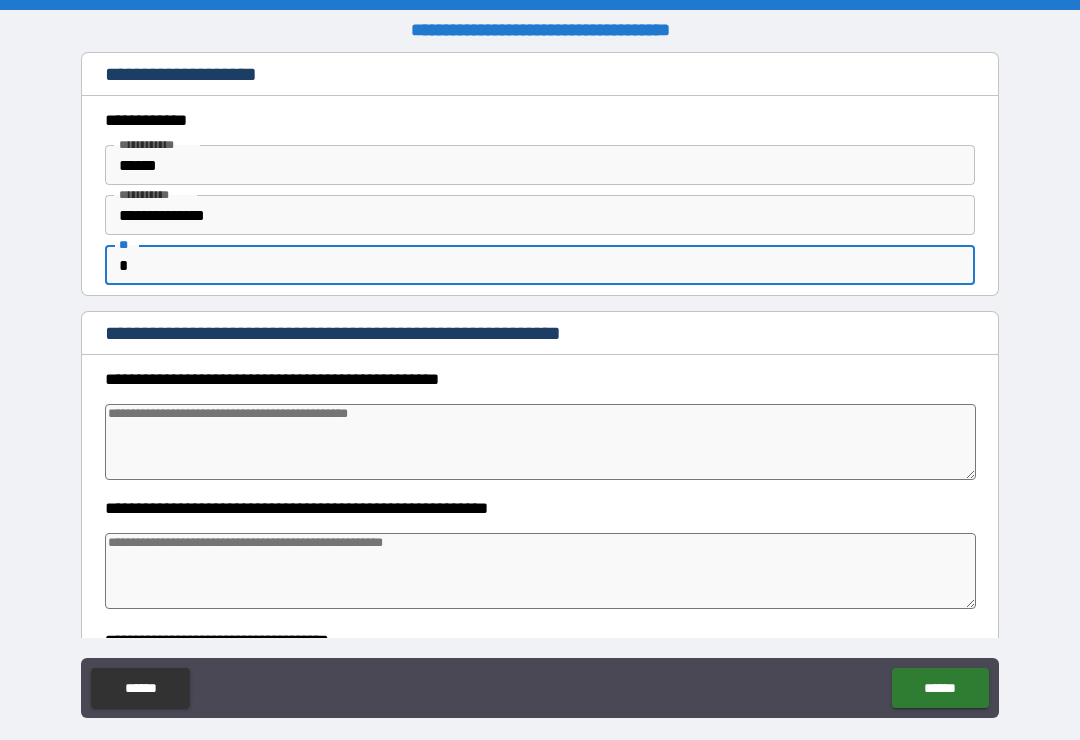 type on "*" 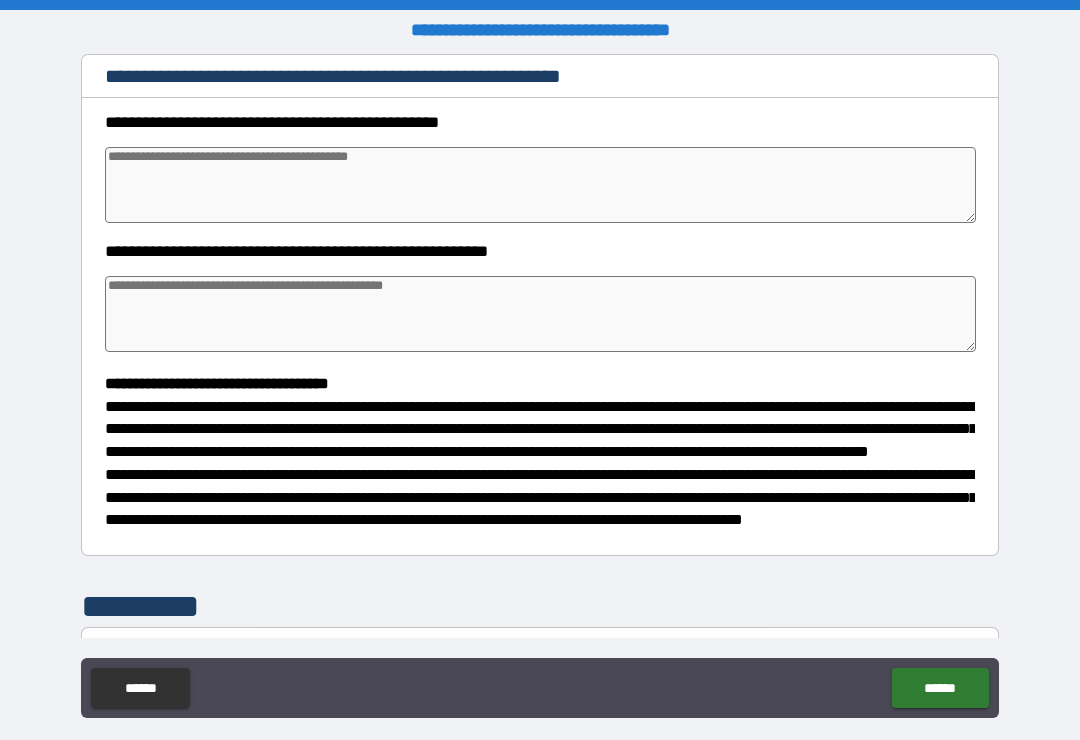 scroll, scrollTop: 259, scrollLeft: 0, axis: vertical 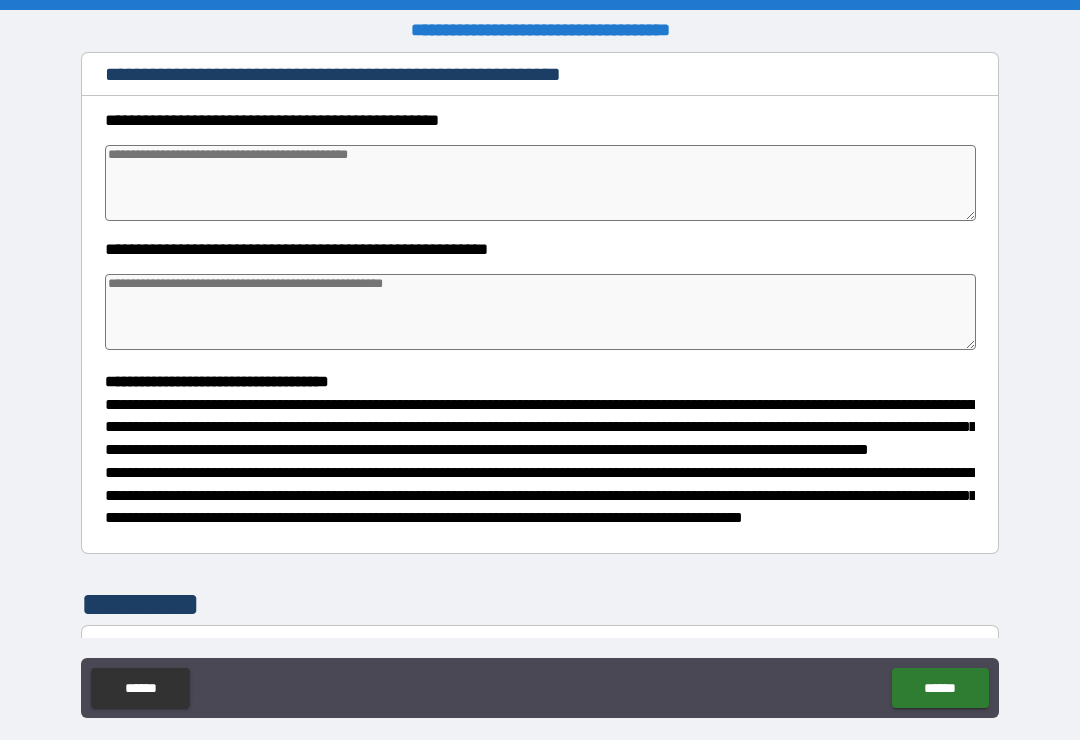 type on "*" 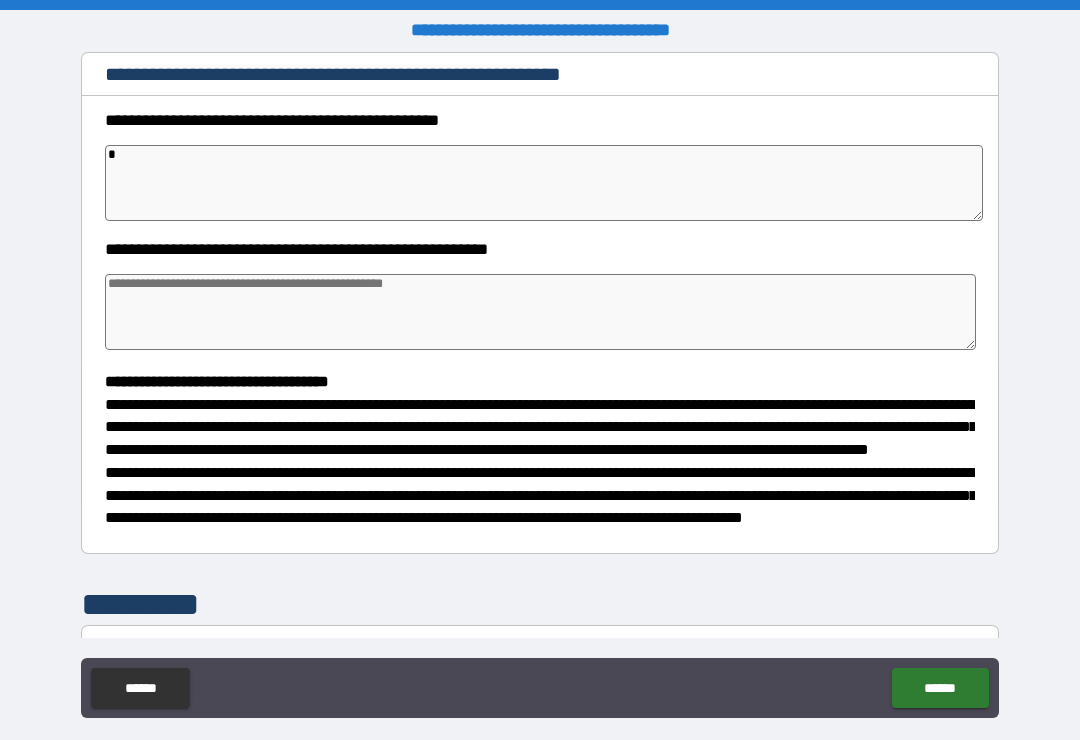 type on "*" 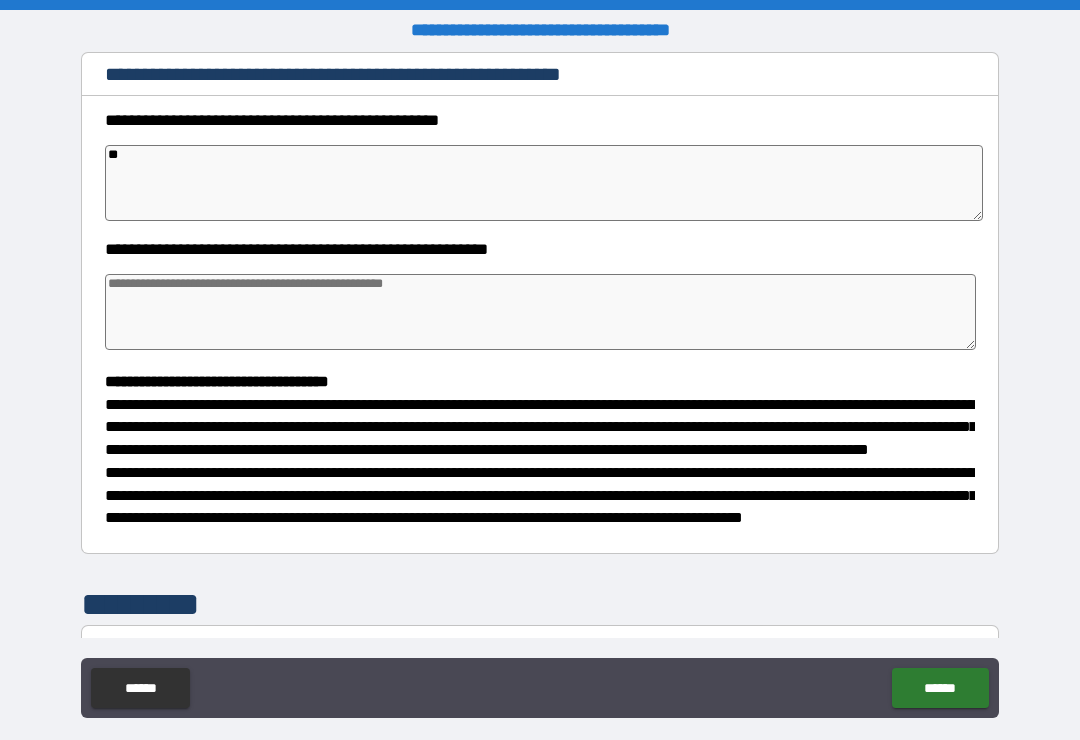 type on "*" 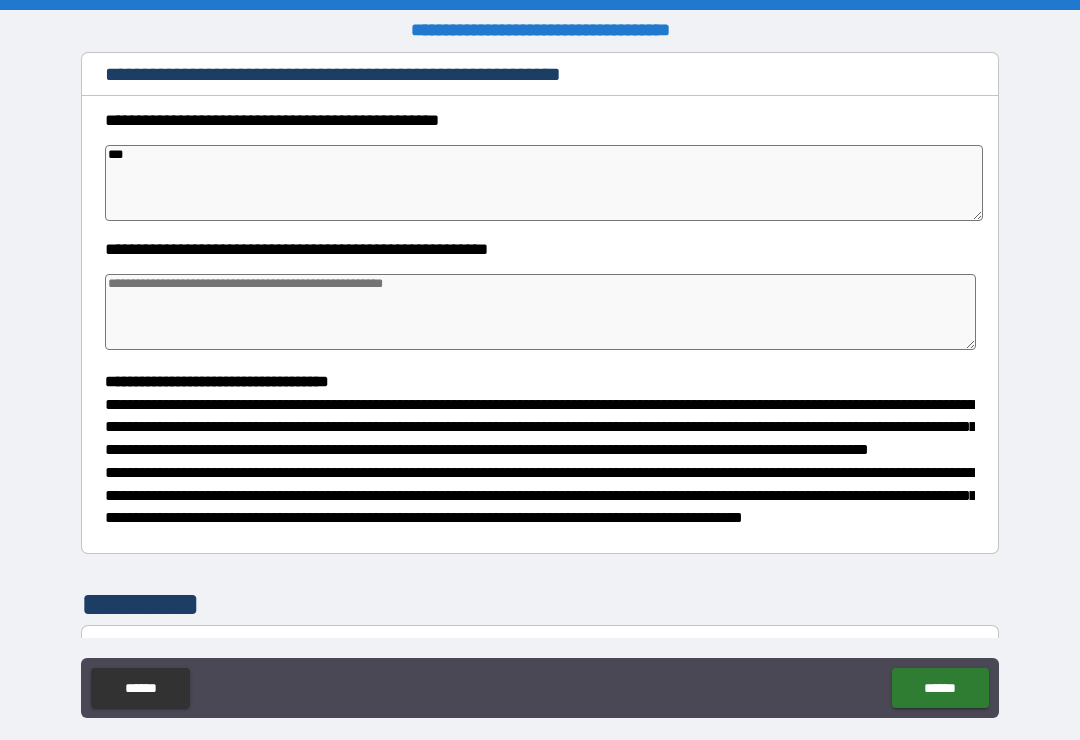 type on "*" 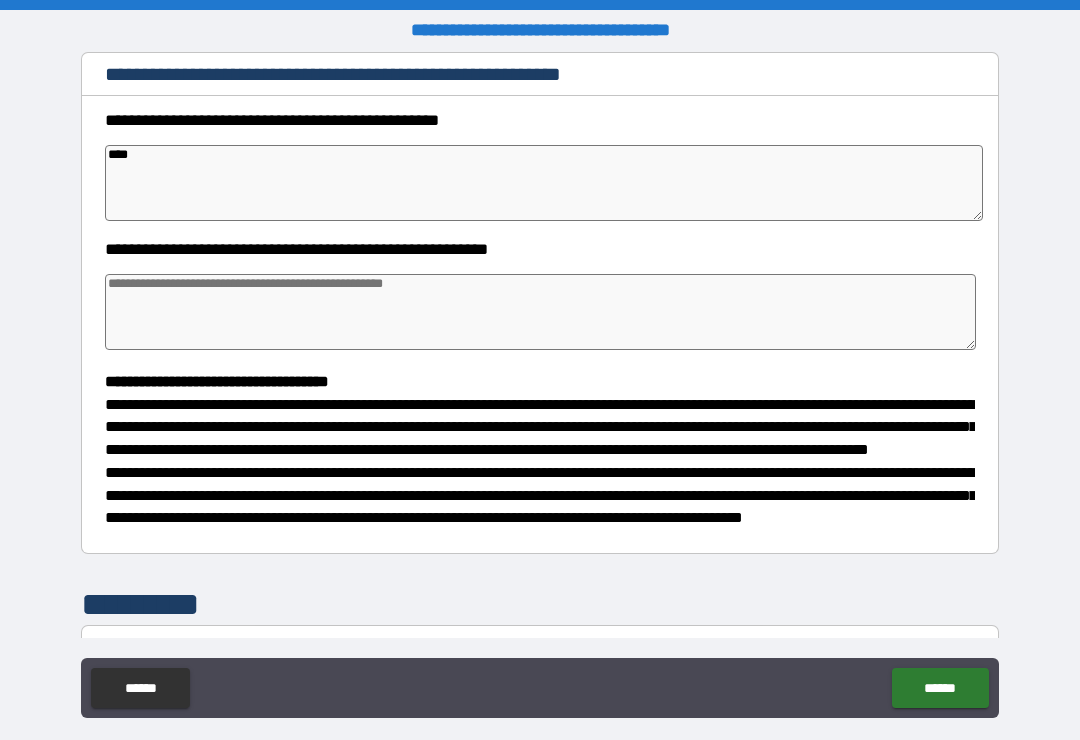 type on "*" 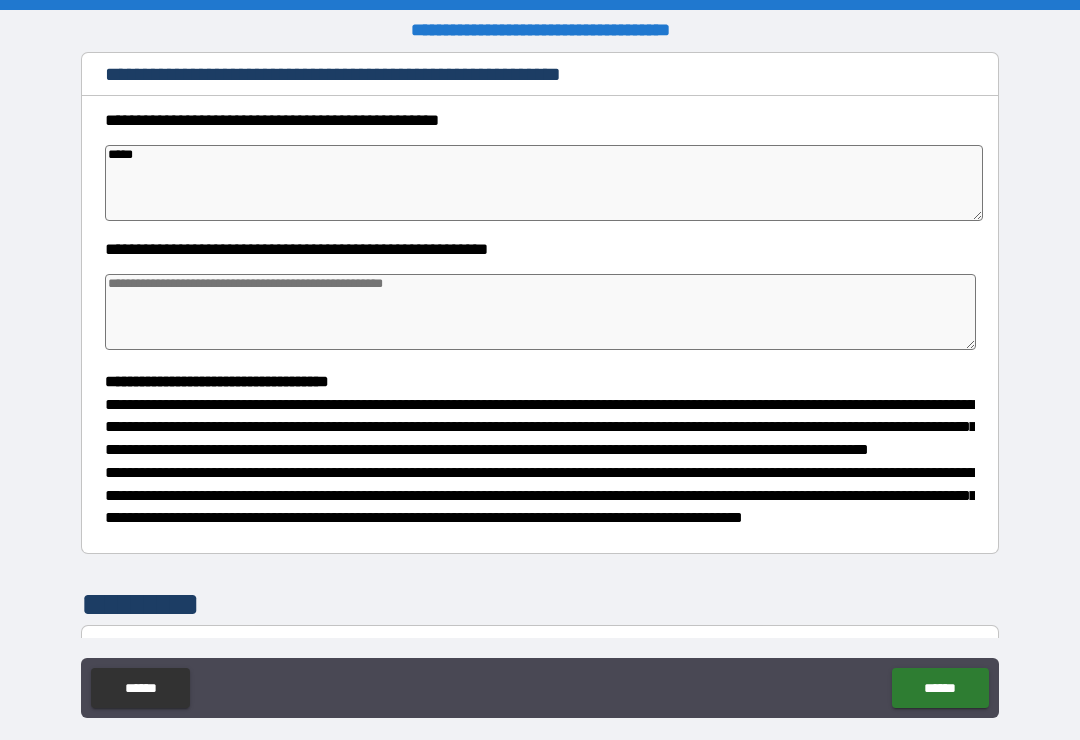 type on "*" 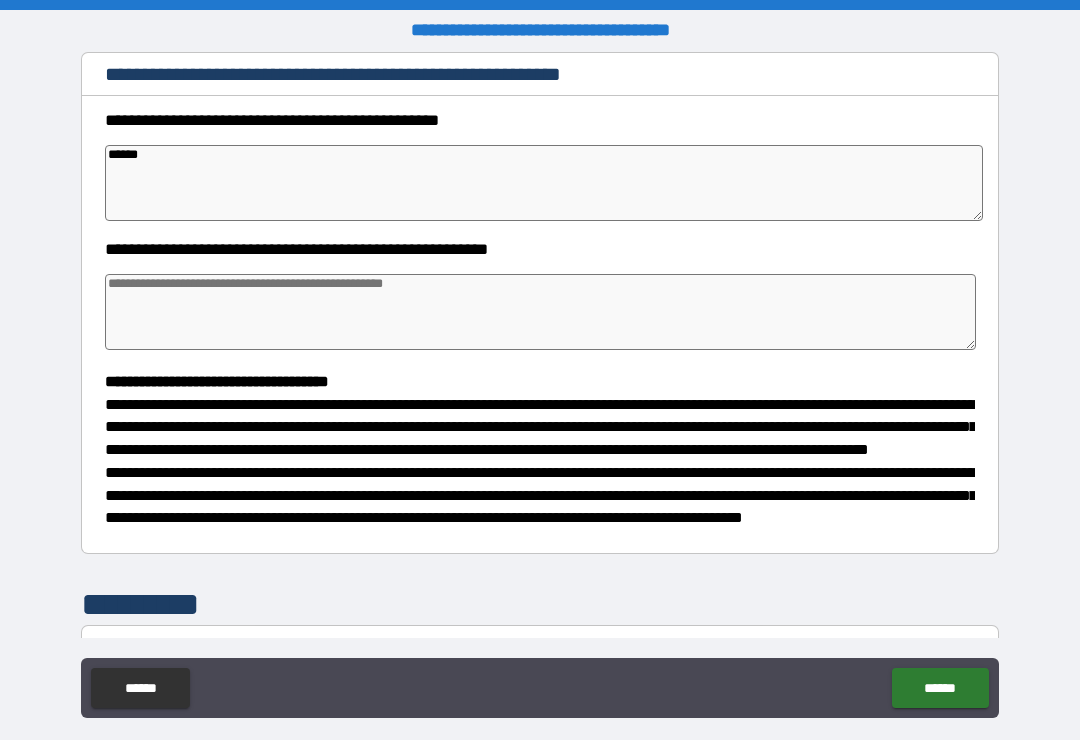 type on "*" 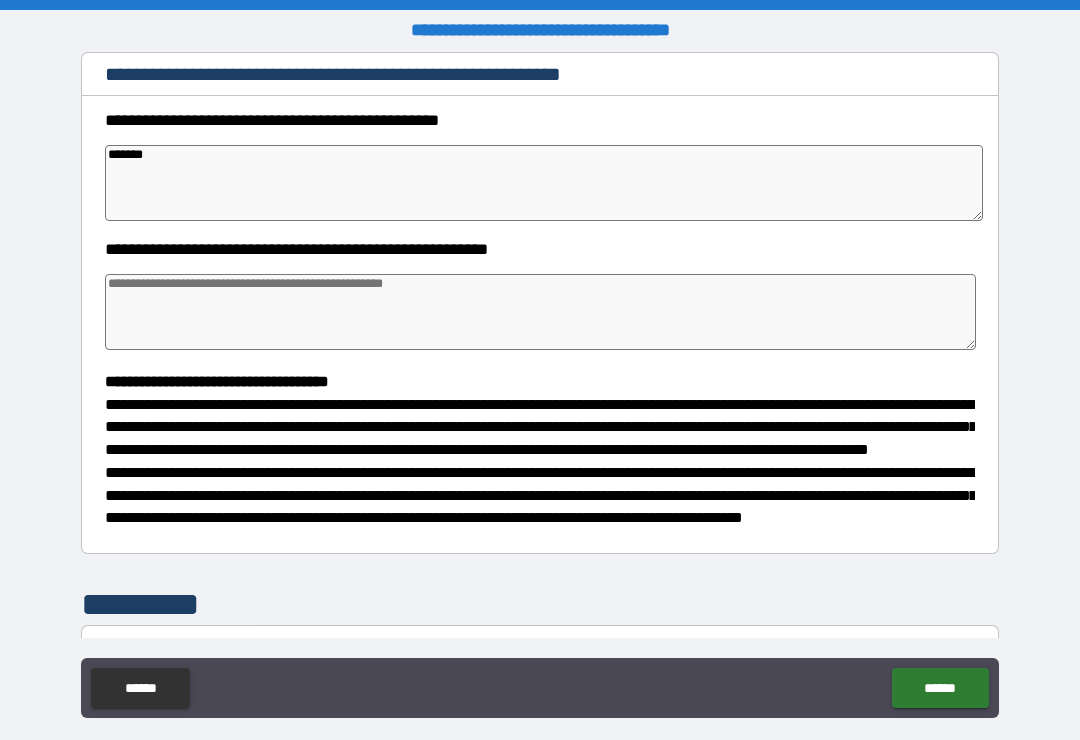 type on "*" 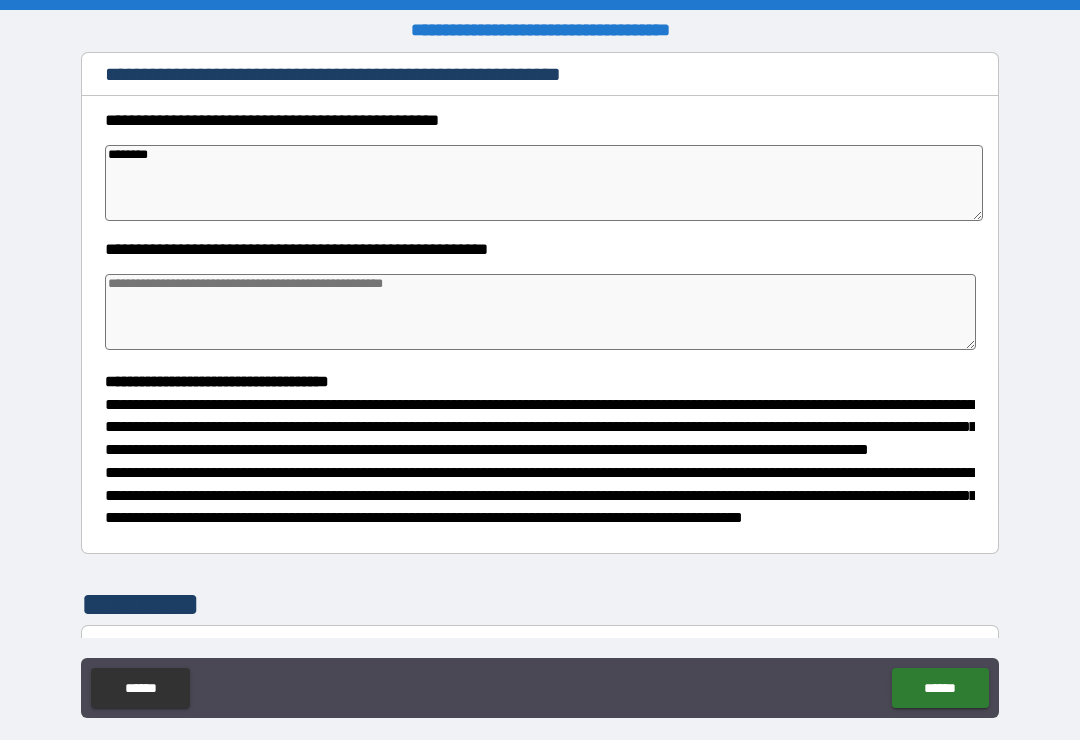 type on "*" 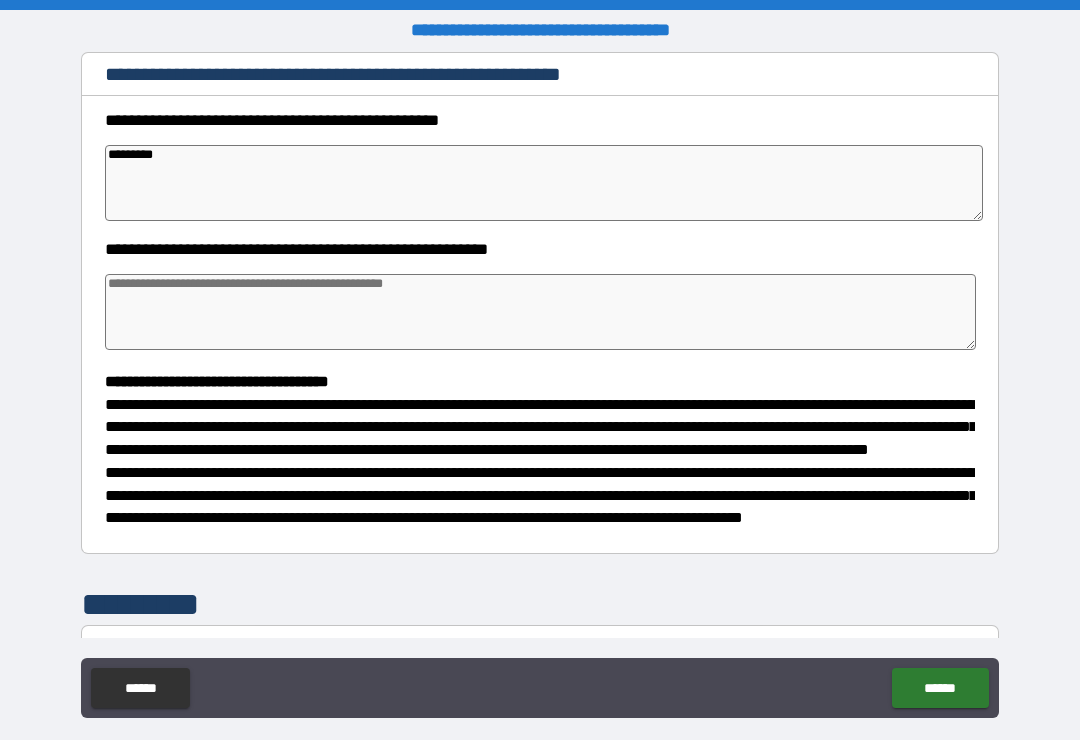 type on "*" 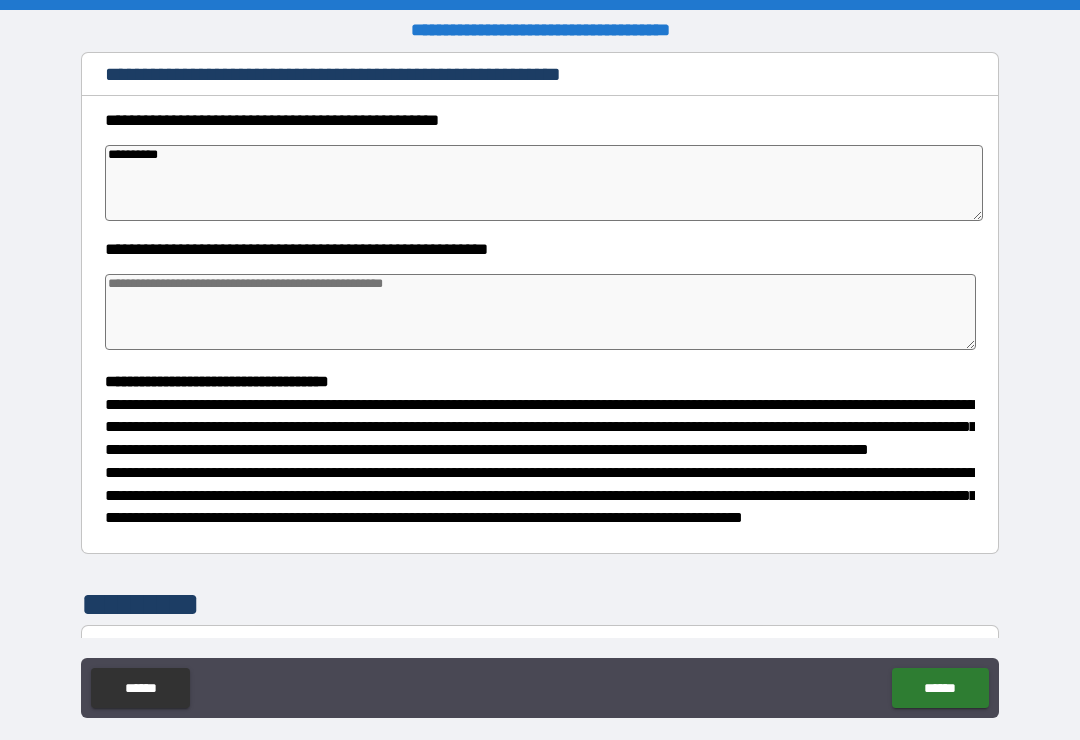 type on "*" 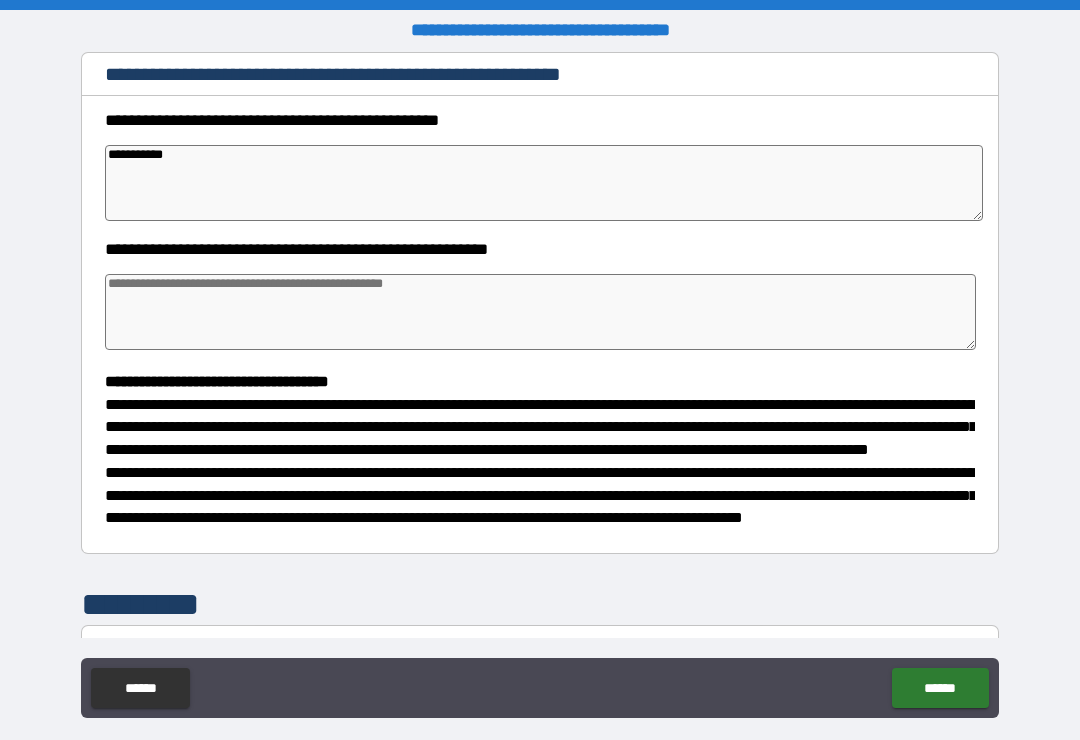 type on "*" 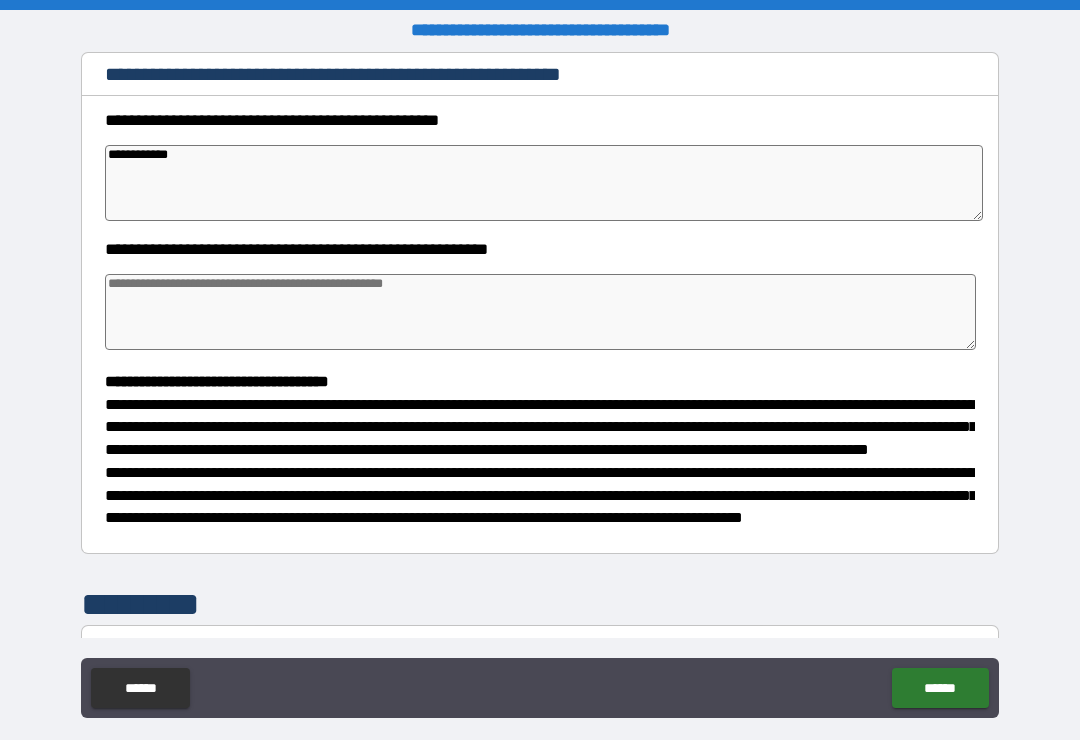 type on "*" 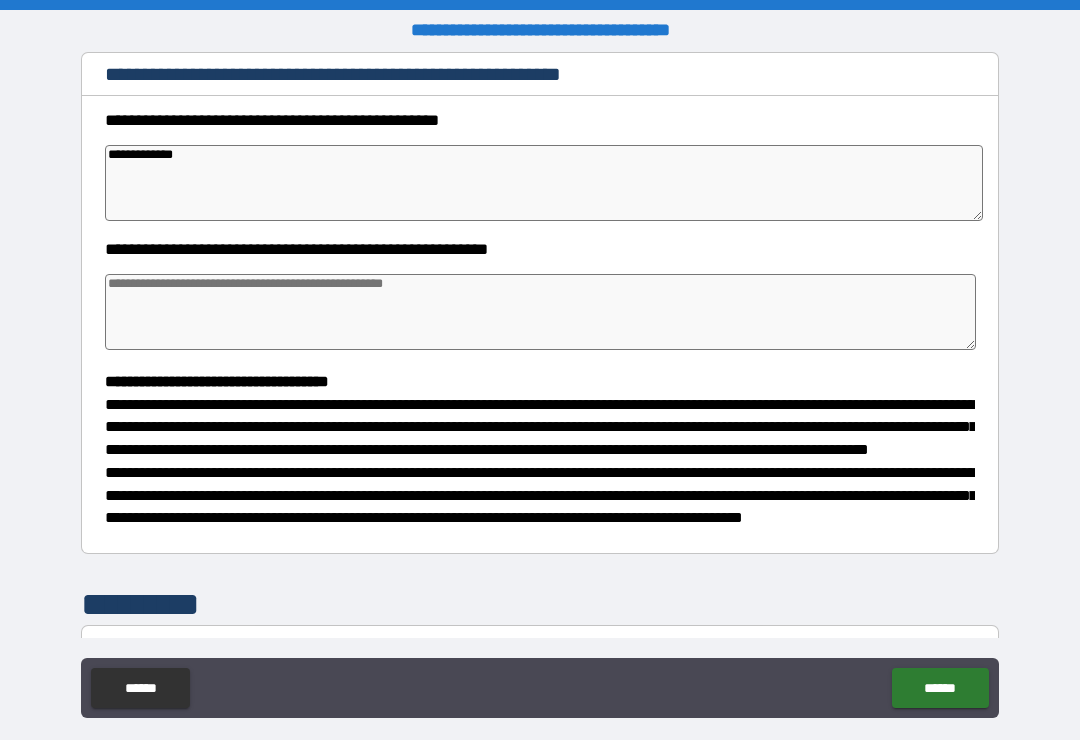 type on "*" 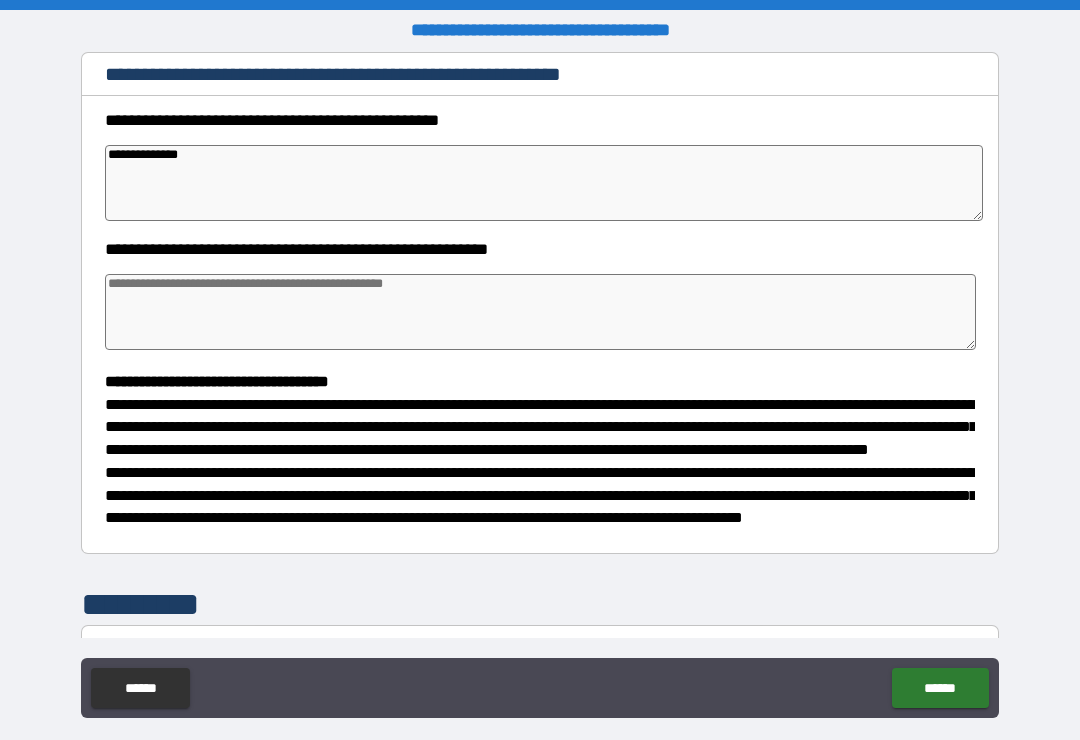 type on "*" 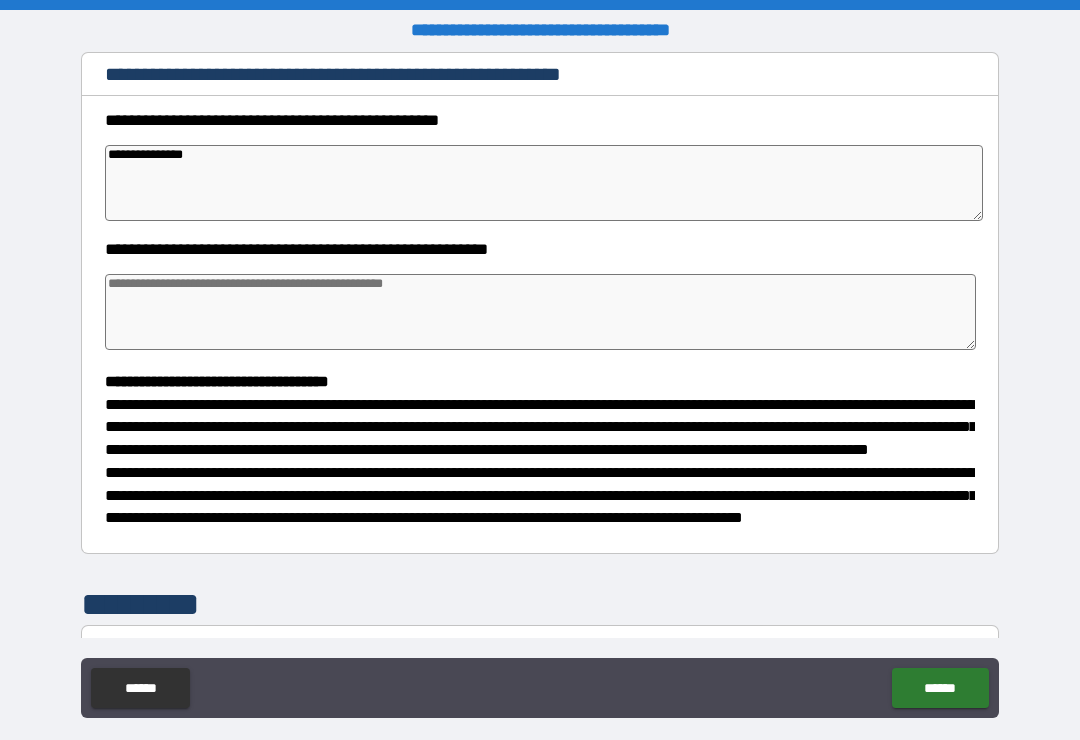 type on "*" 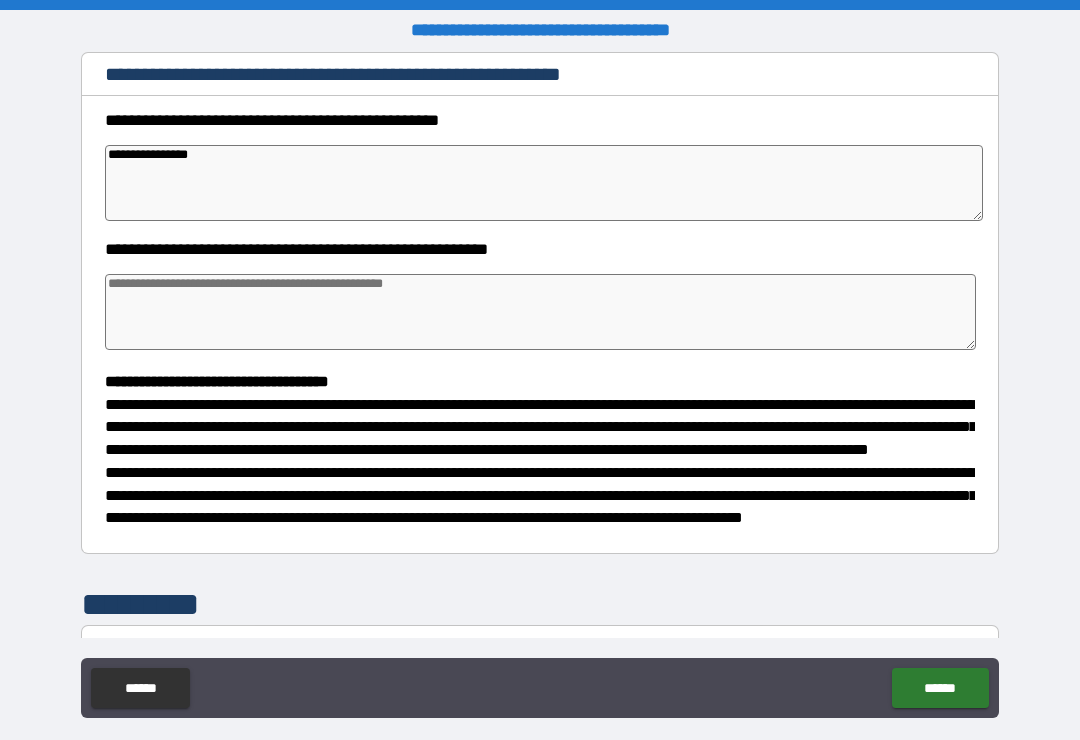 type on "*" 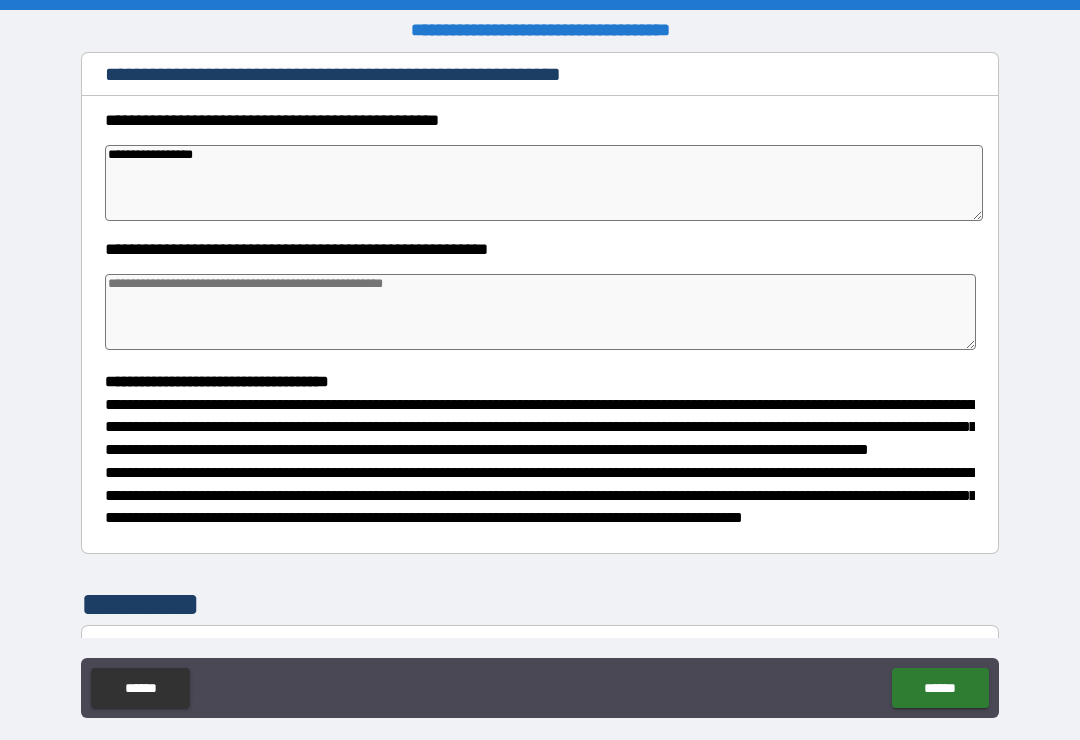 type on "*" 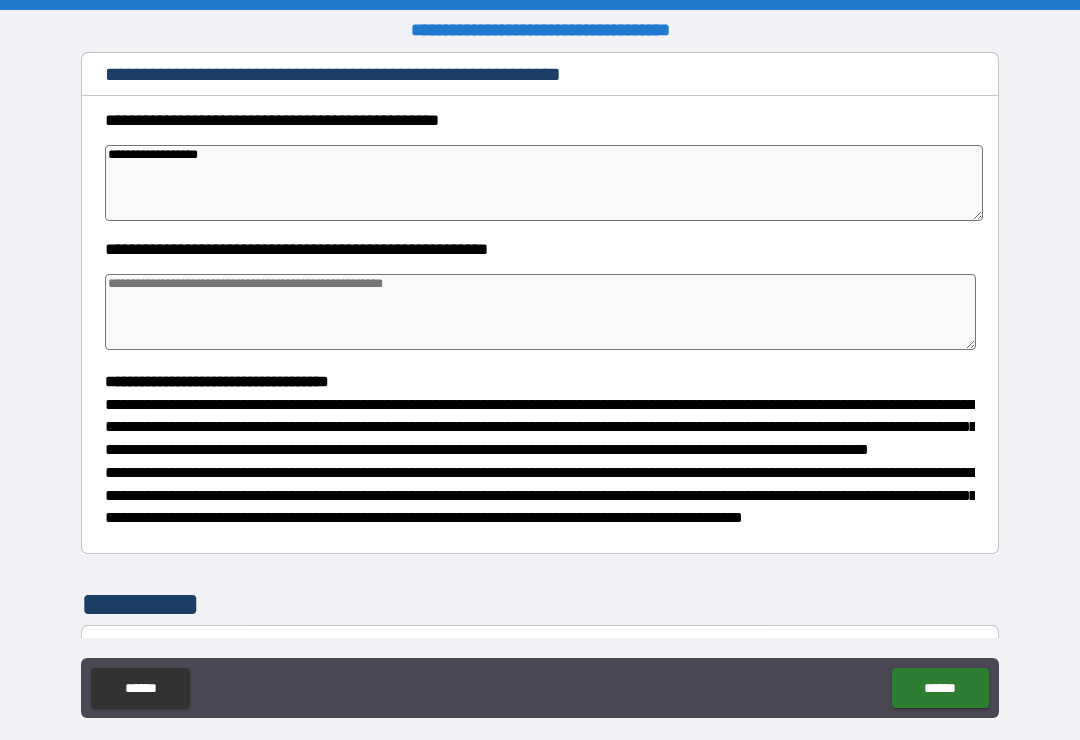 type on "*" 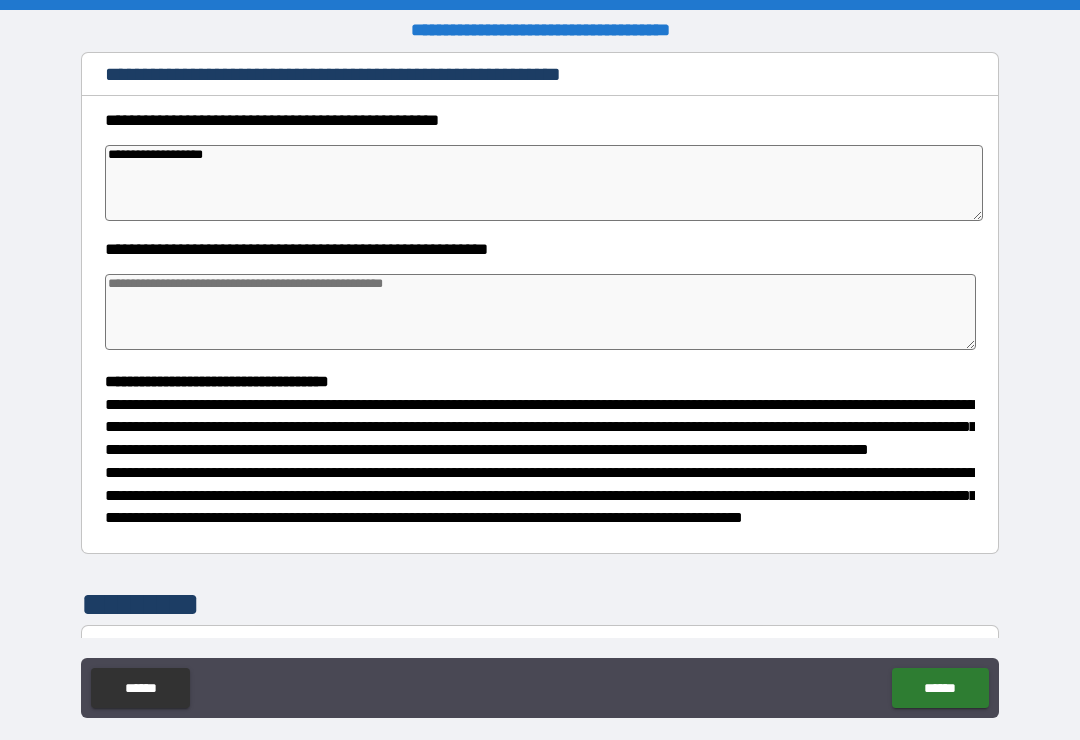 type on "*" 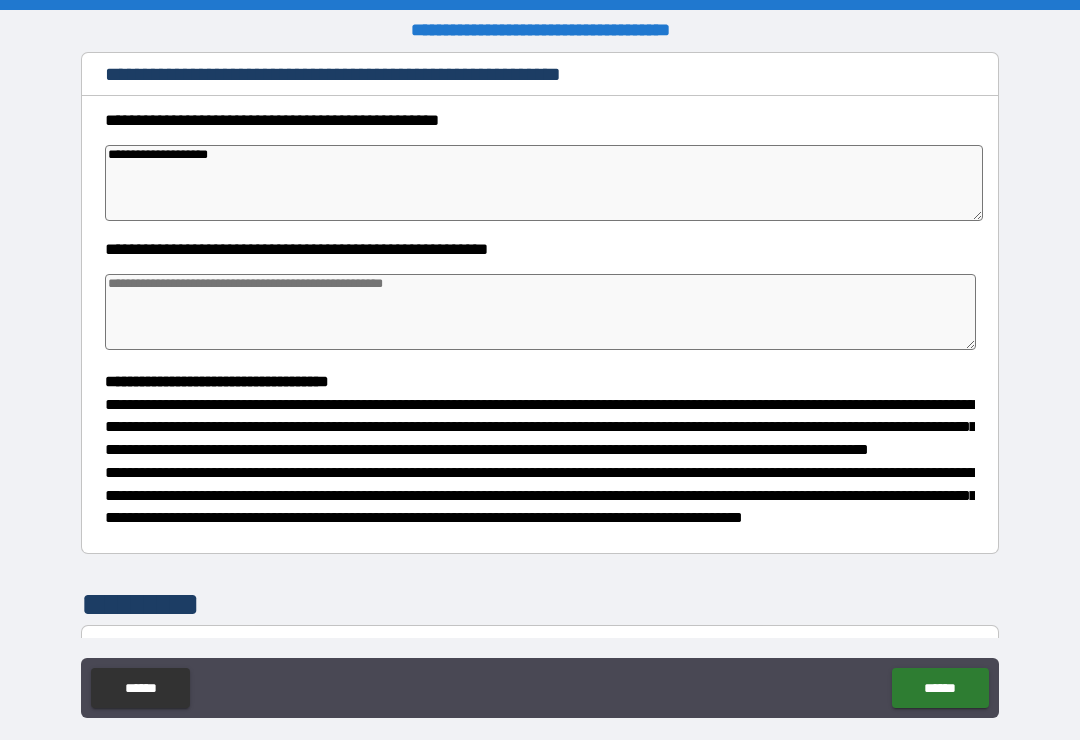 type on "*" 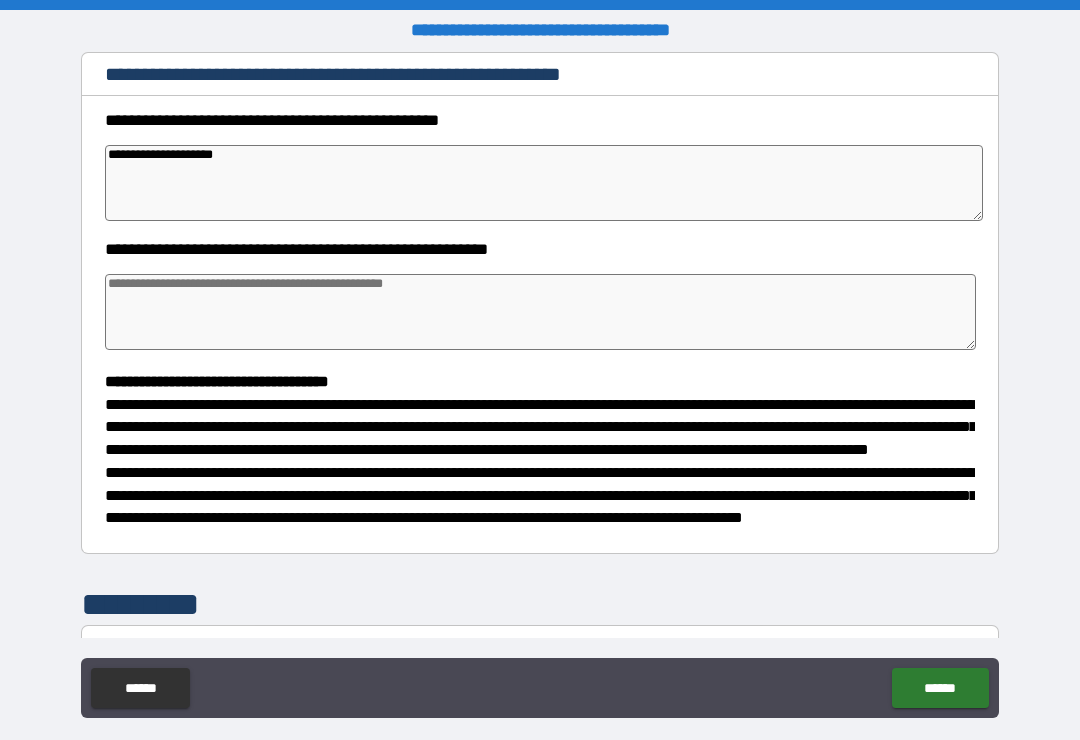 type on "*" 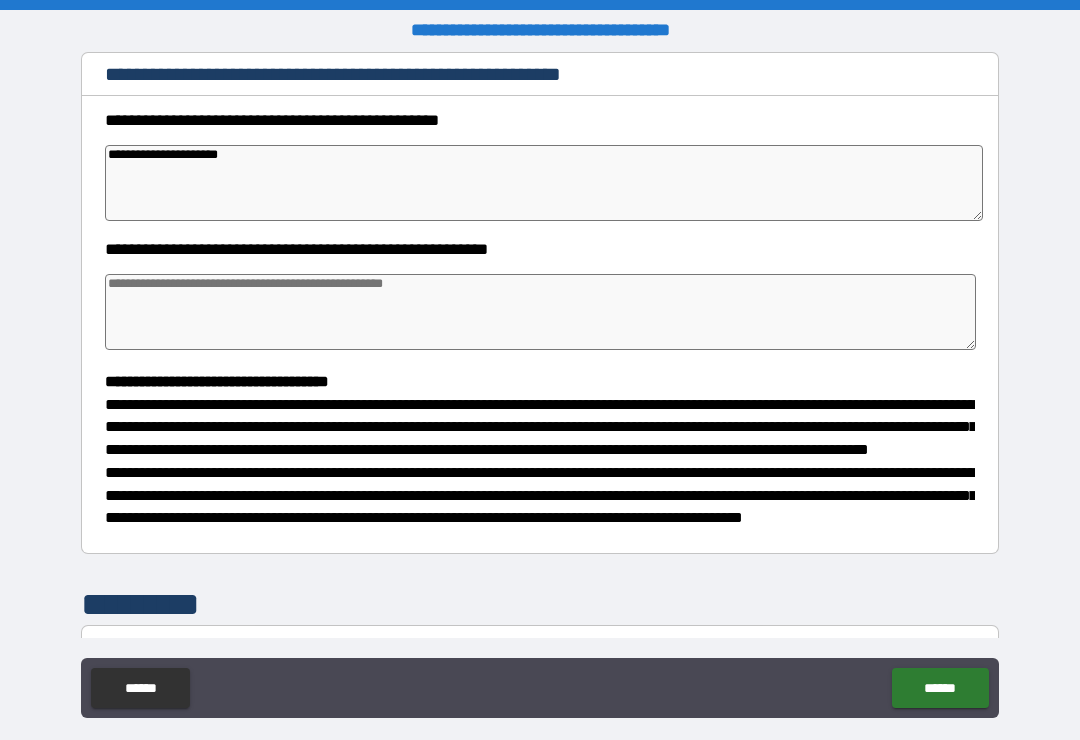 type on "*" 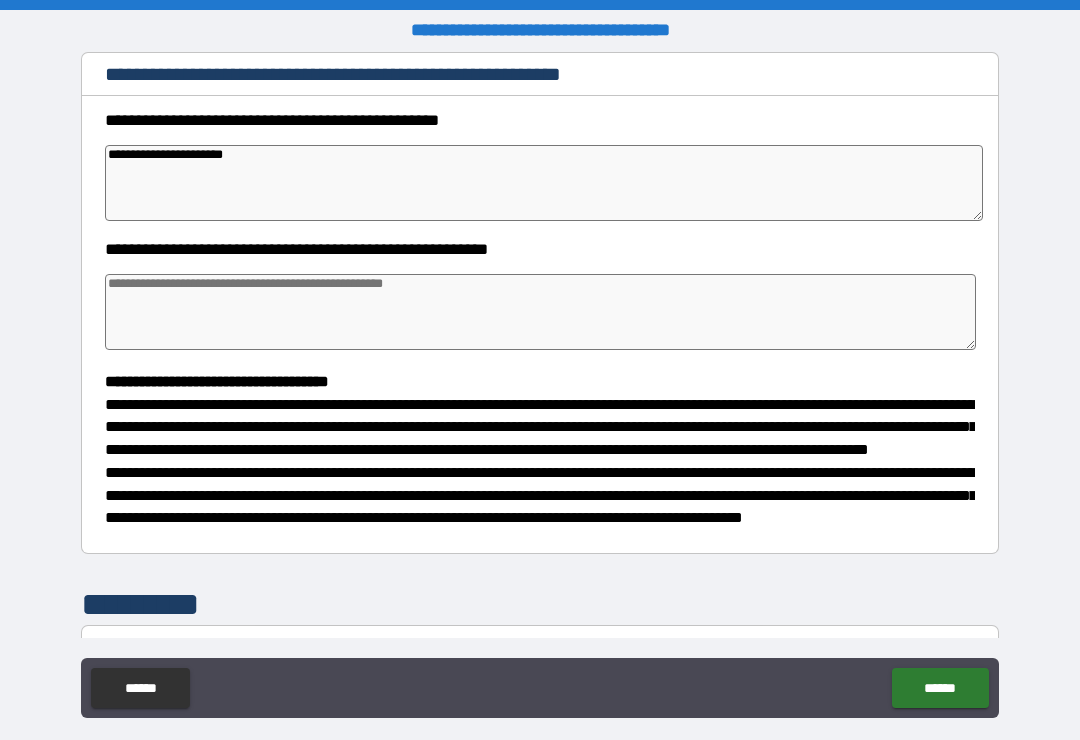 type on "*" 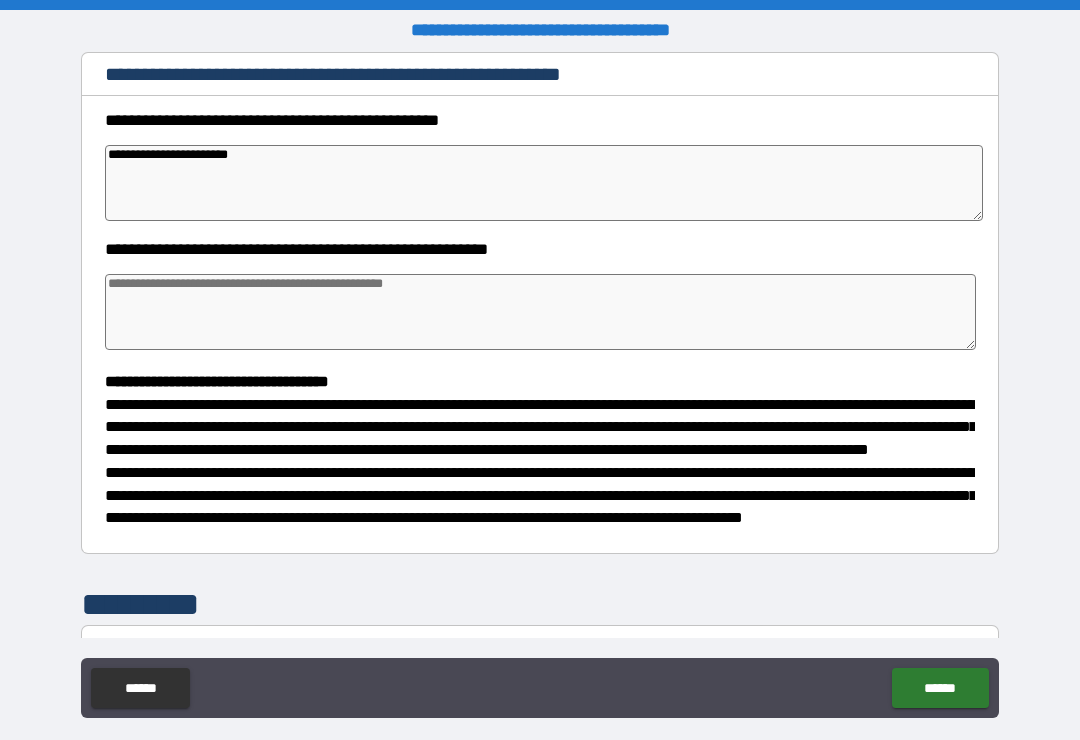 type on "*" 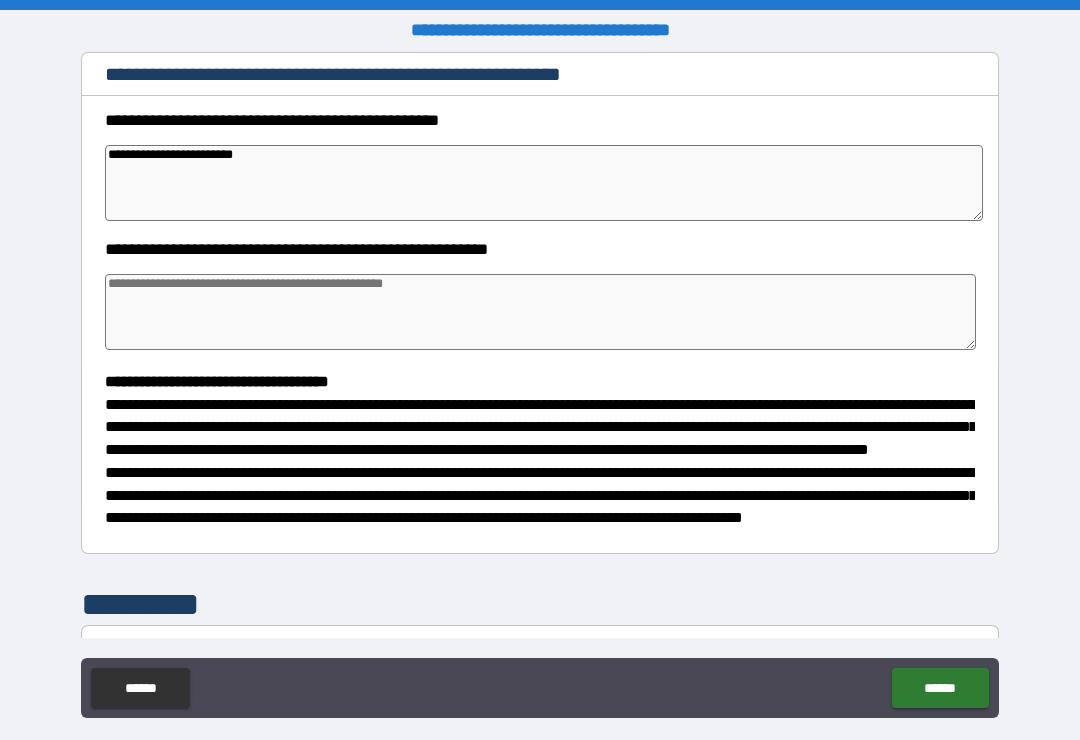 type on "*" 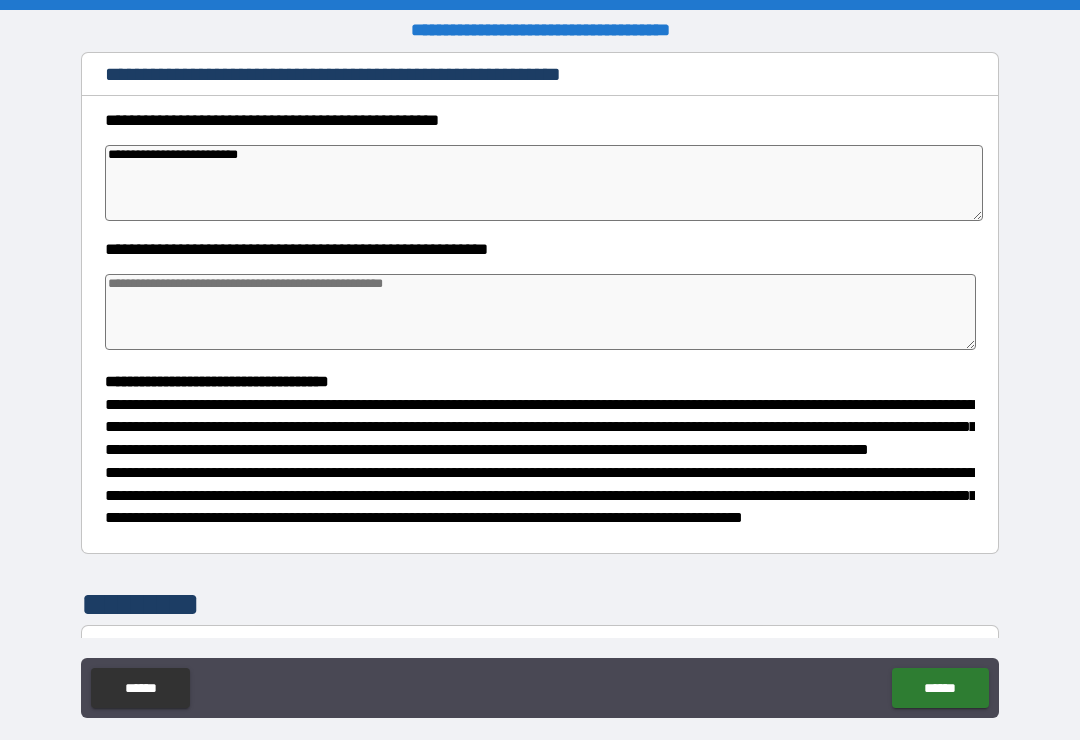 type on "*" 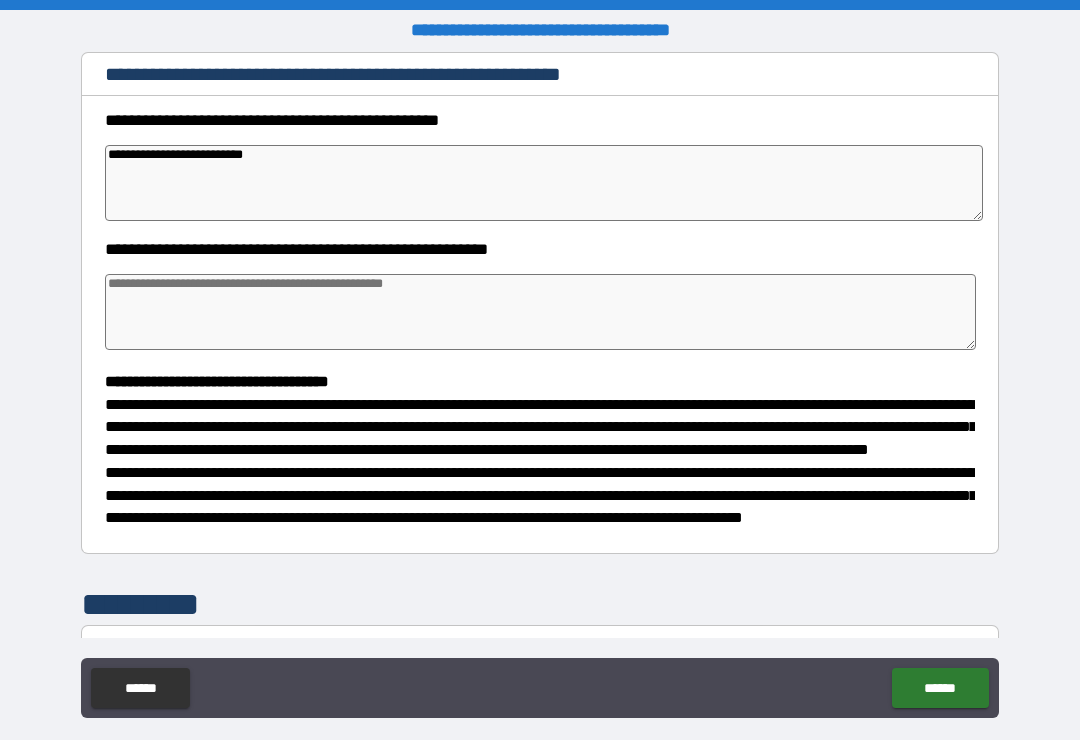 type on "*" 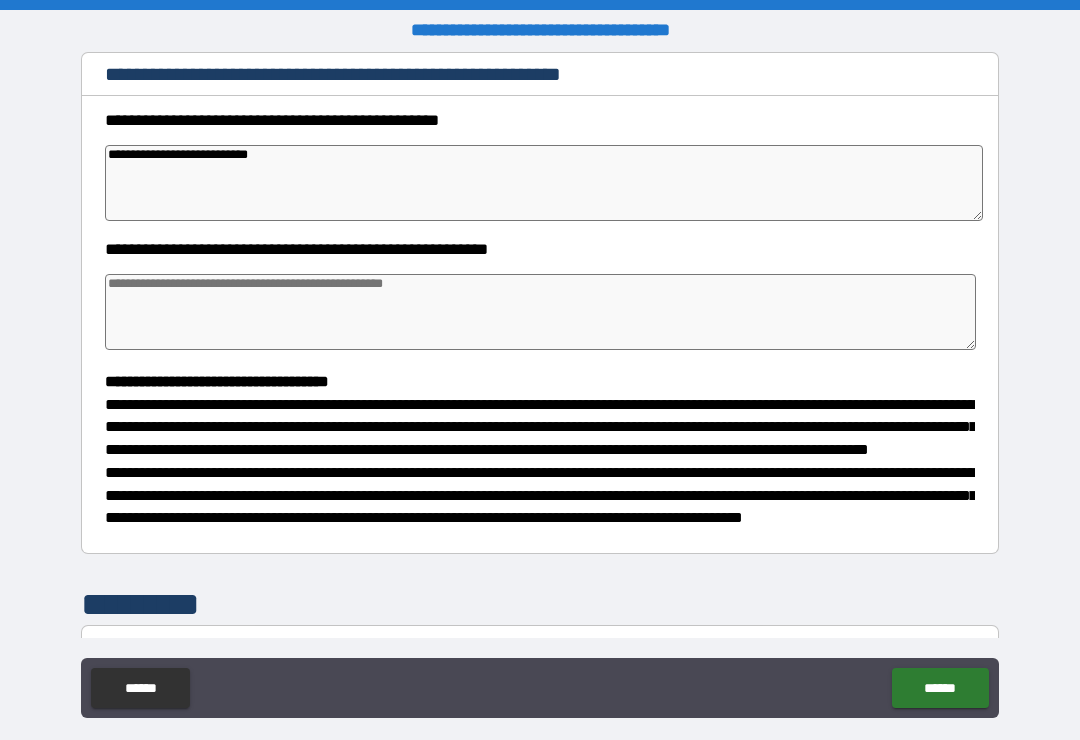 type on "*" 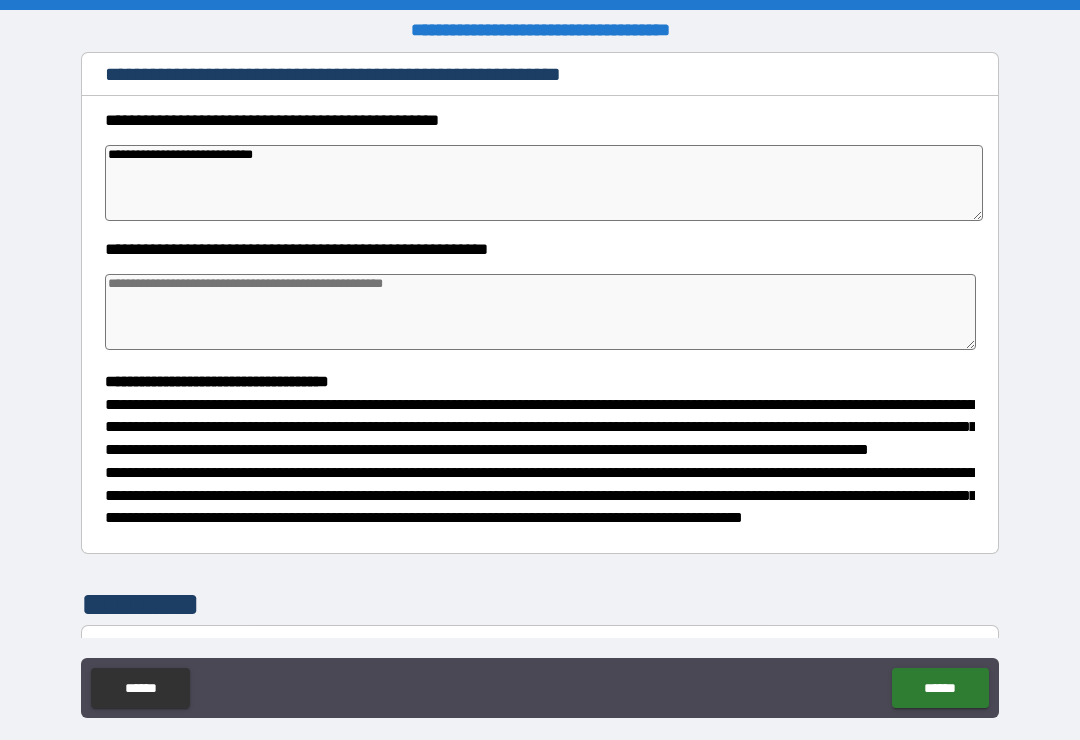 type on "*" 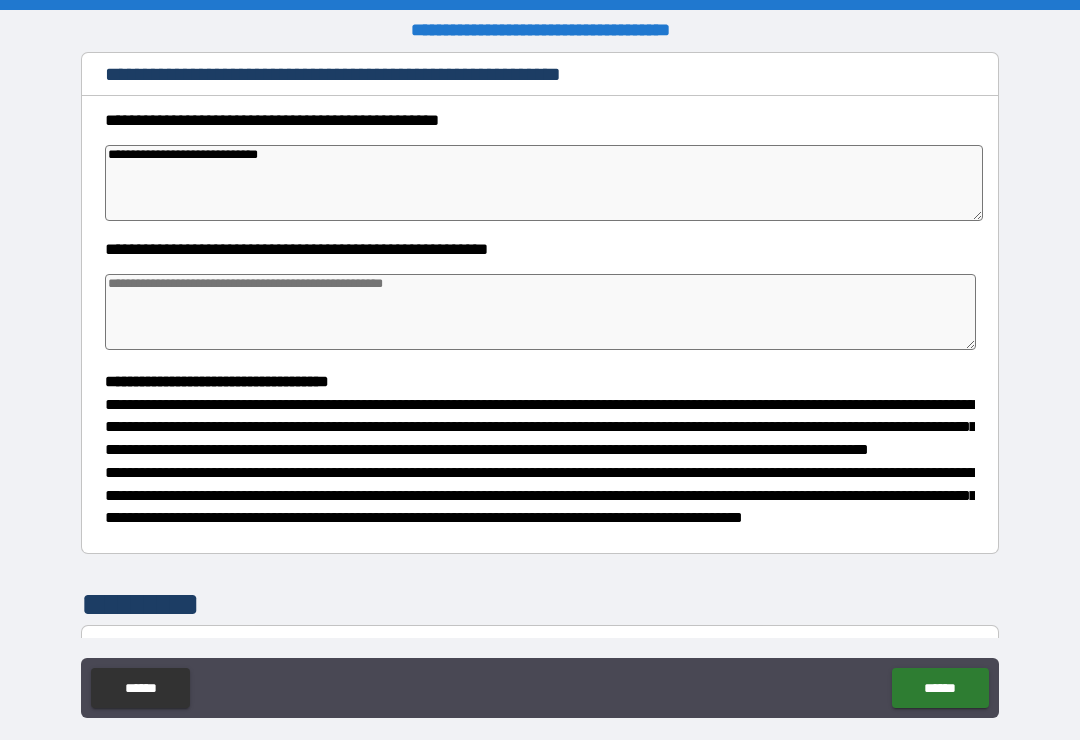 type on "*" 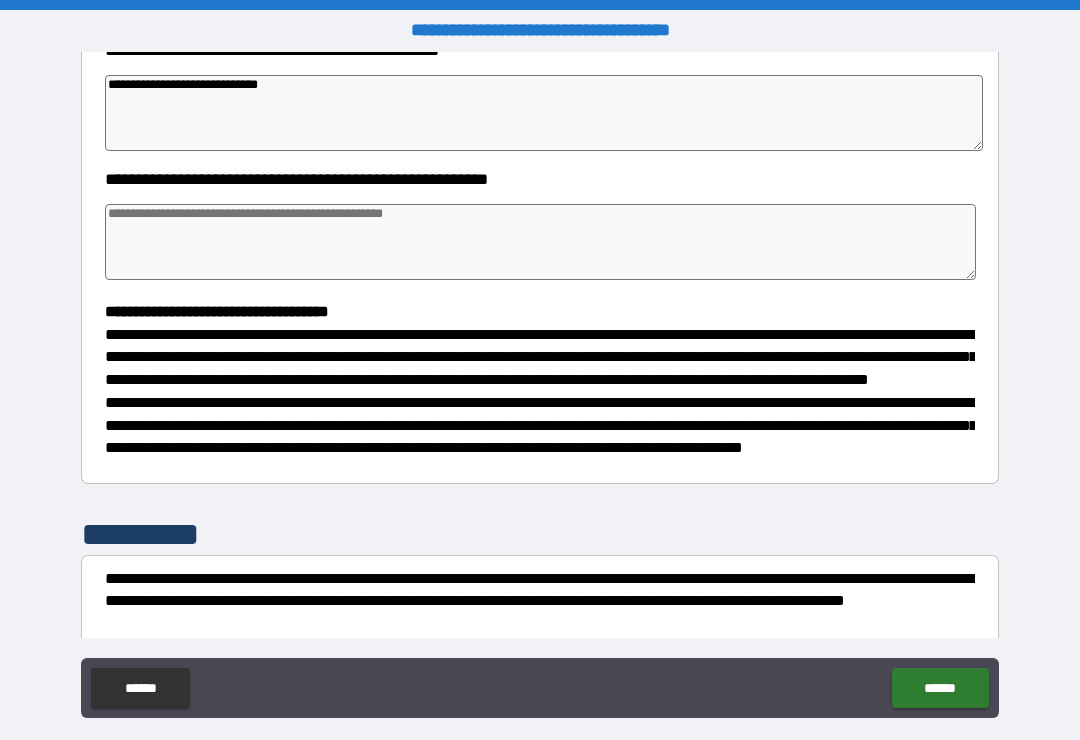 scroll, scrollTop: 339, scrollLeft: 0, axis: vertical 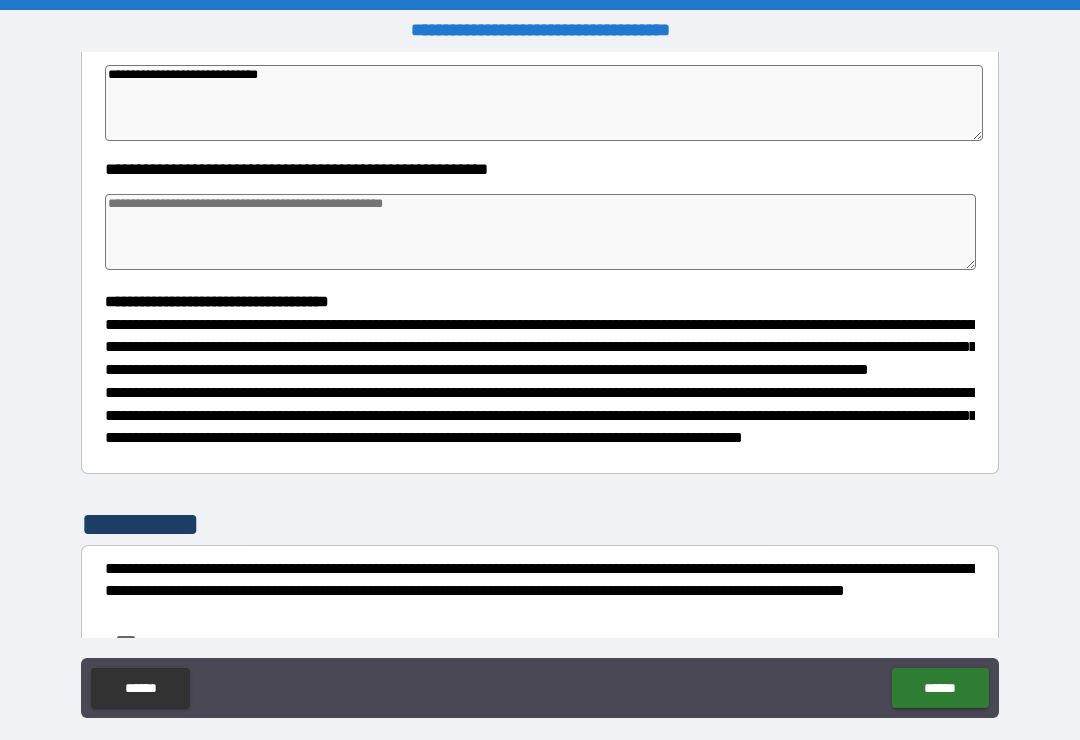 type on "**********" 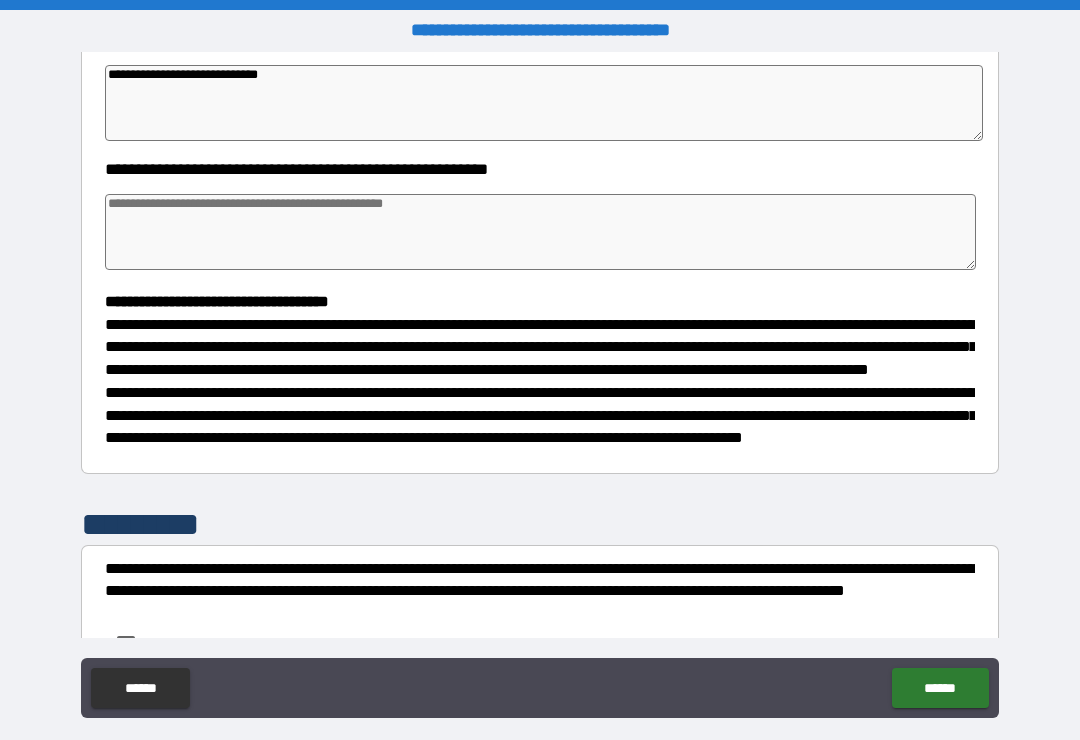 type on "*" 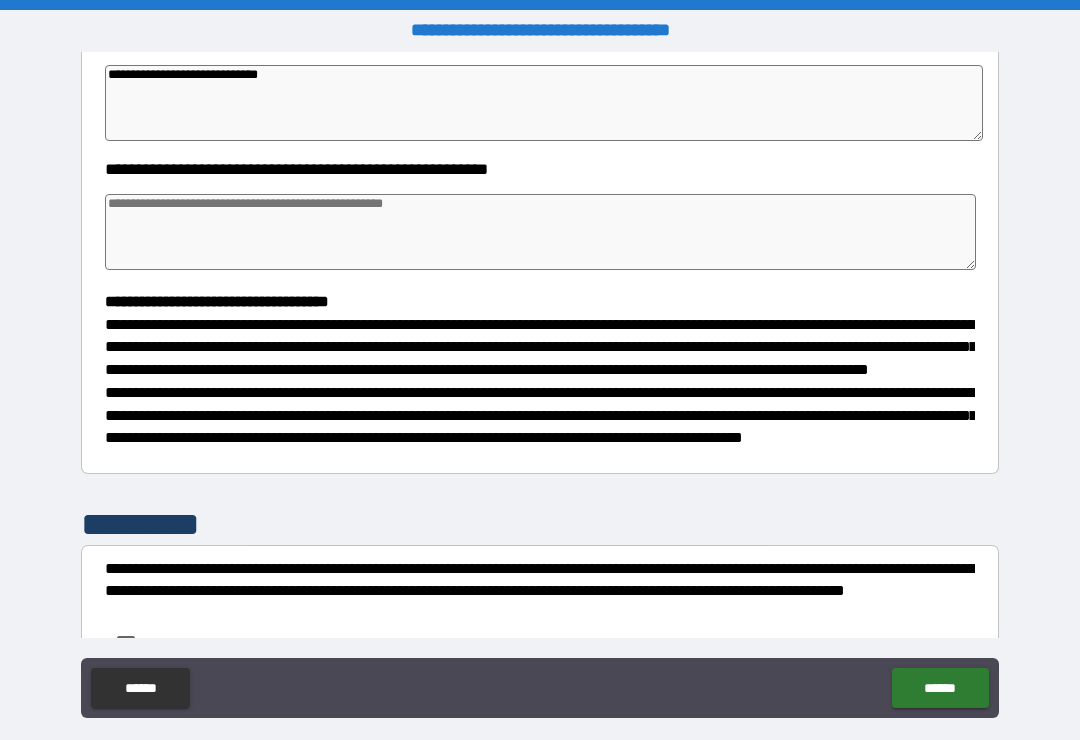 type on "*" 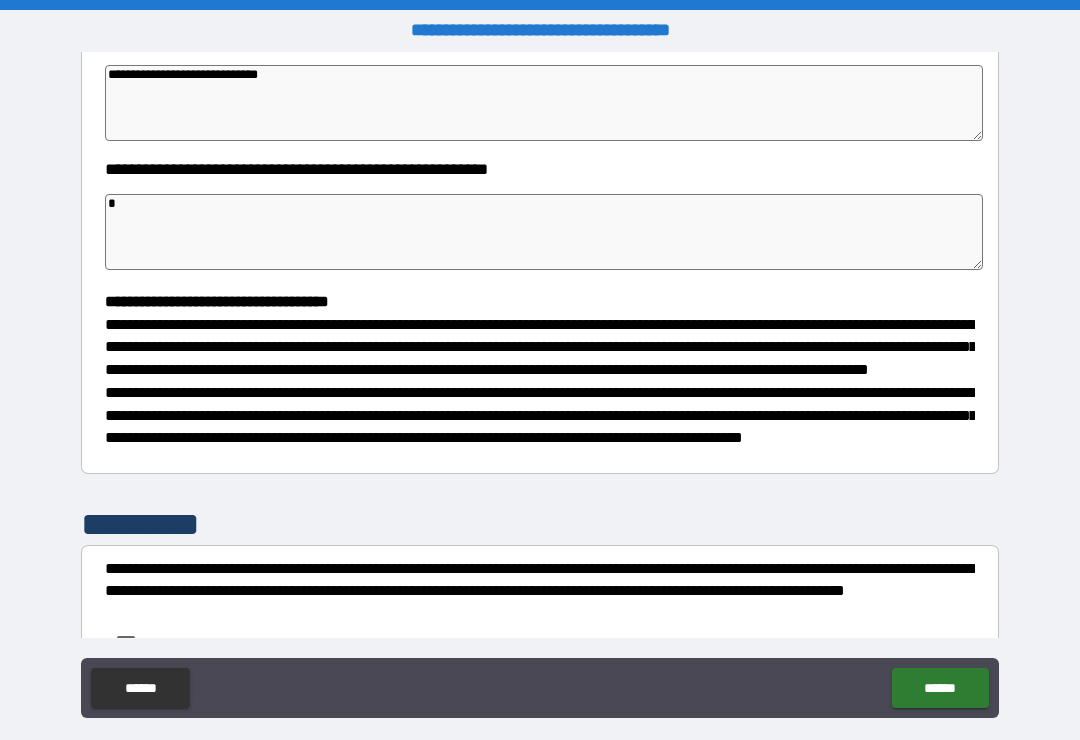type on "*" 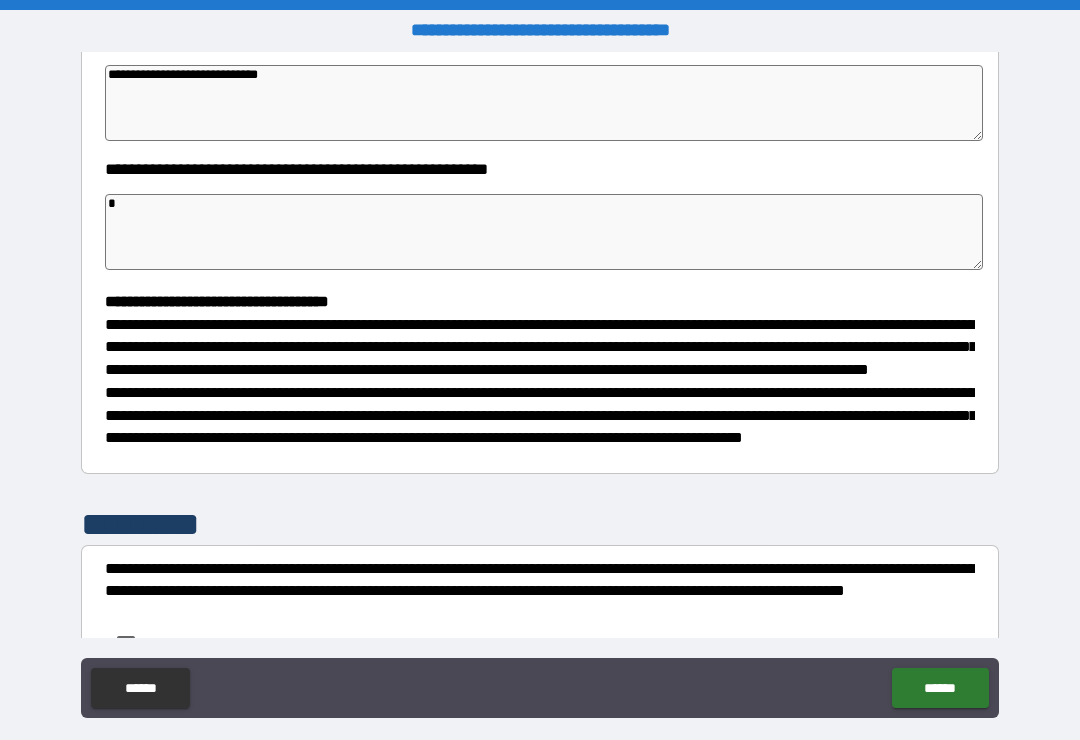 type on "*" 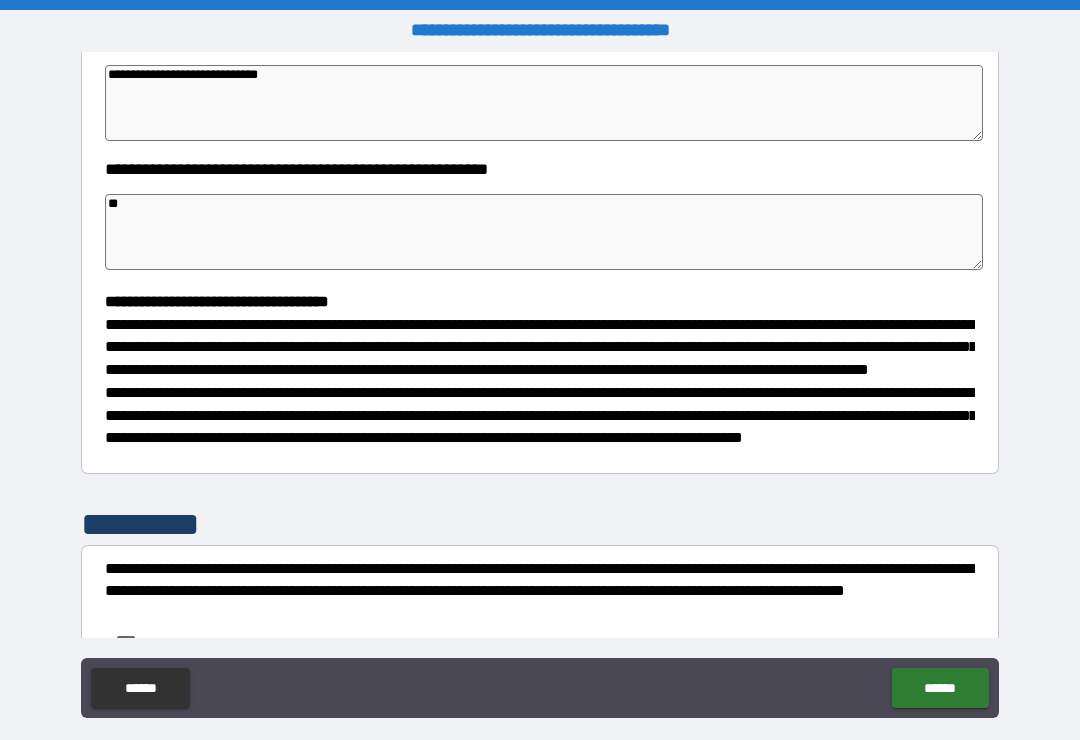type on "*" 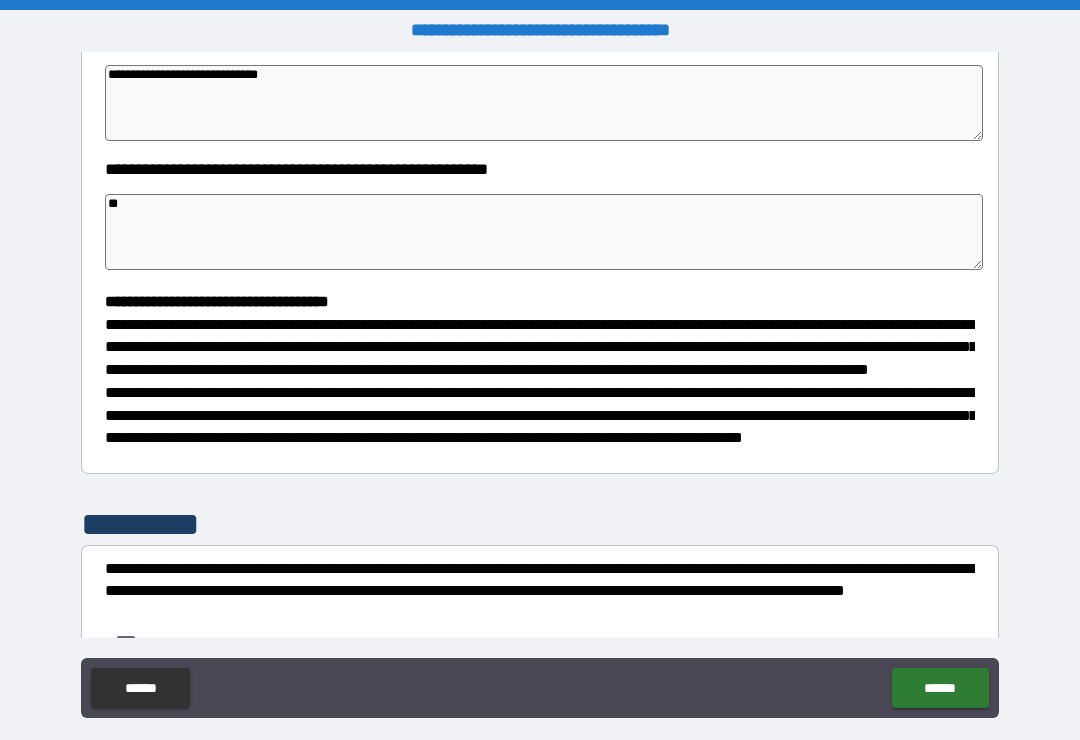 type on "*" 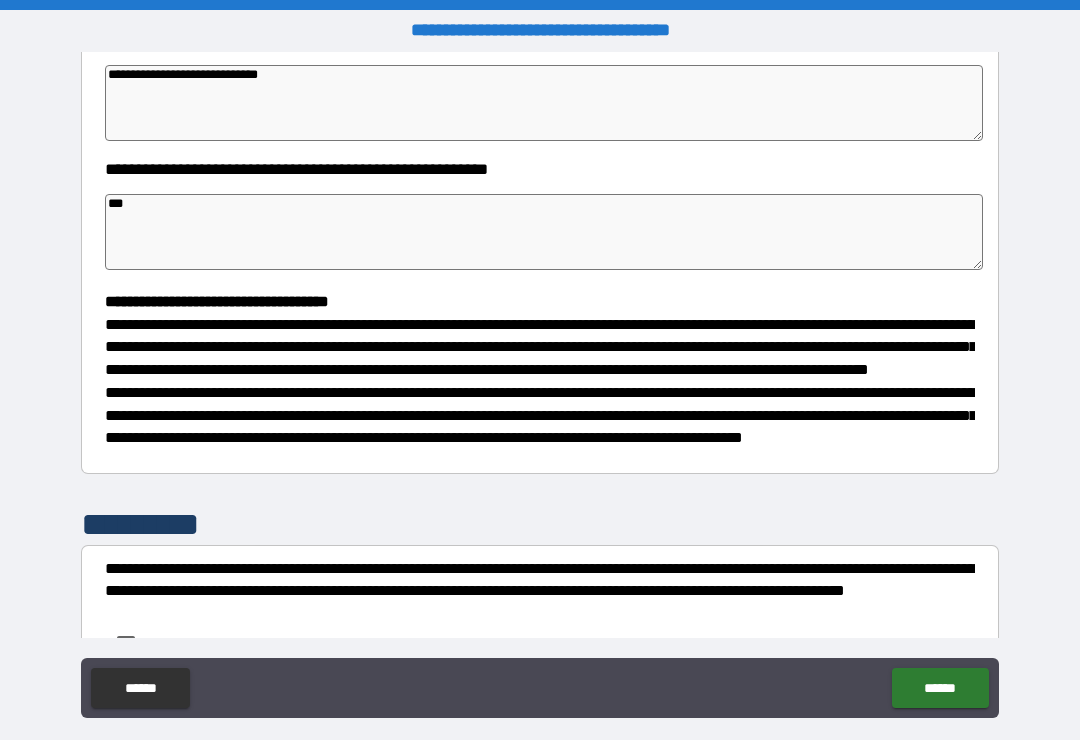 type on "*" 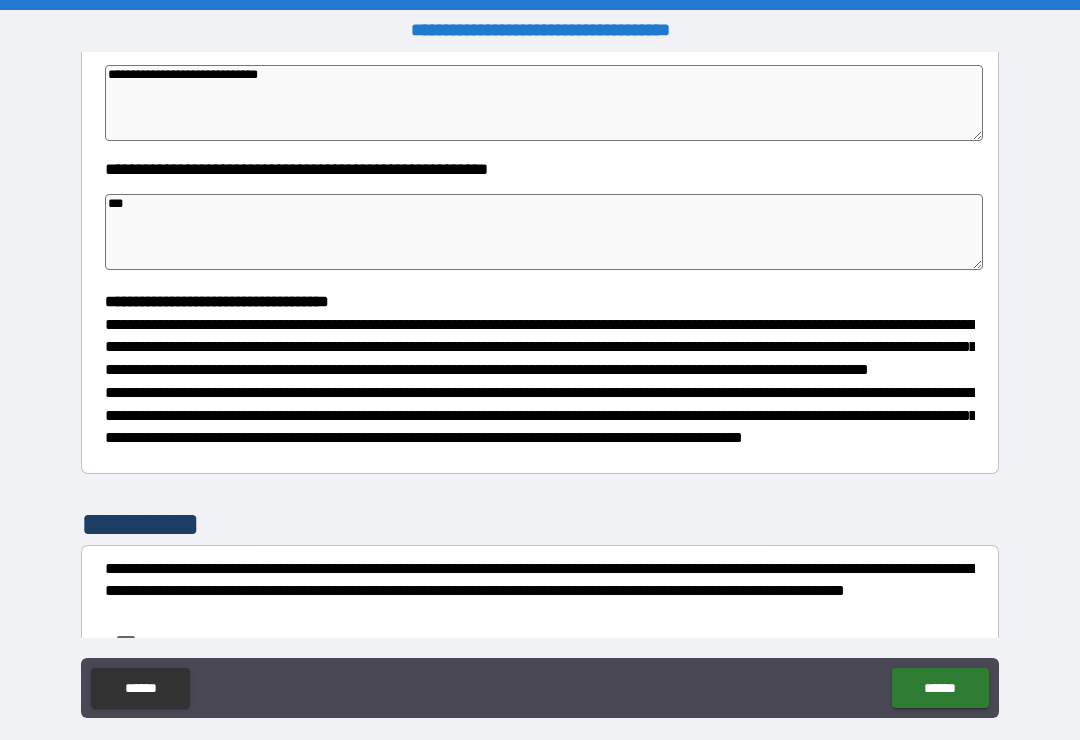 type on "*" 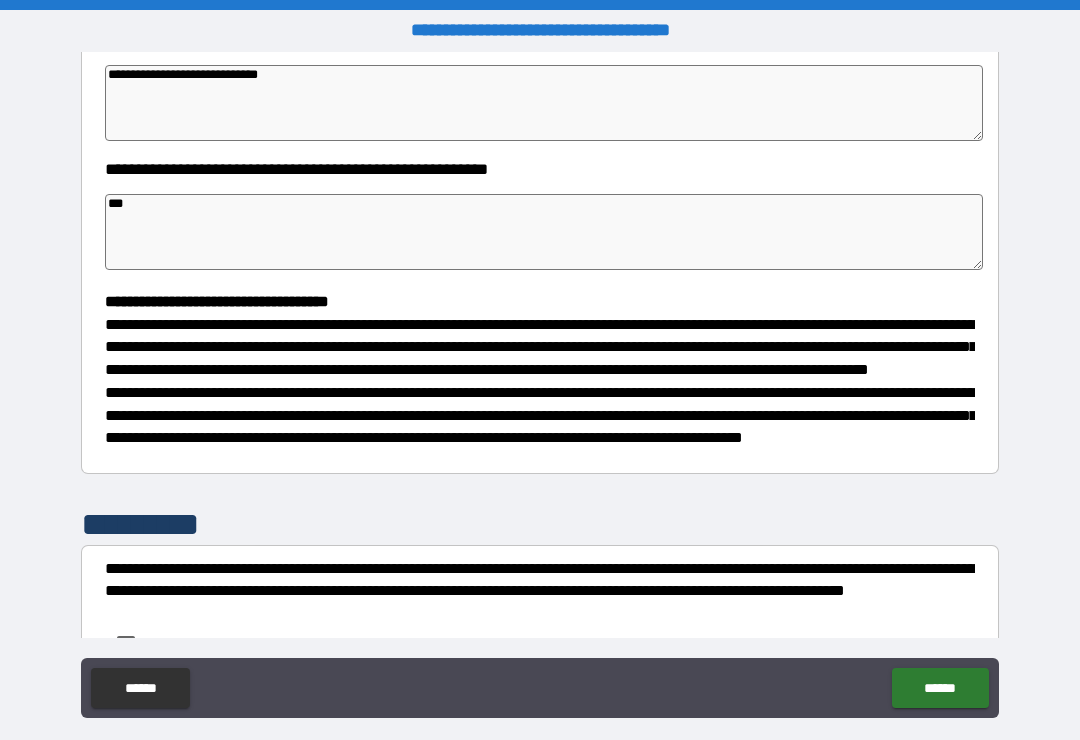 type on "*" 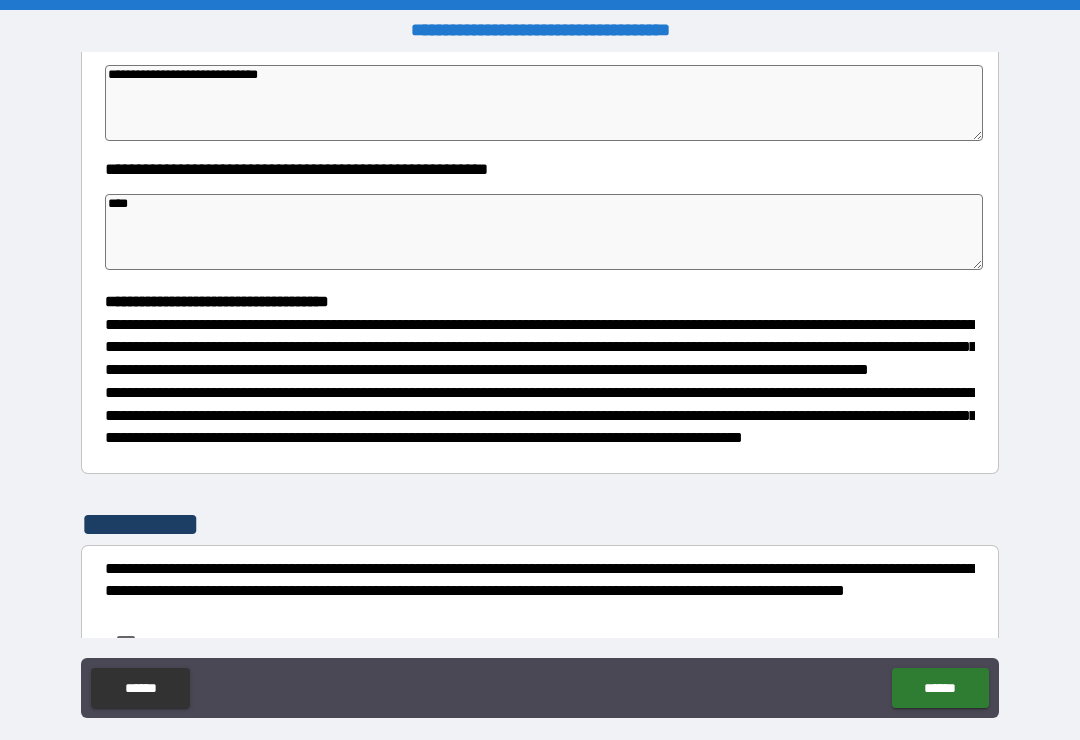 type on "*" 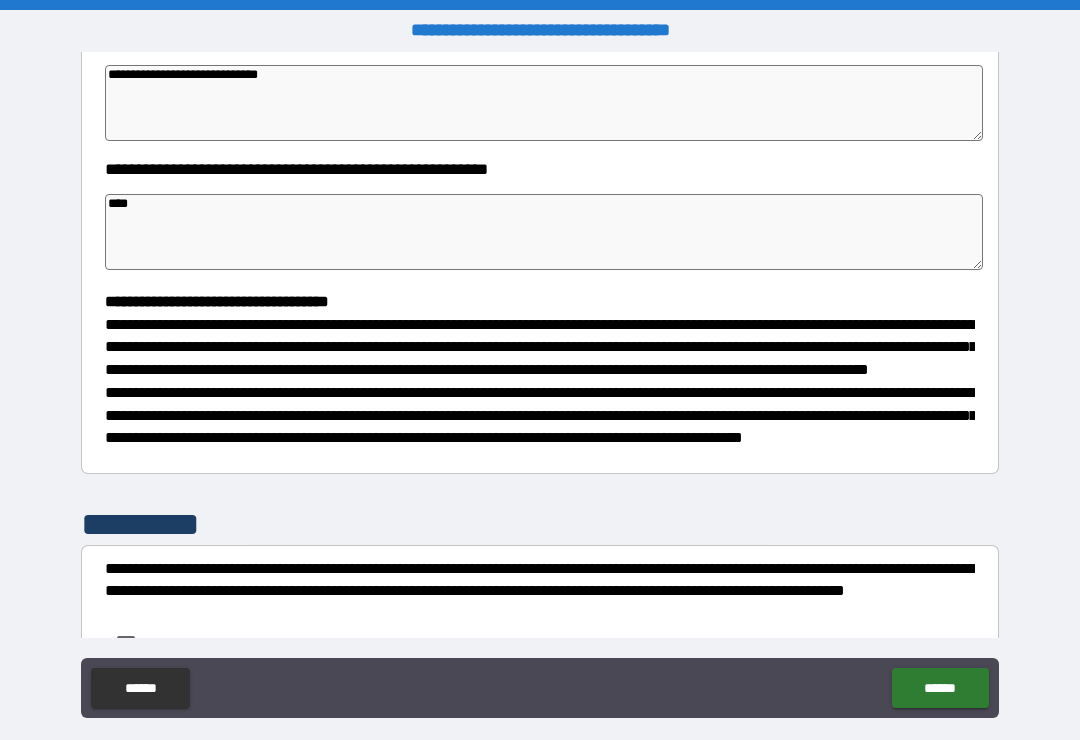 type on "*" 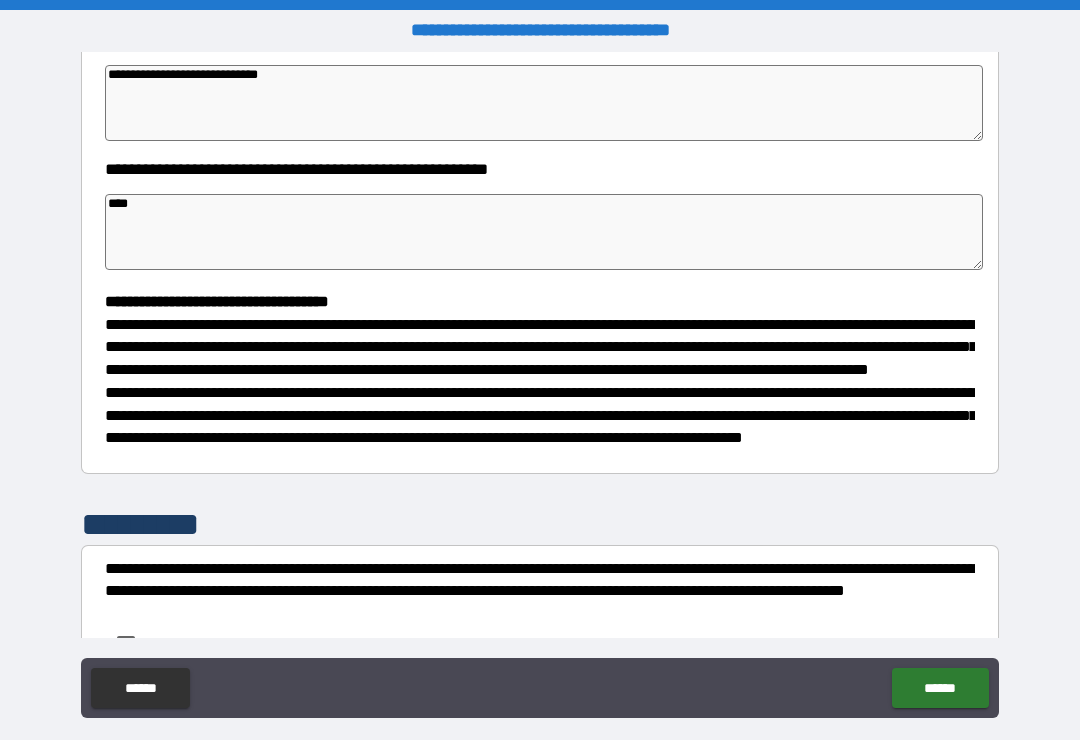 type on "*" 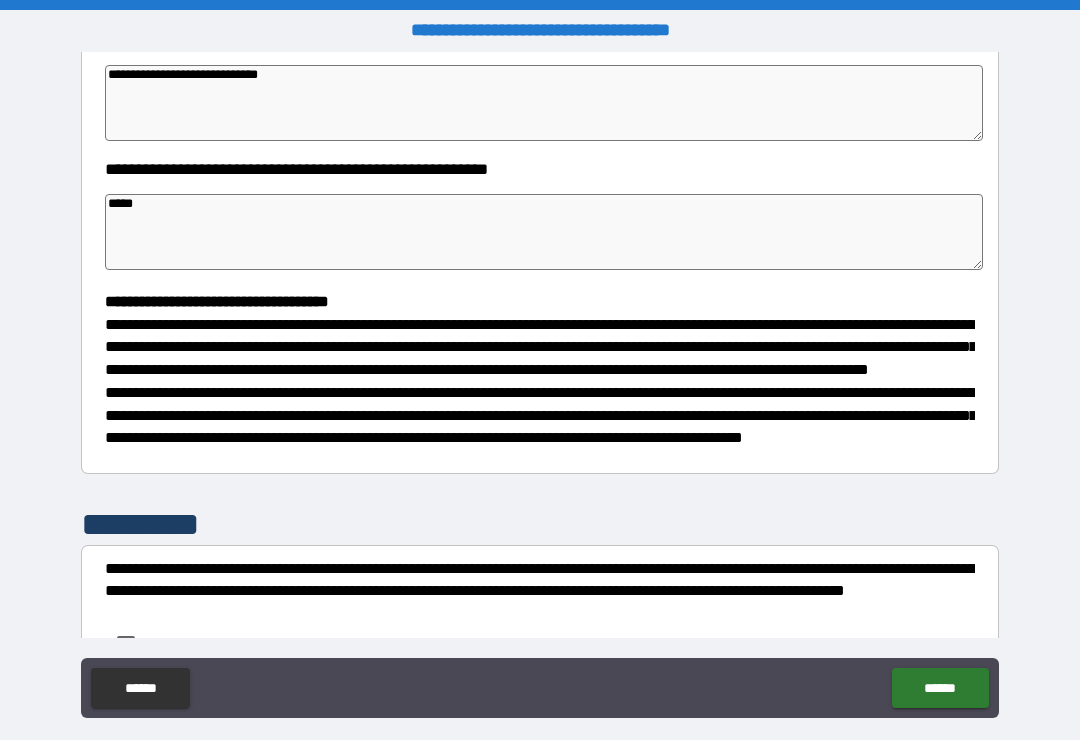 type on "*" 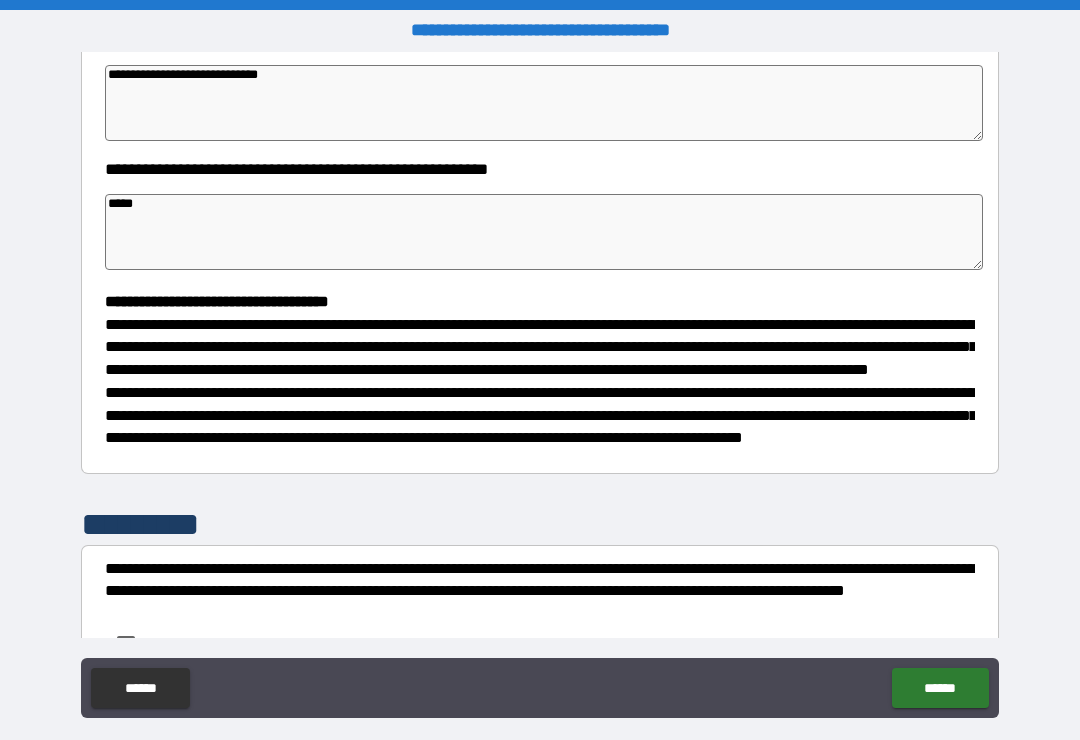 type on "*" 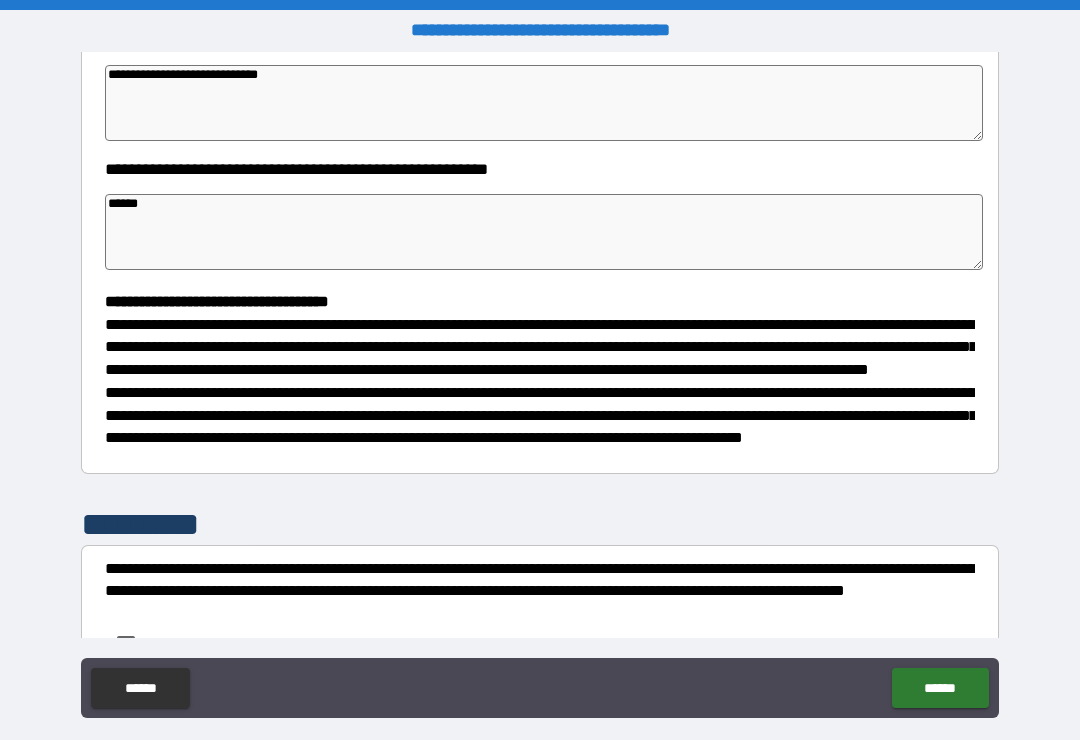 type on "*" 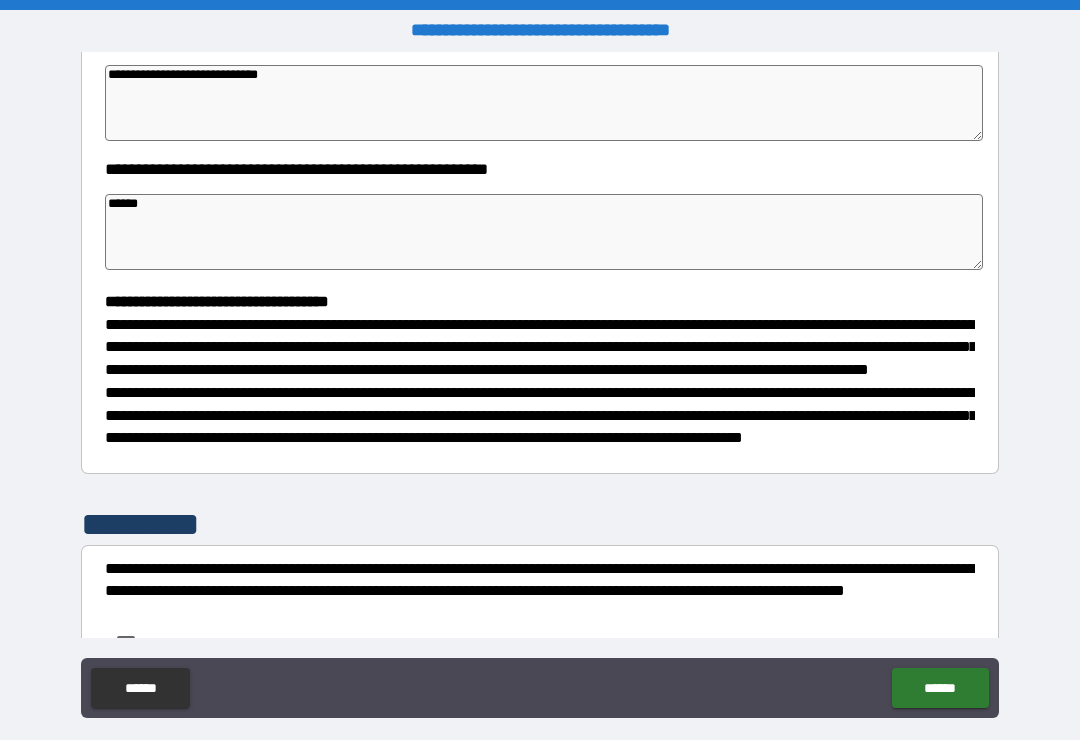 type on "*" 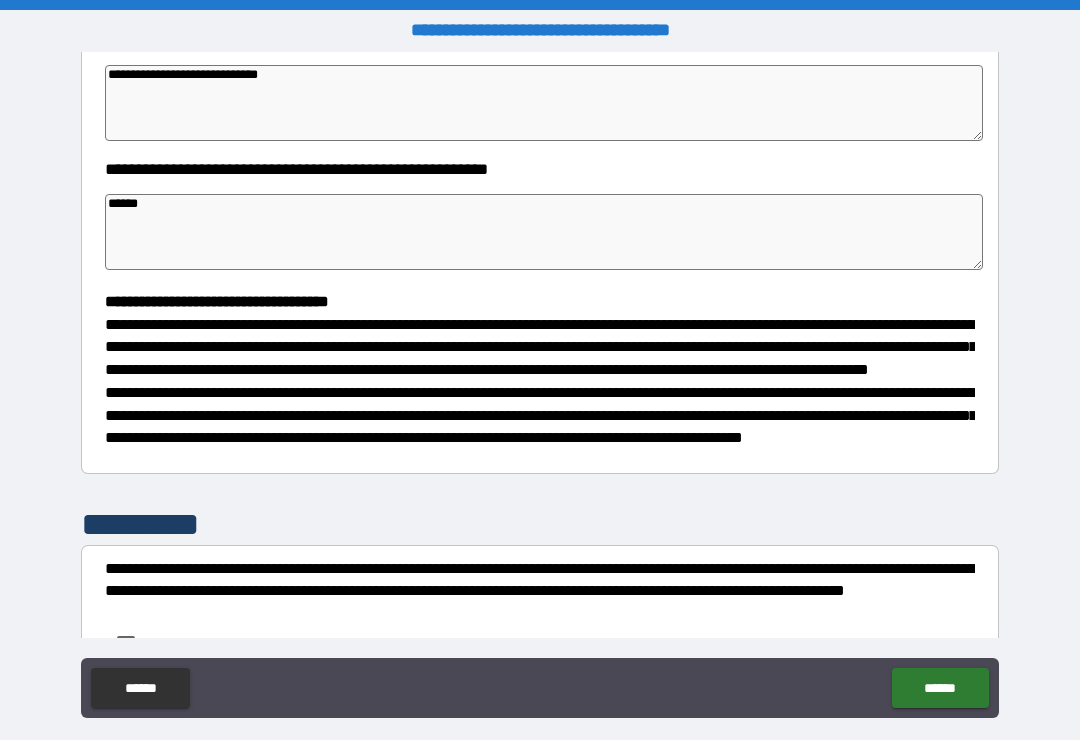 type on "*" 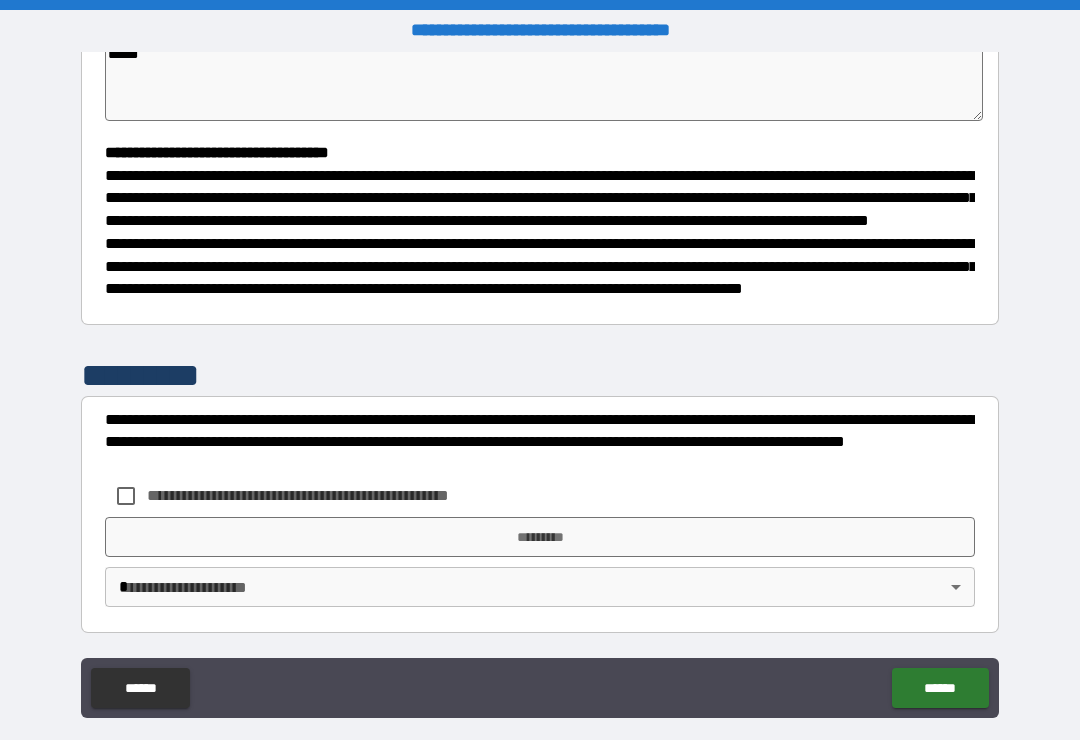 scroll, scrollTop: 526, scrollLeft: 0, axis: vertical 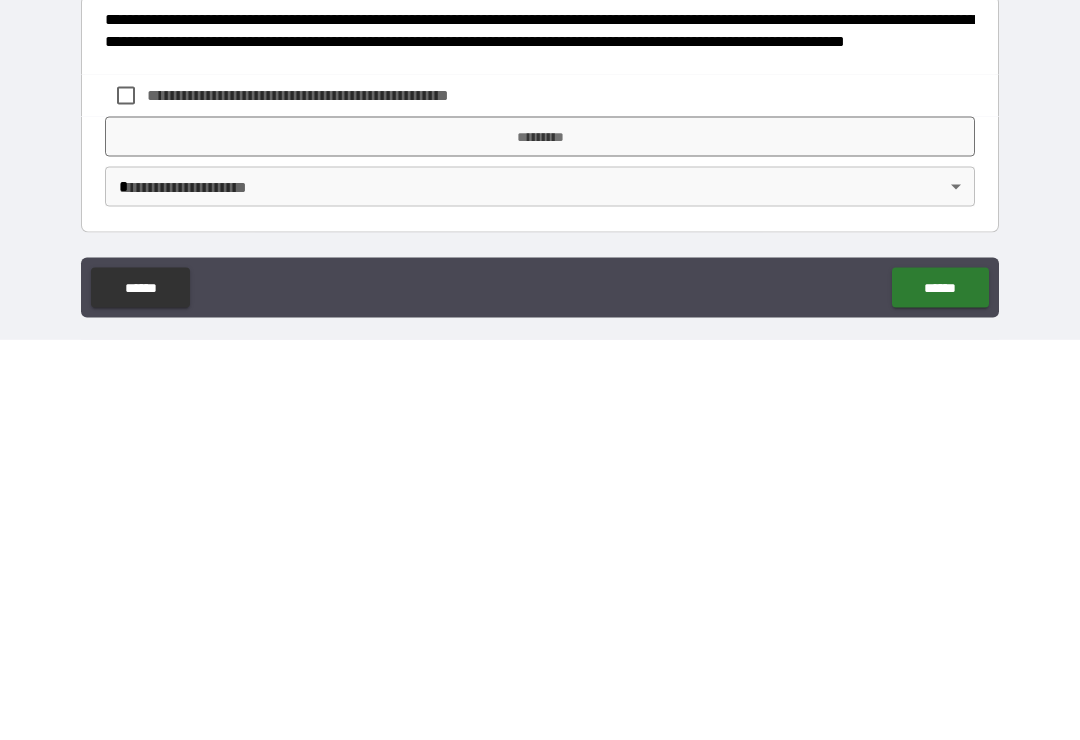 type on "******" 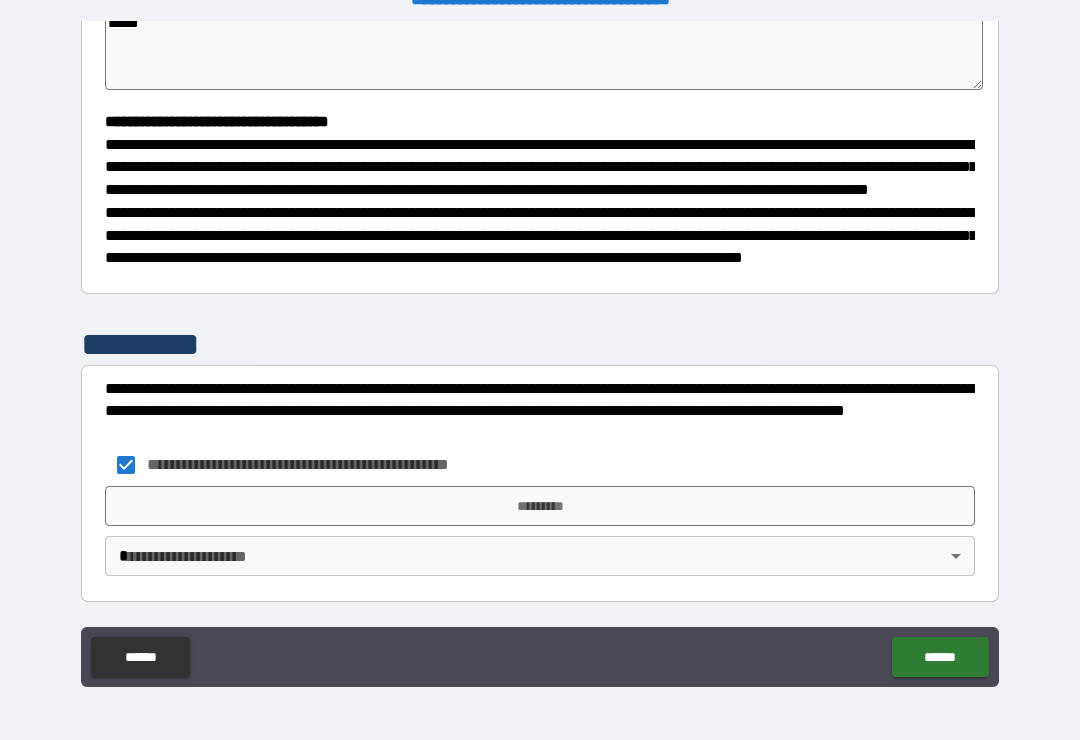 type on "*" 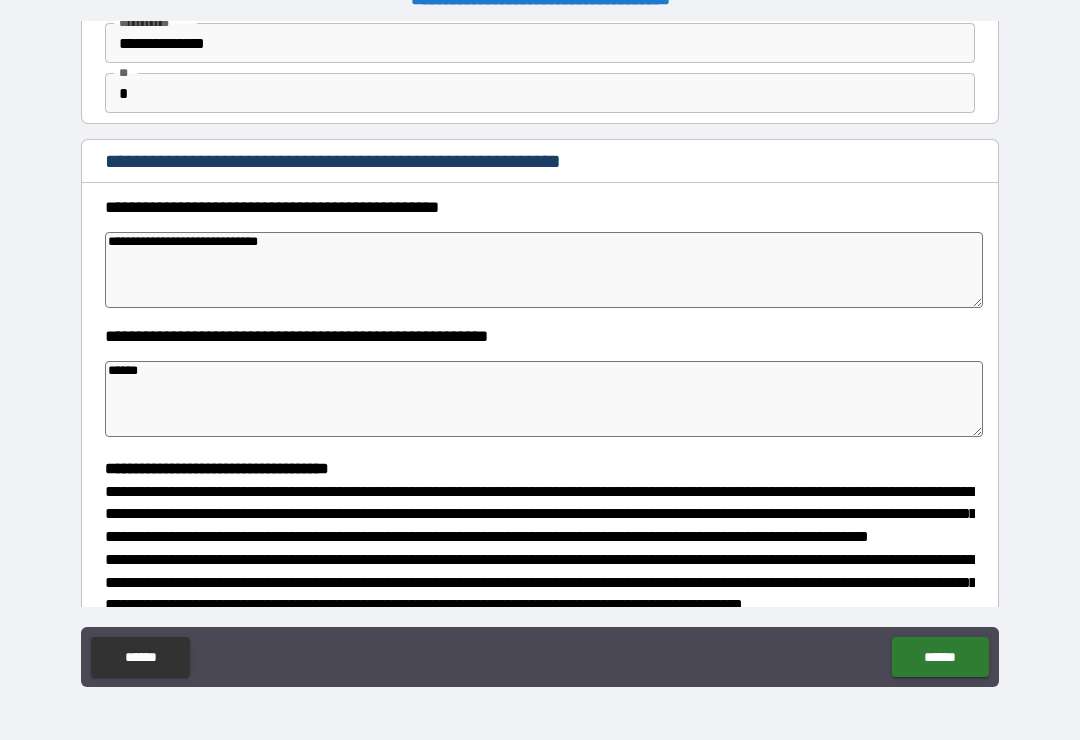 scroll, scrollTop: 148, scrollLeft: 0, axis: vertical 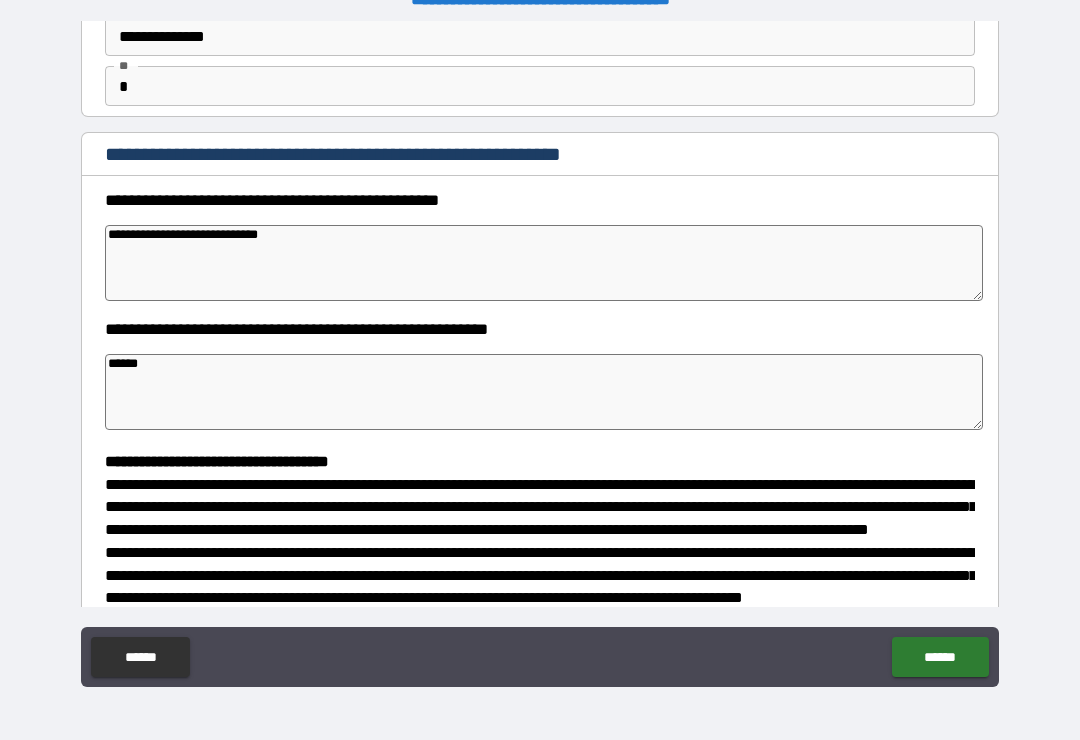 click on "**********" at bounding box center (544, 263) 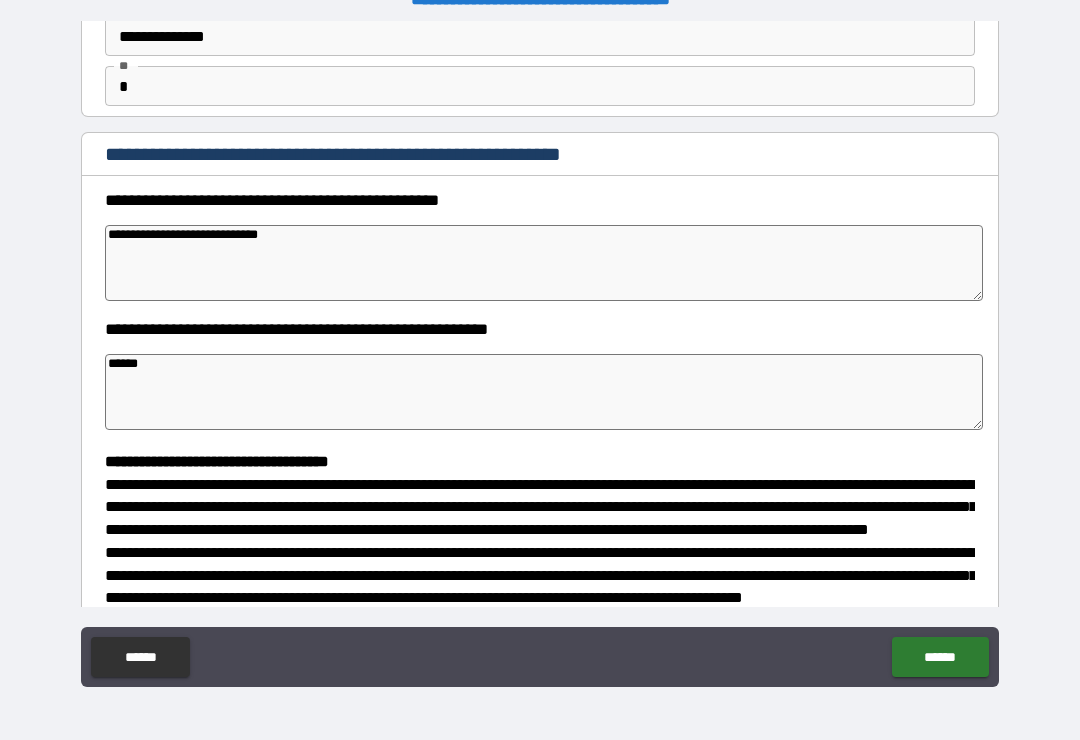 type on "**********" 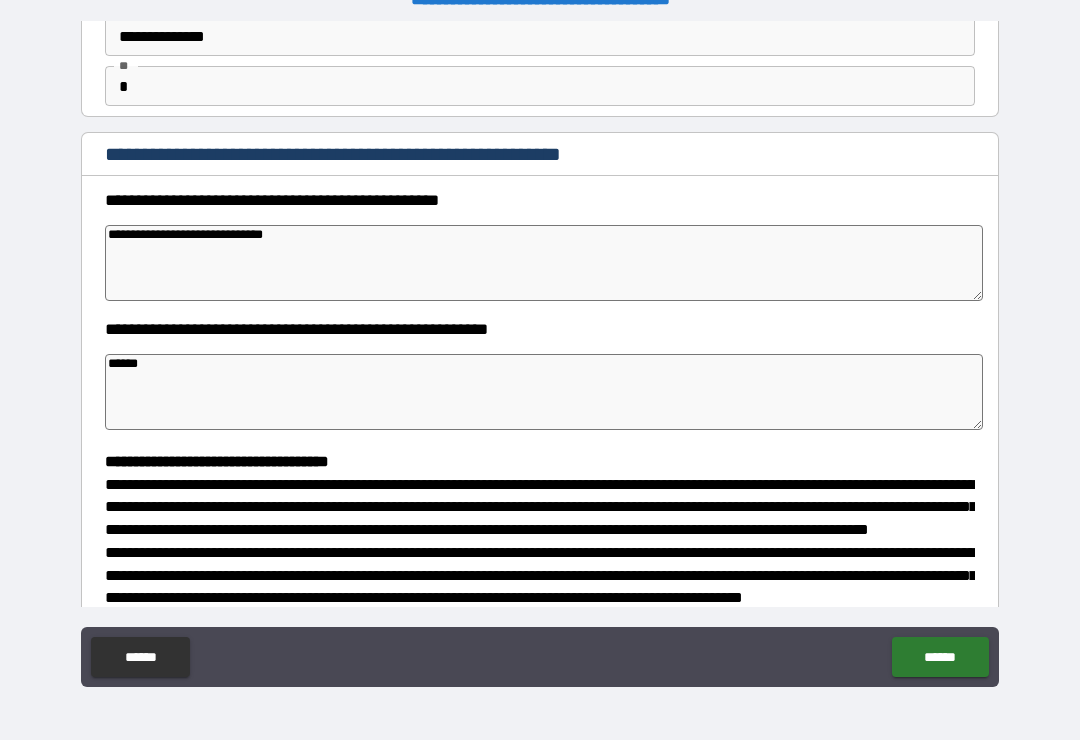 type on "*" 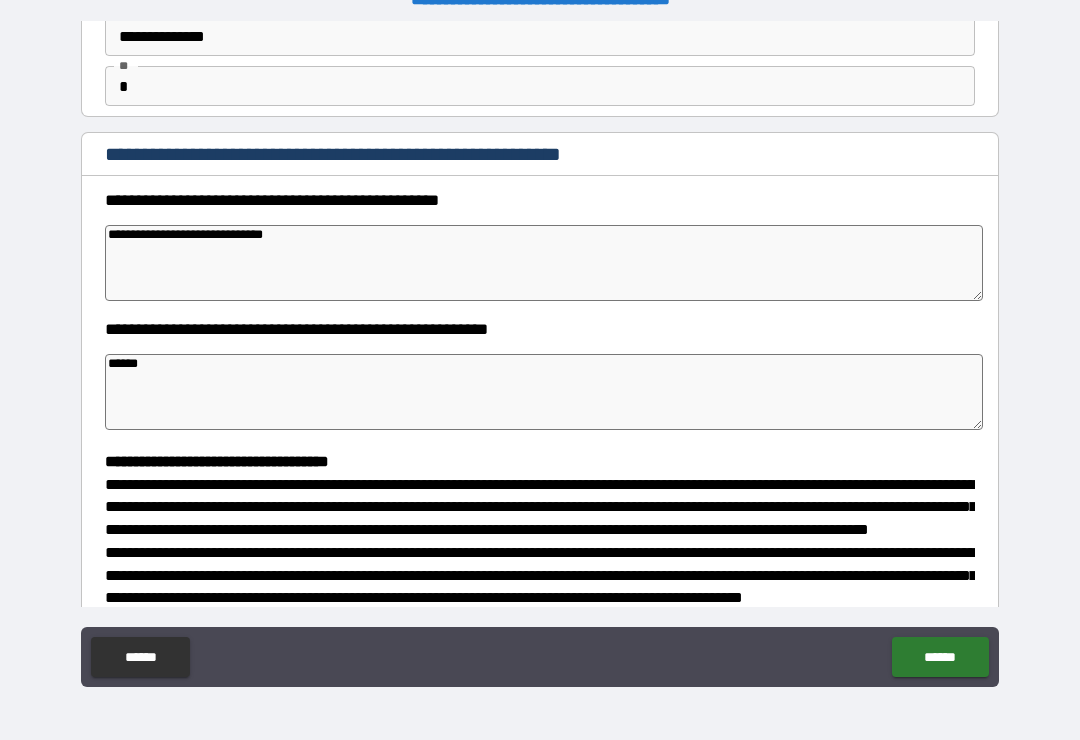 type on "*" 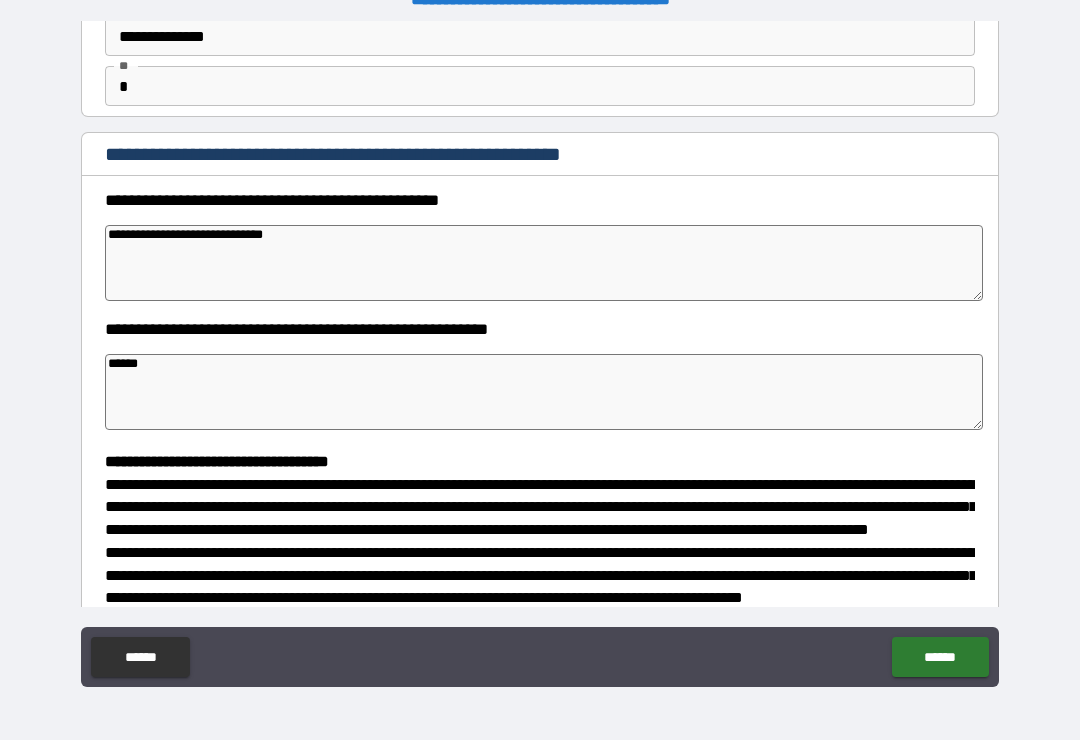 type on "*" 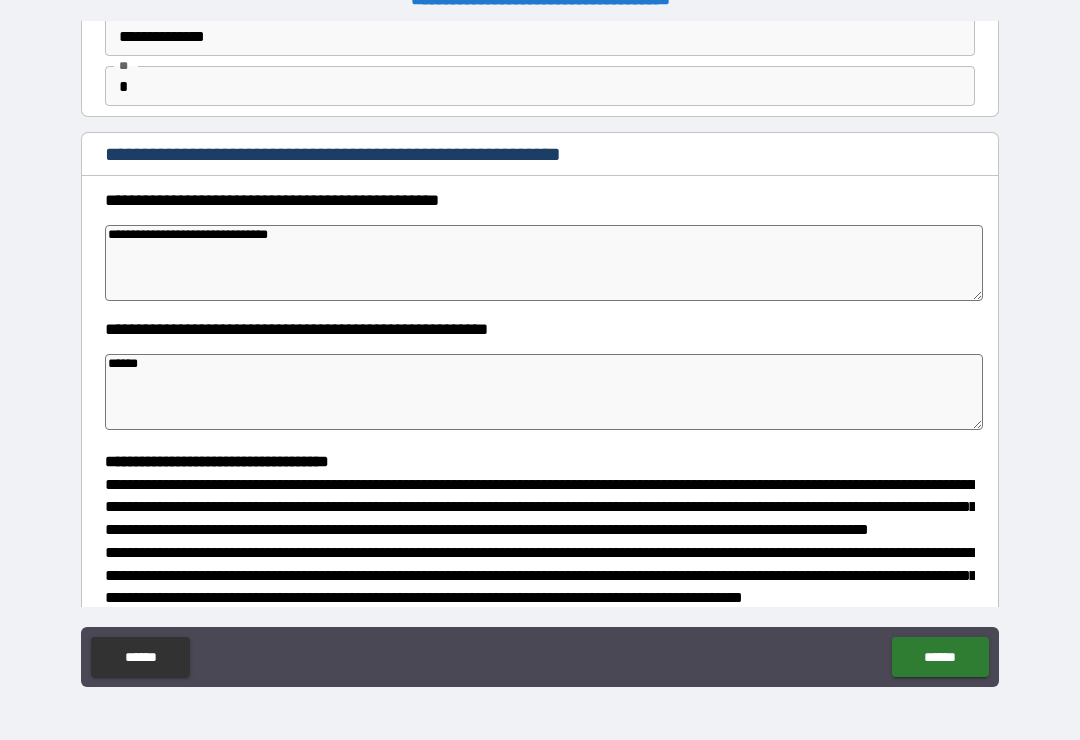 type on "*" 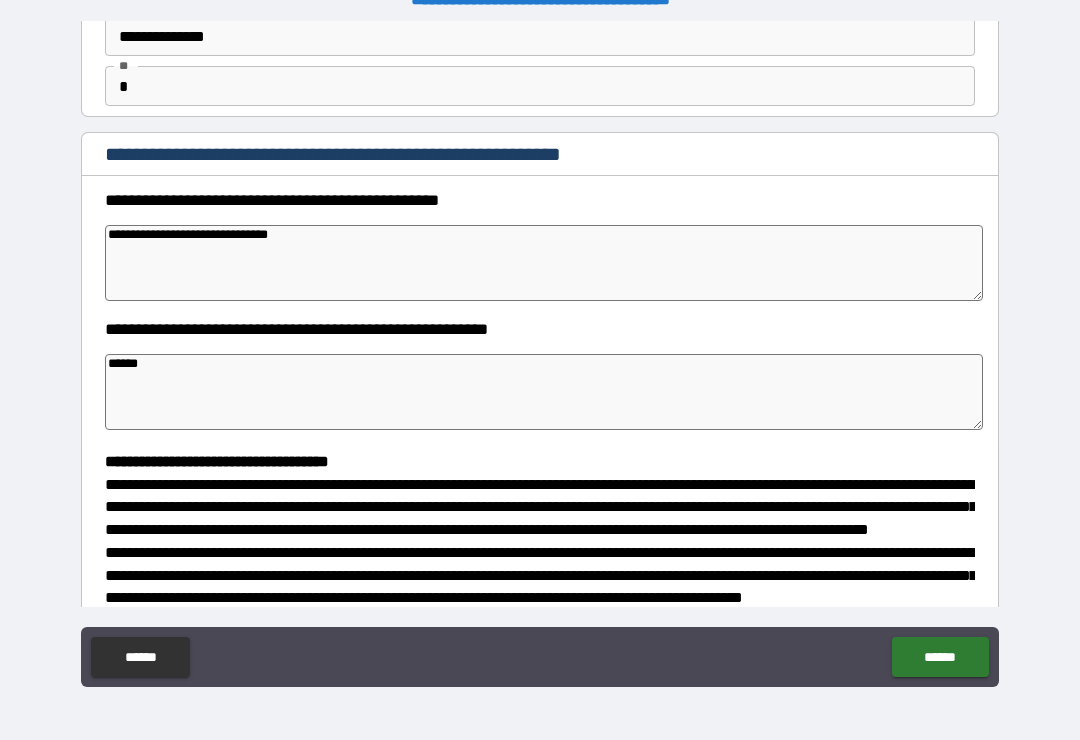 type 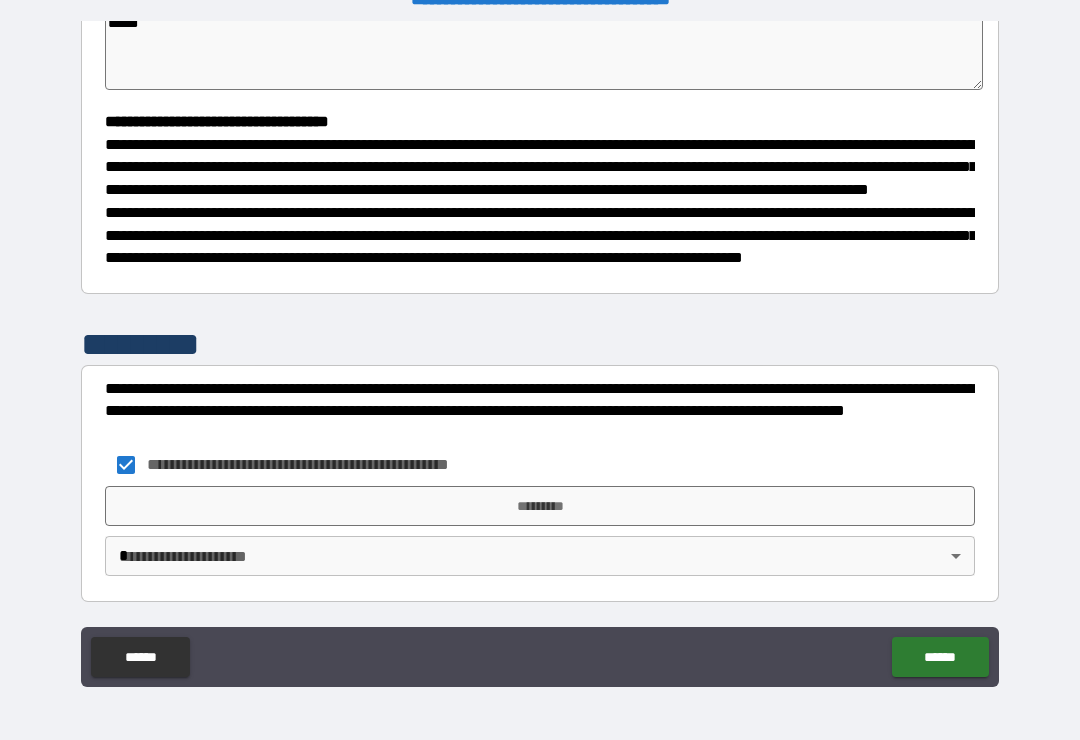scroll, scrollTop: 526, scrollLeft: 0, axis: vertical 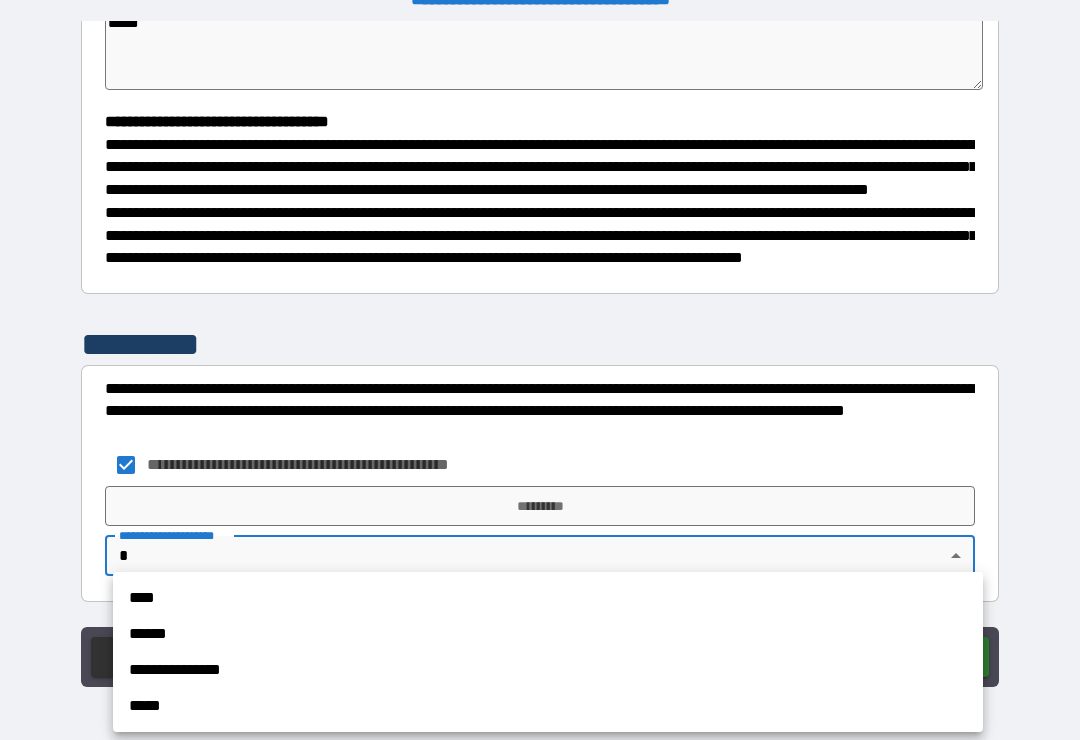 click on "**********" at bounding box center [548, 670] 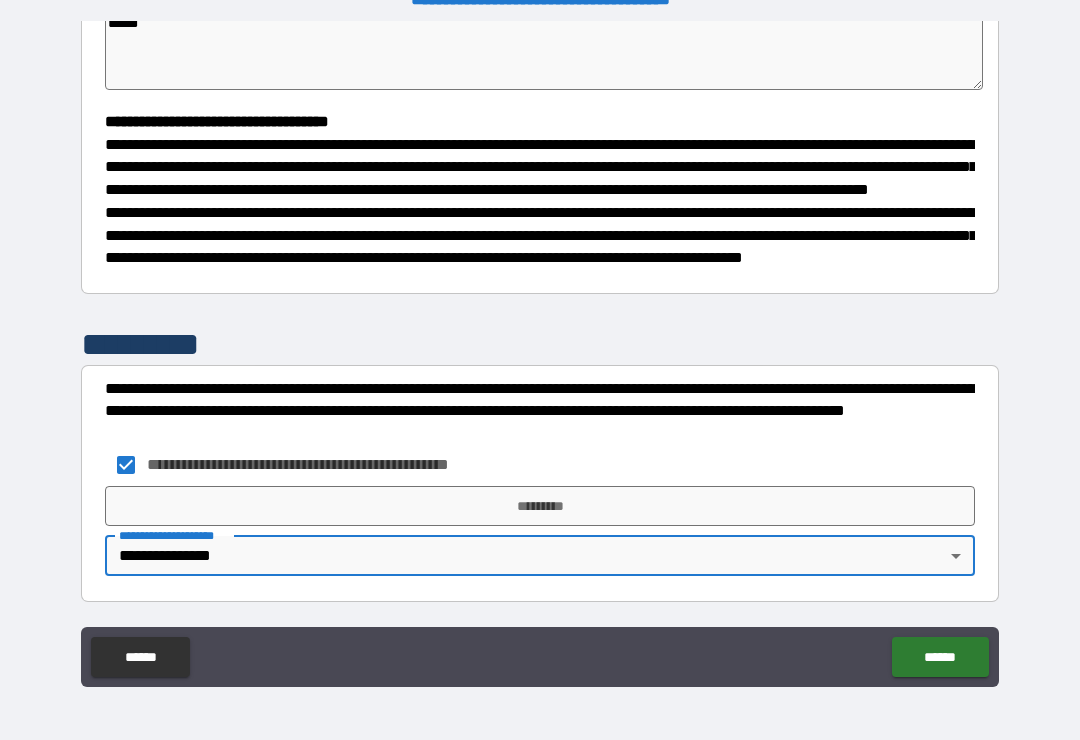 click on "*********" at bounding box center (540, 506) 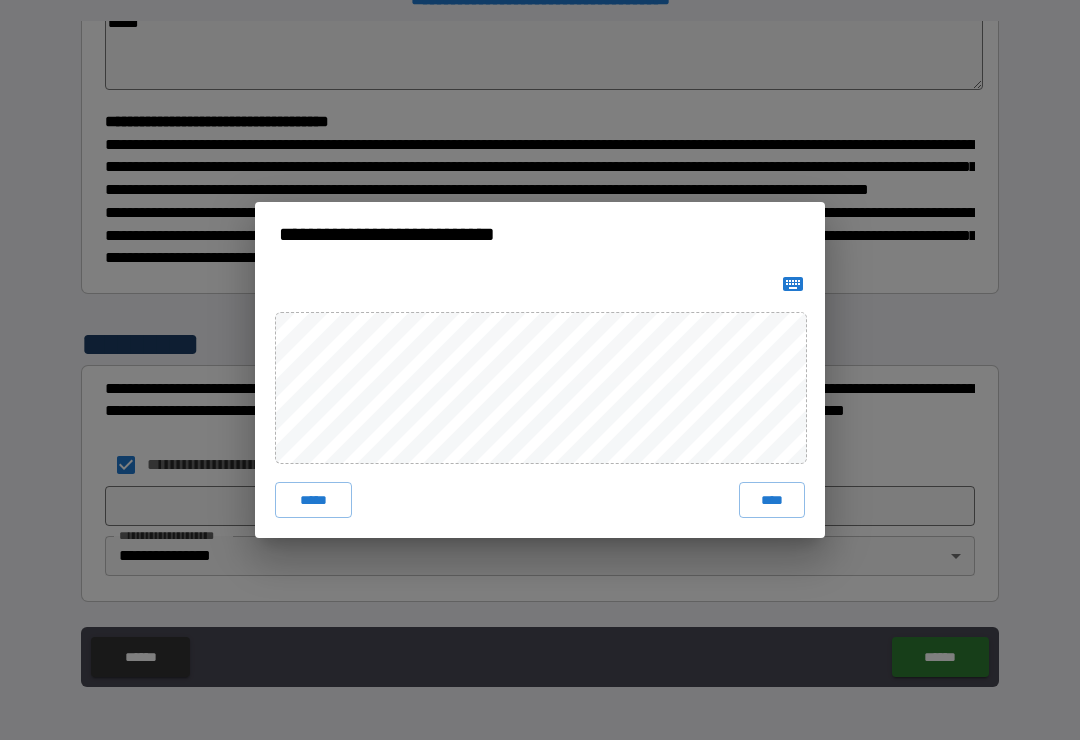 click on "**********" at bounding box center [540, 370] 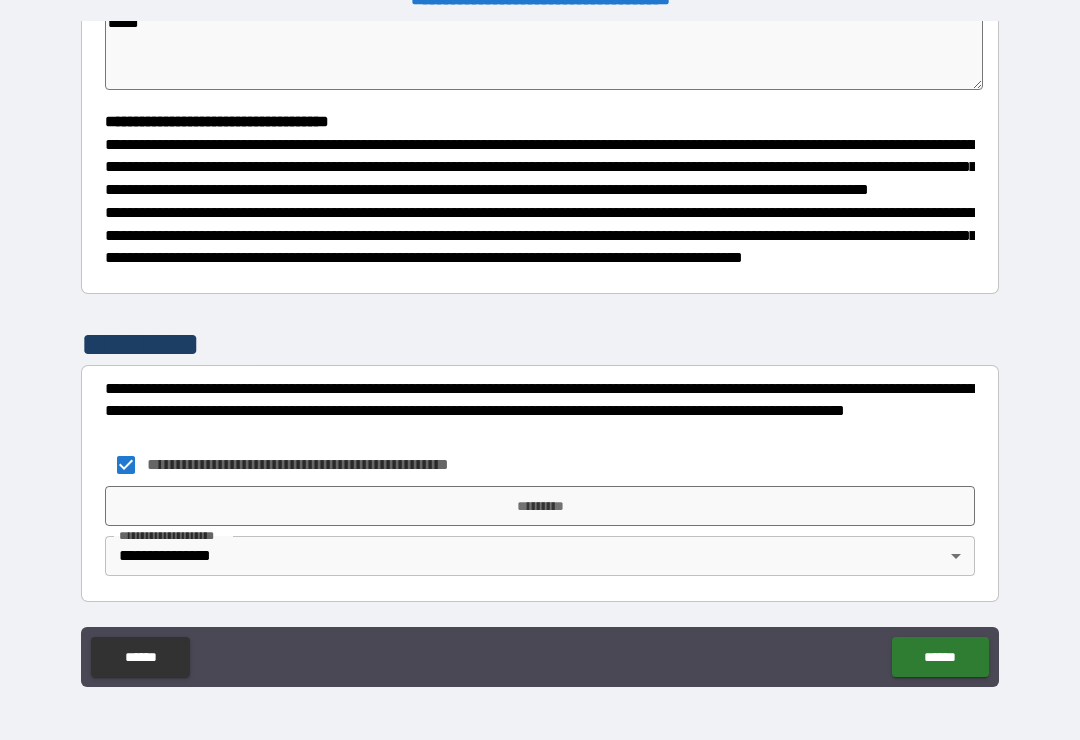 click on "**********" at bounding box center (540, 354) 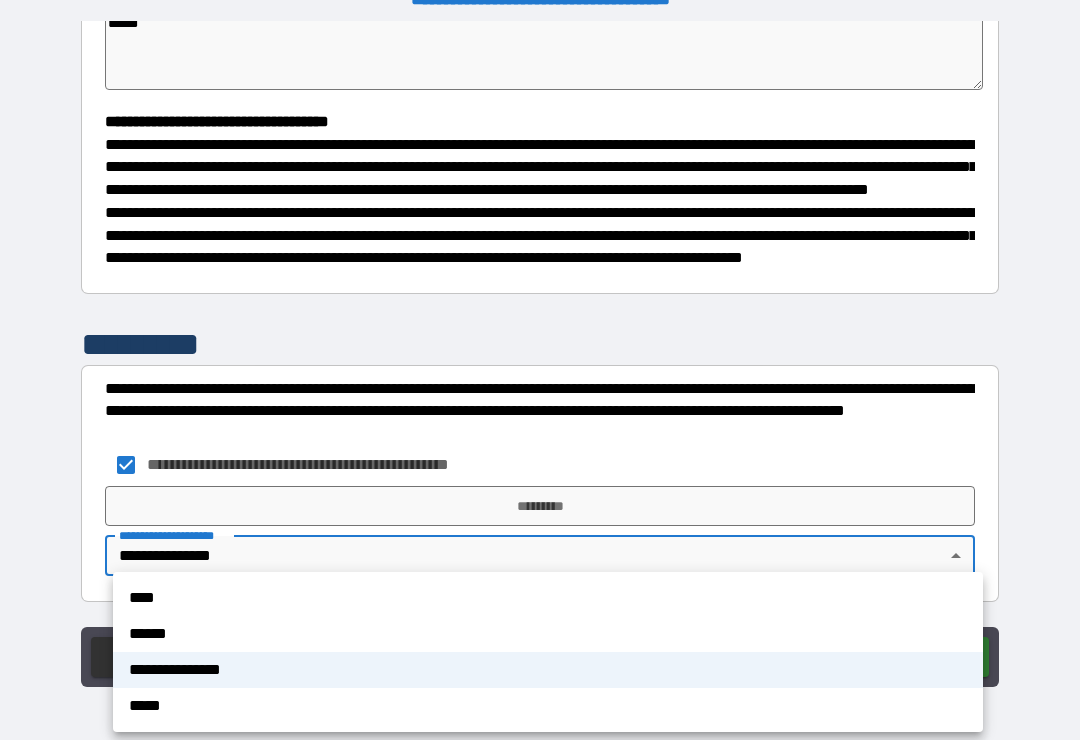 click on "****" at bounding box center [548, 598] 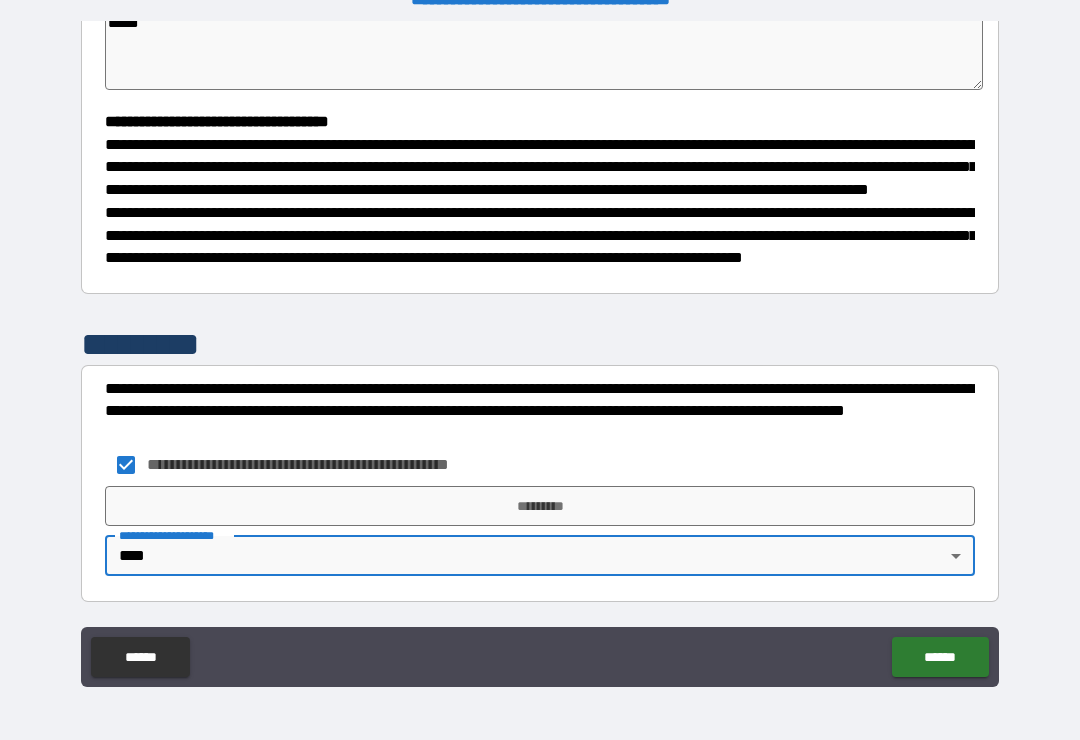 click on "*********" at bounding box center [540, 506] 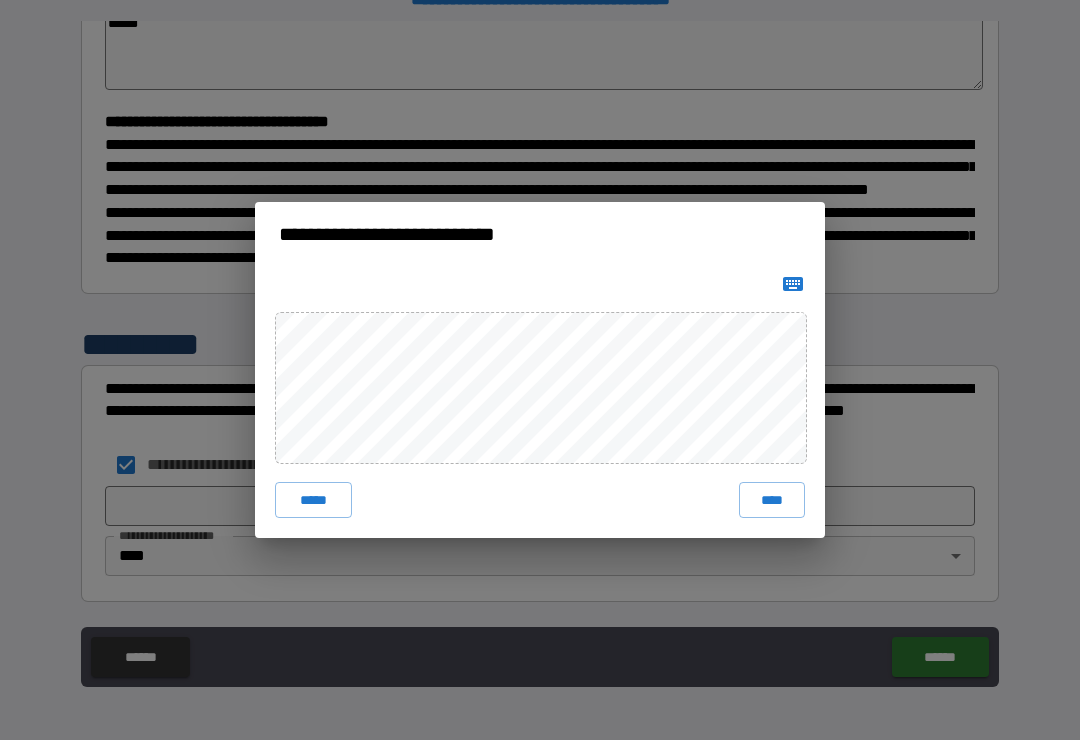 click on "*****" at bounding box center [313, 500] 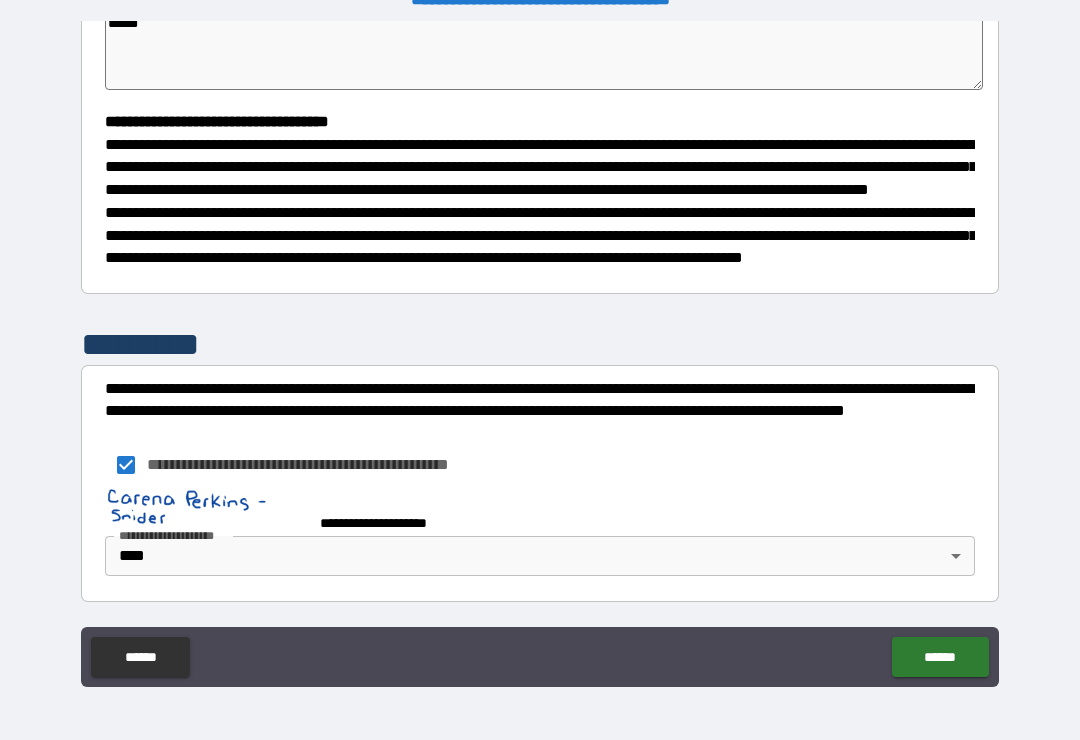 scroll, scrollTop: 516, scrollLeft: 0, axis: vertical 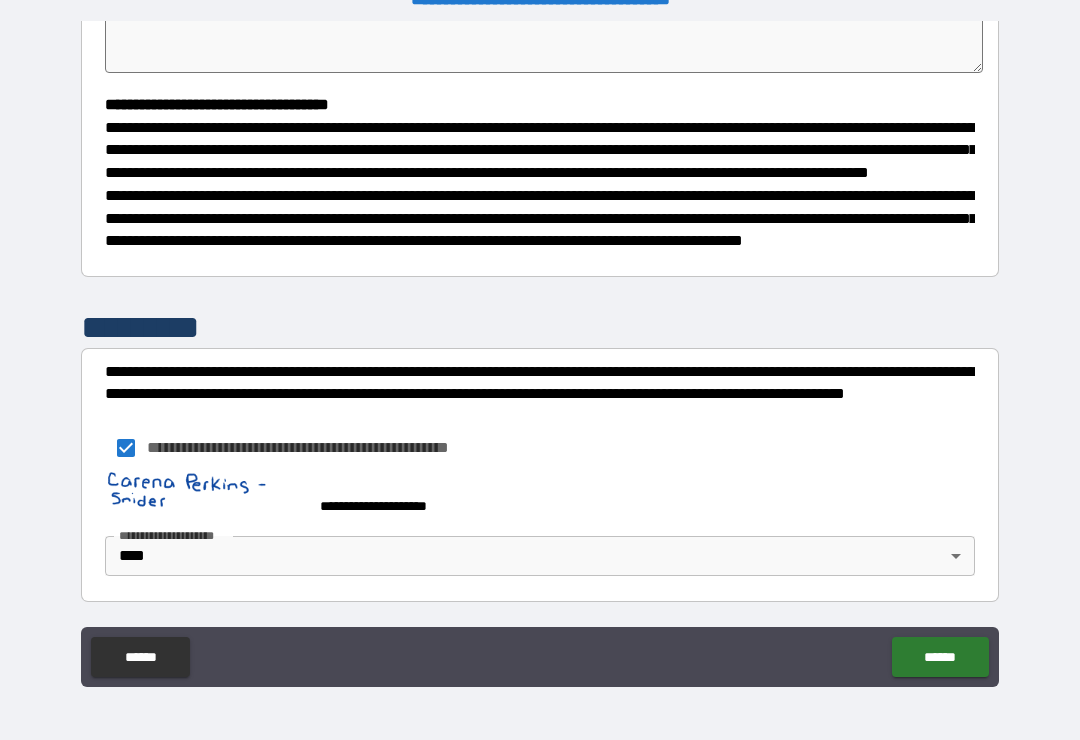 click on "******" at bounding box center (940, 657) 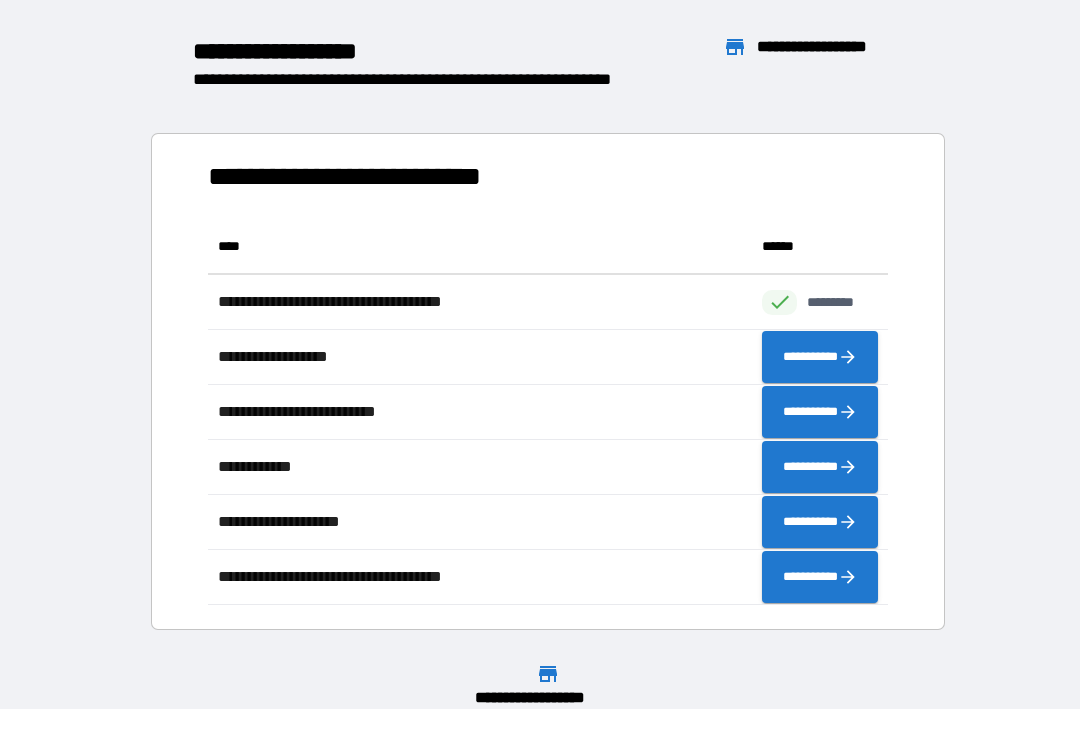 scroll, scrollTop: 1, scrollLeft: 1, axis: both 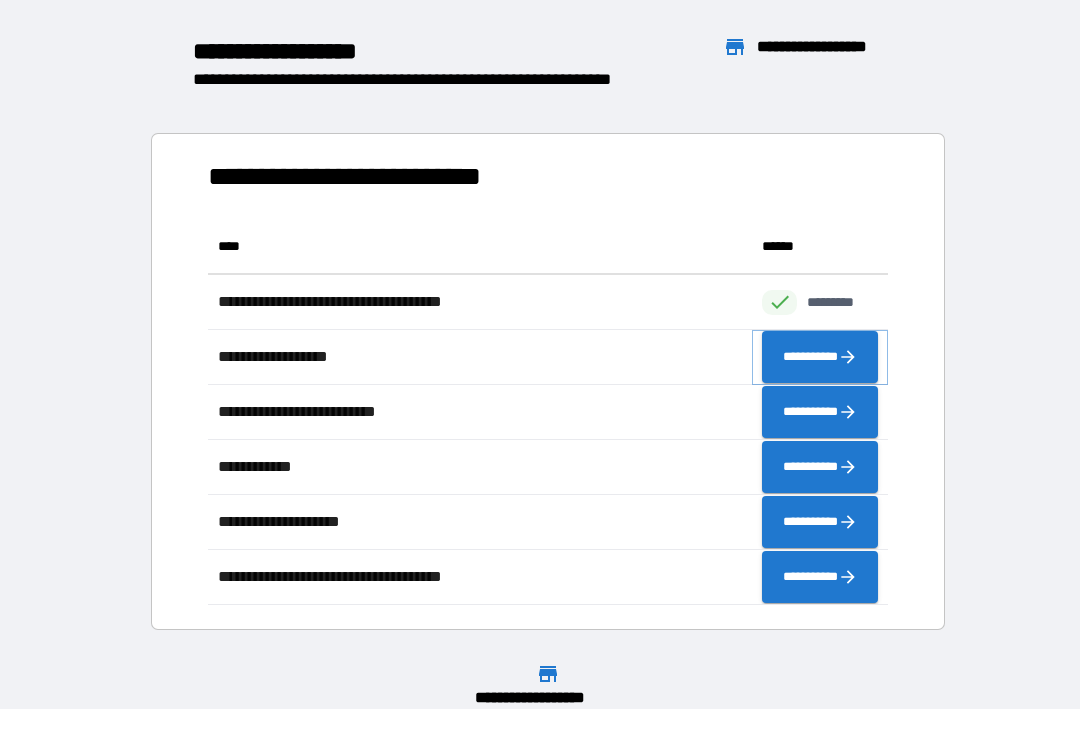 click on "**********" at bounding box center [820, 357] 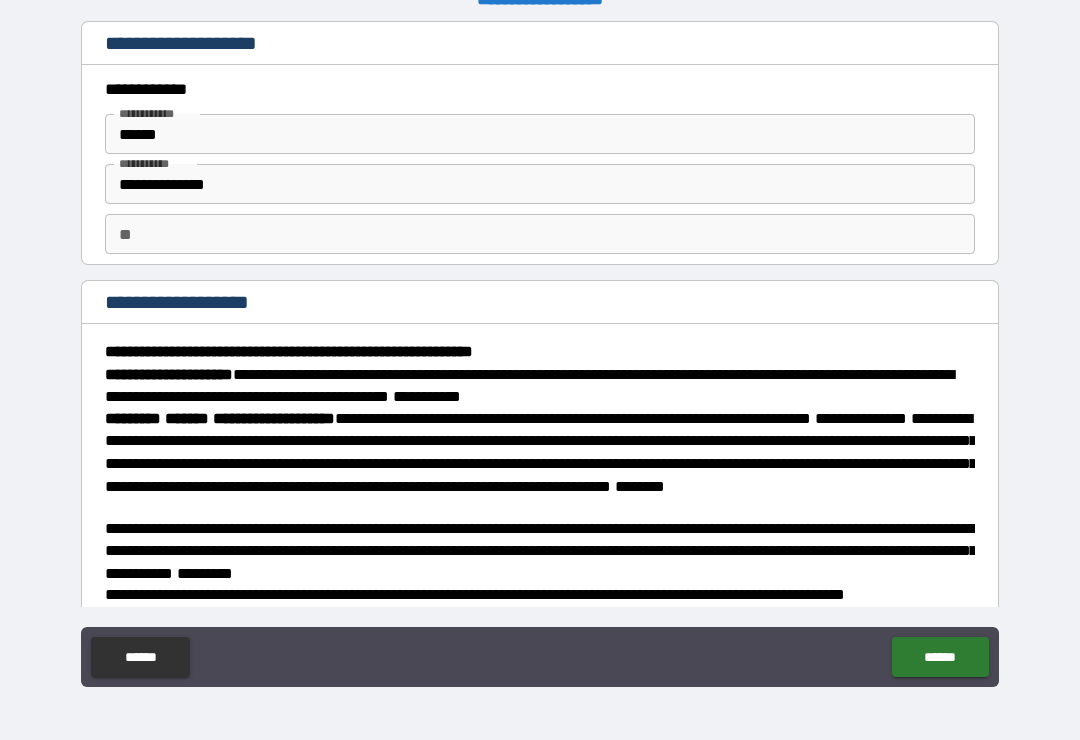 click on "**" at bounding box center (540, 234) 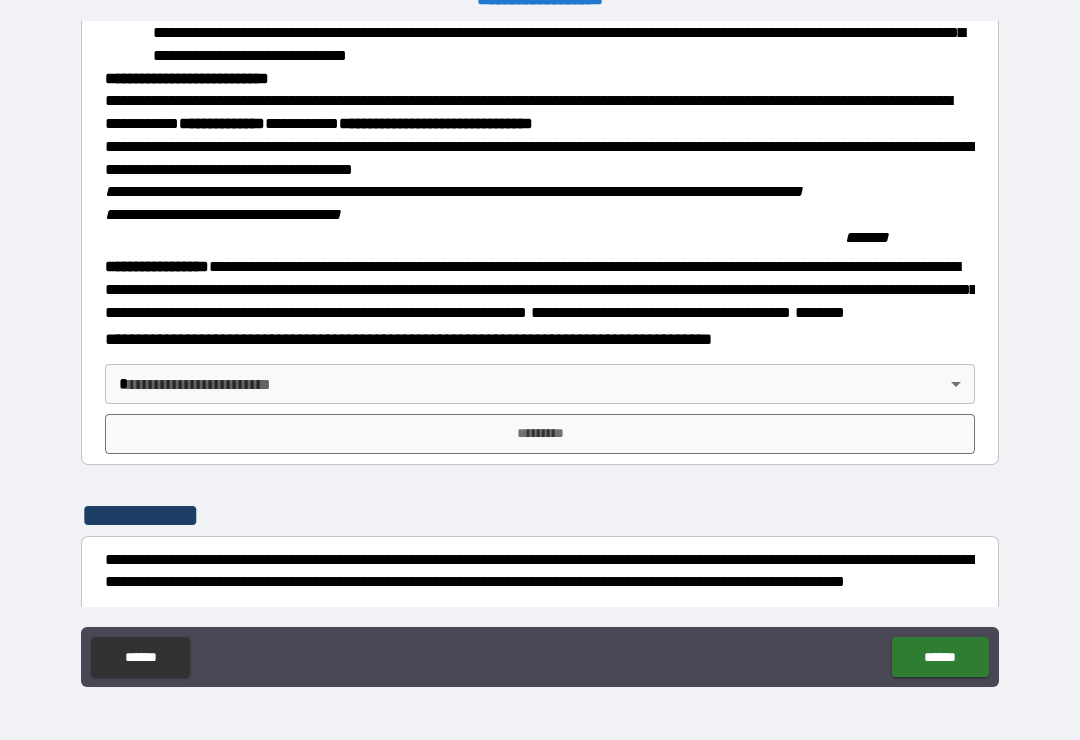 click on "**********" at bounding box center [540, 357] 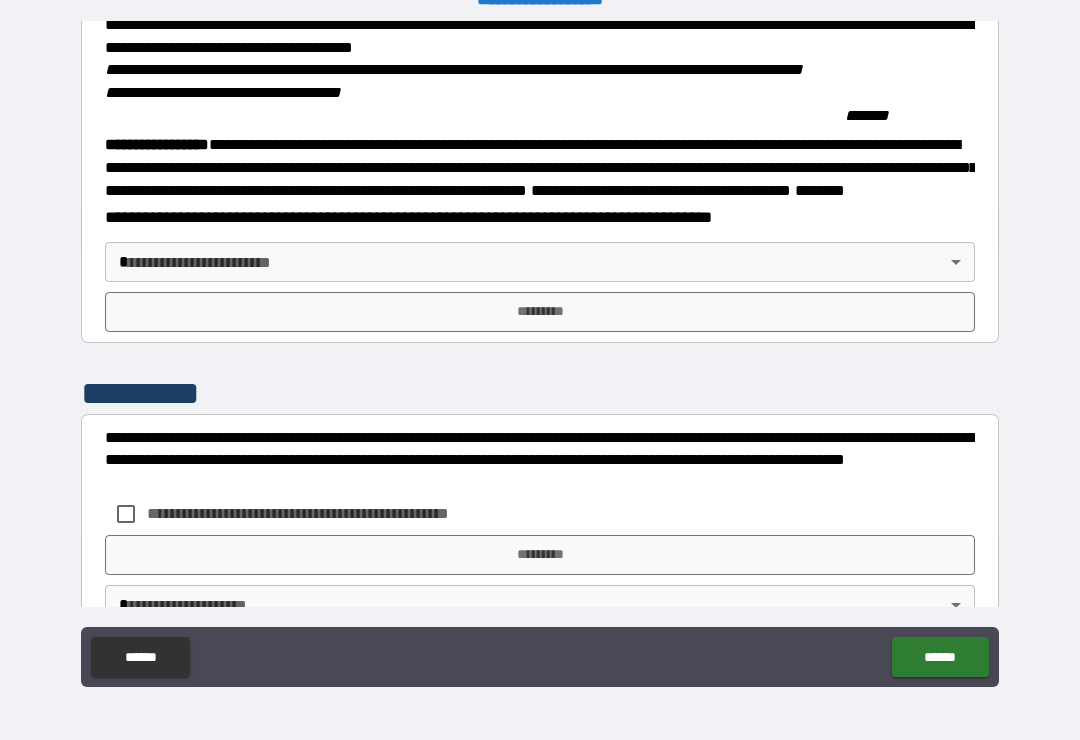 scroll, scrollTop: 1996, scrollLeft: 0, axis: vertical 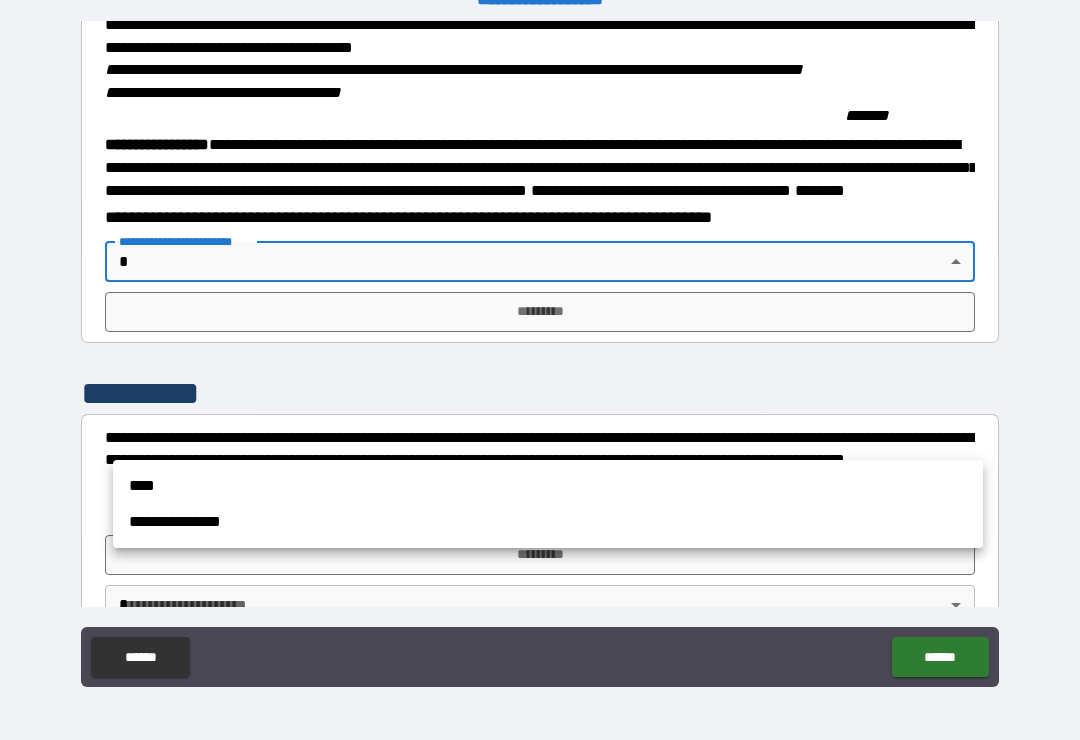click on "****" at bounding box center [548, 486] 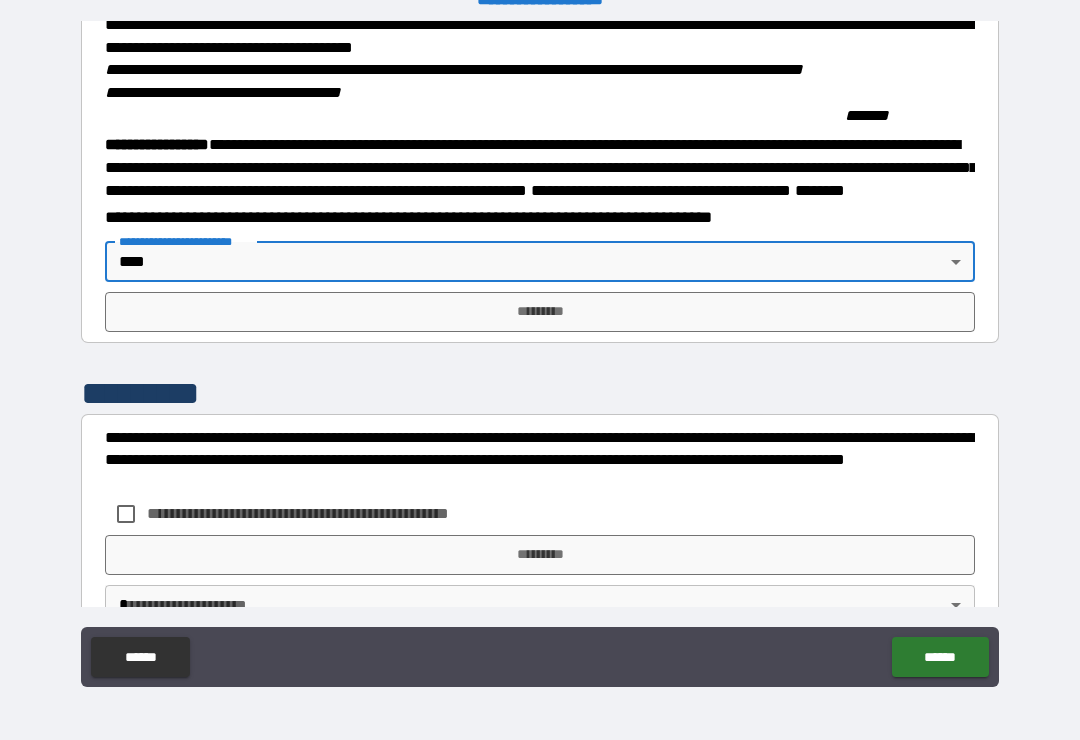 click on "*********" at bounding box center (540, 312) 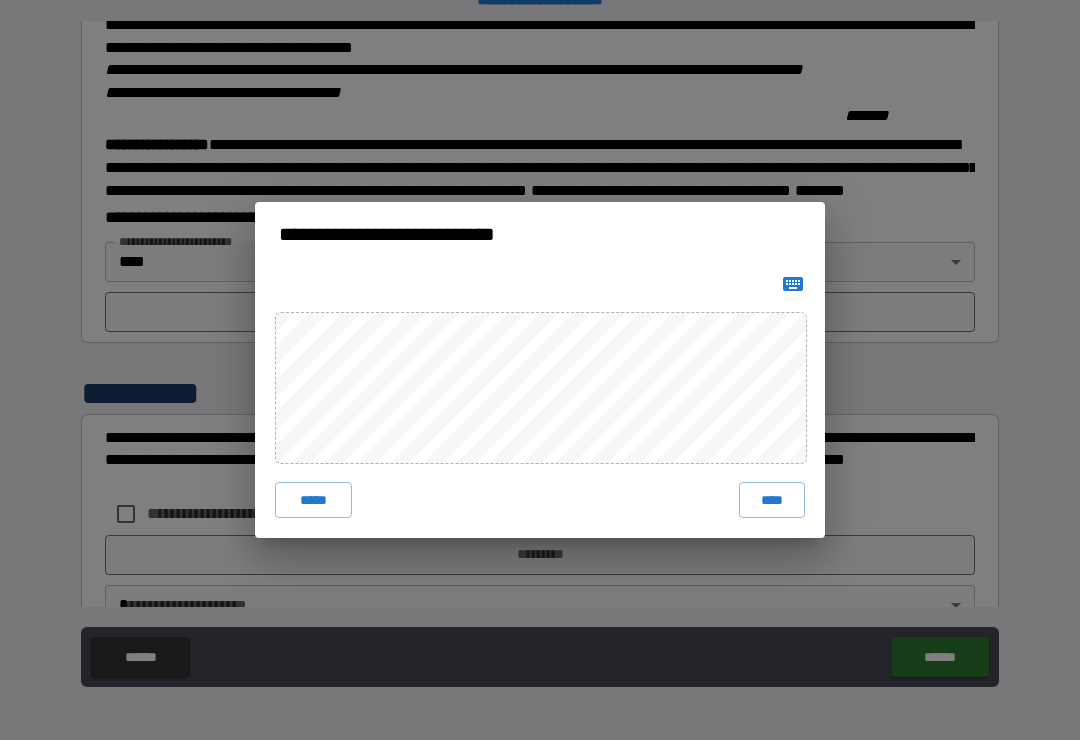click on "*****" at bounding box center (313, 500) 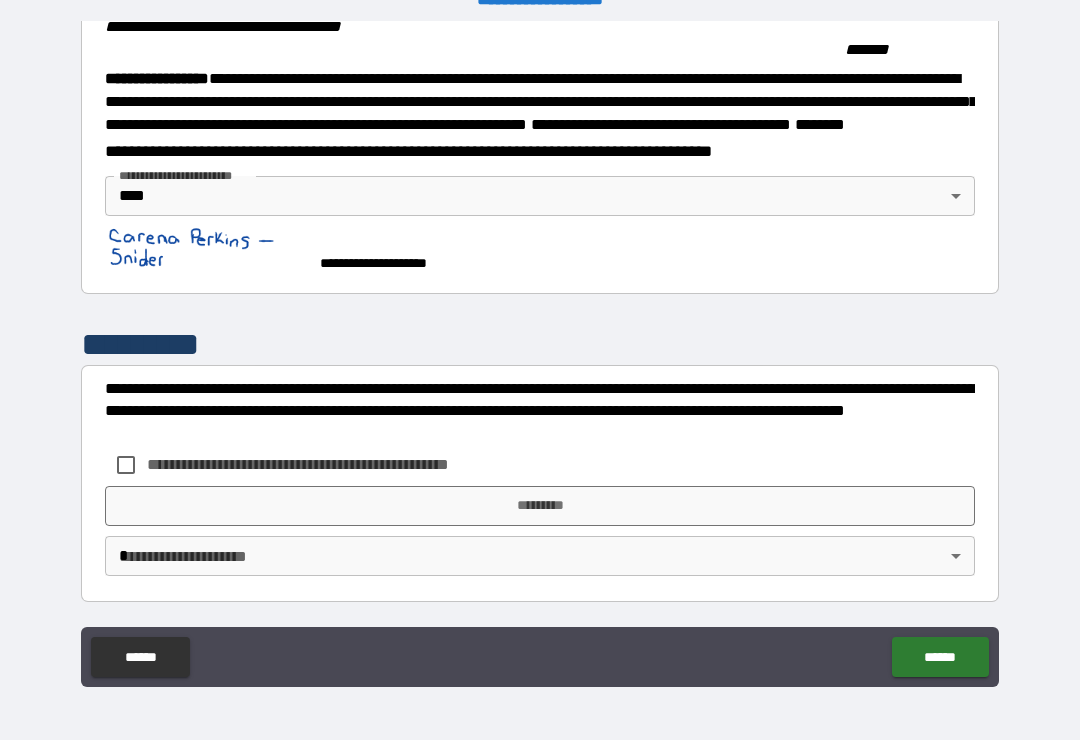 scroll, scrollTop: 2232, scrollLeft: 0, axis: vertical 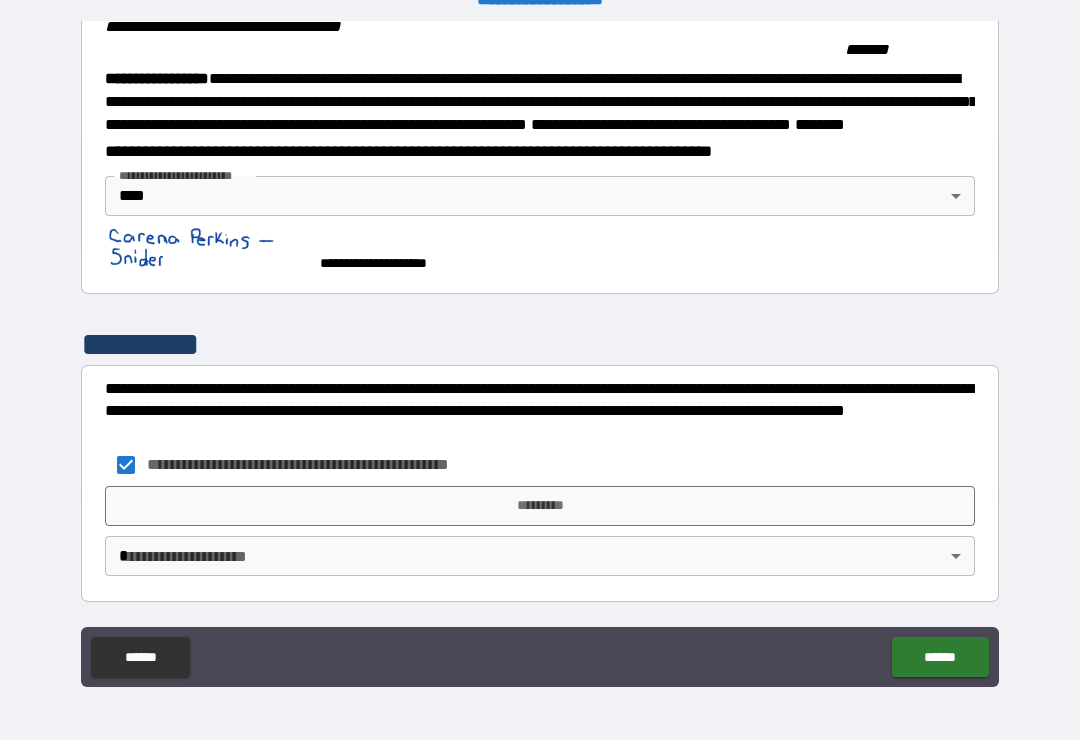 click on "**********" at bounding box center (540, 354) 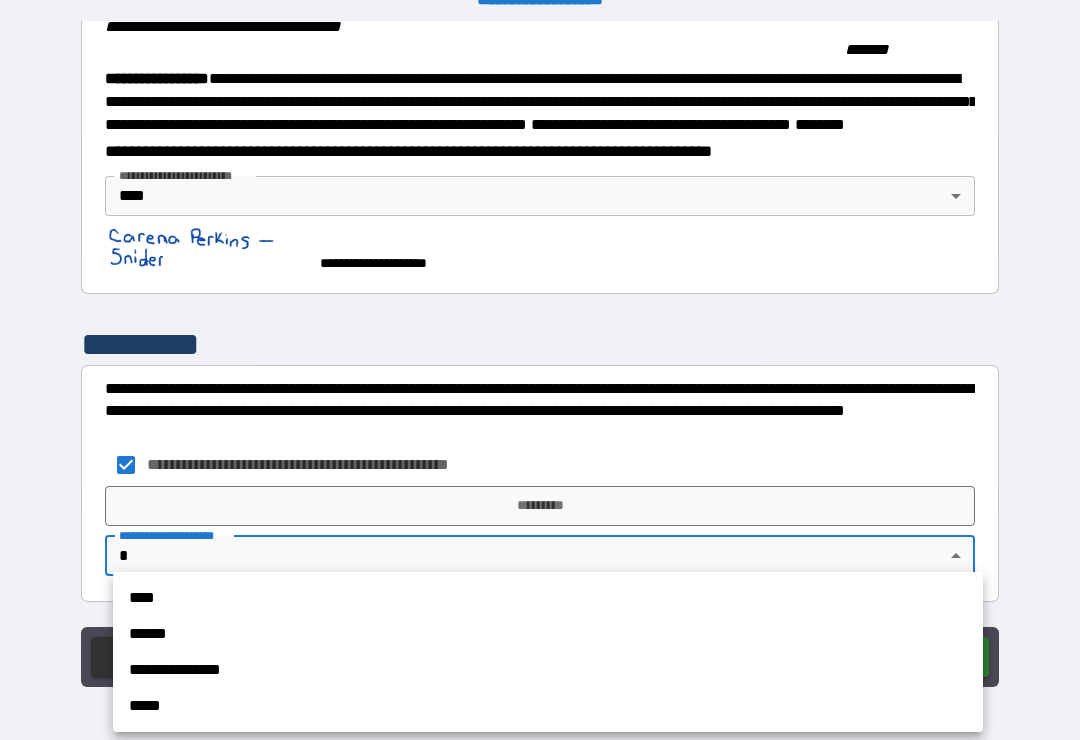 click on "****" at bounding box center [548, 598] 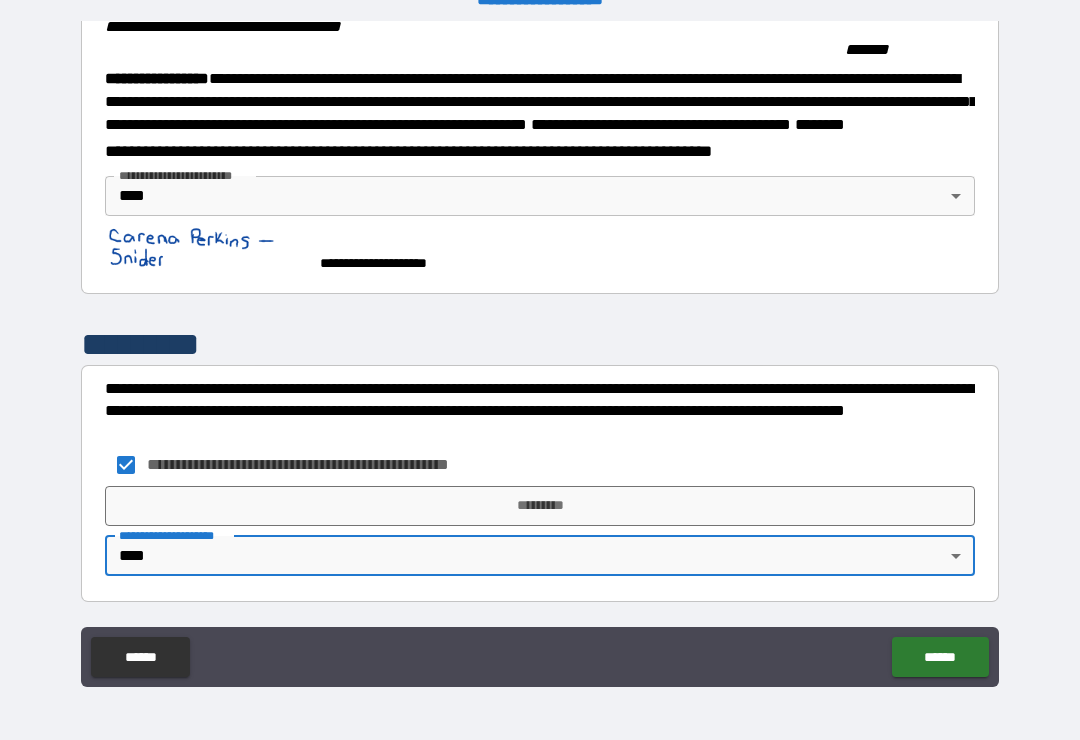 click on "*********" at bounding box center [540, 506] 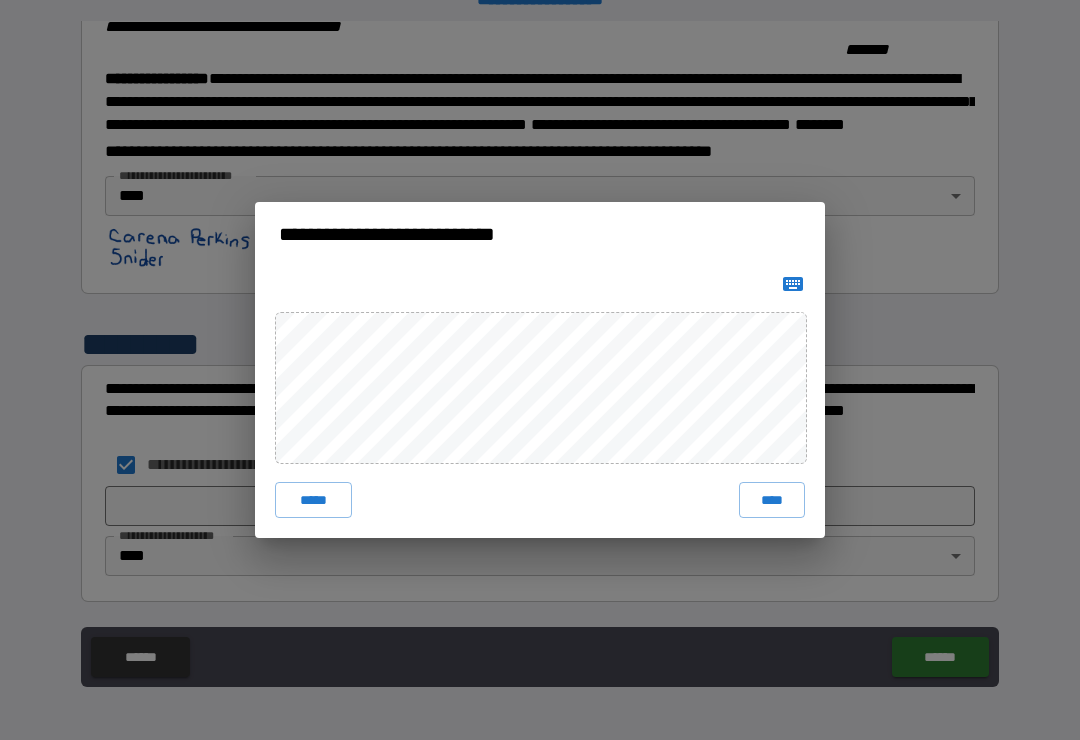 click on "****" at bounding box center [772, 500] 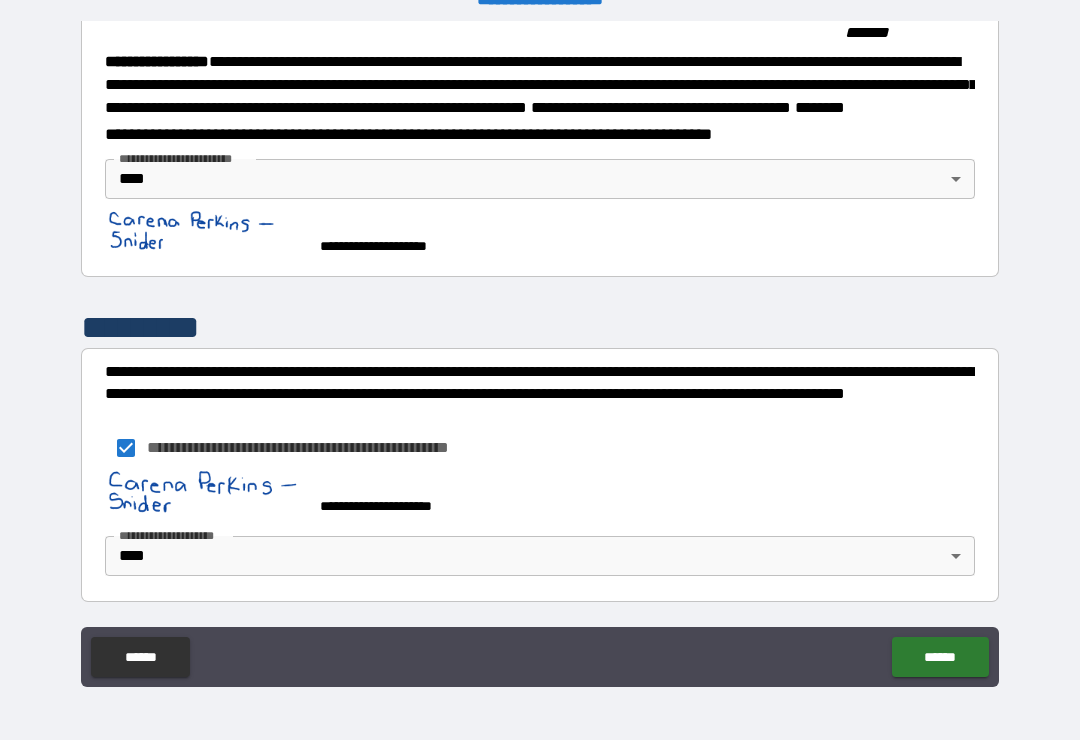 scroll, scrollTop: 2249, scrollLeft: 0, axis: vertical 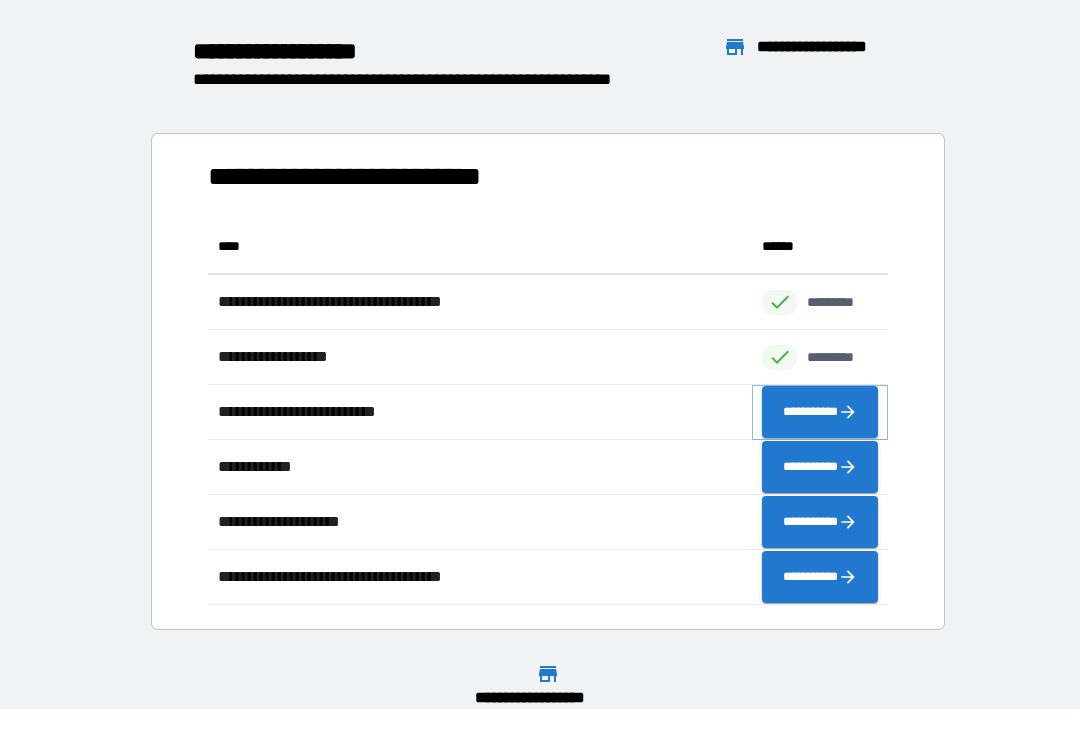 click on "**********" at bounding box center (820, 412) 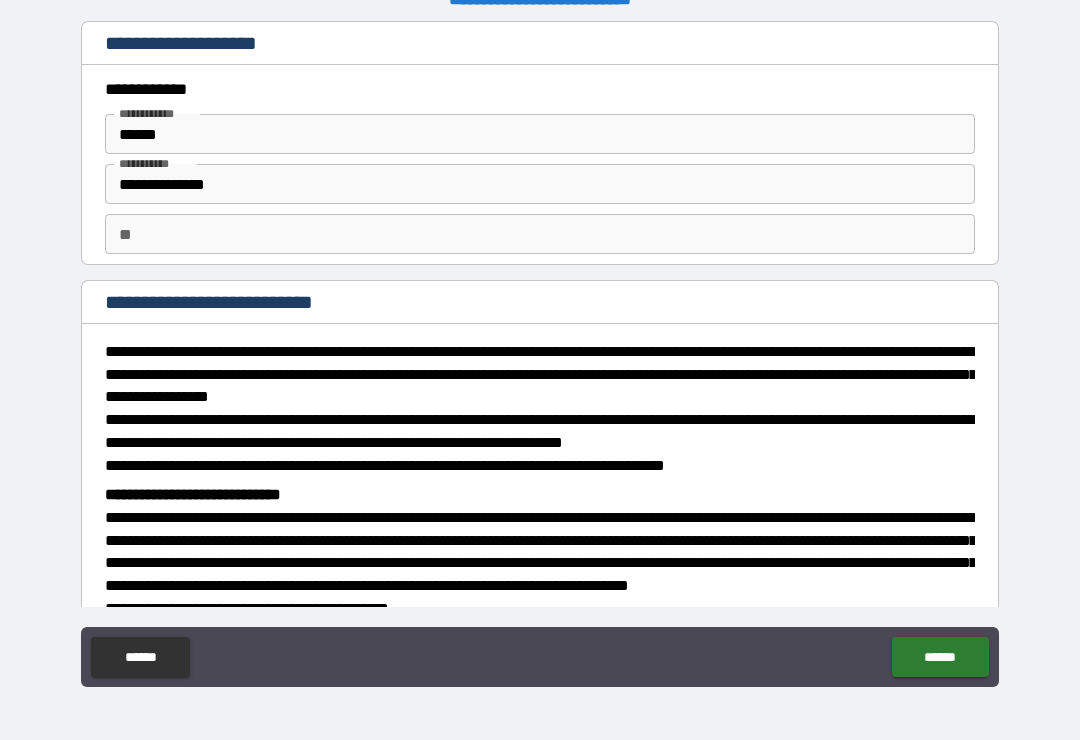 click on "**" at bounding box center (540, 234) 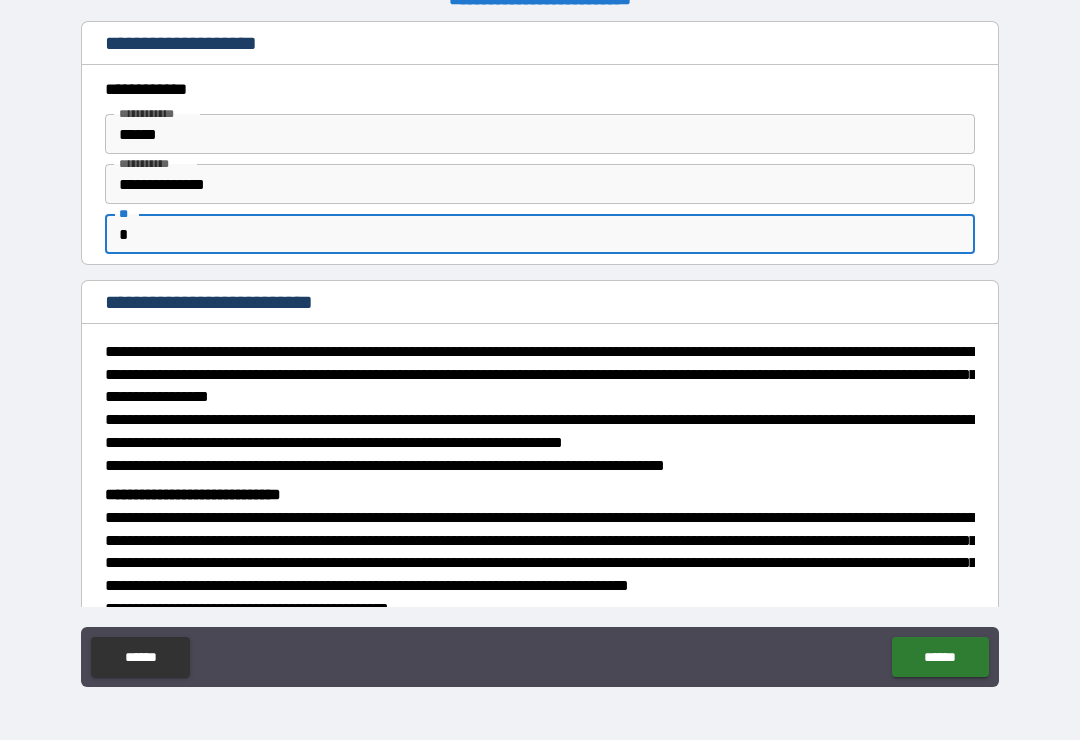 click on "**********" at bounding box center [540, 357] 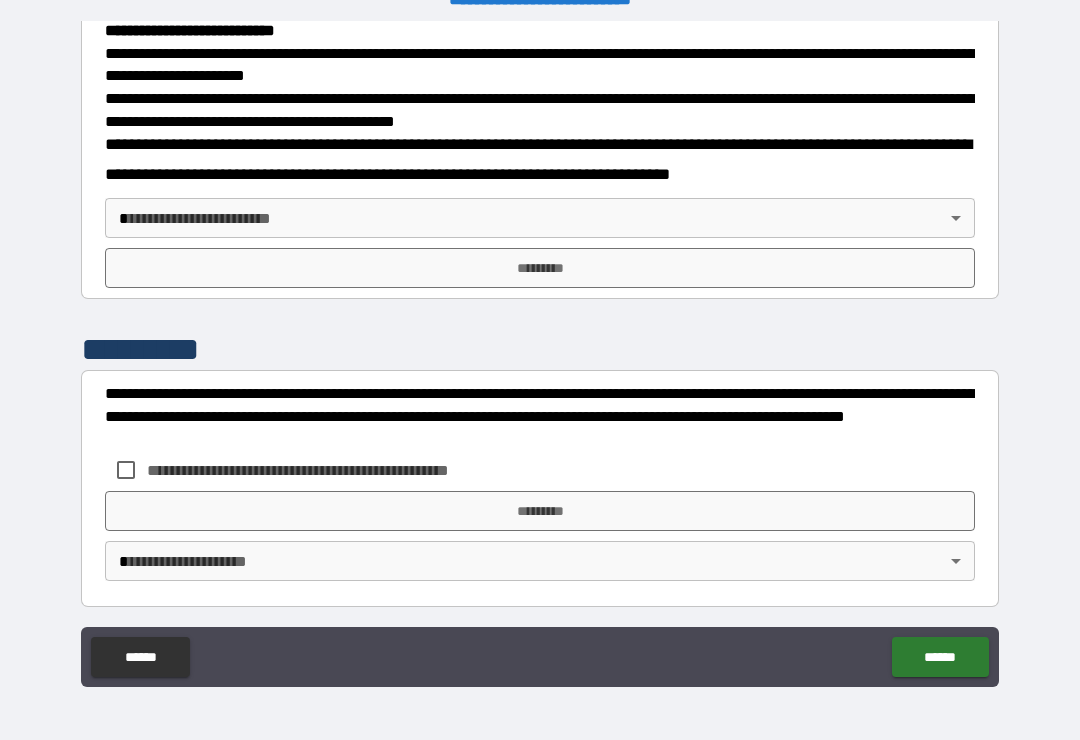 scroll, scrollTop: 721, scrollLeft: 0, axis: vertical 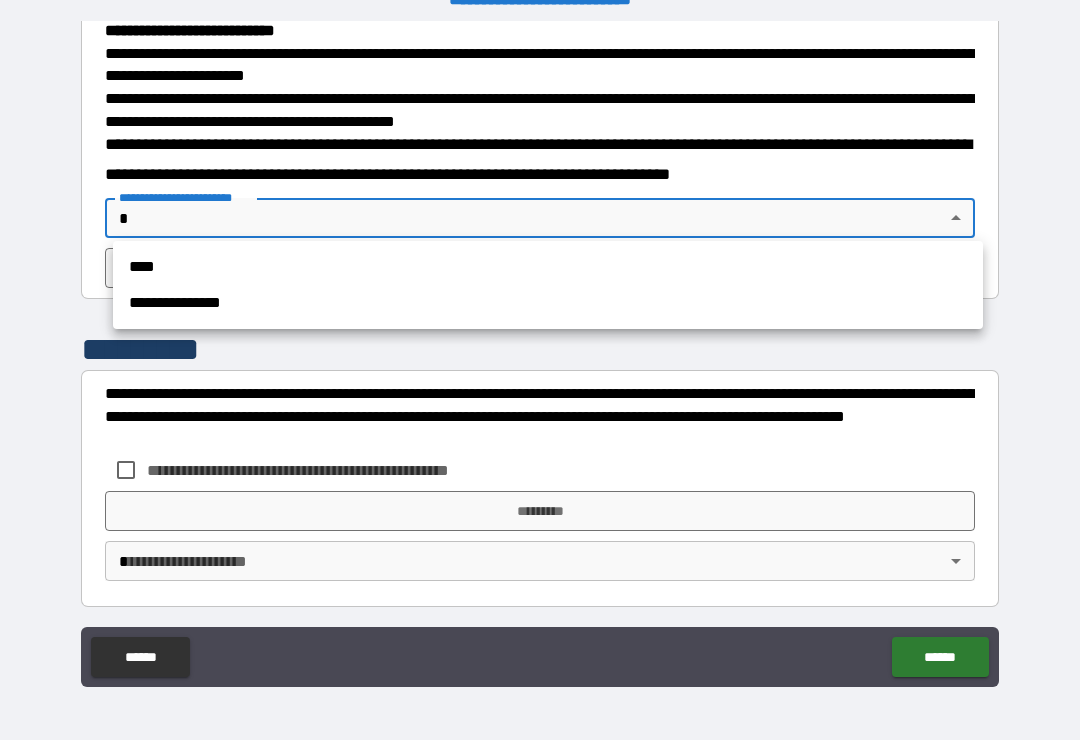 click on "****" at bounding box center [548, 267] 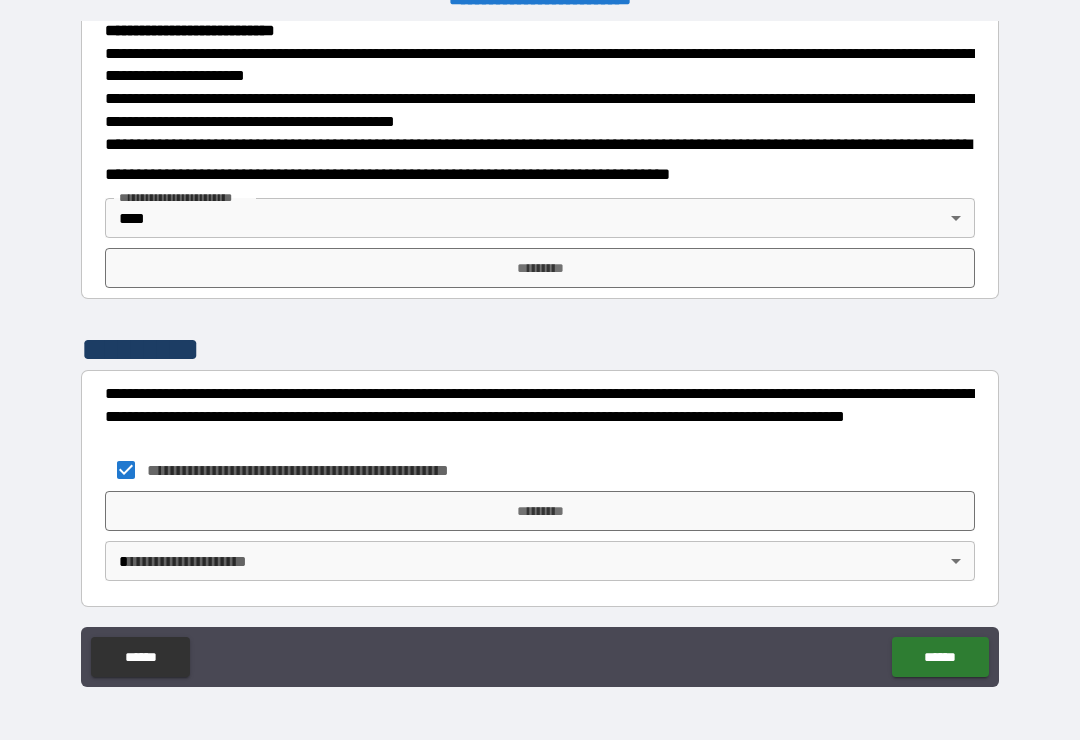 click on "*********" at bounding box center [540, 511] 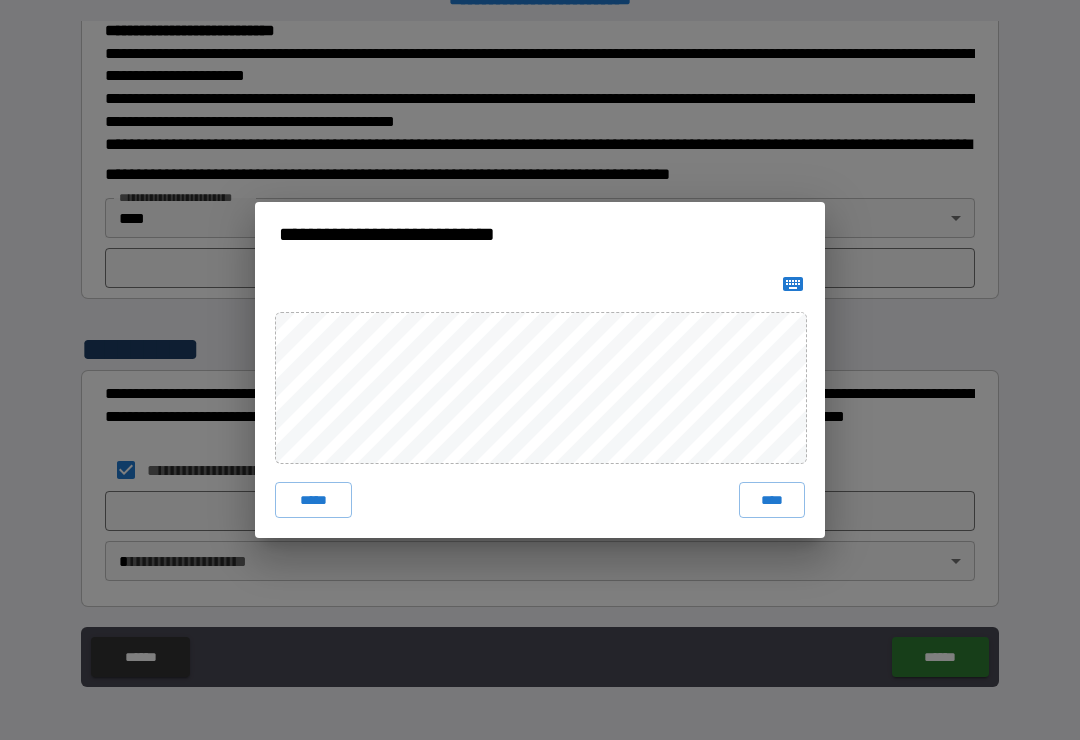 click on "**********" at bounding box center (540, 370) 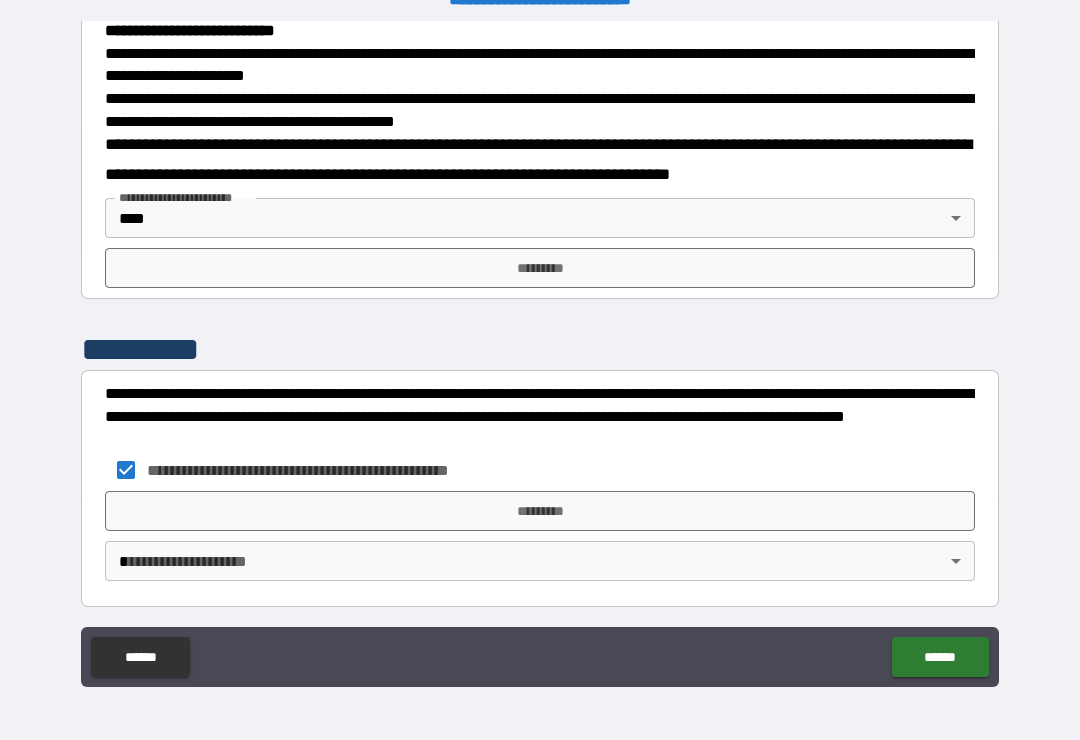 click on "**********" at bounding box center (540, 354) 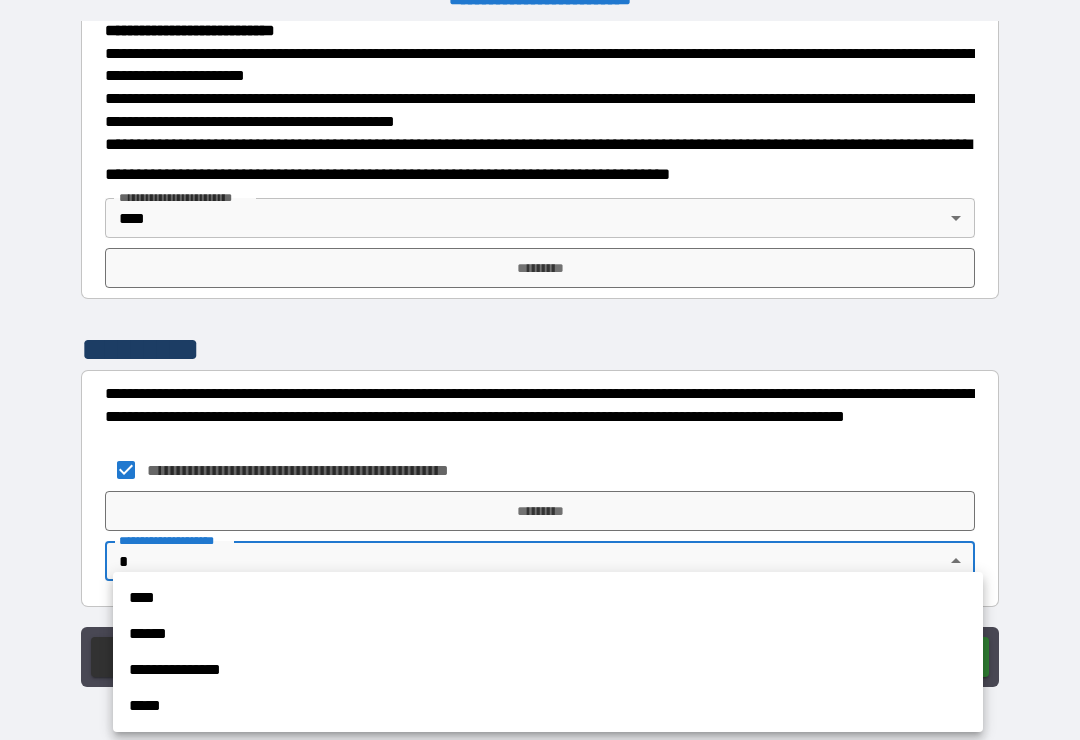 click on "****" at bounding box center [548, 598] 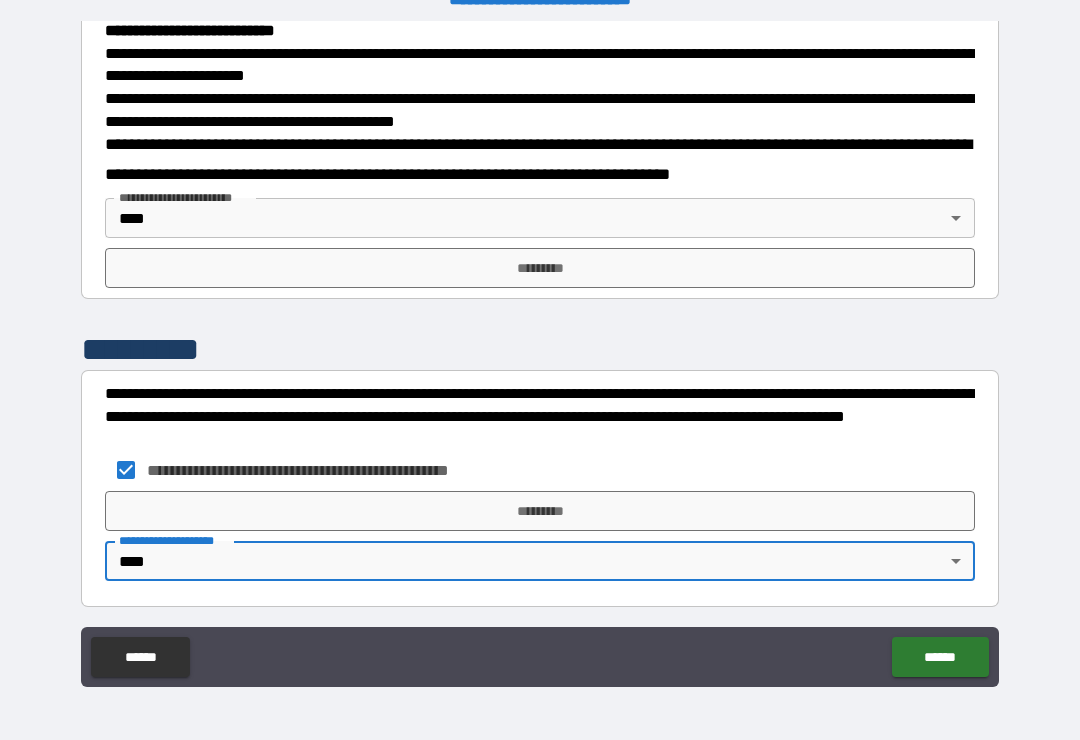 click on "*********" at bounding box center [540, 268] 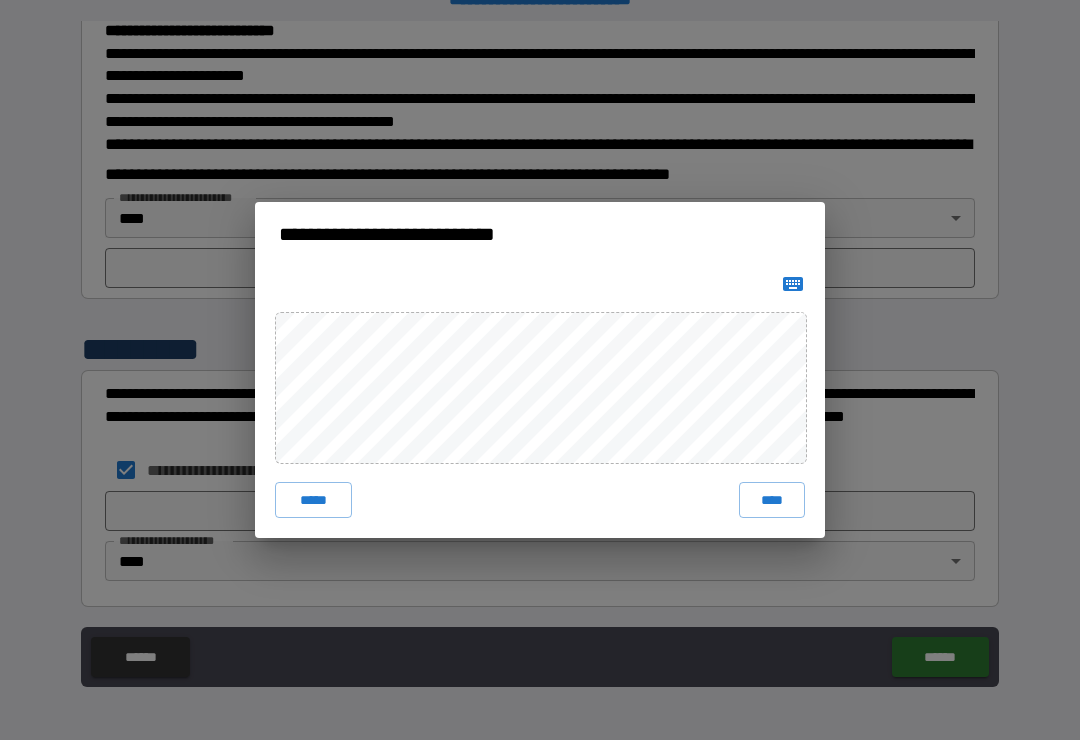 click on "****" at bounding box center (772, 500) 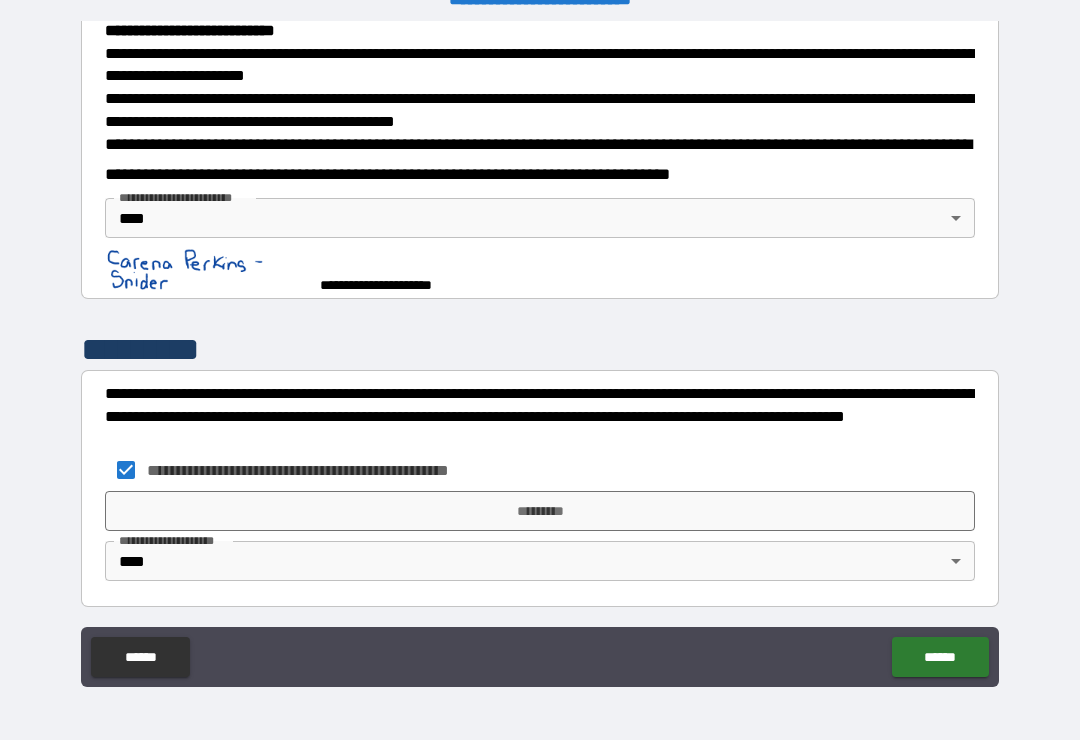 scroll, scrollTop: 711, scrollLeft: 0, axis: vertical 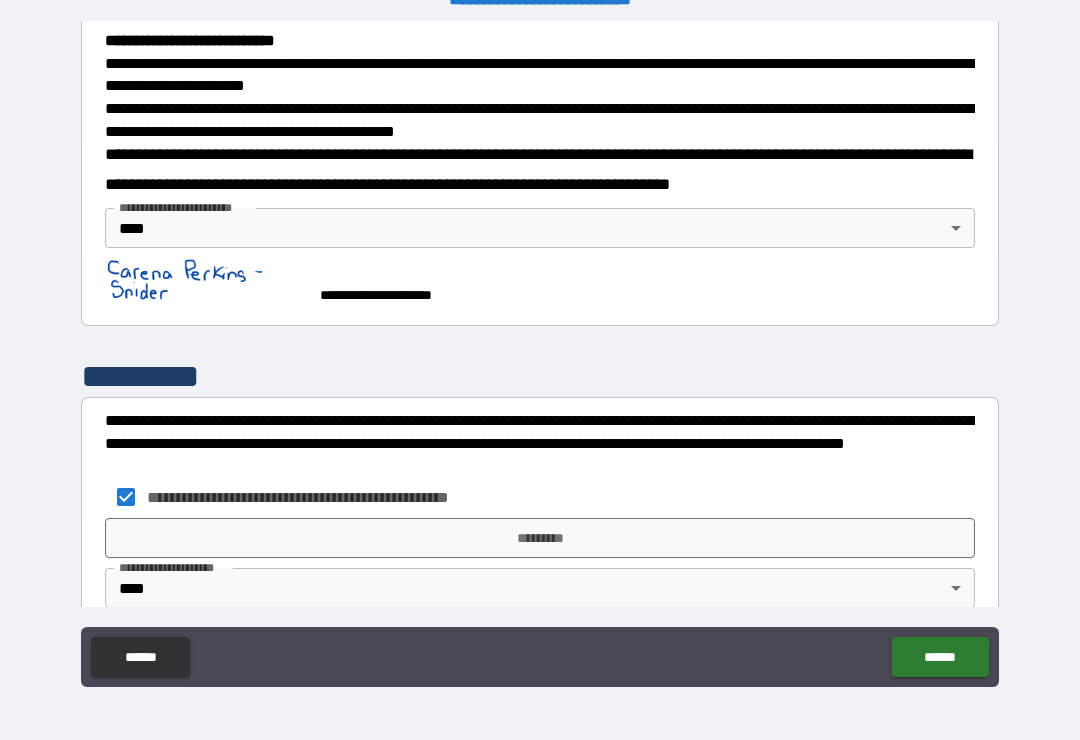 click on "*********" at bounding box center (540, 538) 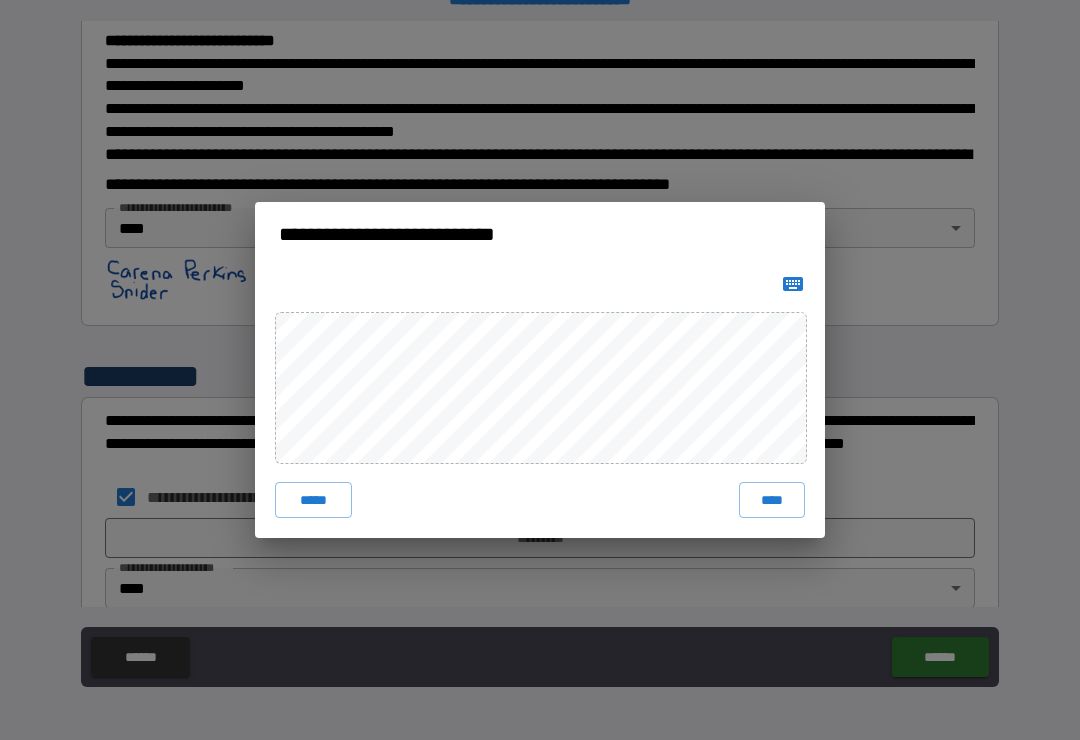 click on "****" at bounding box center [772, 500] 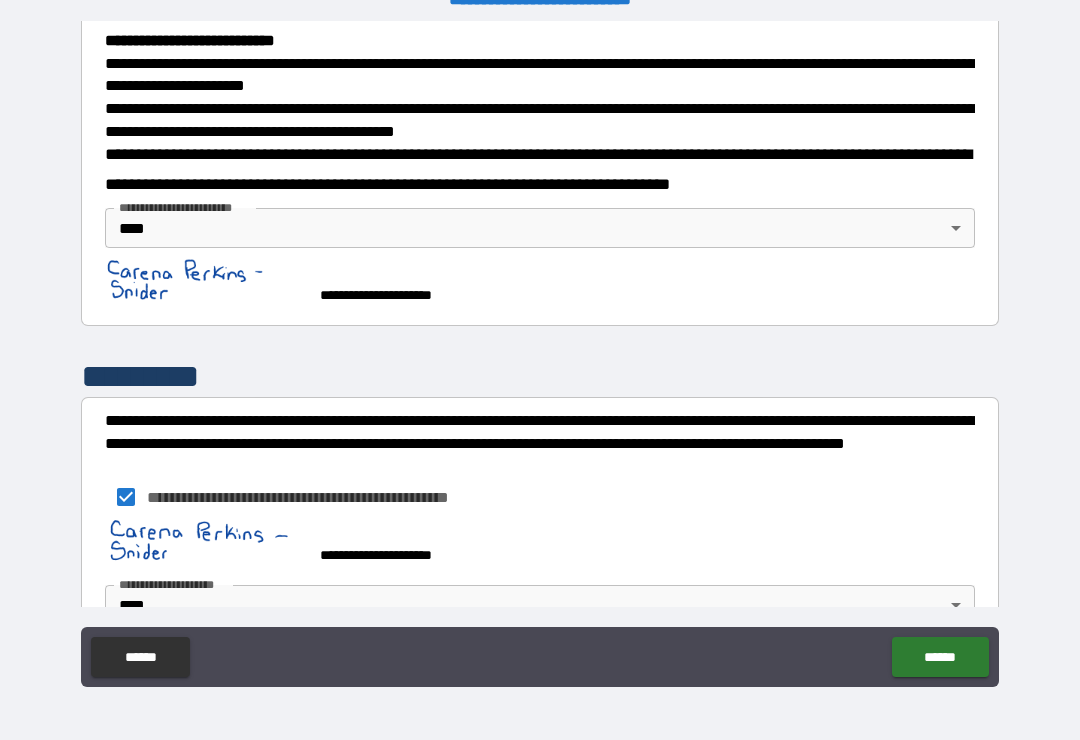 click on "******" at bounding box center (940, 657) 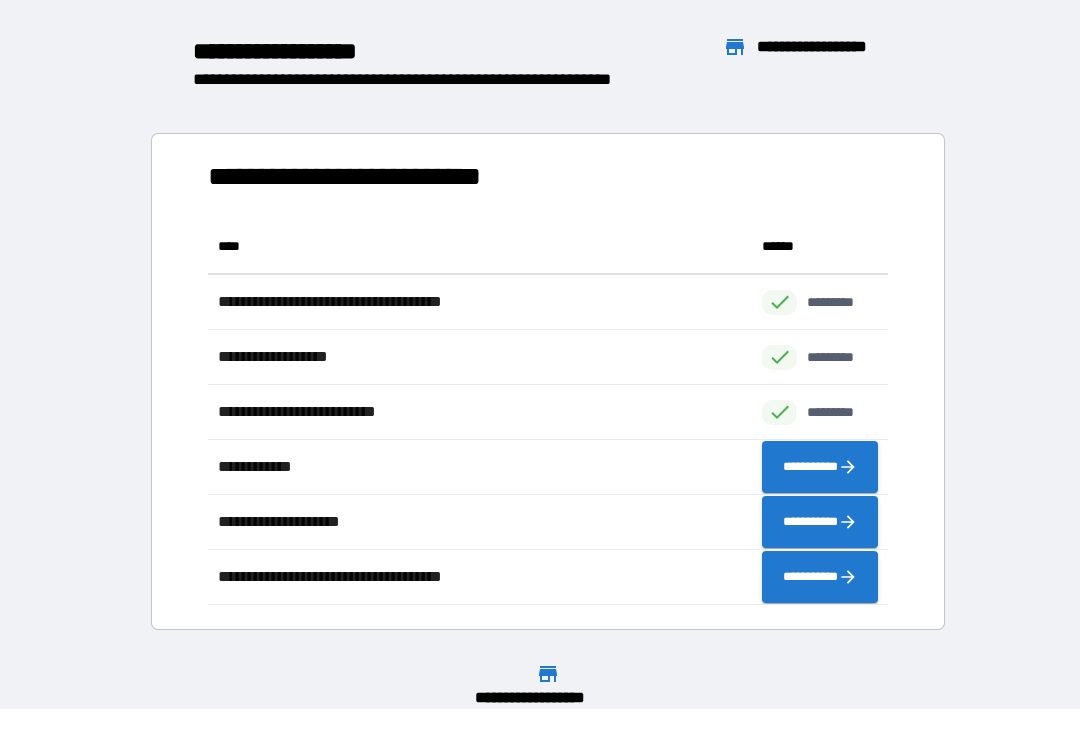 scroll, scrollTop: 1, scrollLeft: 1, axis: both 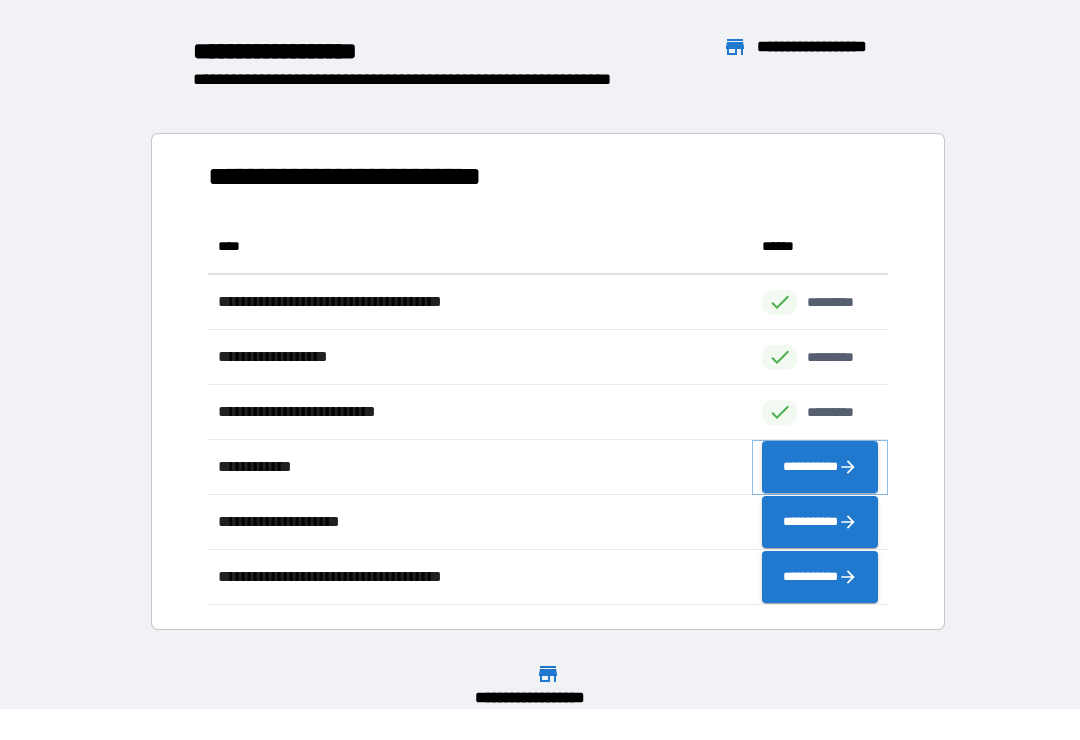 click on "**********" at bounding box center (820, 467) 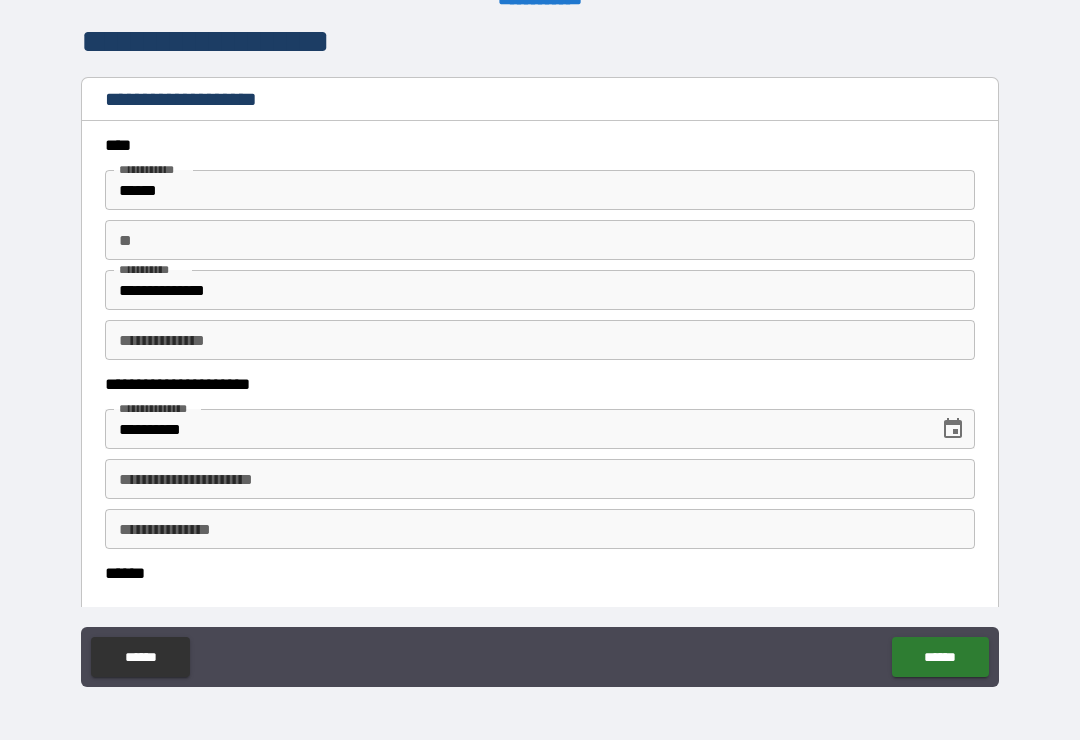 click on "**" at bounding box center [540, 240] 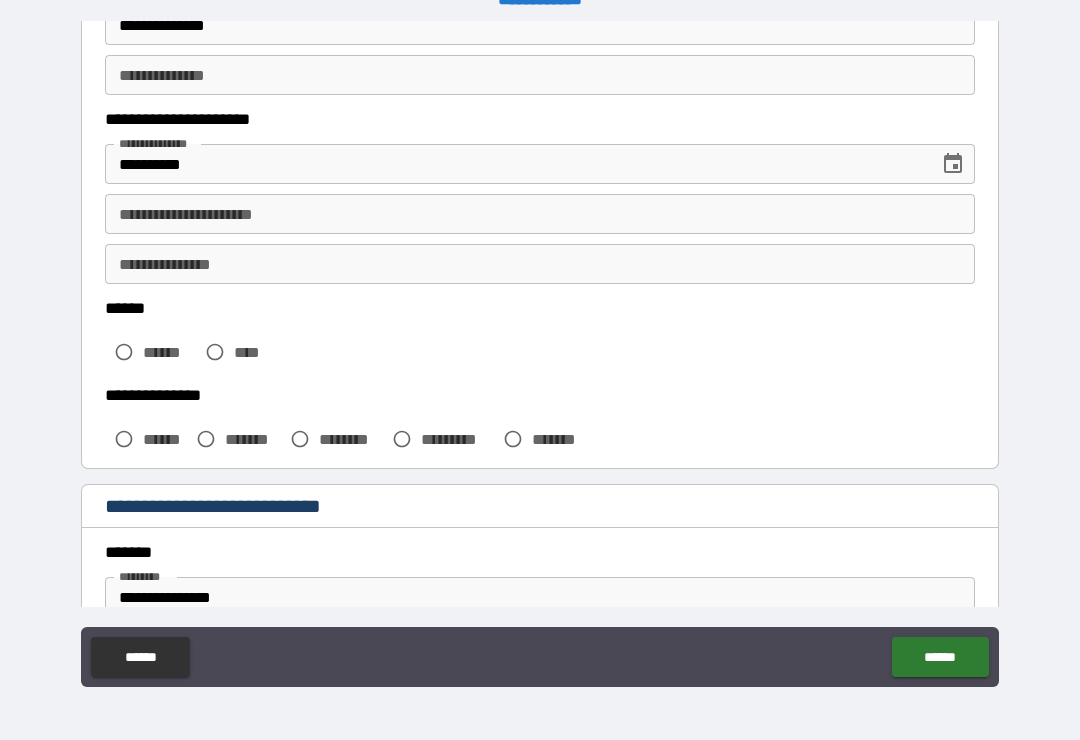 scroll, scrollTop: 266, scrollLeft: 0, axis: vertical 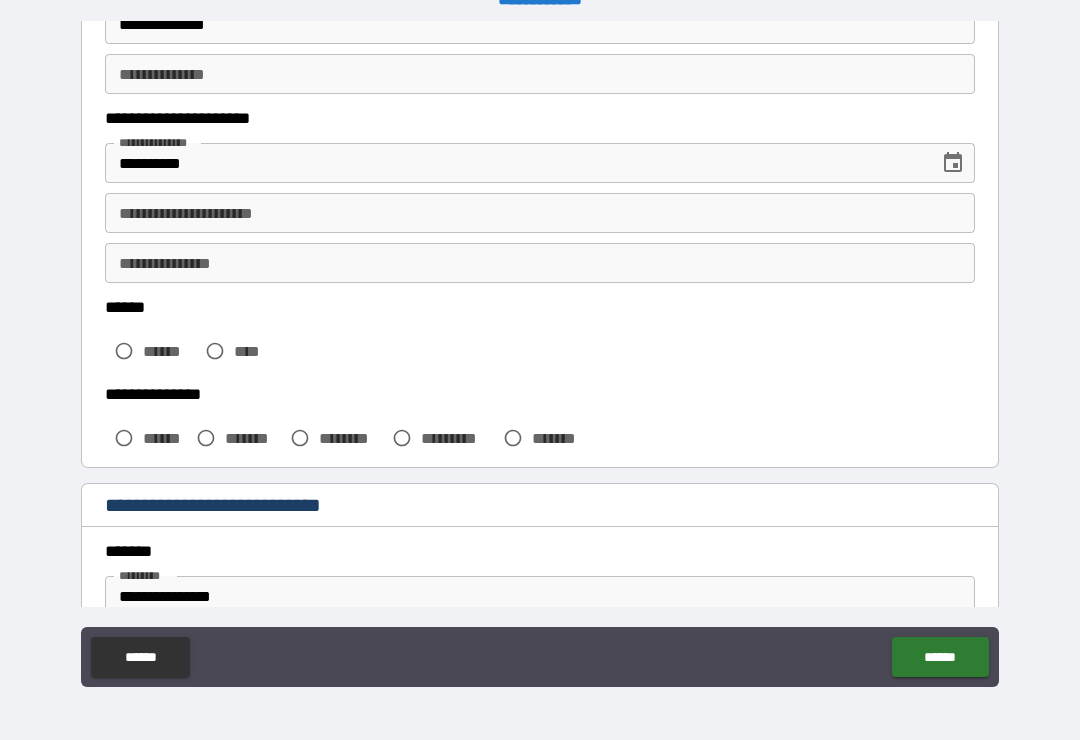 click on "**********" at bounding box center (540, 213) 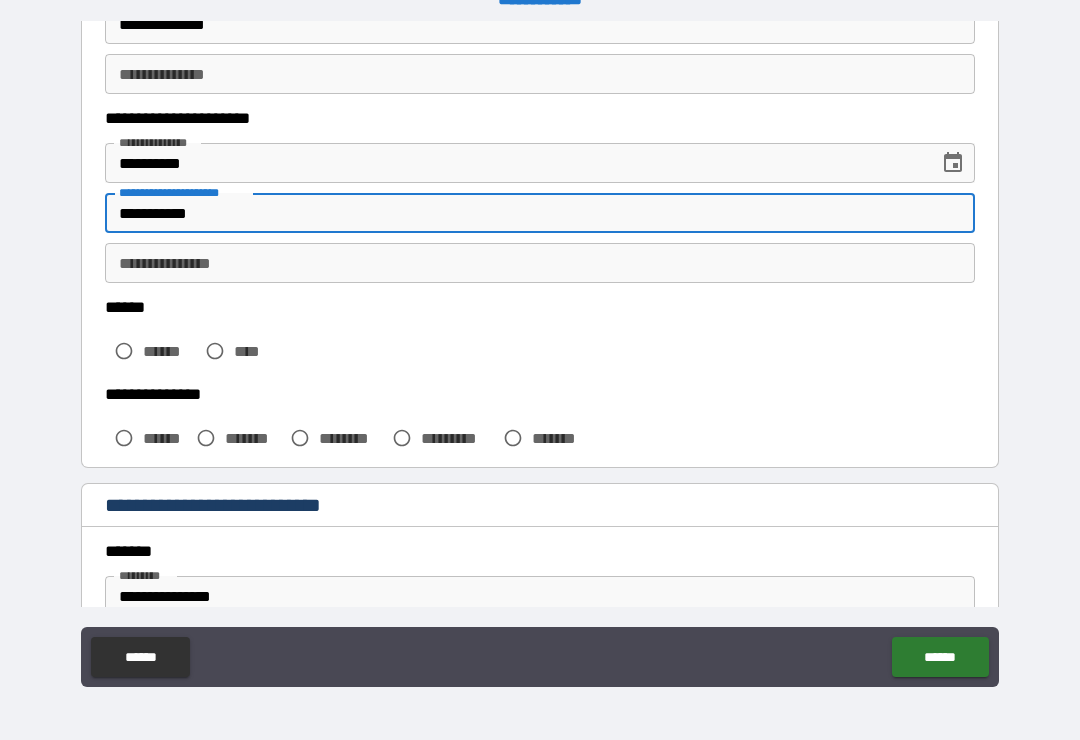 click on "**********" at bounding box center (540, 263) 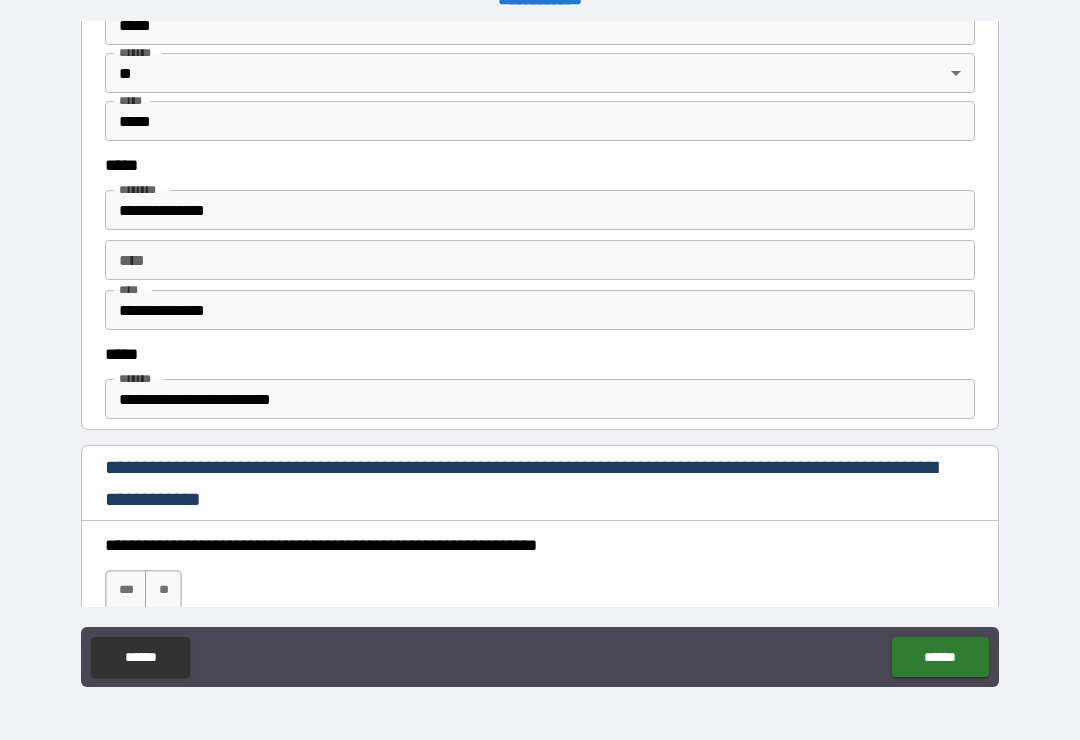 scroll, scrollTop: 958, scrollLeft: 0, axis: vertical 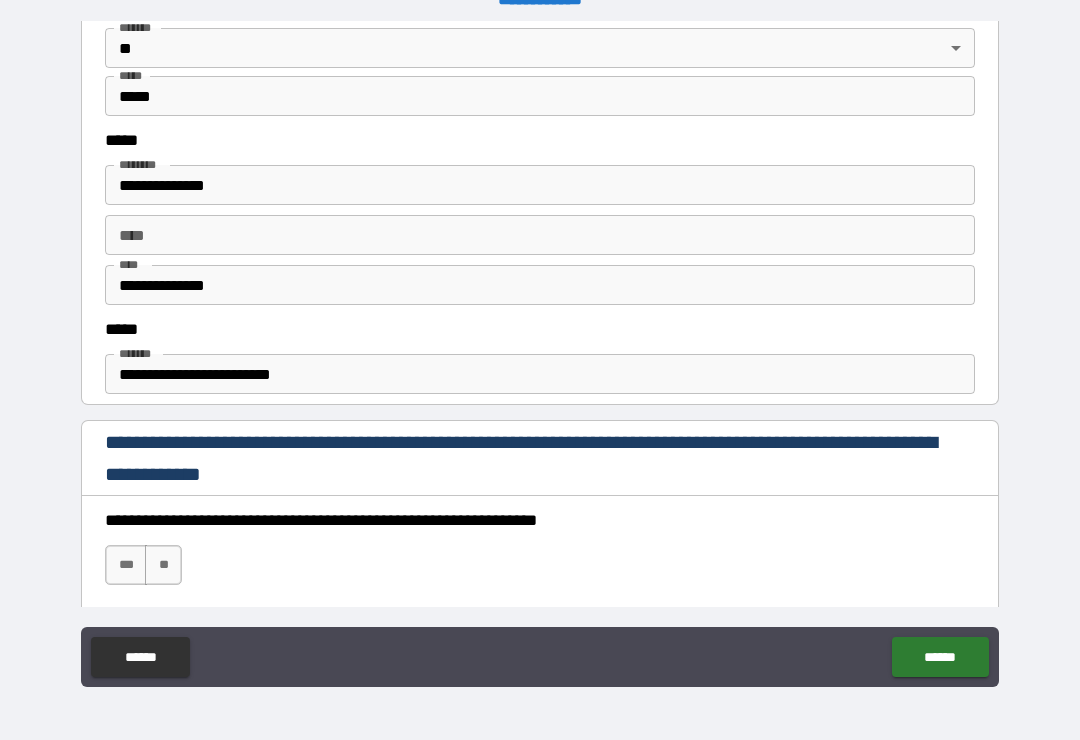 click on "**********" at bounding box center [540, 185] 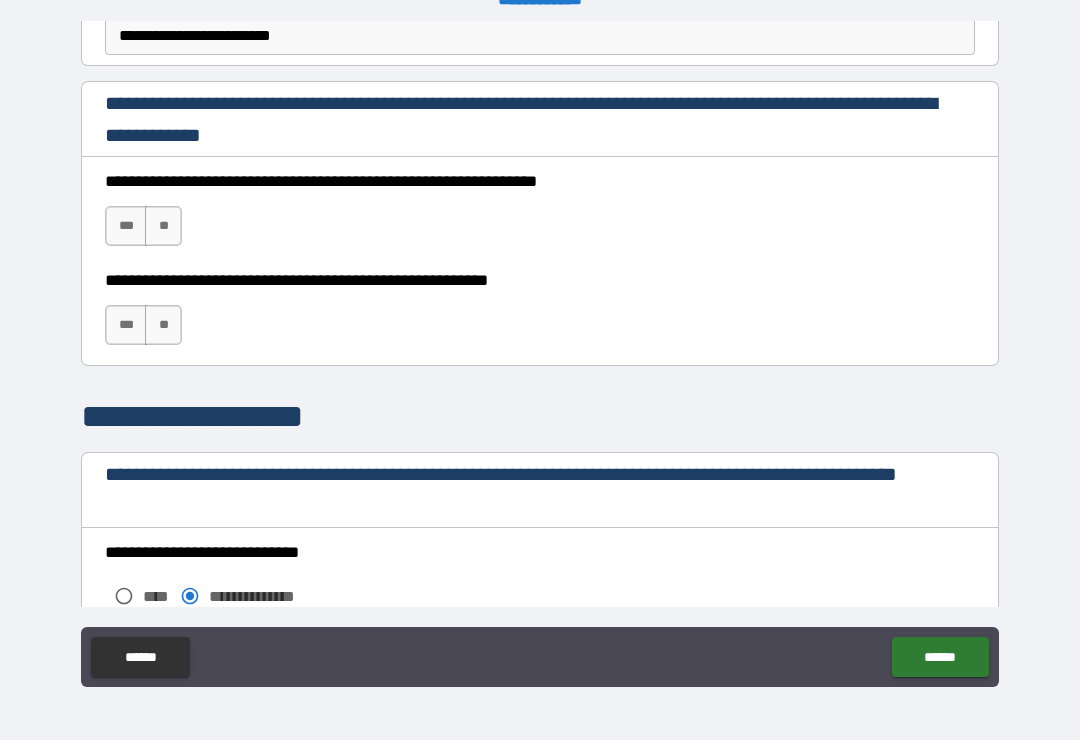 scroll, scrollTop: 1299, scrollLeft: 0, axis: vertical 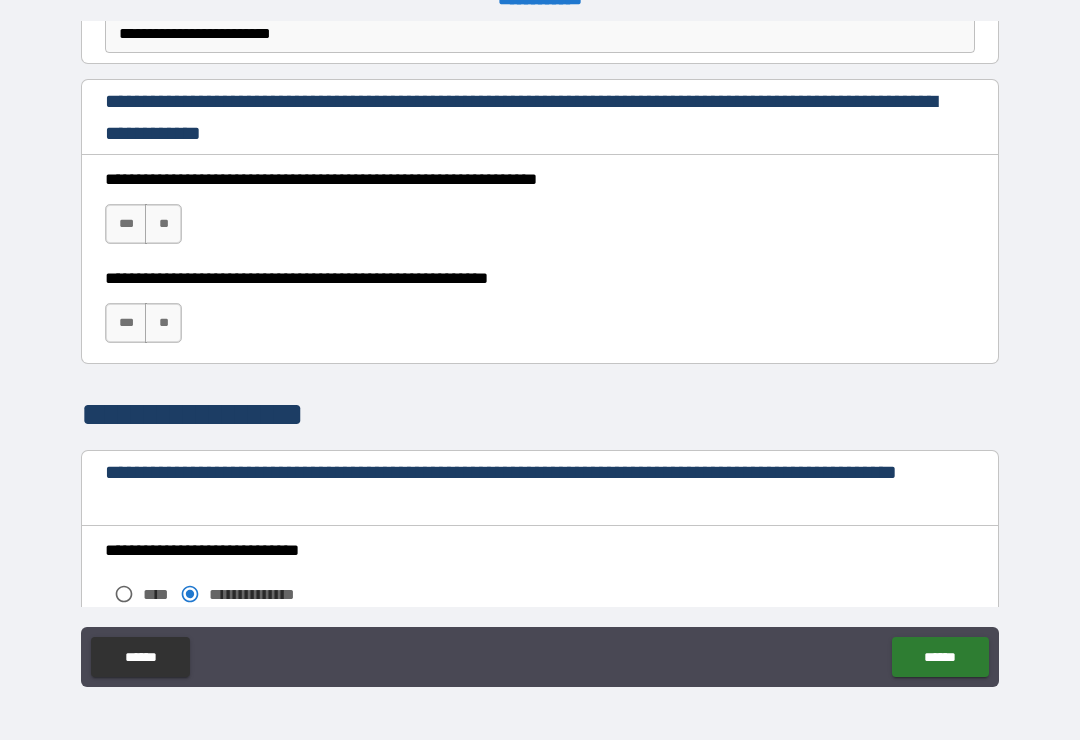 click on "***" at bounding box center (126, 224) 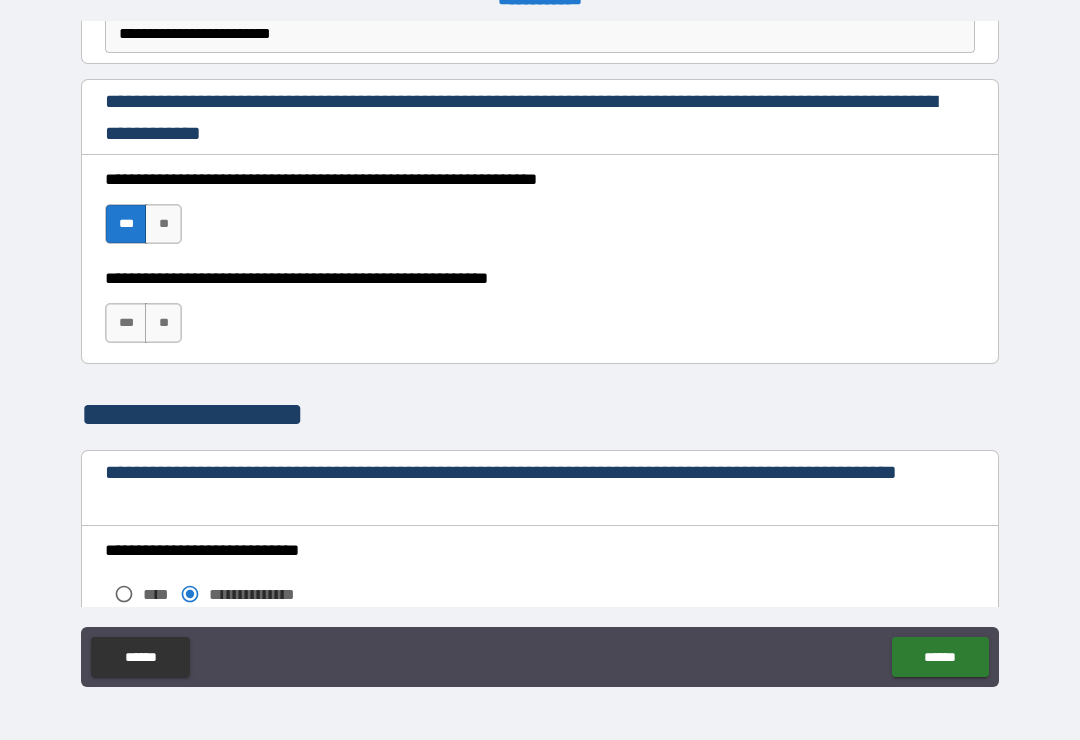 click on "***" at bounding box center (126, 323) 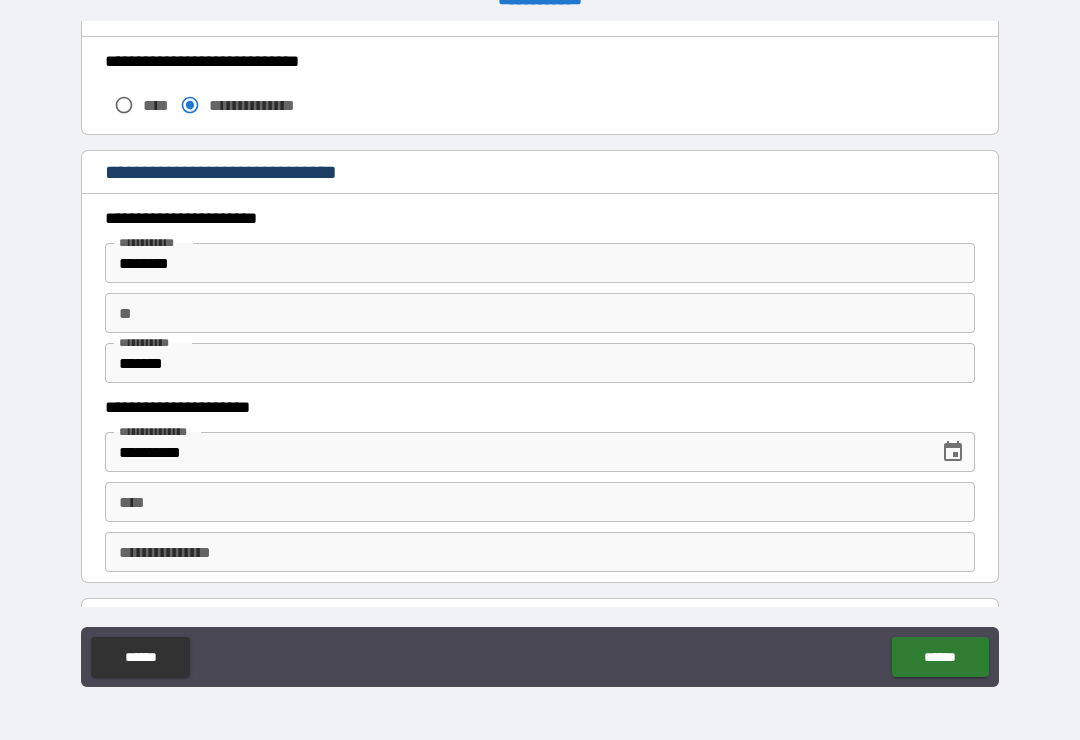scroll, scrollTop: 1789, scrollLeft: 0, axis: vertical 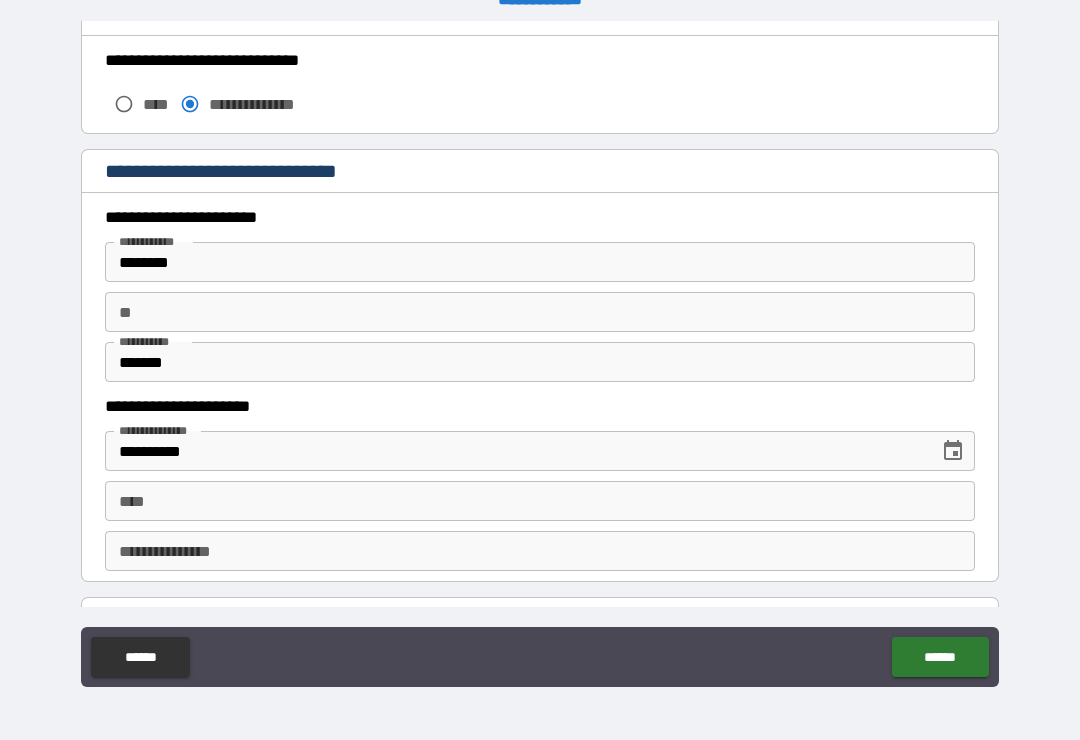 click on "**" at bounding box center (540, 312) 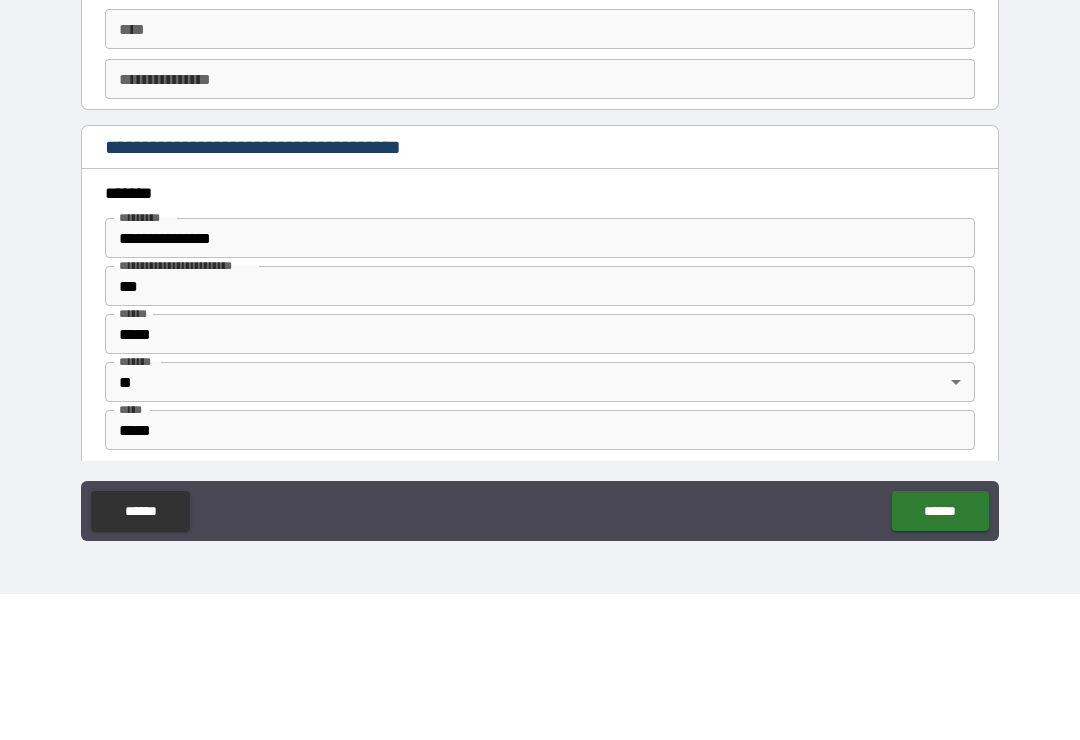 scroll, scrollTop: 2116, scrollLeft: 0, axis: vertical 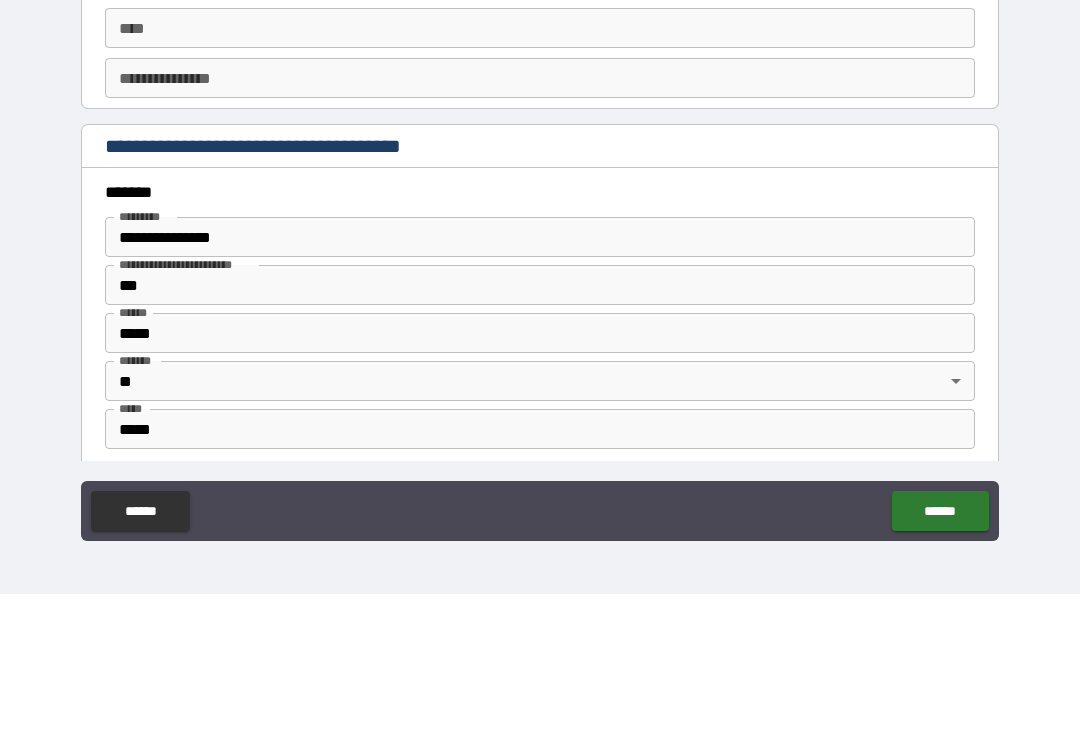 click on "****" at bounding box center [540, 174] 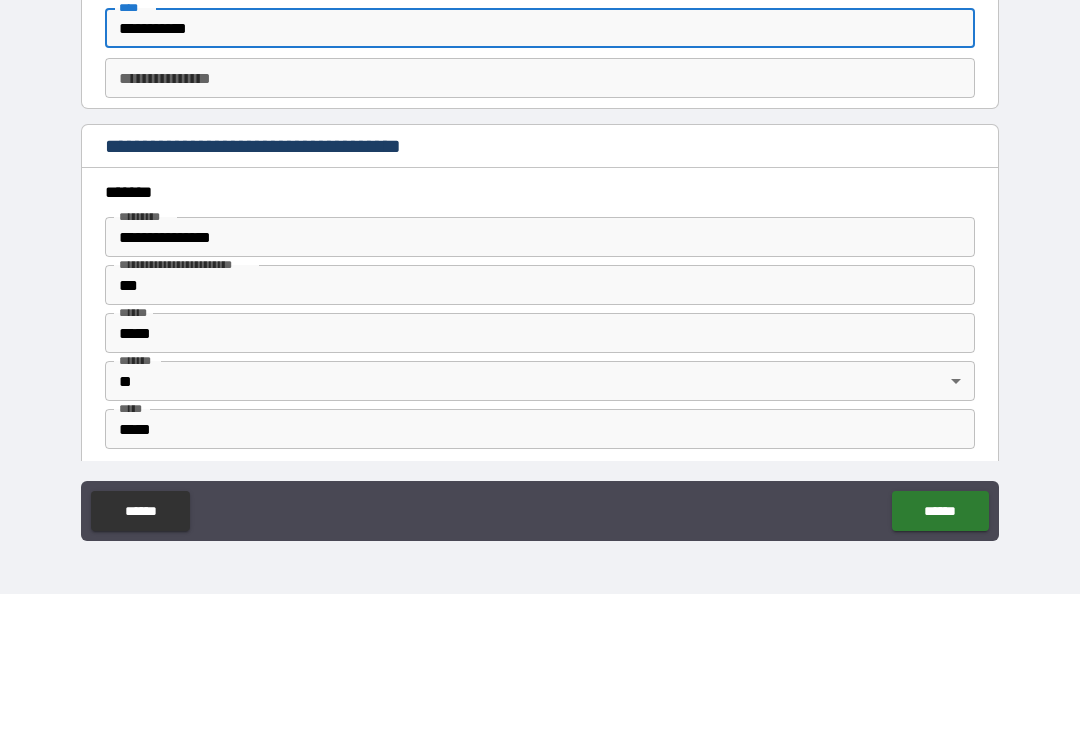 click on "**********" at bounding box center [540, 224] 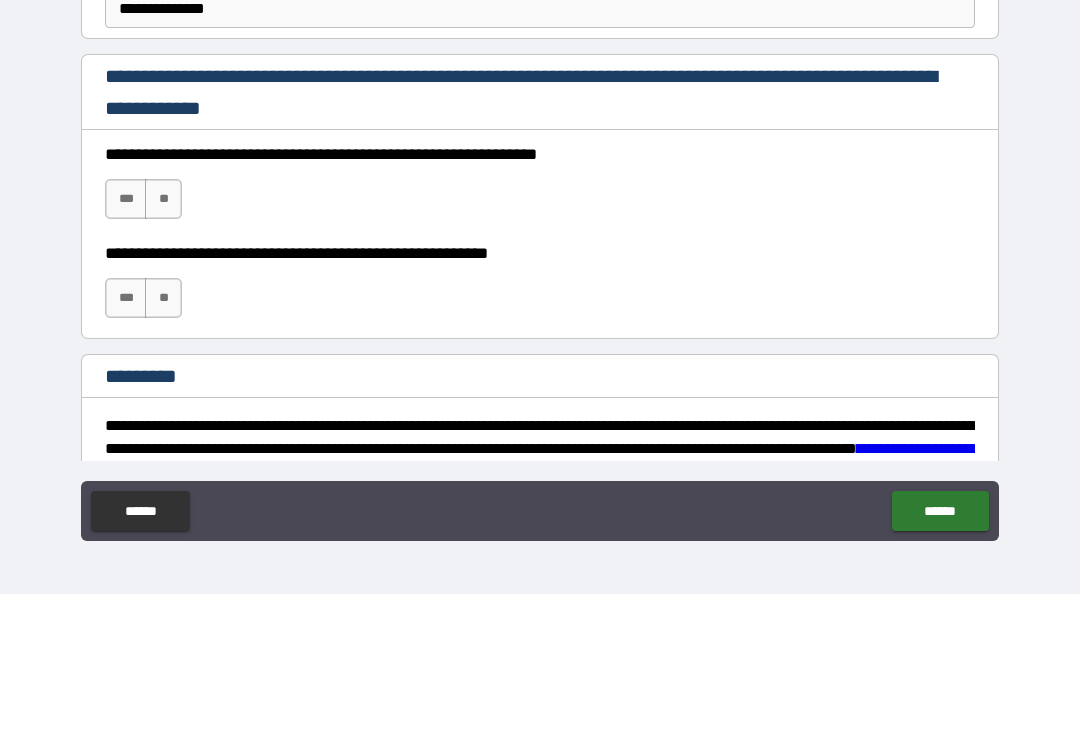 scroll, scrollTop: 2824, scrollLeft: 0, axis: vertical 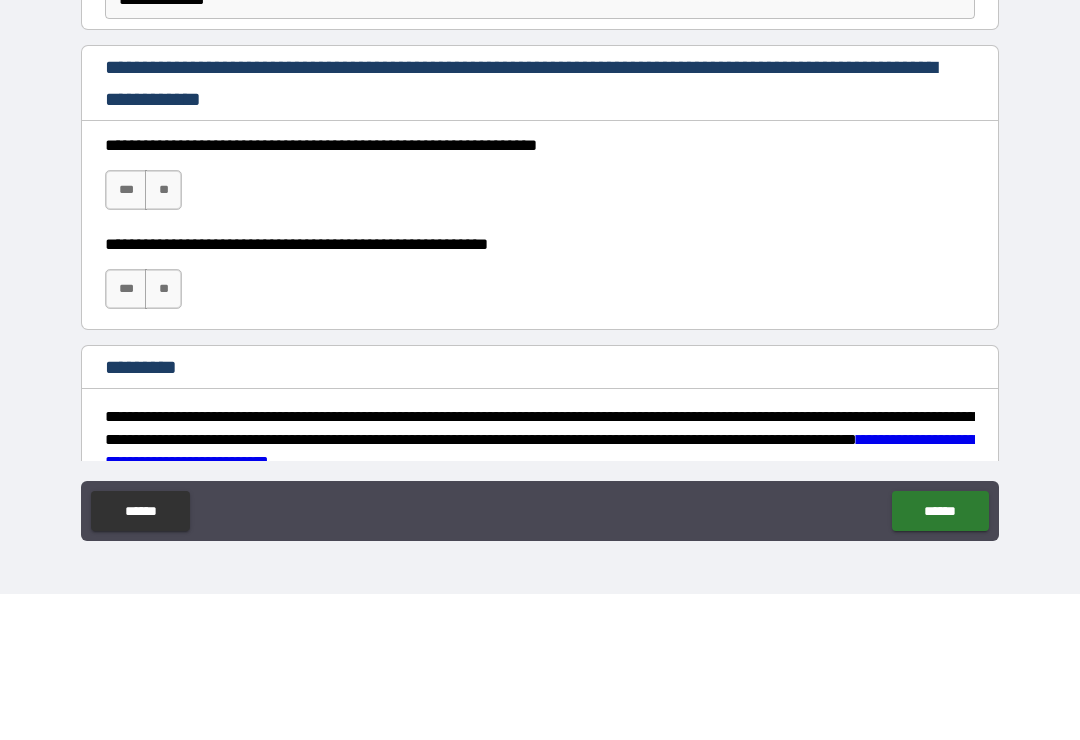 click on "***" at bounding box center [126, 336] 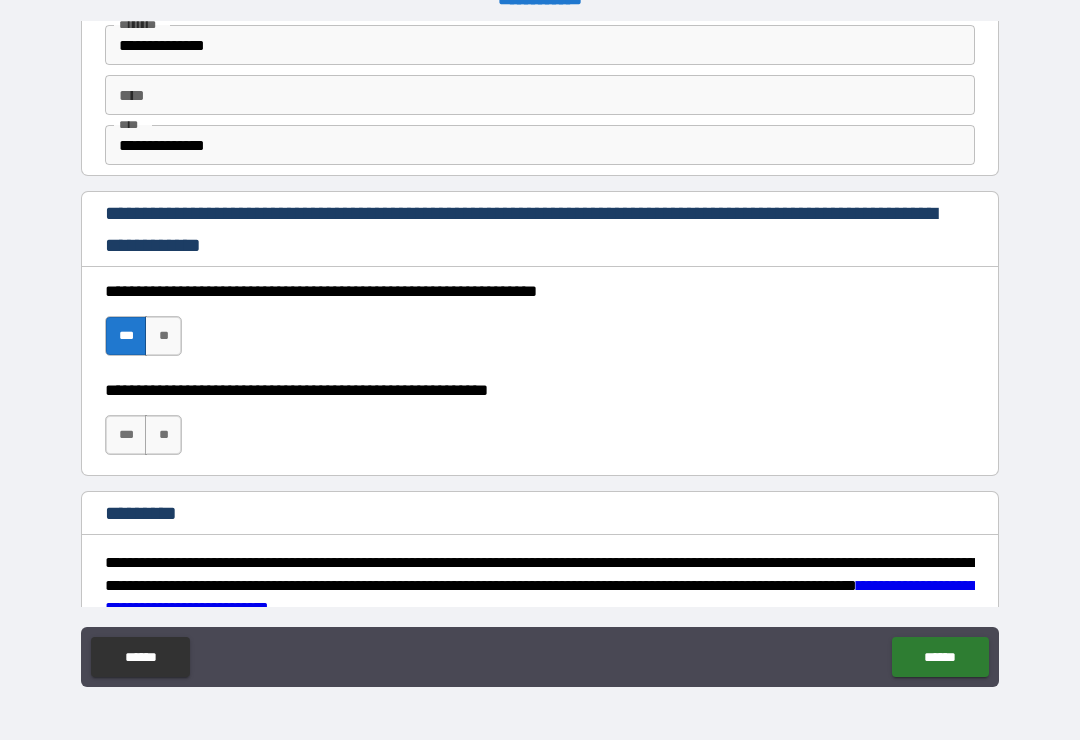 click on "***" at bounding box center [126, 435] 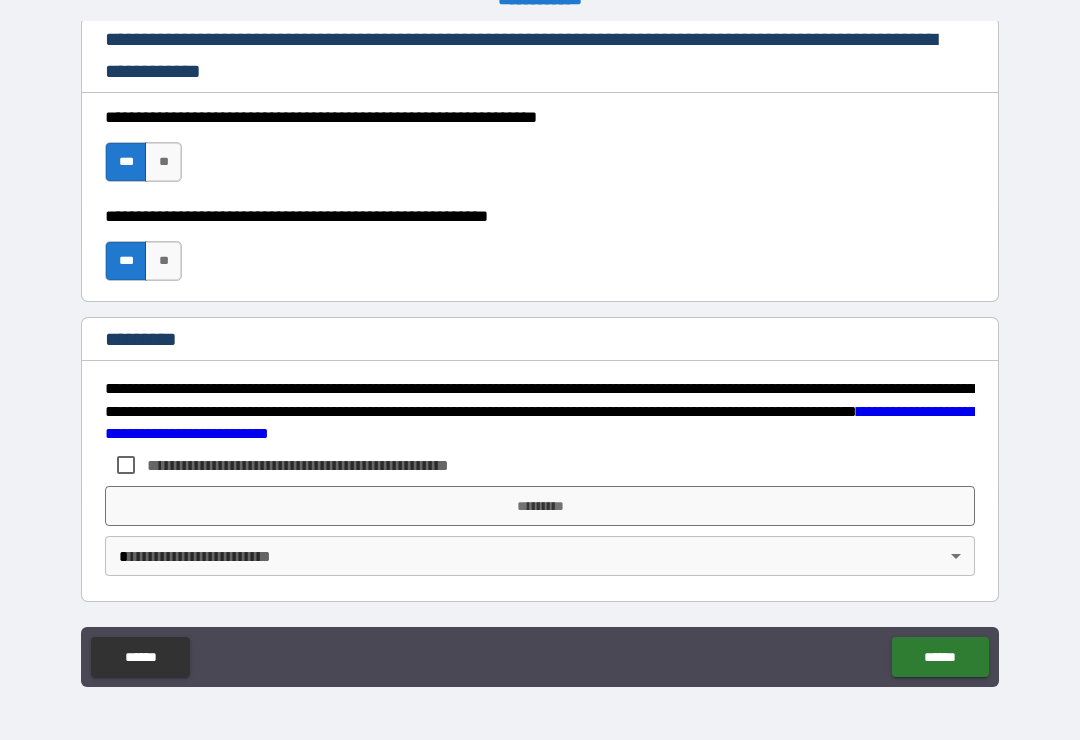 scroll, scrollTop: 2998, scrollLeft: 0, axis: vertical 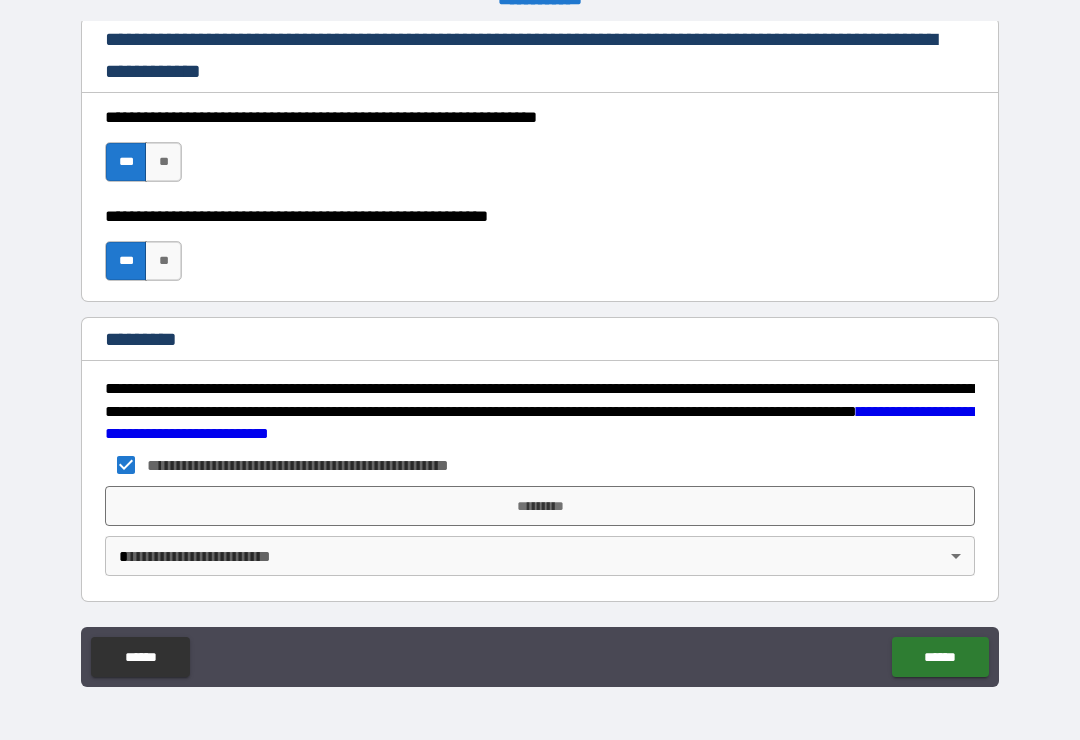click on "**********" at bounding box center (540, 354) 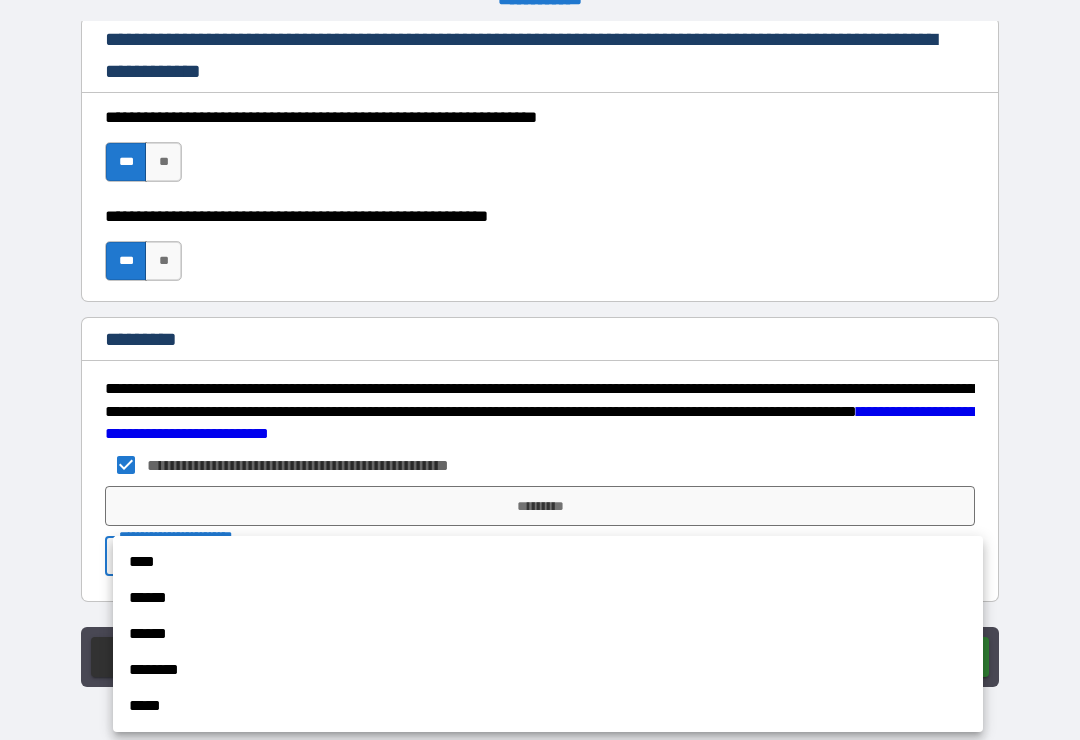 click on "****" at bounding box center (548, 562) 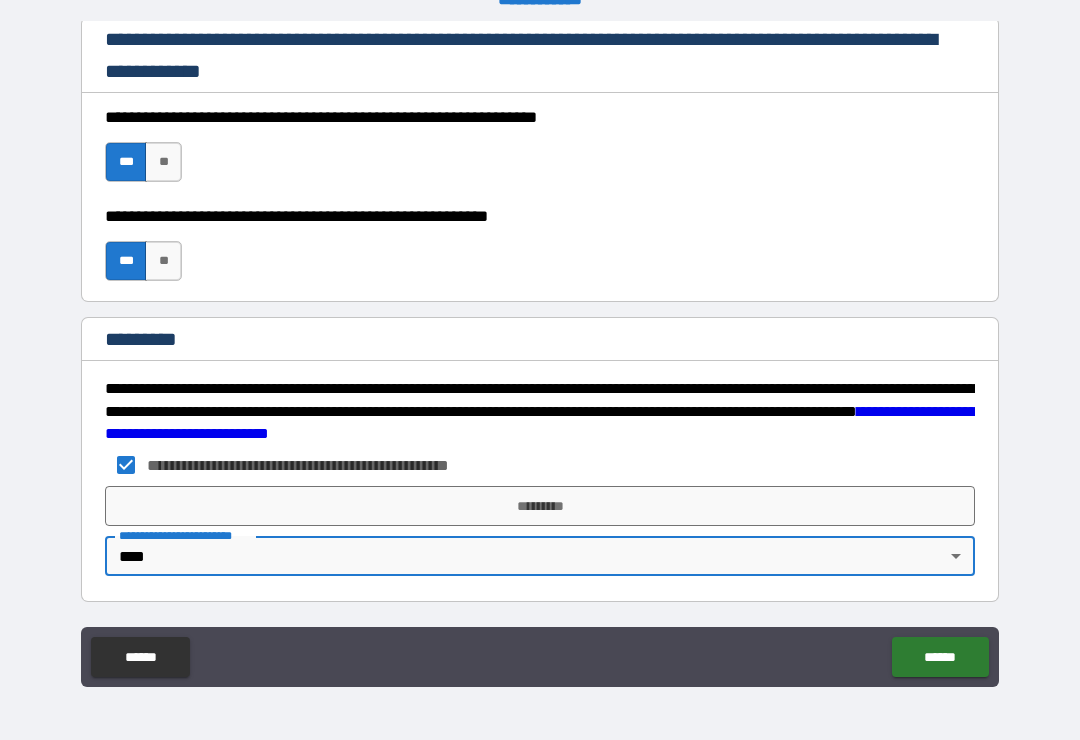 click on "*********" at bounding box center (540, 506) 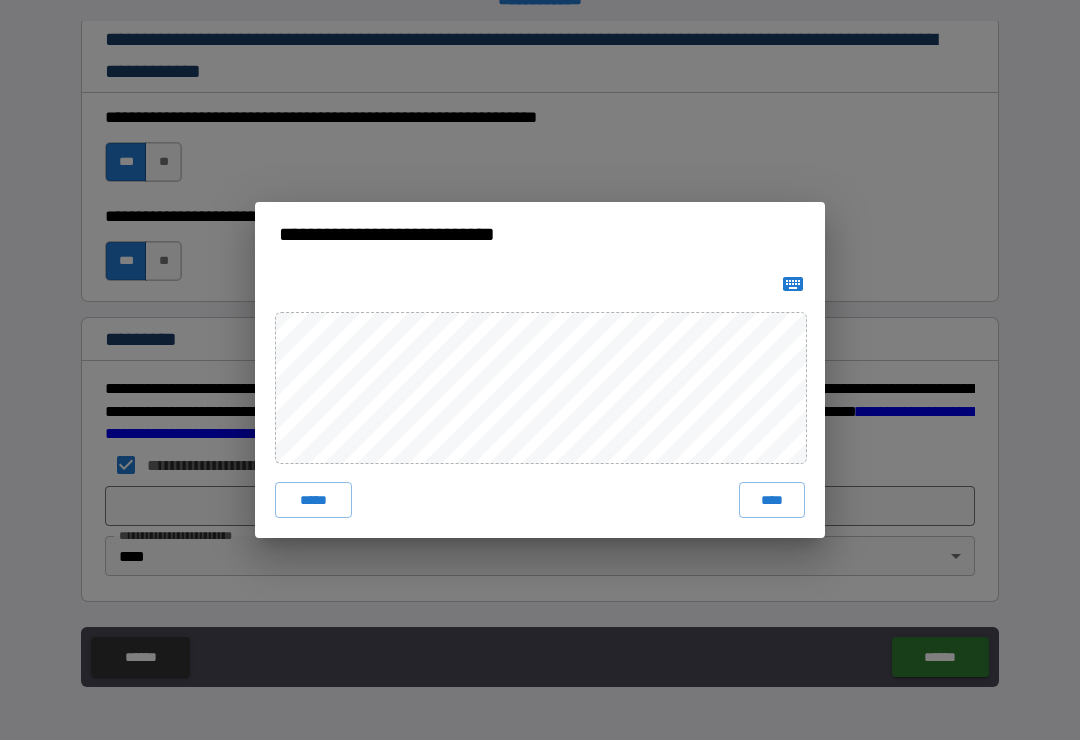 click on "***** ****" at bounding box center (540, 500) 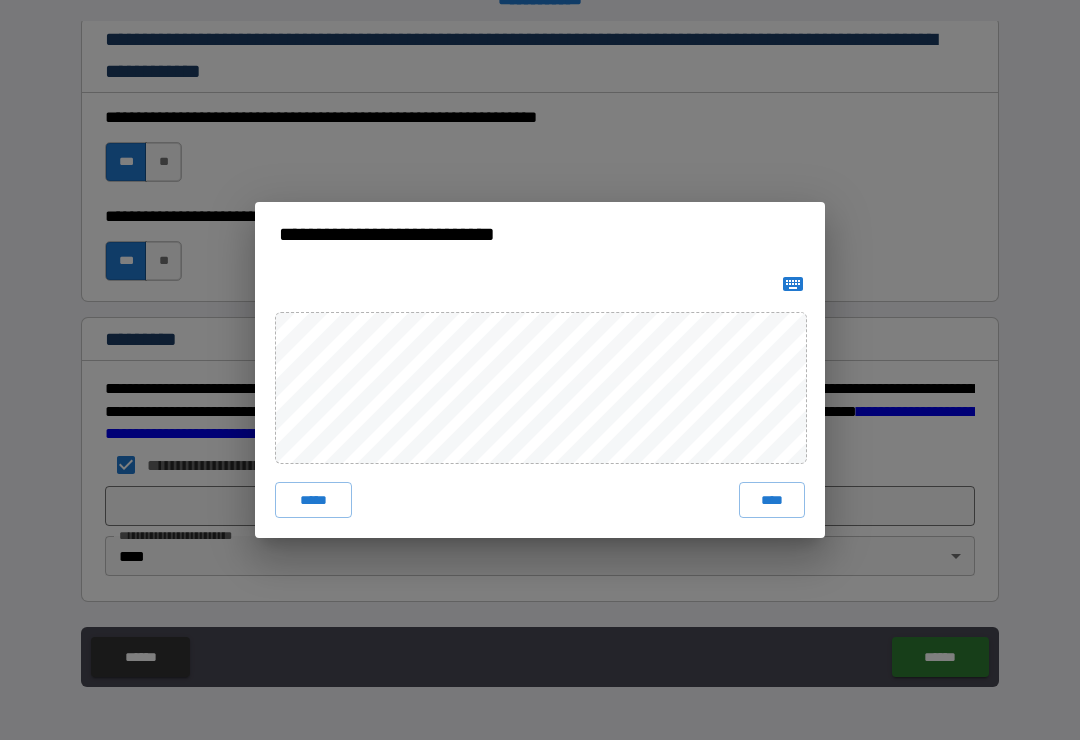 click 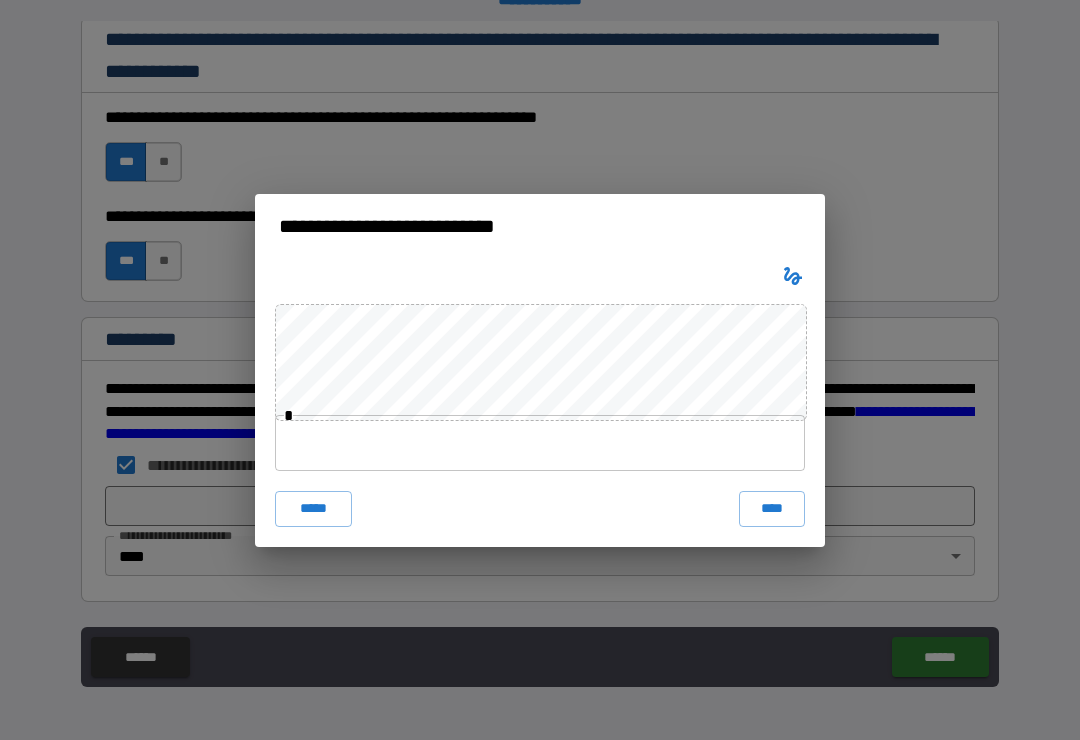 click 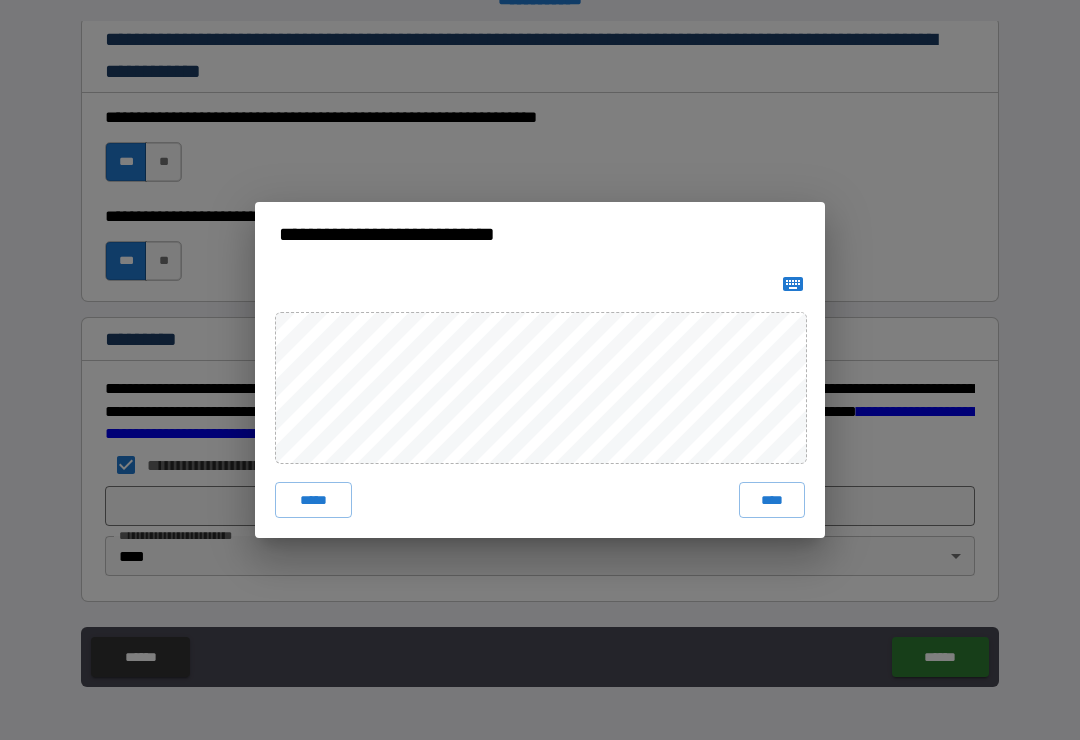 click on "****" at bounding box center [772, 500] 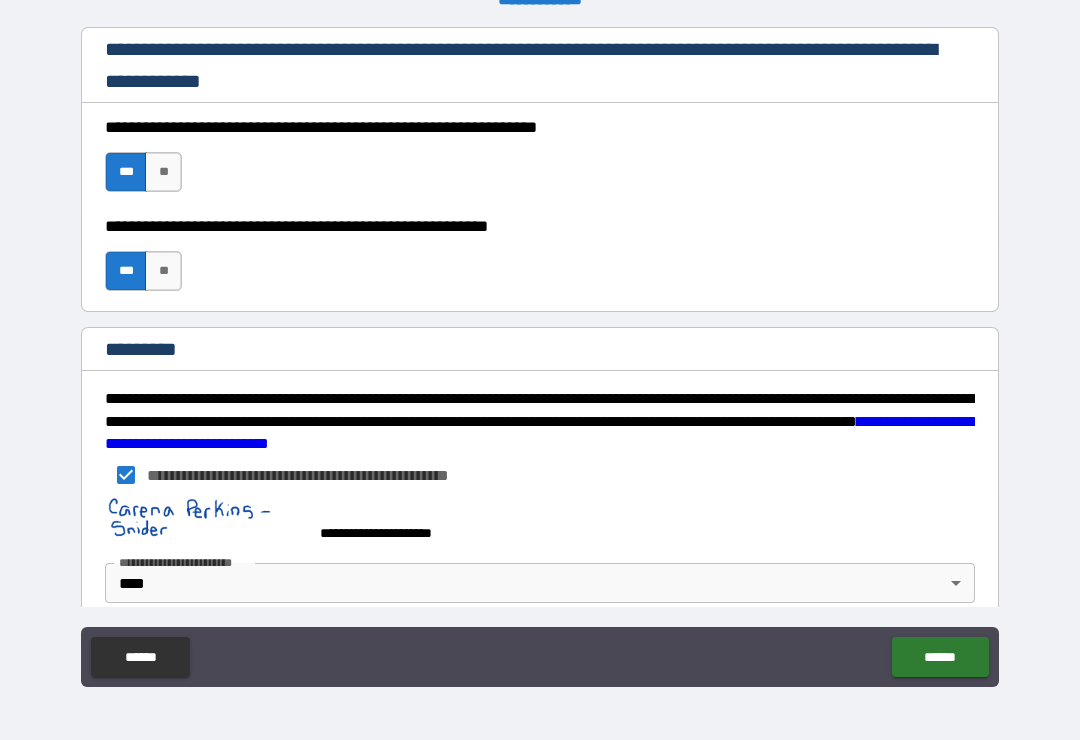 scroll, scrollTop: 3015, scrollLeft: 0, axis: vertical 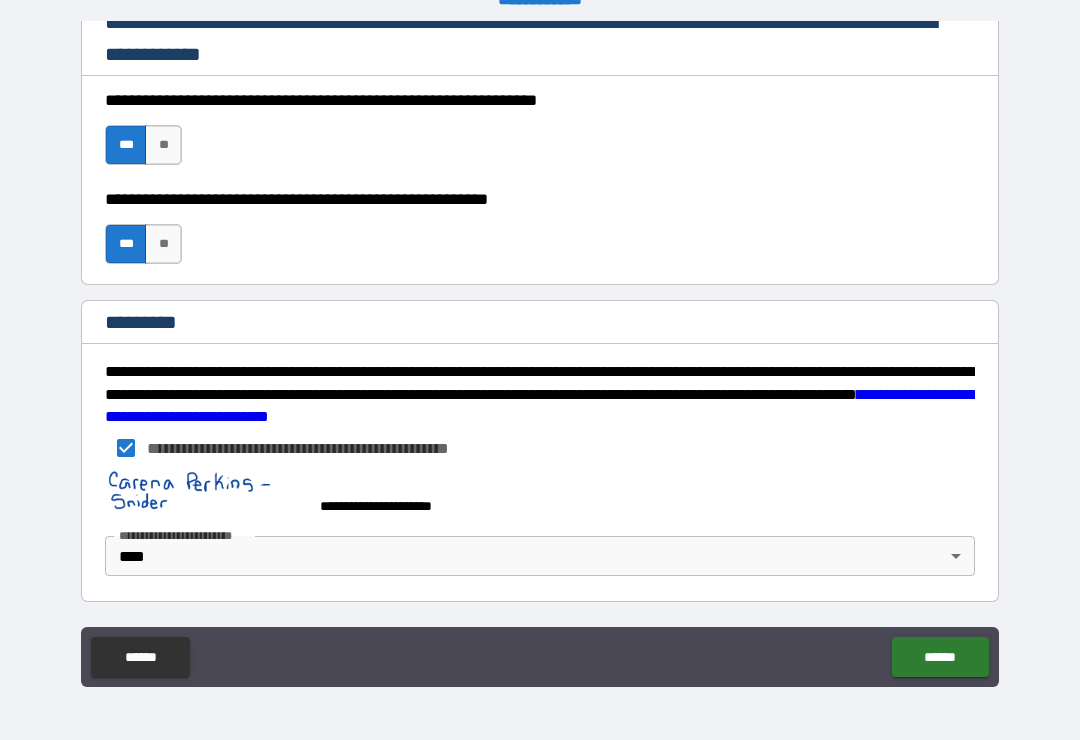 click on "******" at bounding box center (940, 657) 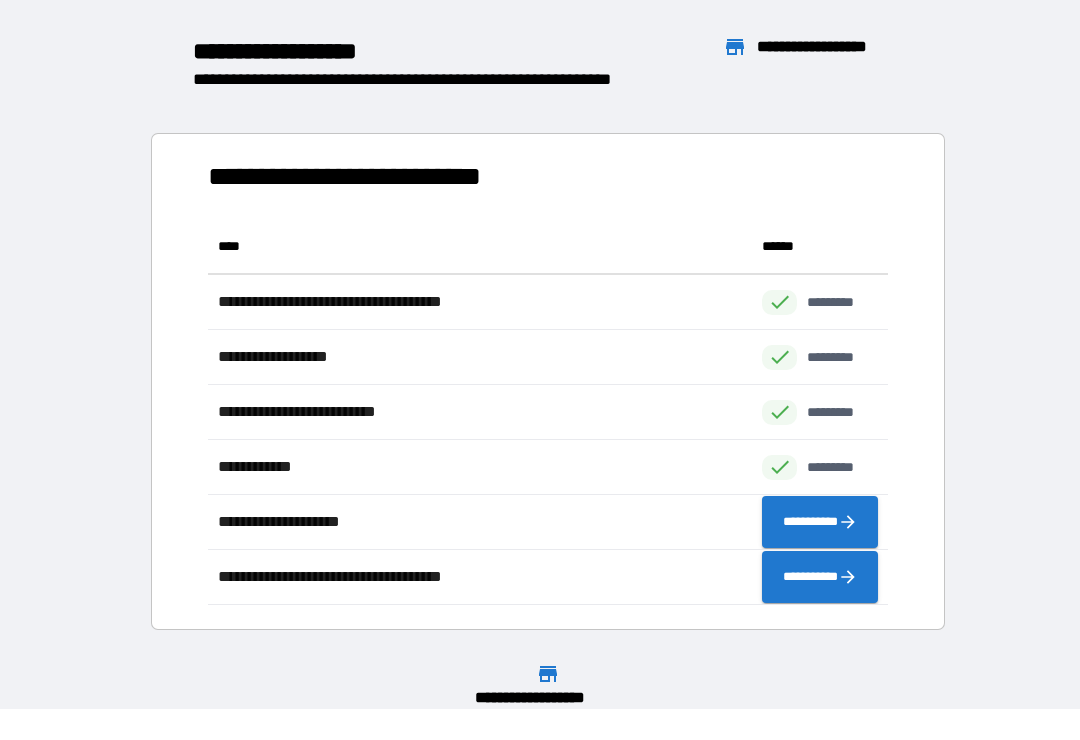 scroll, scrollTop: 386, scrollLeft: 680, axis: both 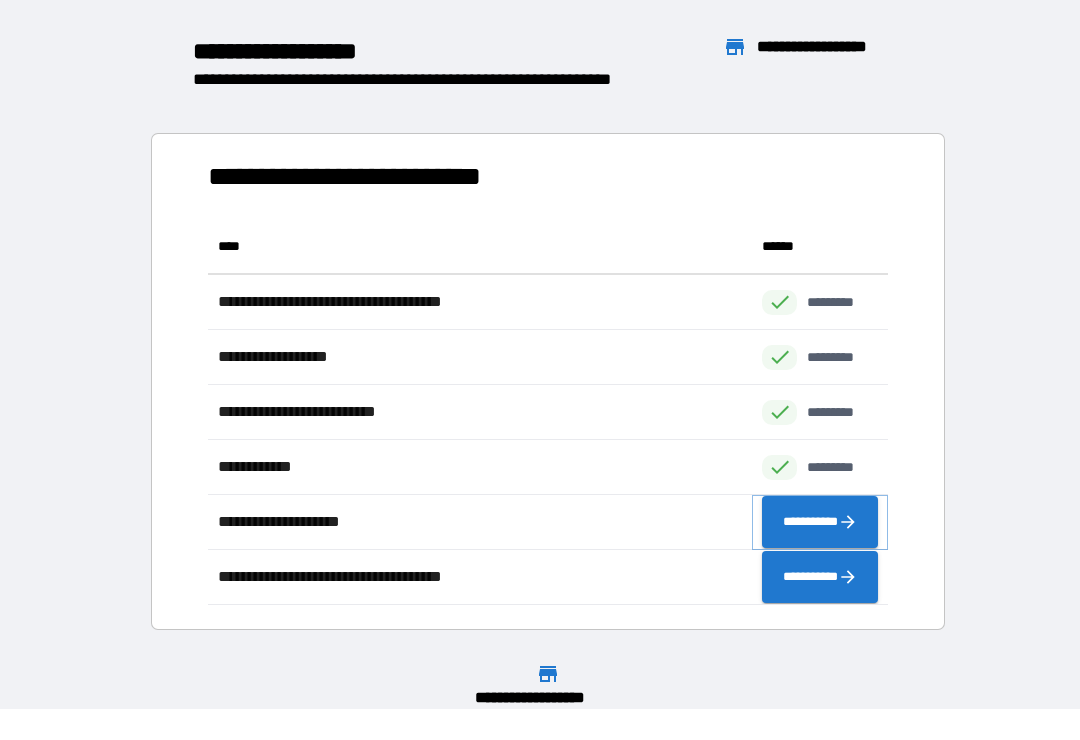 click on "**********" at bounding box center (820, 522) 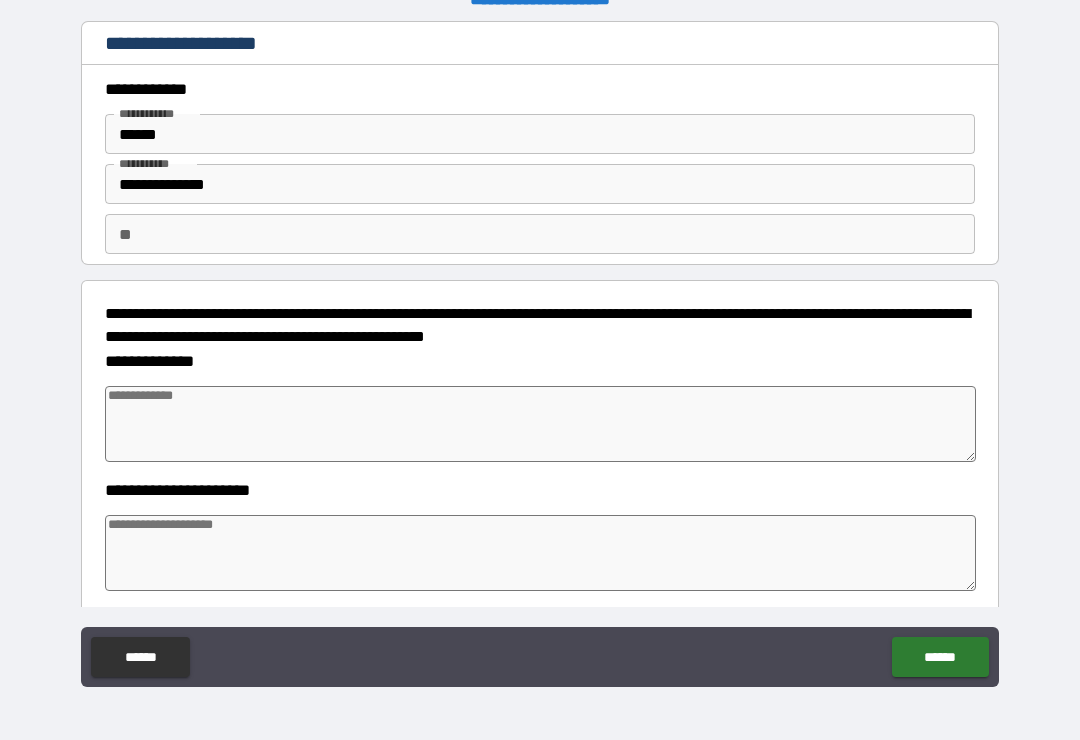 click on "**" at bounding box center (540, 234) 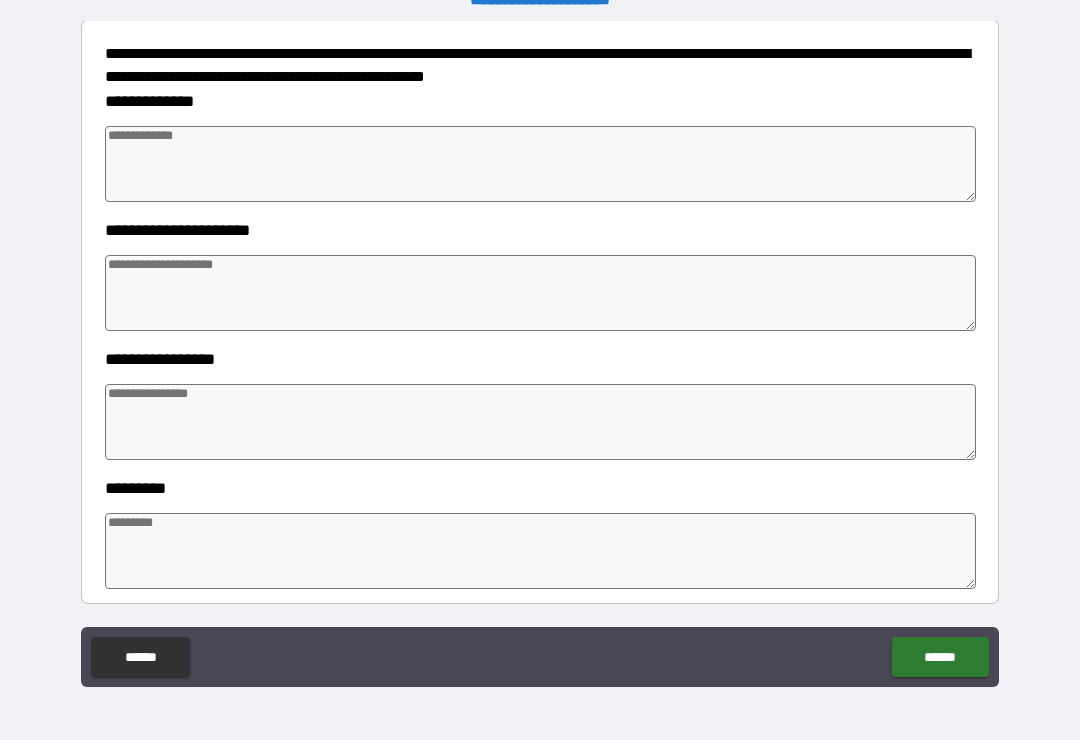 scroll, scrollTop: 249, scrollLeft: 0, axis: vertical 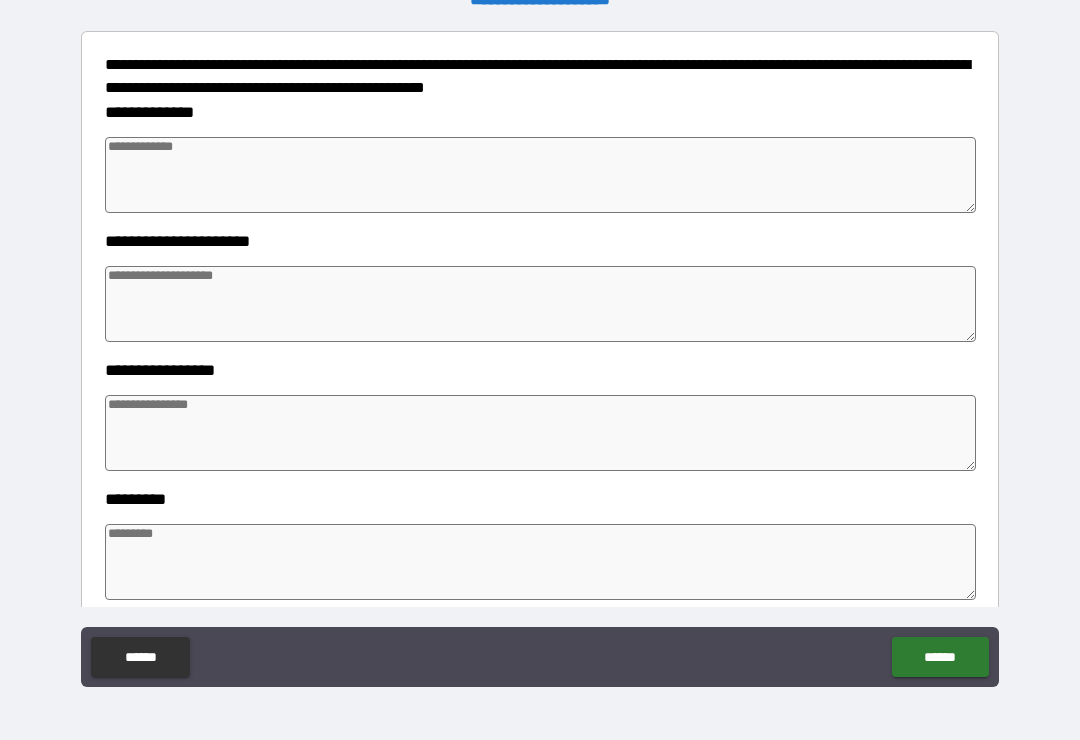 click at bounding box center (540, 175) 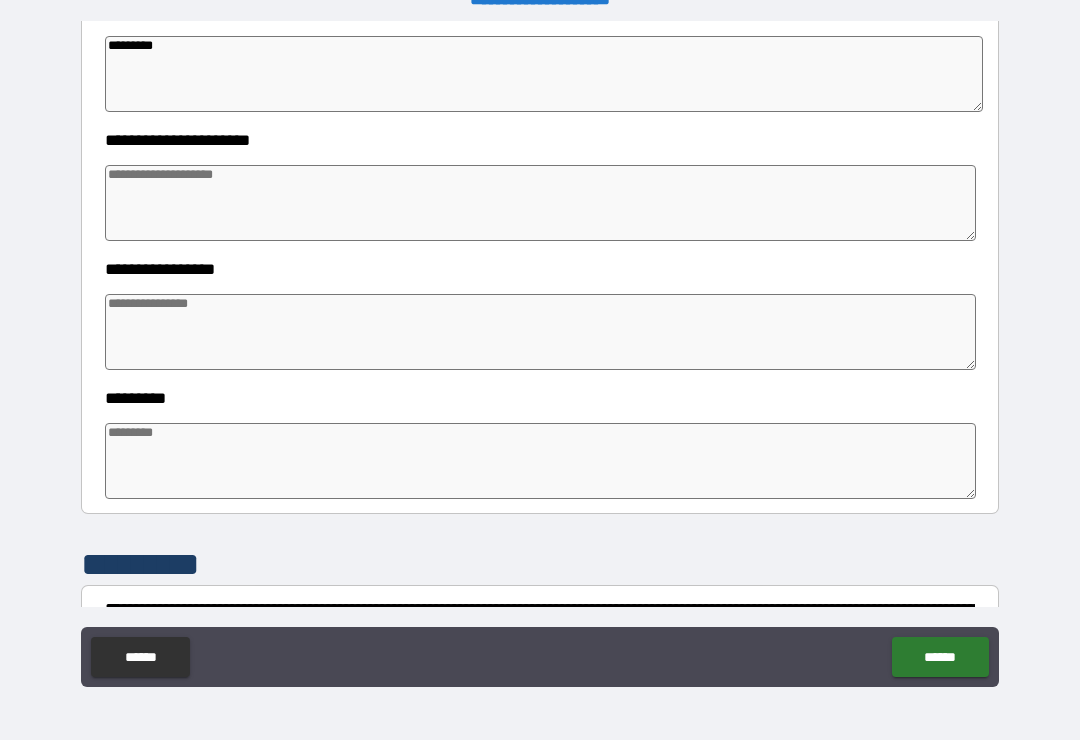 scroll, scrollTop: 361, scrollLeft: 0, axis: vertical 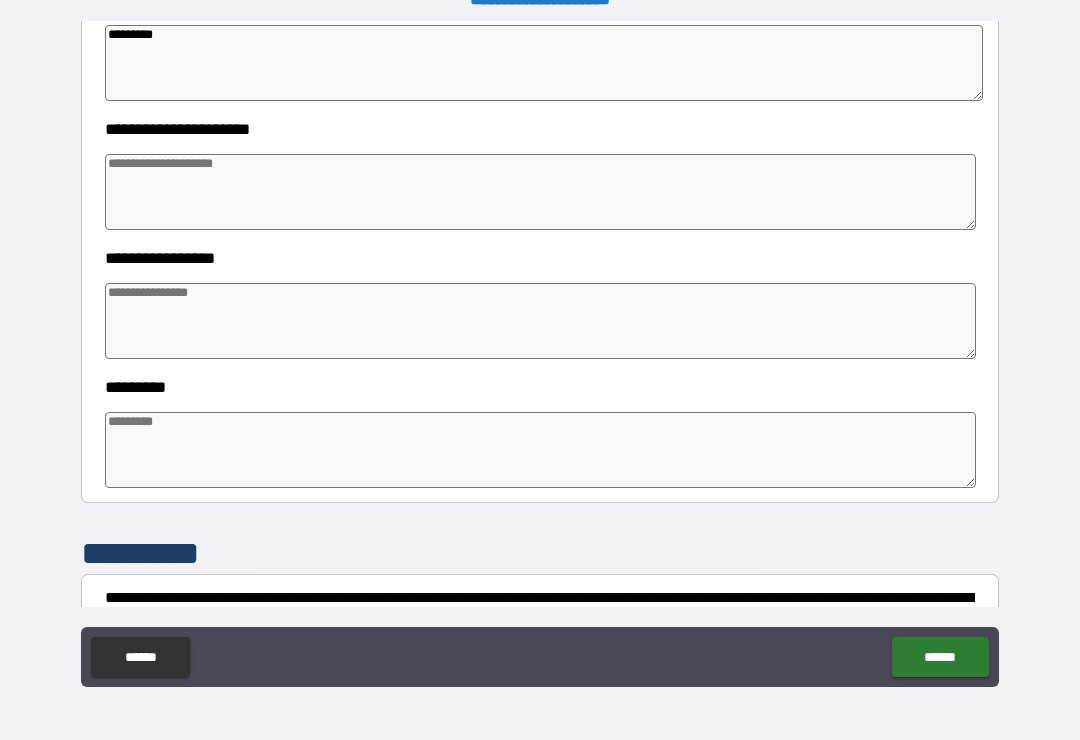 click at bounding box center (540, 192) 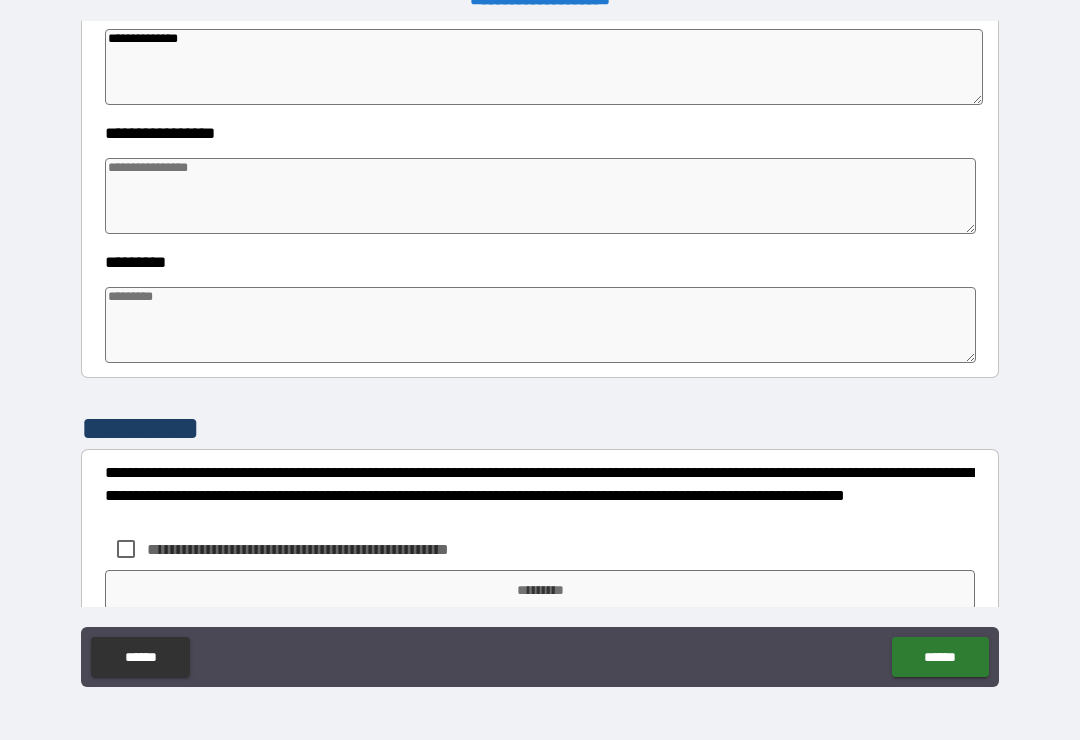 scroll, scrollTop: 487, scrollLeft: 0, axis: vertical 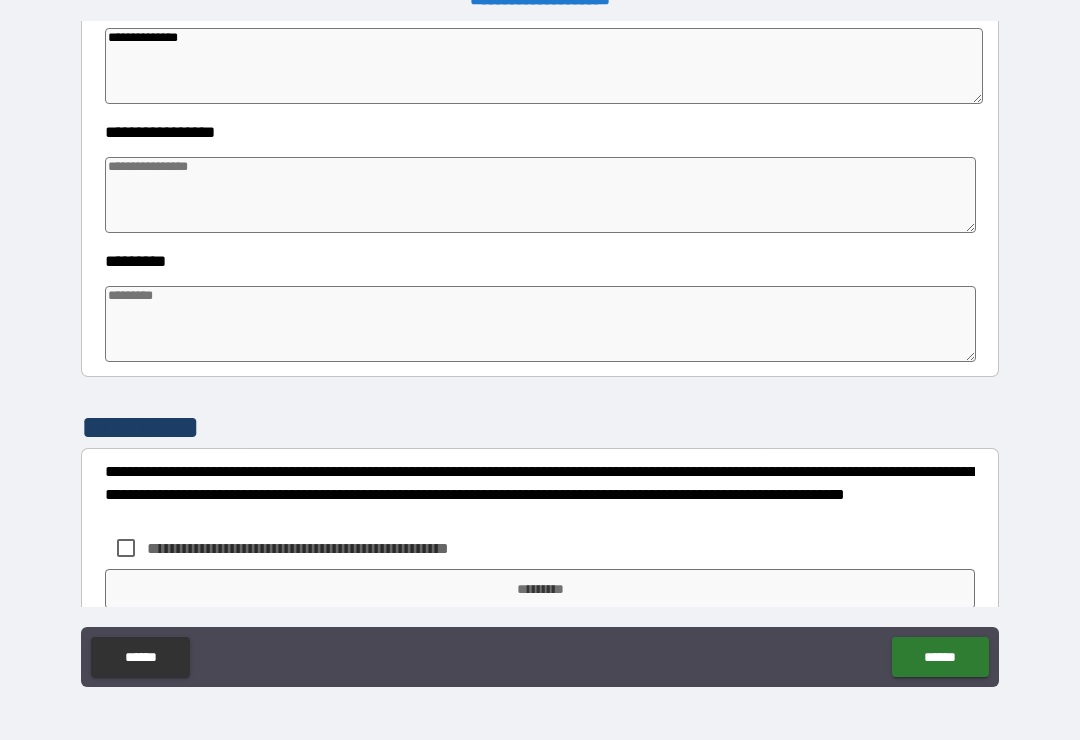 click at bounding box center (540, 195) 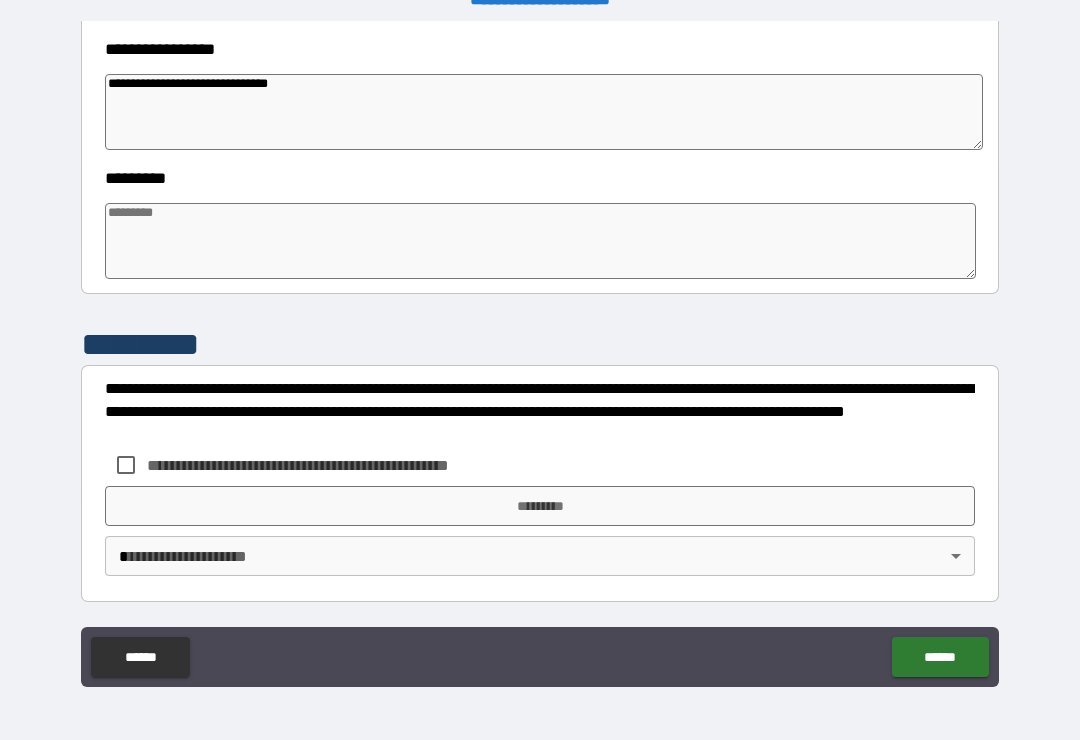 scroll, scrollTop: 570, scrollLeft: 0, axis: vertical 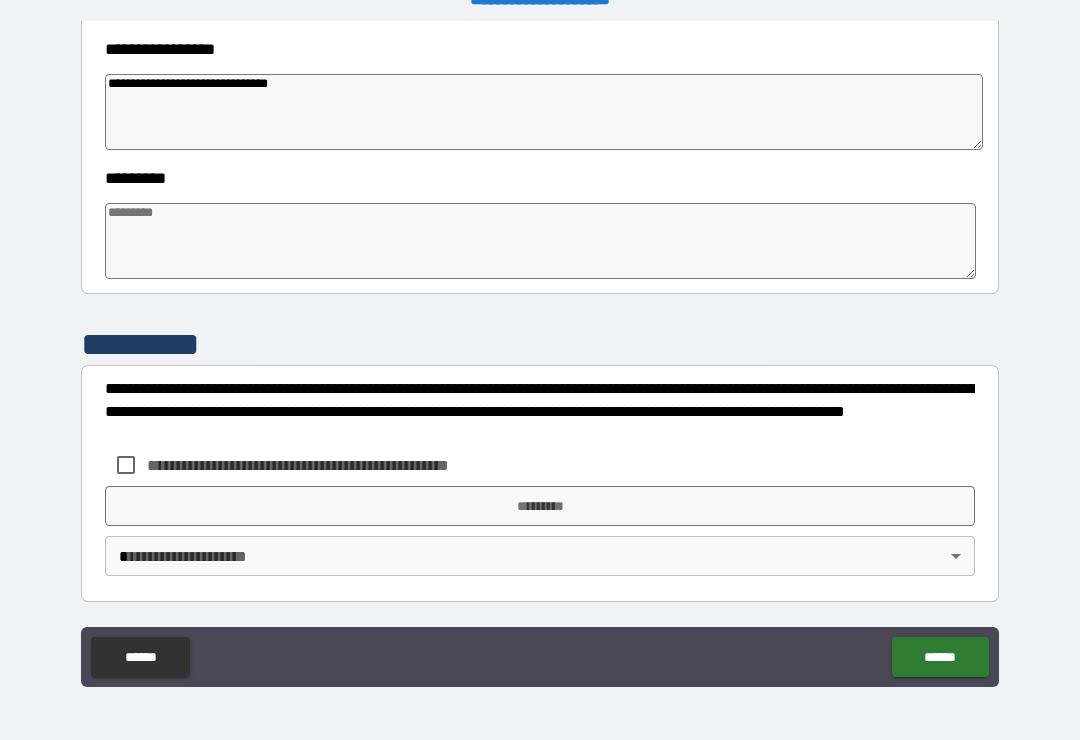 click at bounding box center (540, 241) 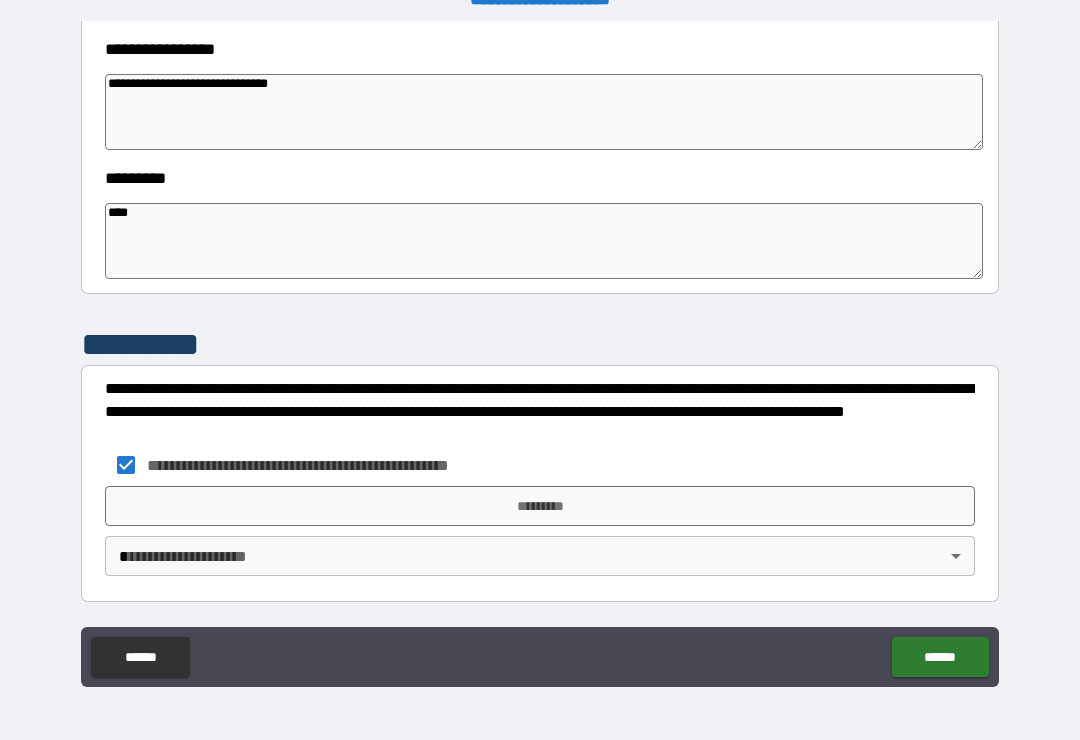 click on "**********" at bounding box center [540, 354] 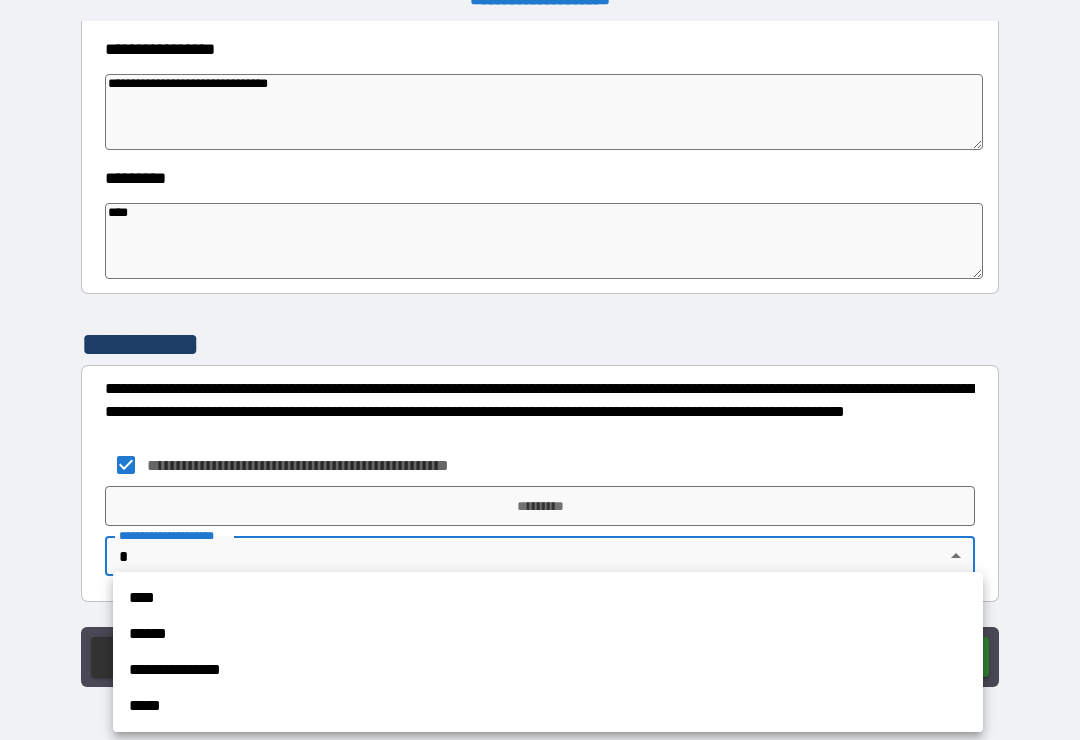 click on "****" at bounding box center [548, 598] 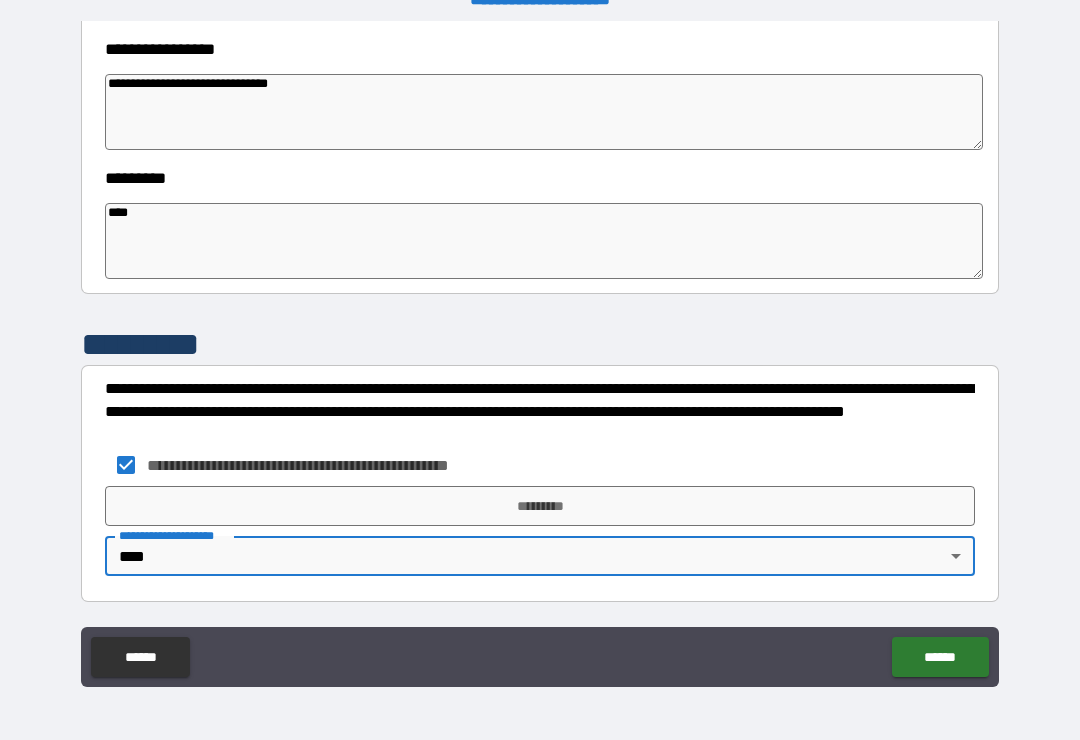 click on "*********" at bounding box center [540, 506] 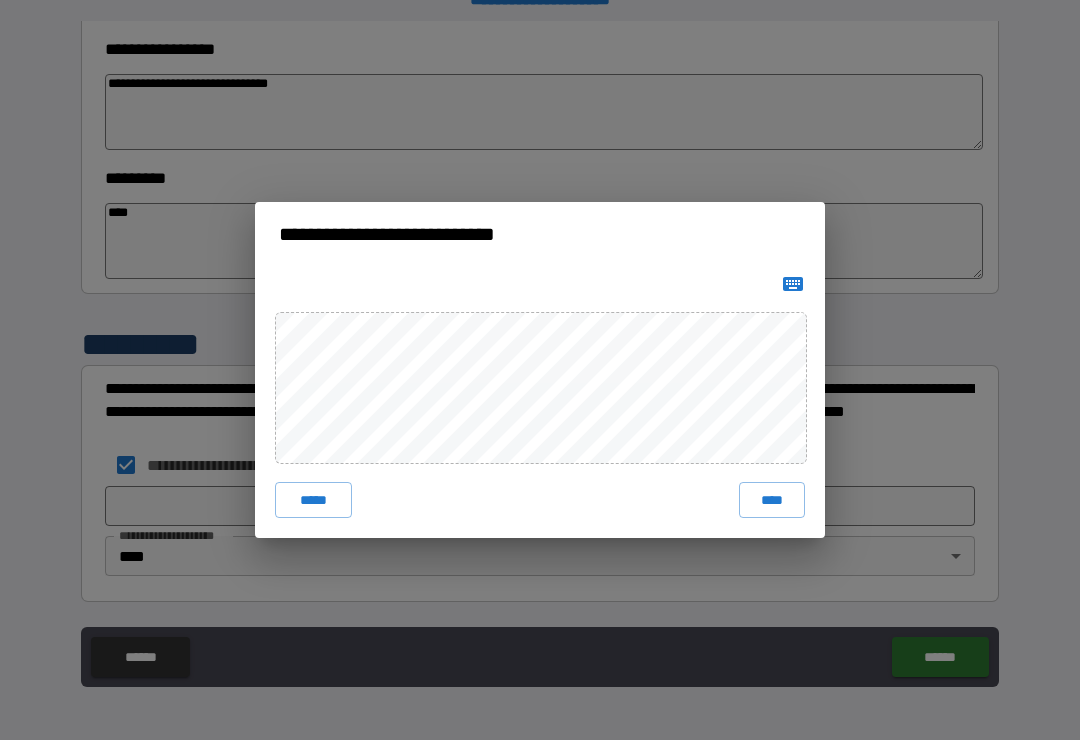 click on "****" at bounding box center (772, 500) 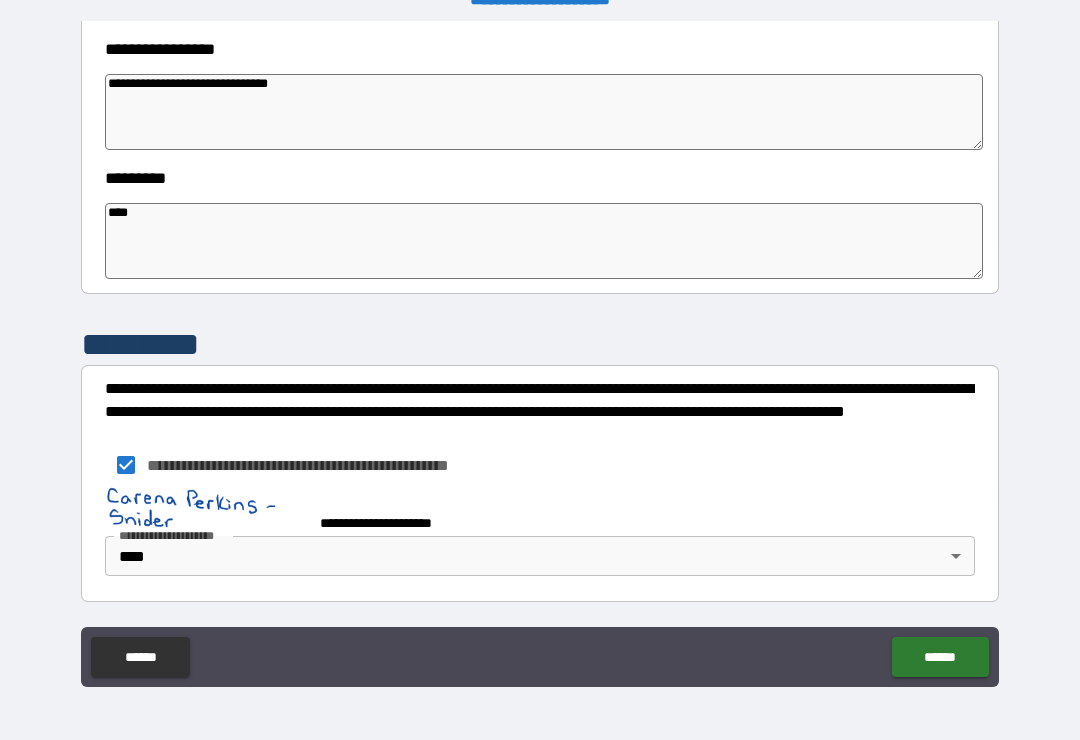 scroll, scrollTop: 560, scrollLeft: 0, axis: vertical 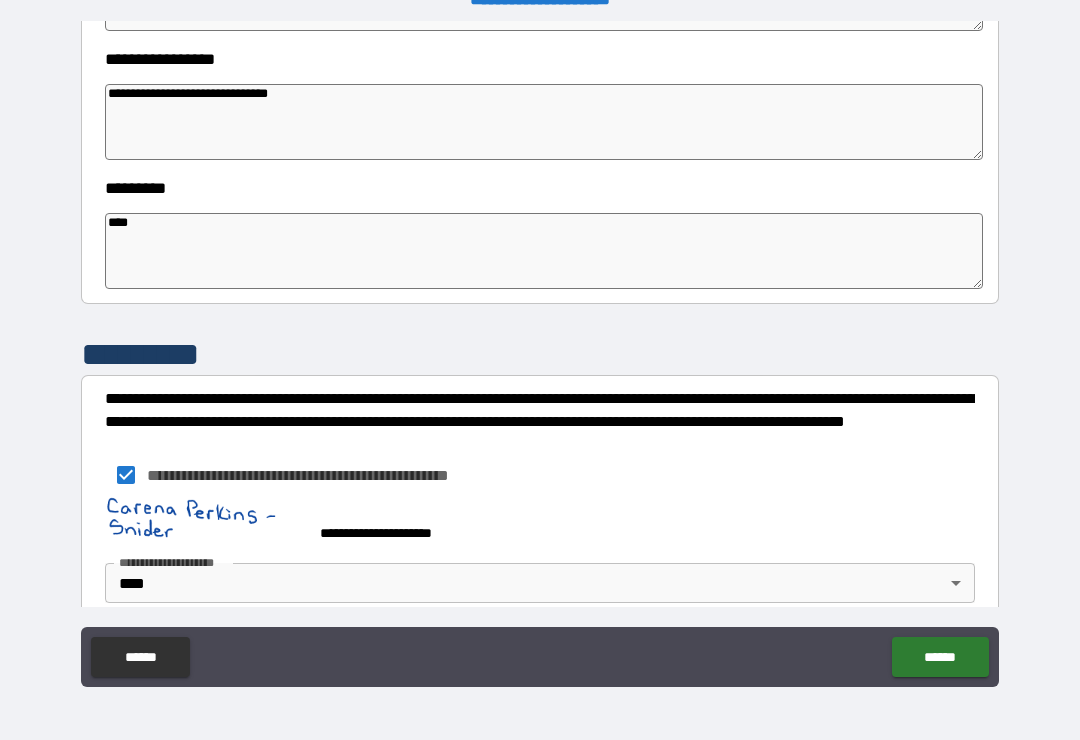 click on "******" at bounding box center [940, 657] 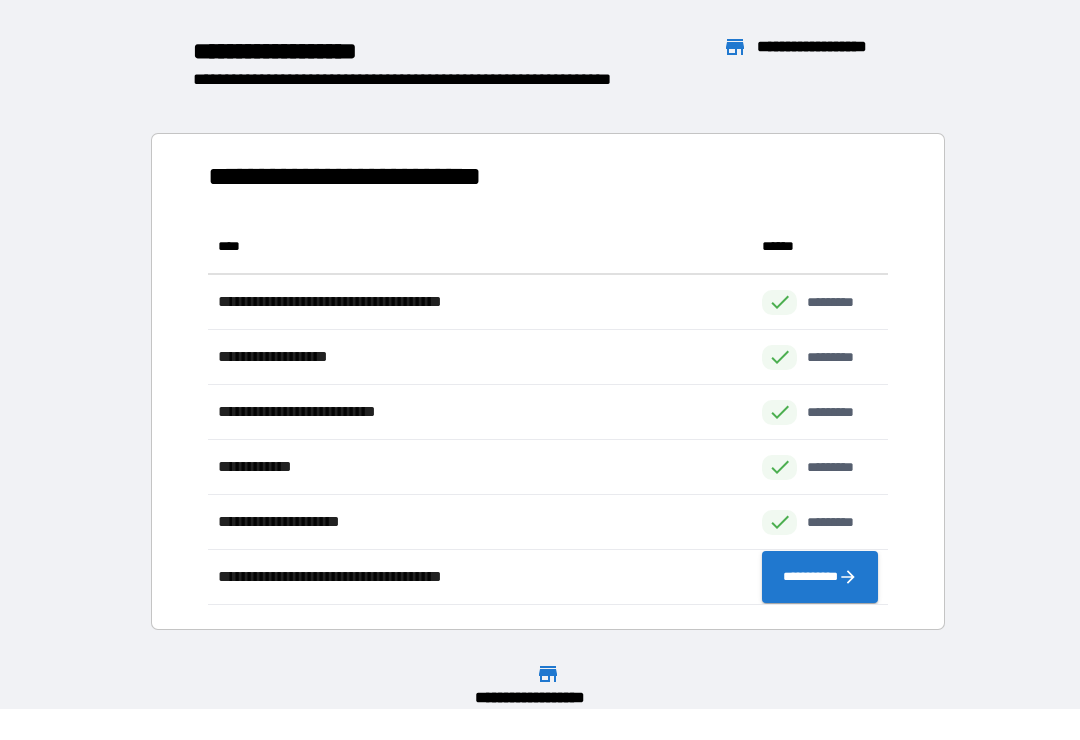scroll, scrollTop: 1, scrollLeft: 1, axis: both 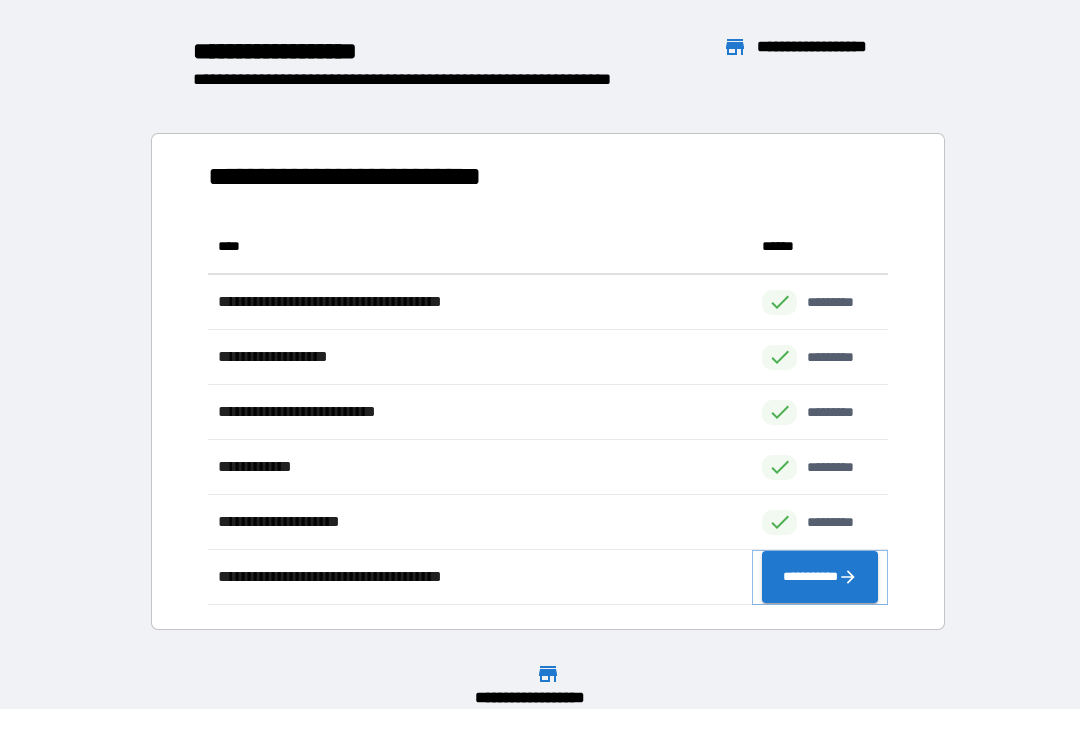 click on "**********" at bounding box center [820, 577] 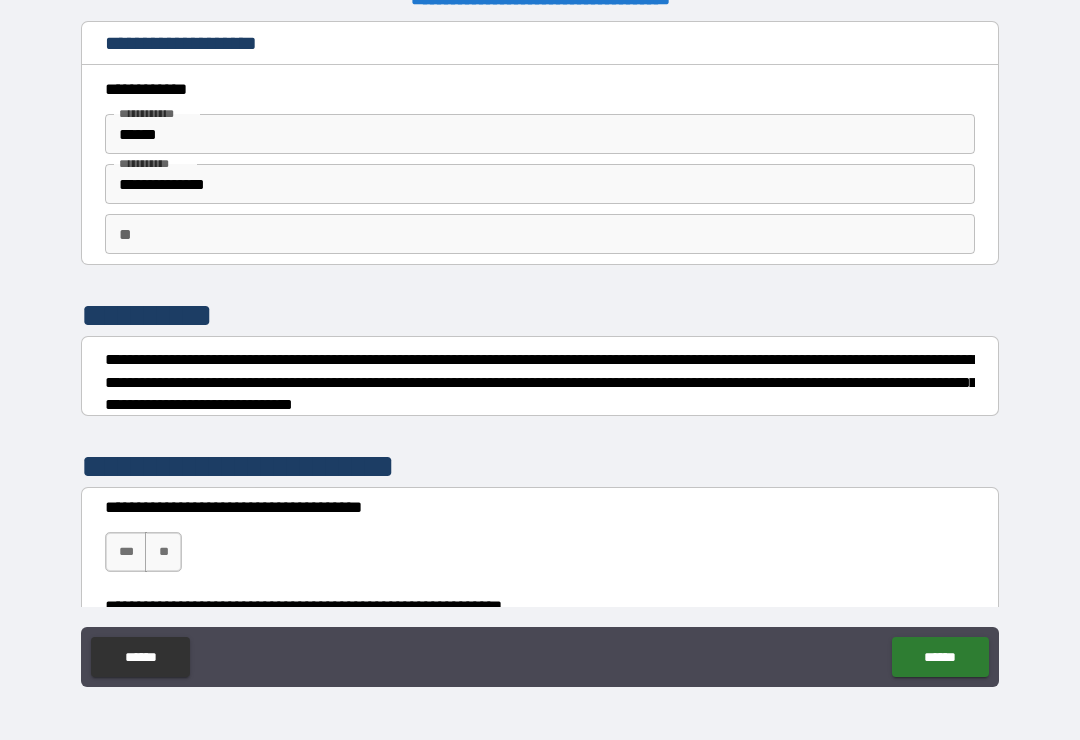 click on "**" at bounding box center (540, 234) 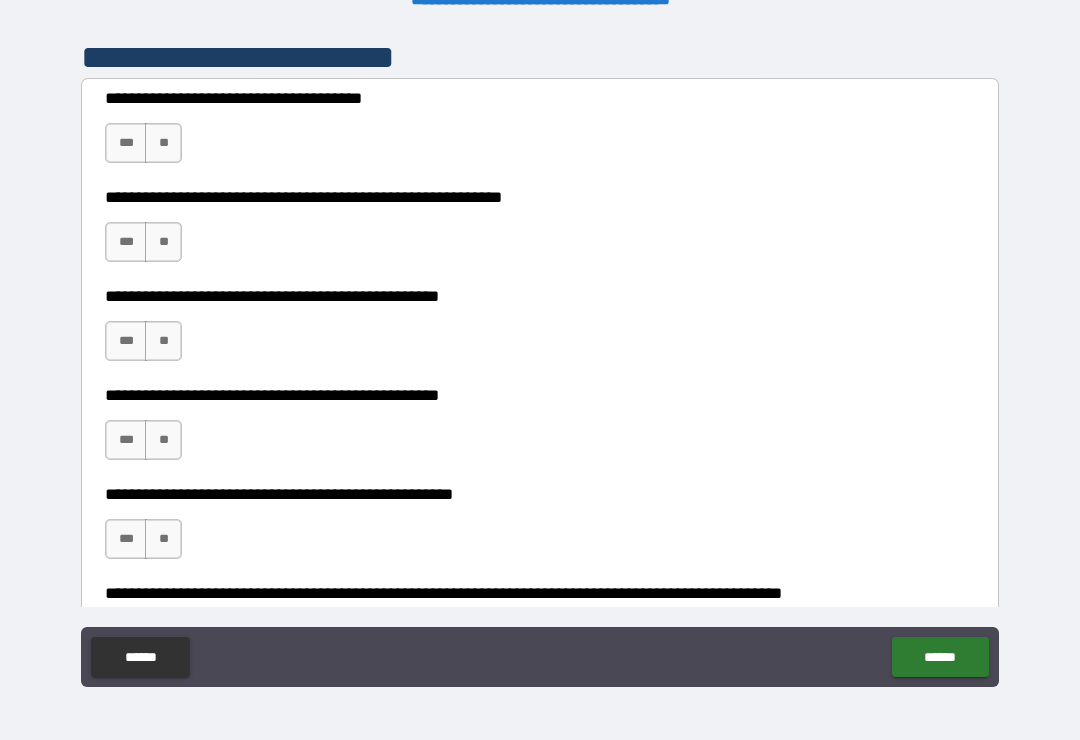scroll, scrollTop: 410, scrollLeft: 0, axis: vertical 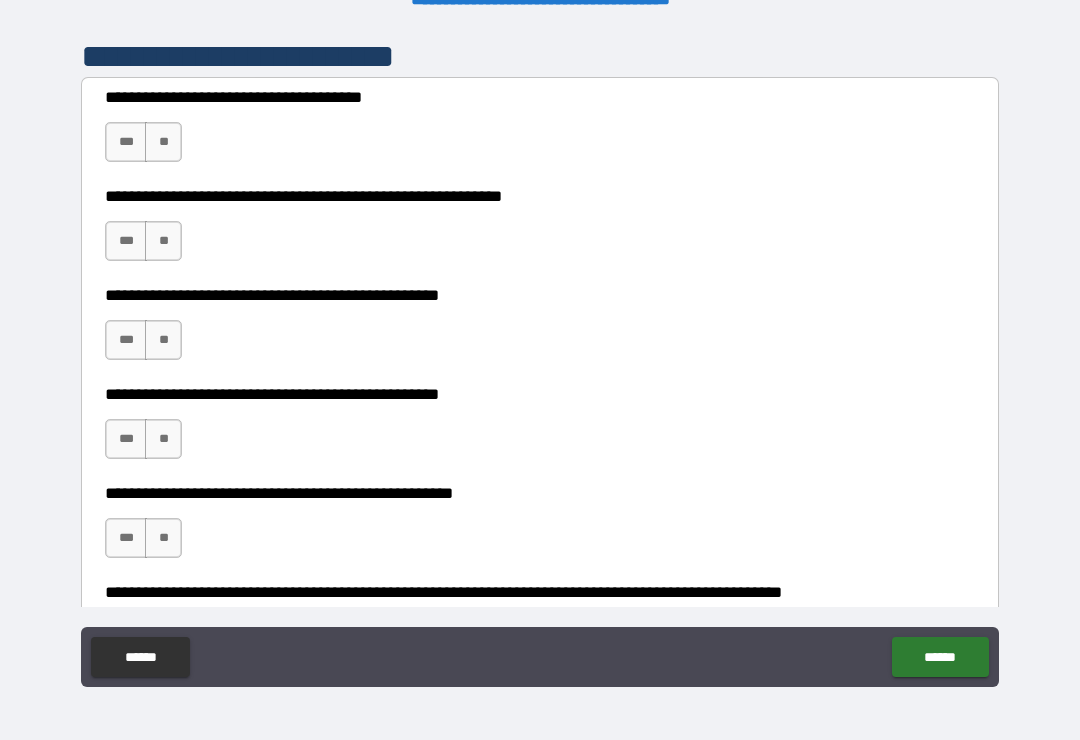 click on "**" at bounding box center [163, 142] 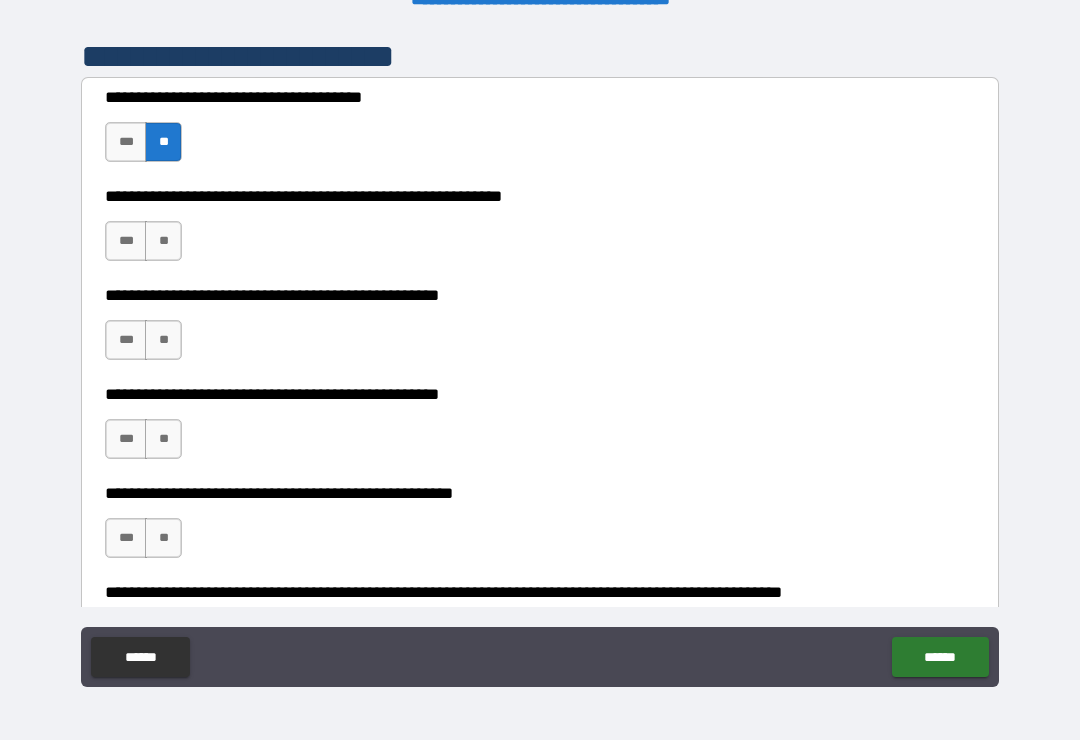 click on "**" at bounding box center (163, 241) 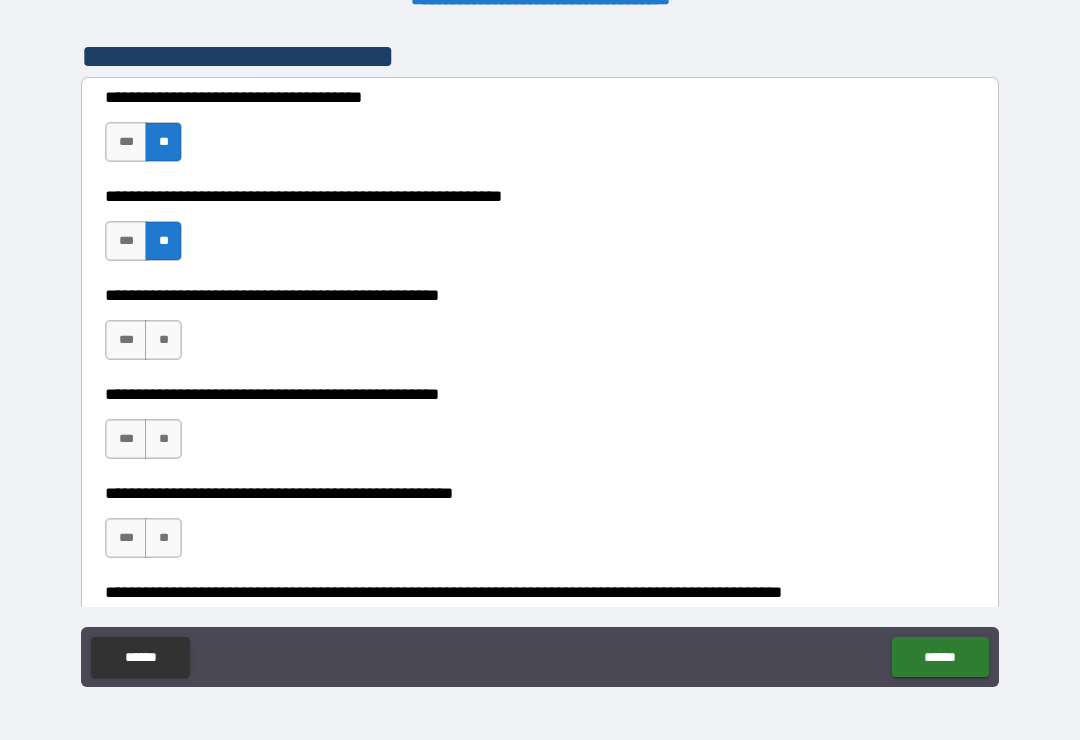 click on "**" at bounding box center [163, 340] 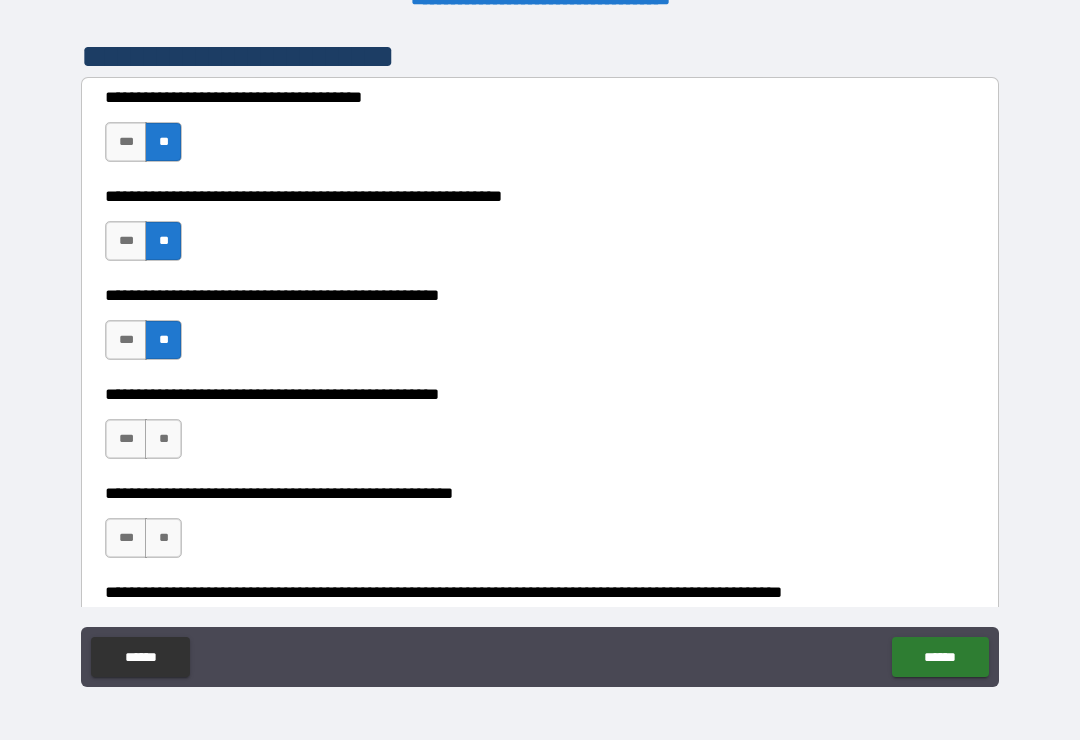 click on "**" at bounding box center [163, 439] 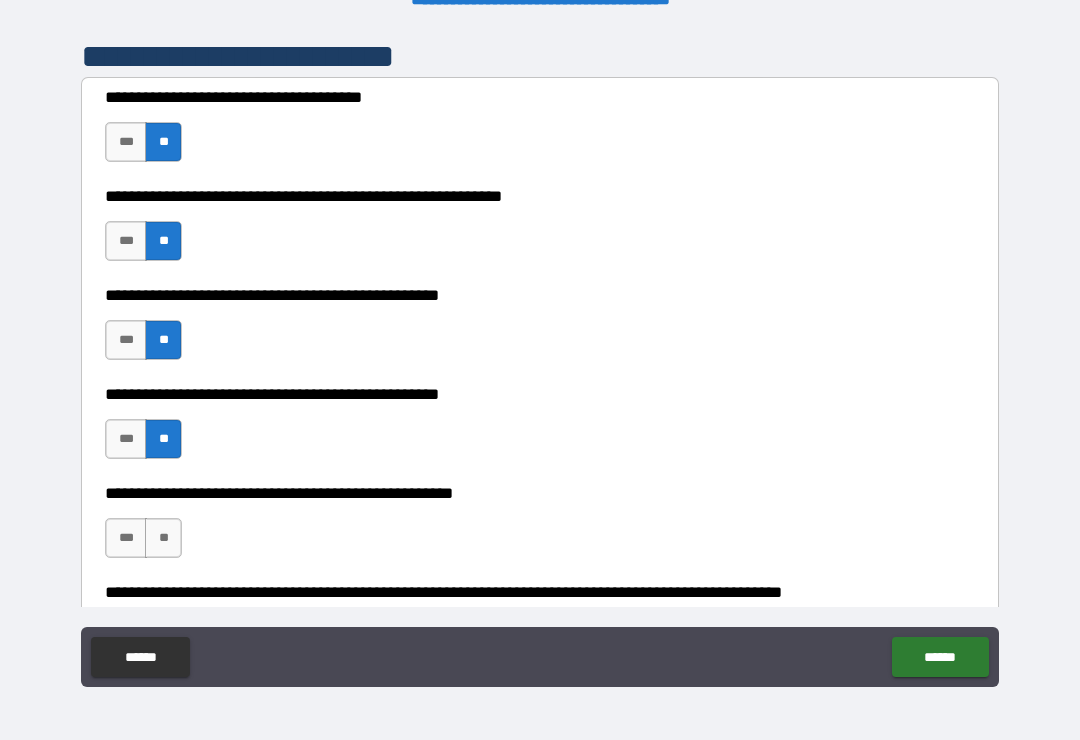 click on "**" at bounding box center (163, 538) 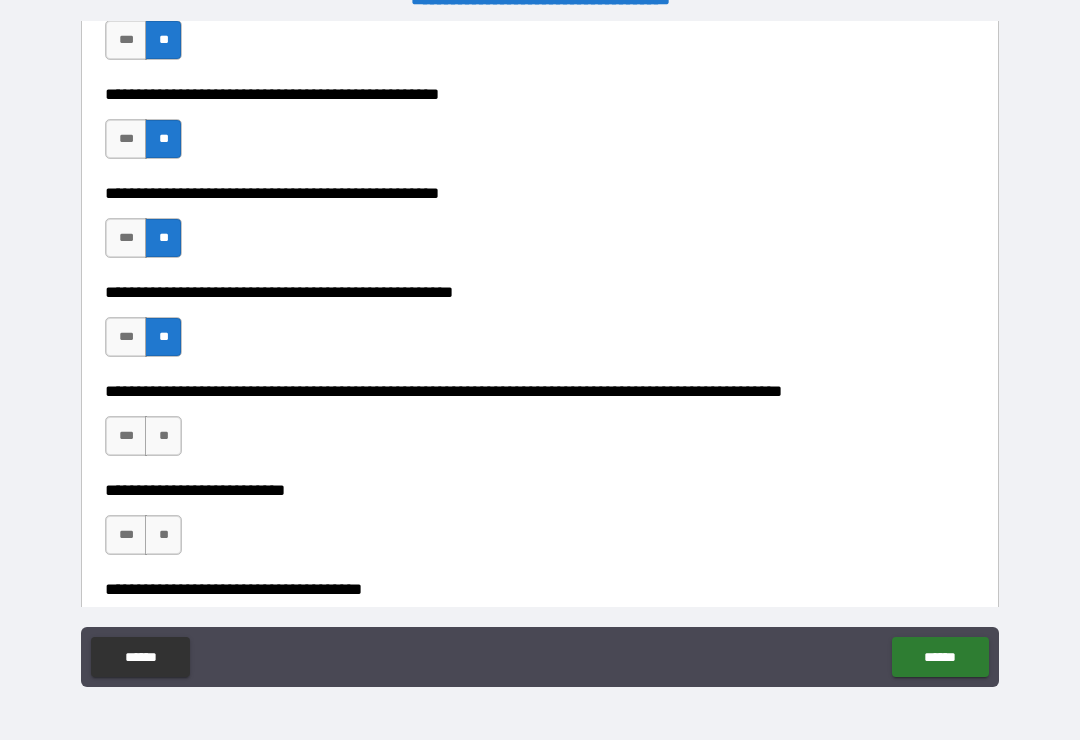 scroll, scrollTop: 626, scrollLeft: 0, axis: vertical 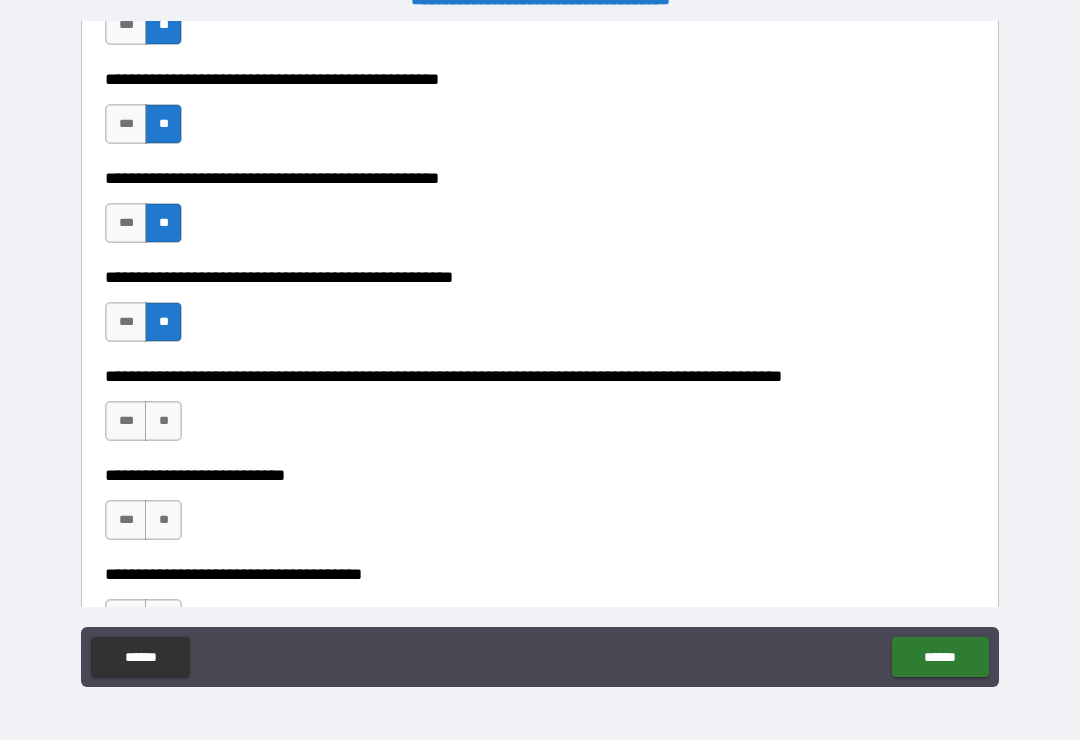 click on "**" at bounding box center (163, 421) 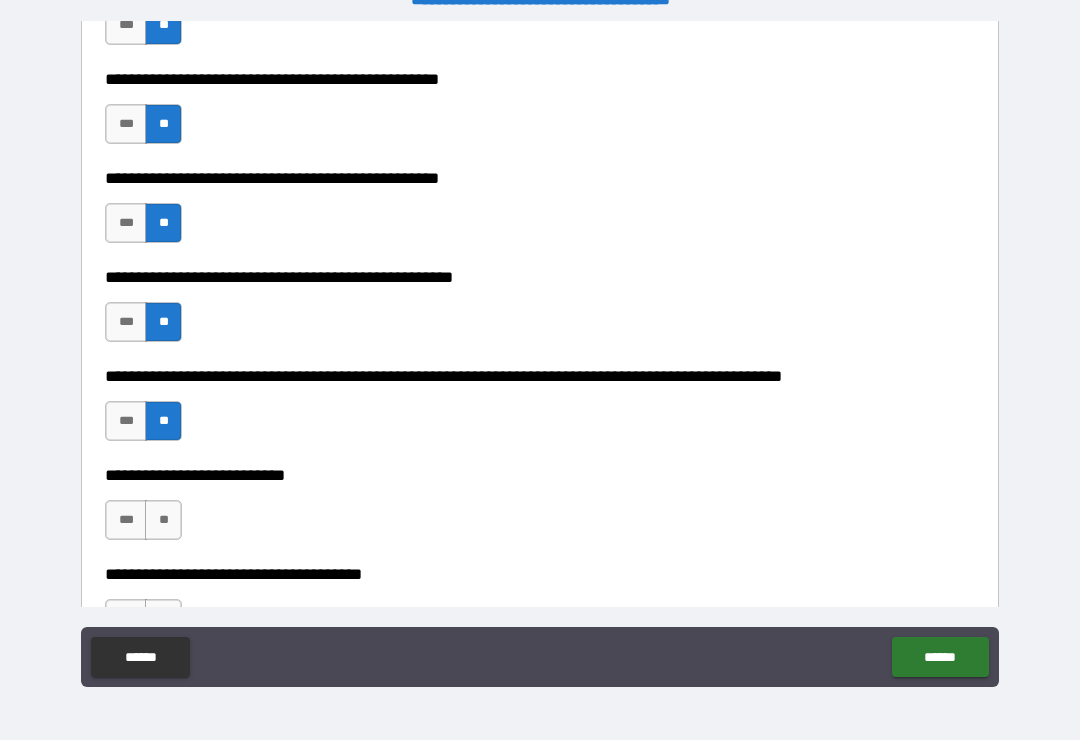 click on "**" at bounding box center (163, 520) 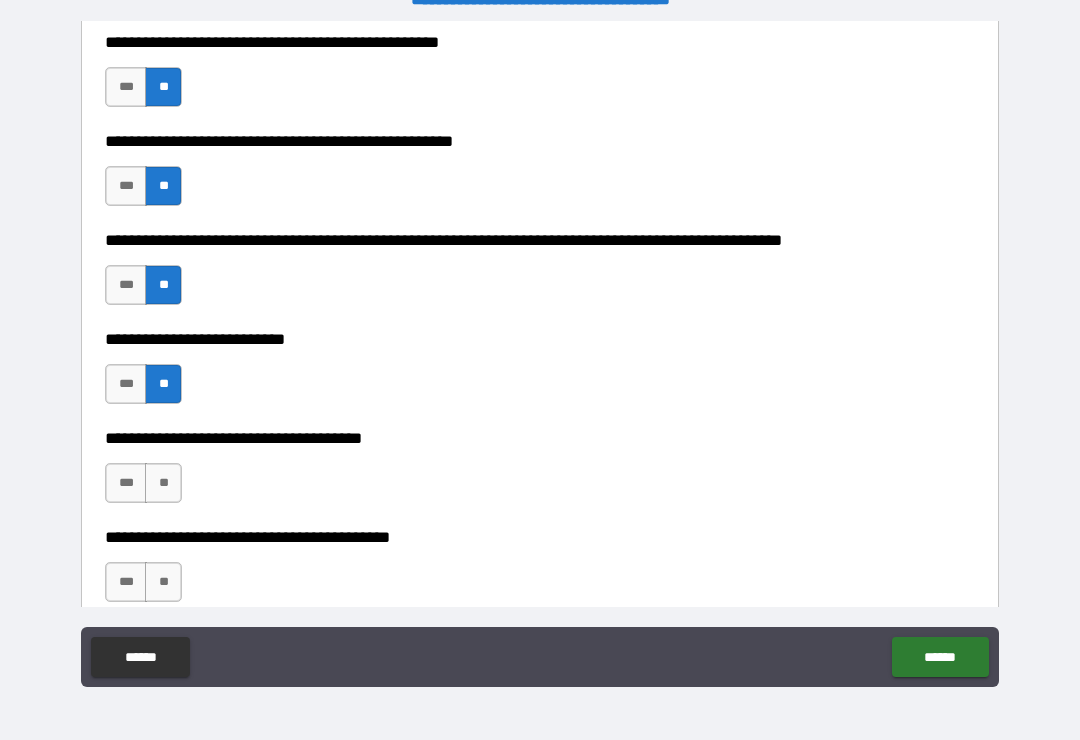 scroll, scrollTop: 789, scrollLeft: 0, axis: vertical 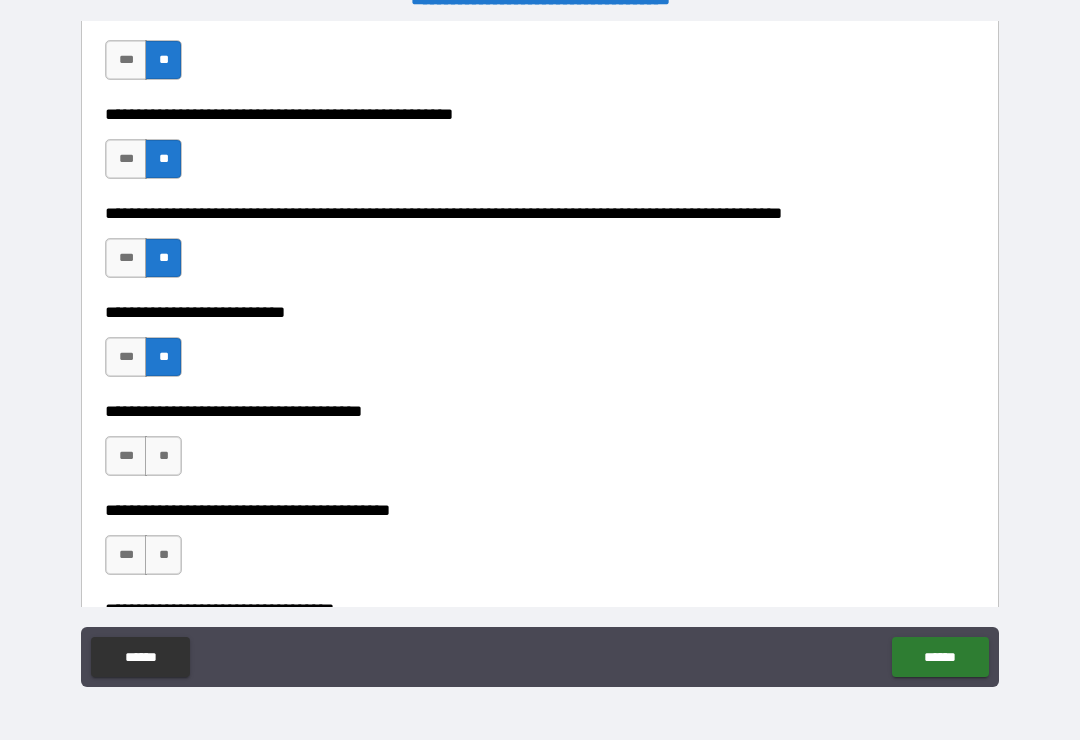 click on "**" at bounding box center [163, 456] 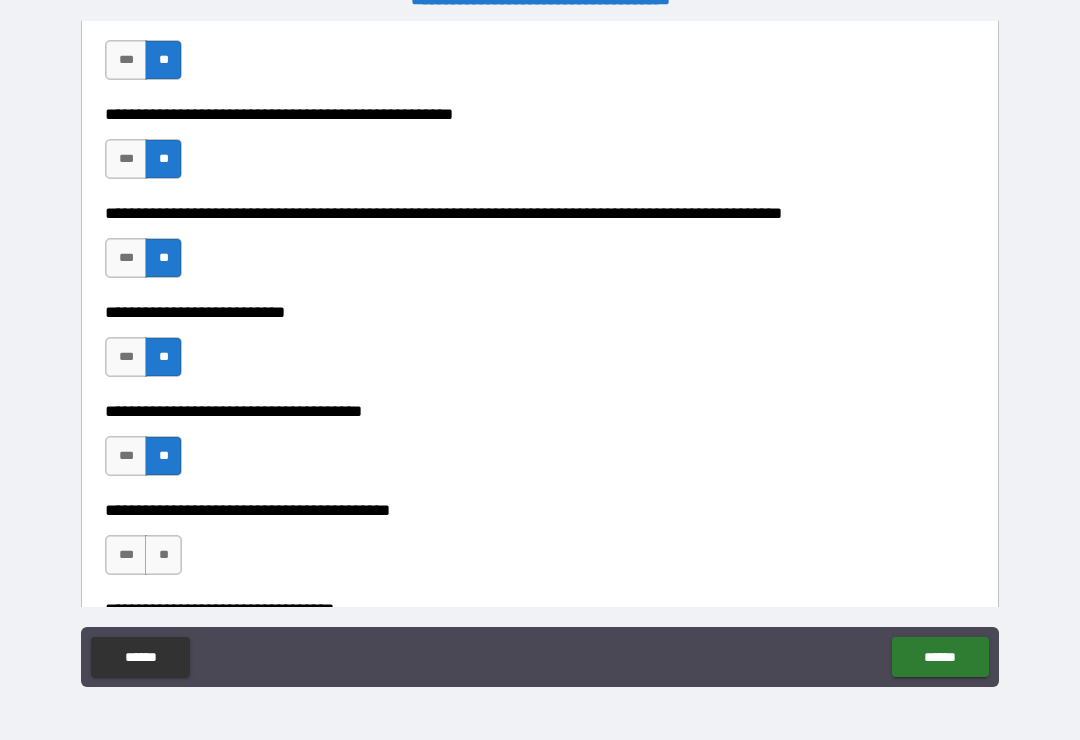 click on "**" at bounding box center (163, 555) 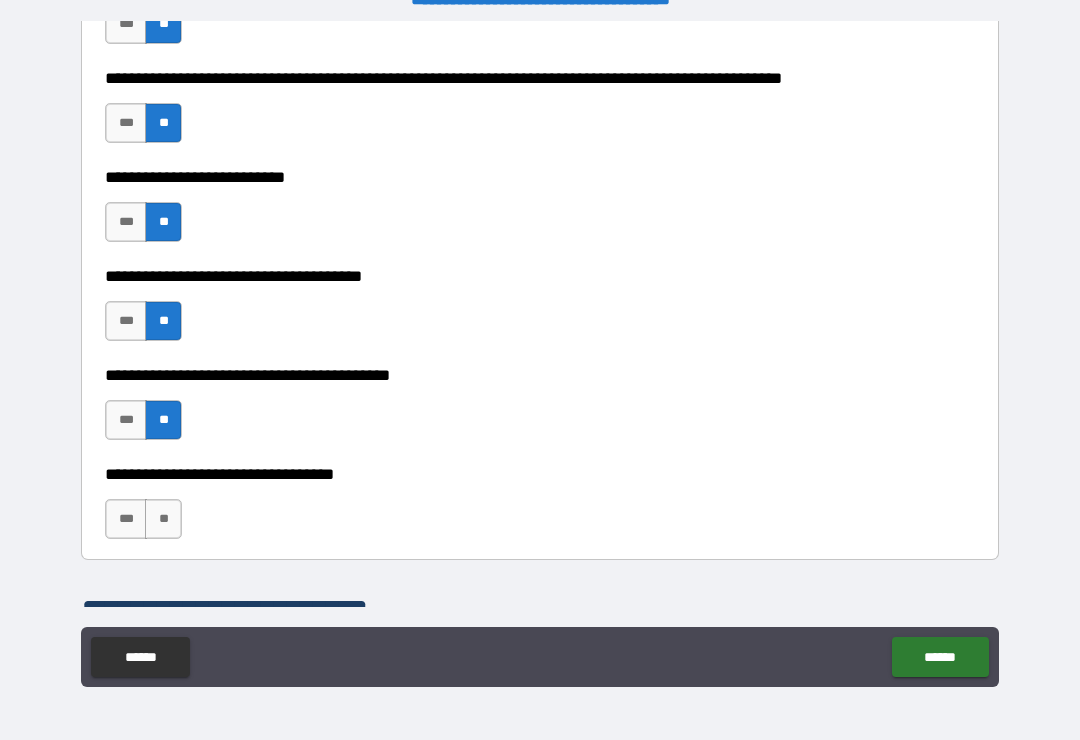 scroll, scrollTop: 963, scrollLeft: 0, axis: vertical 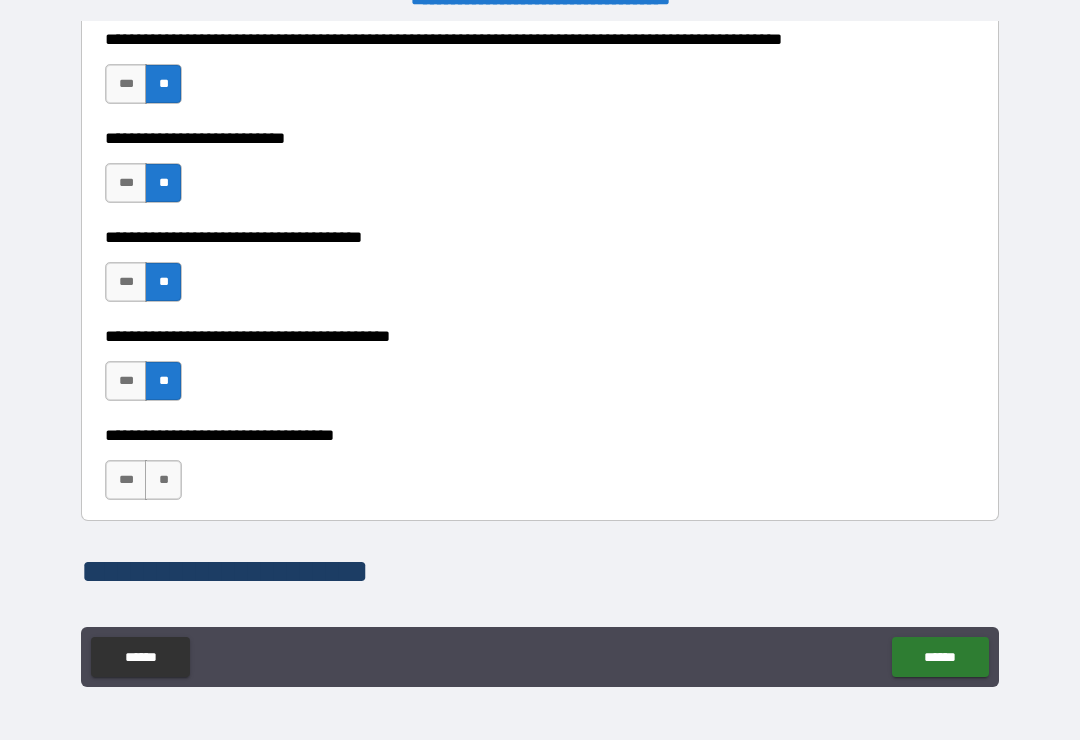click on "**" at bounding box center [163, 480] 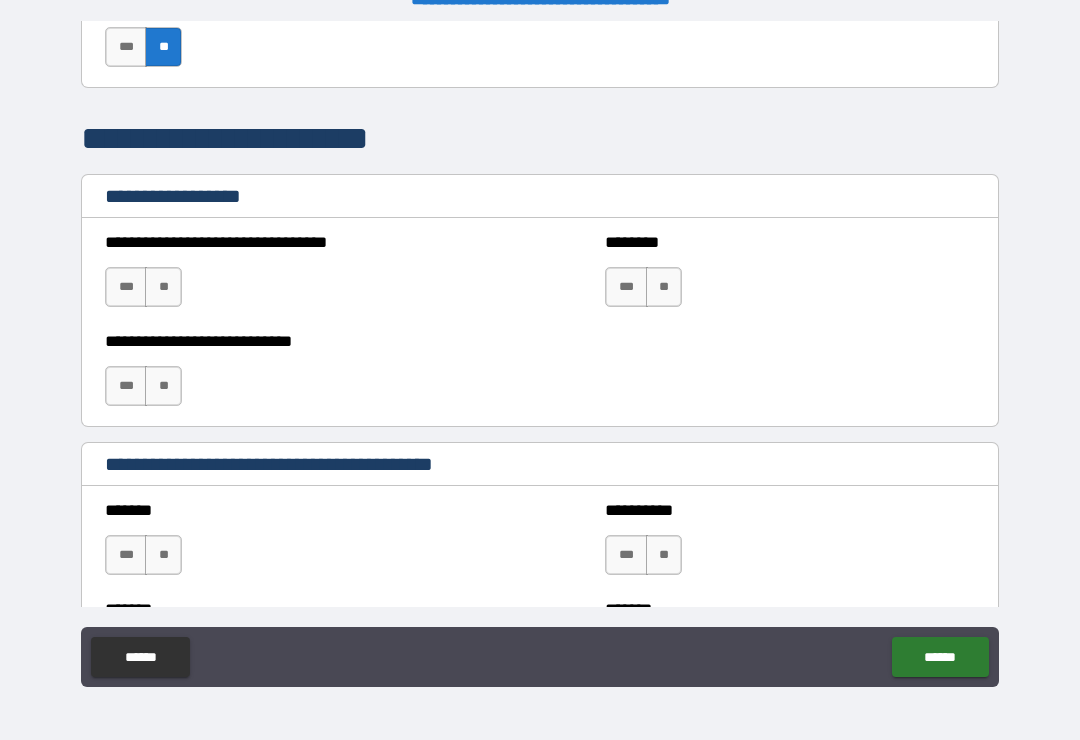 scroll, scrollTop: 1398, scrollLeft: 0, axis: vertical 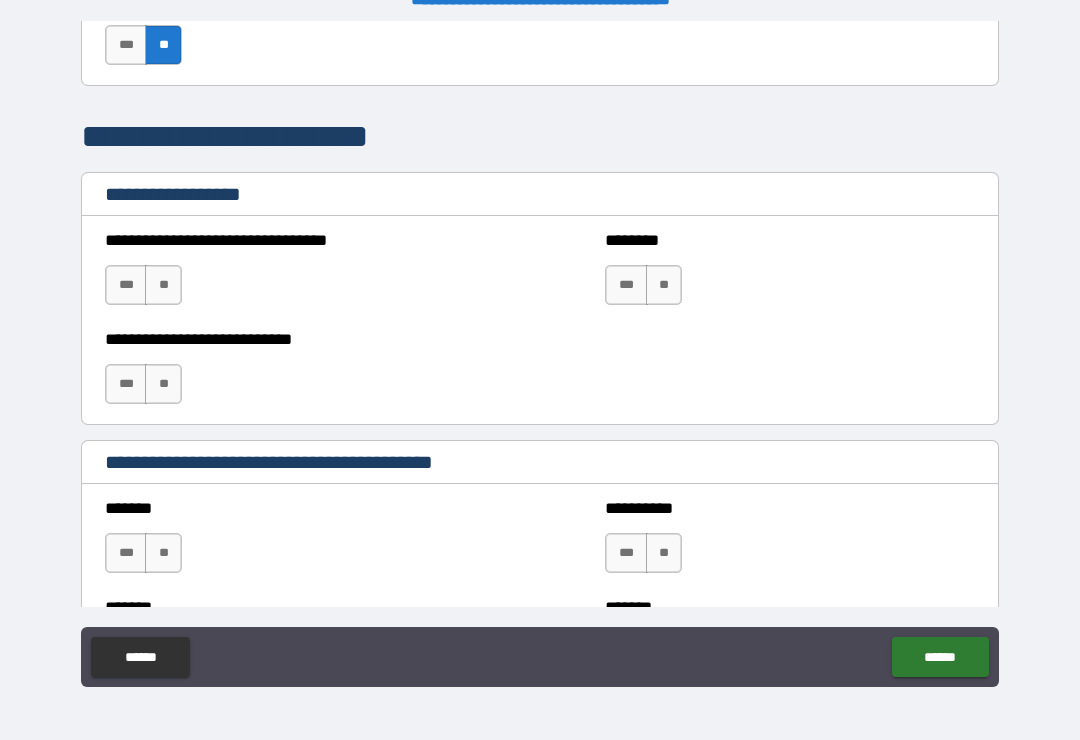 click on "**" at bounding box center [163, 285] 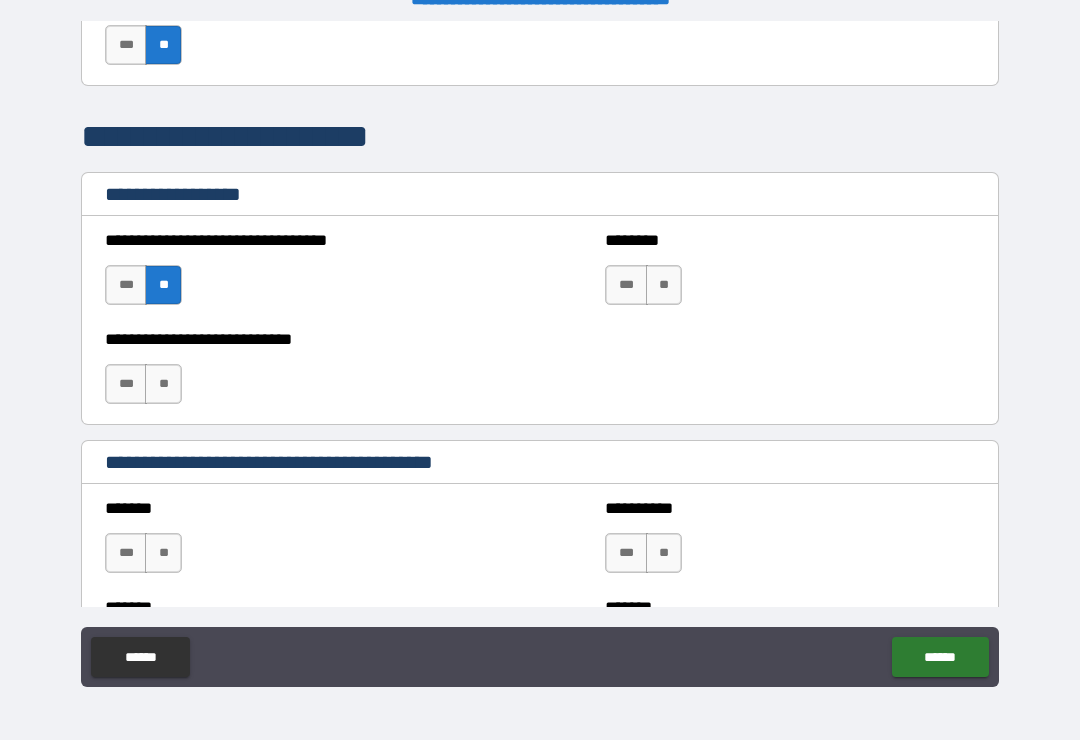 click on "**" at bounding box center (664, 285) 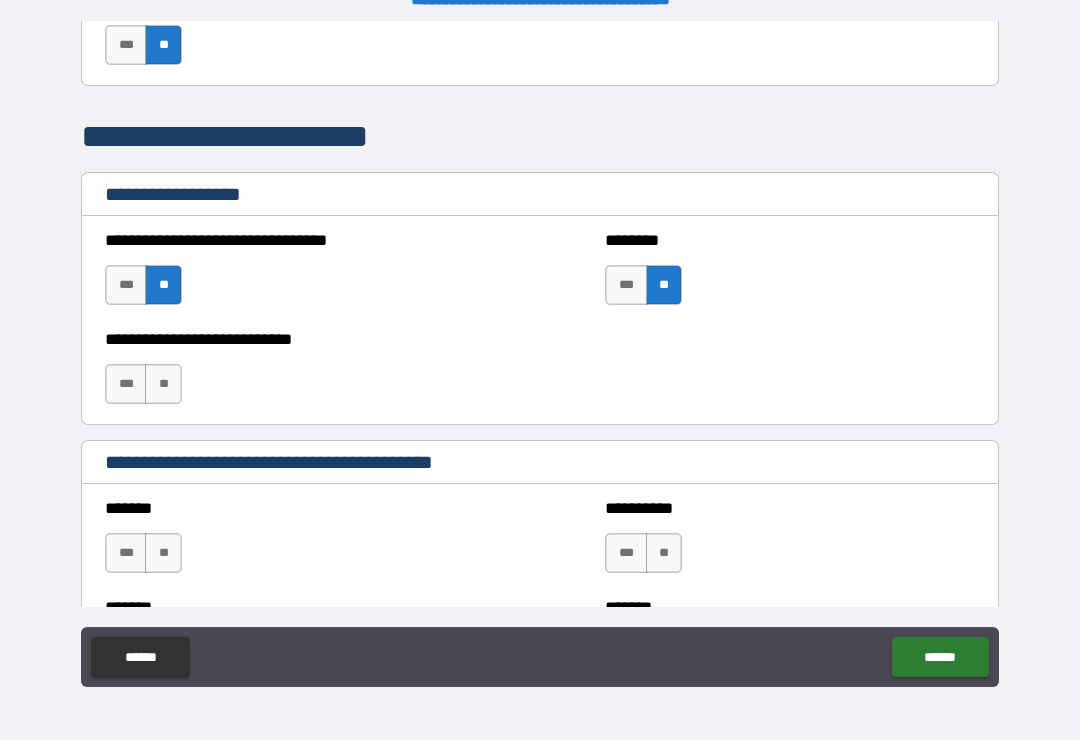 click on "**" at bounding box center (163, 384) 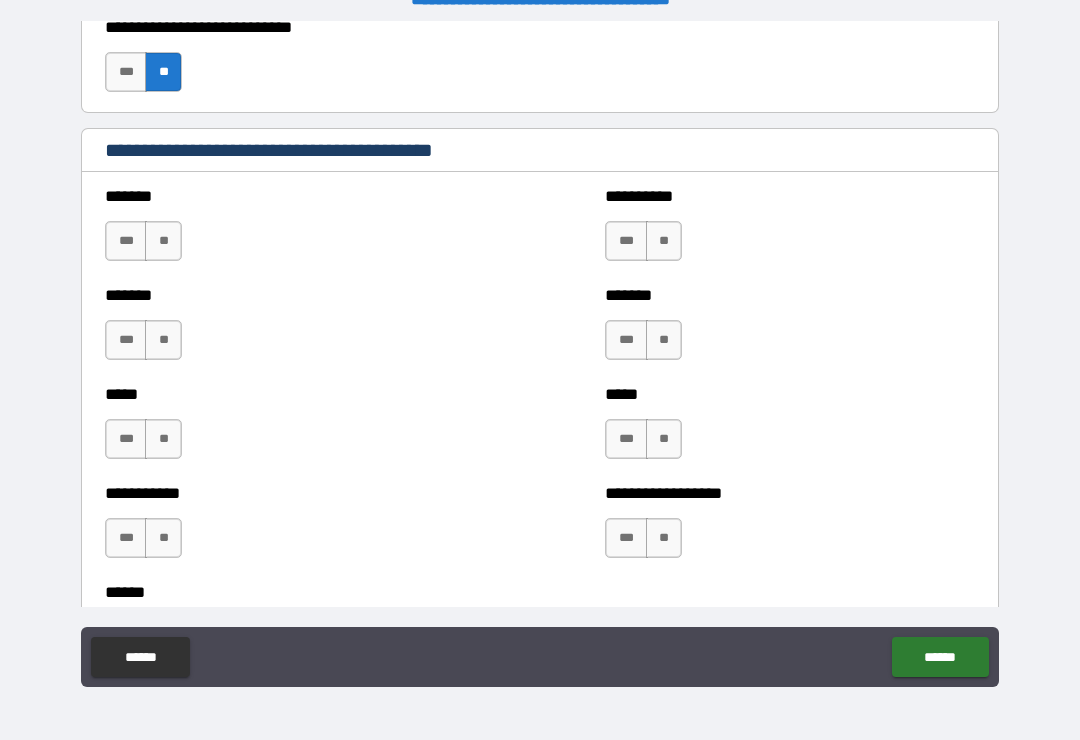 scroll, scrollTop: 1716, scrollLeft: 0, axis: vertical 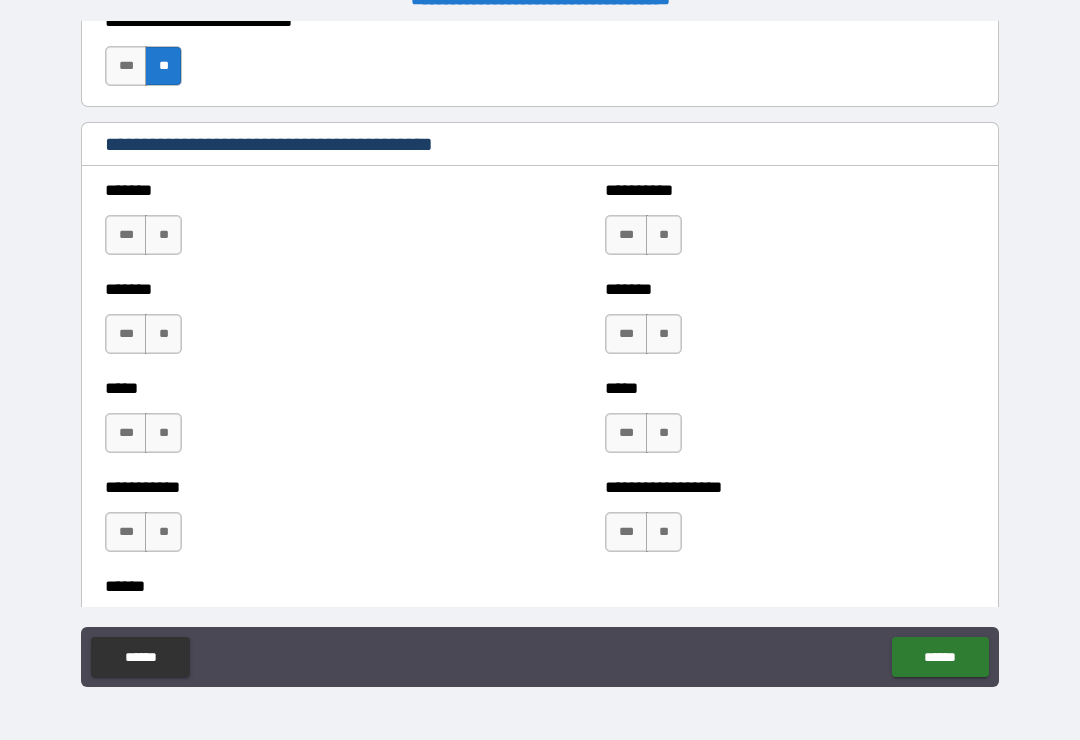 click on "**" at bounding box center [163, 235] 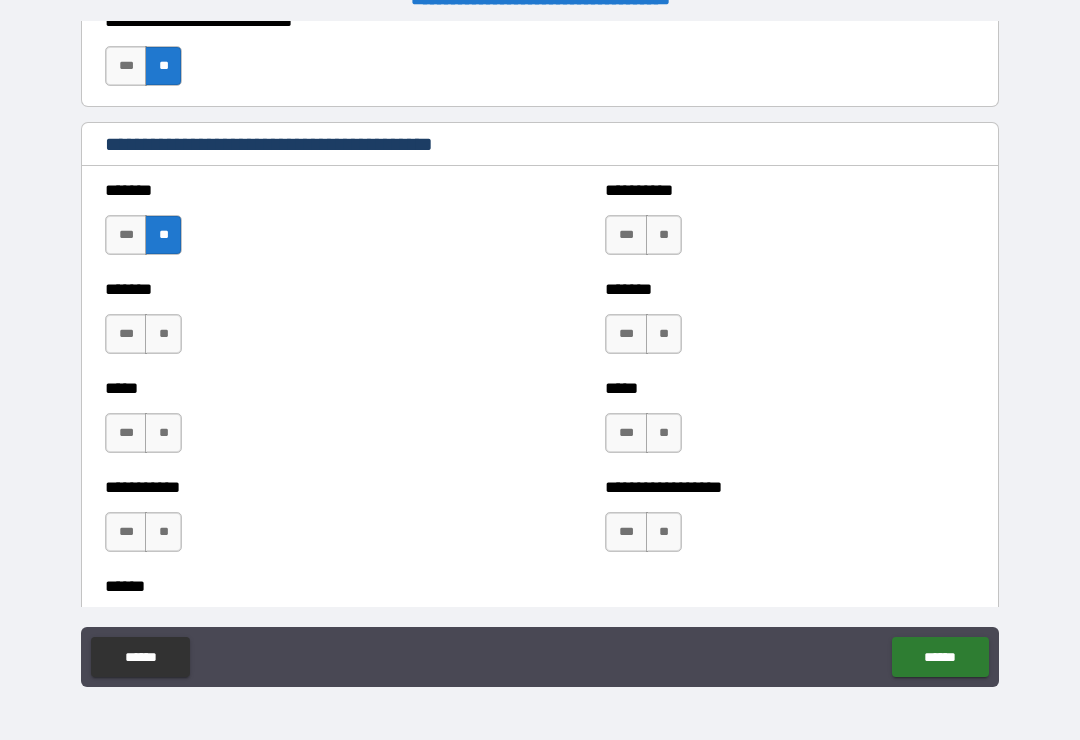 click on "**" at bounding box center [163, 334] 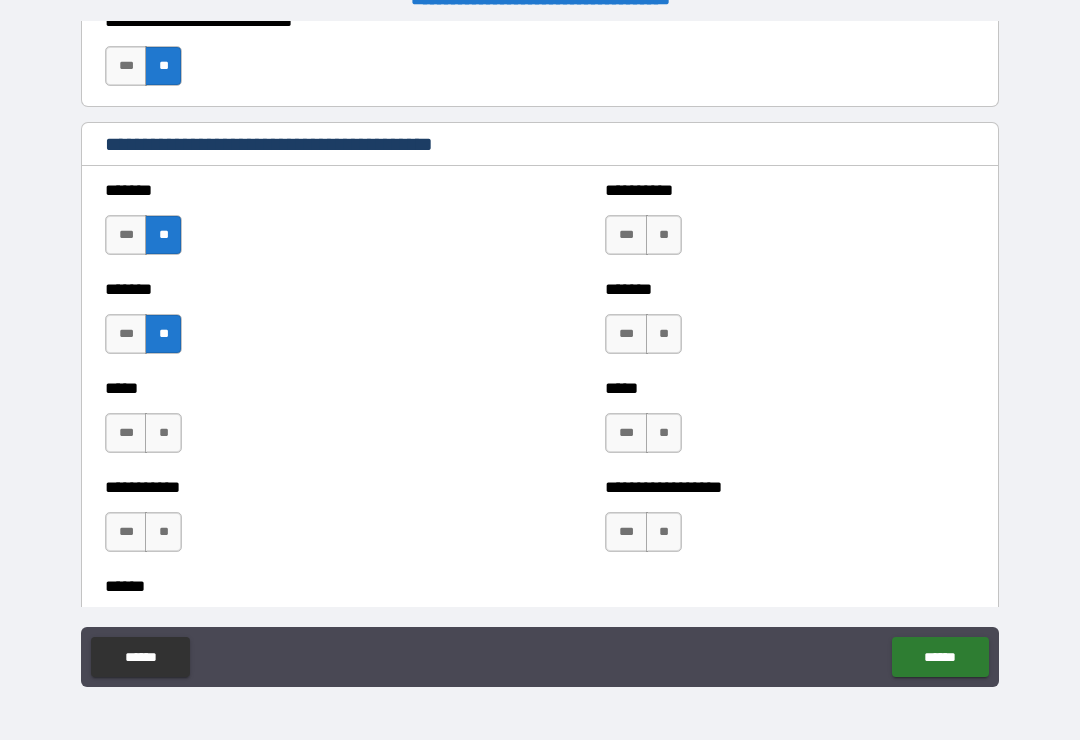 click on "**" at bounding box center [163, 433] 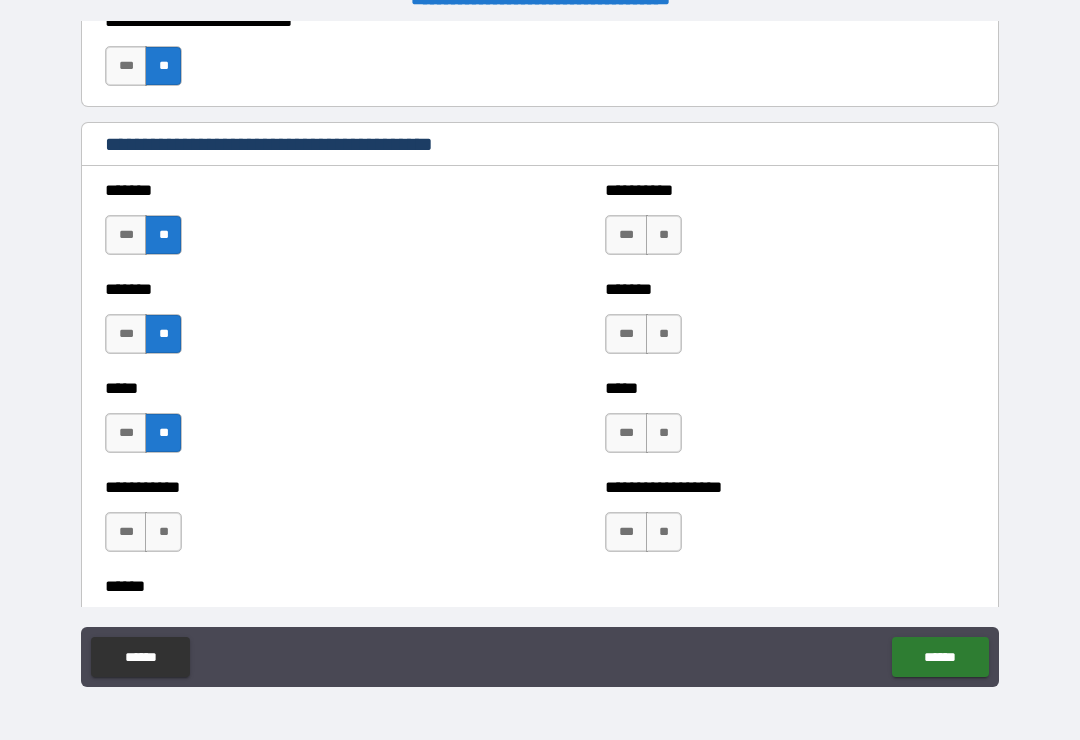 click on "**" at bounding box center (163, 532) 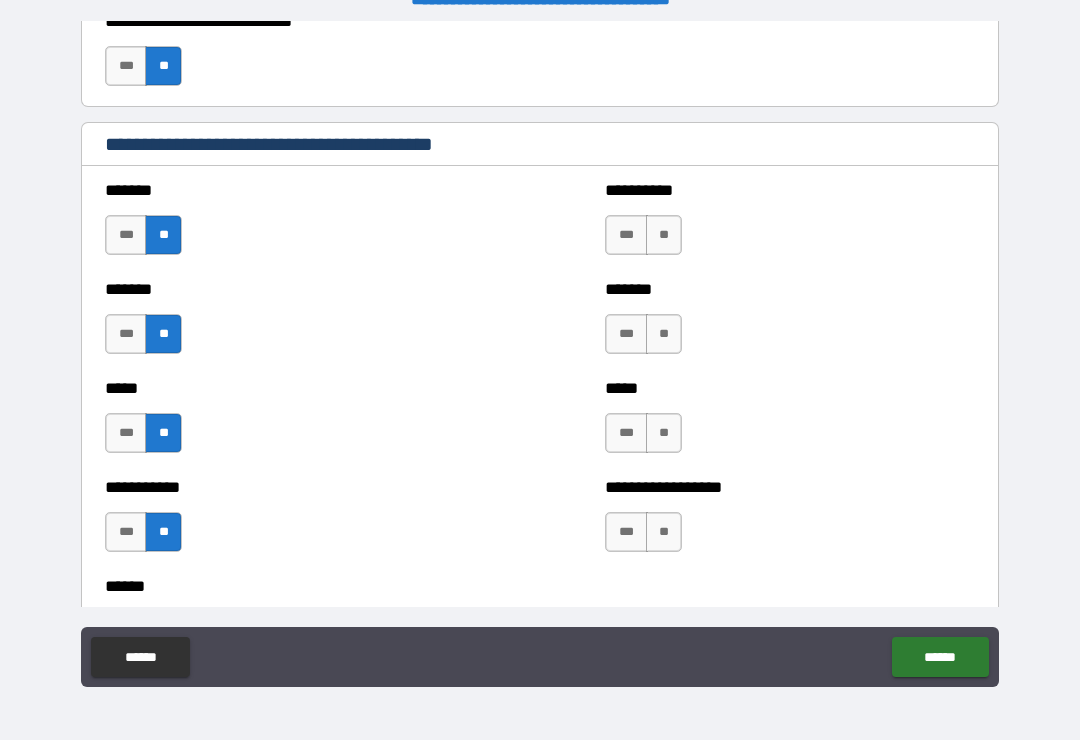 click on "**" at bounding box center [664, 235] 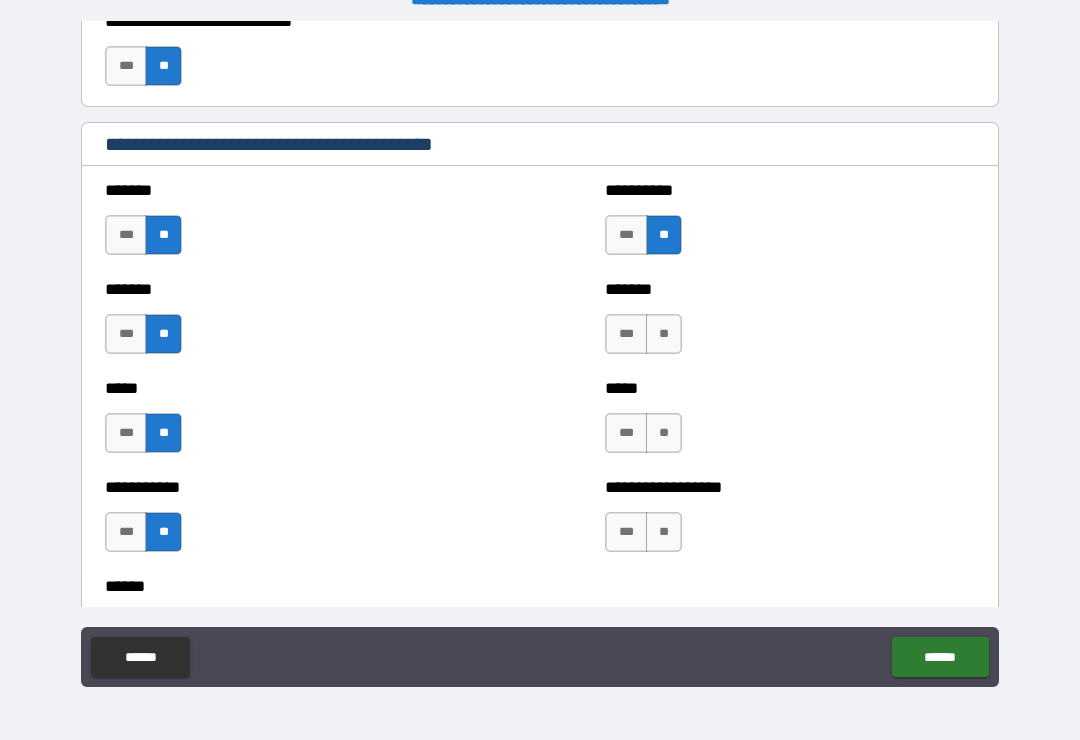 click on "**" at bounding box center (664, 334) 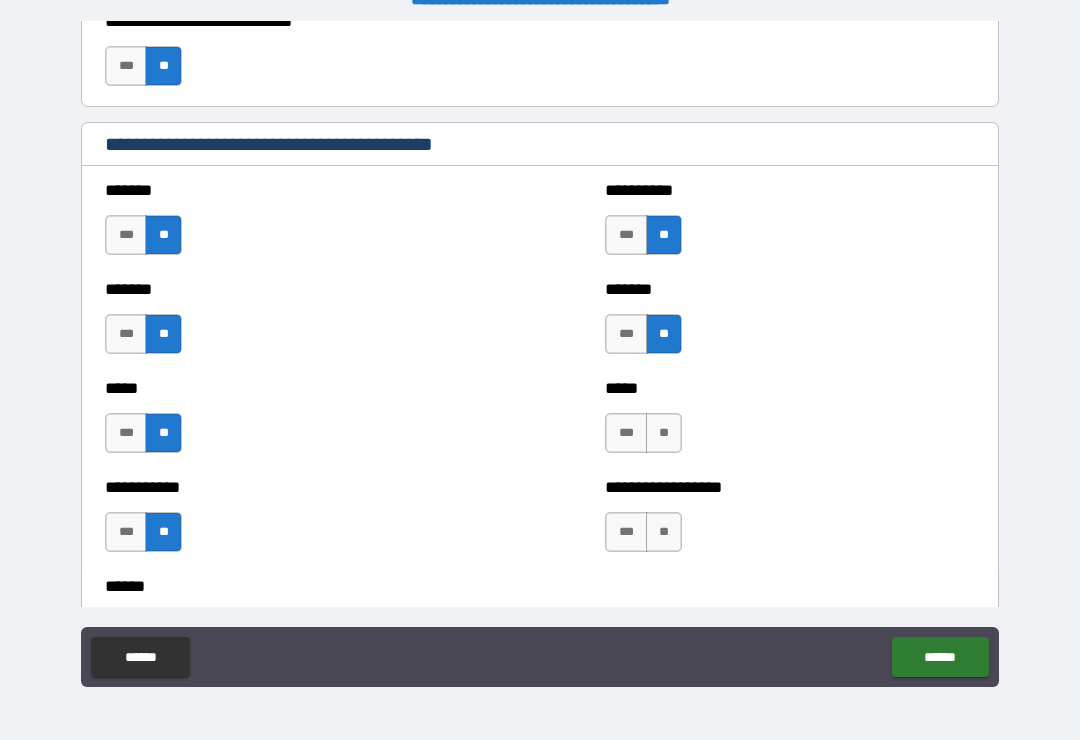 click on "**" at bounding box center (664, 433) 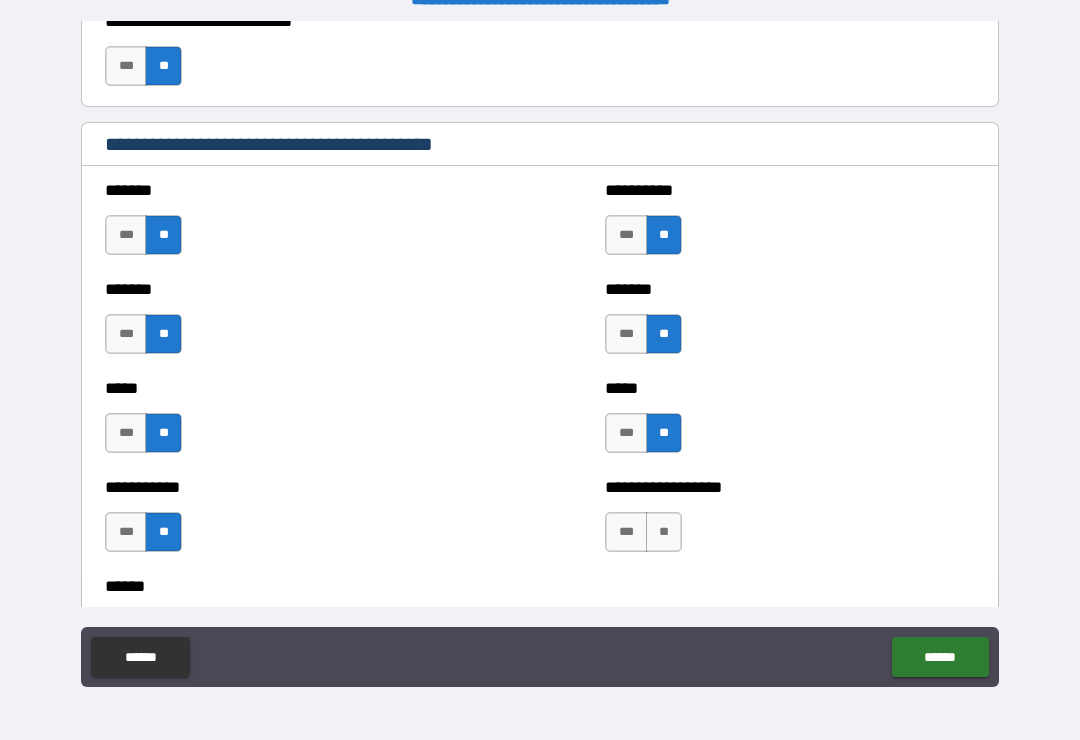 click on "**" at bounding box center [664, 532] 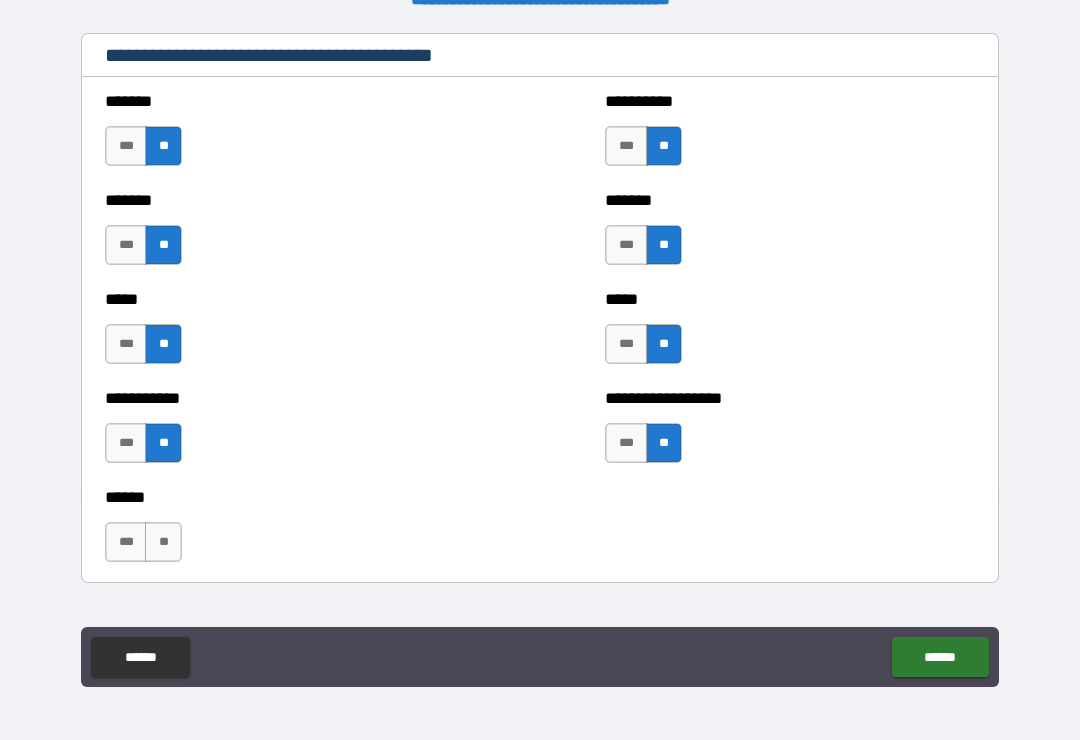 scroll, scrollTop: 1906, scrollLeft: 0, axis: vertical 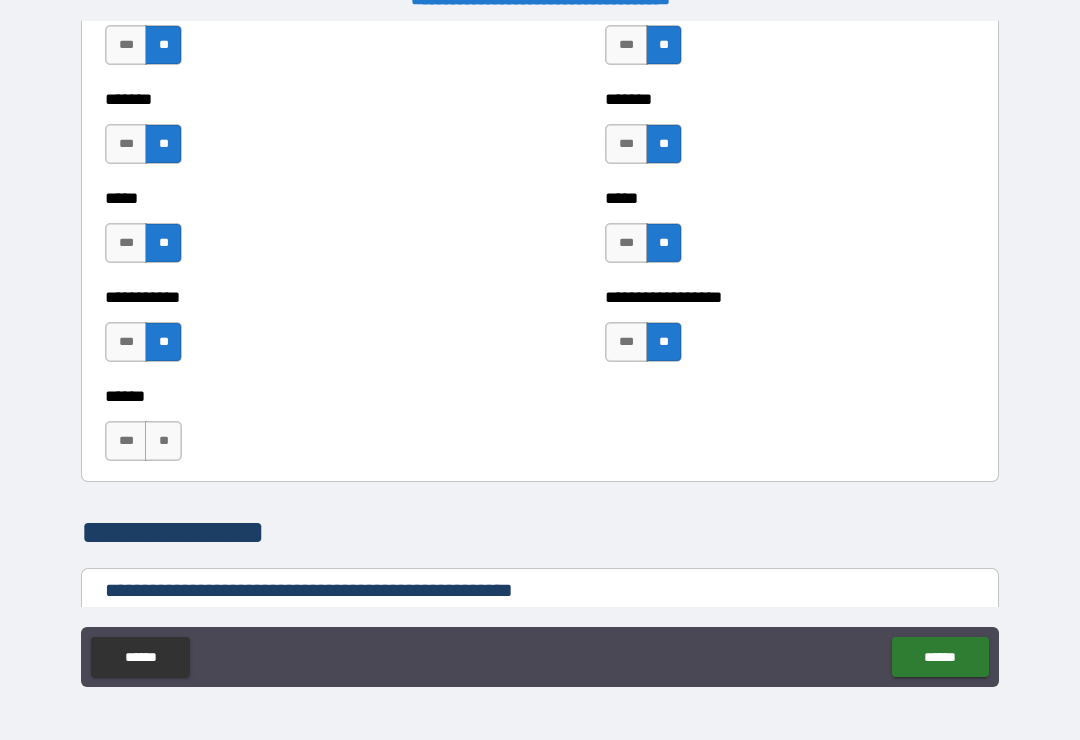 click on "**" at bounding box center [163, 441] 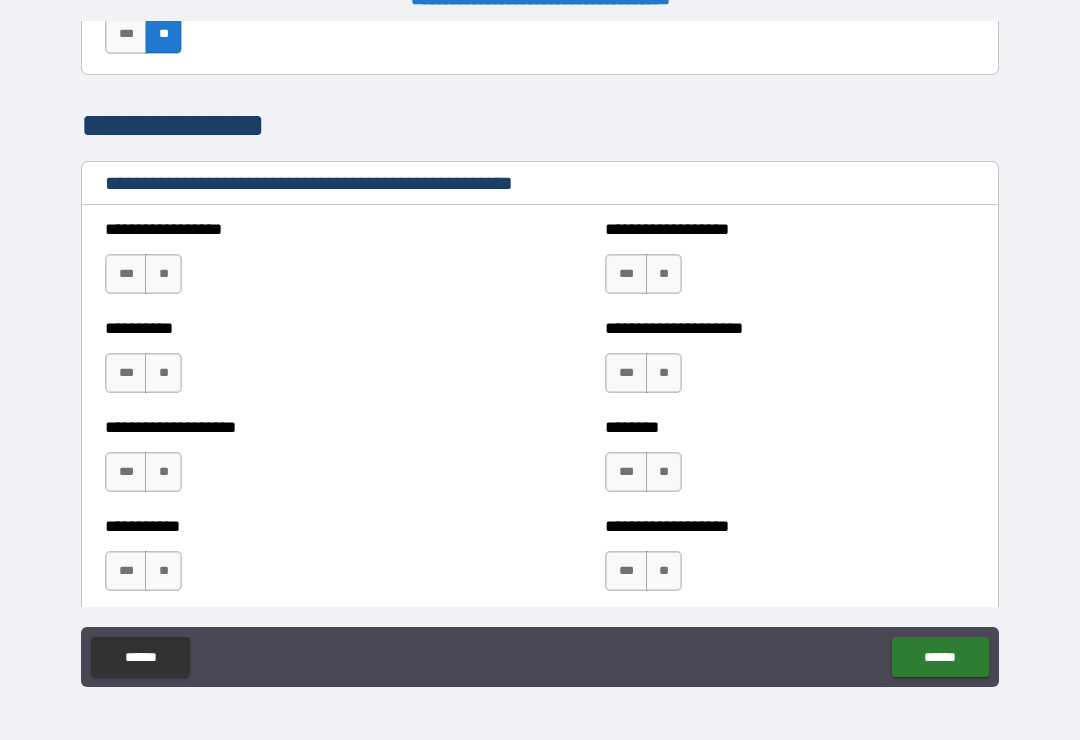 scroll, scrollTop: 2314, scrollLeft: 0, axis: vertical 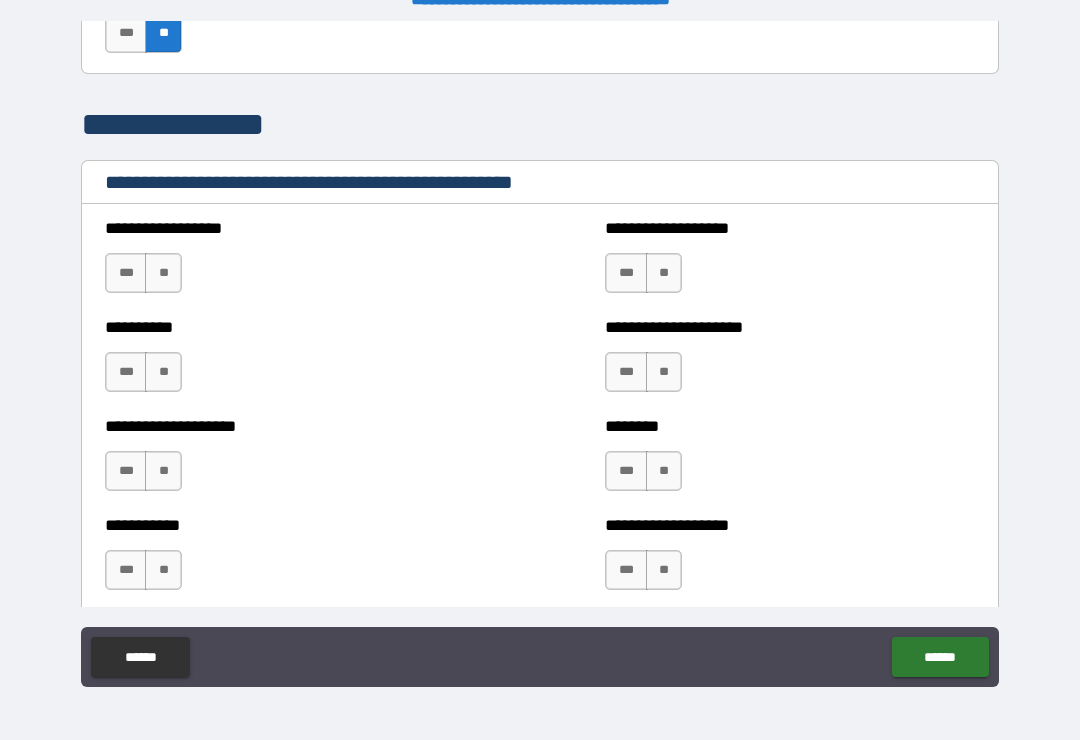 click on "**" at bounding box center (163, 273) 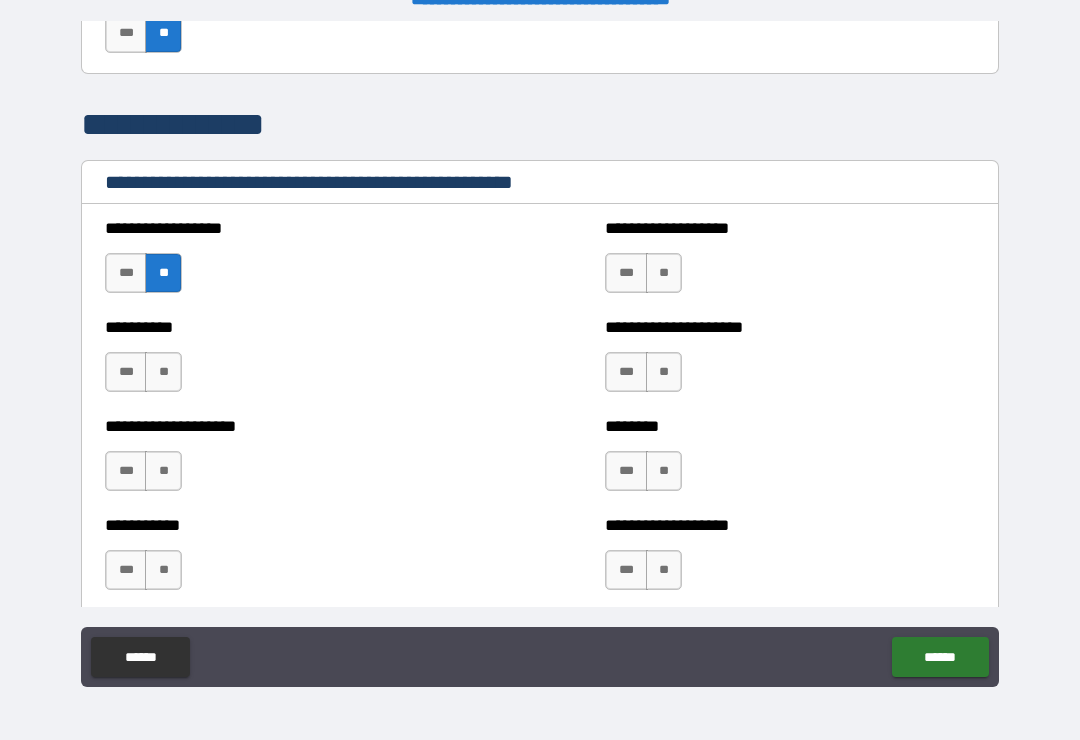 click on "**" at bounding box center (163, 372) 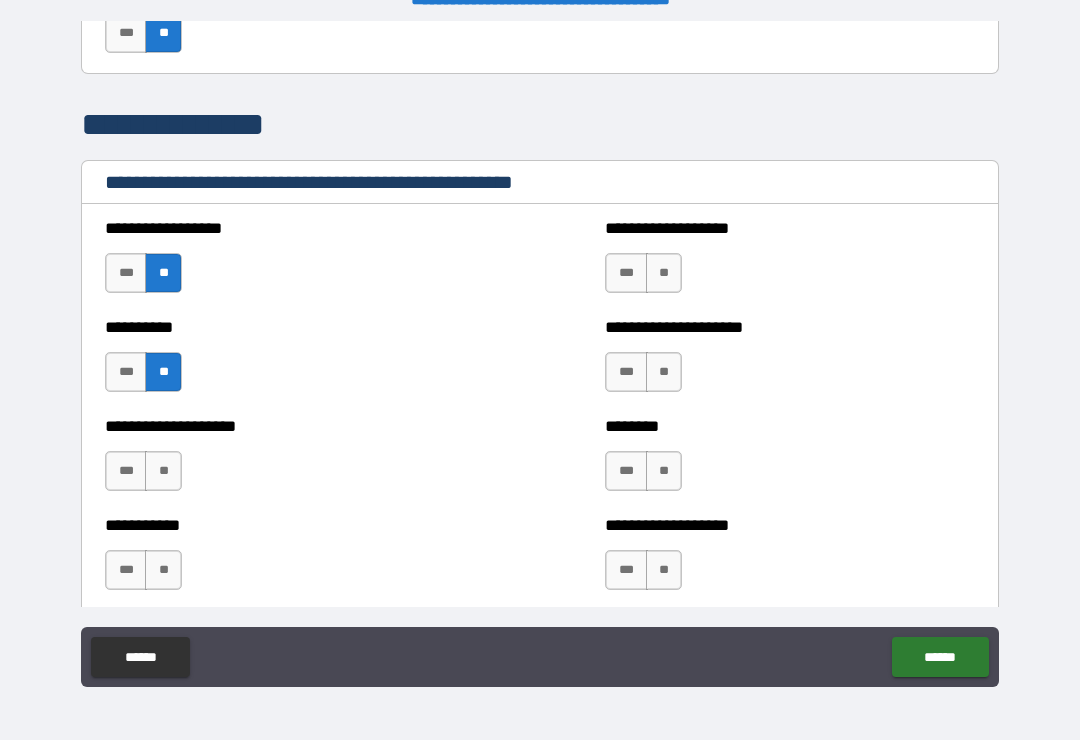 click on "**" at bounding box center (163, 471) 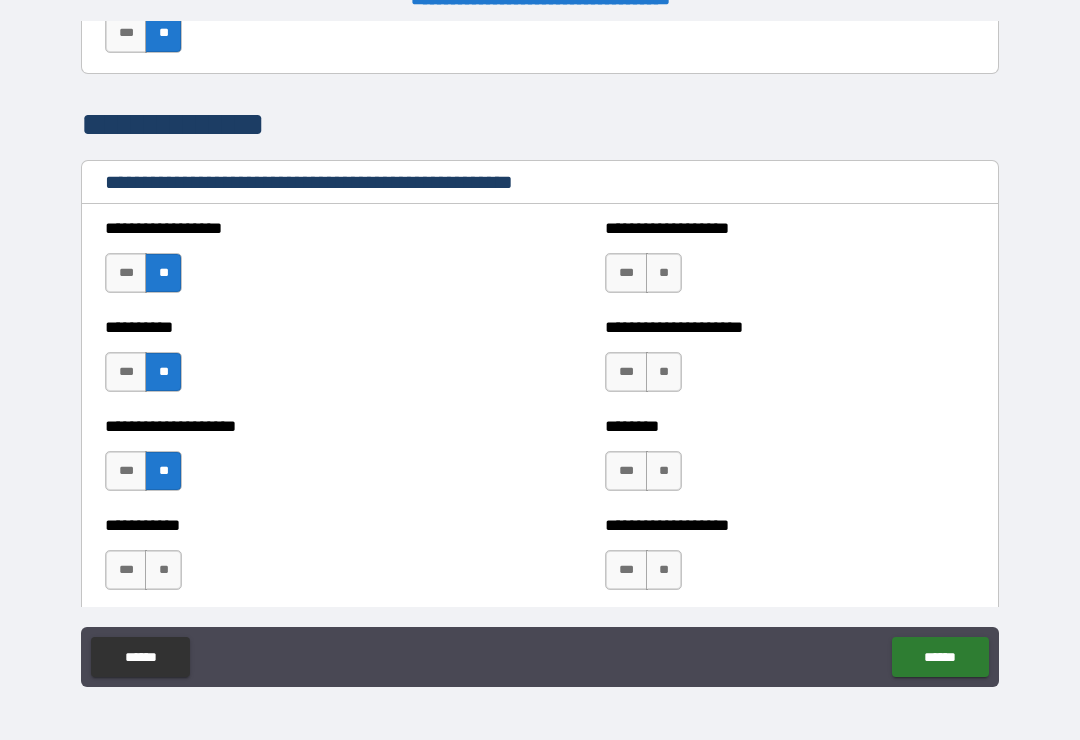 click on "**" at bounding box center [163, 570] 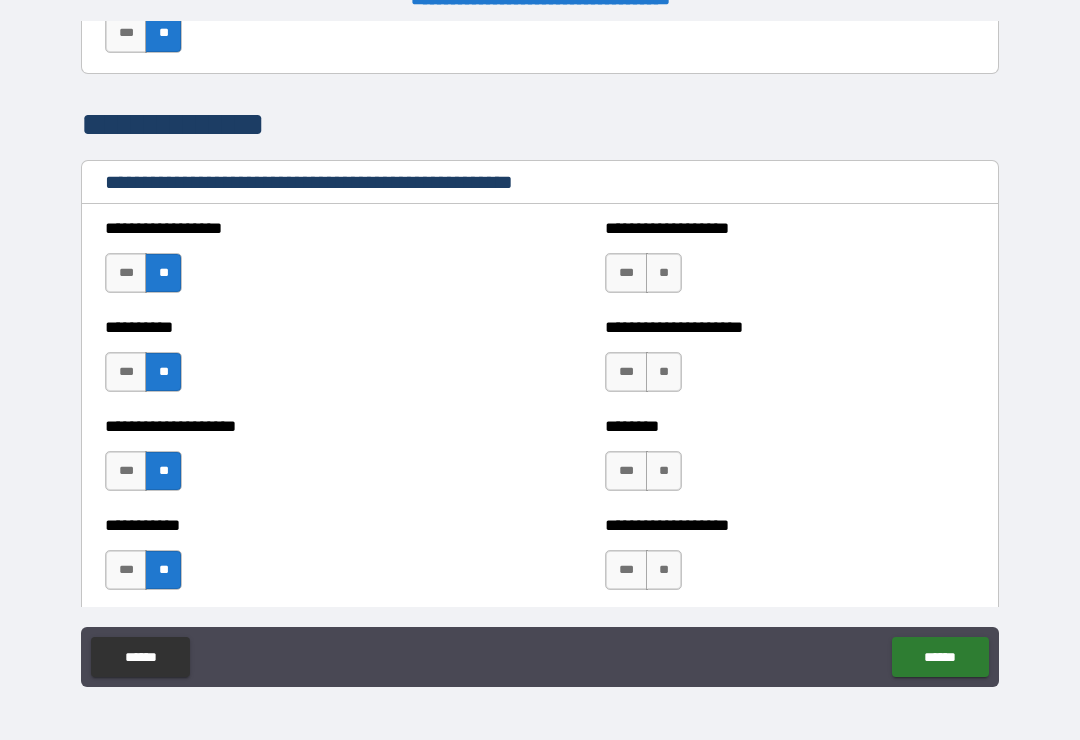 click on "**" at bounding box center (664, 273) 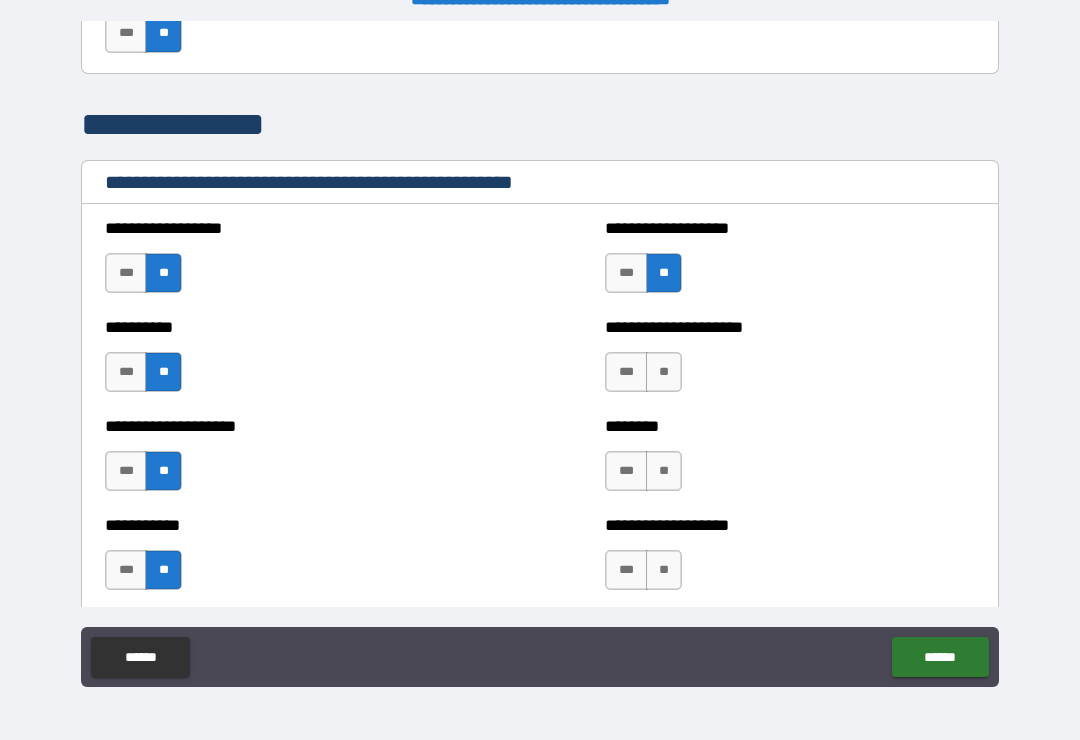 click on "**" at bounding box center (664, 372) 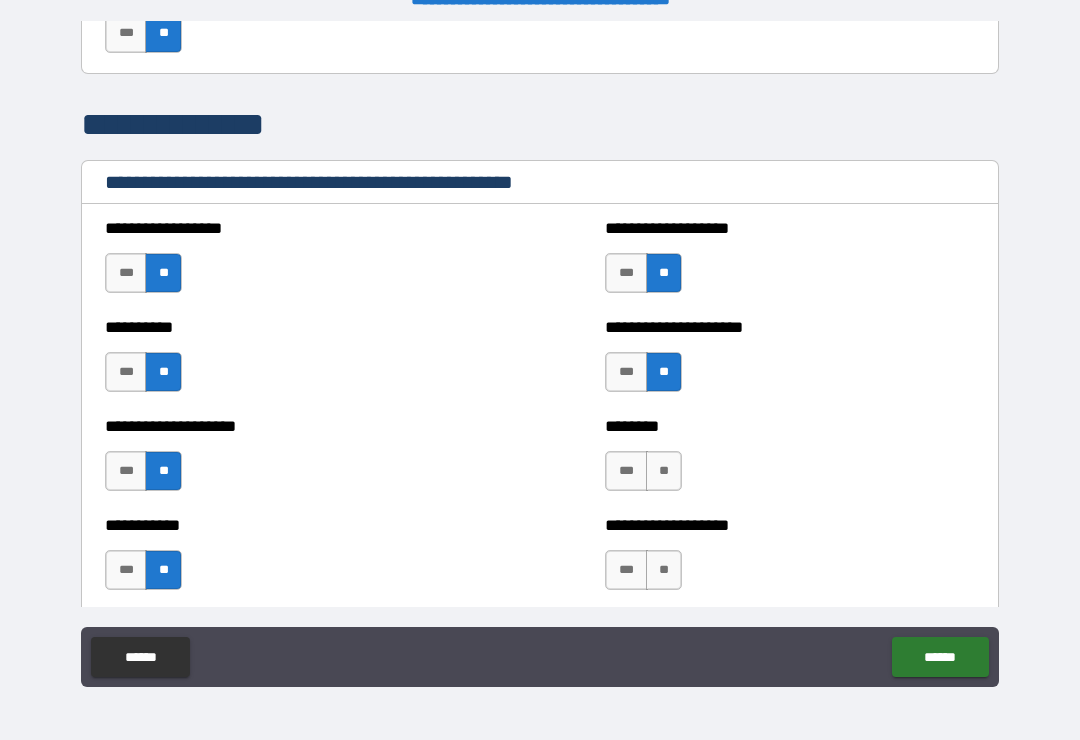 click on "**" at bounding box center [664, 471] 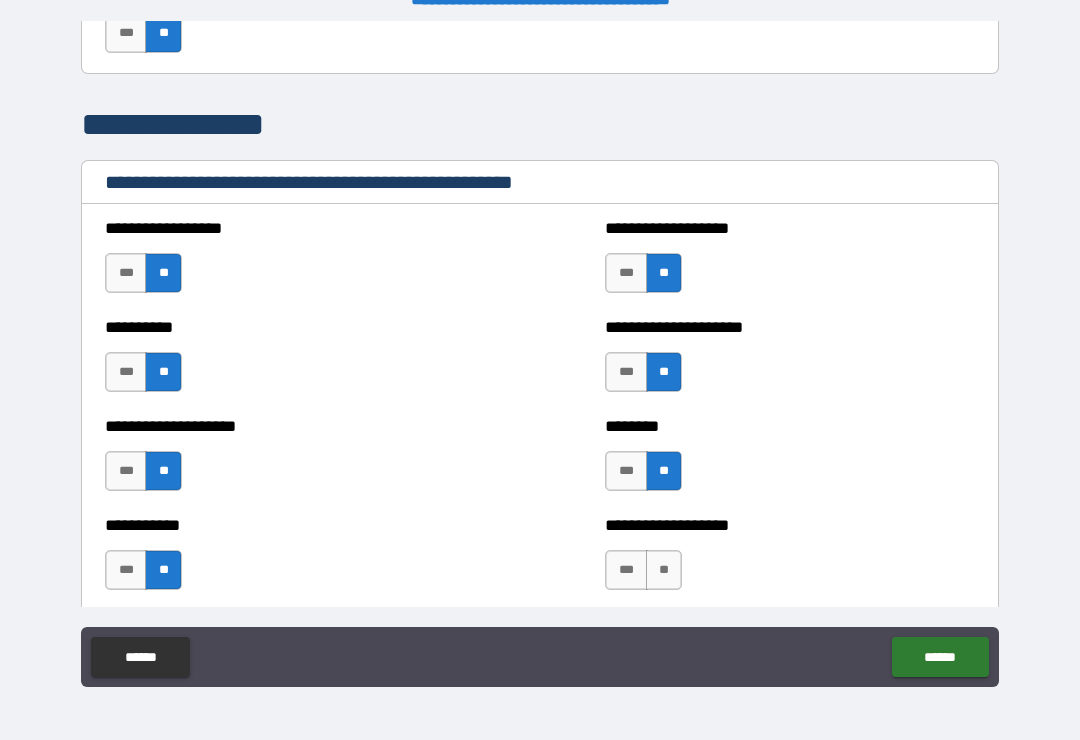 click on "**" at bounding box center [664, 570] 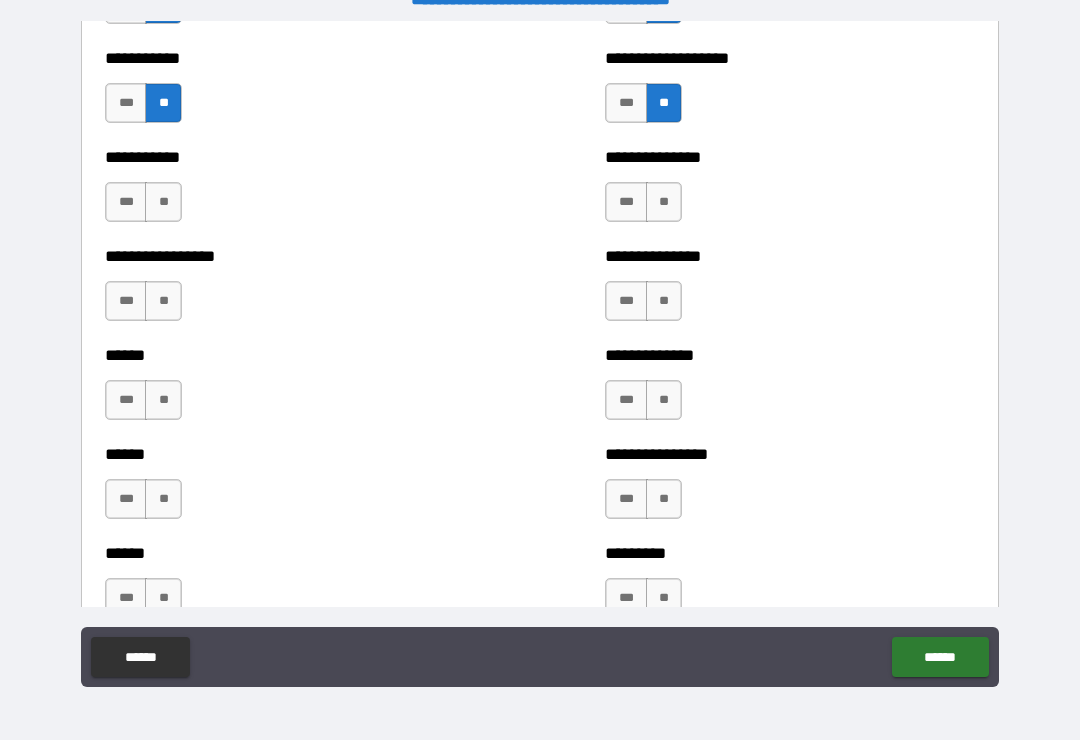 scroll, scrollTop: 2783, scrollLeft: 0, axis: vertical 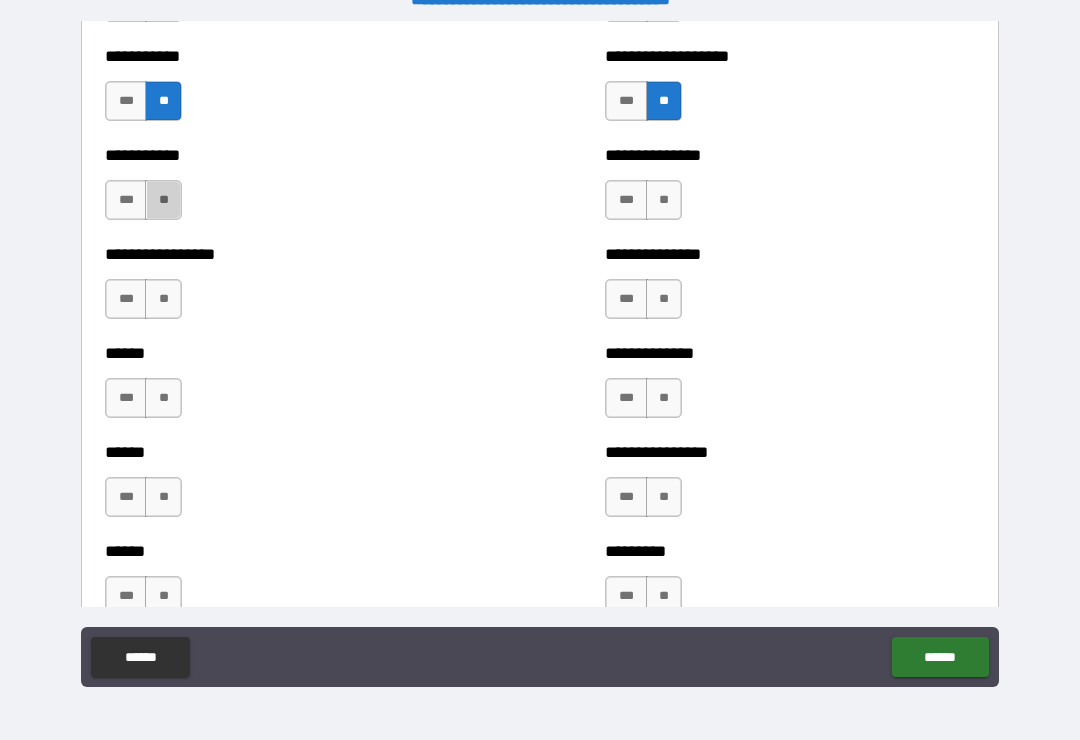 click on "**" at bounding box center (163, 200) 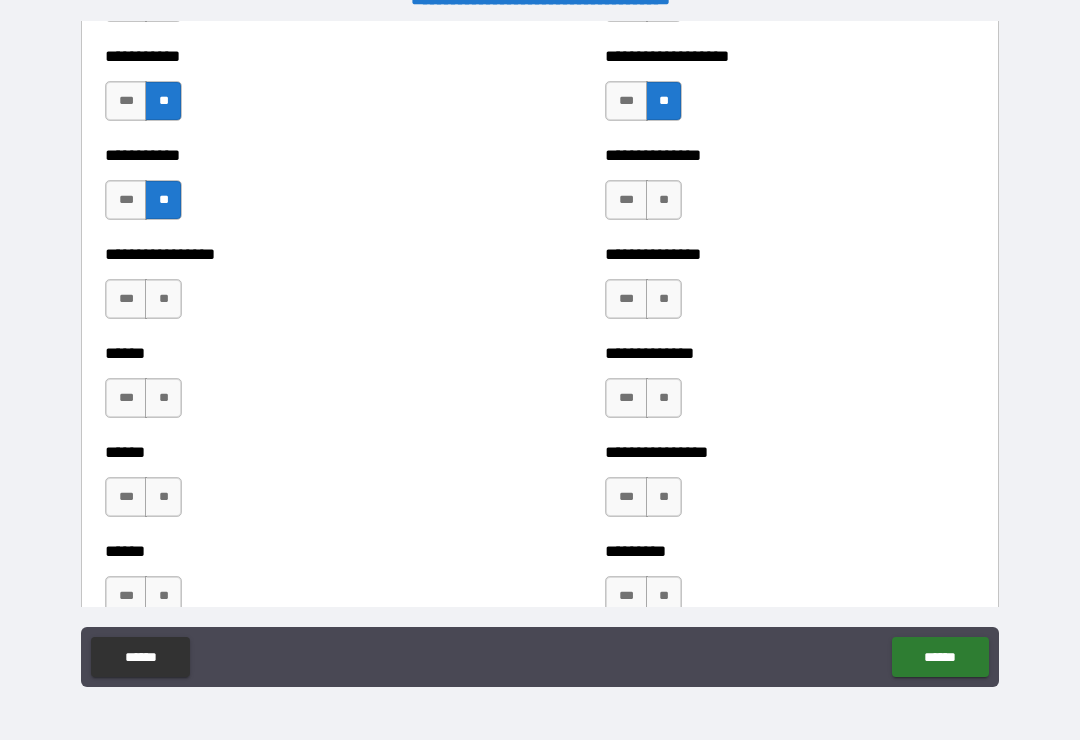 click on "**" at bounding box center (163, 299) 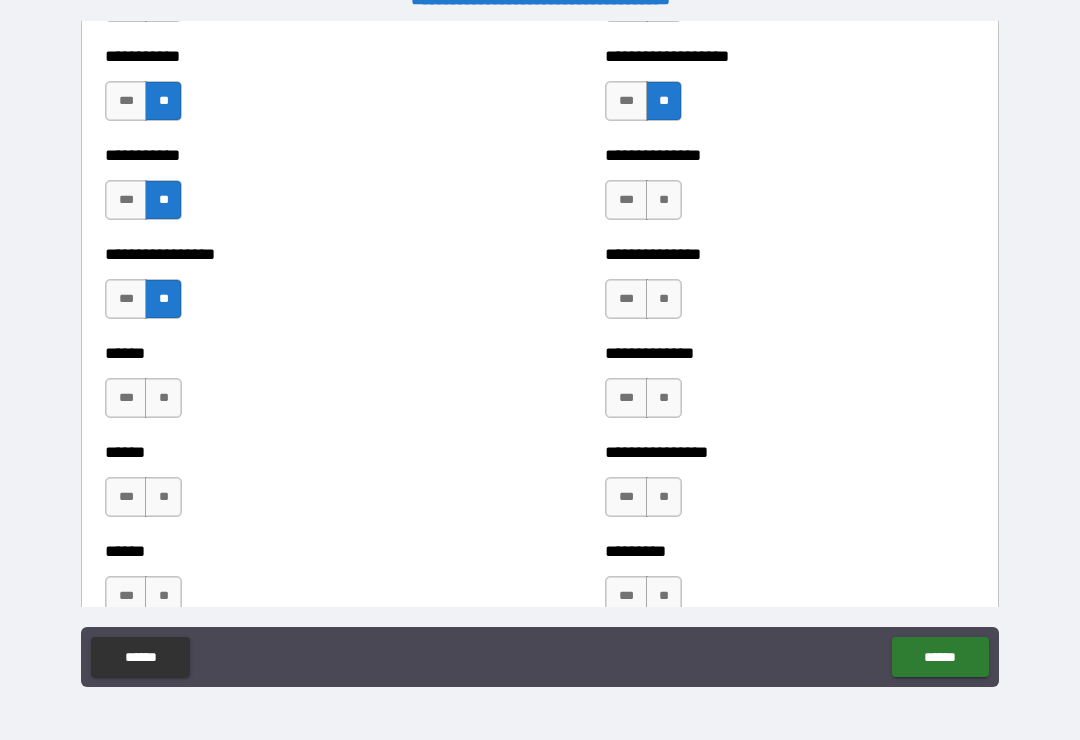 click on "**" at bounding box center [163, 398] 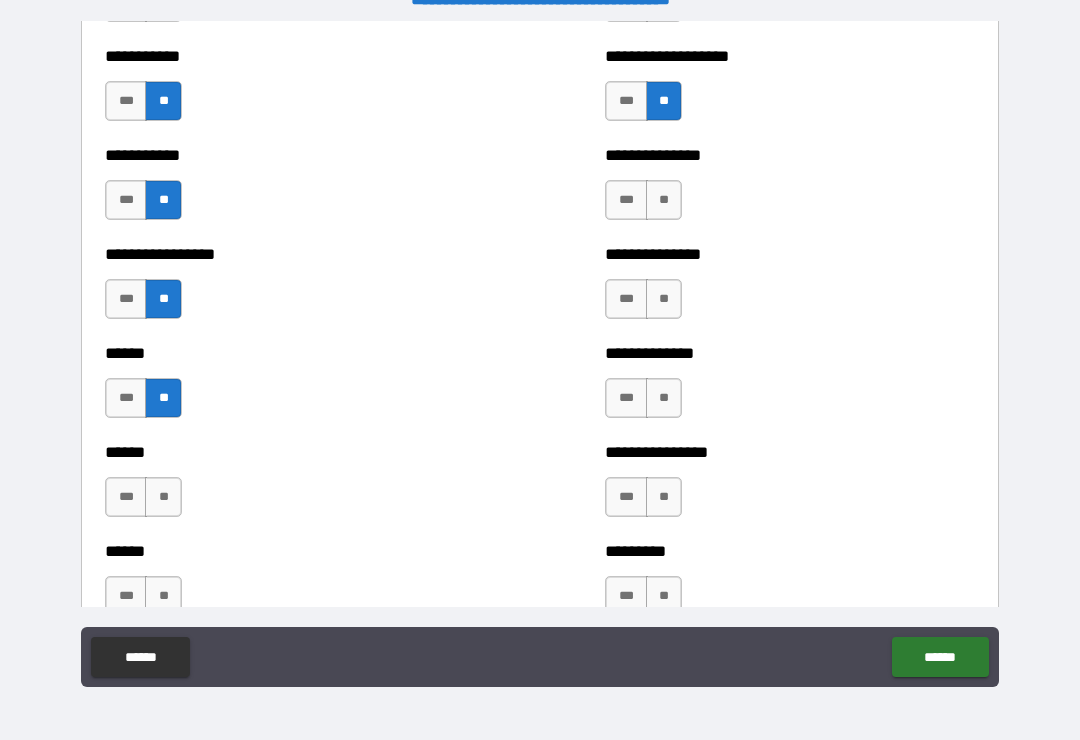 click on "**" at bounding box center [163, 497] 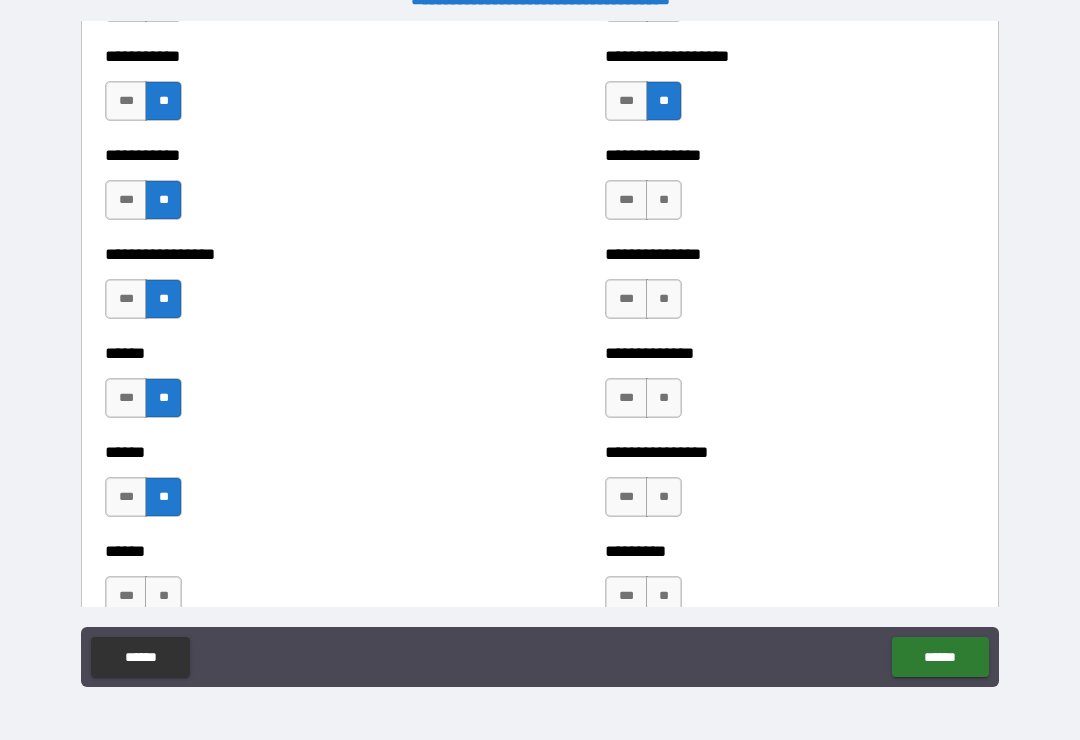 click on "**" at bounding box center [664, 200] 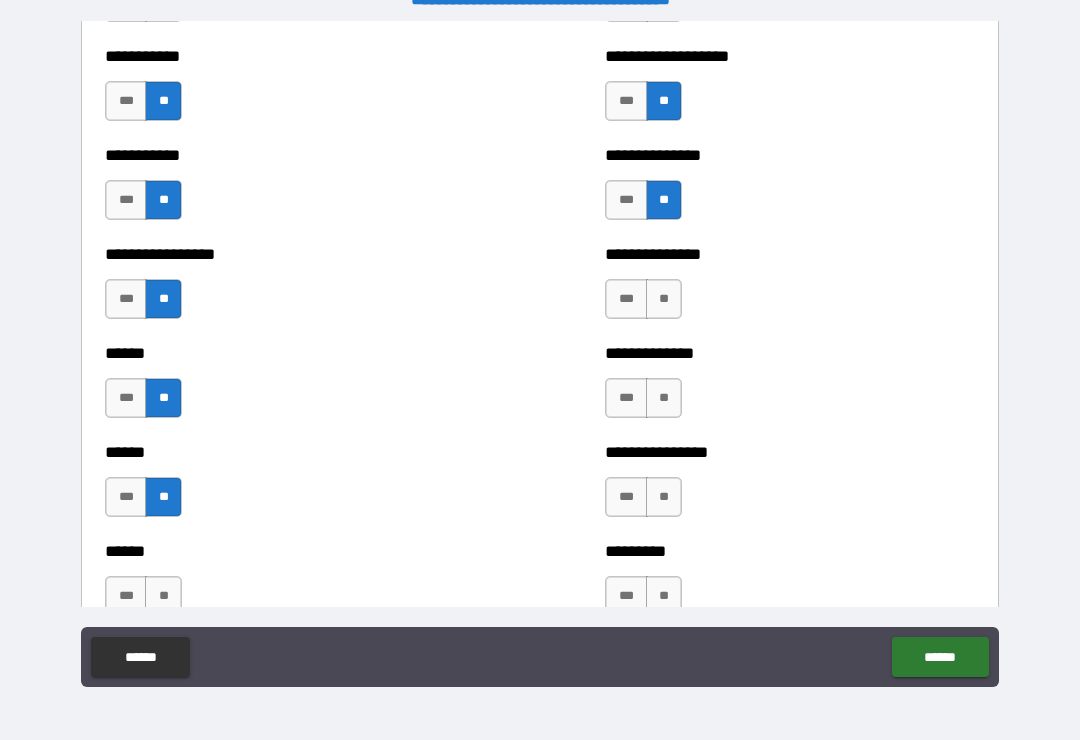 click on "**" at bounding box center [664, 299] 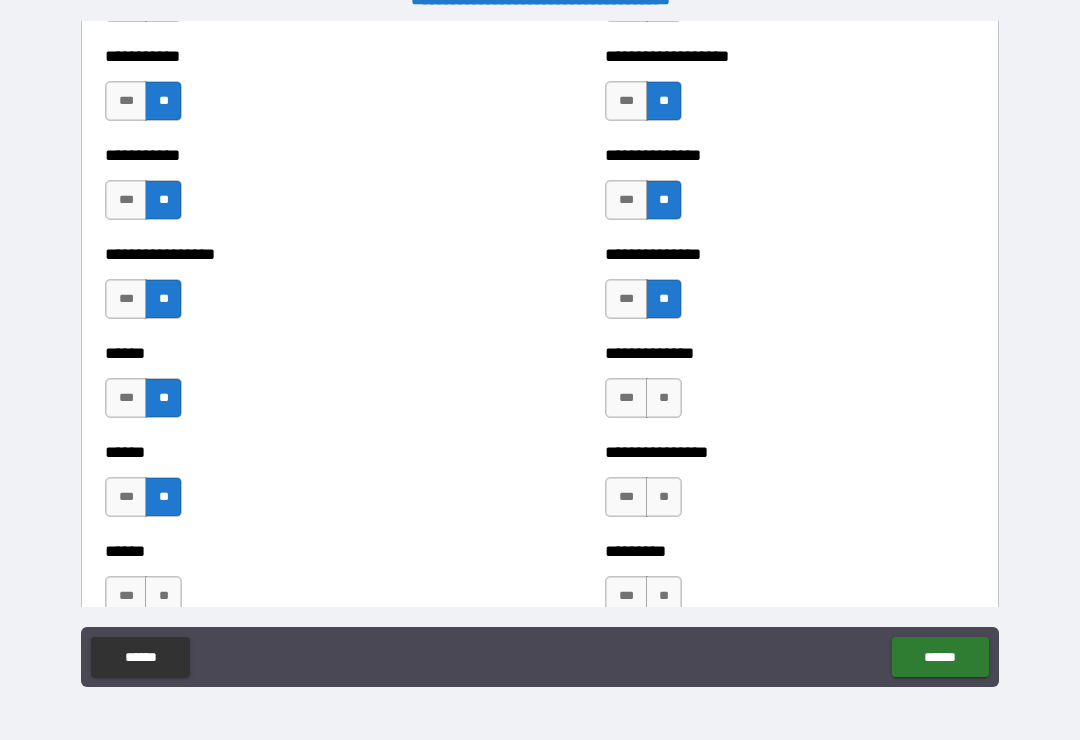 click on "**" at bounding box center [664, 398] 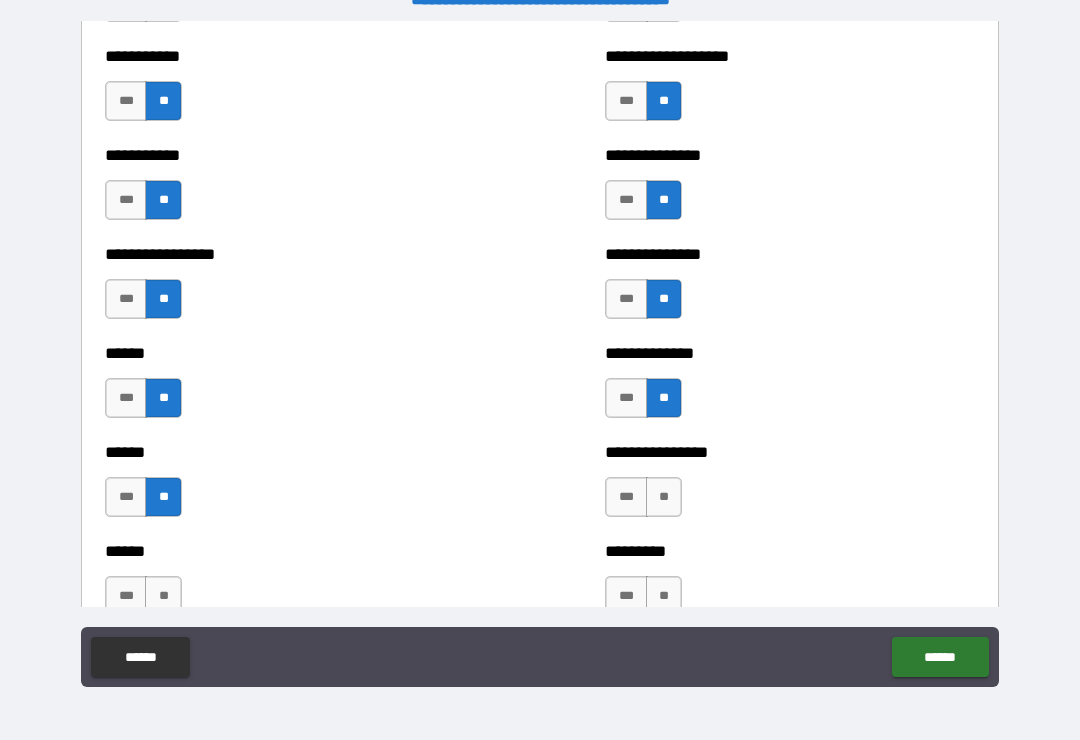 click on "**" at bounding box center [664, 497] 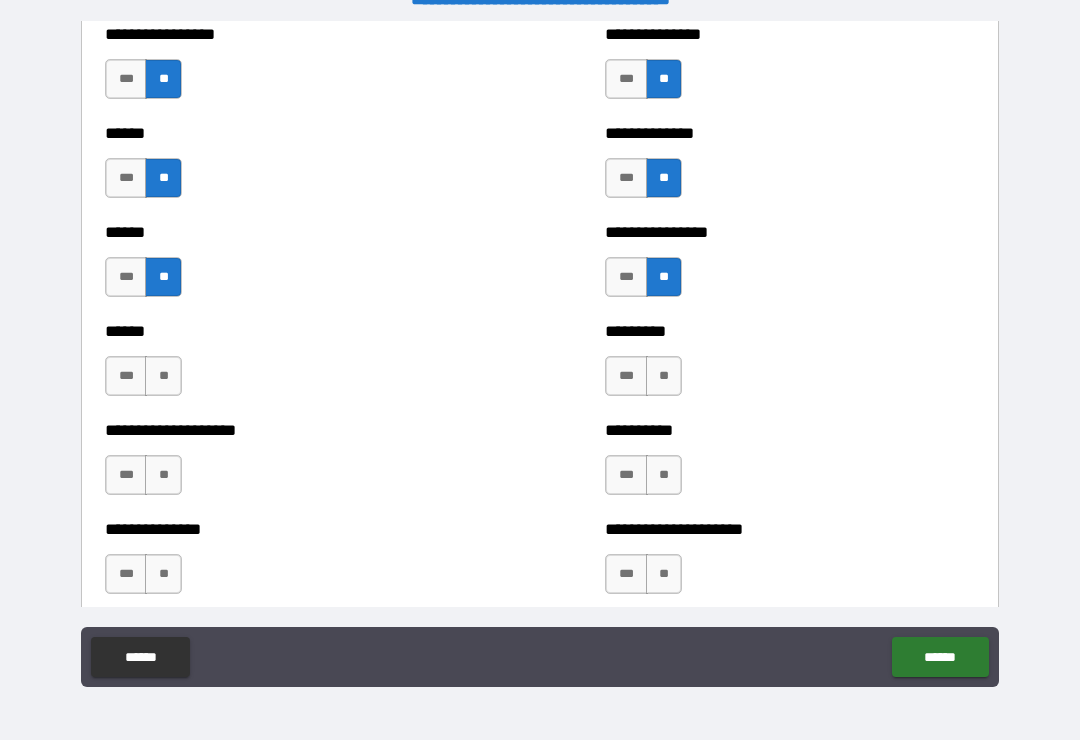 scroll, scrollTop: 3009, scrollLeft: 0, axis: vertical 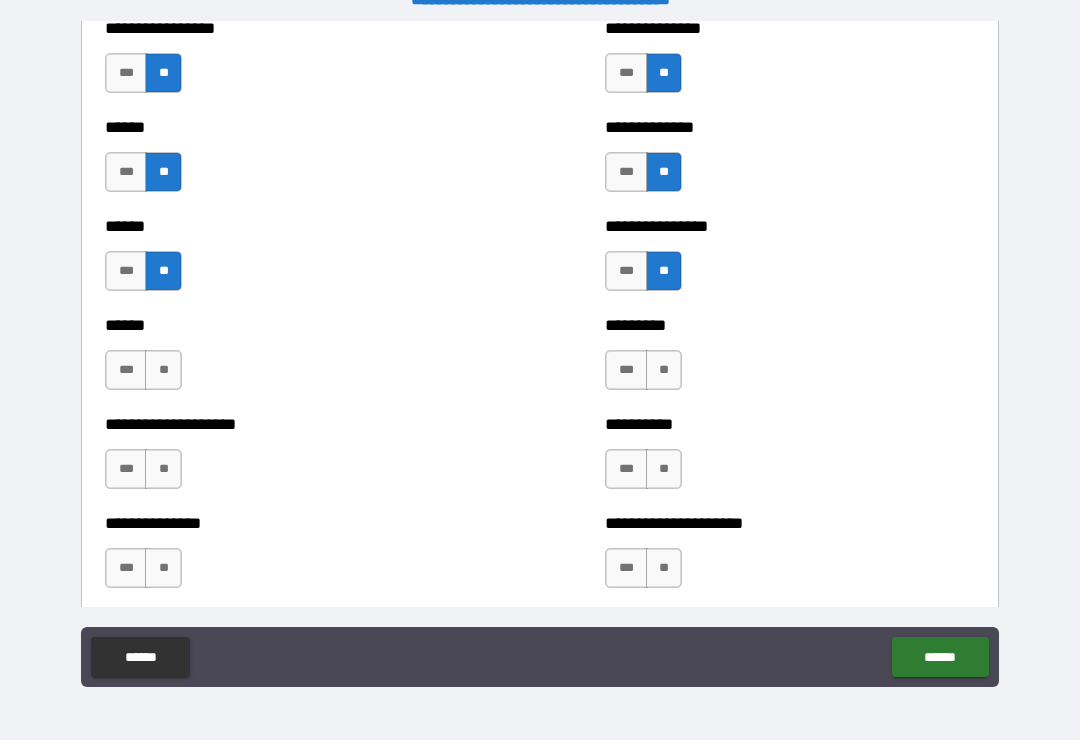 click on "**" at bounding box center (163, 370) 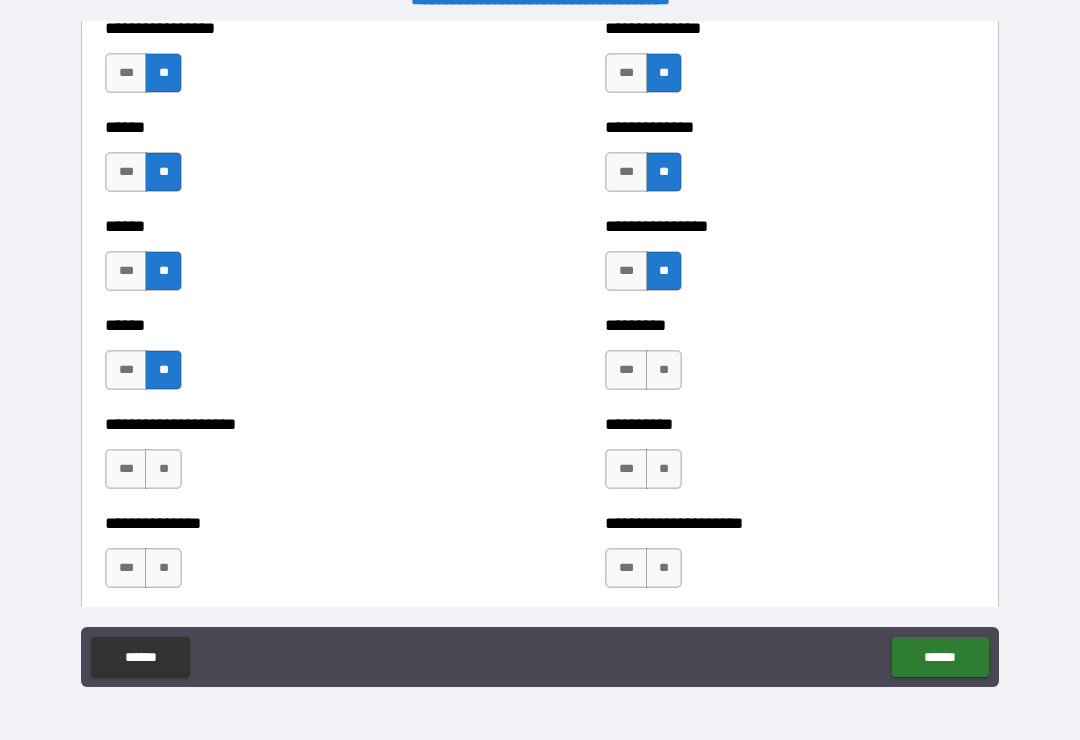 click on "**" at bounding box center (163, 469) 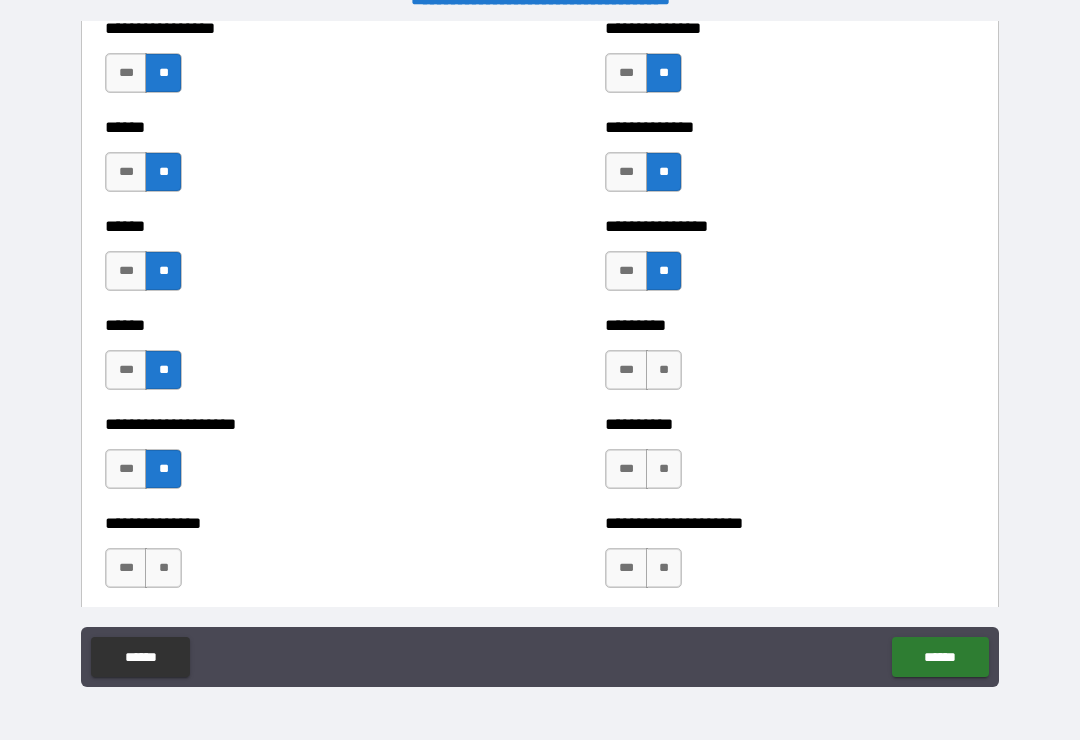 click on "**" at bounding box center (163, 568) 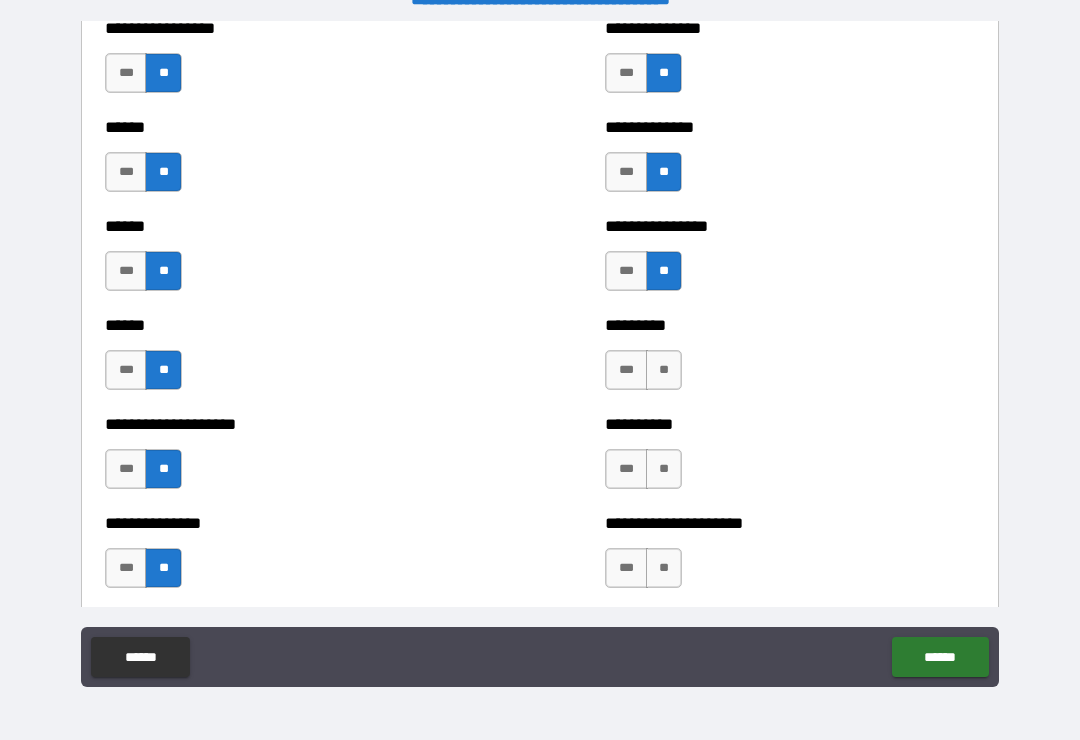 click on "**" at bounding box center [664, 370] 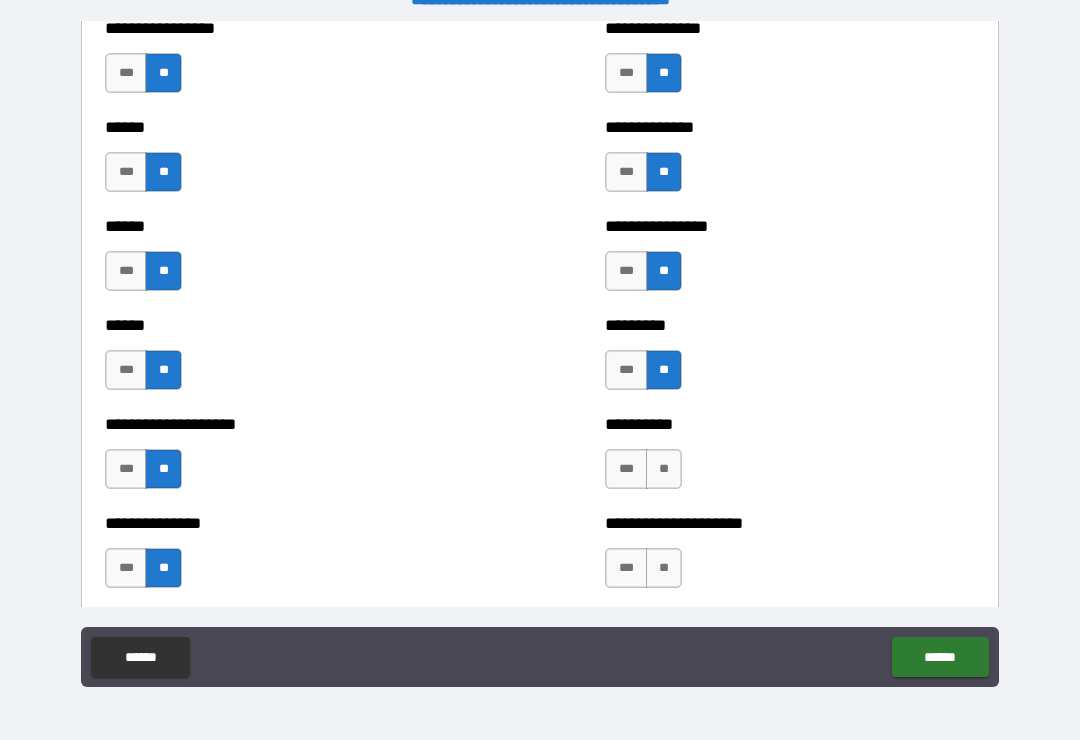 click on "**" at bounding box center [664, 469] 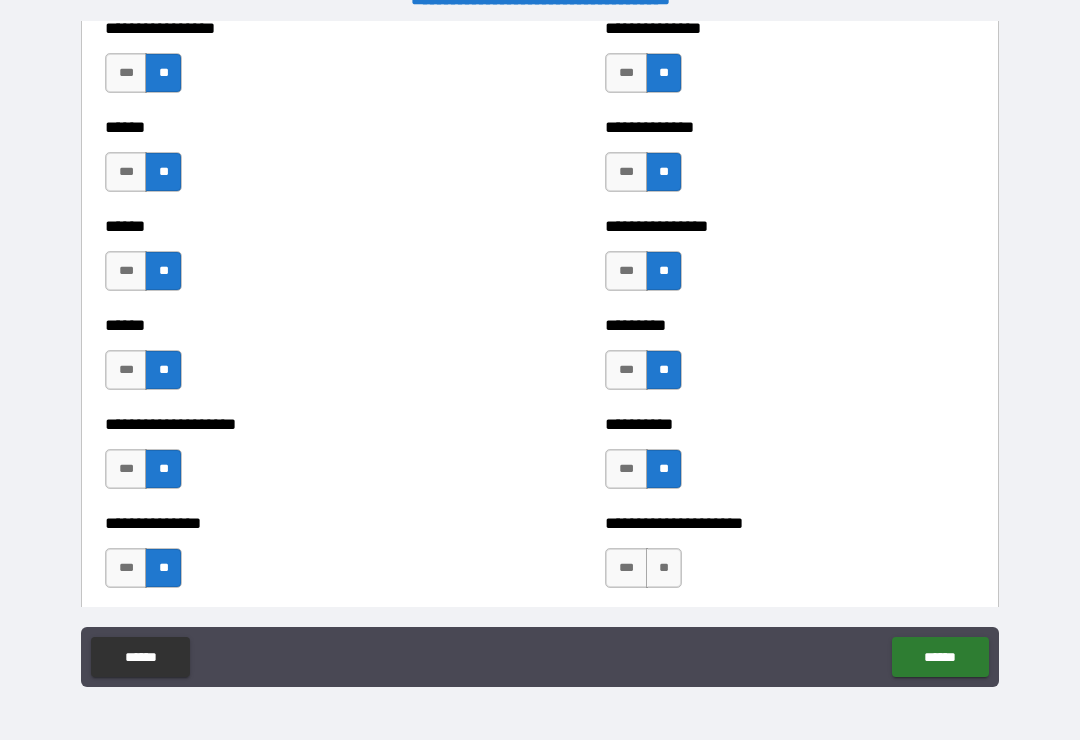click on "**" at bounding box center (664, 568) 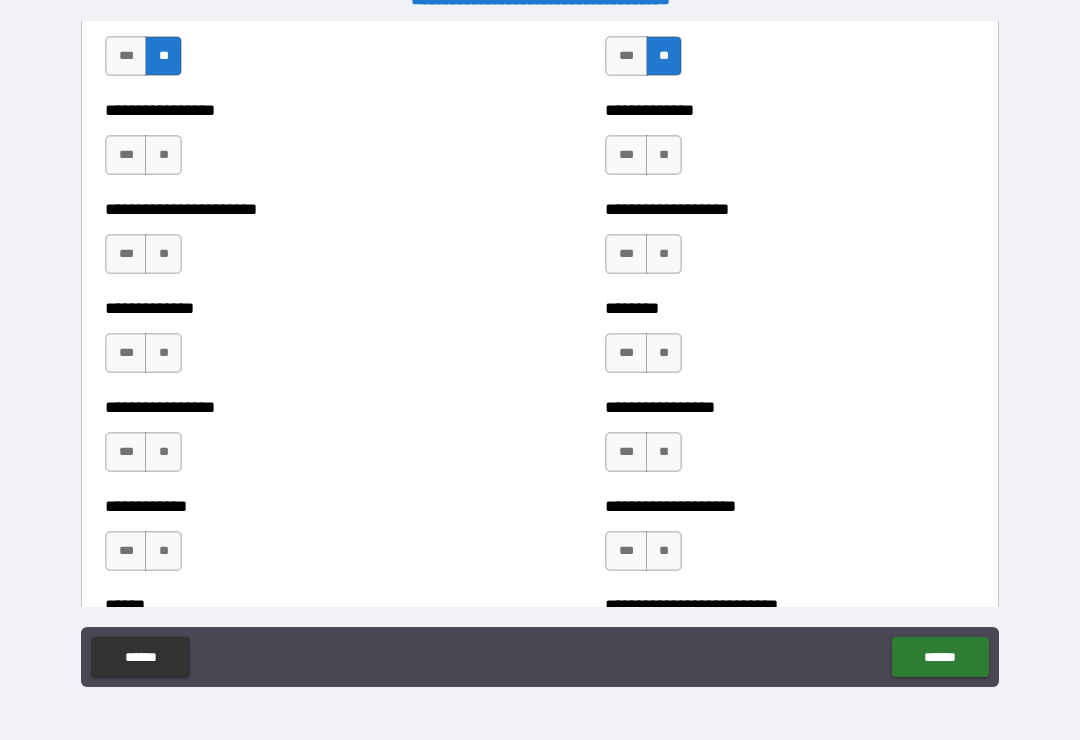 scroll, scrollTop: 3524, scrollLeft: 0, axis: vertical 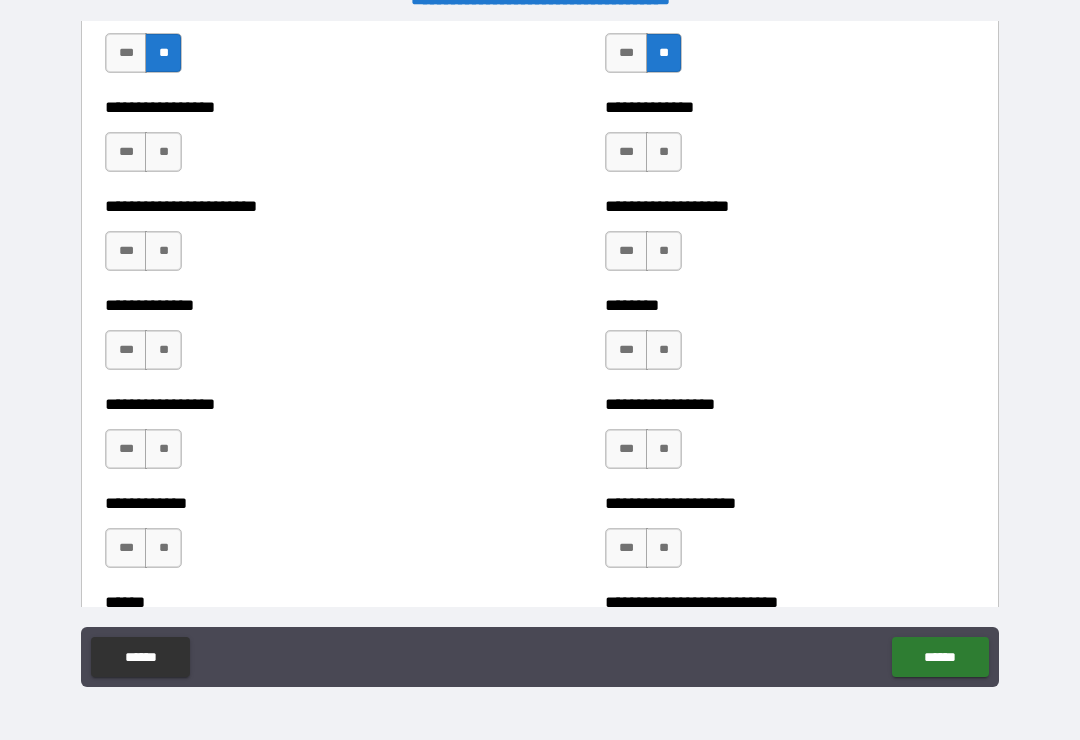 click on "**" at bounding box center (163, 152) 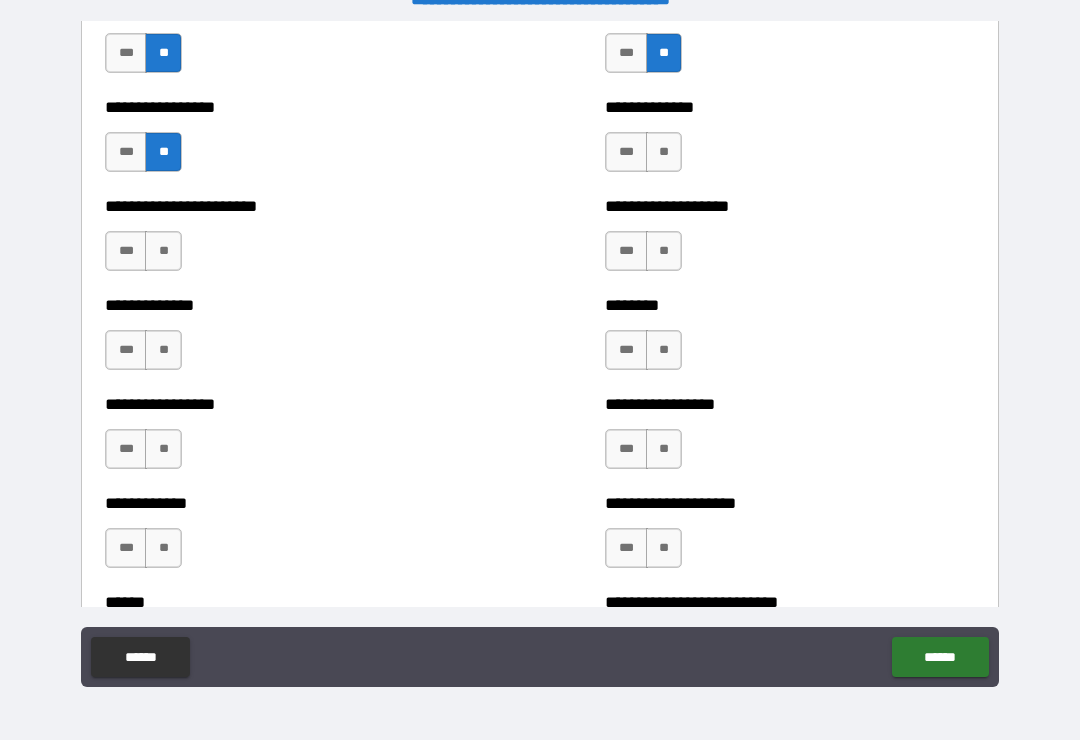 click on "**" at bounding box center (163, 251) 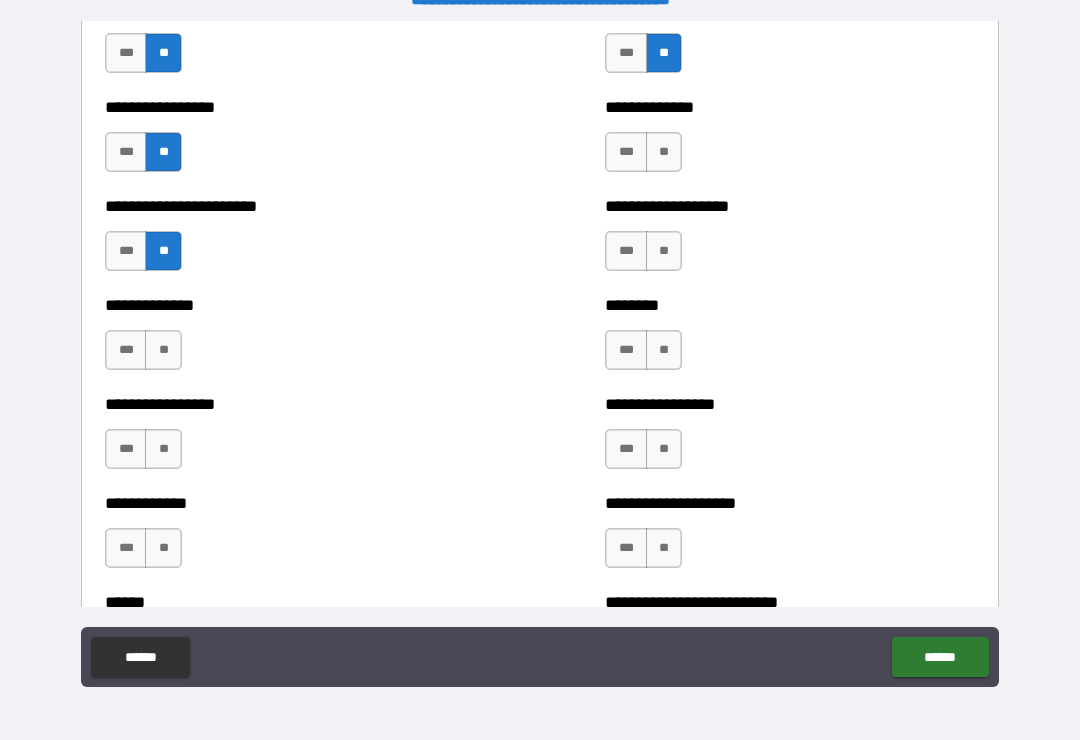 click on "**" at bounding box center [163, 350] 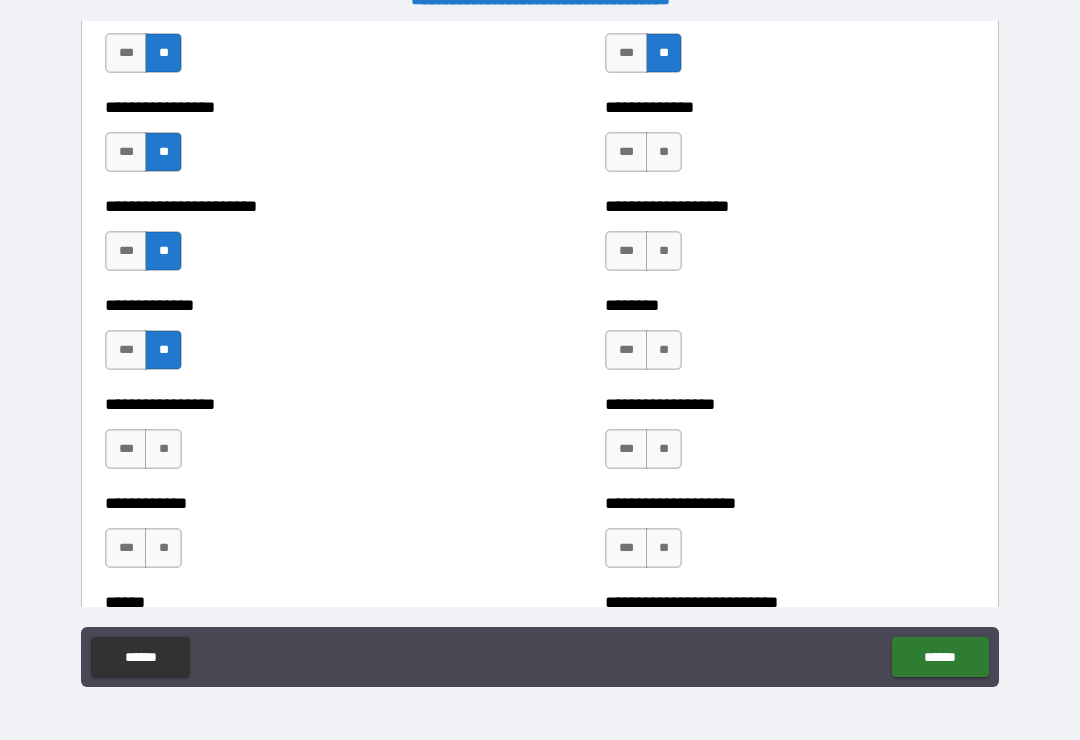 click on "**" at bounding box center (163, 449) 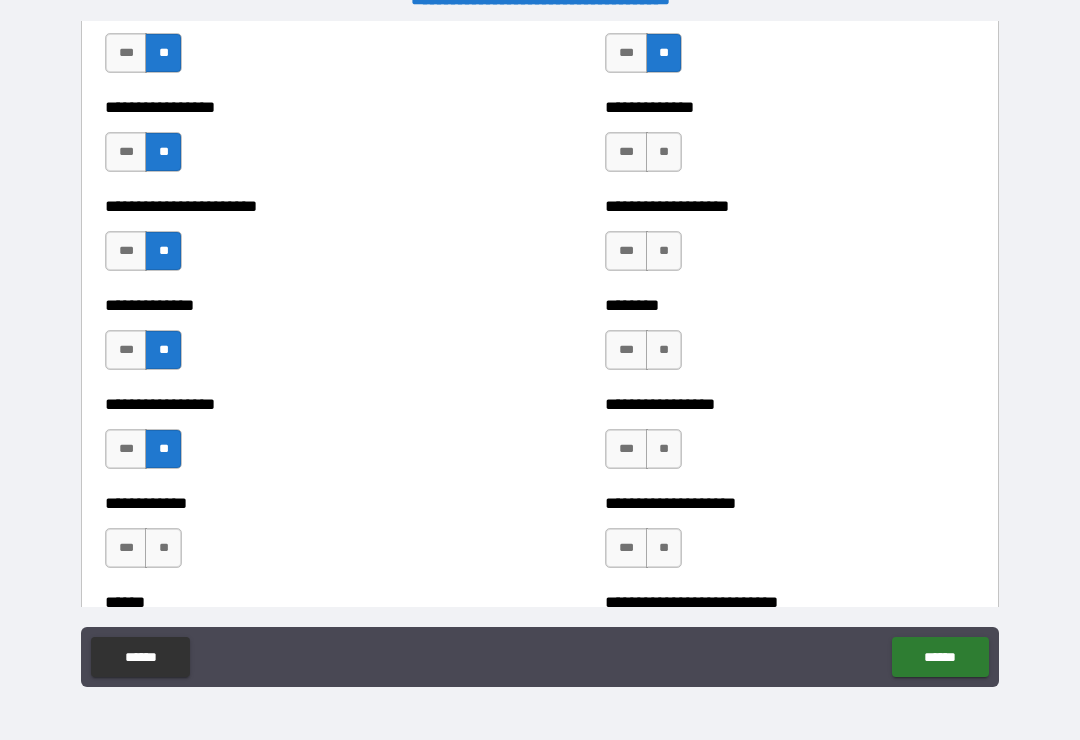 click on "**" at bounding box center [163, 548] 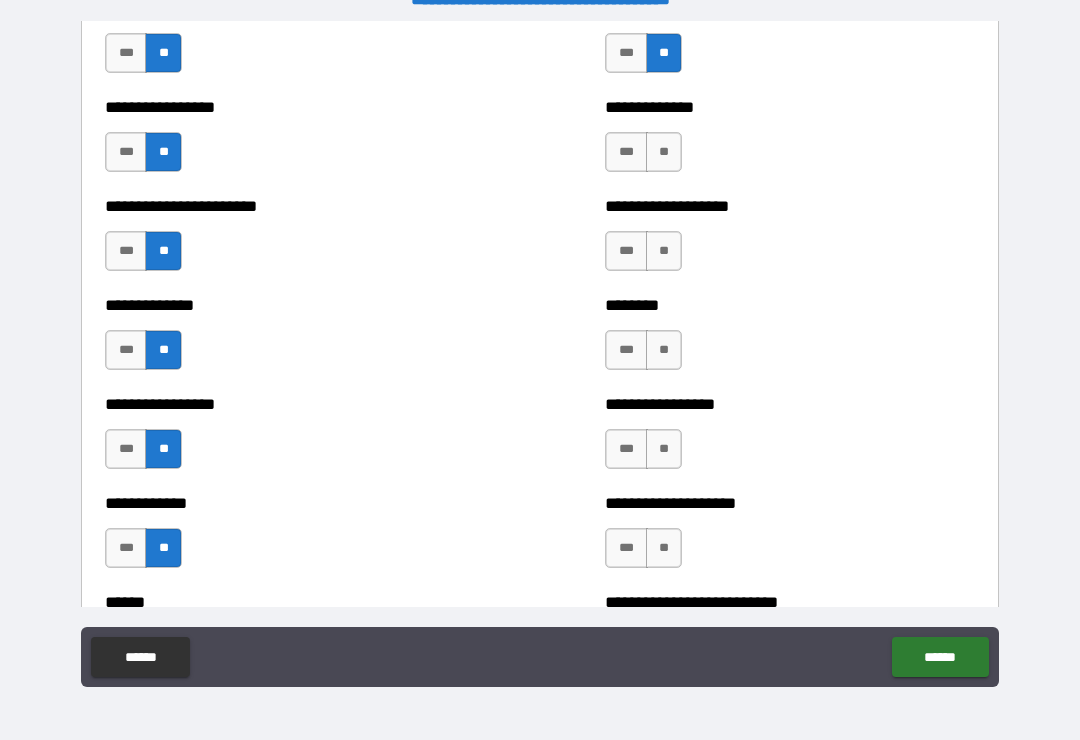 click on "**" at bounding box center (664, 152) 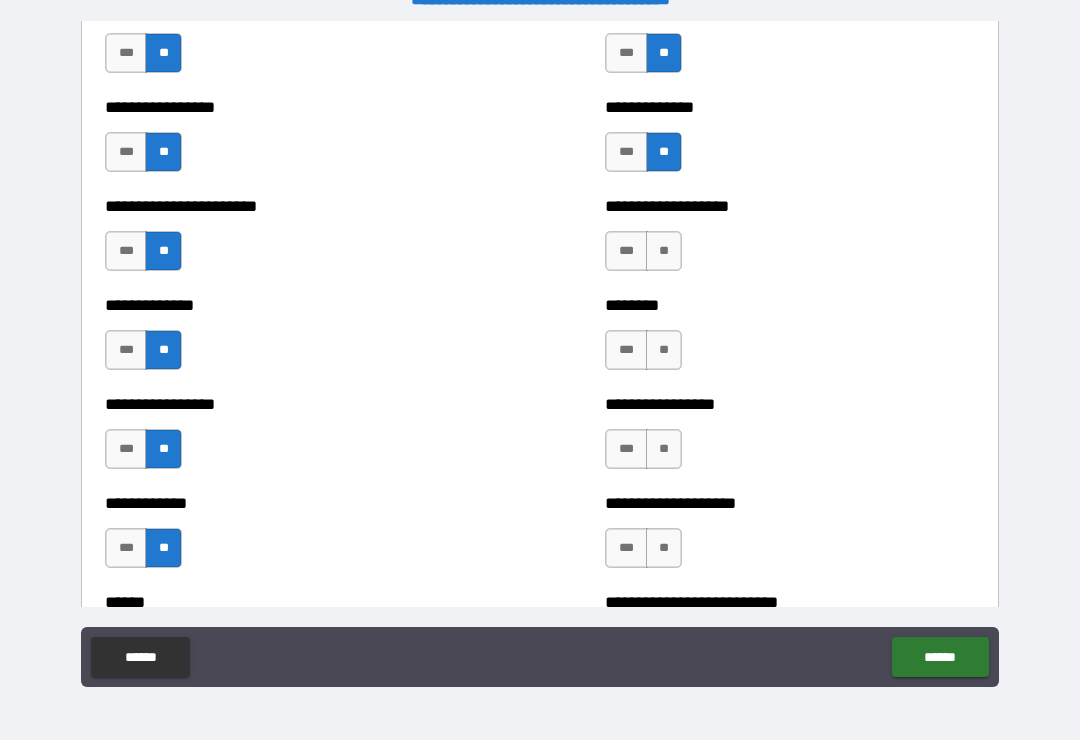 click on "**" at bounding box center [664, 251] 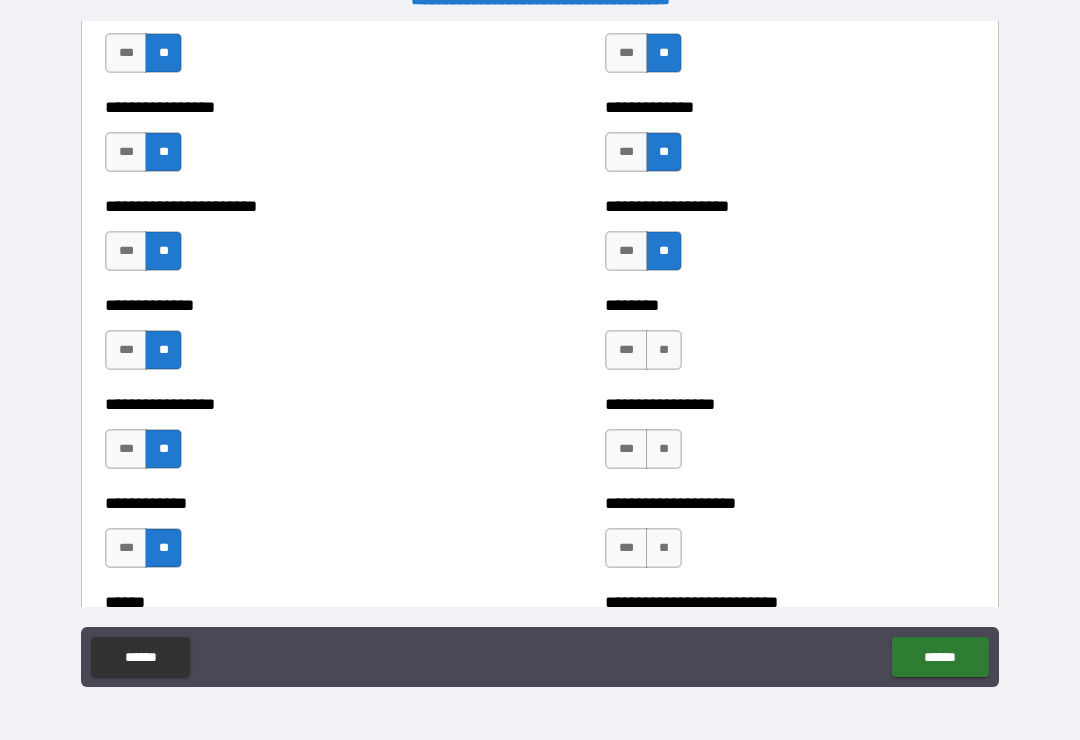 click on "**" at bounding box center (664, 350) 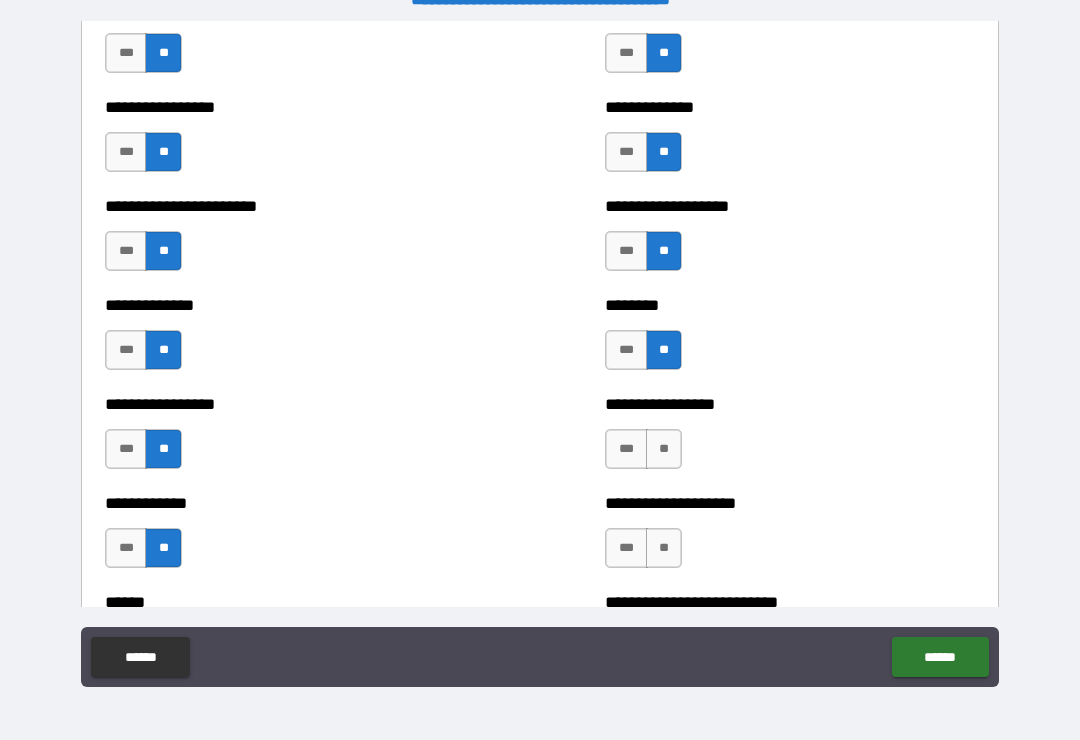 click on "**" at bounding box center (664, 449) 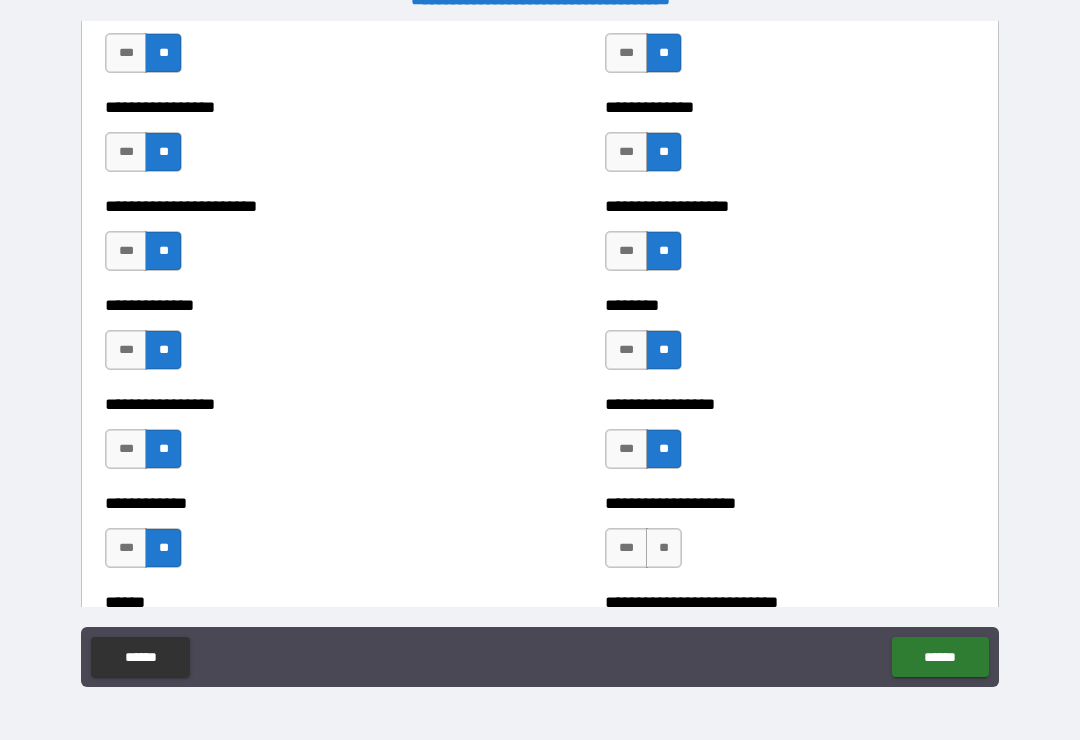 click on "**" at bounding box center [664, 548] 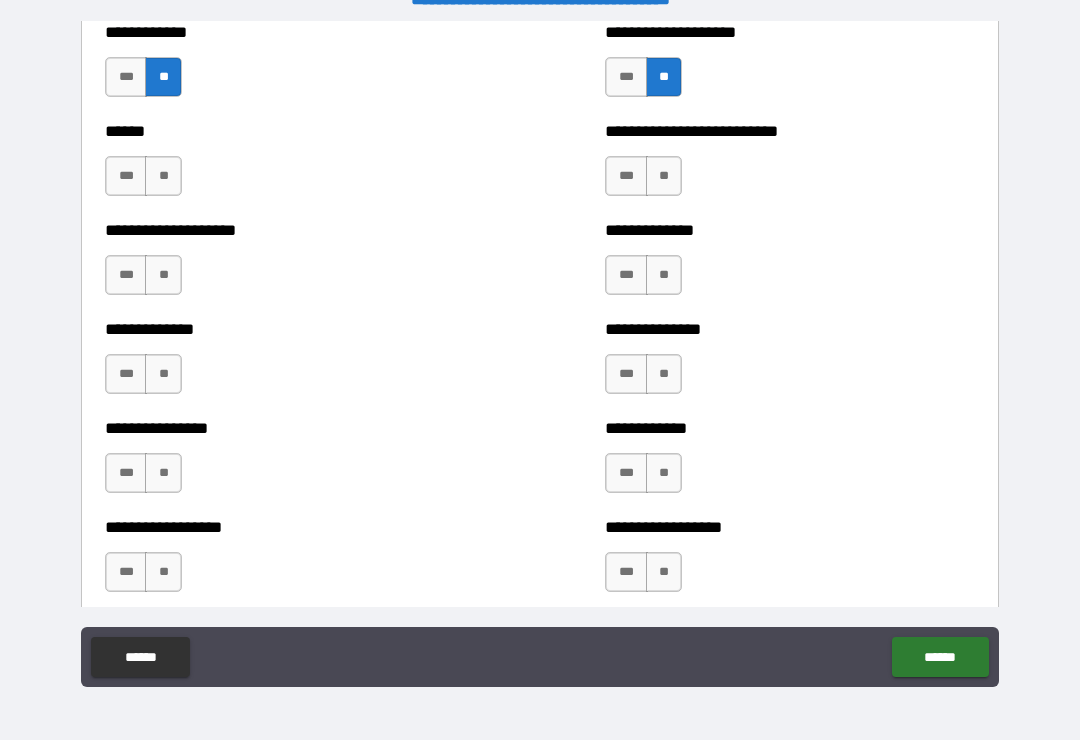 scroll, scrollTop: 3998, scrollLeft: 0, axis: vertical 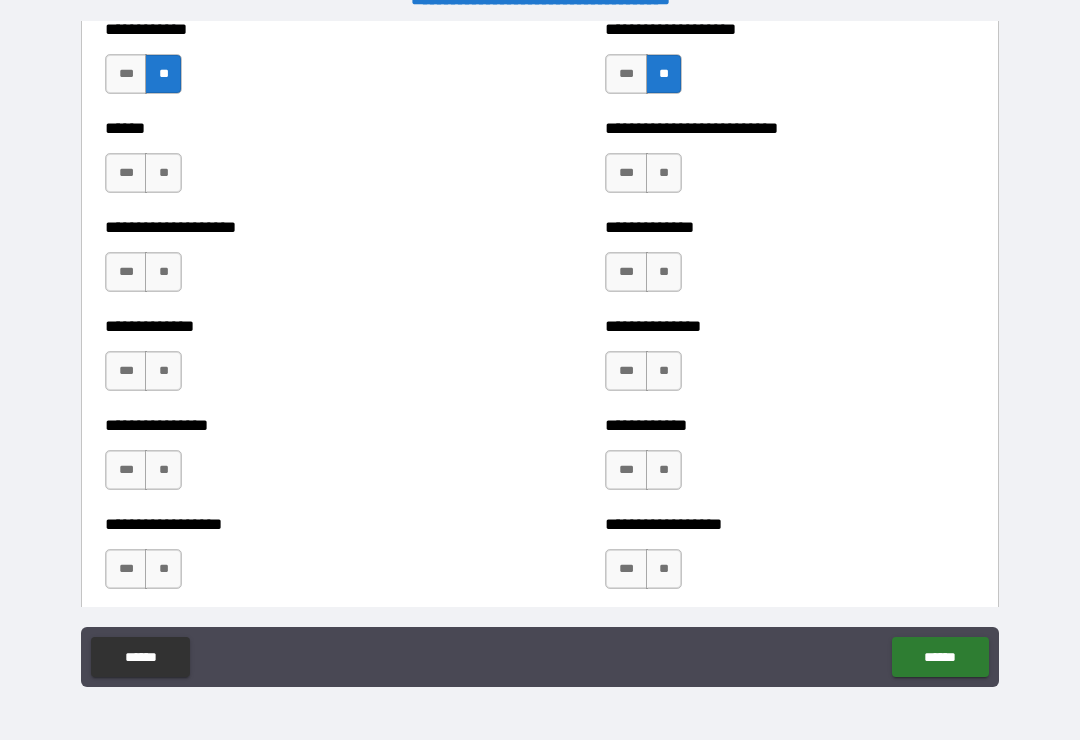 click on "**" at bounding box center (163, 173) 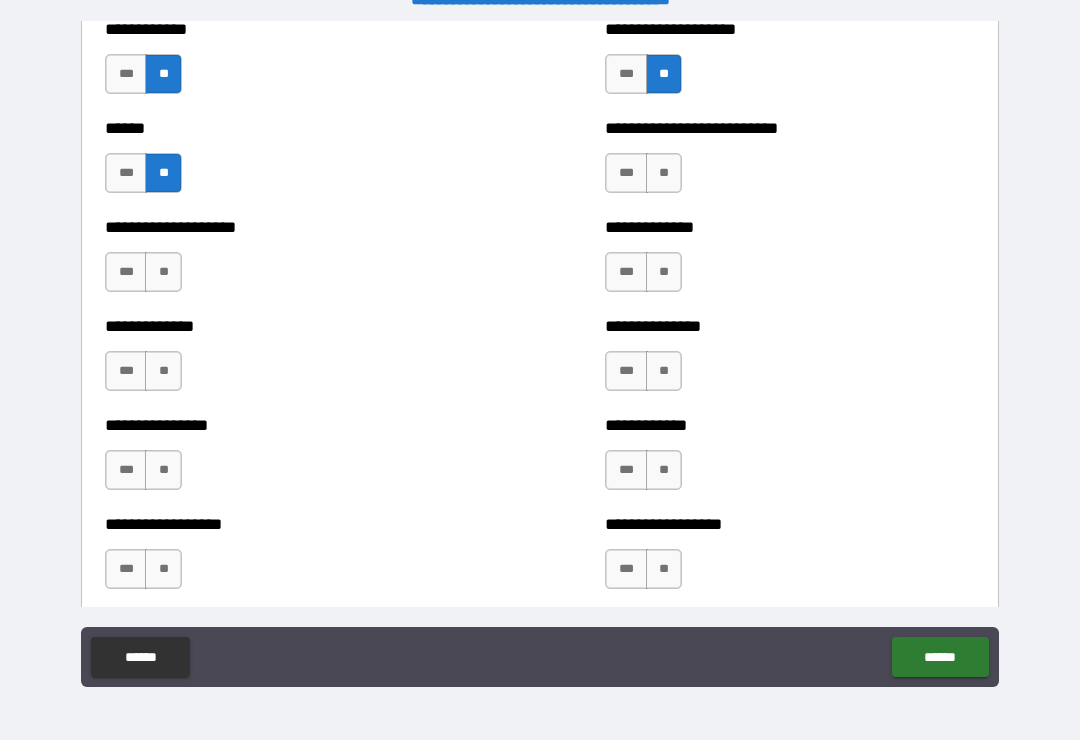click on "**" at bounding box center [163, 272] 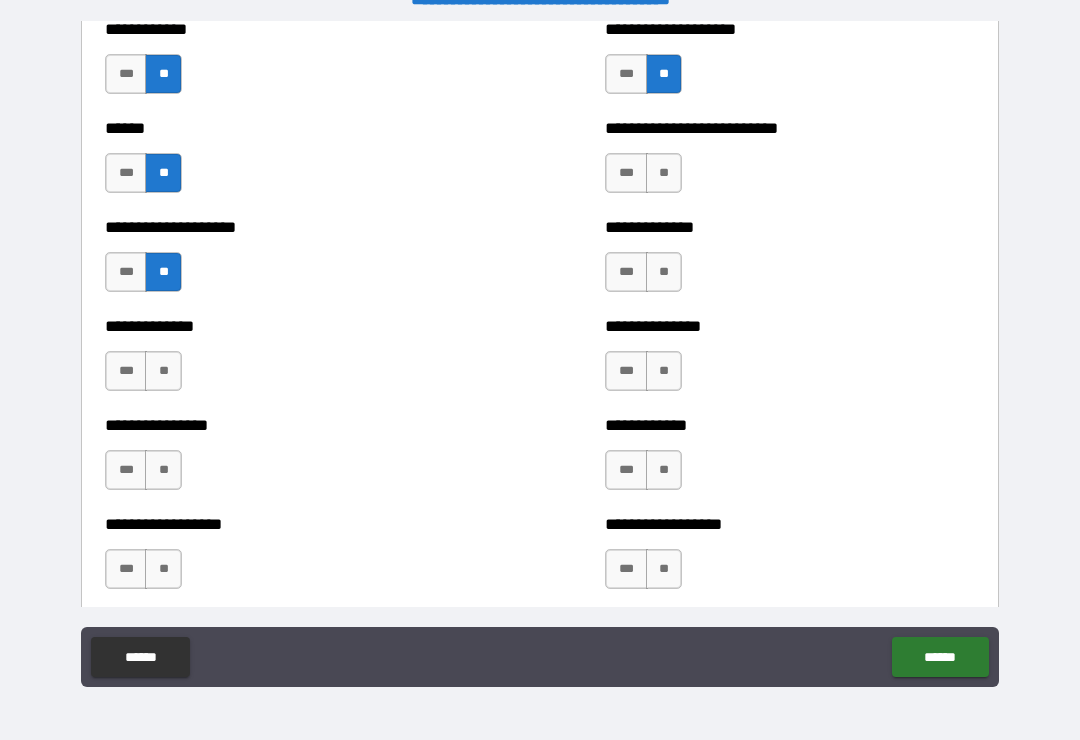 click on "**" at bounding box center [163, 371] 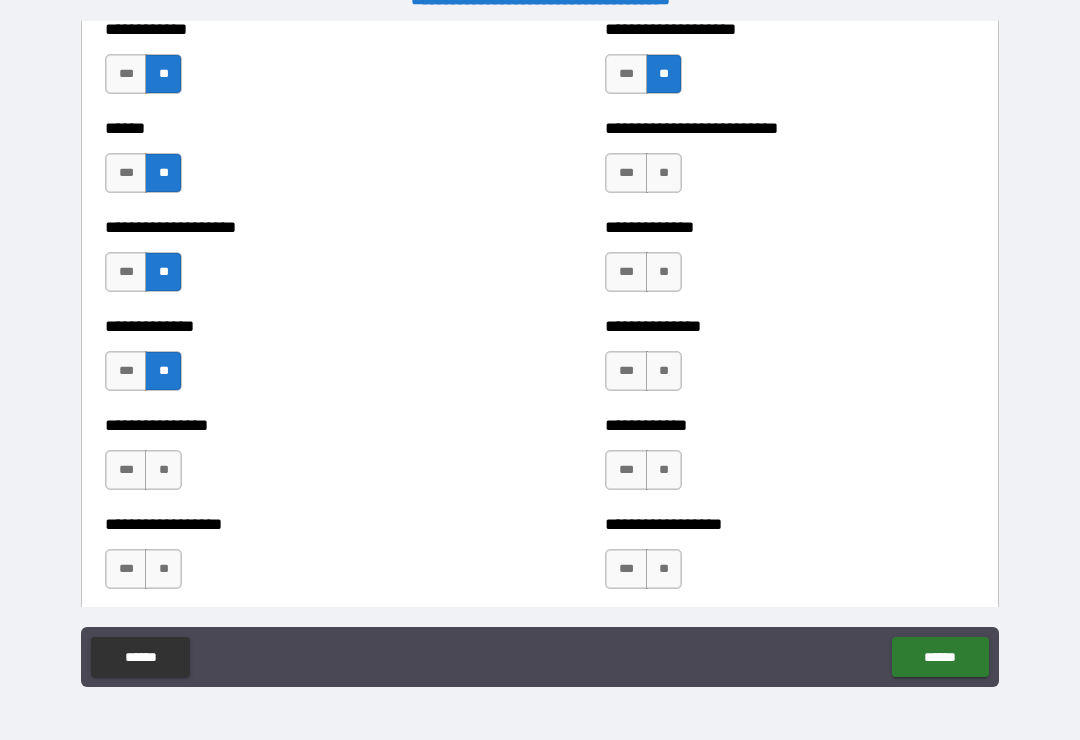 click on "**" at bounding box center [163, 470] 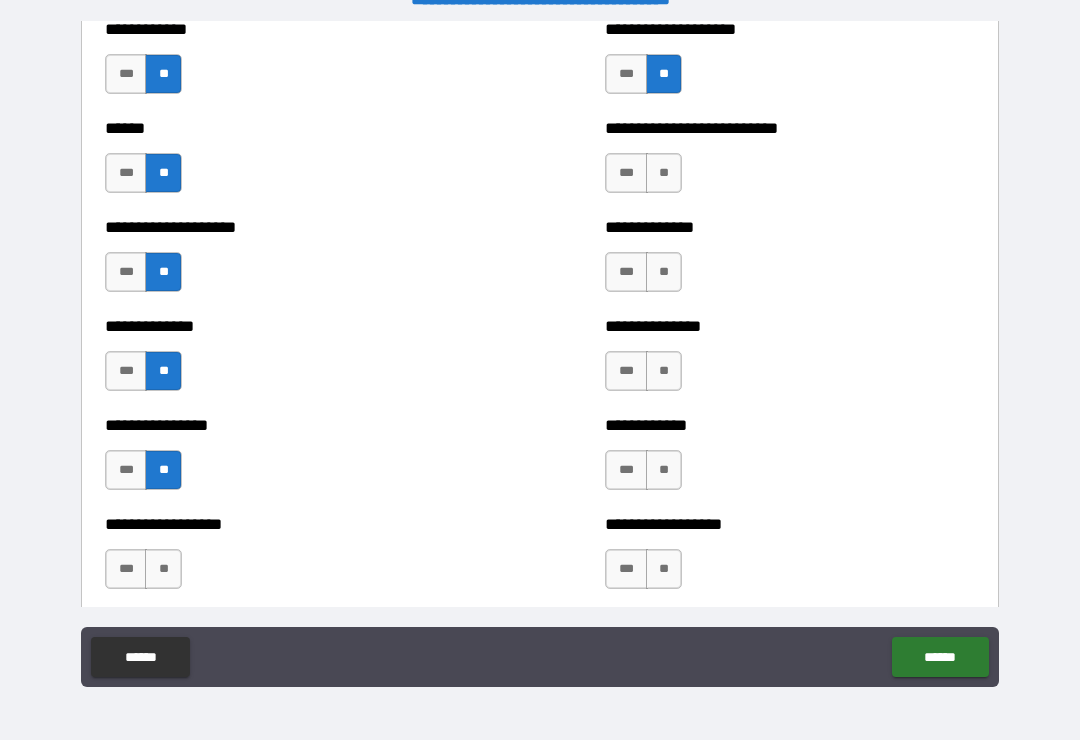 click on "**" at bounding box center [163, 569] 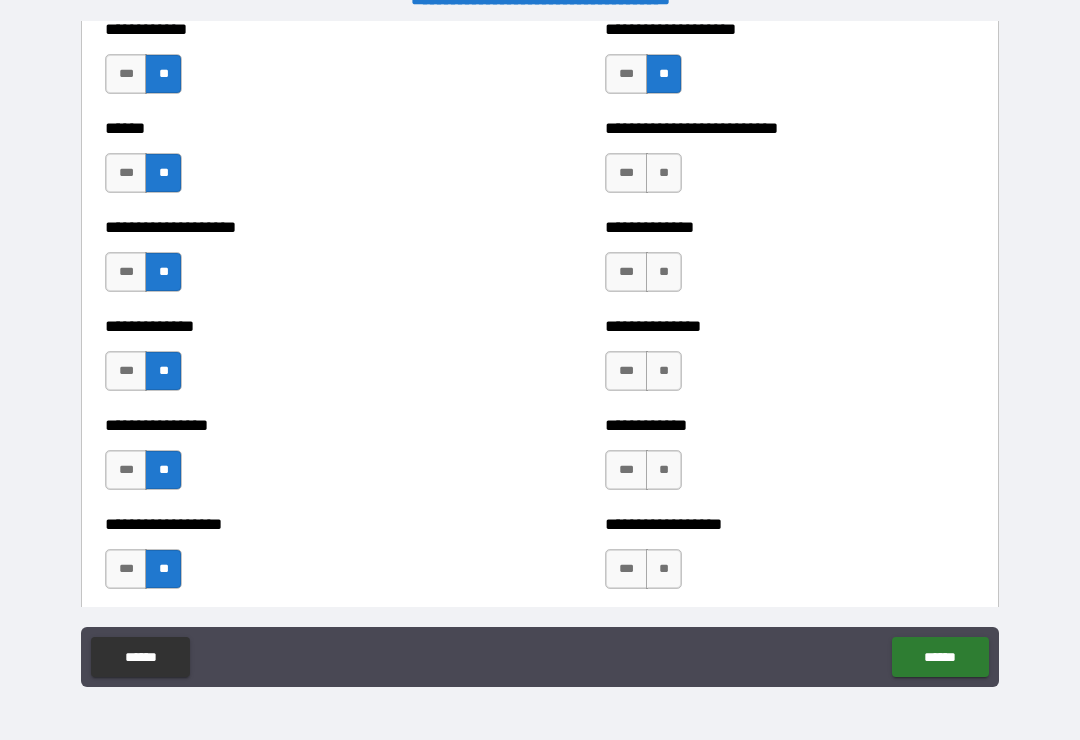 click on "**" at bounding box center (664, 173) 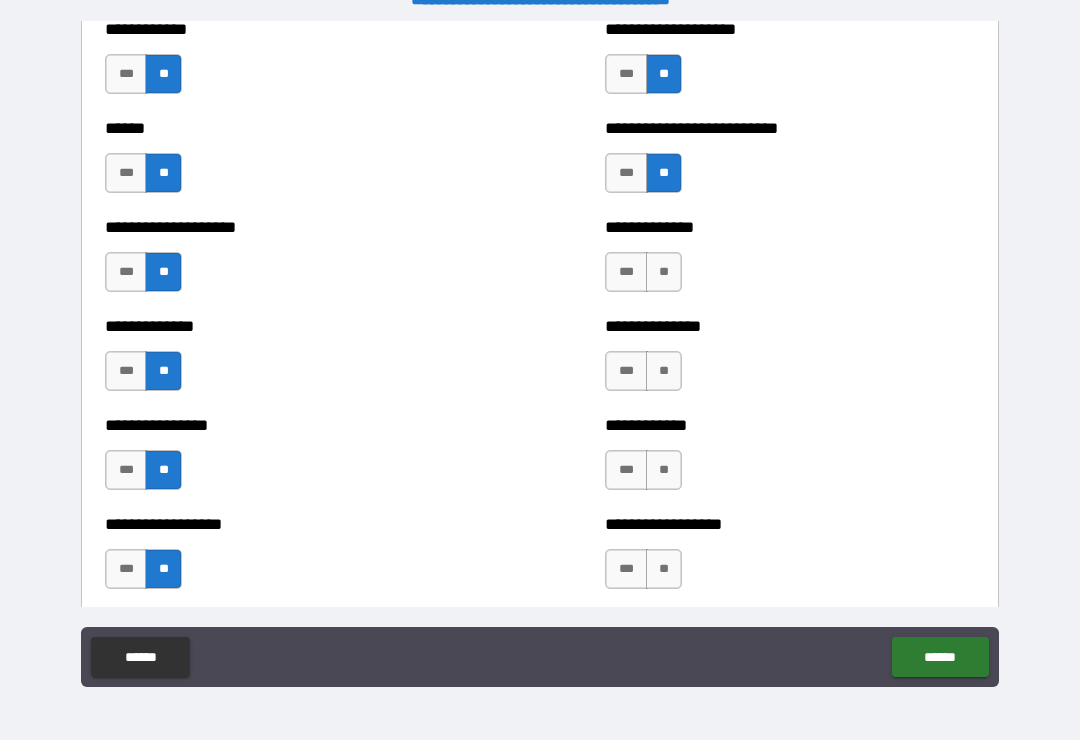 click on "**" at bounding box center [664, 272] 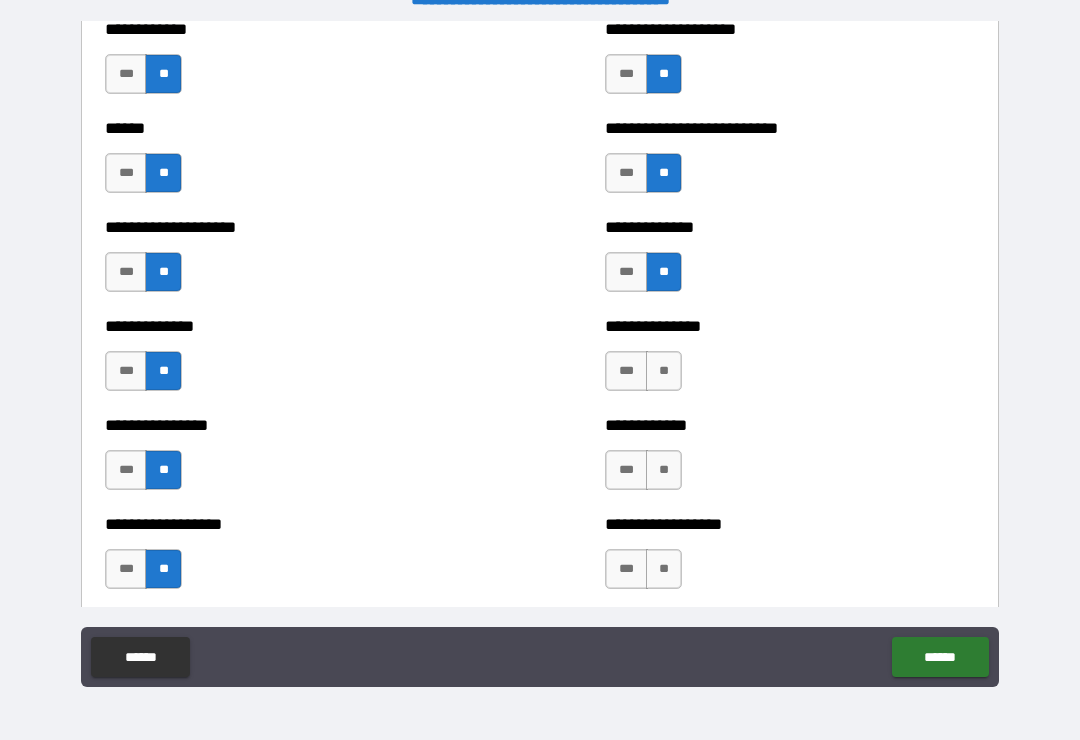 click on "**" at bounding box center [664, 371] 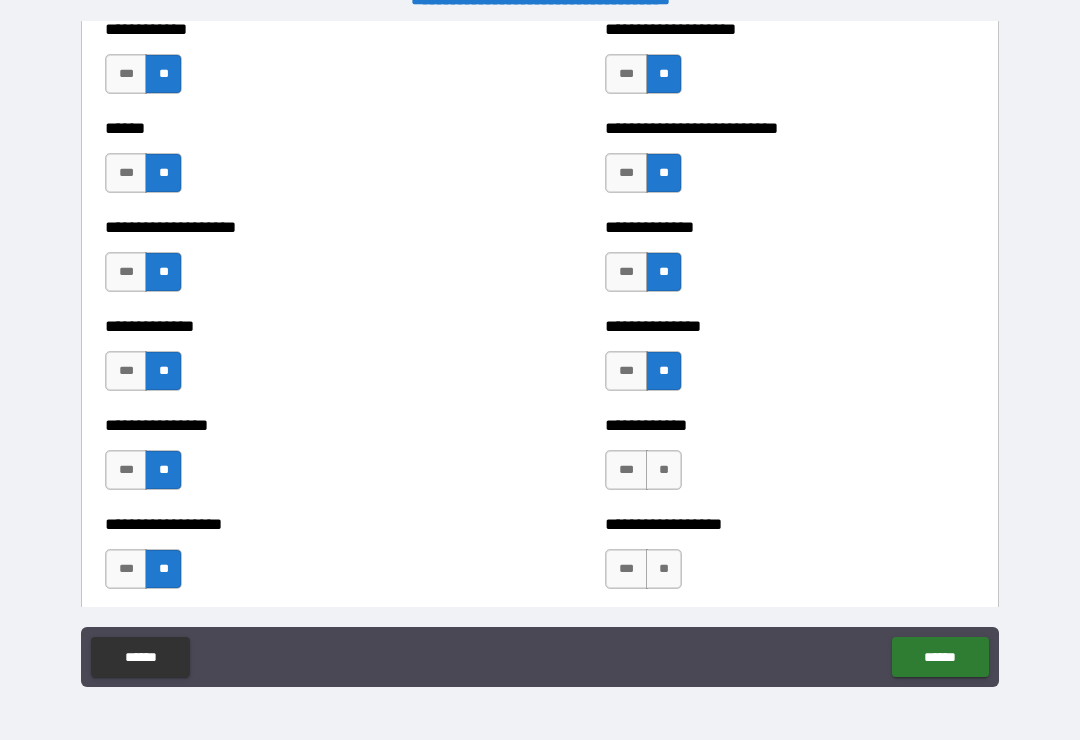 click on "***" at bounding box center [626, 371] 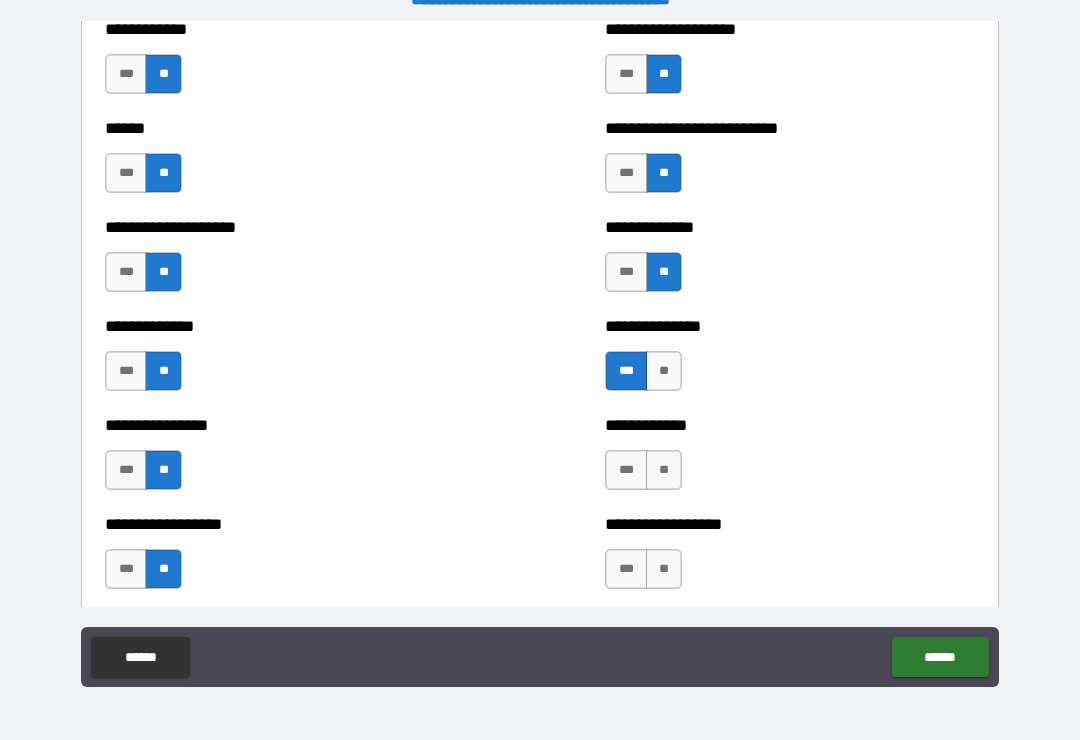 click on "**" at bounding box center (664, 470) 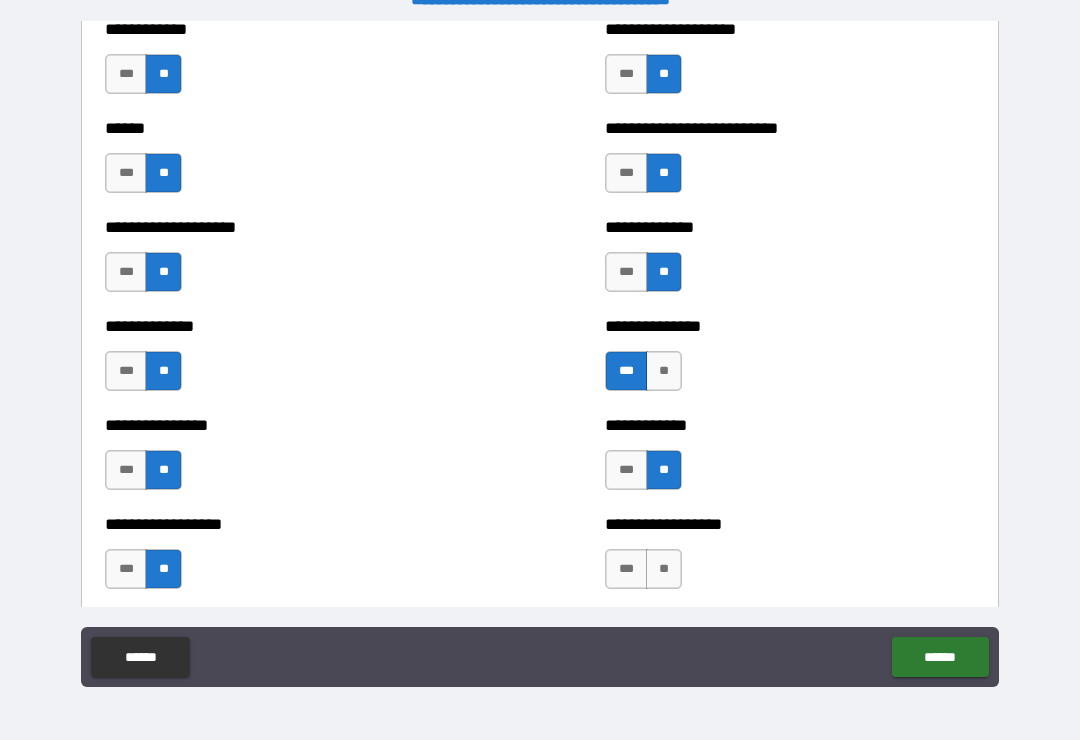 click on "**" at bounding box center [664, 569] 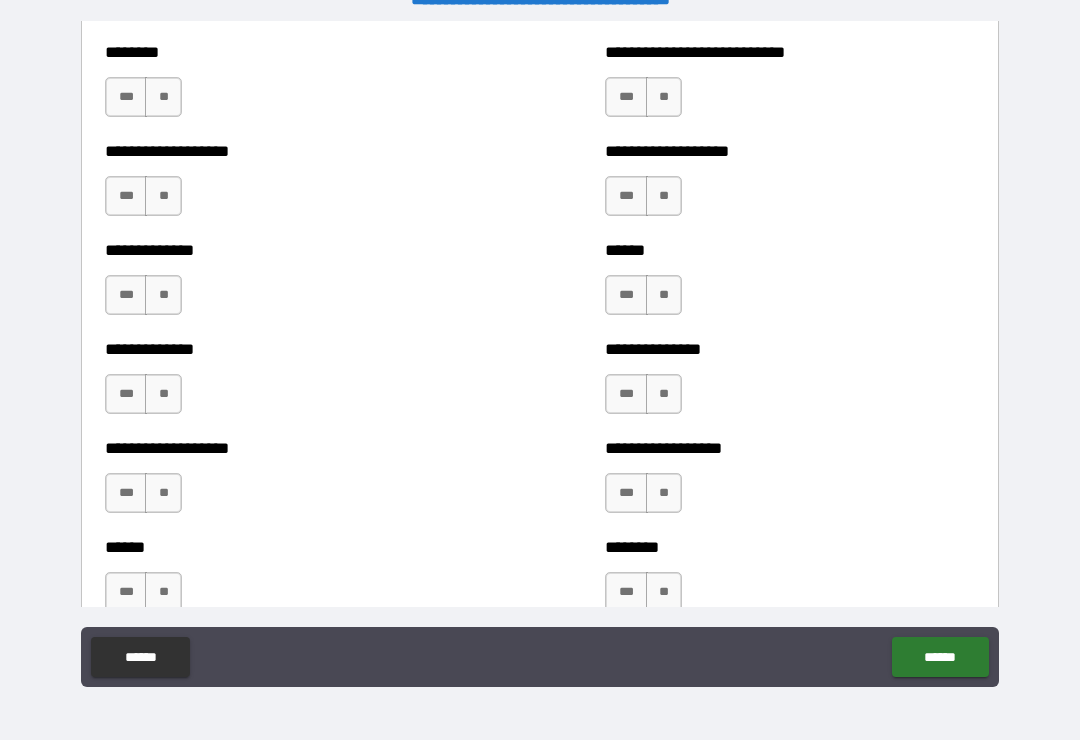 scroll, scrollTop: 4576, scrollLeft: 0, axis: vertical 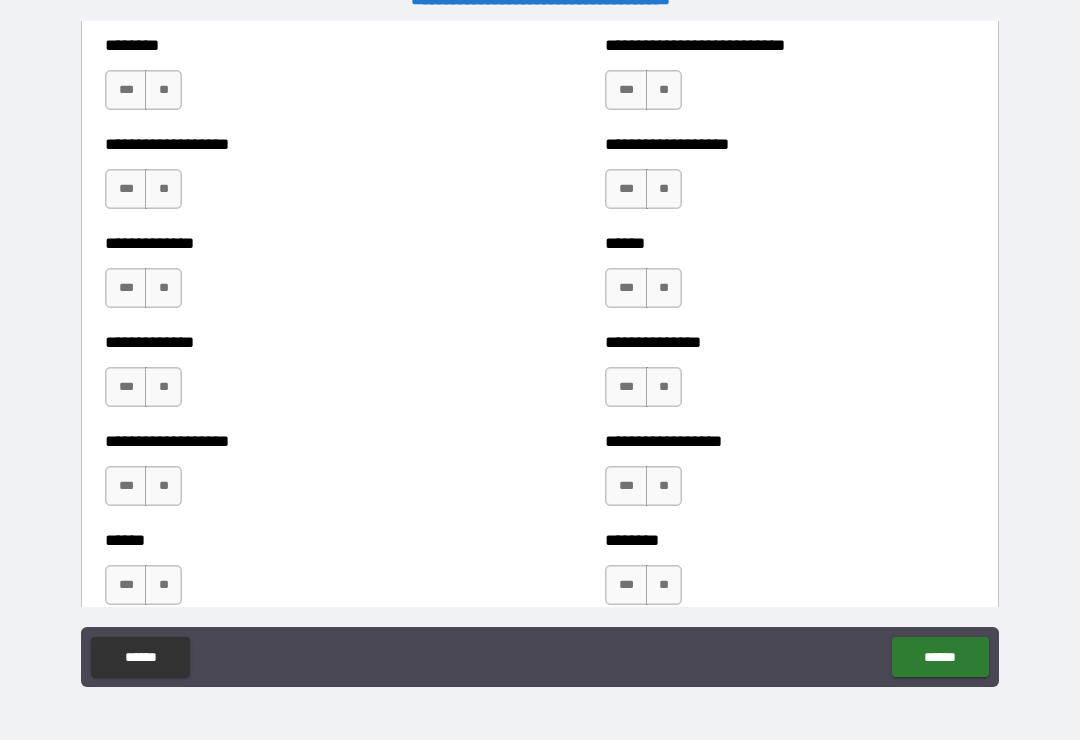 click on "**" at bounding box center (163, 90) 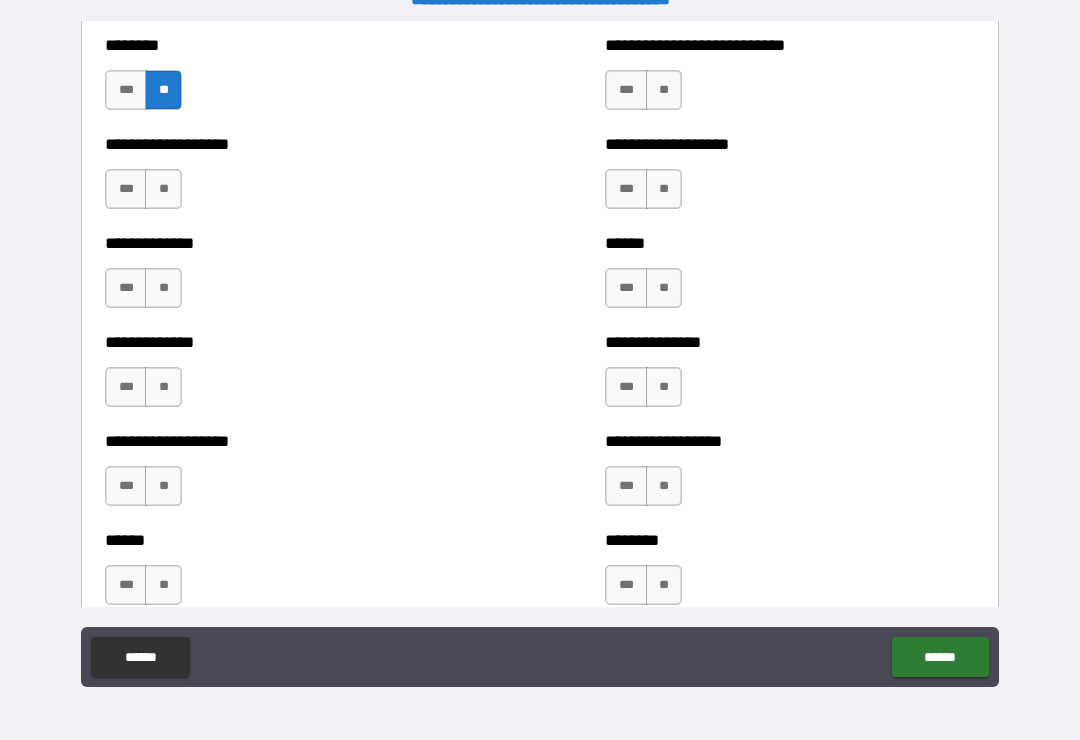 click on "**" at bounding box center (163, 189) 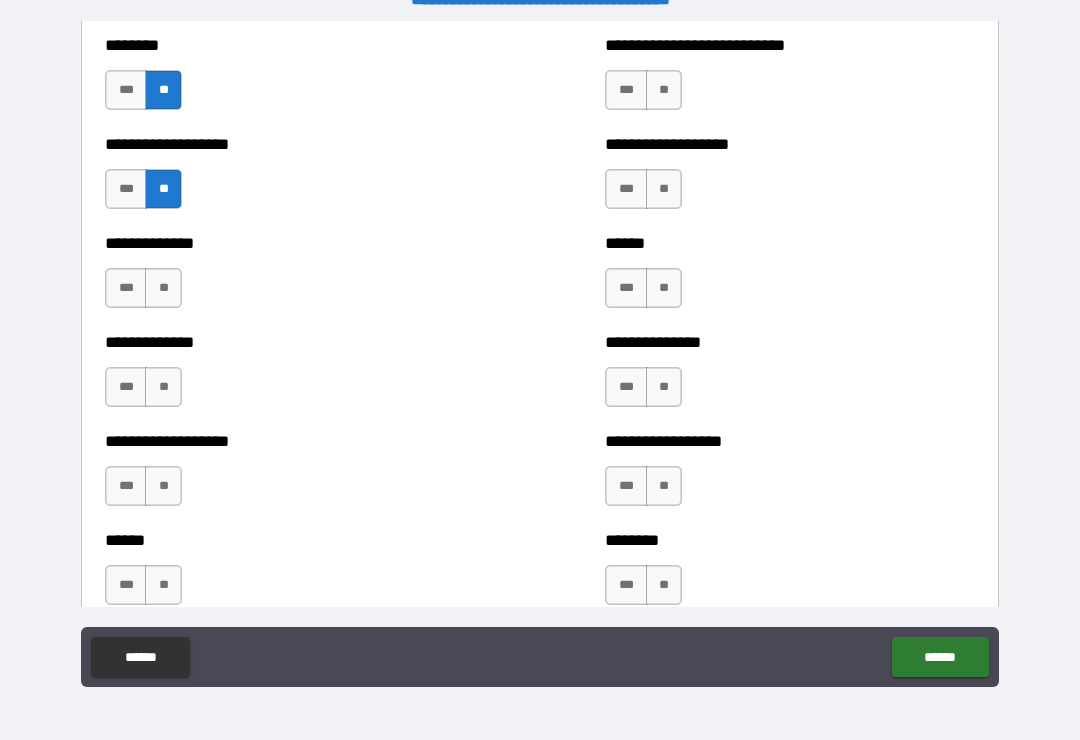 click on "**" at bounding box center [163, 288] 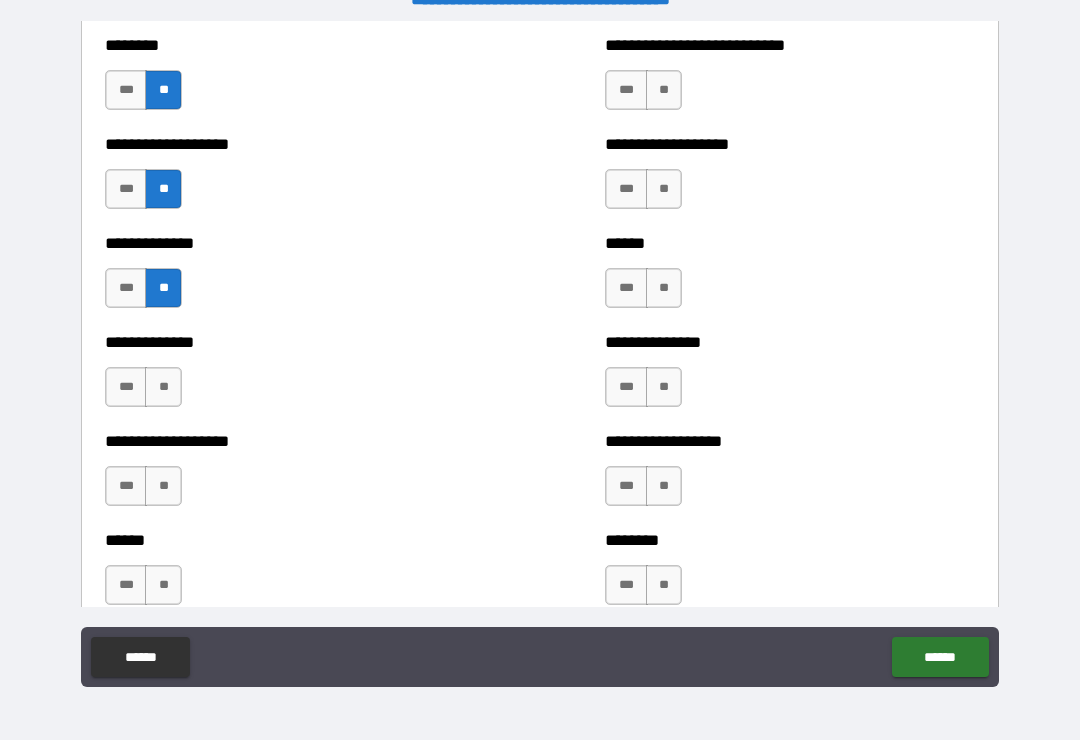 click on "**" at bounding box center [163, 387] 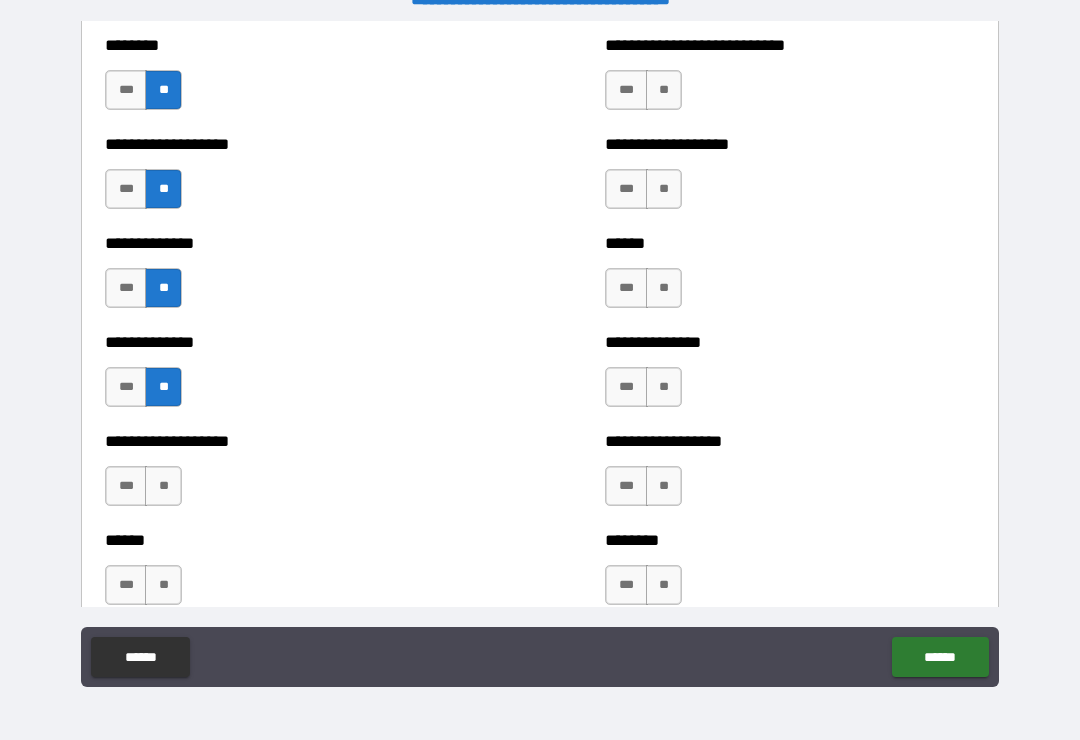 click on "**" at bounding box center [163, 486] 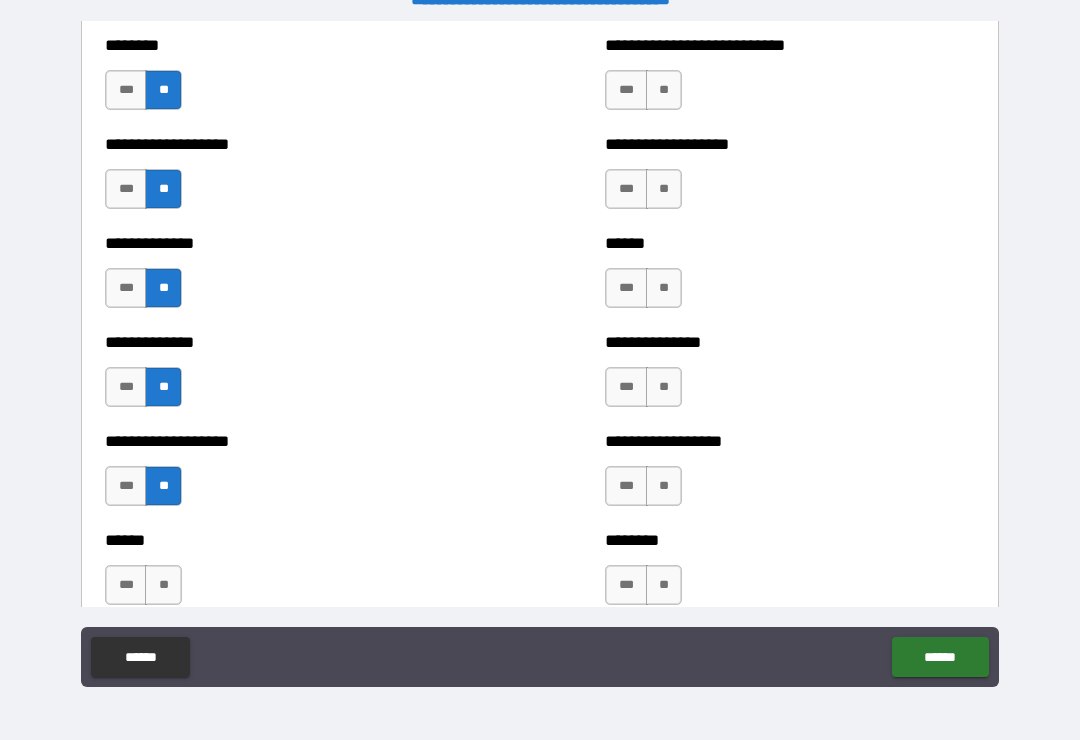 click on "**" at bounding box center [163, 585] 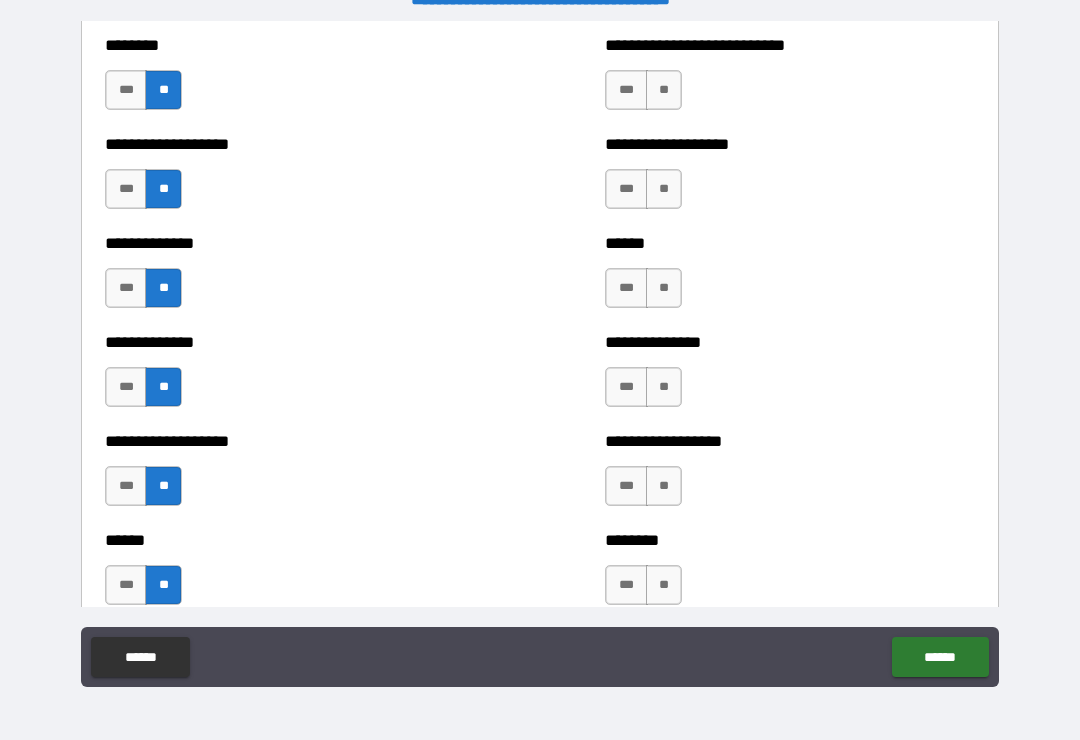 click on "**" at bounding box center (664, 90) 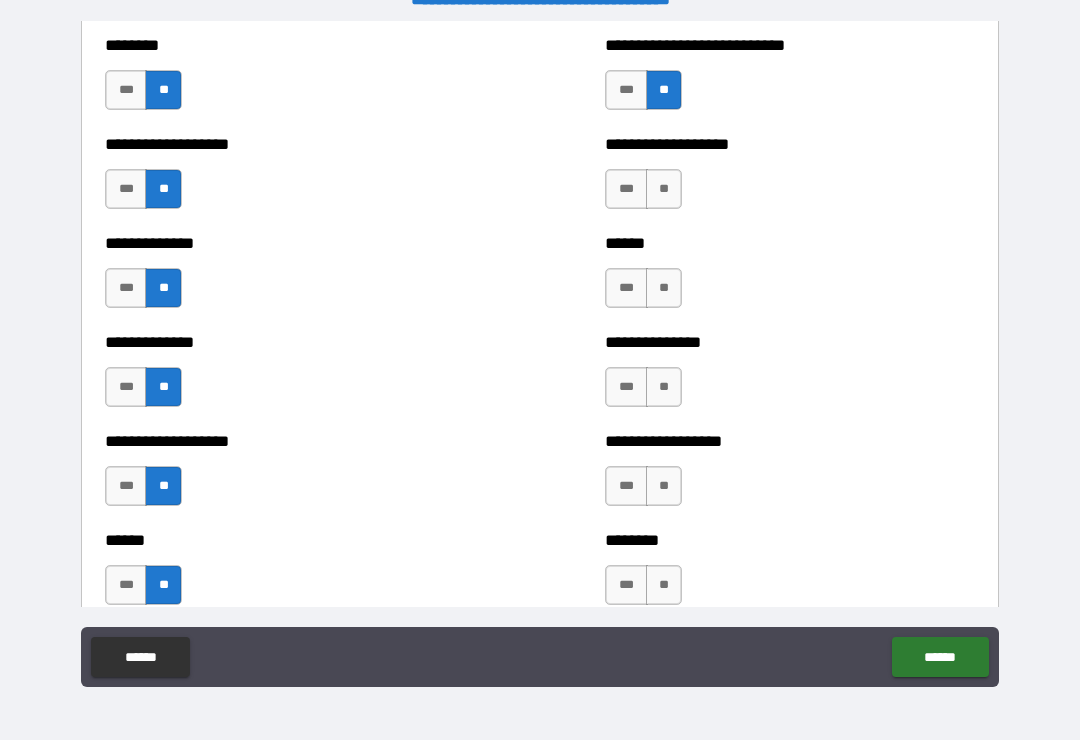 click on "**" at bounding box center [664, 189] 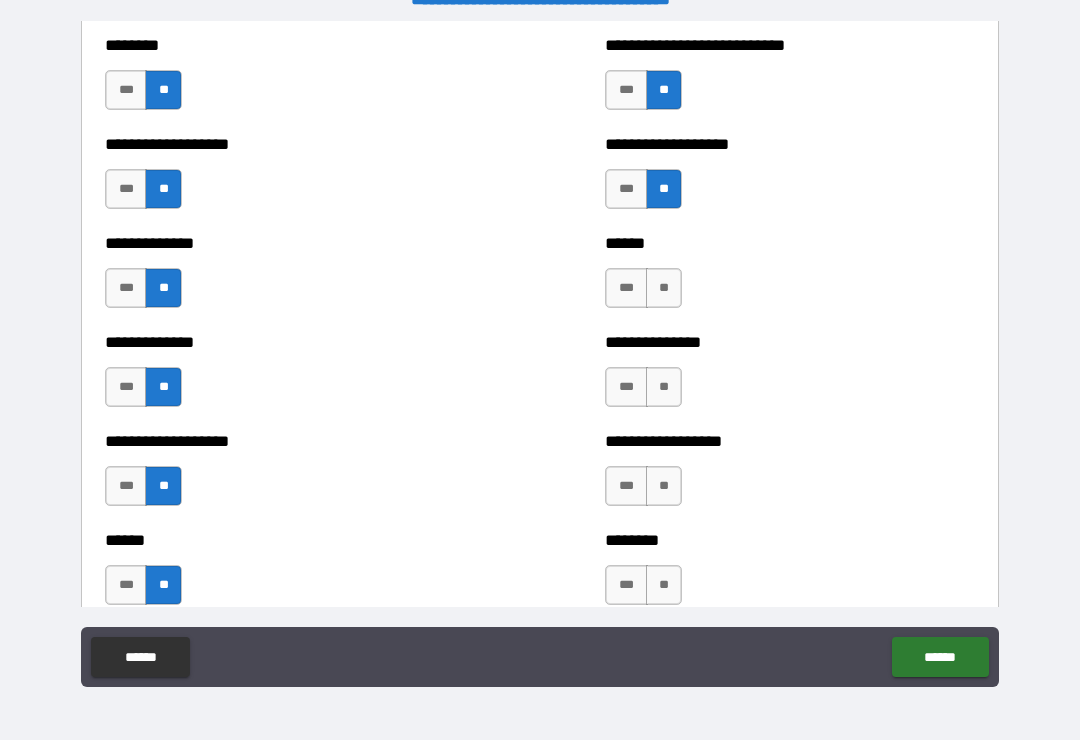 click on "**" at bounding box center [664, 288] 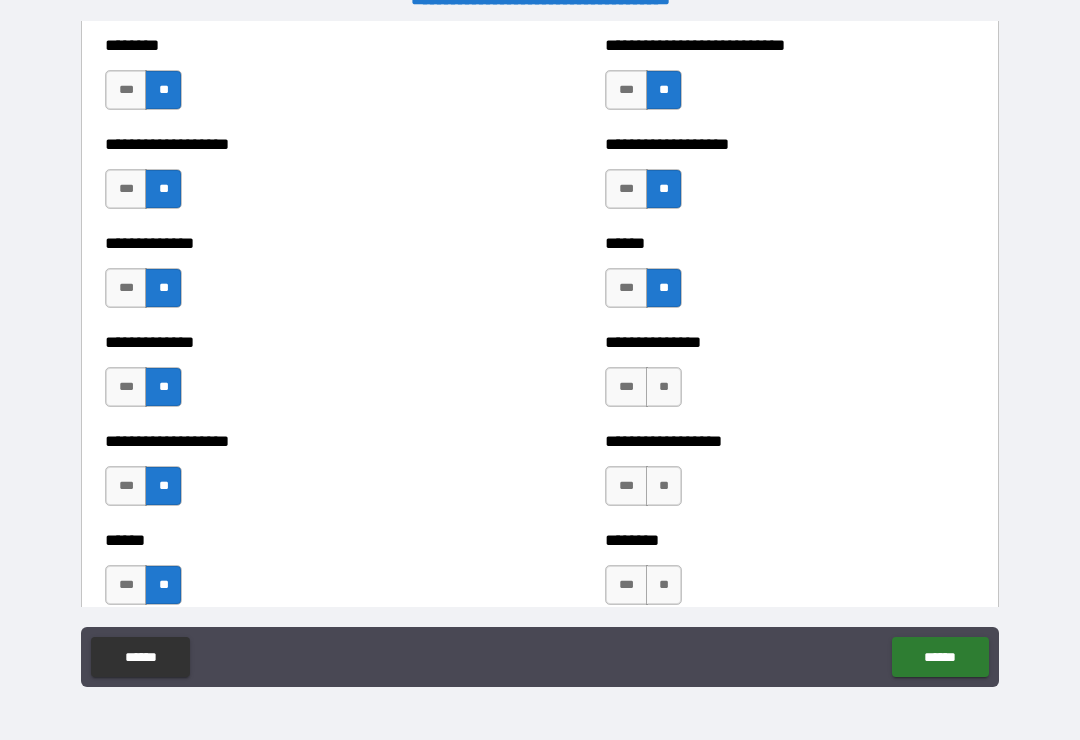 click on "**" at bounding box center [664, 387] 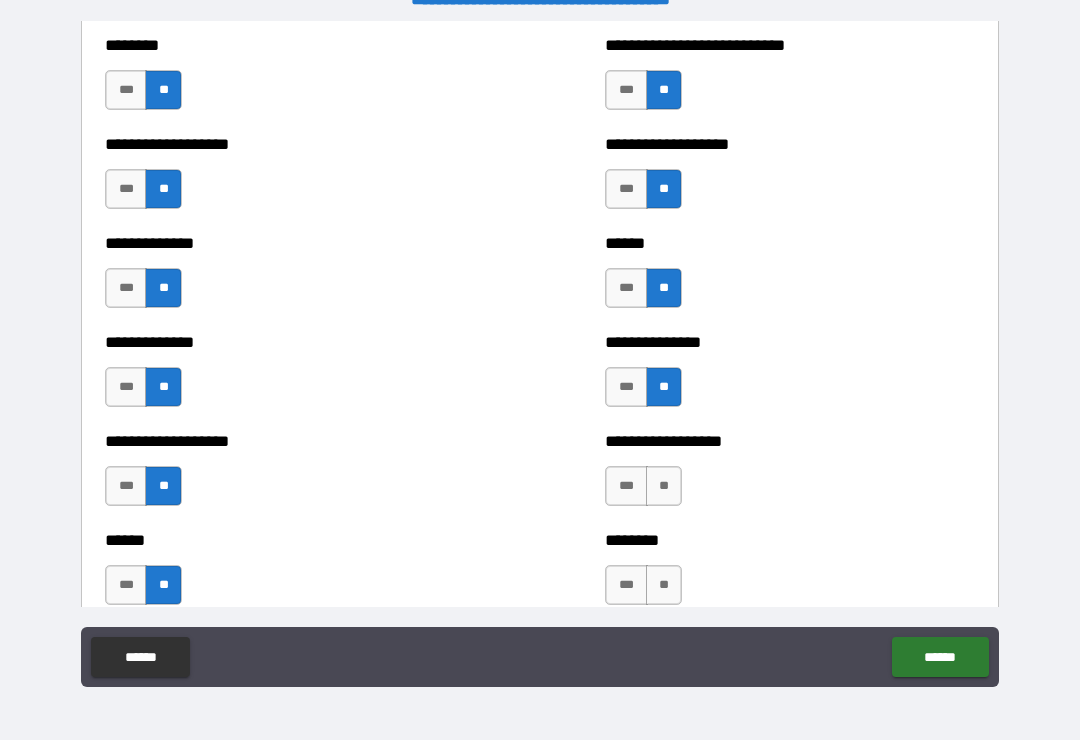 click on "**" at bounding box center [664, 486] 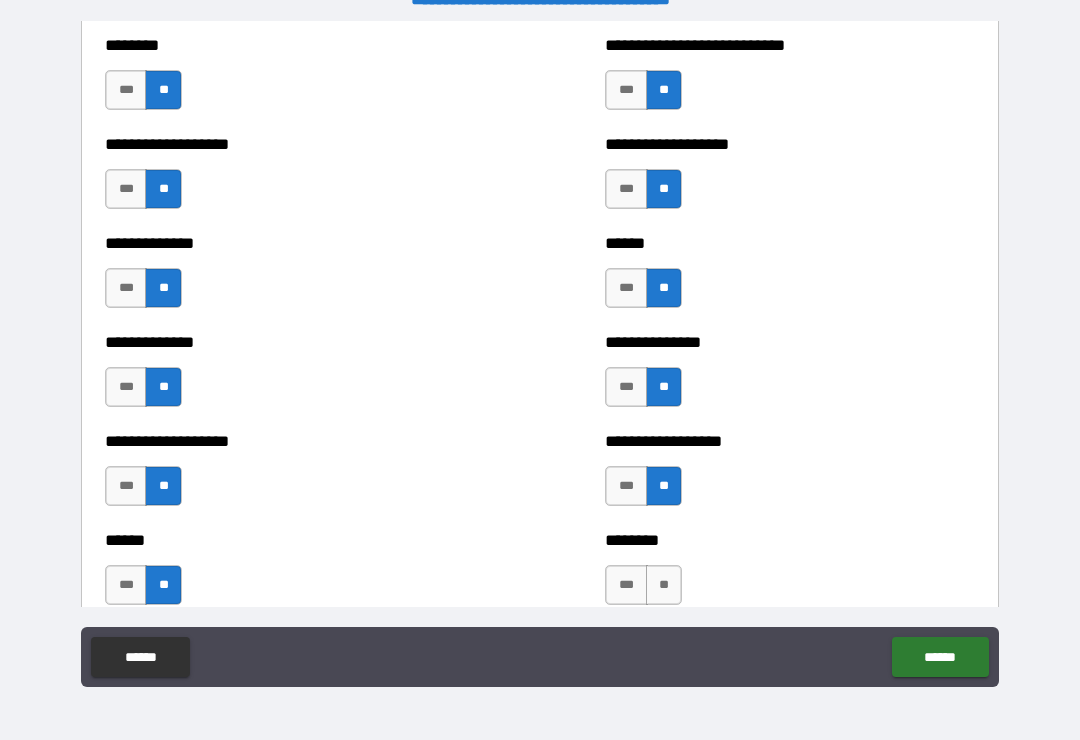 click on "**" at bounding box center [664, 585] 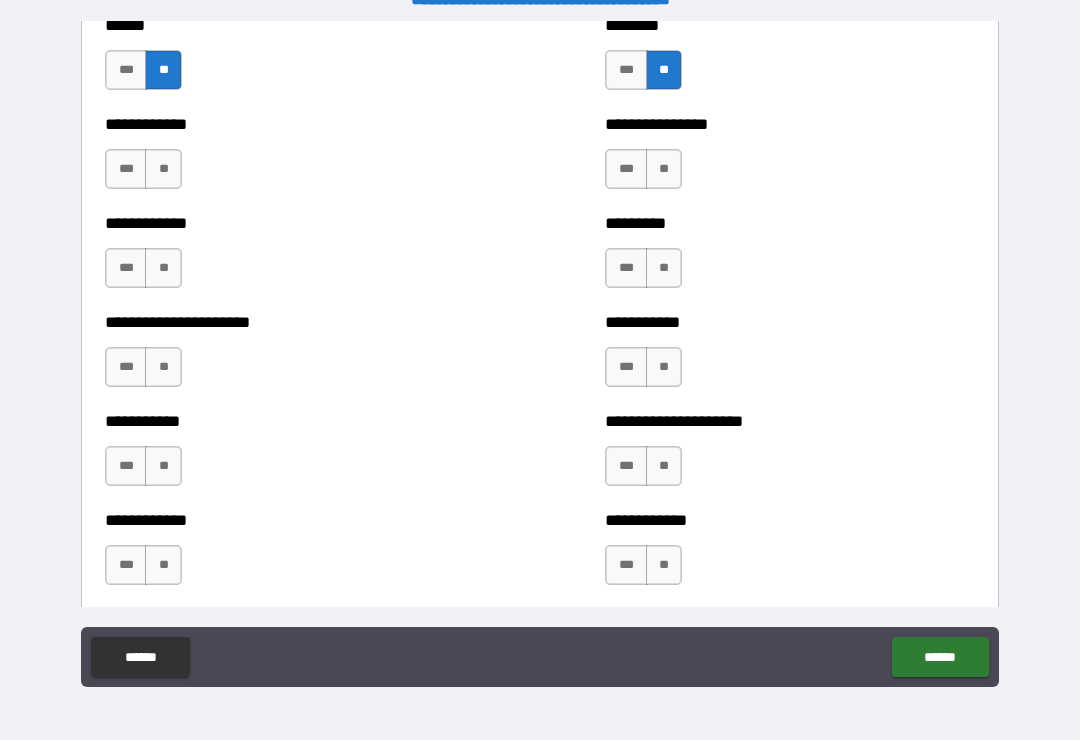 scroll, scrollTop: 5095, scrollLeft: 0, axis: vertical 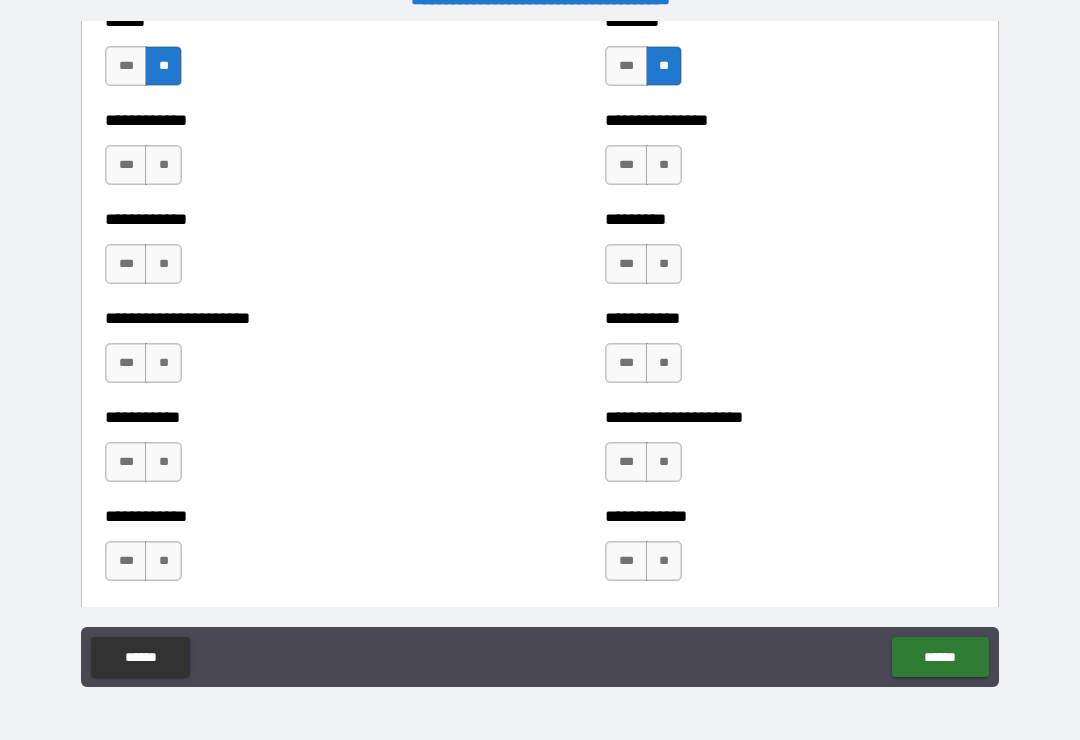 click on "**" at bounding box center [163, 165] 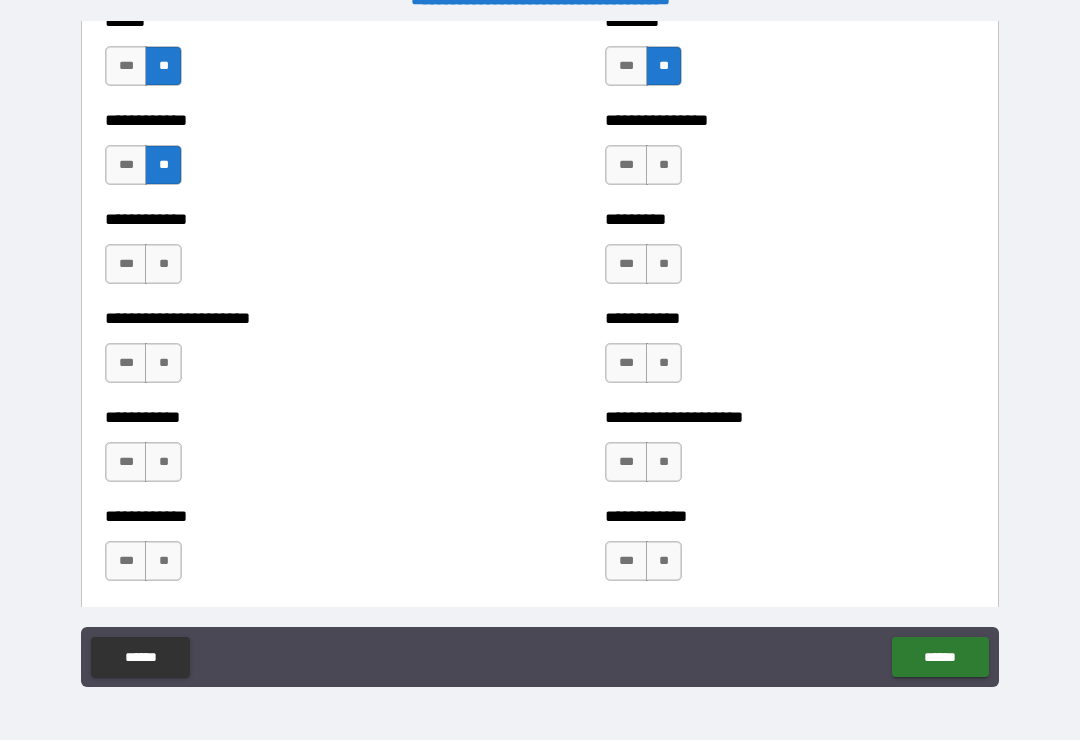click on "**" at bounding box center (163, 264) 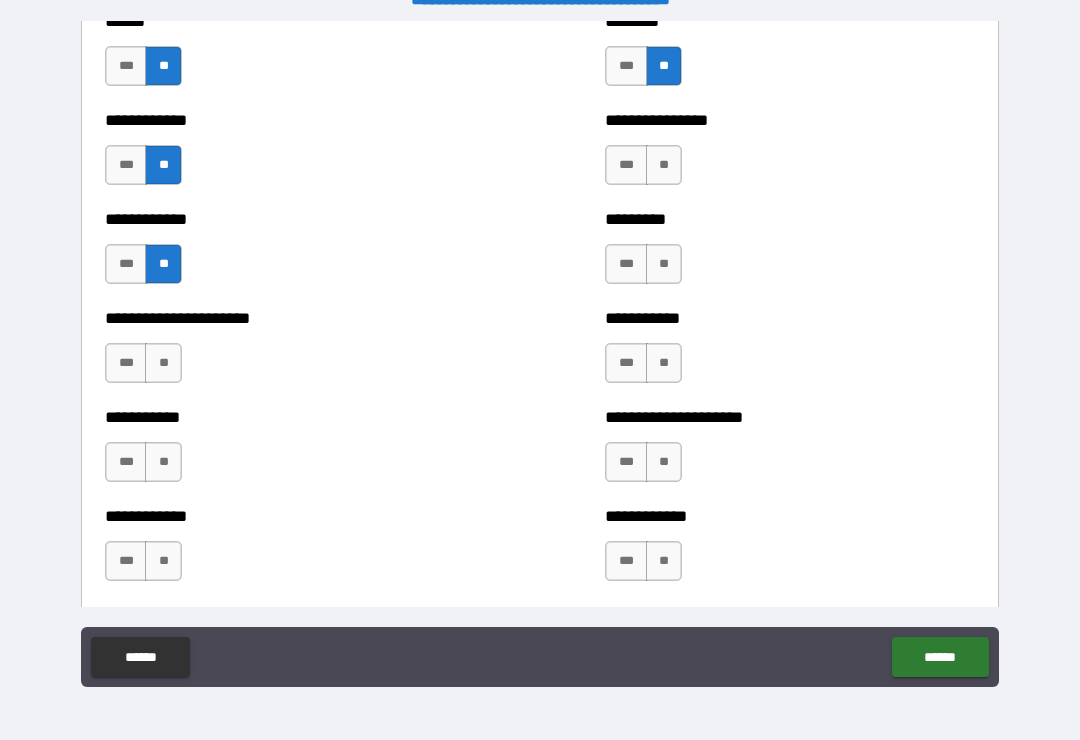 click on "**" at bounding box center [163, 363] 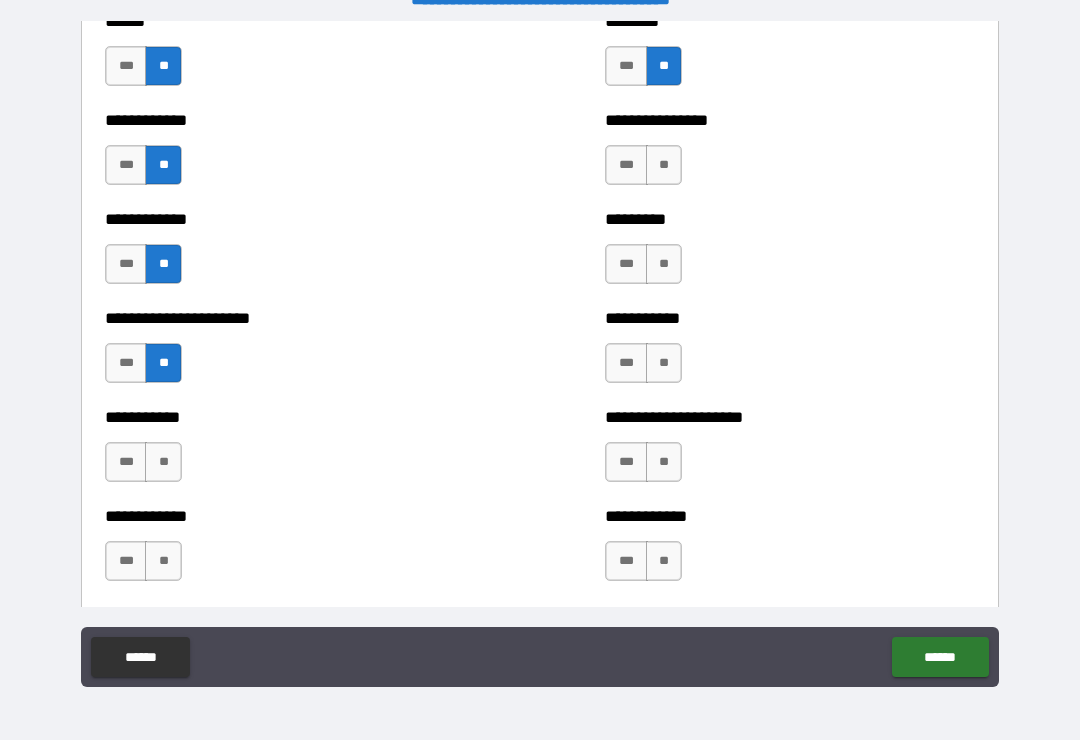 click on "**" at bounding box center [163, 462] 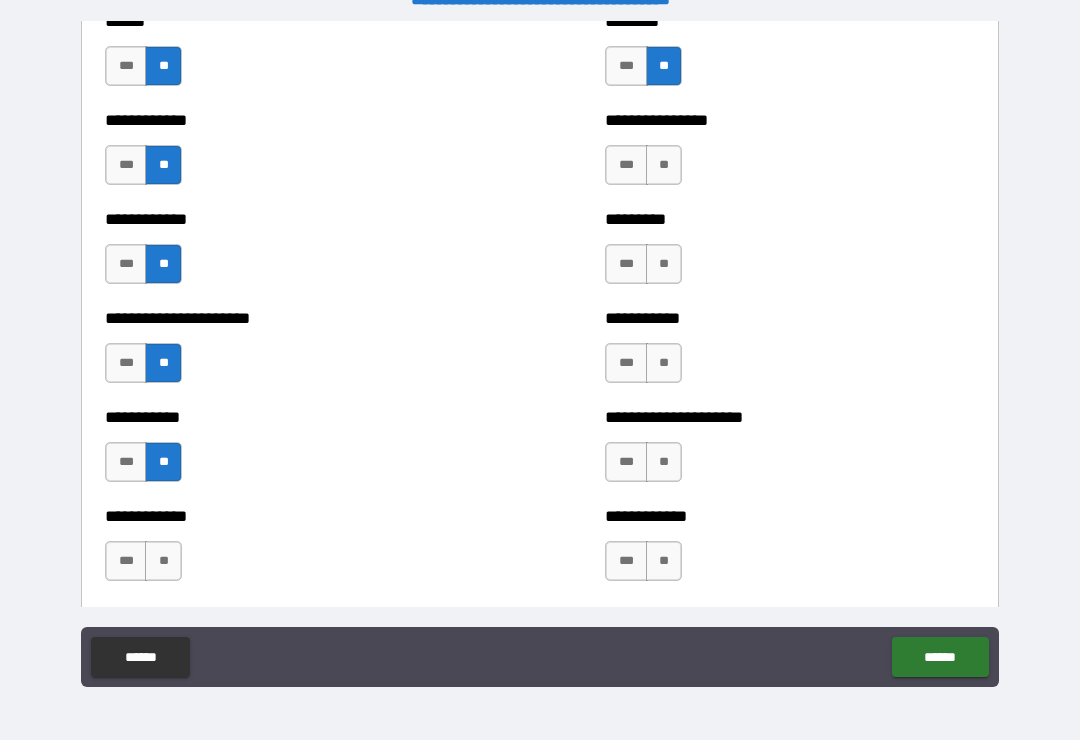 click on "**" at bounding box center [163, 561] 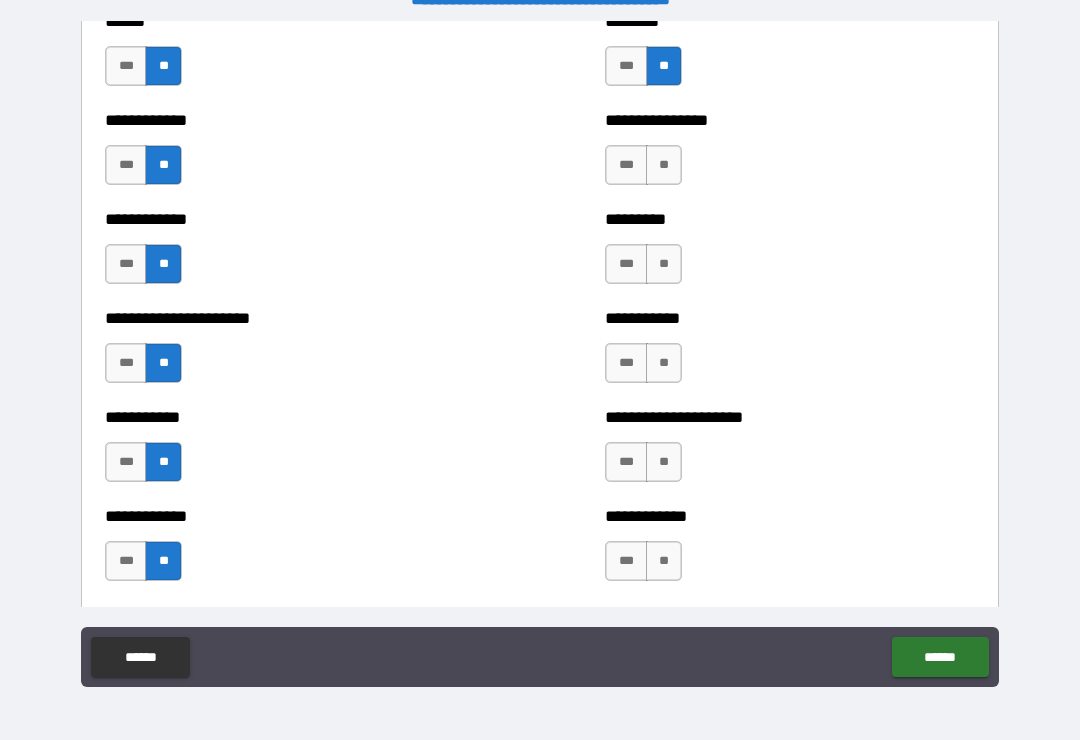 click on "**" at bounding box center (664, 165) 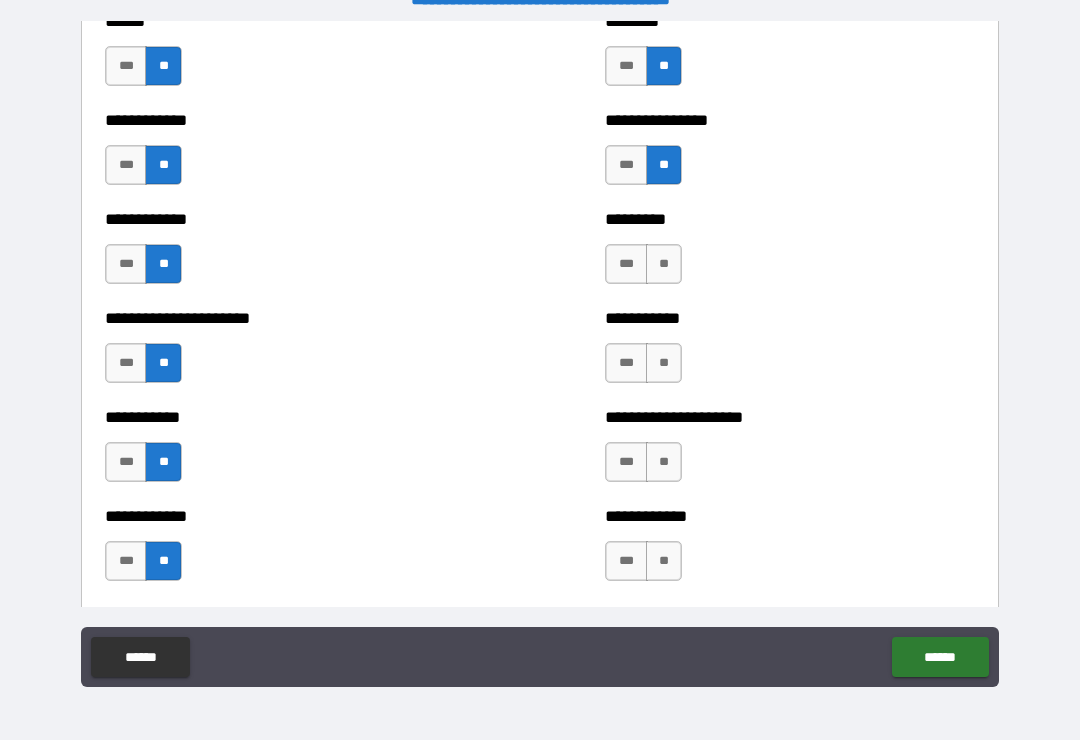 click on "**" at bounding box center (664, 264) 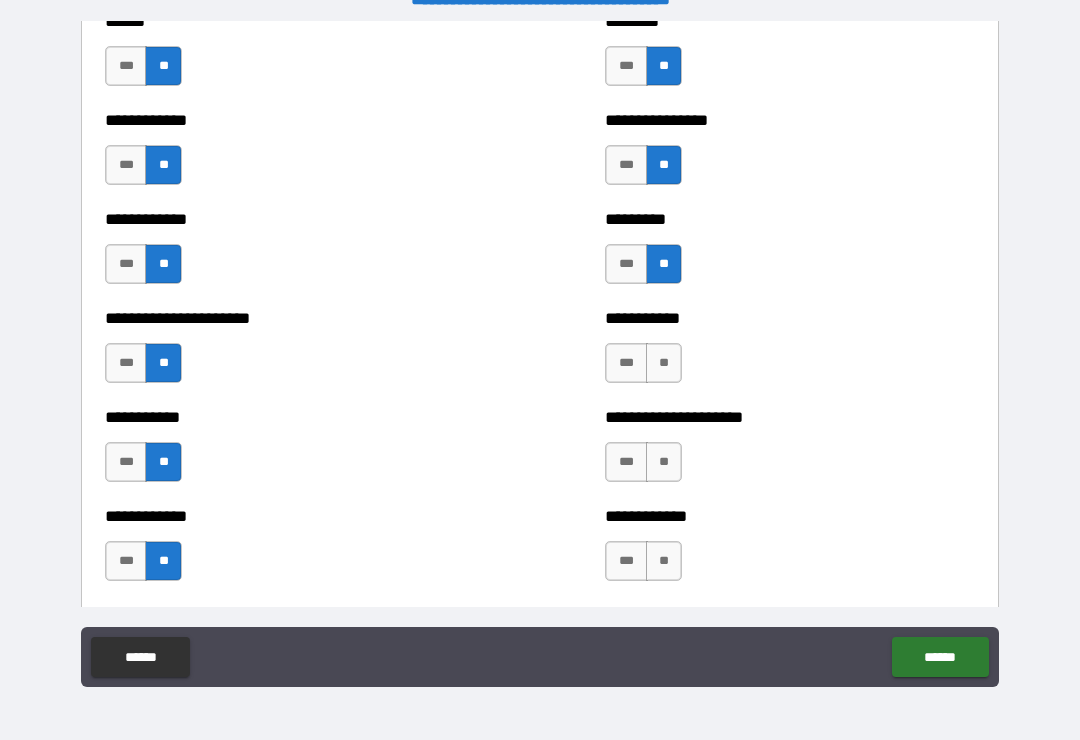 click on "**" at bounding box center (664, 363) 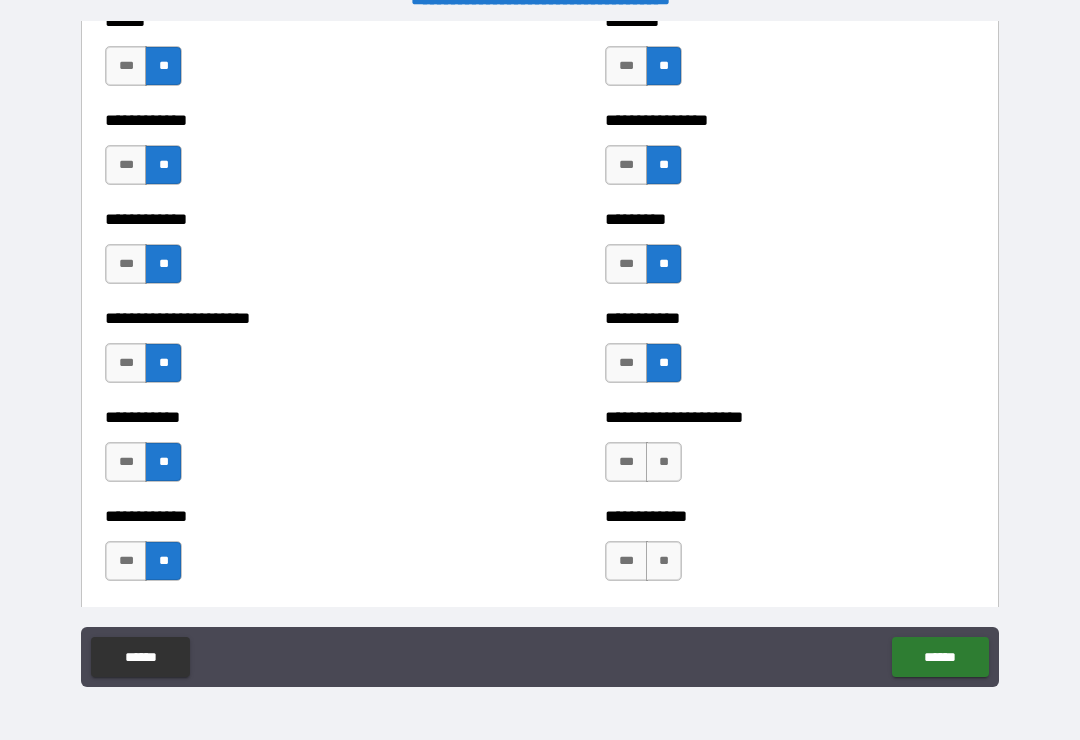 click on "**" at bounding box center [664, 462] 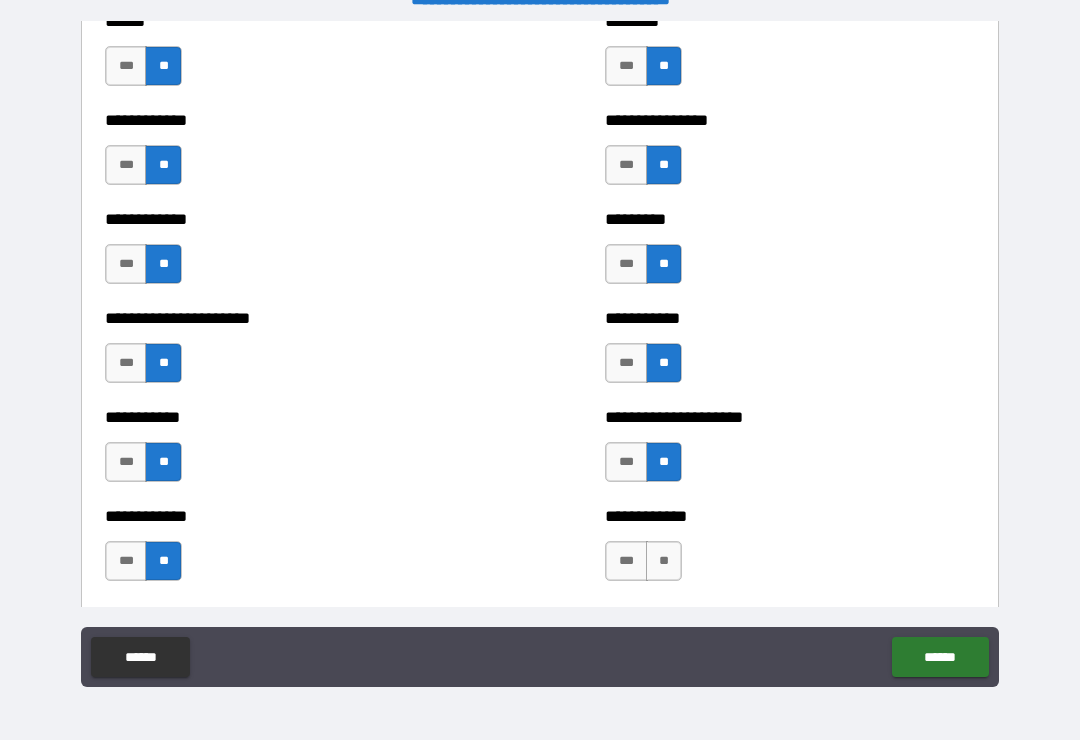 click on "**" at bounding box center [664, 561] 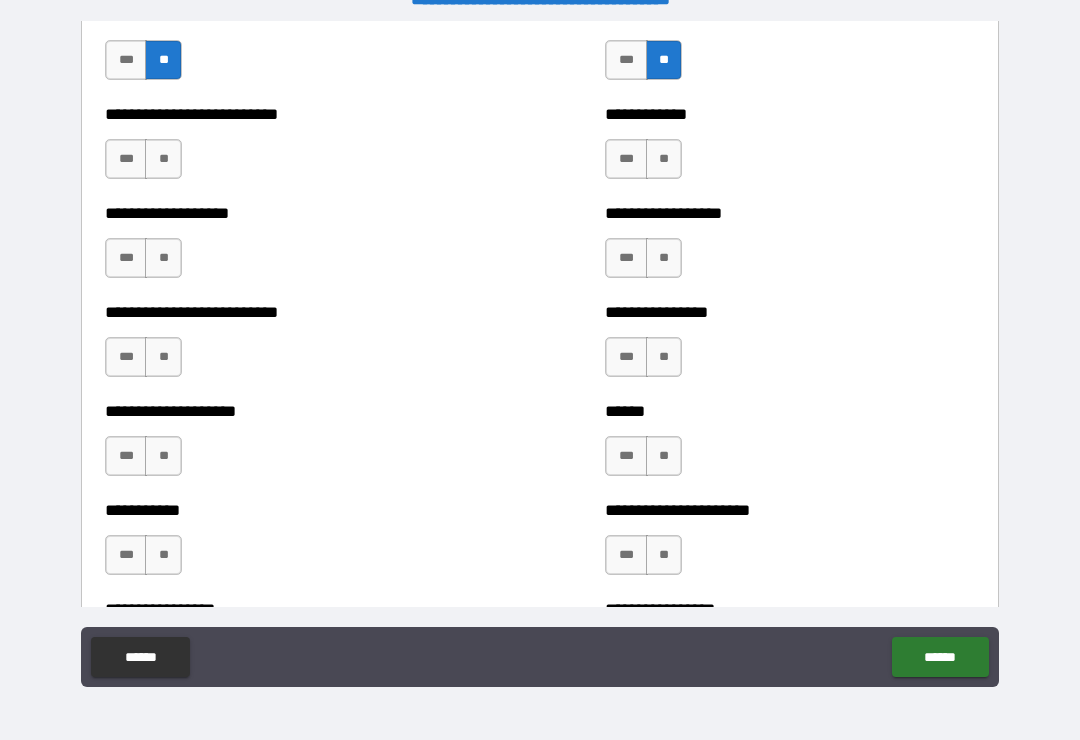scroll, scrollTop: 5600, scrollLeft: 0, axis: vertical 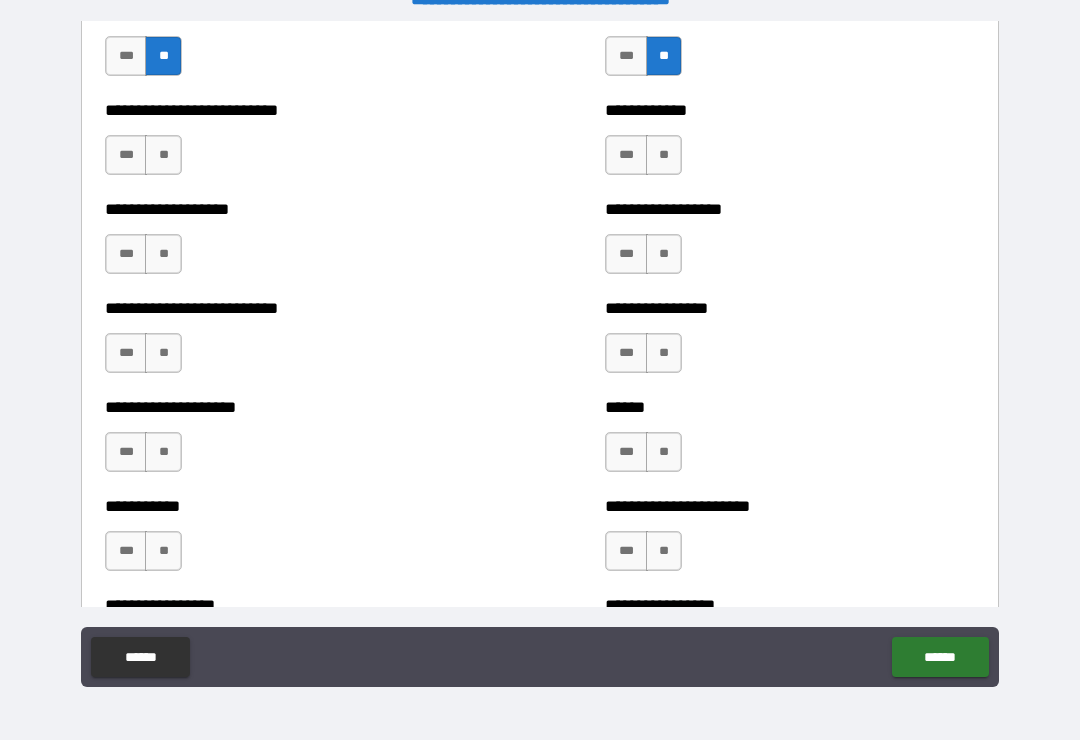 click on "**" at bounding box center (163, 155) 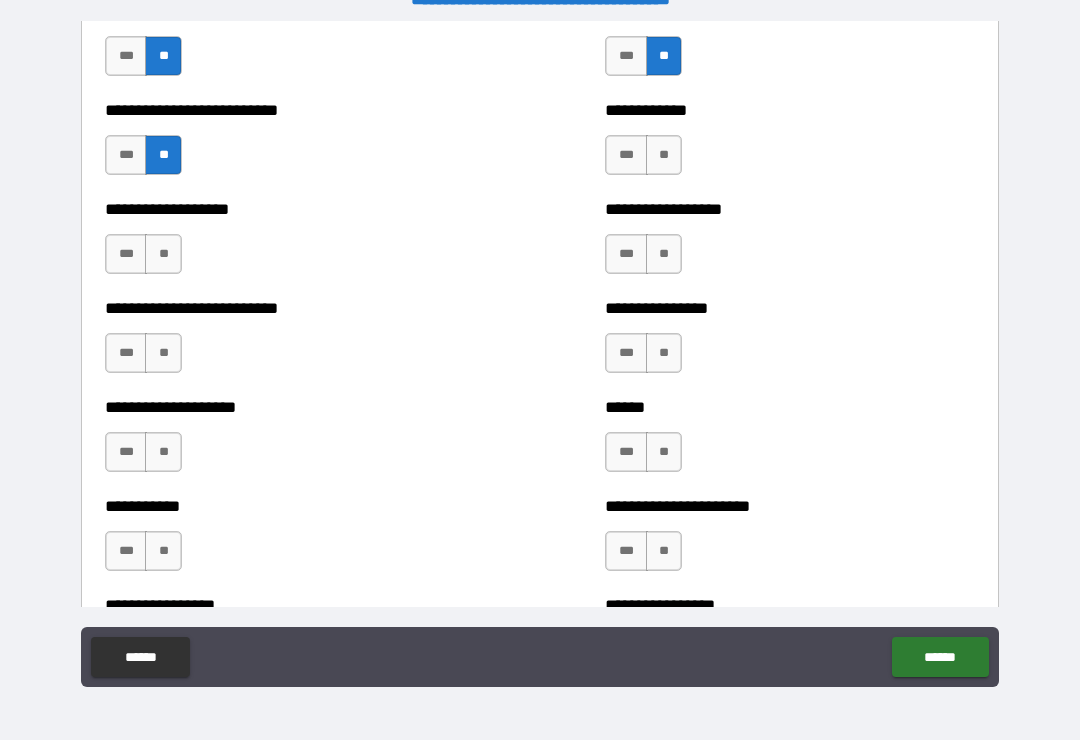click on "**" at bounding box center [163, 254] 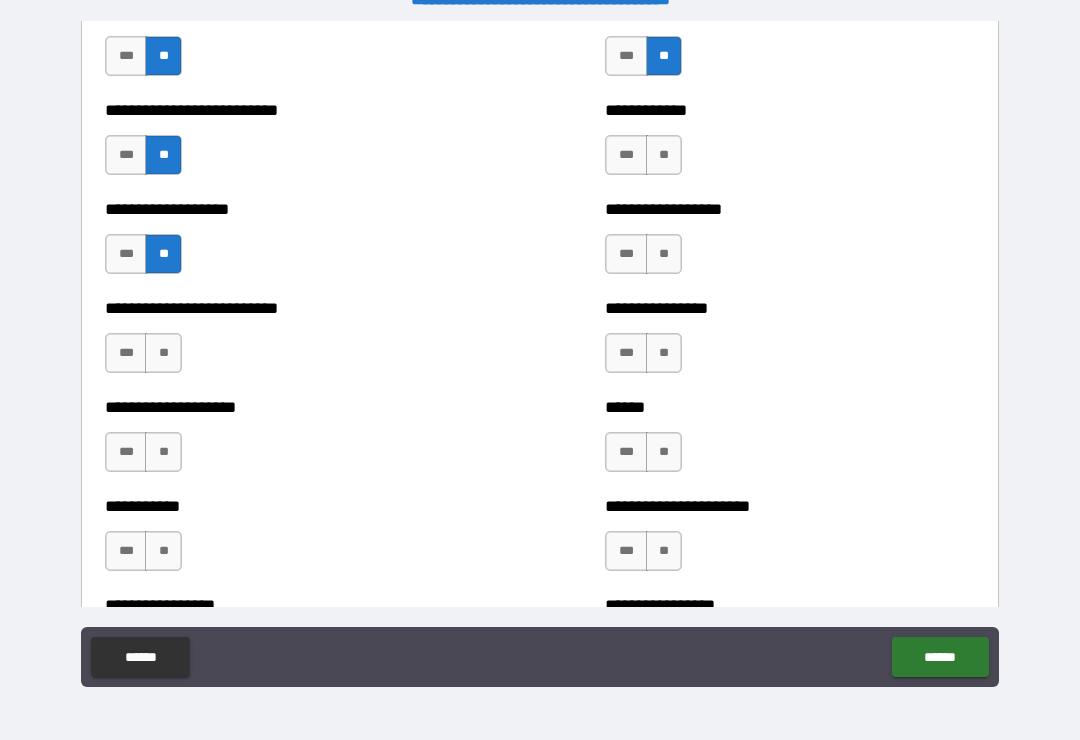 click on "**" at bounding box center [163, 353] 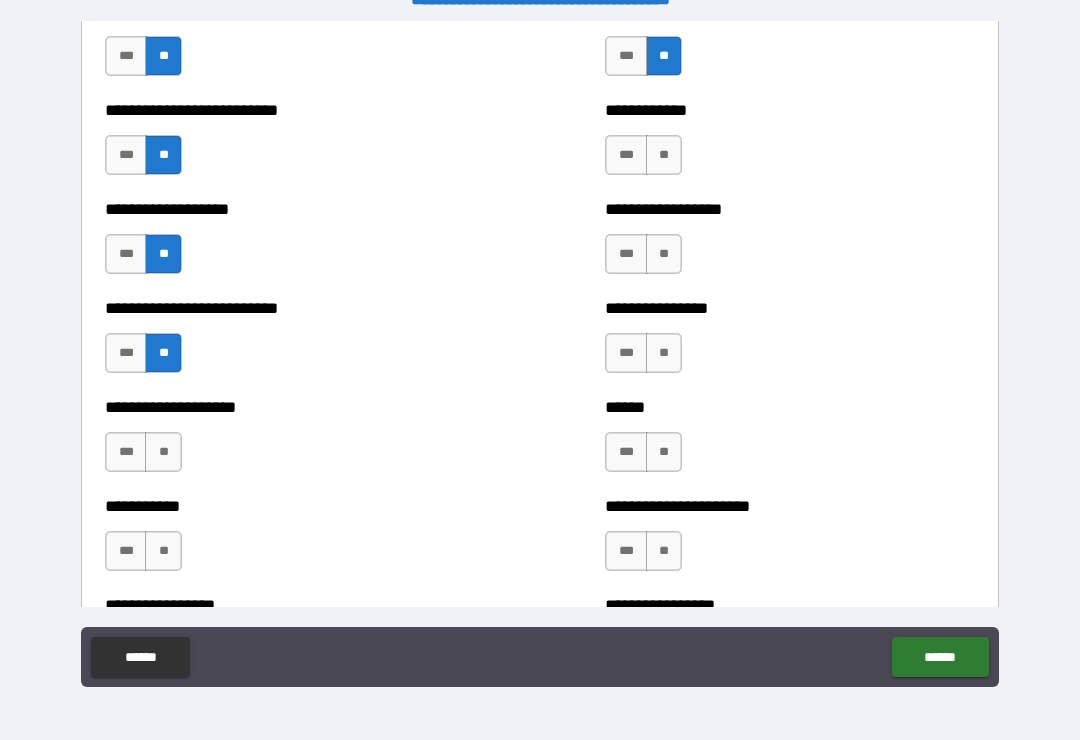 click on "**" at bounding box center [163, 452] 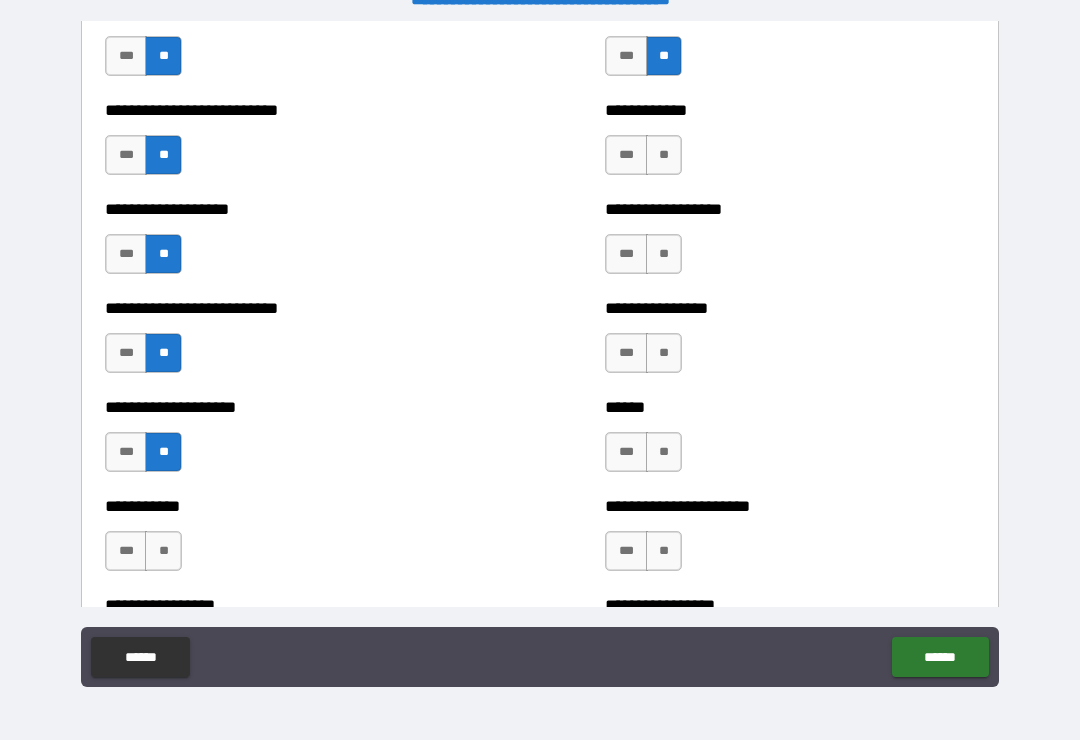 click on "**" at bounding box center [163, 551] 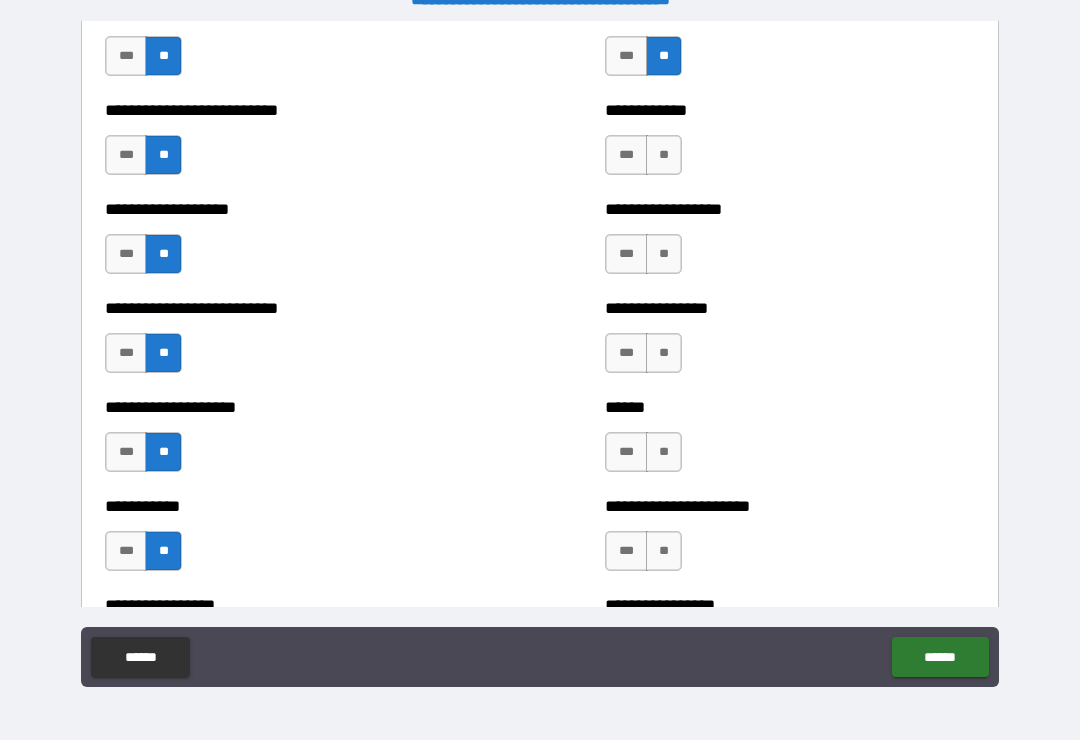 click on "**" at bounding box center (664, 155) 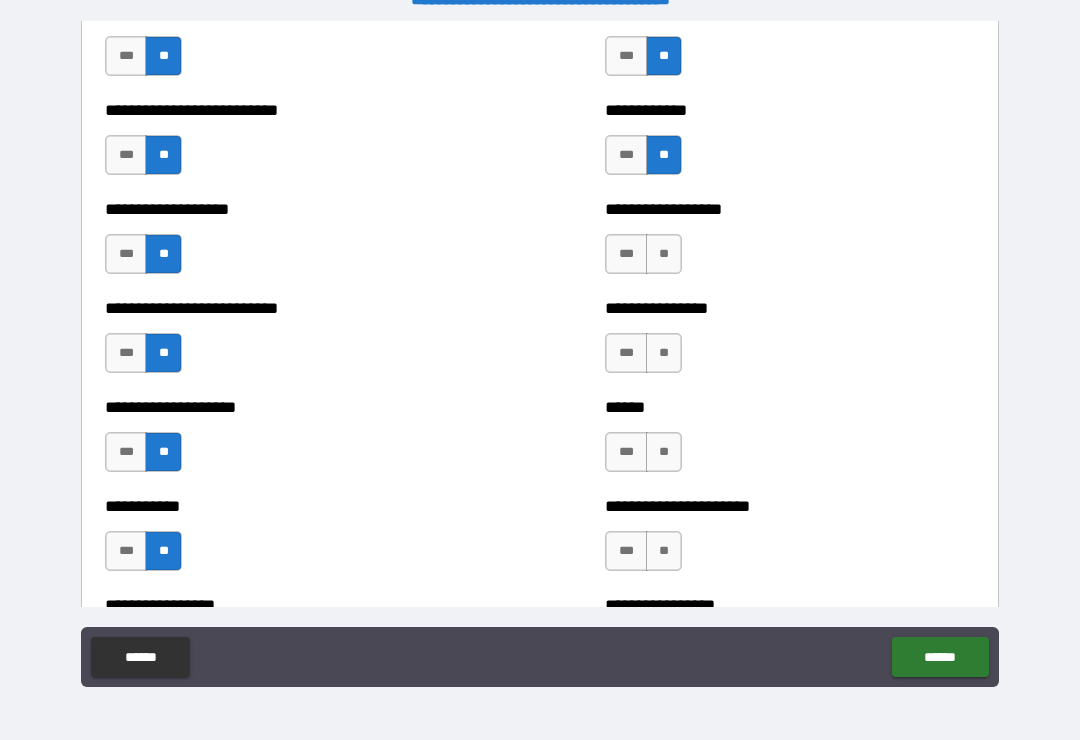 click on "**" at bounding box center [664, 254] 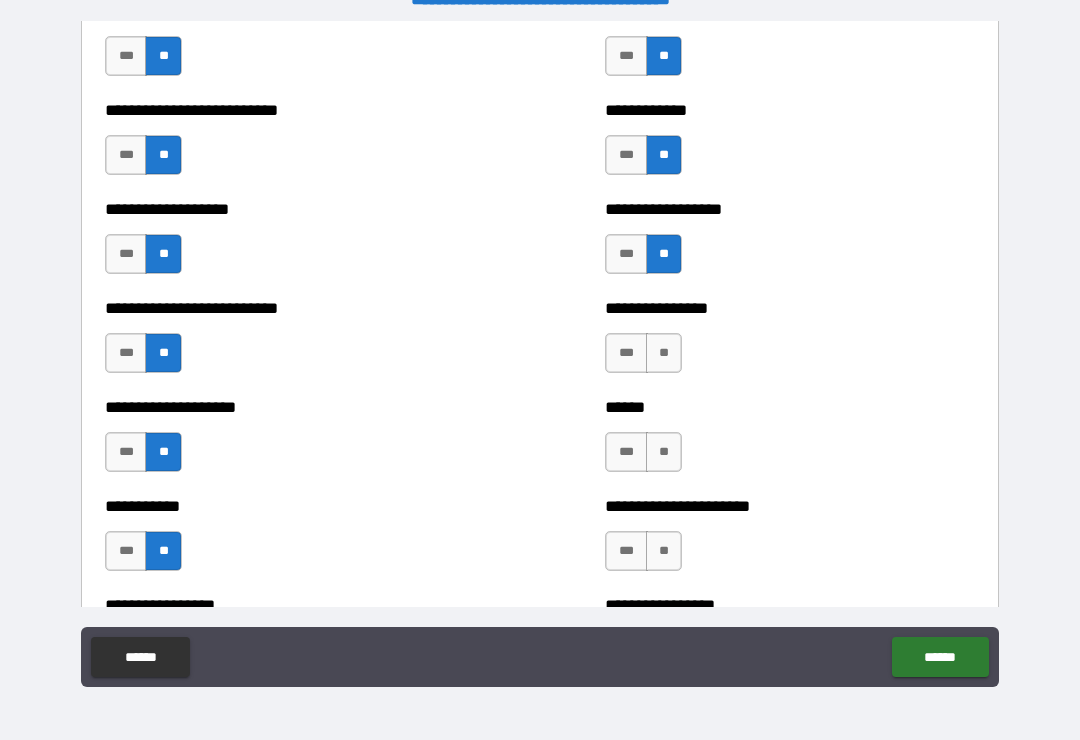 click on "**" at bounding box center [664, 353] 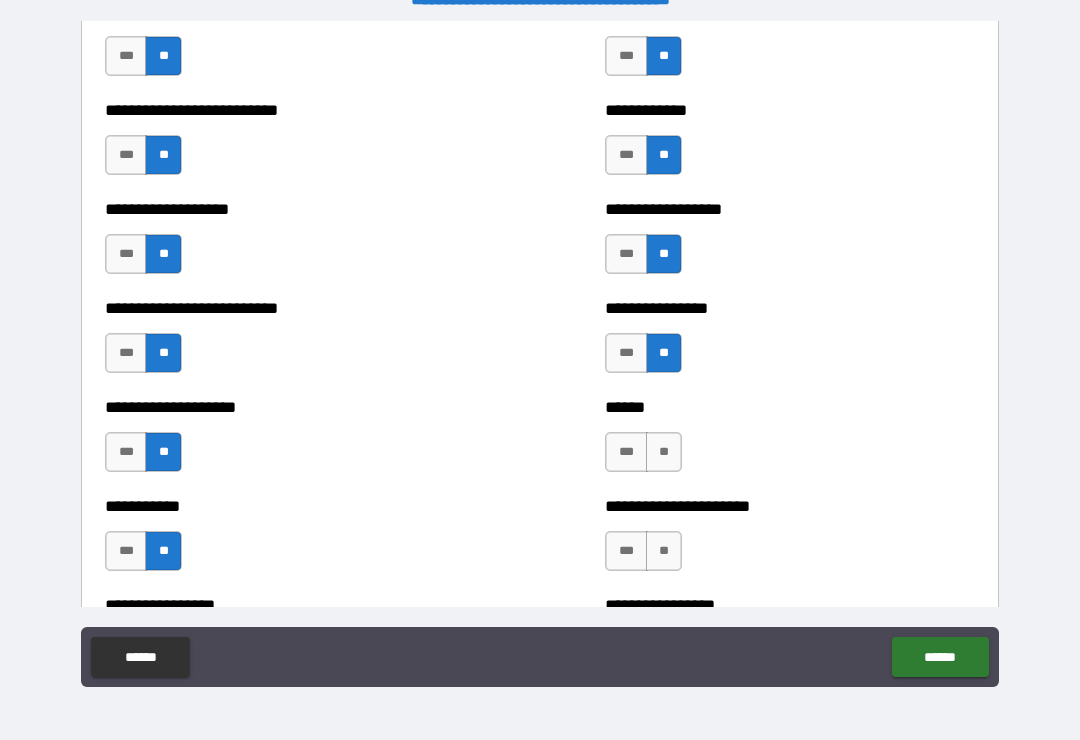 click on "**" at bounding box center (664, 452) 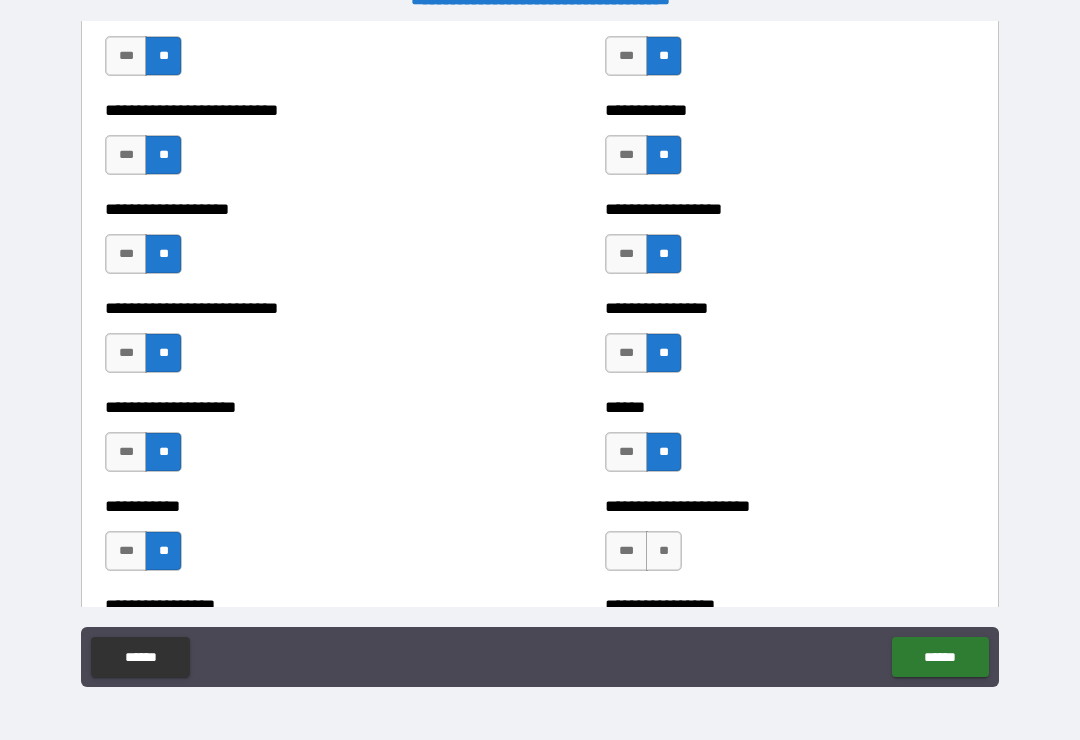click on "**" at bounding box center (664, 551) 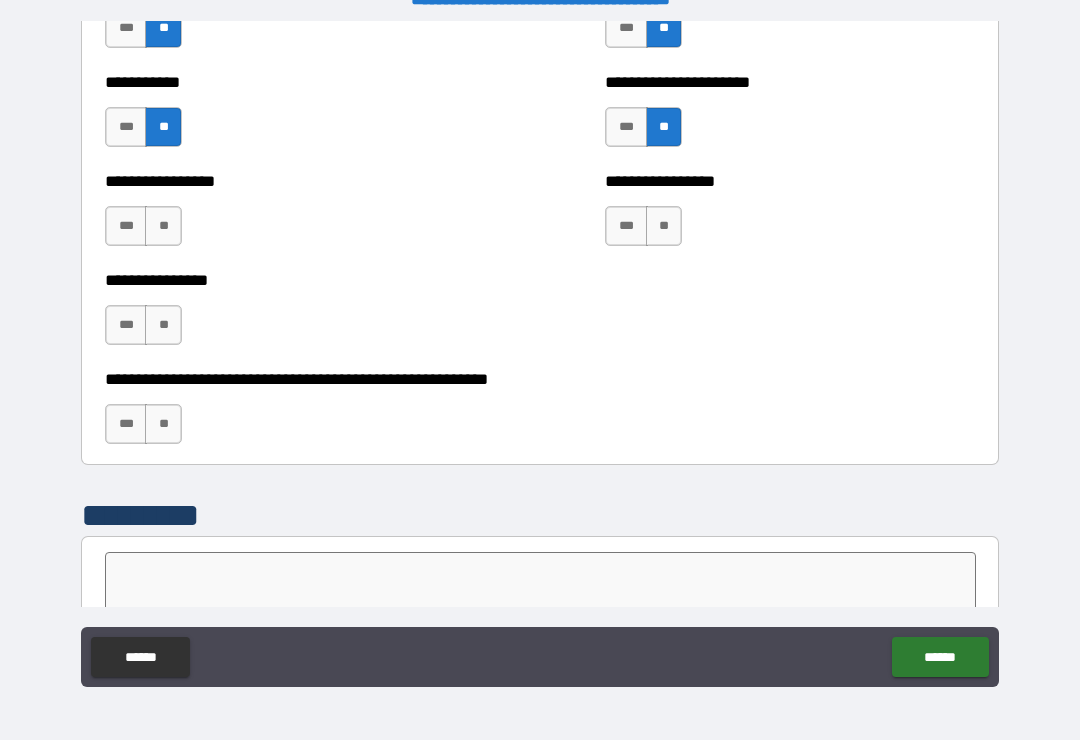 scroll, scrollTop: 6039, scrollLeft: 0, axis: vertical 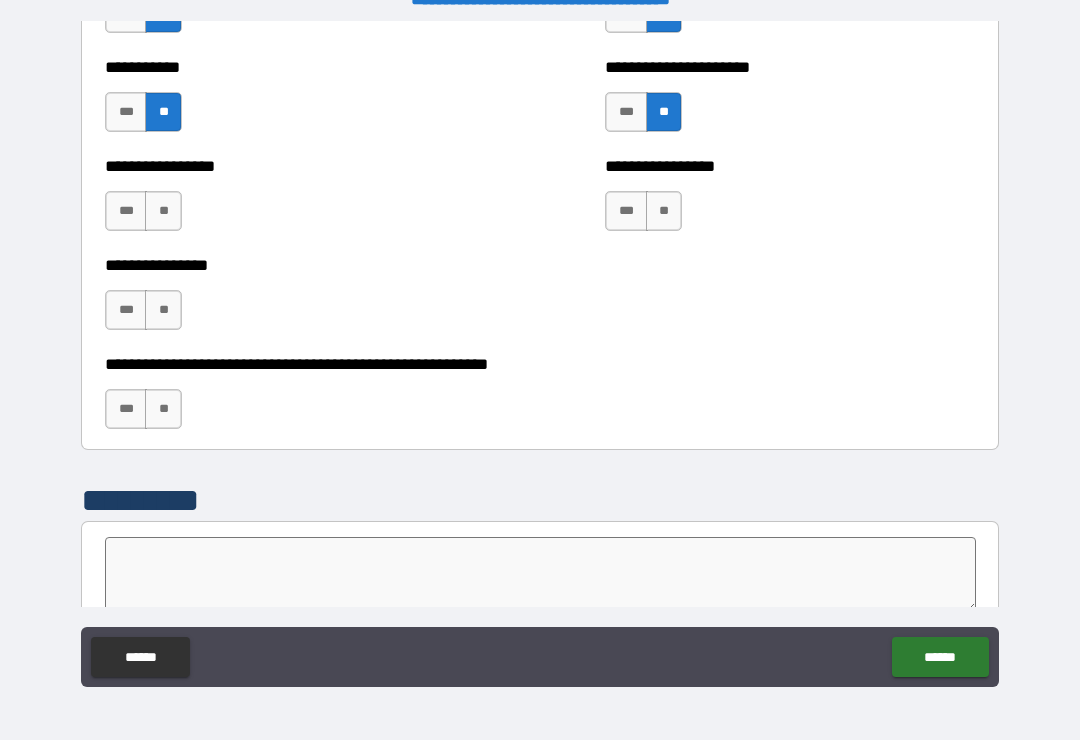 click on "**" at bounding box center (664, 211) 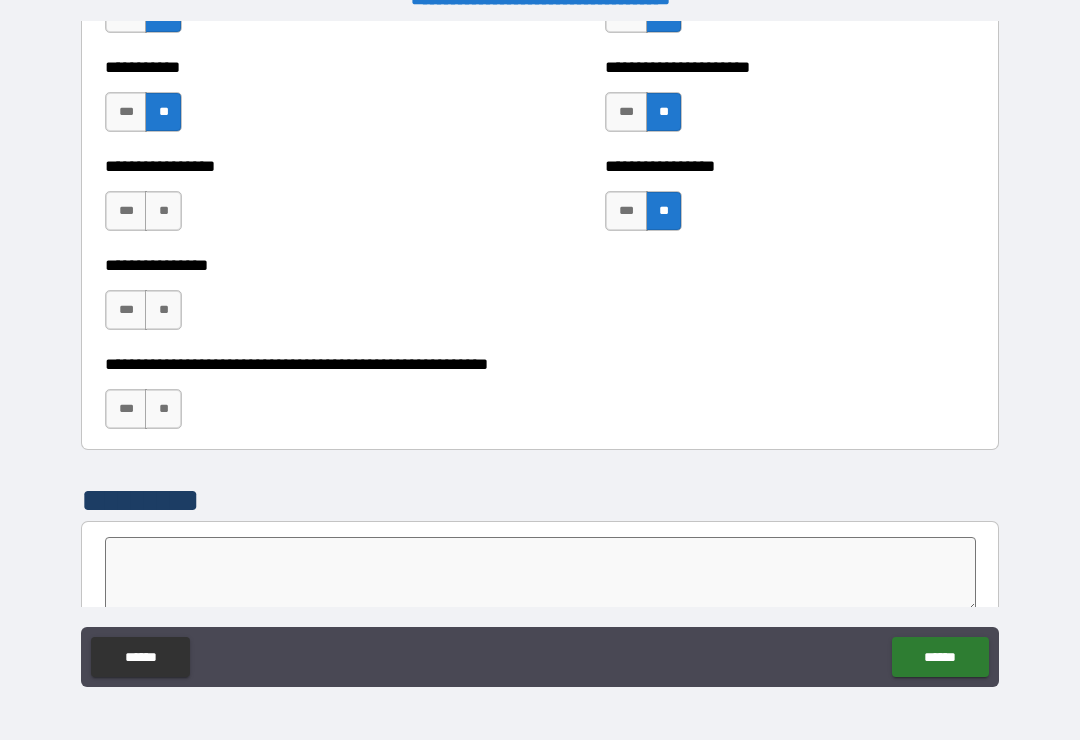 click on "**" at bounding box center (163, 211) 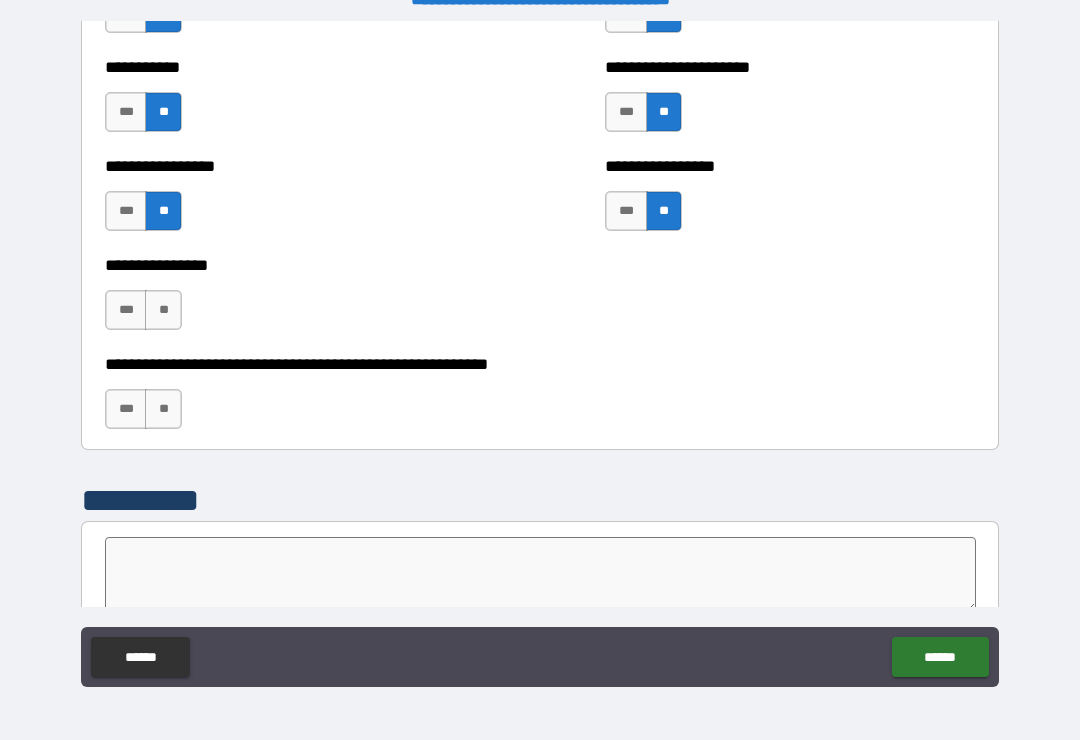 click on "**" at bounding box center (163, 310) 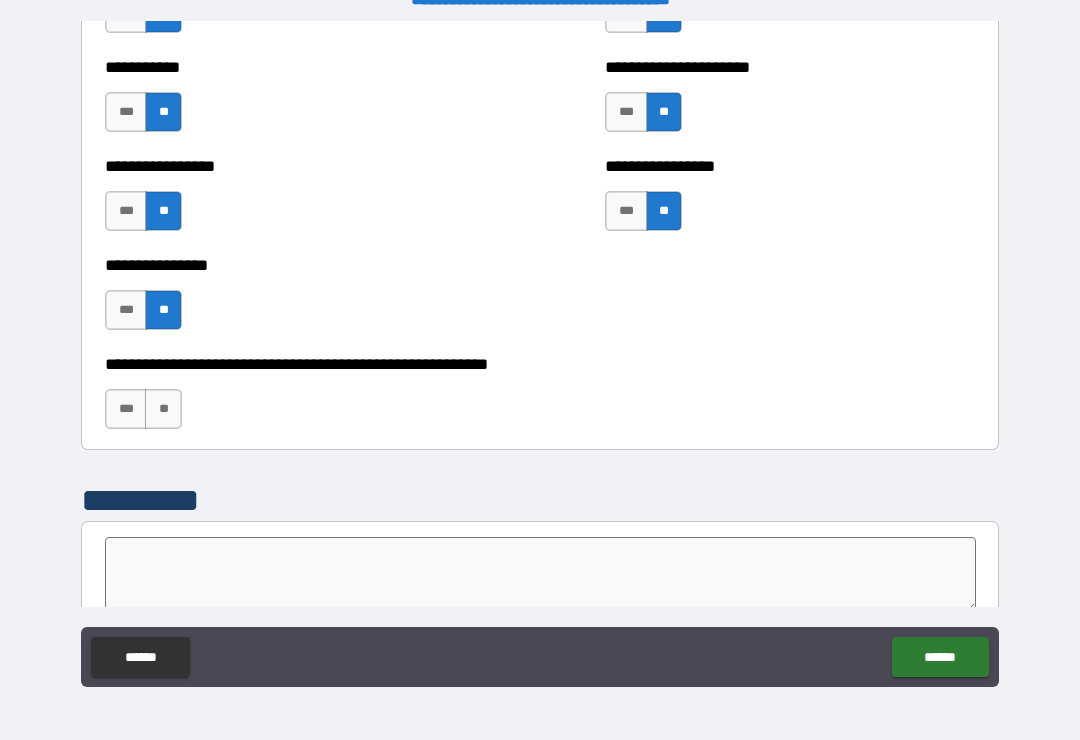 click on "**" at bounding box center [163, 409] 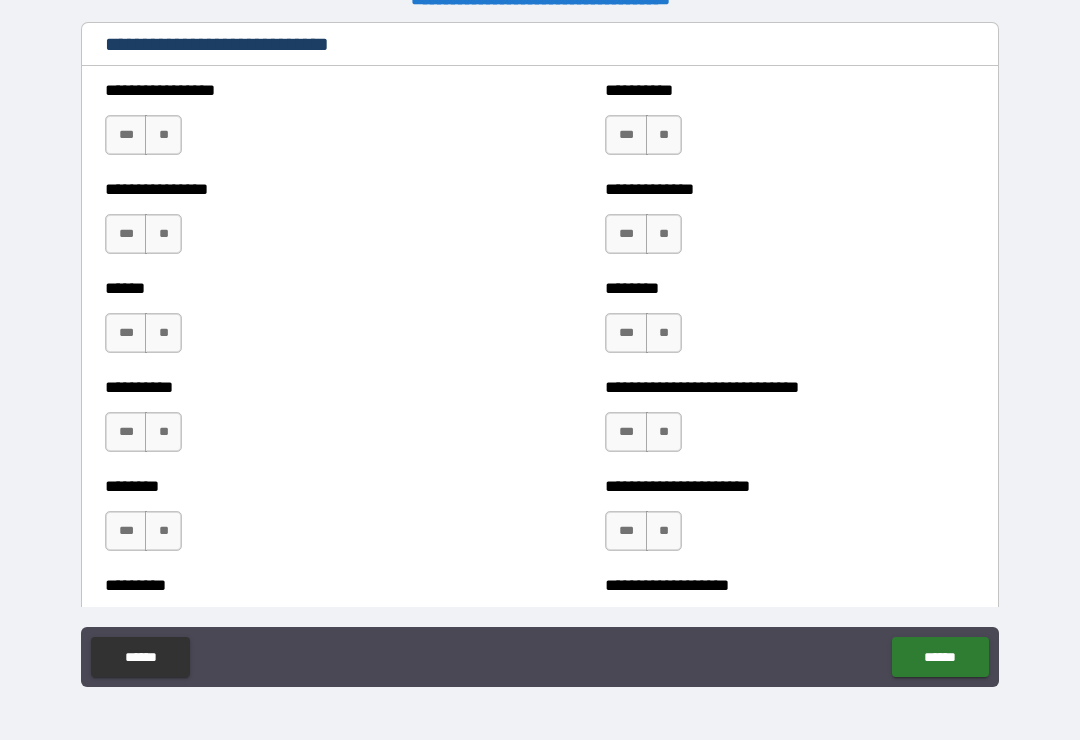 scroll, scrollTop: 6733, scrollLeft: 0, axis: vertical 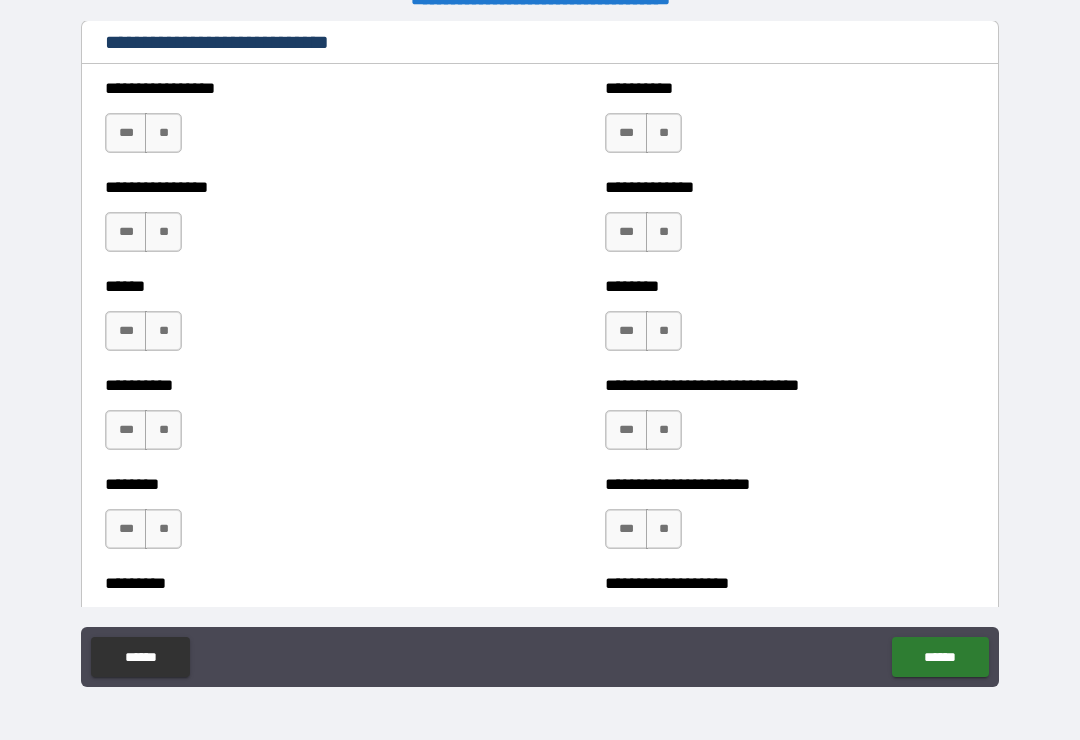 click on "**" at bounding box center (163, 133) 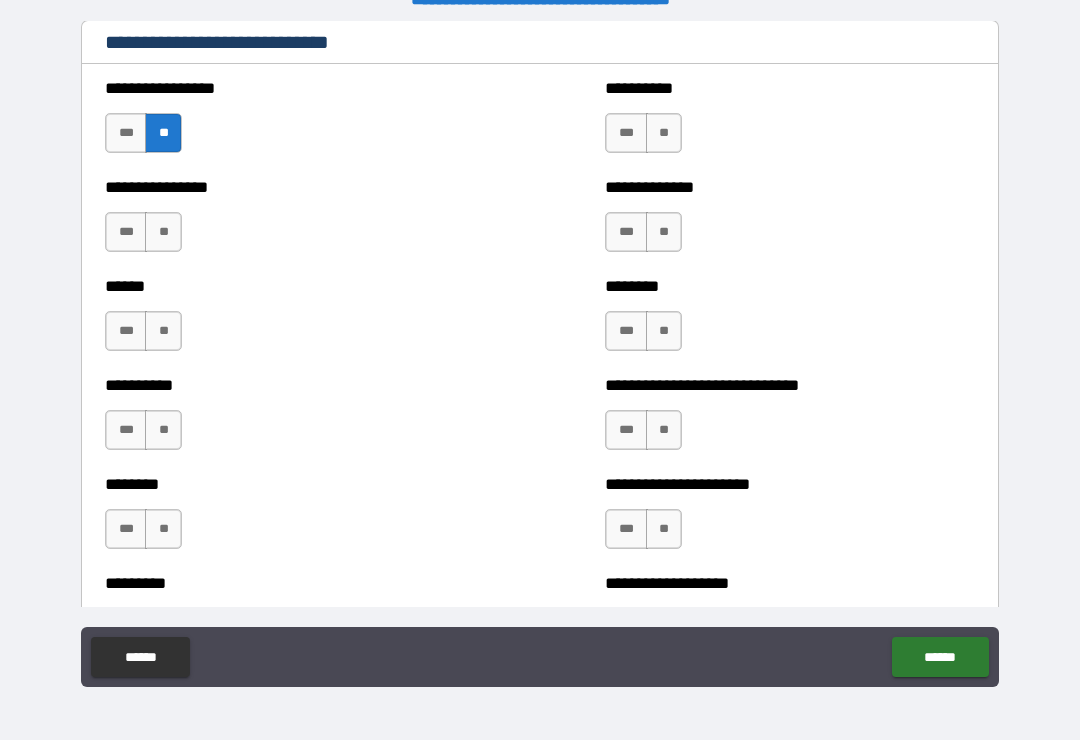 click on "**" at bounding box center (163, 232) 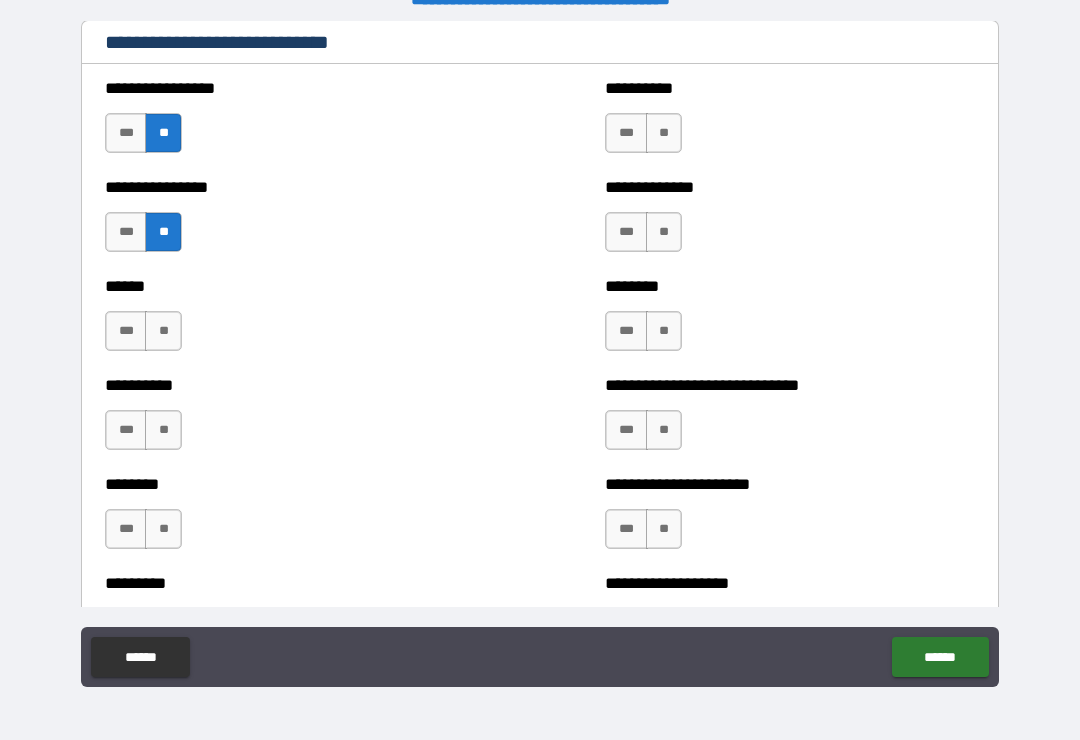 click on "***" at bounding box center (126, 331) 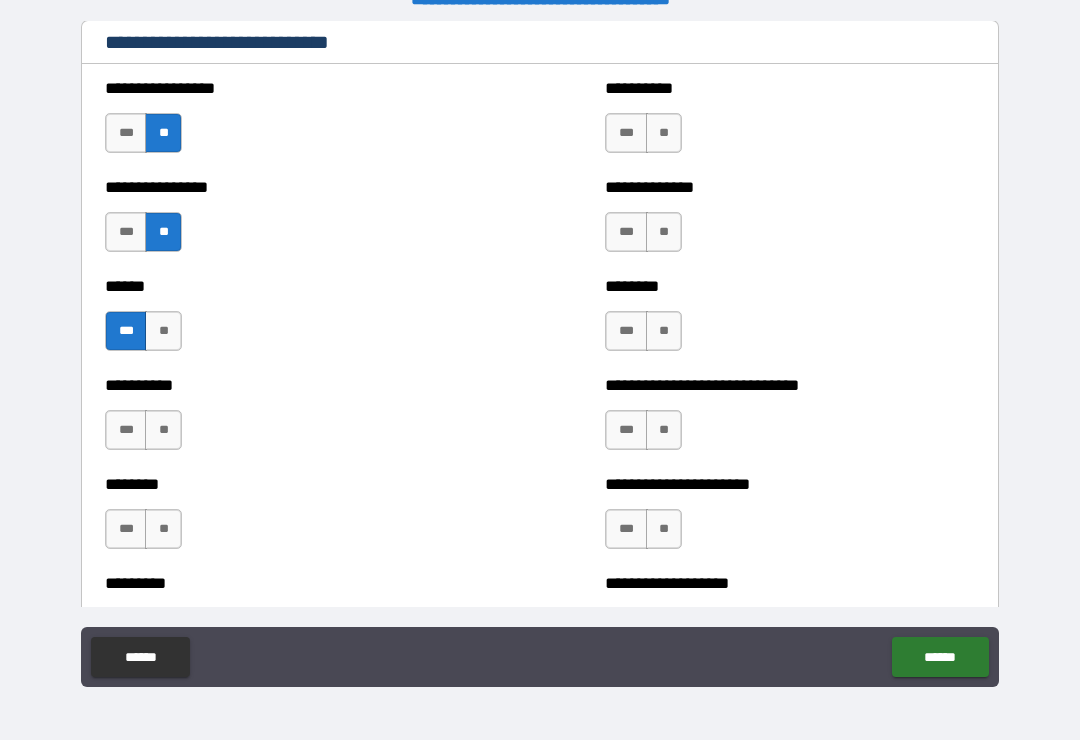 click on "**" at bounding box center (163, 430) 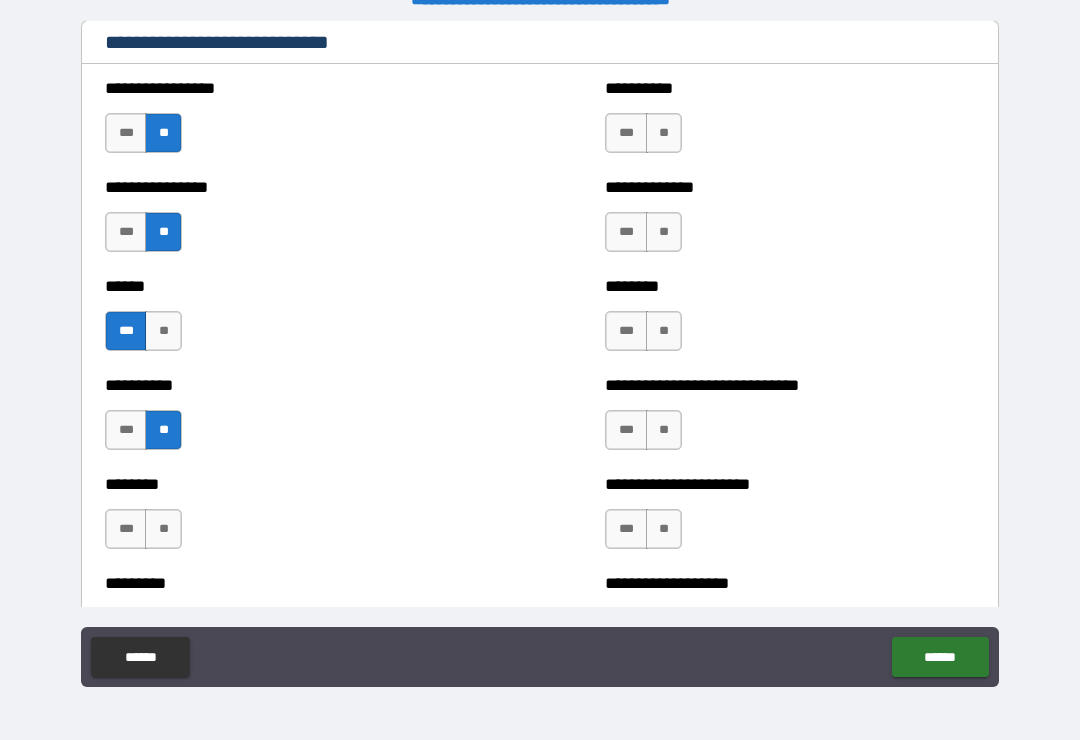 click on "**" at bounding box center [163, 529] 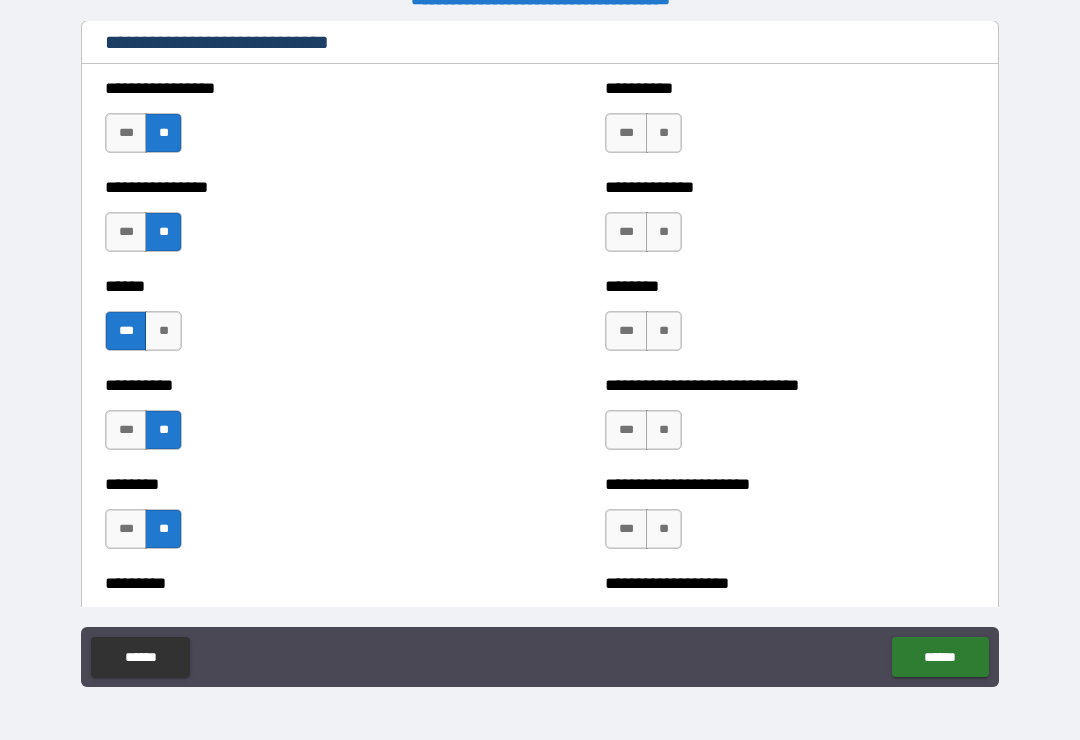 click on "**" at bounding box center [664, 133] 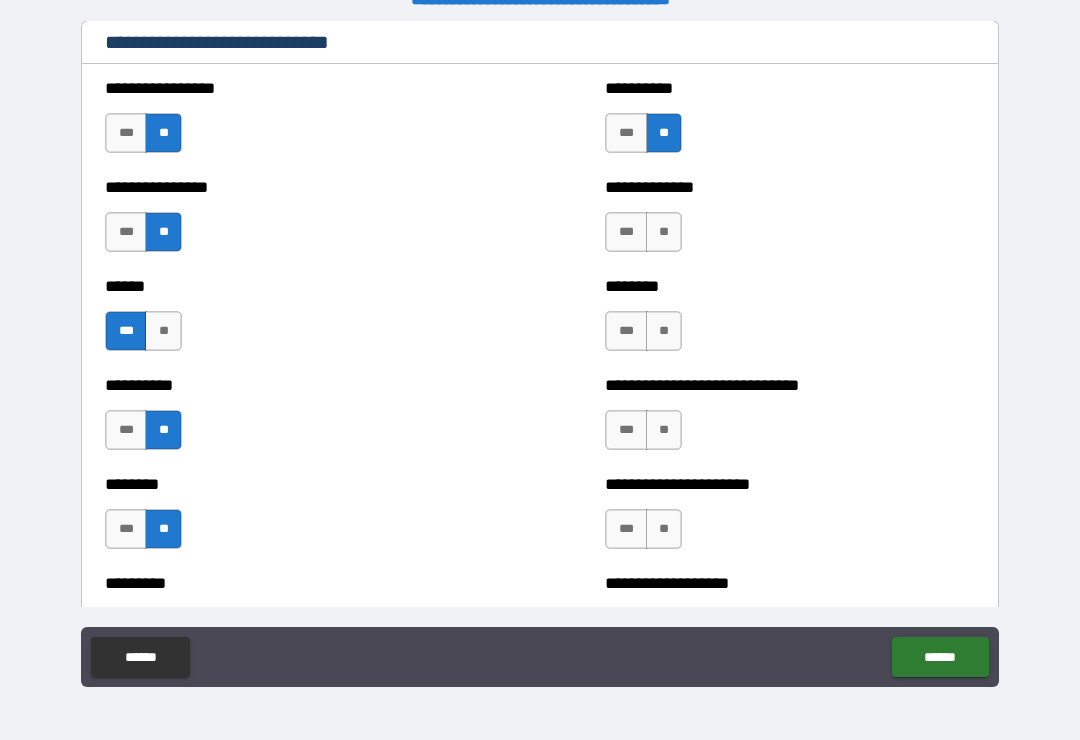 click on "**" at bounding box center (664, 232) 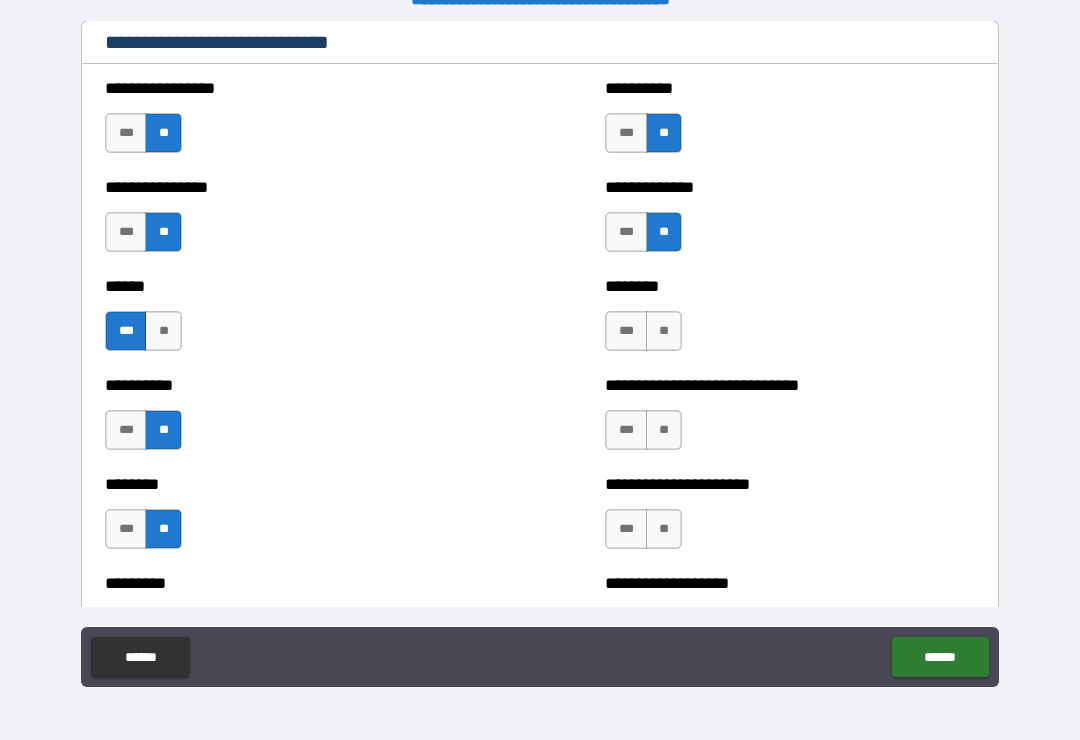 click on "**" at bounding box center (664, 331) 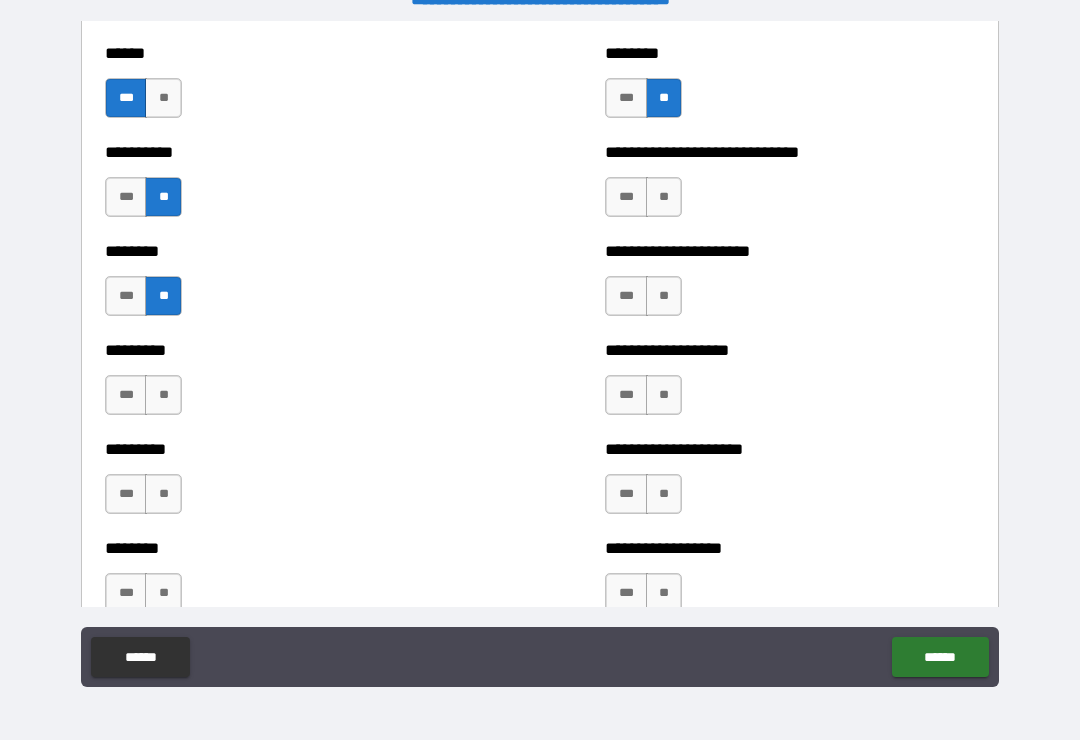 scroll, scrollTop: 6977, scrollLeft: 0, axis: vertical 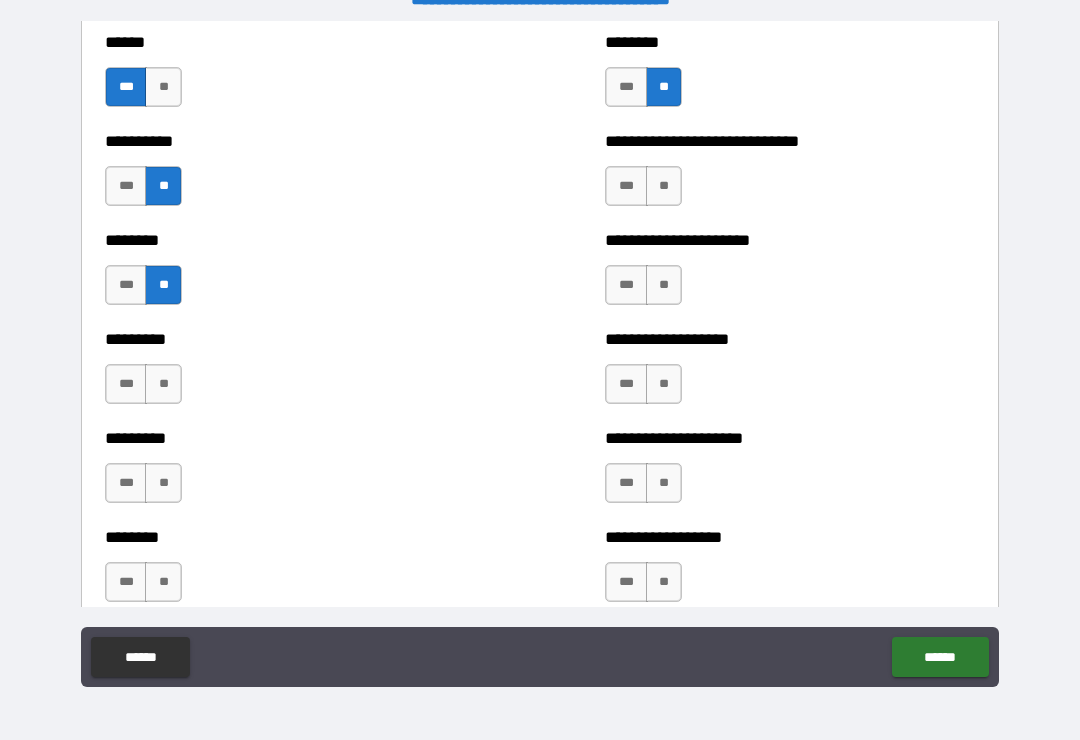 click on "**" at bounding box center [664, 186] 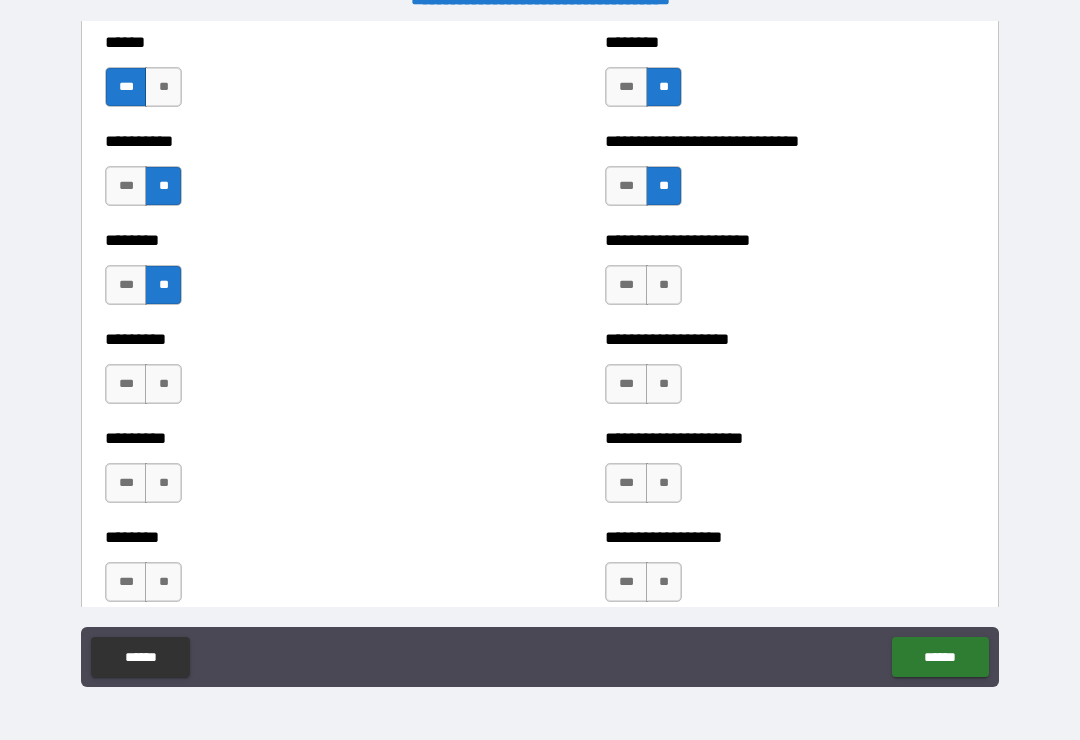 click on "**" at bounding box center (664, 285) 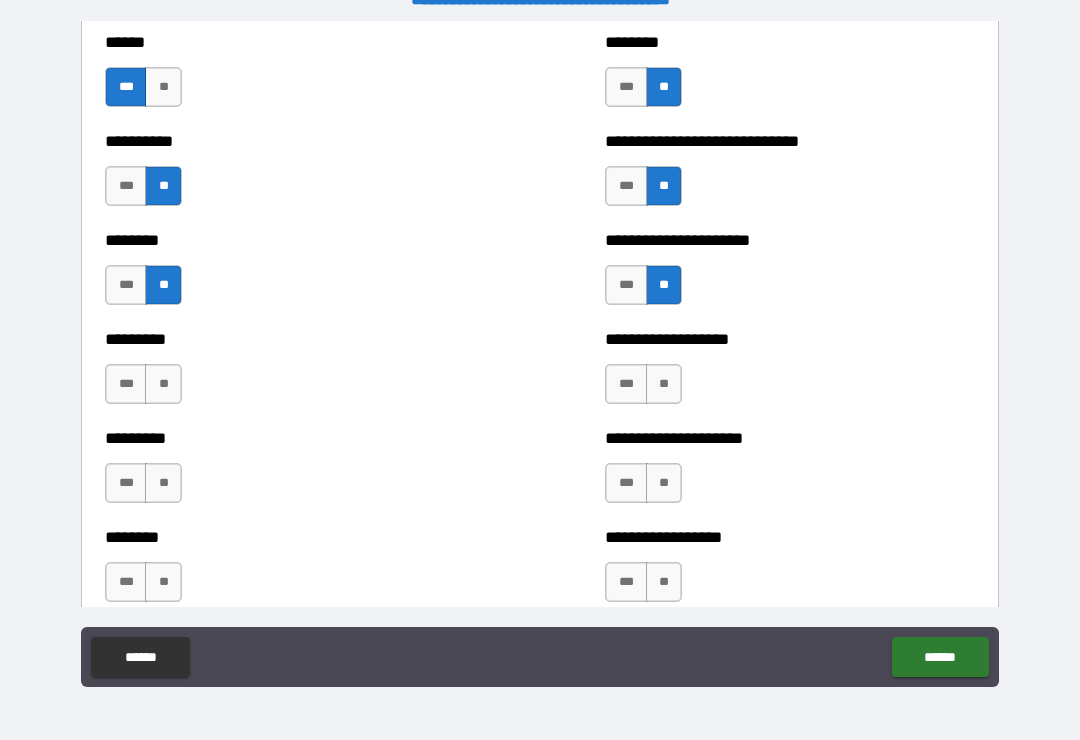 click on "***" at bounding box center [626, 384] 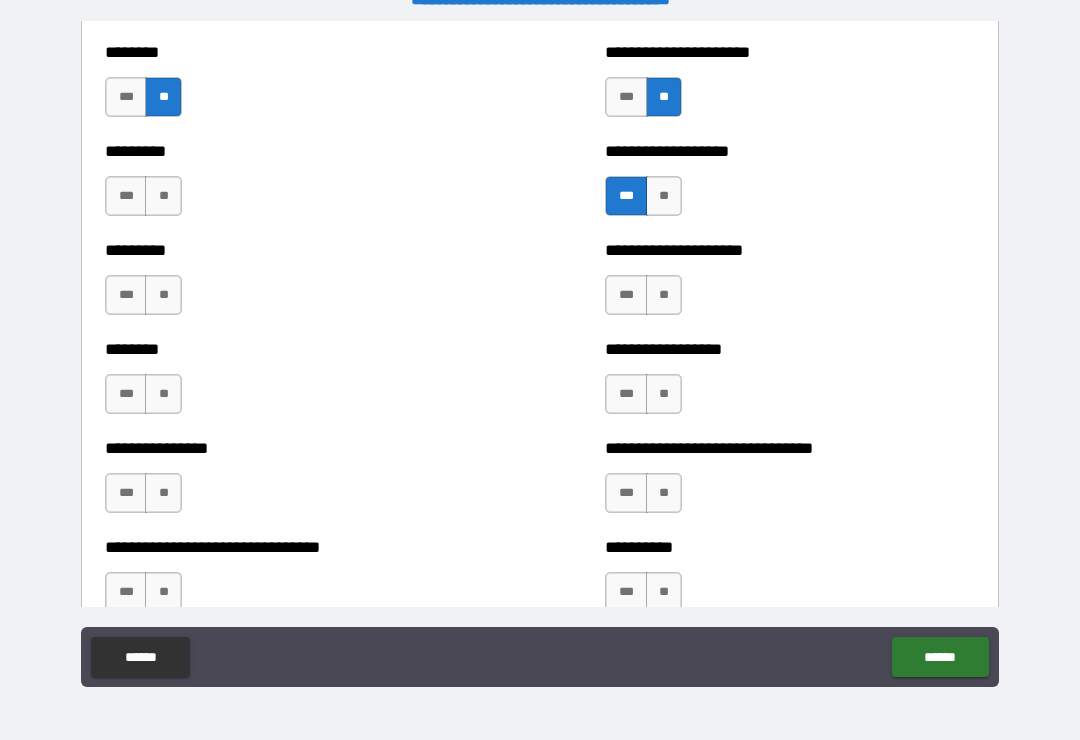 scroll, scrollTop: 7170, scrollLeft: 0, axis: vertical 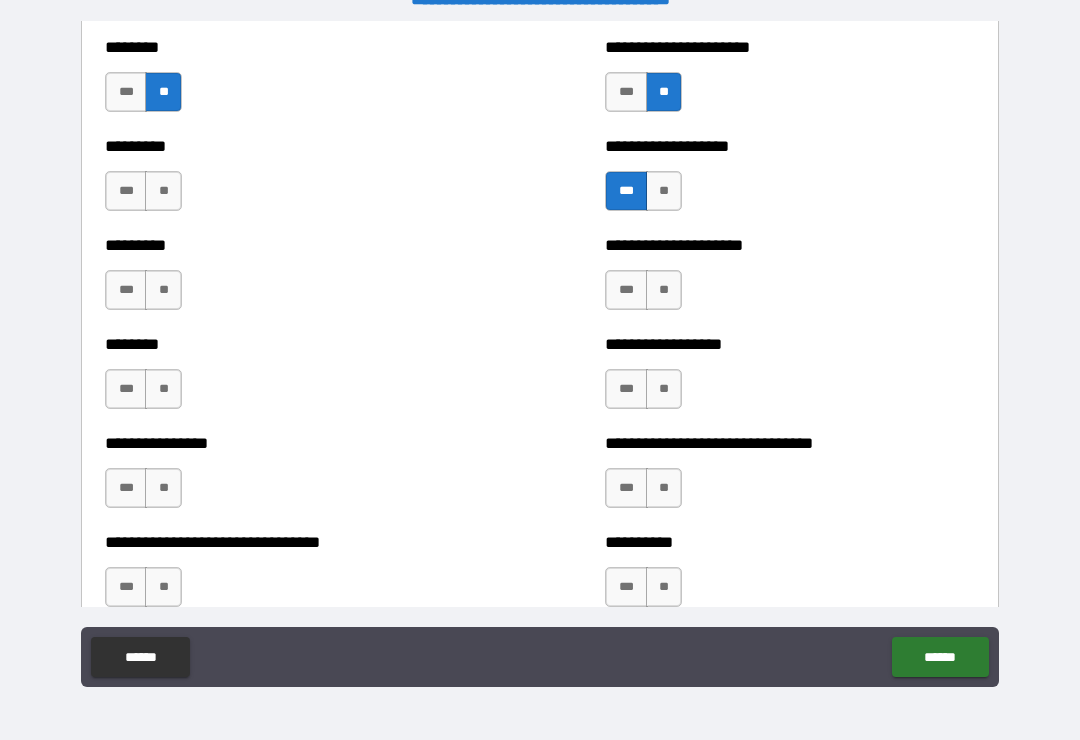 click on "**" at bounding box center [664, 290] 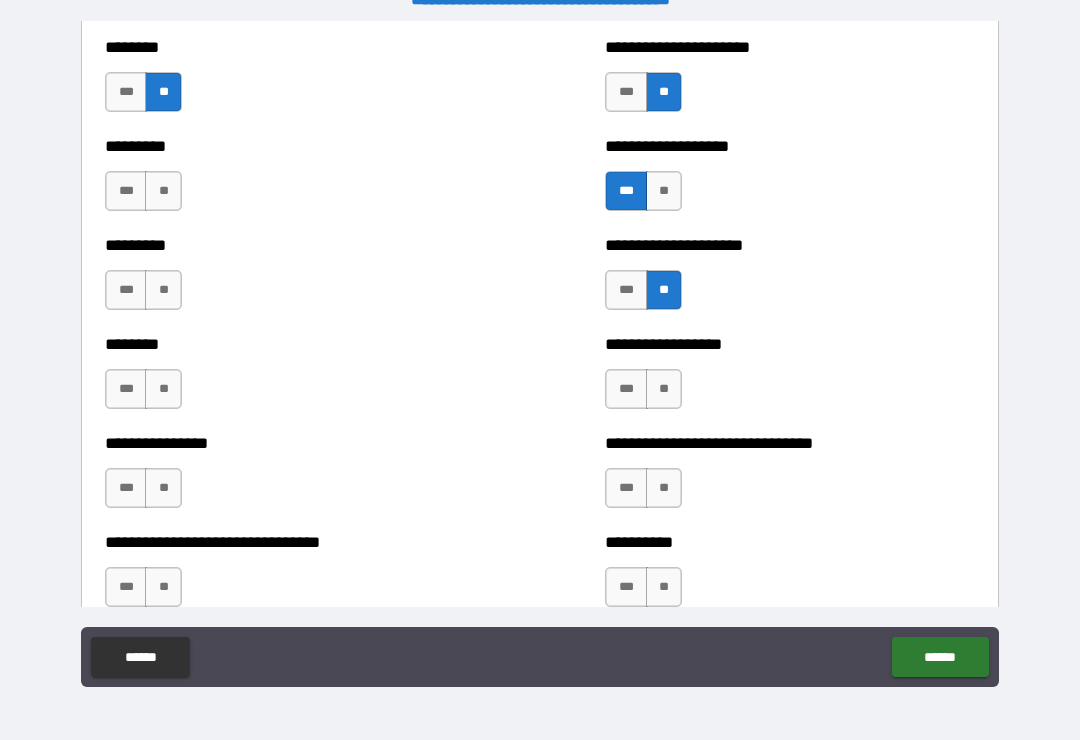click on "**" at bounding box center (664, 389) 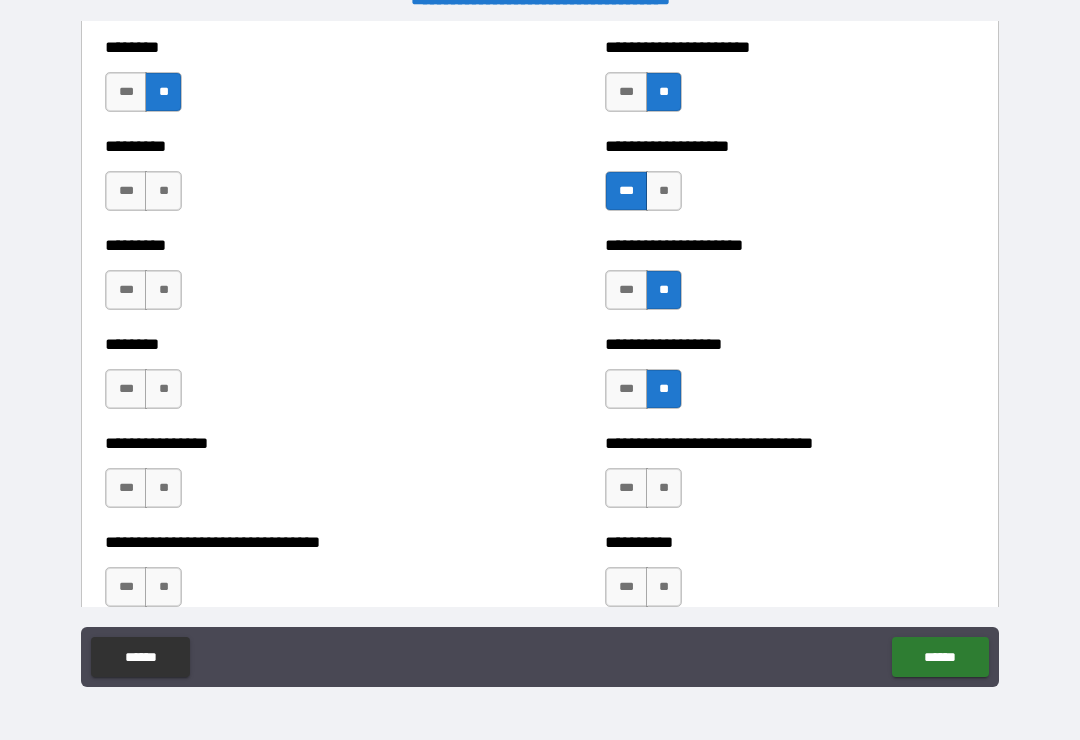 click on "**" at bounding box center (664, 488) 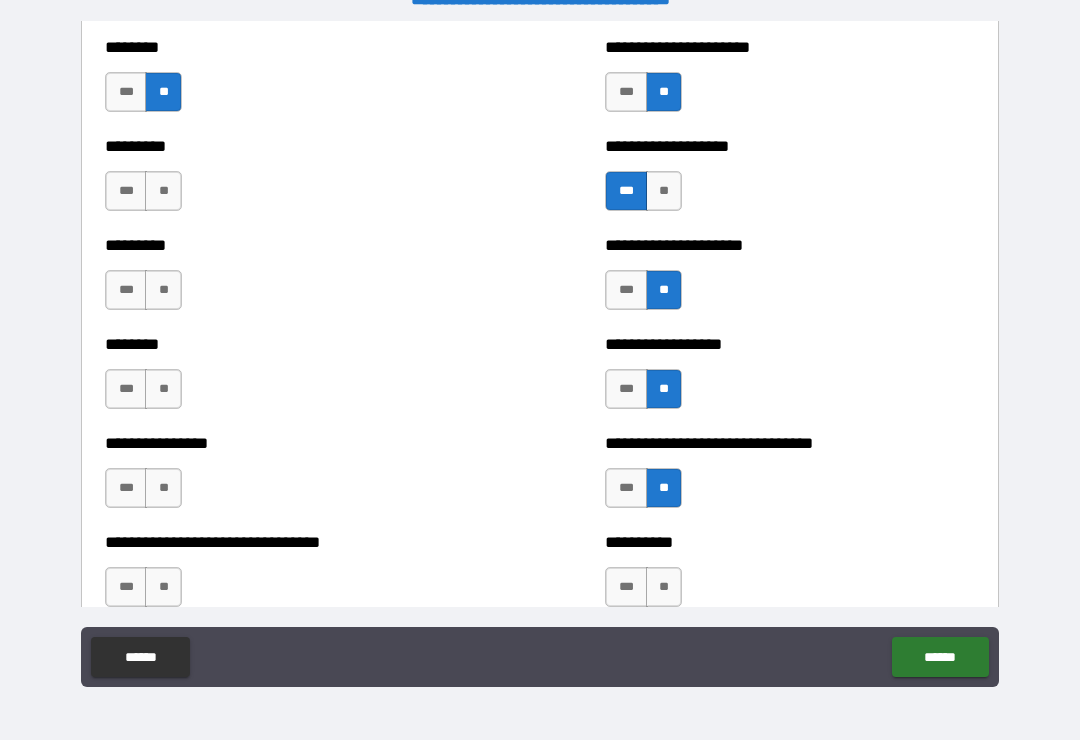 click on "**" at bounding box center [664, 587] 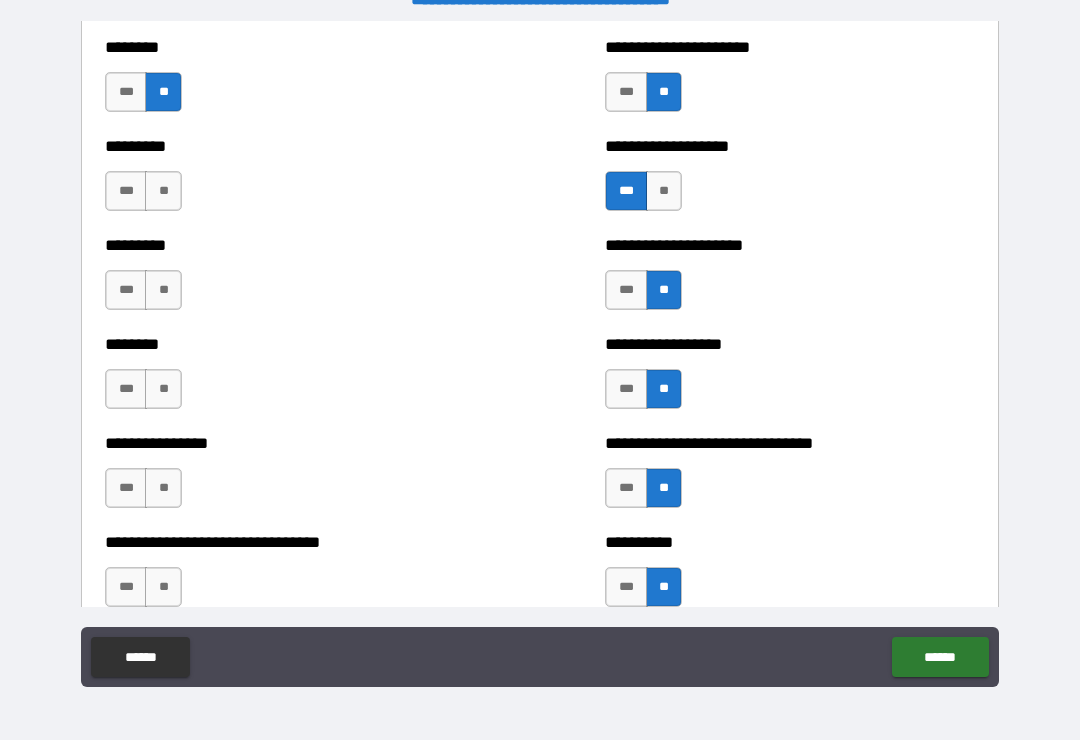 click on "**" at bounding box center (163, 191) 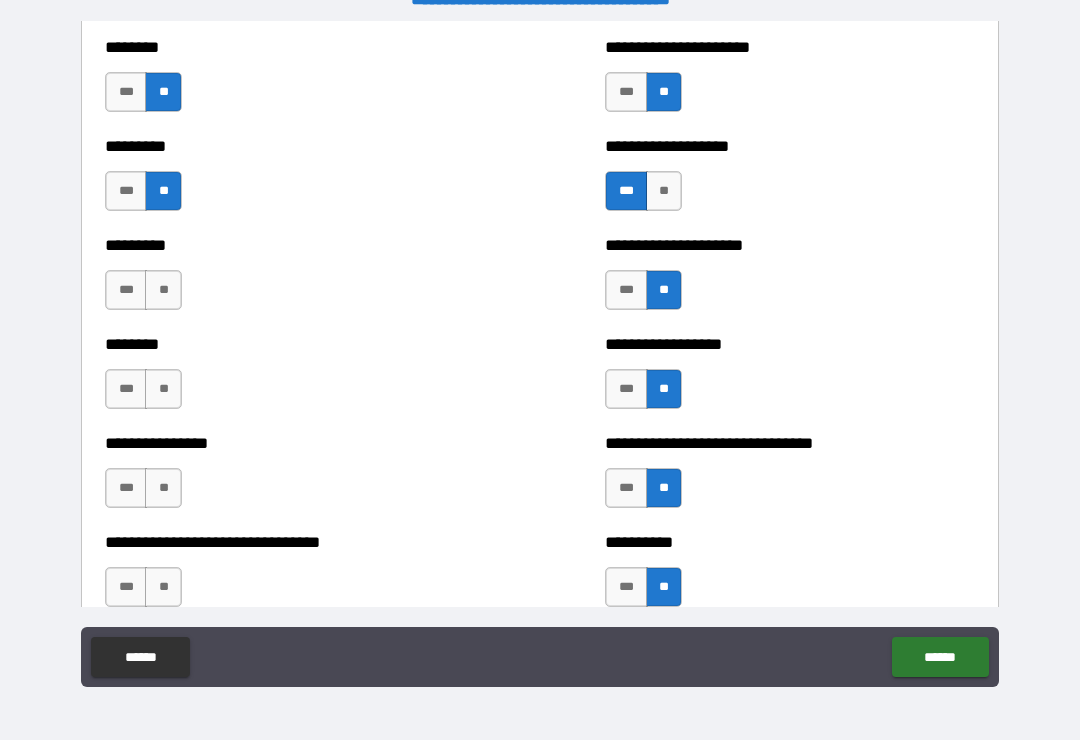 click on "**" at bounding box center (163, 290) 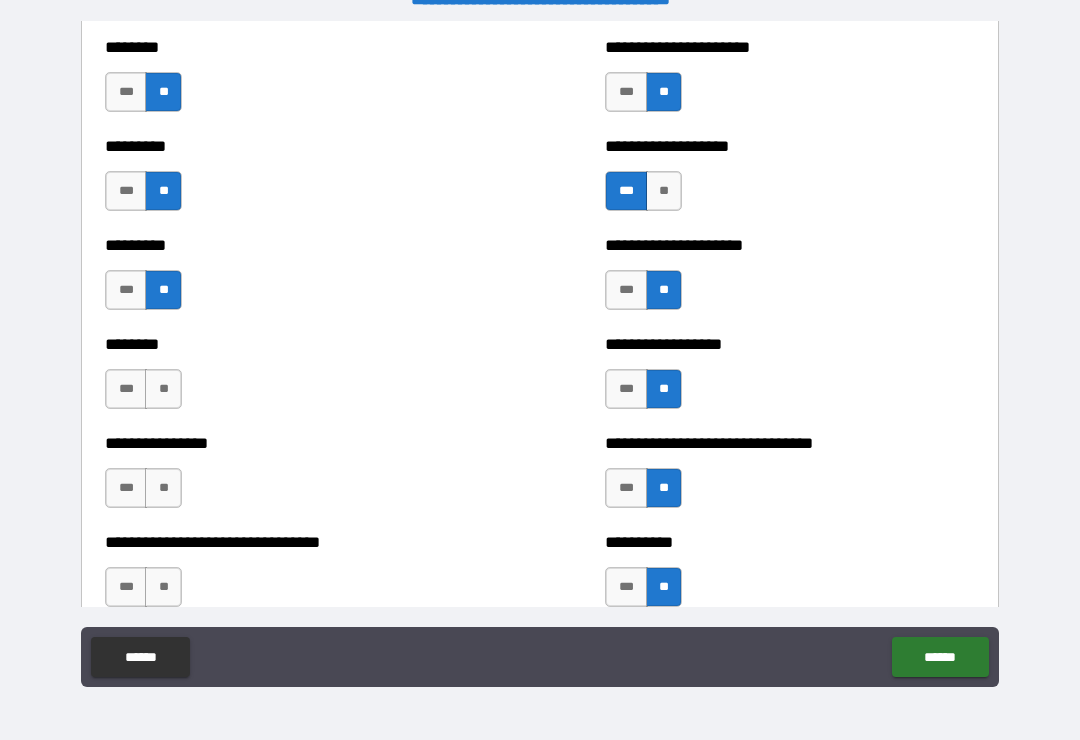 click on "**" at bounding box center [163, 389] 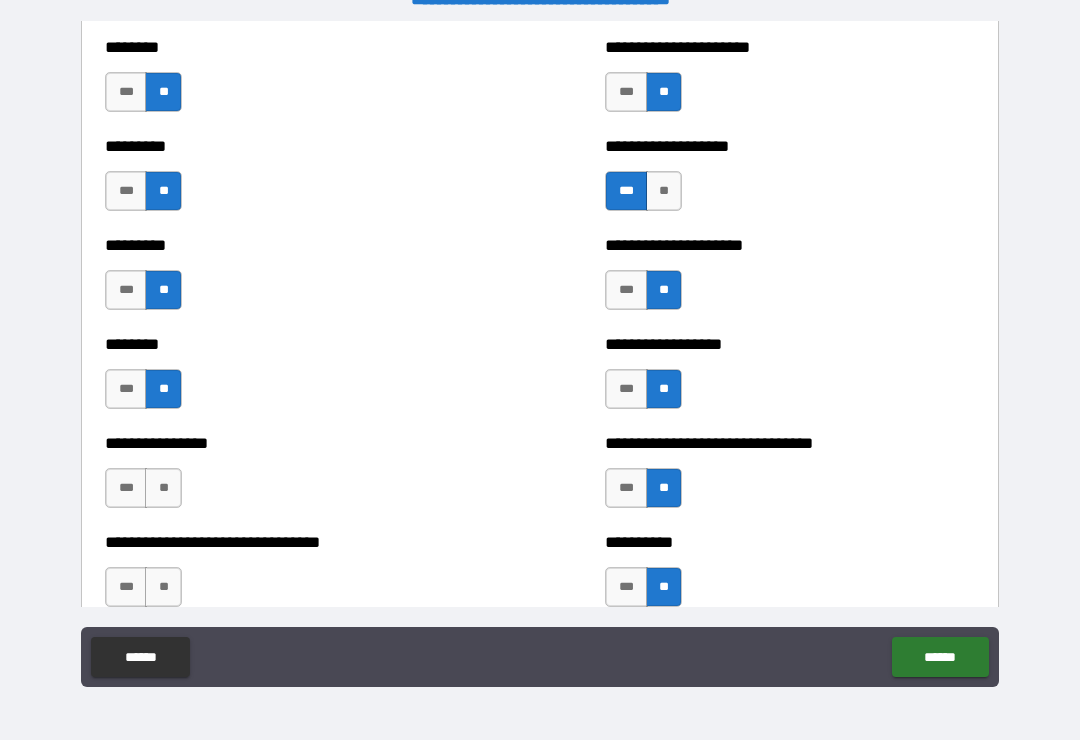click on "**" at bounding box center (163, 488) 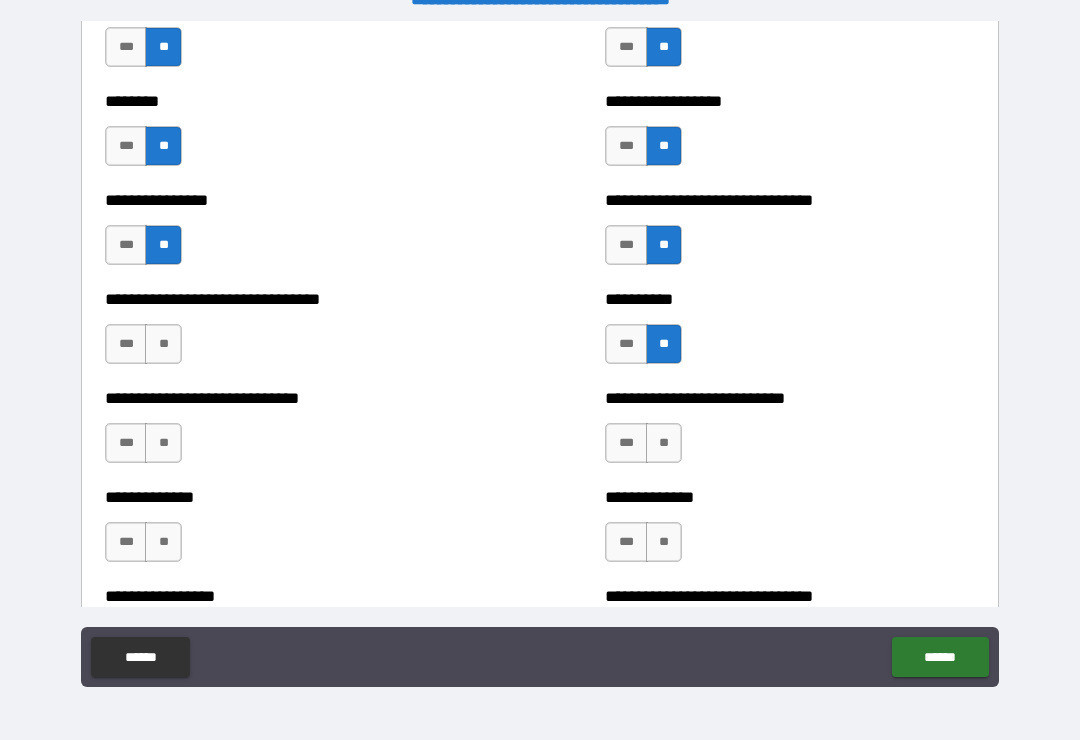 scroll, scrollTop: 7418, scrollLeft: 0, axis: vertical 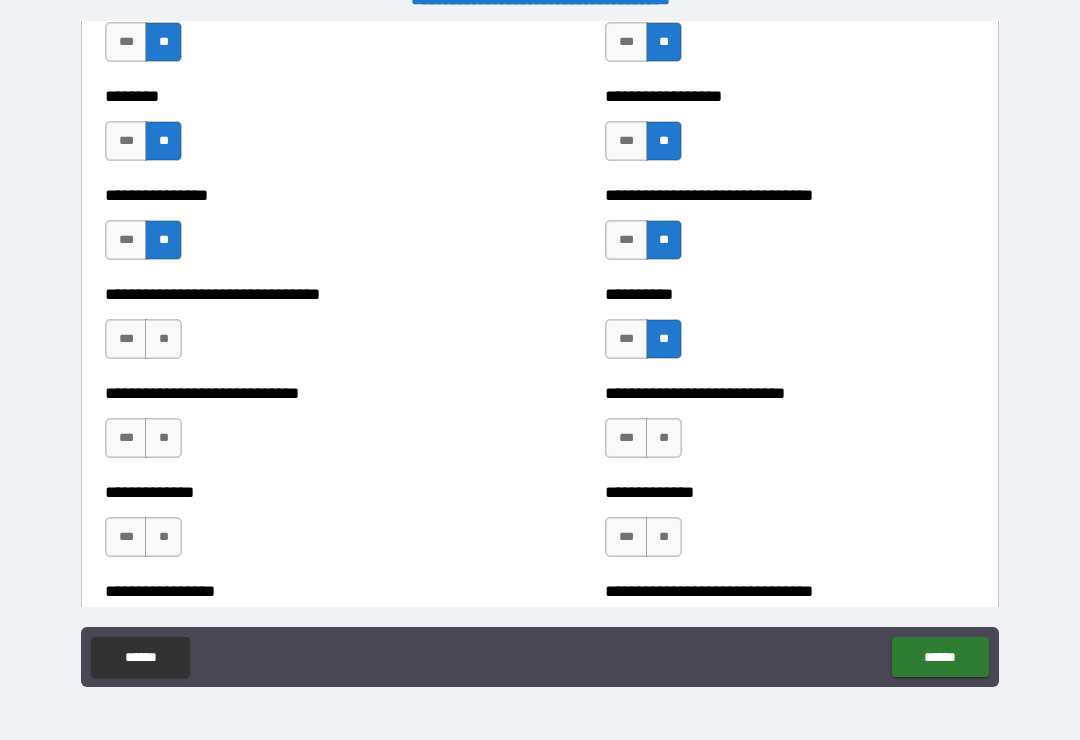 click on "**" at bounding box center (163, 339) 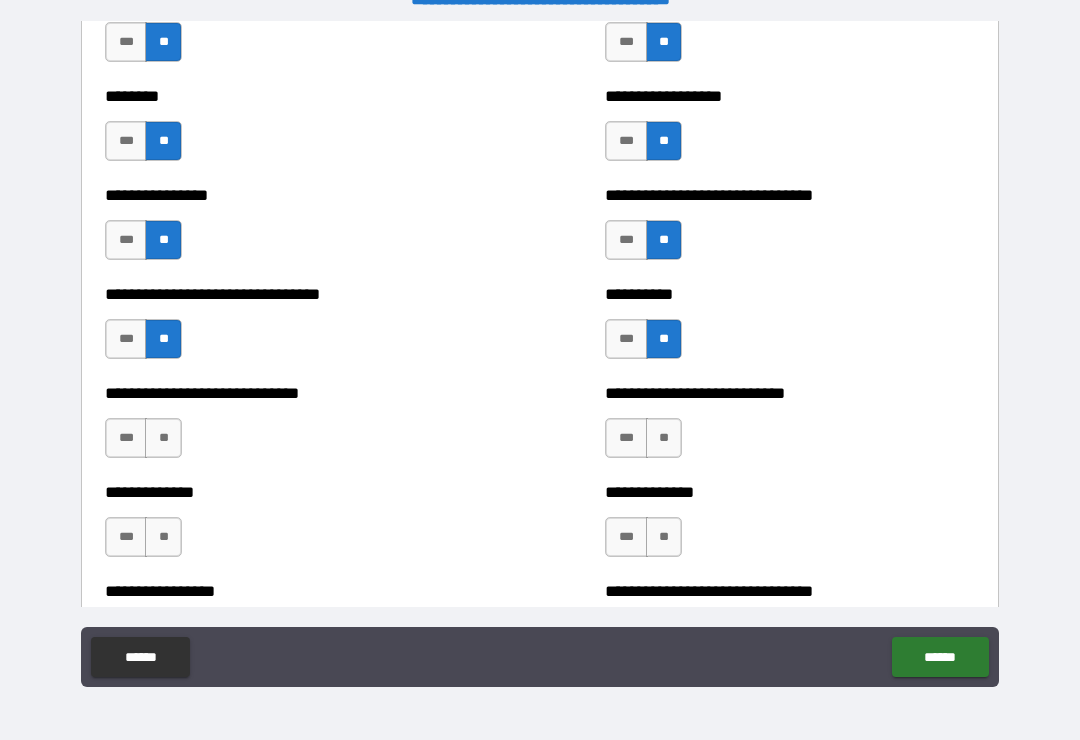 click on "**" at bounding box center (163, 438) 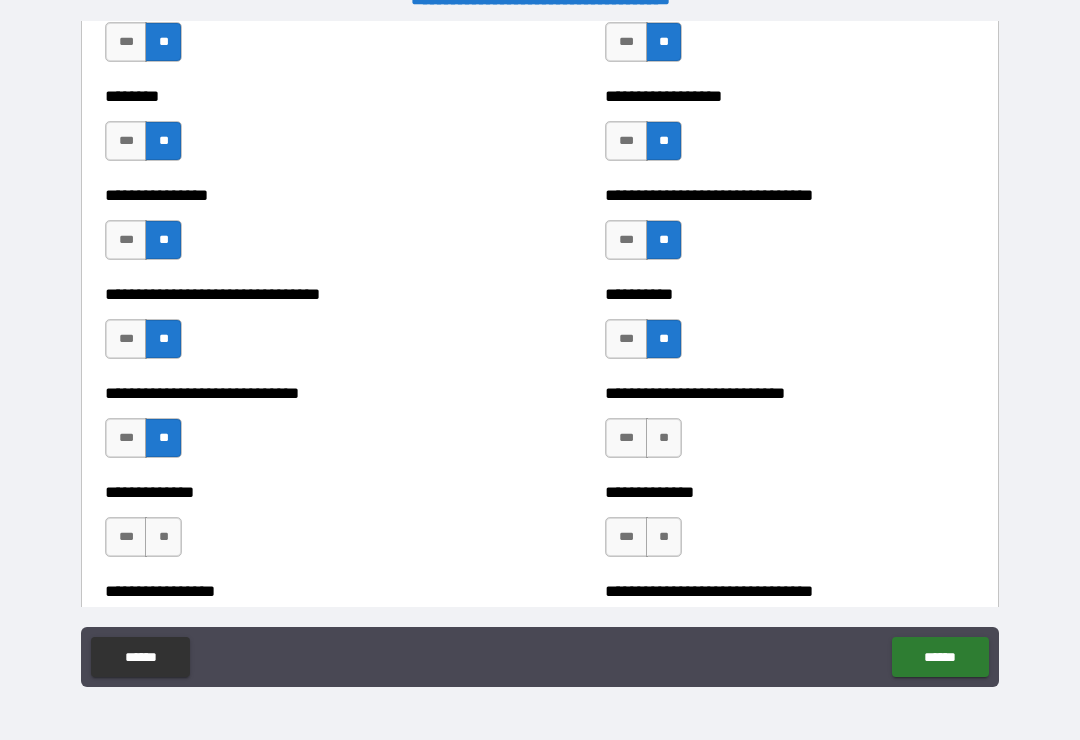 click on "**" at bounding box center (163, 537) 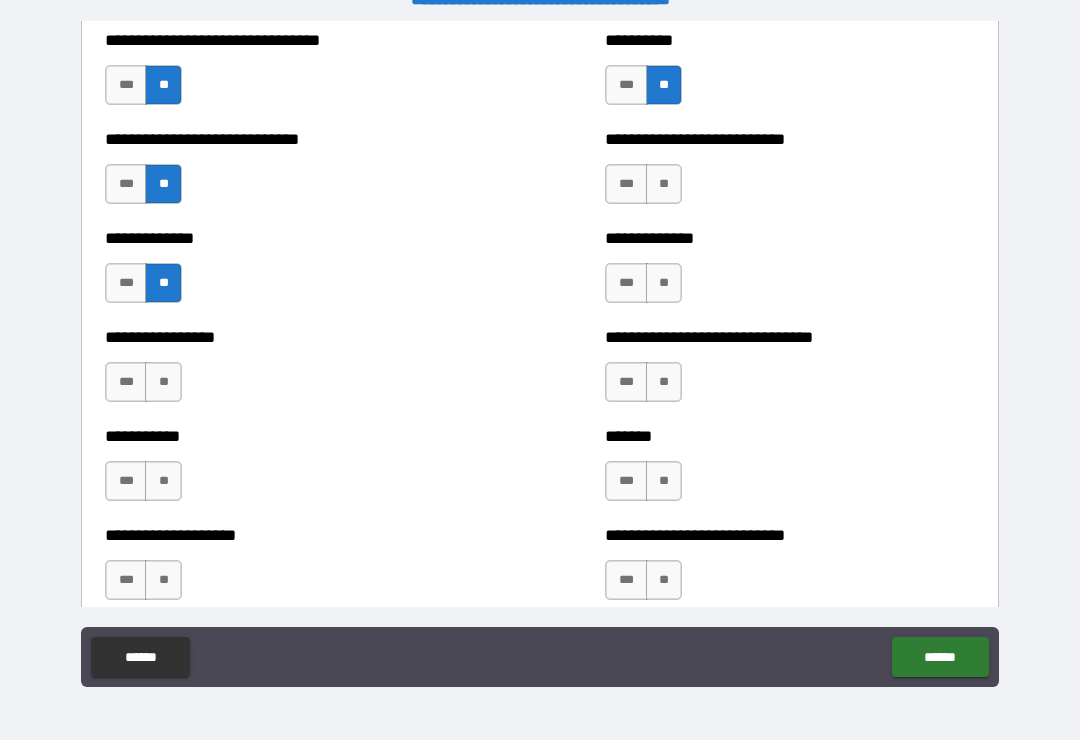 scroll, scrollTop: 7673, scrollLeft: 0, axis: vertical 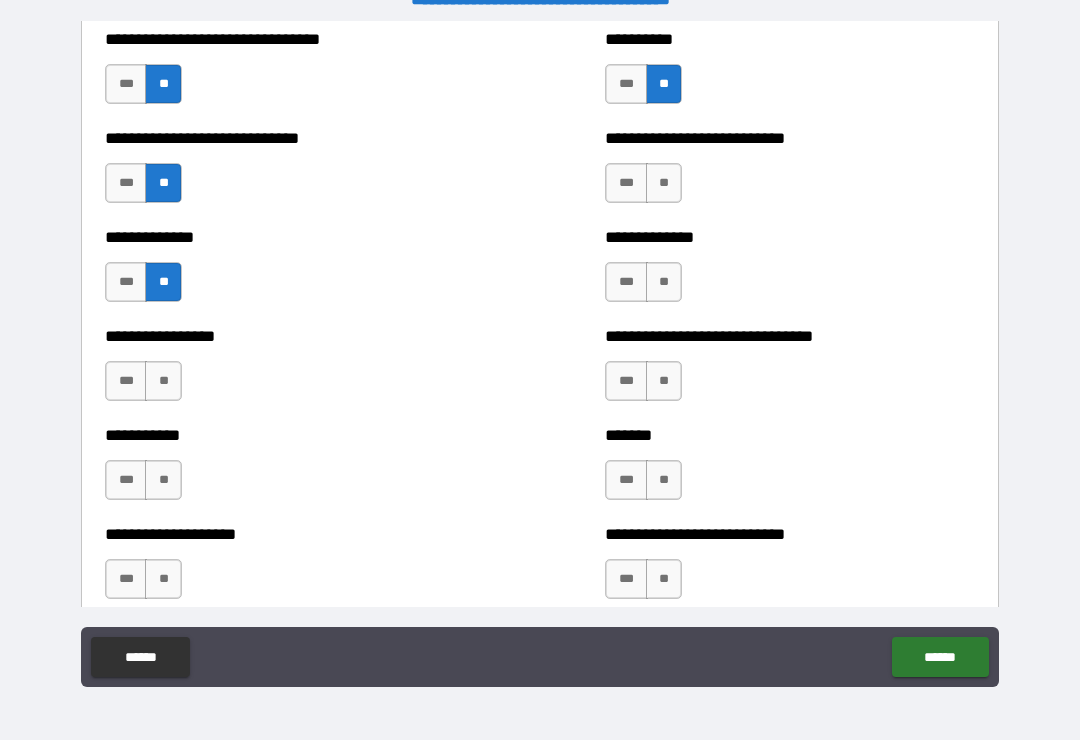 click on "**" at bounding box center [163, 381] 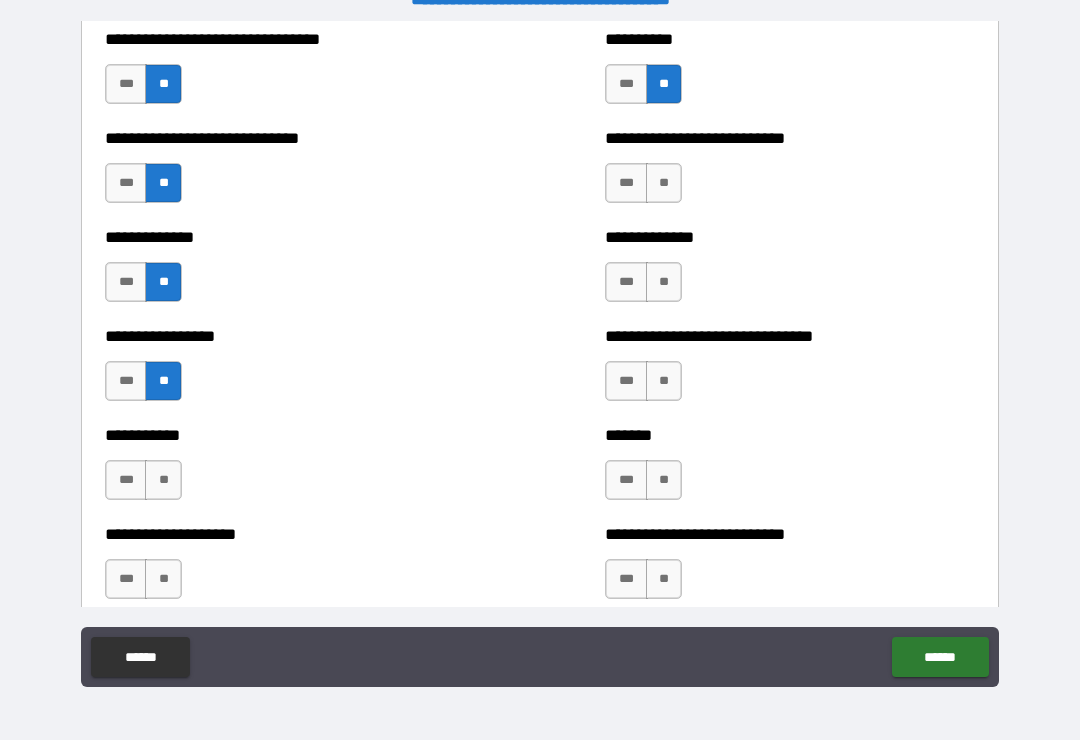 click on "**" at bounding box center [163, 480] 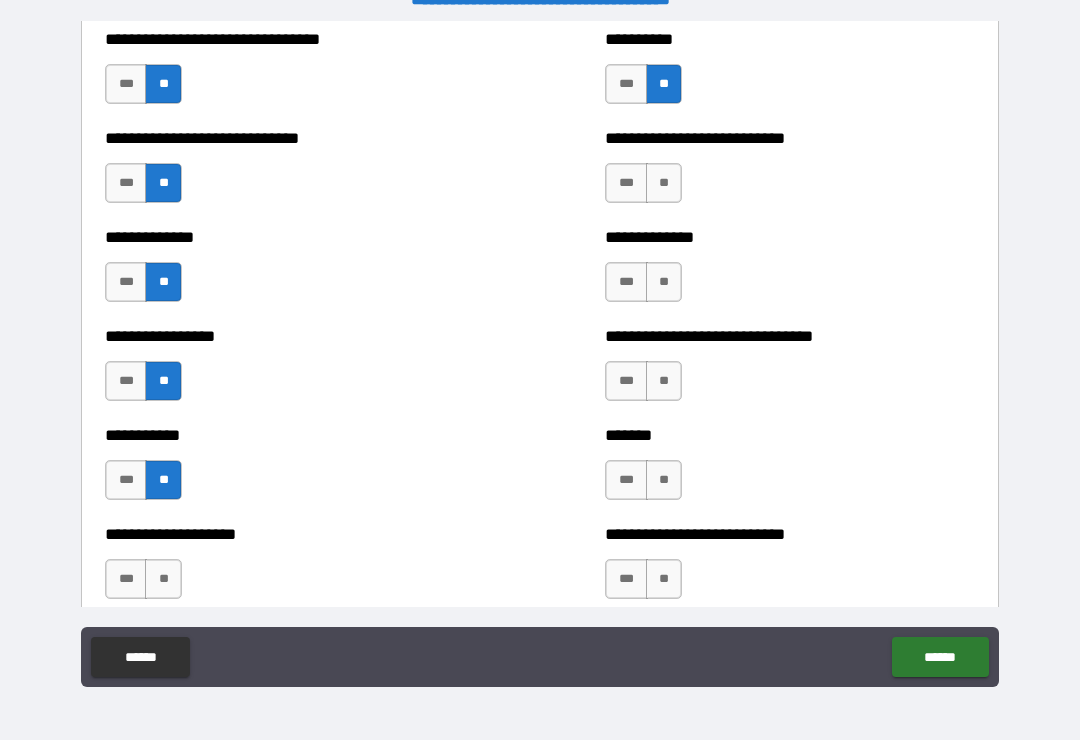 click on "**" at bounding box center (163, 579) 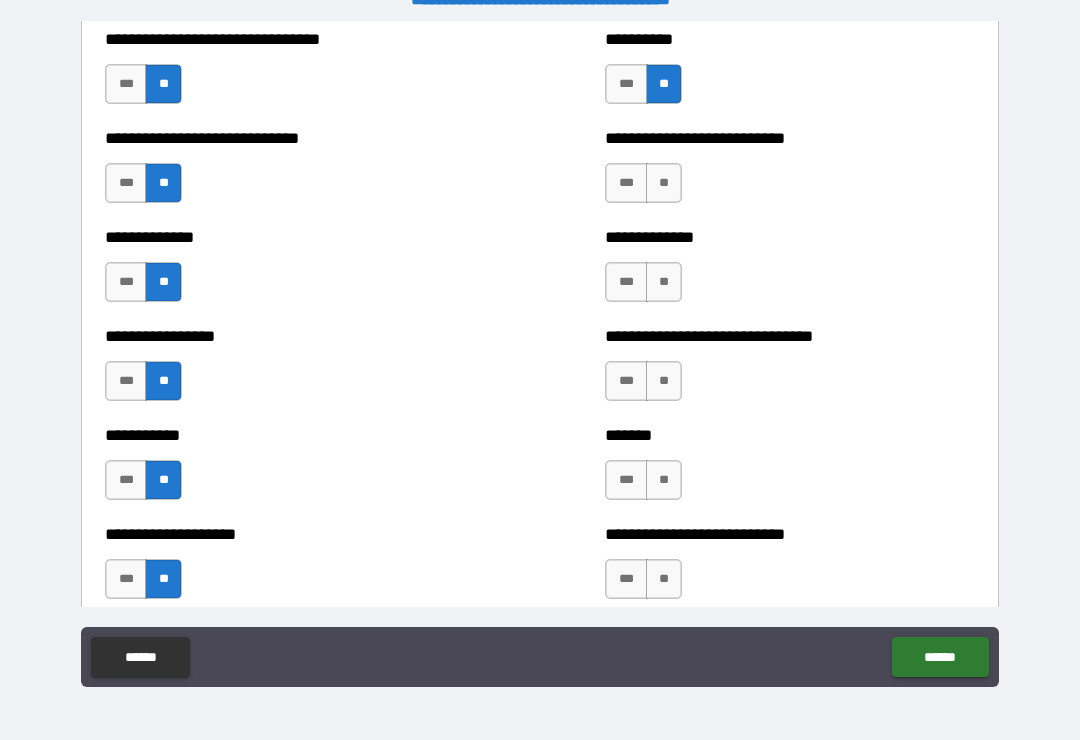 click on "**" at bounding box center (664, 579) 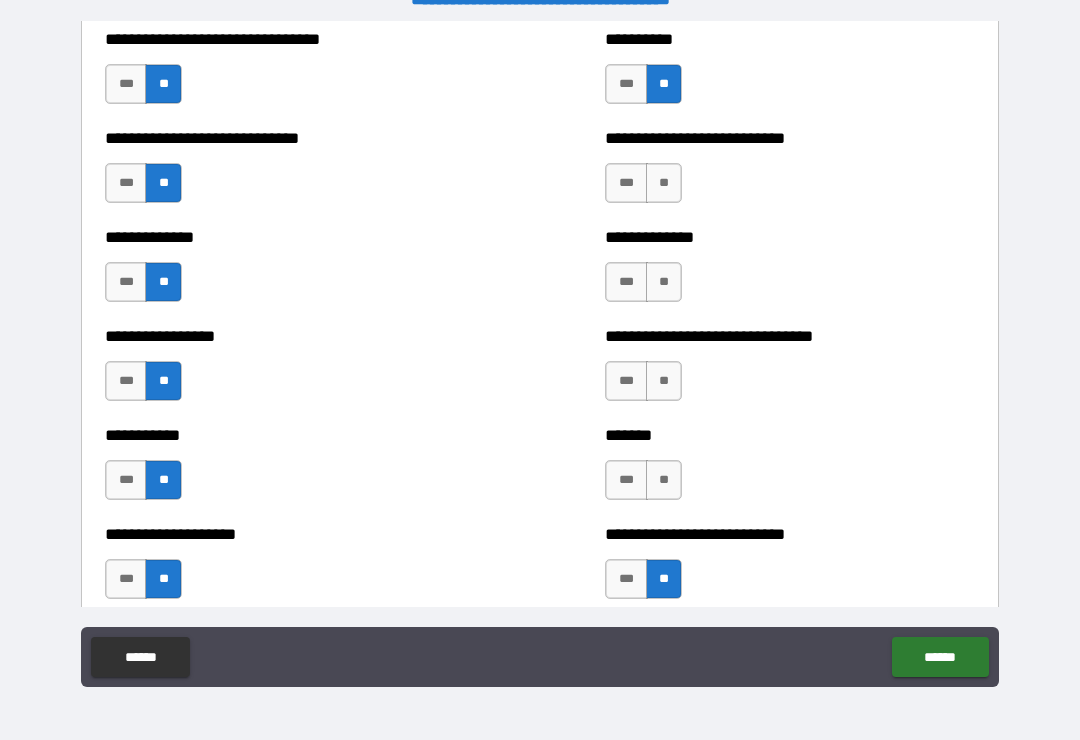 click on "**" at bounding box center (664, 480) 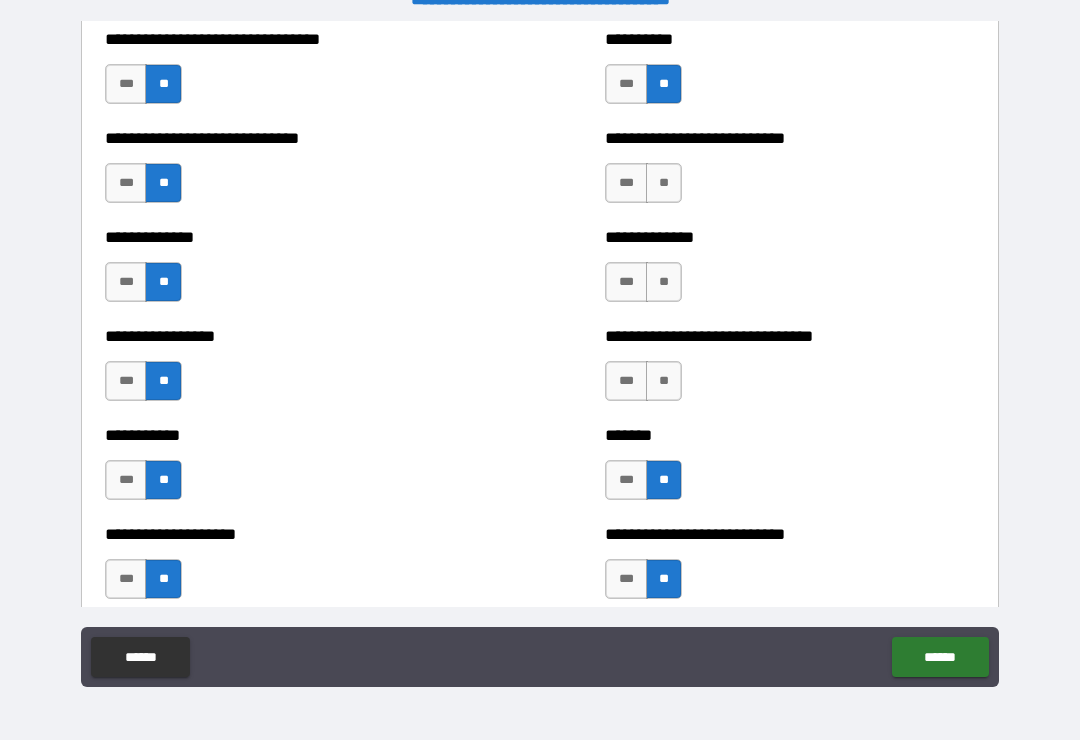 click on "**" at bounding box center [664, 381] 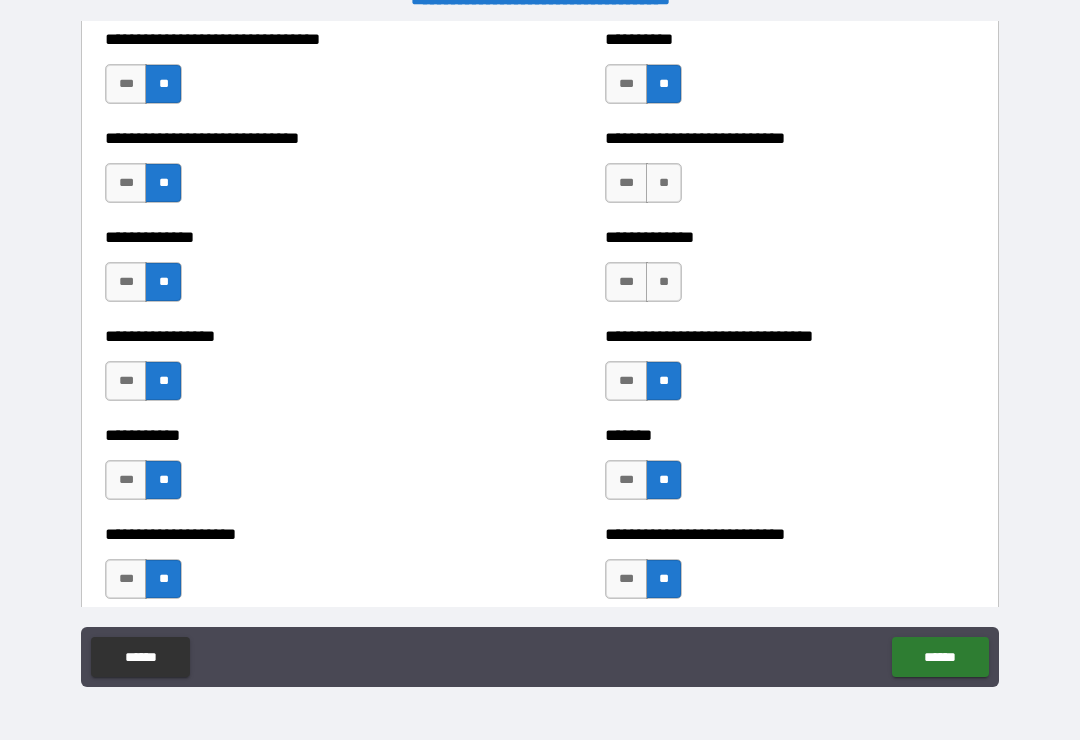 click on "***" at bounding box center (626, 282) 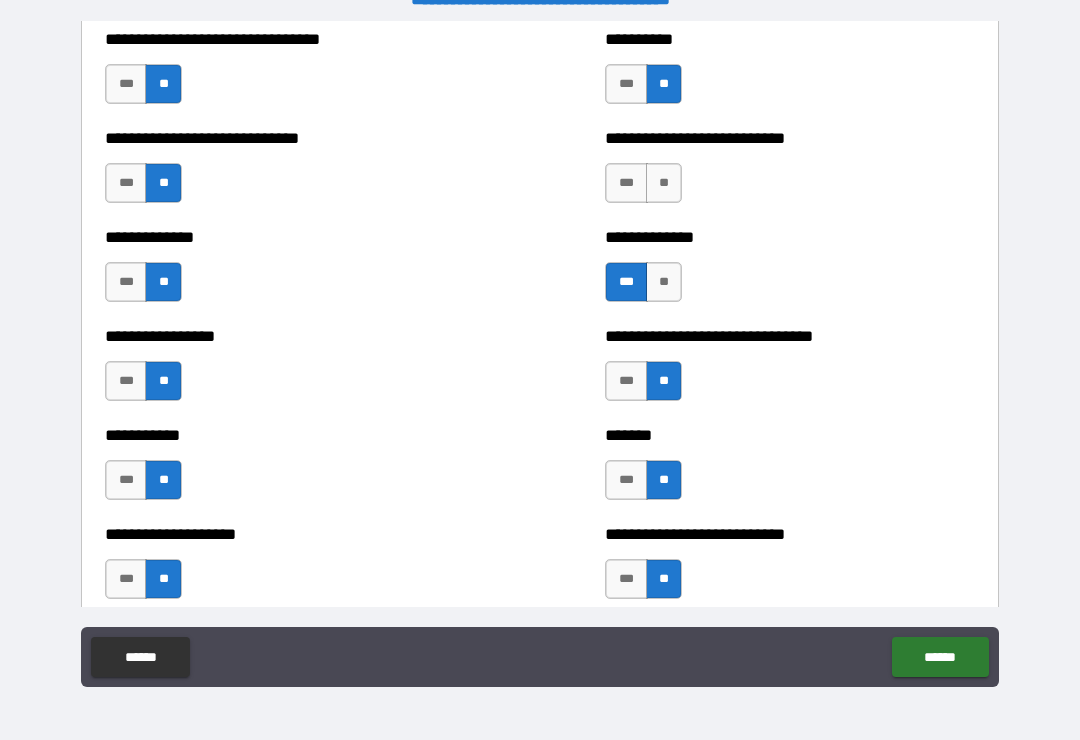 click on "**" at bounding box center (664, 183) 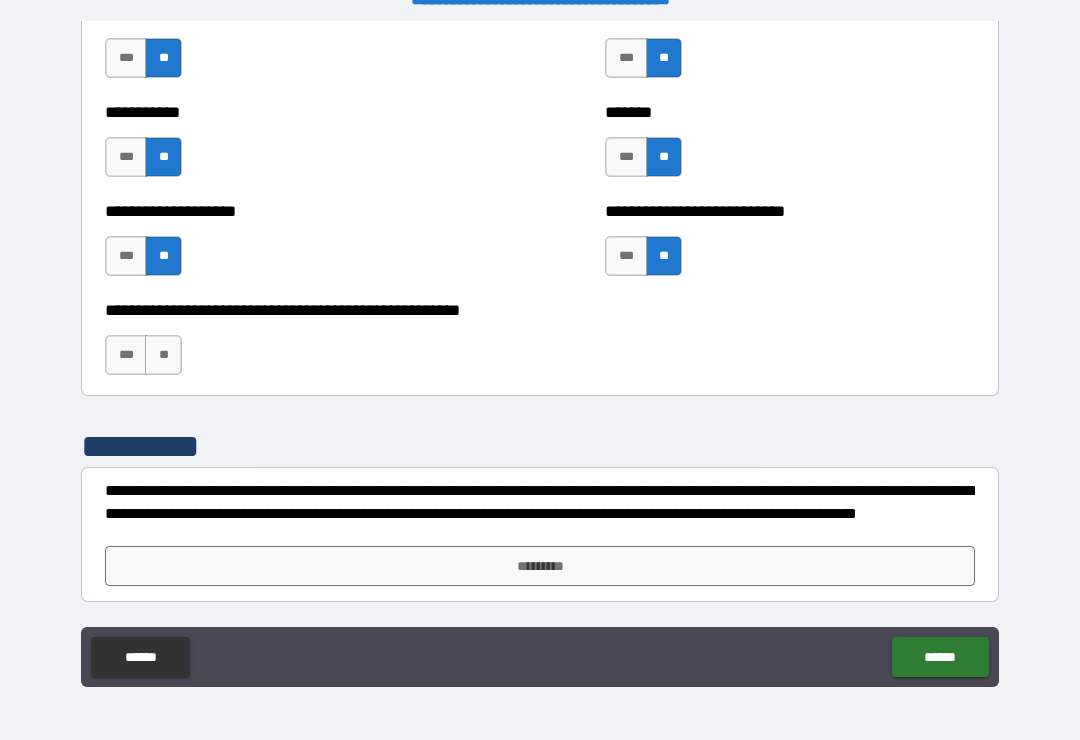 scroll, scrollTop: 7996, scrollLeft: 0, axis: vertical 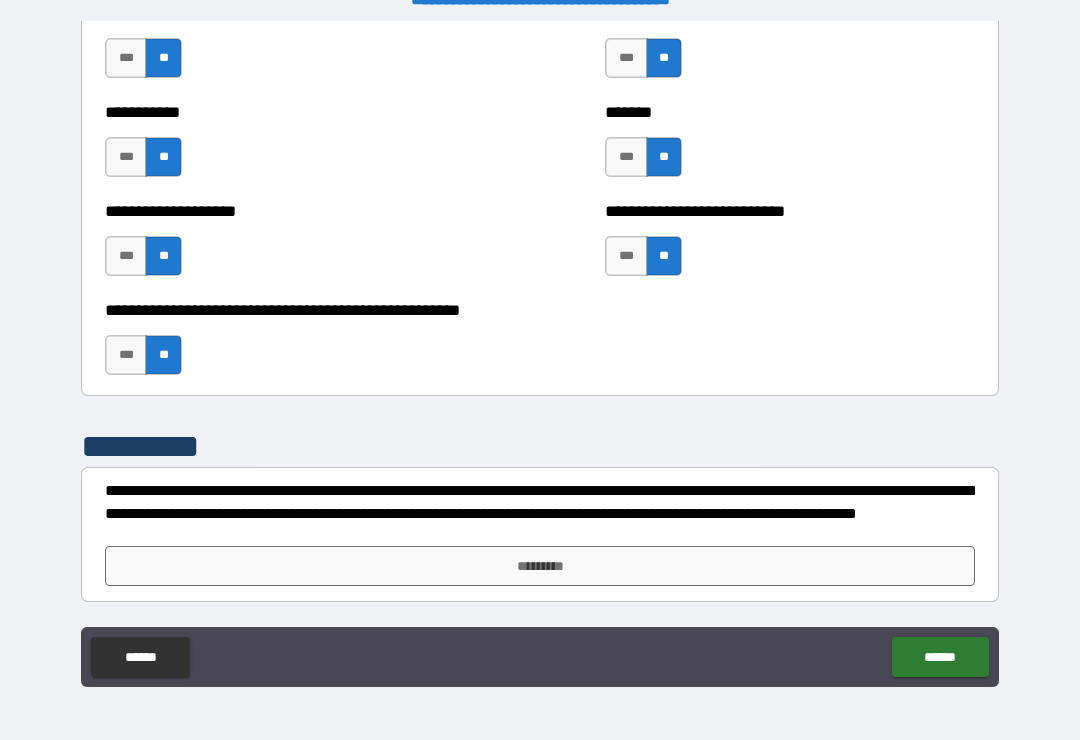 click on "*********" at bounding box center [540, 566] 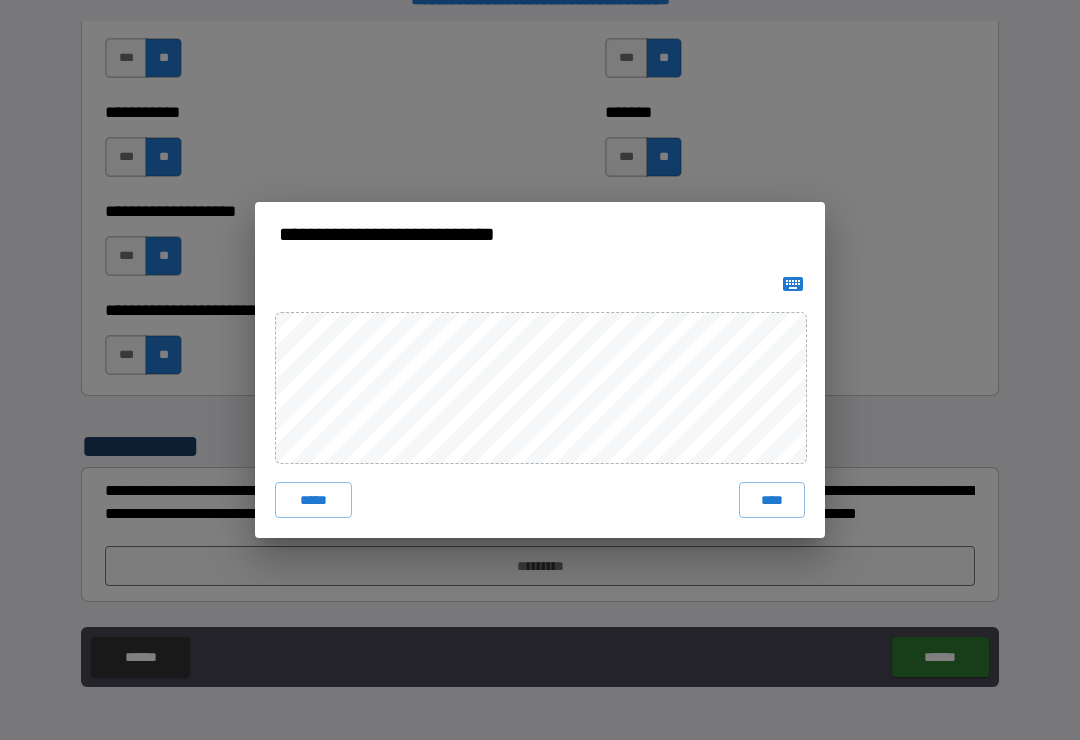 click on "****" at bounding box center (772, 500) 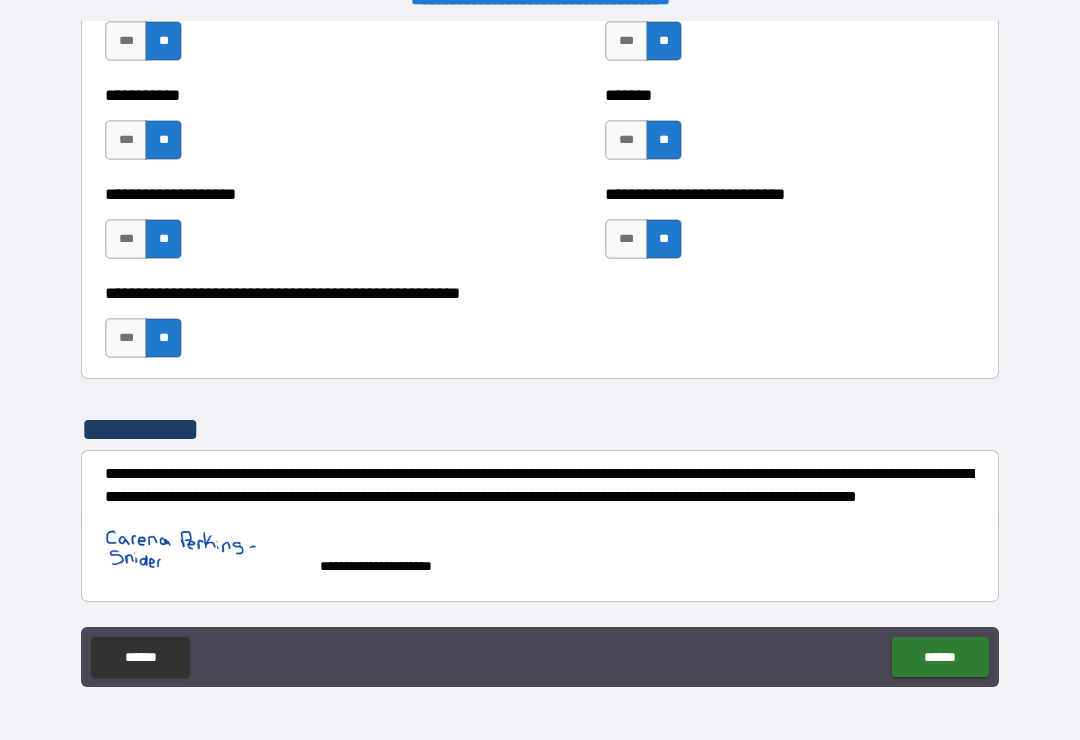 scroll, scrollTop: 8013, scrollLeft: 0, axis: vertical 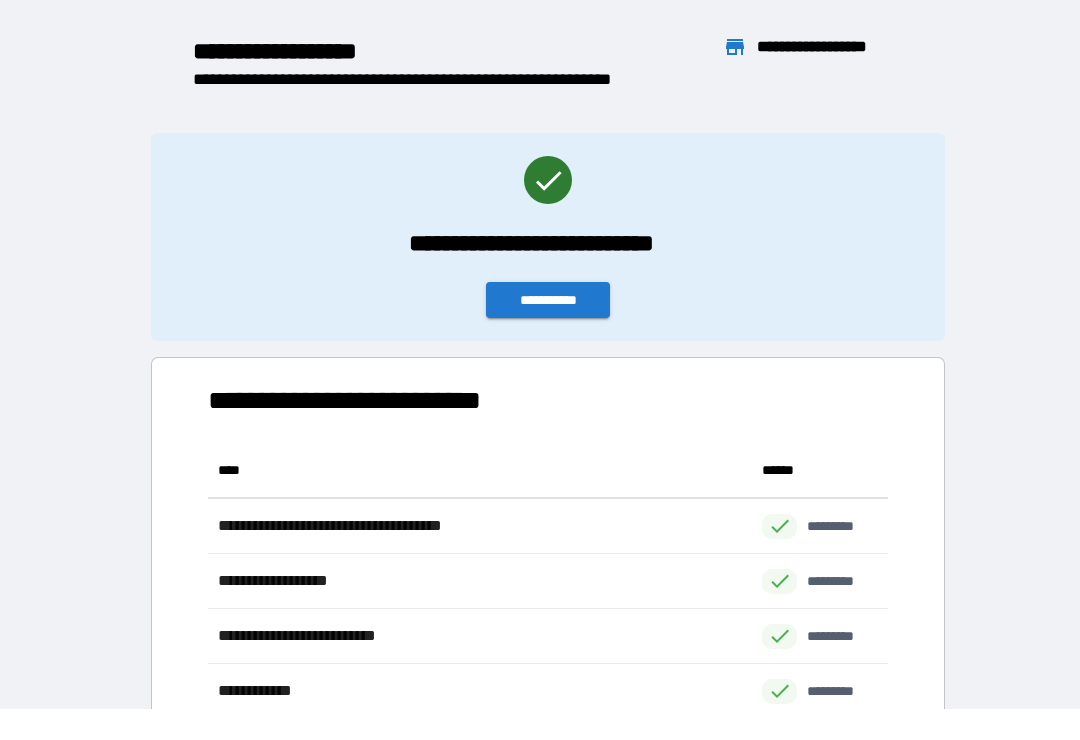 click on "**********" at bounding box center (548, 300) 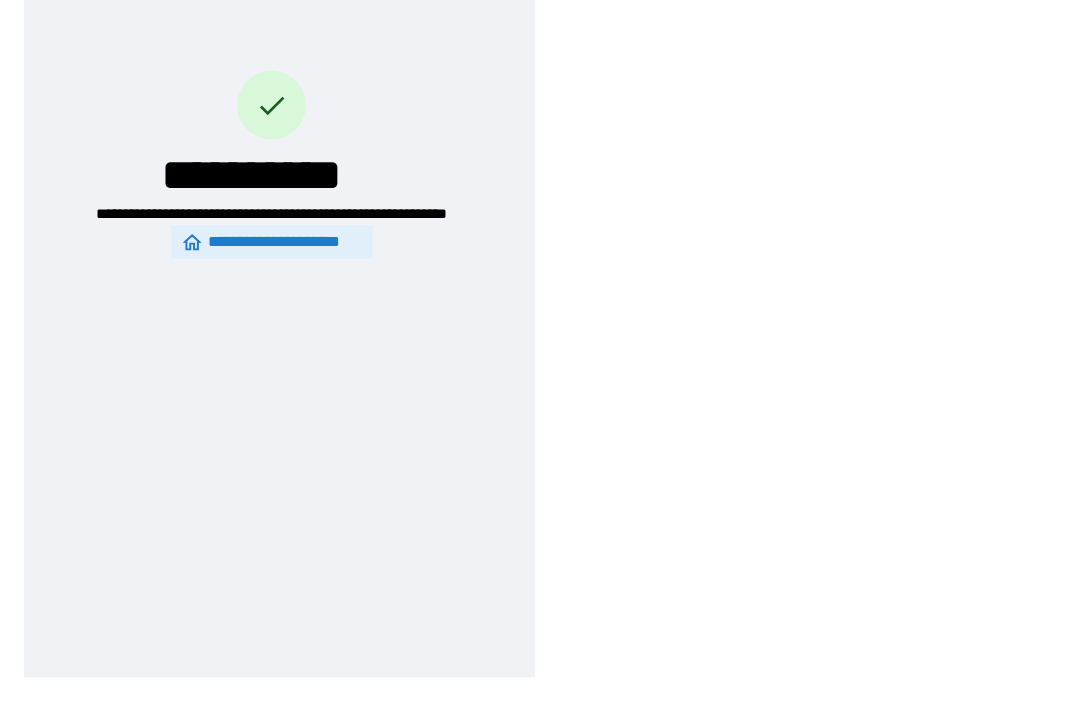 scroll, scrollTop: 64, scrollLeft: 0, axis: vertical 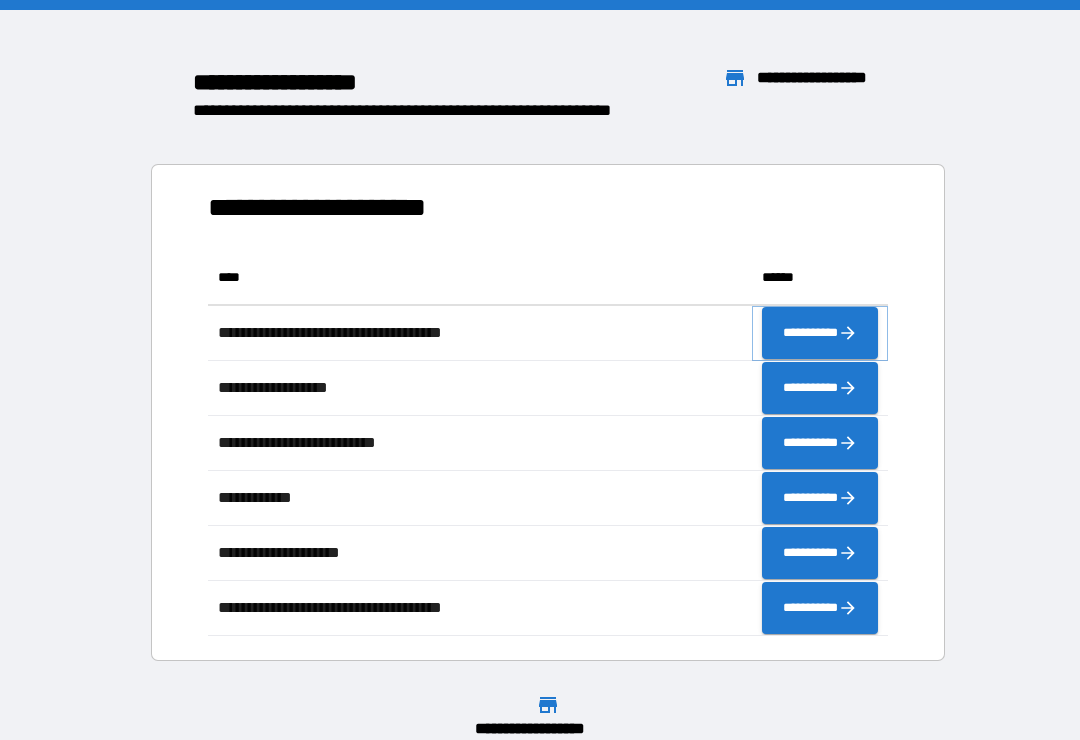 click 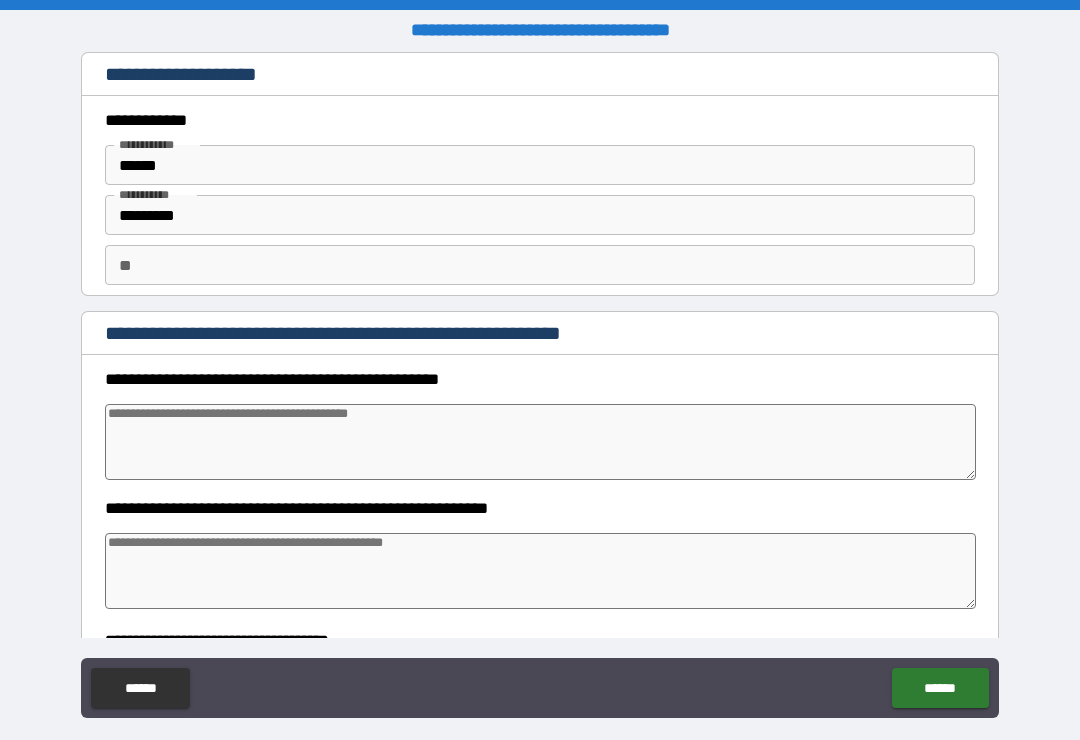 type on "*" 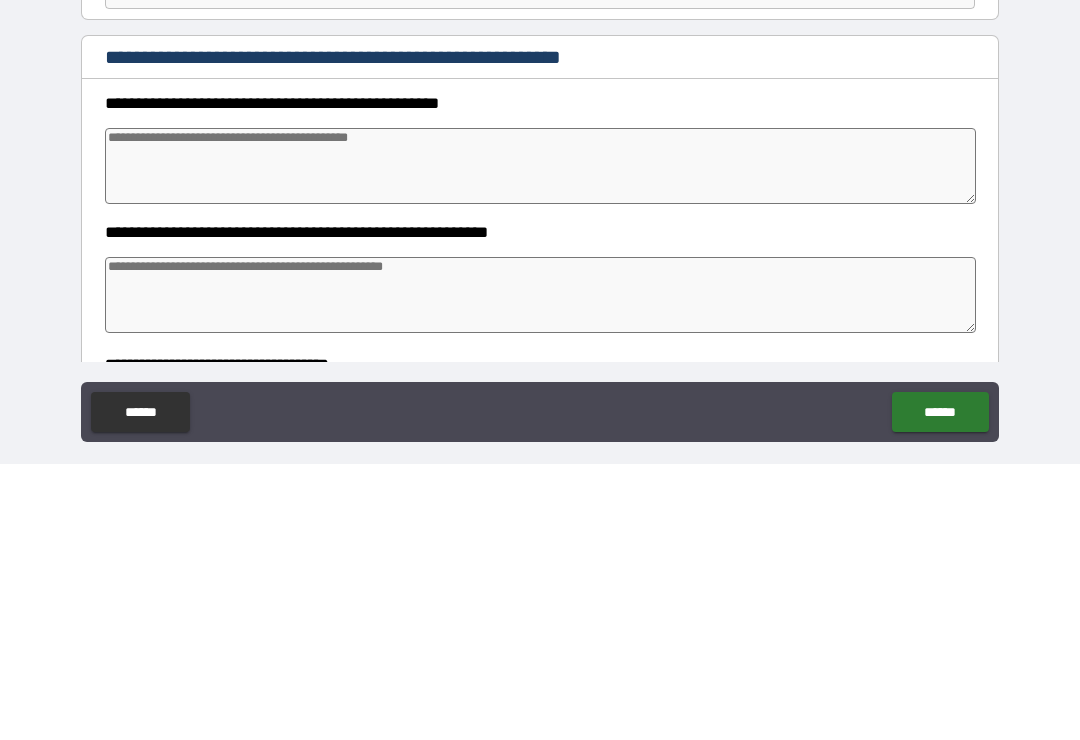 type on "*" 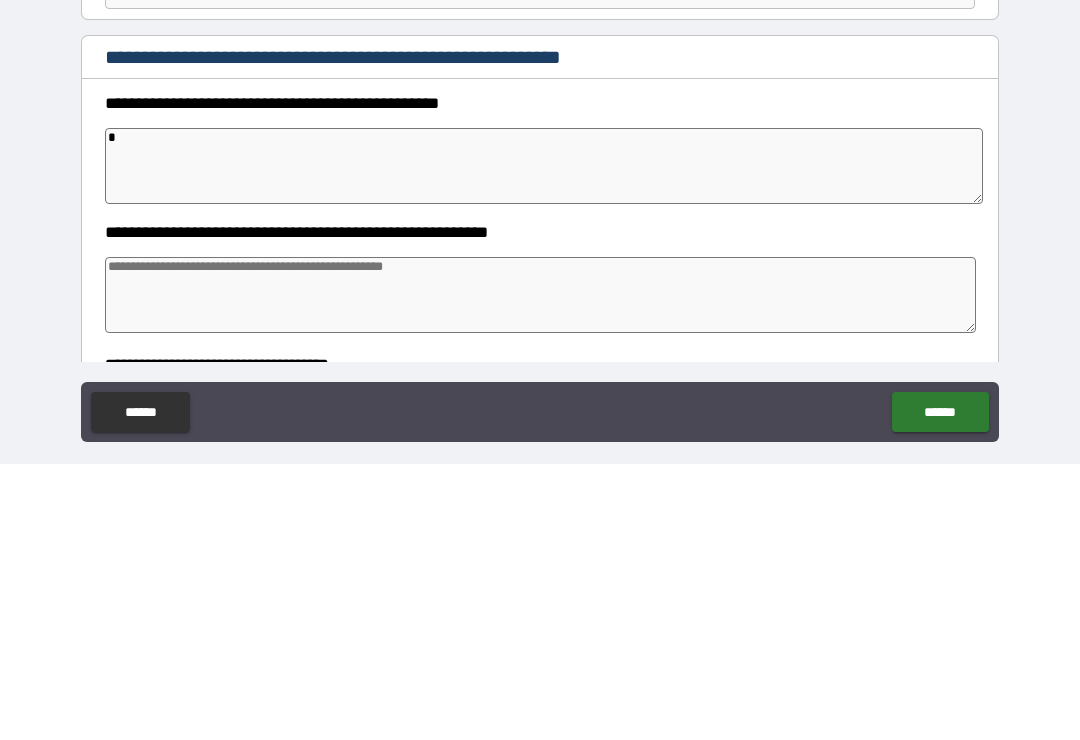type on "*" 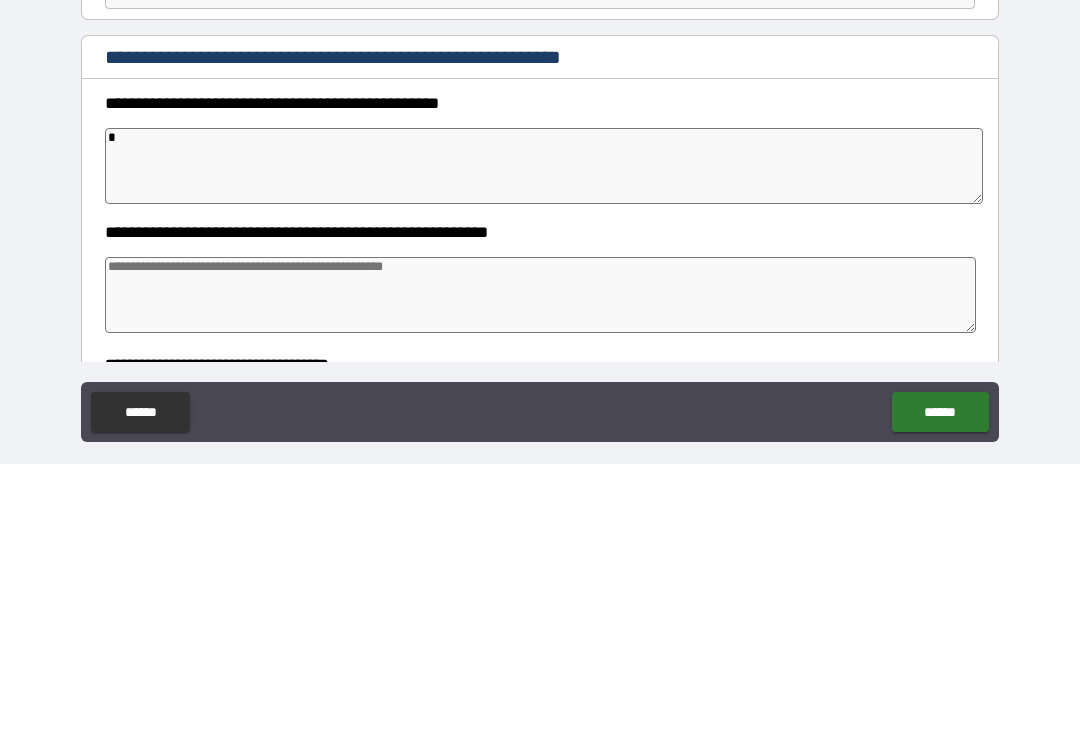 type on "**" 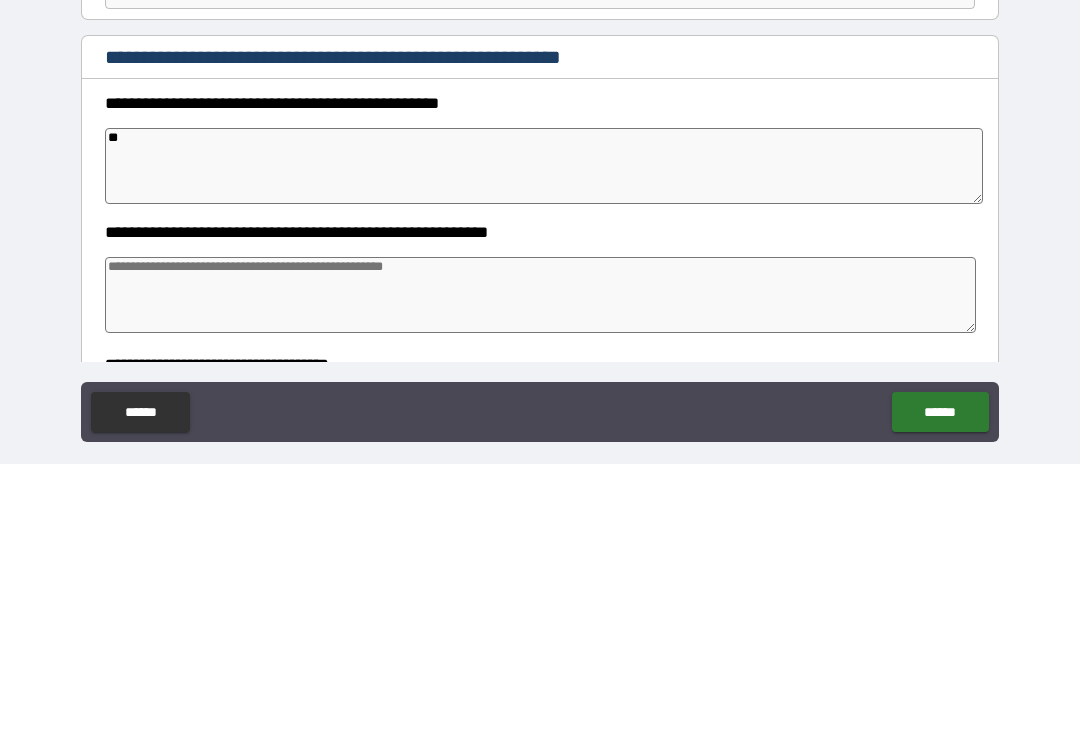 type on "*" 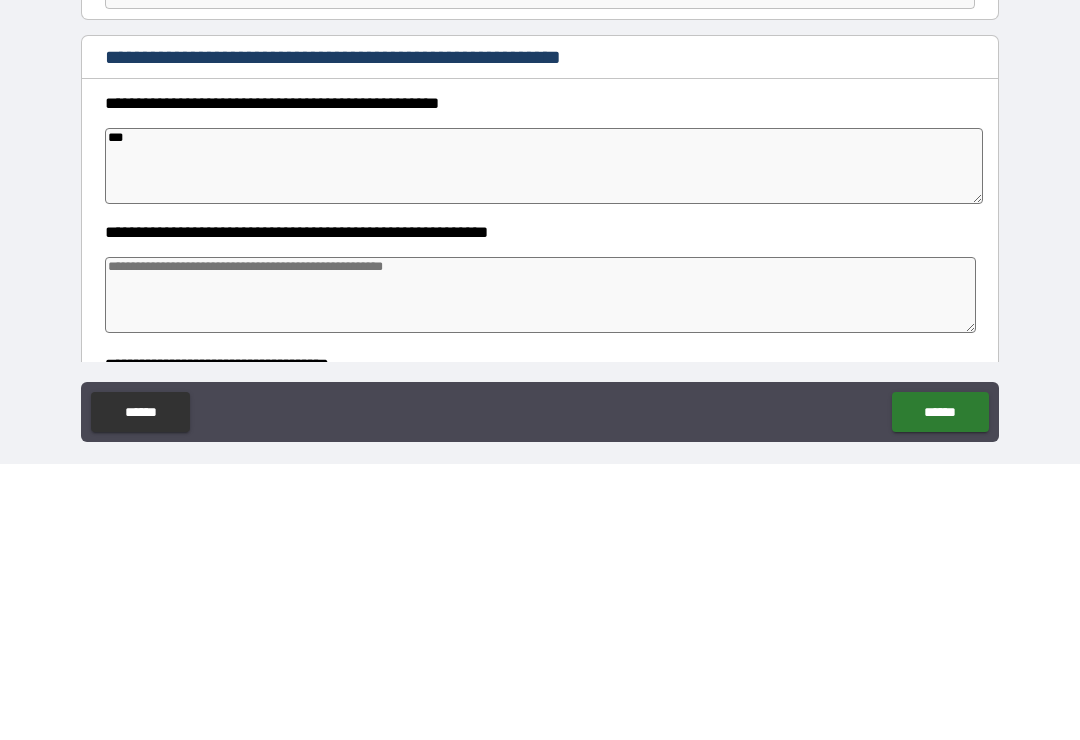 type on "*" 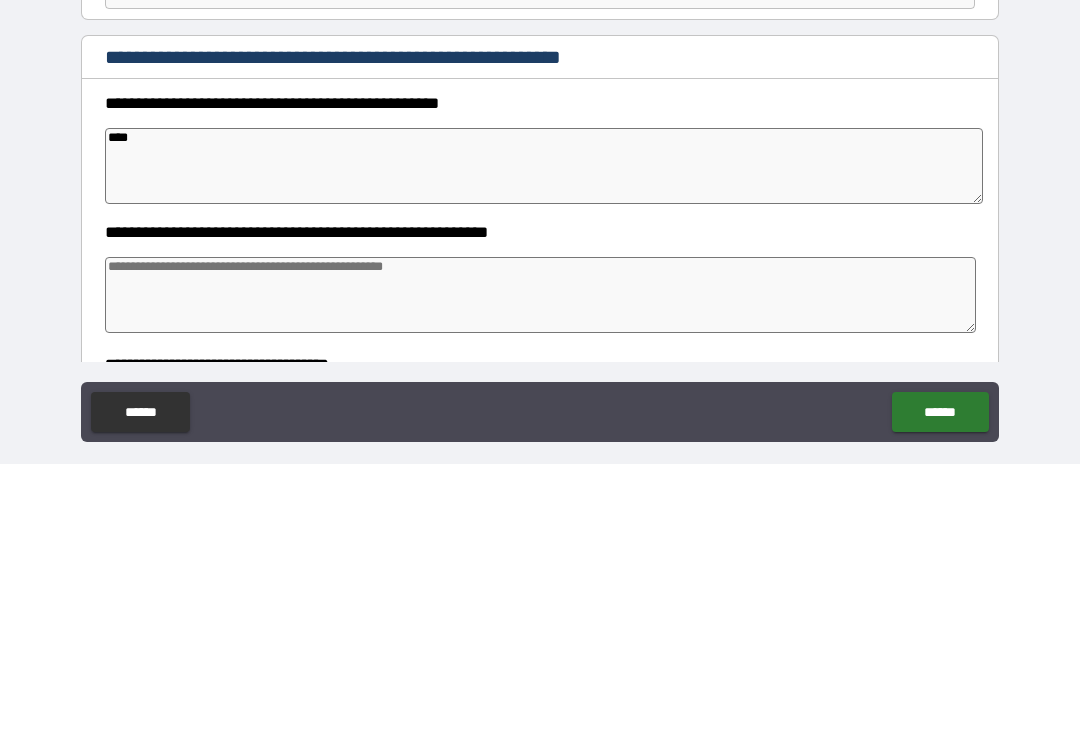 type on "*" 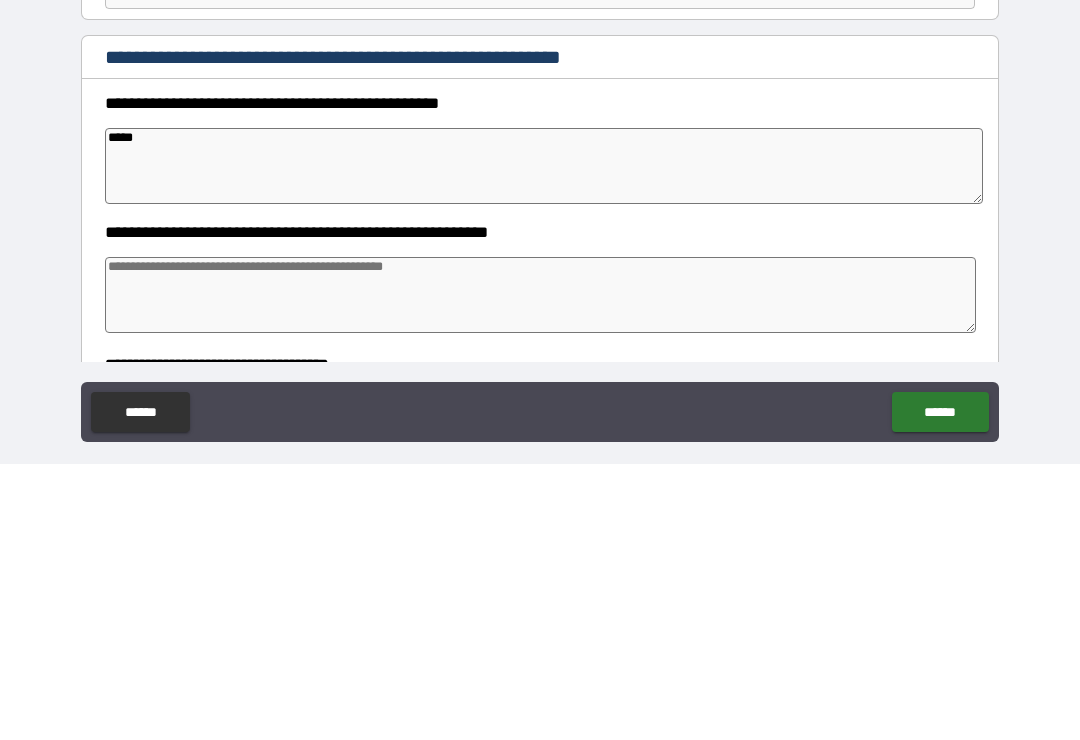type on "*" 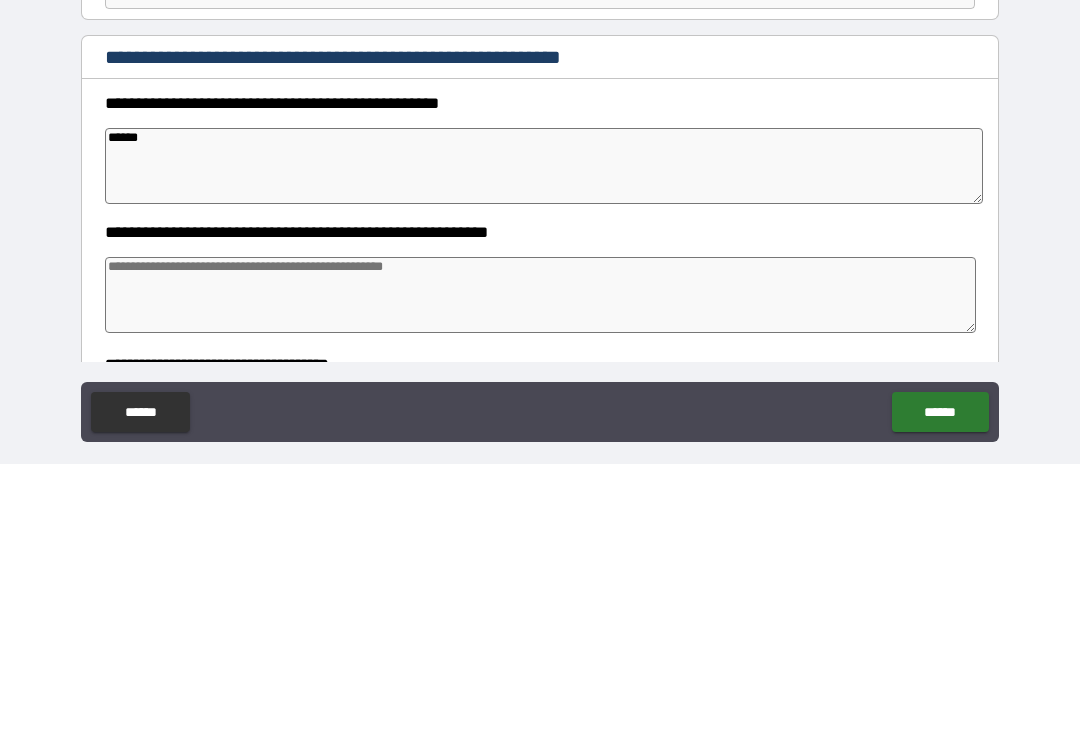 type on "*" 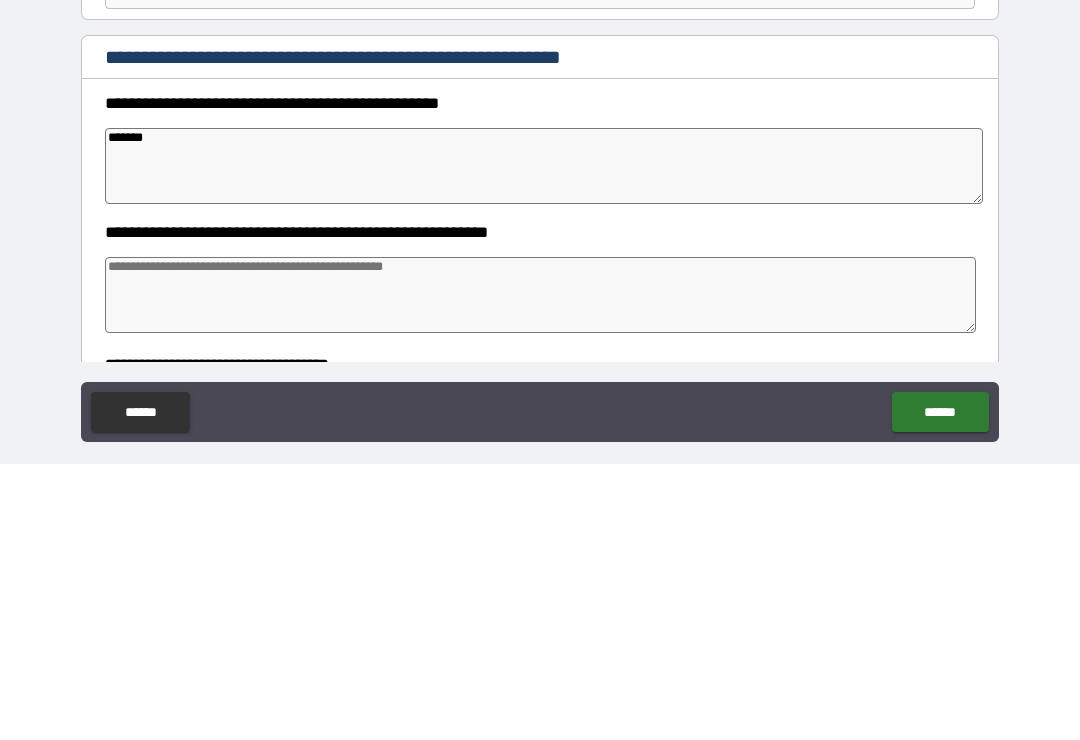 type on "*" 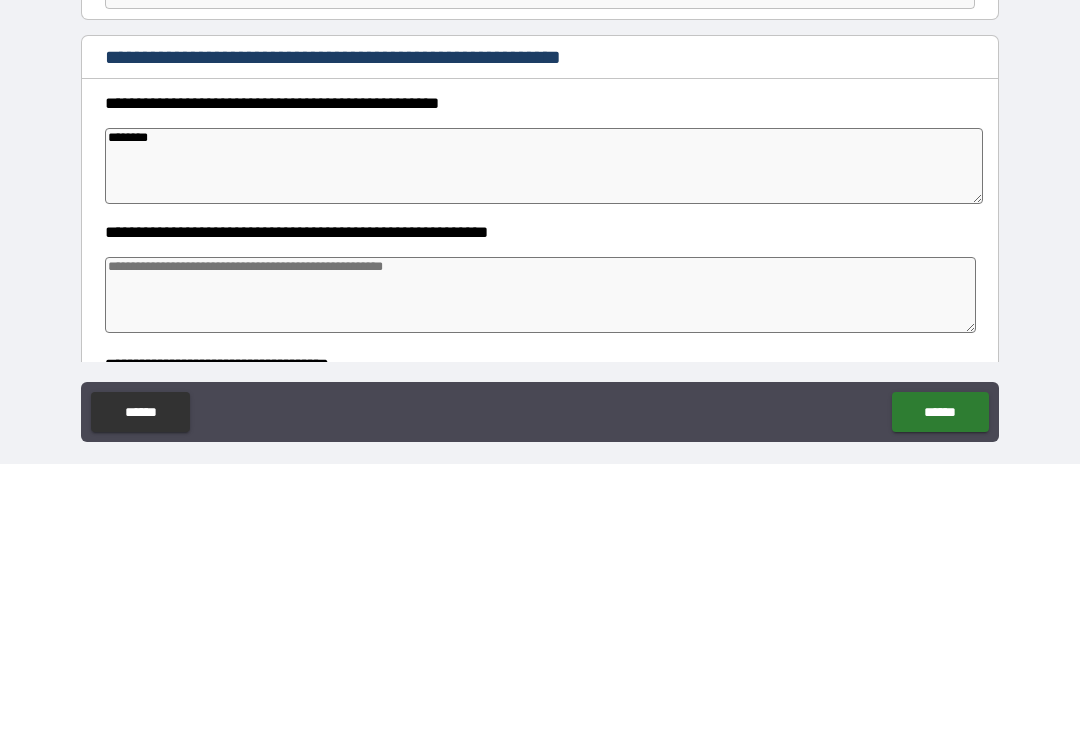 type on "*" 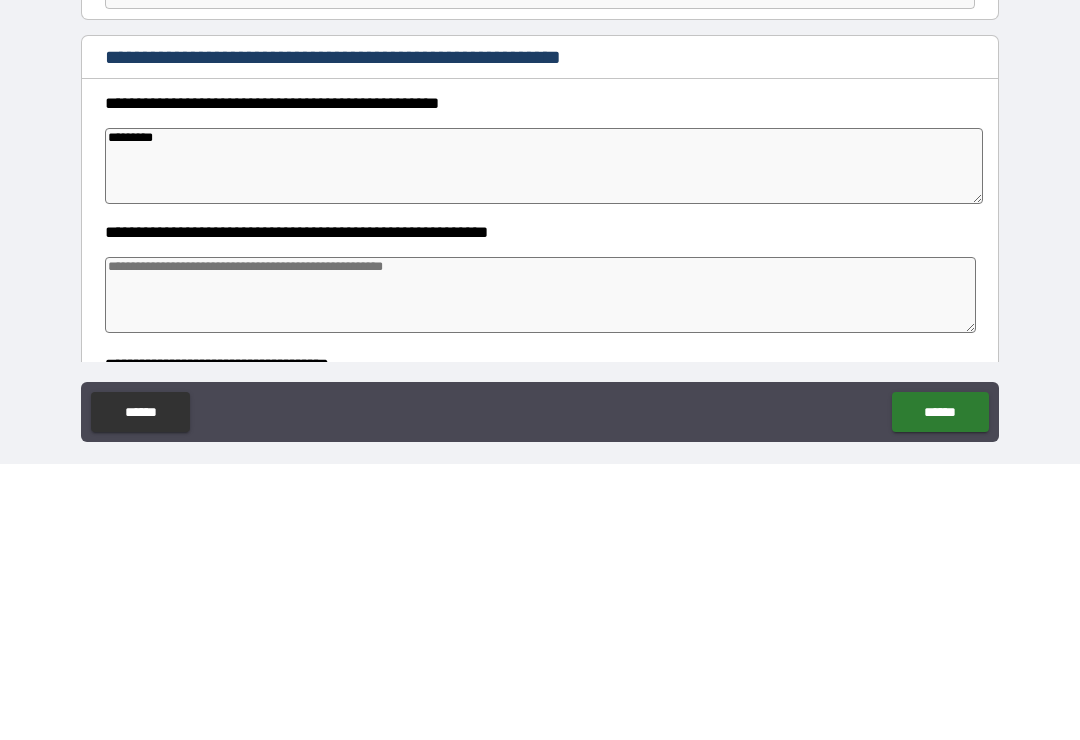 type on "*" 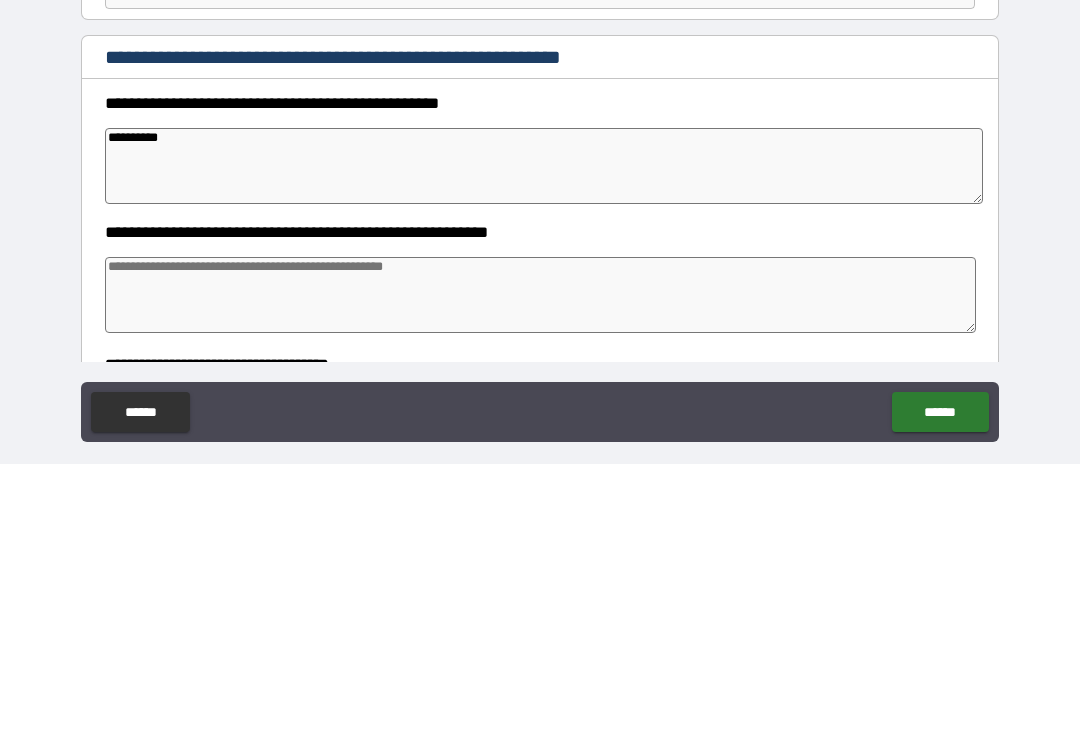 type on "*" 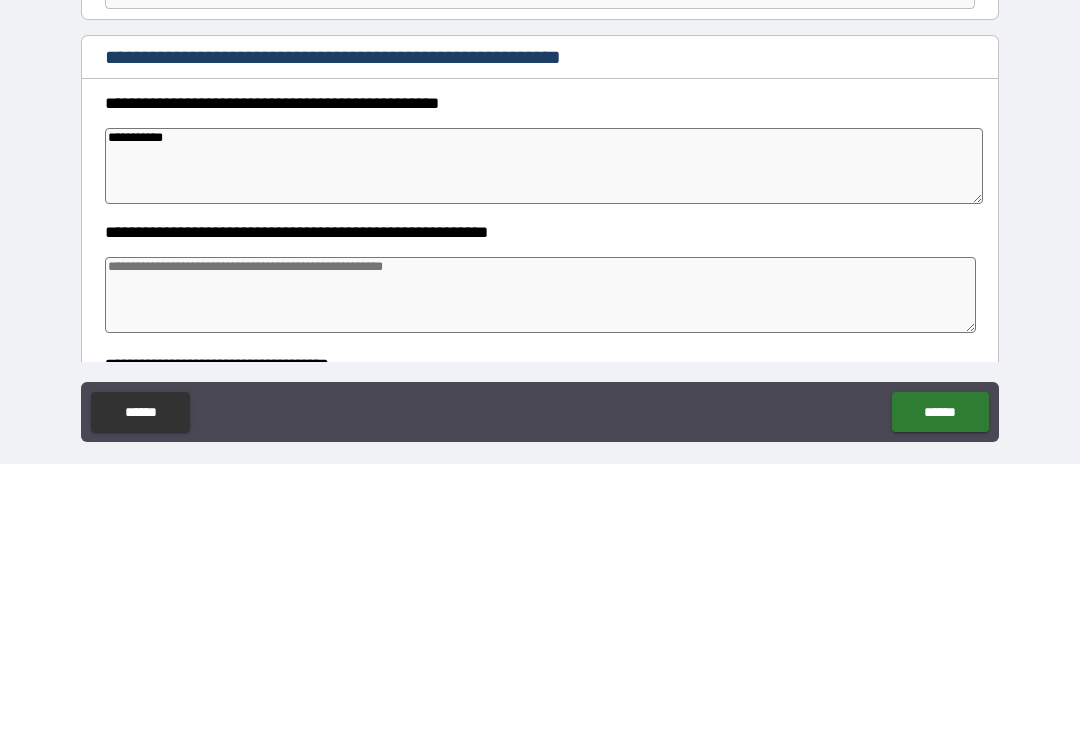 type on "*" 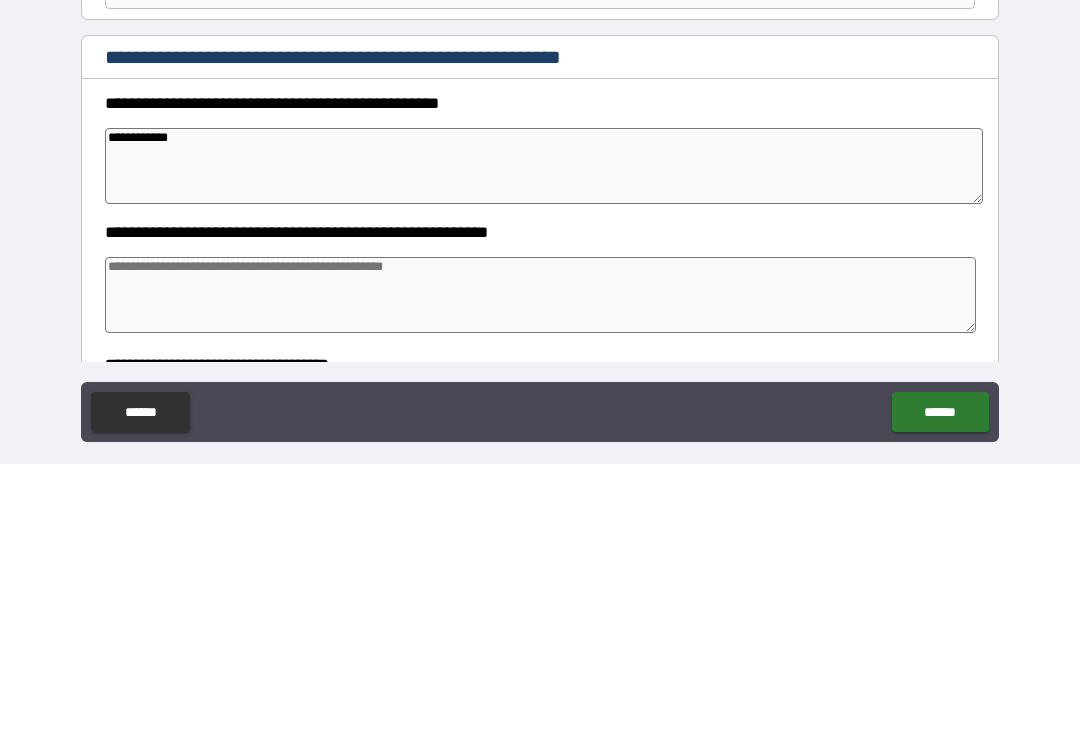 type on "*" 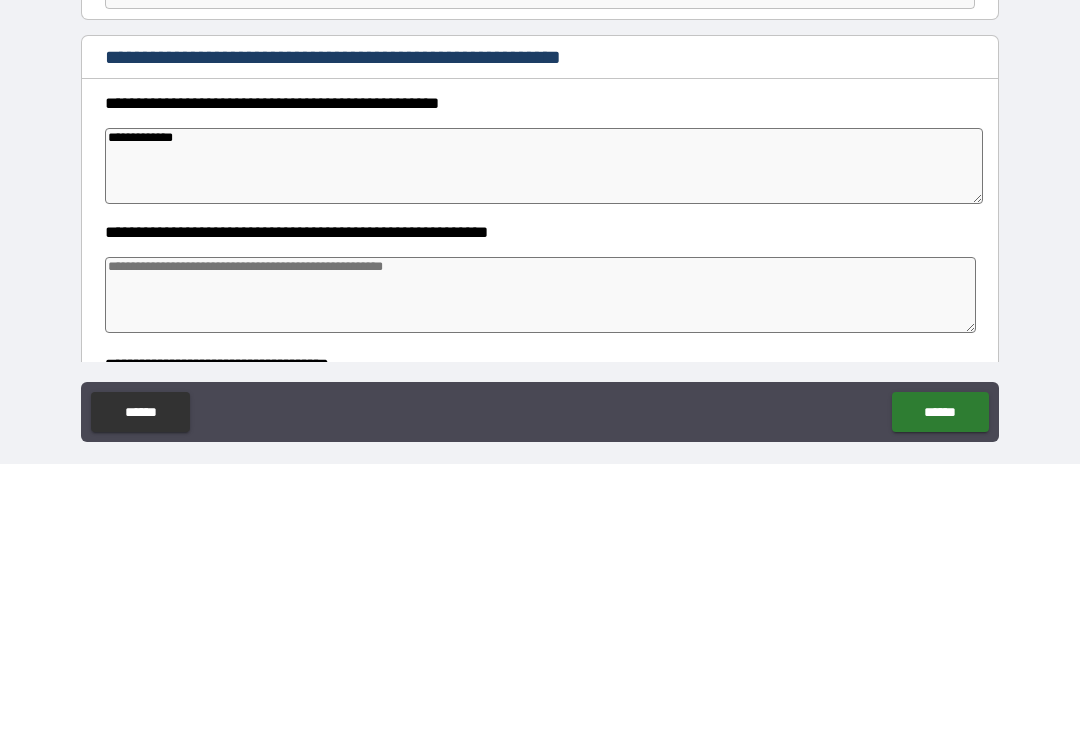 type on "*" 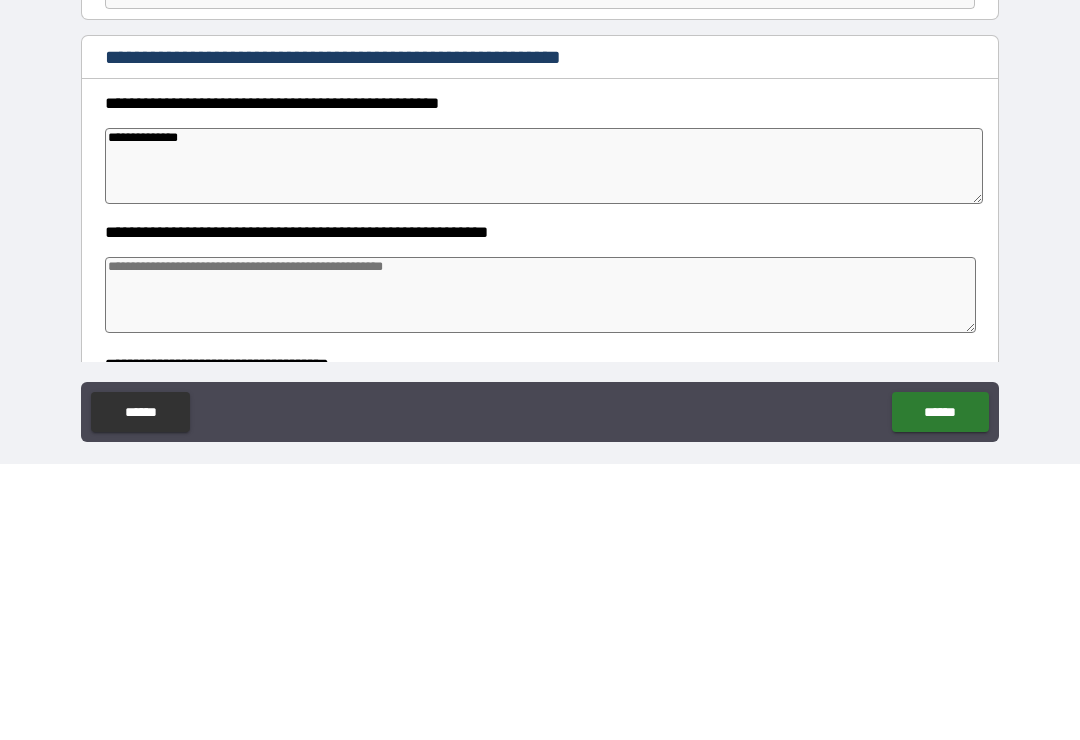 type on "*" 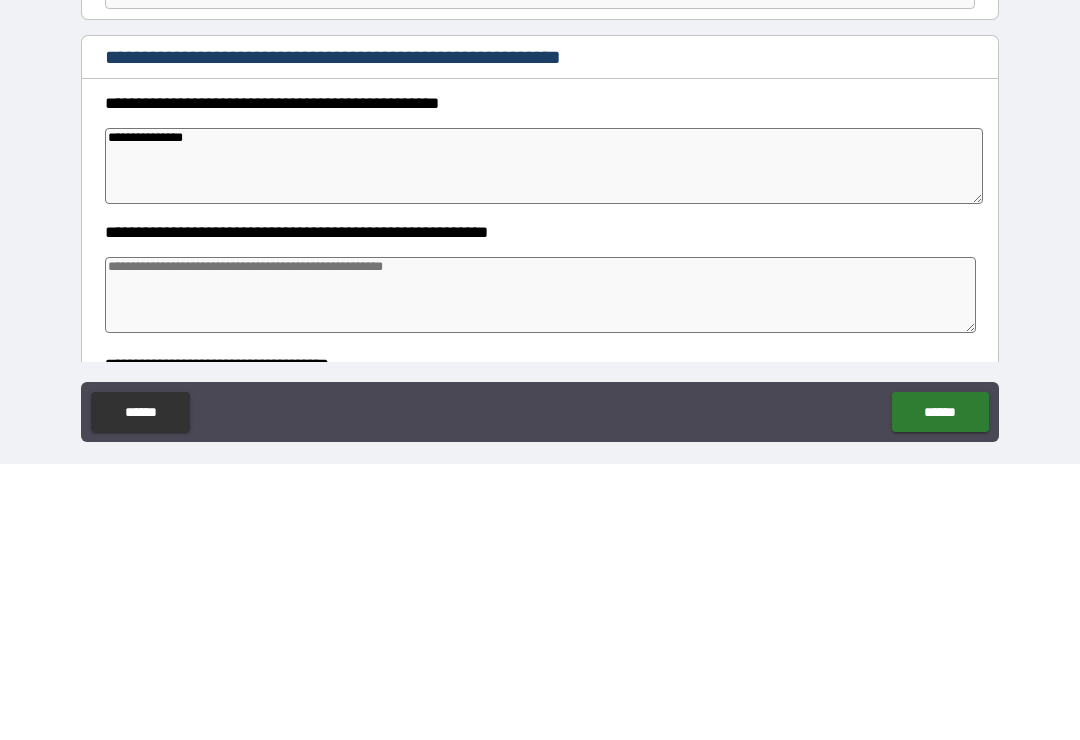 type on "*" 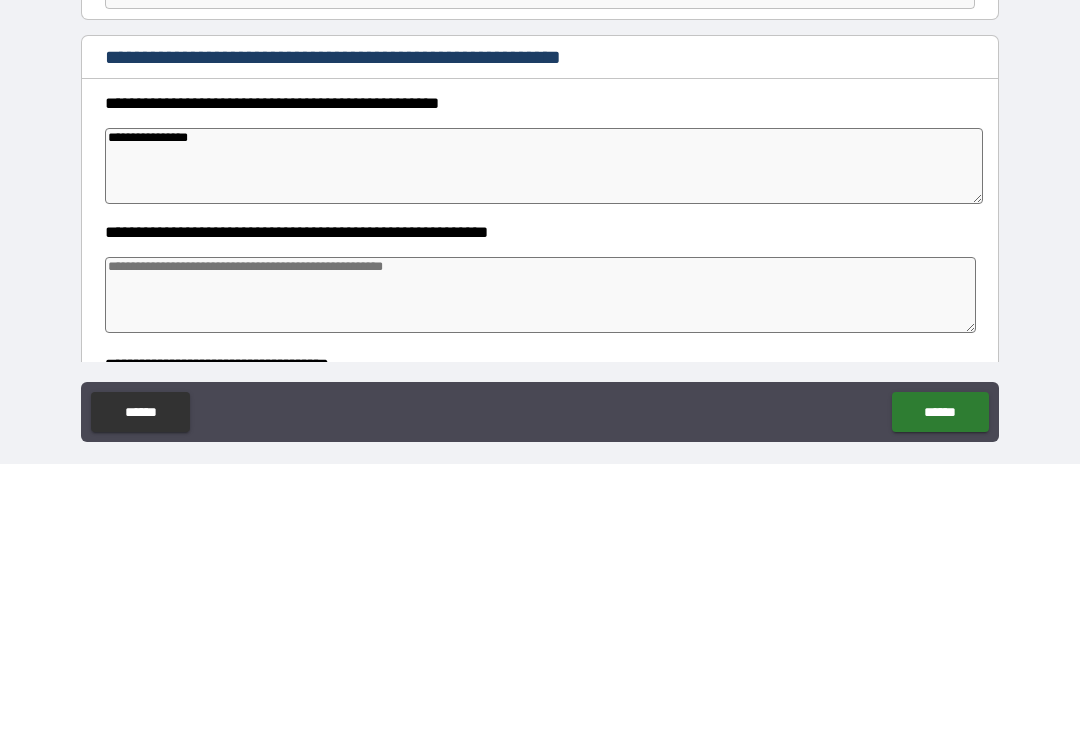 type on "*" 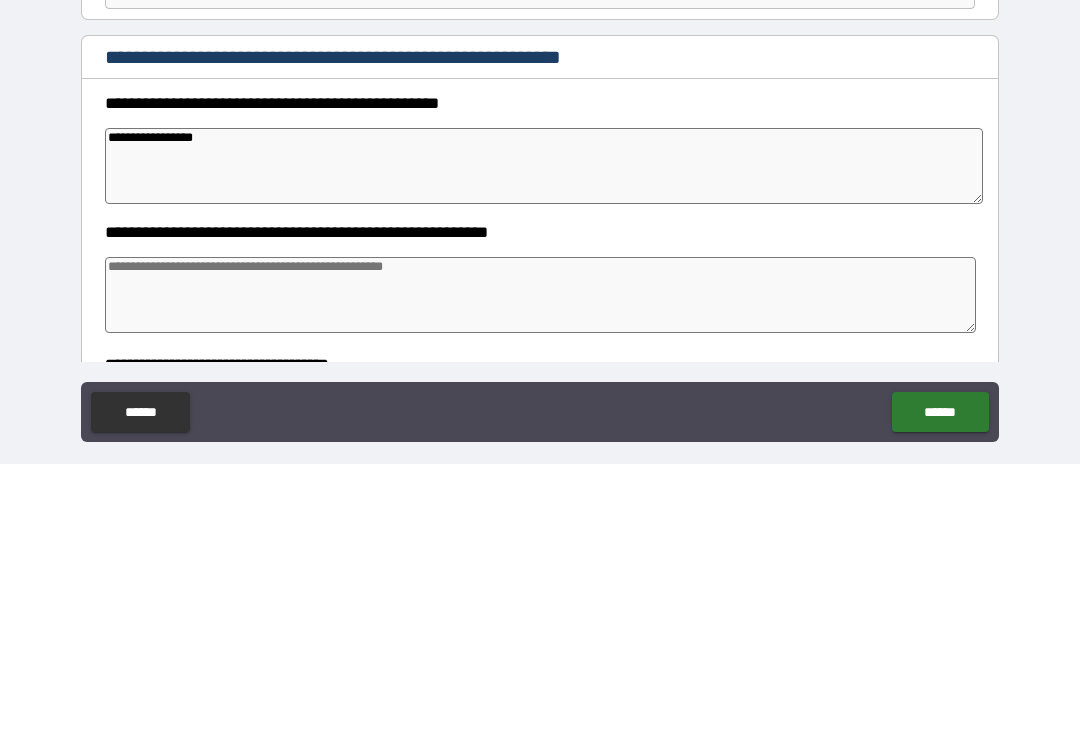 type on "*" 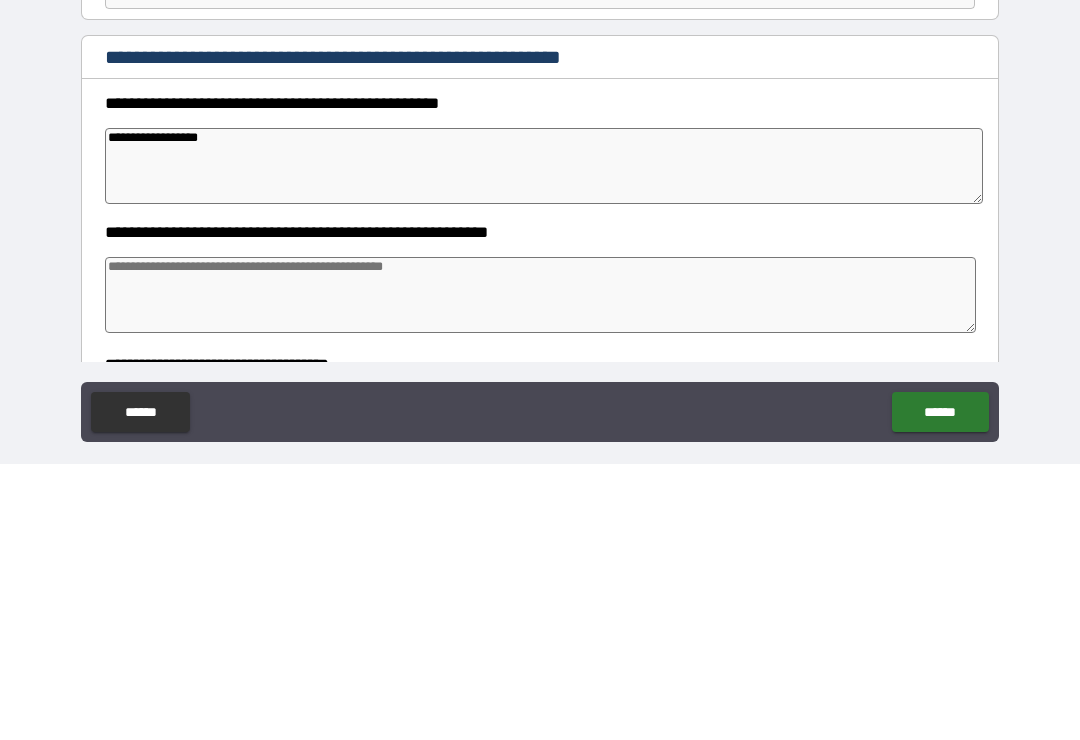 type on "*" 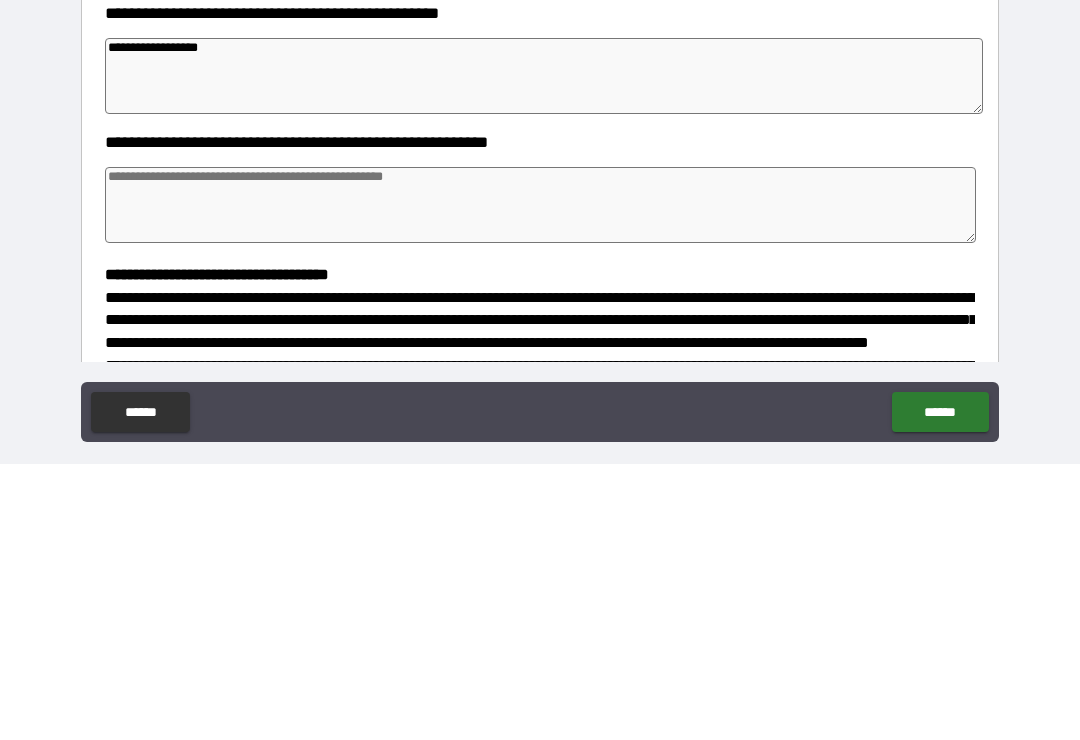 scroll, scrollTop: 93, scrollLeft: 0, axis: vertical 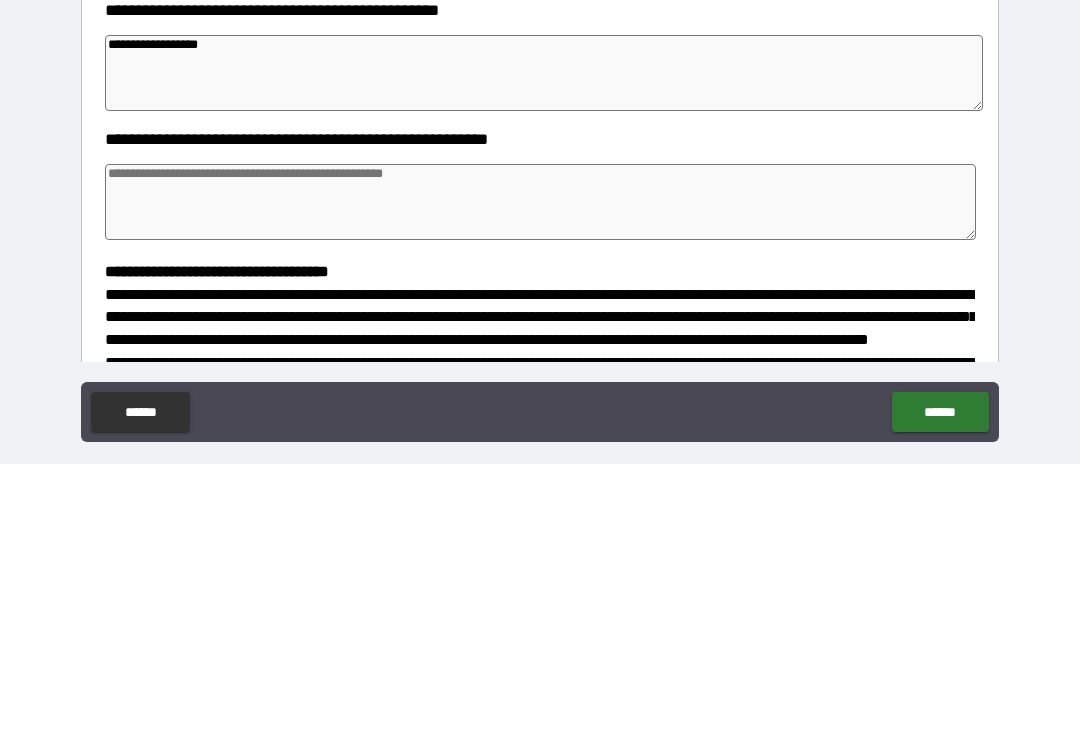 type on "**********" 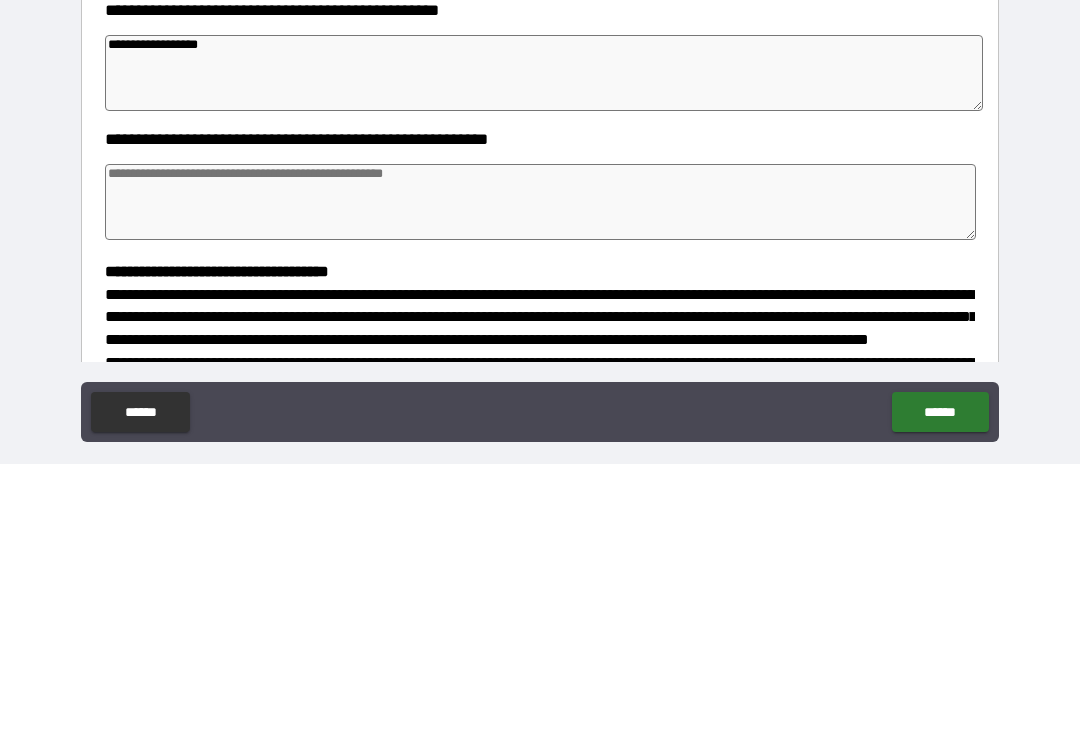 type on "*" 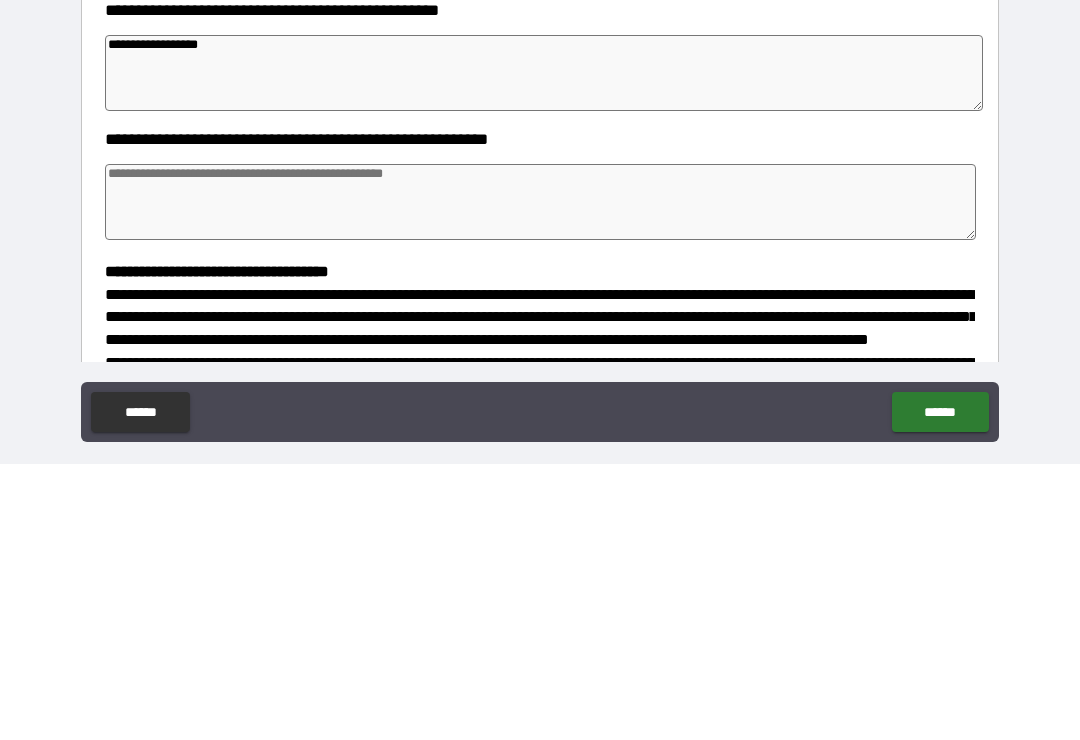 type on "*" 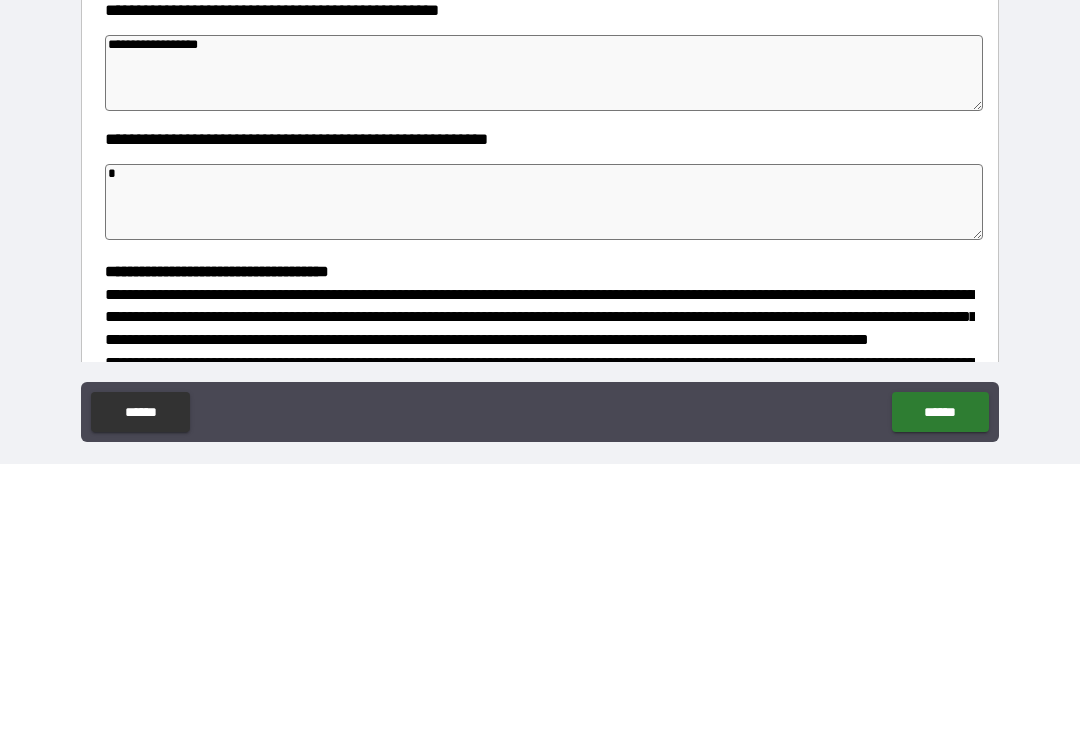 type on "*" 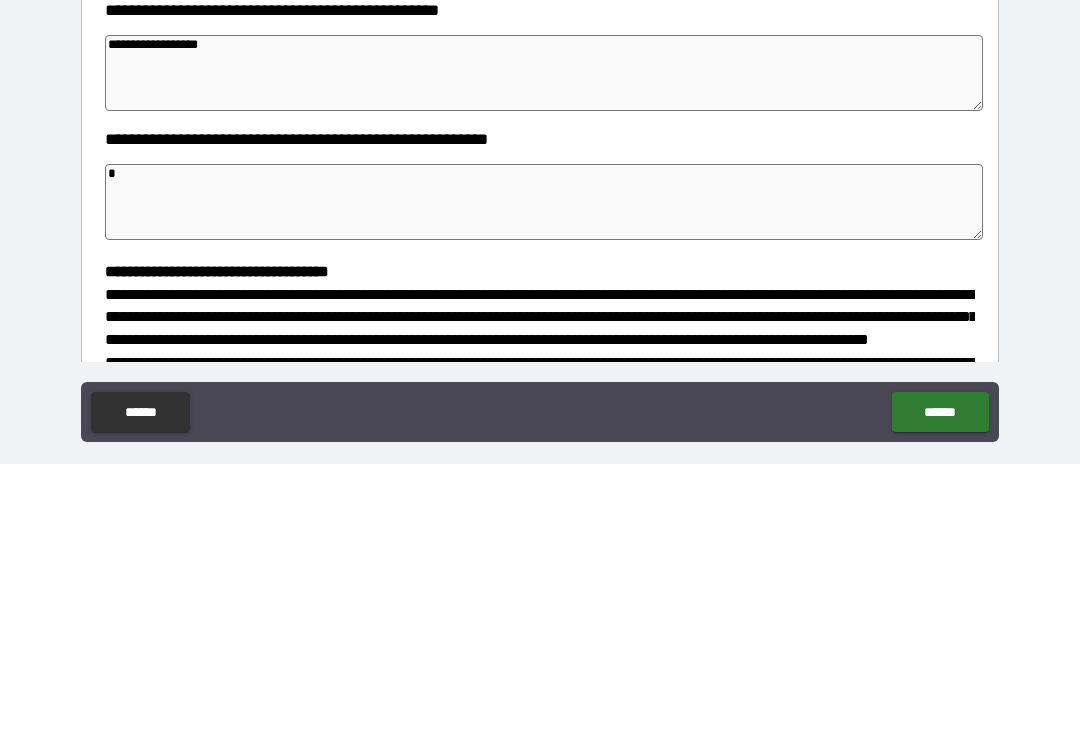 type on "*" 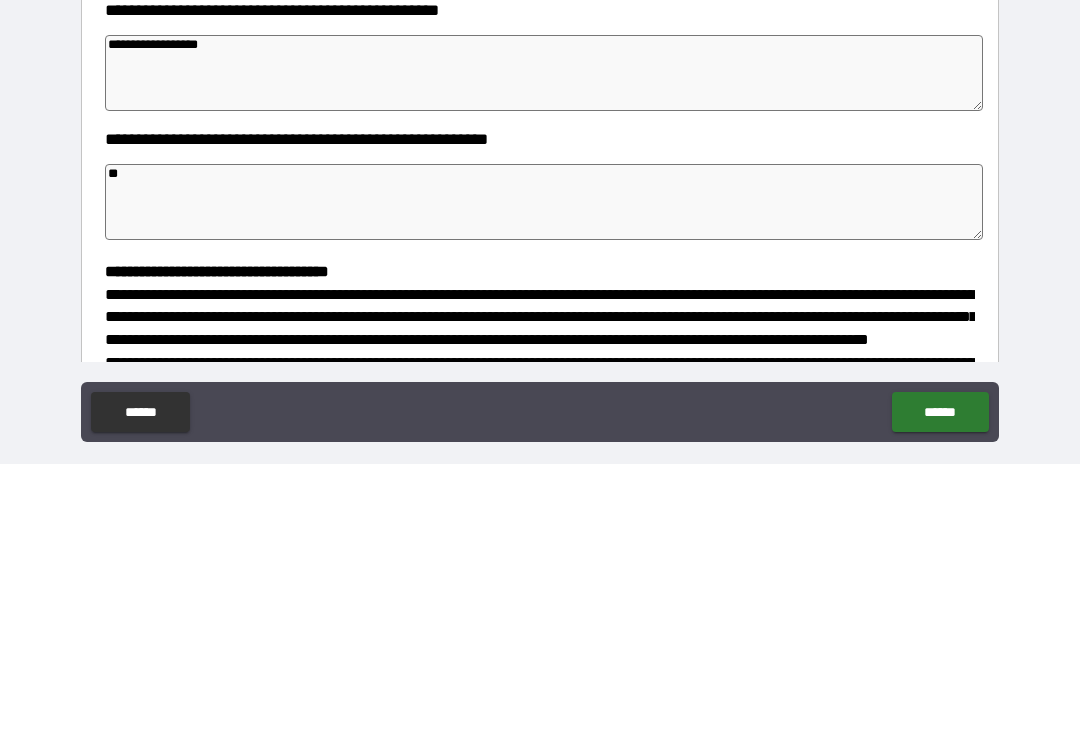 type on "*" 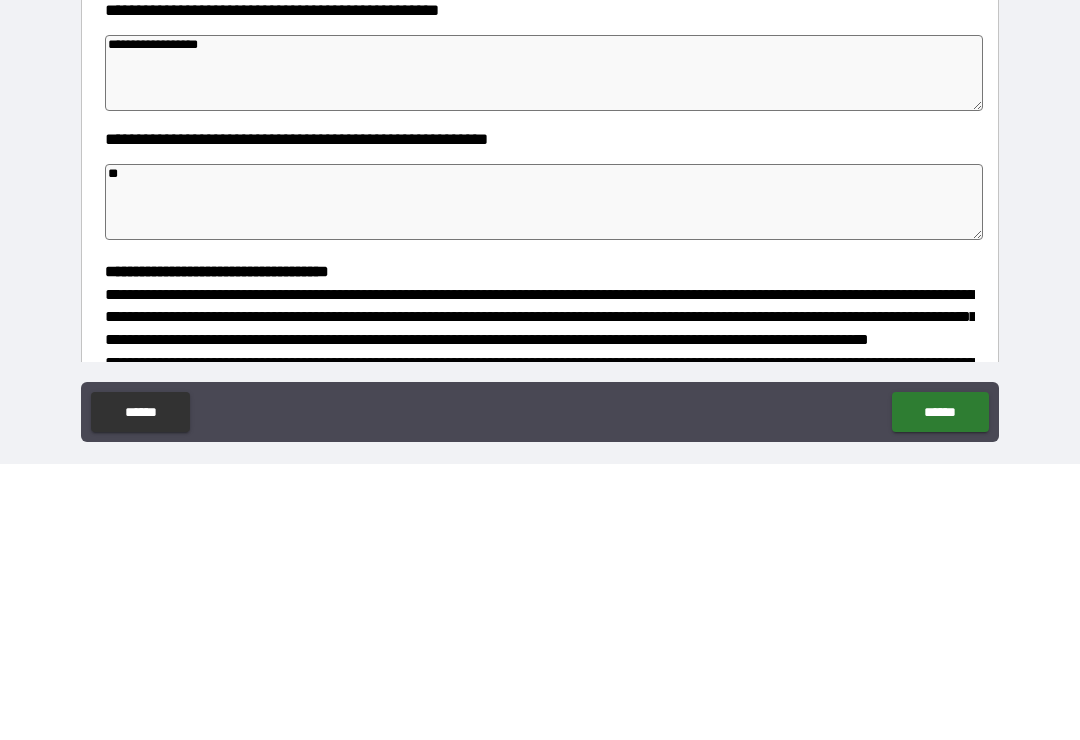 type on "*" 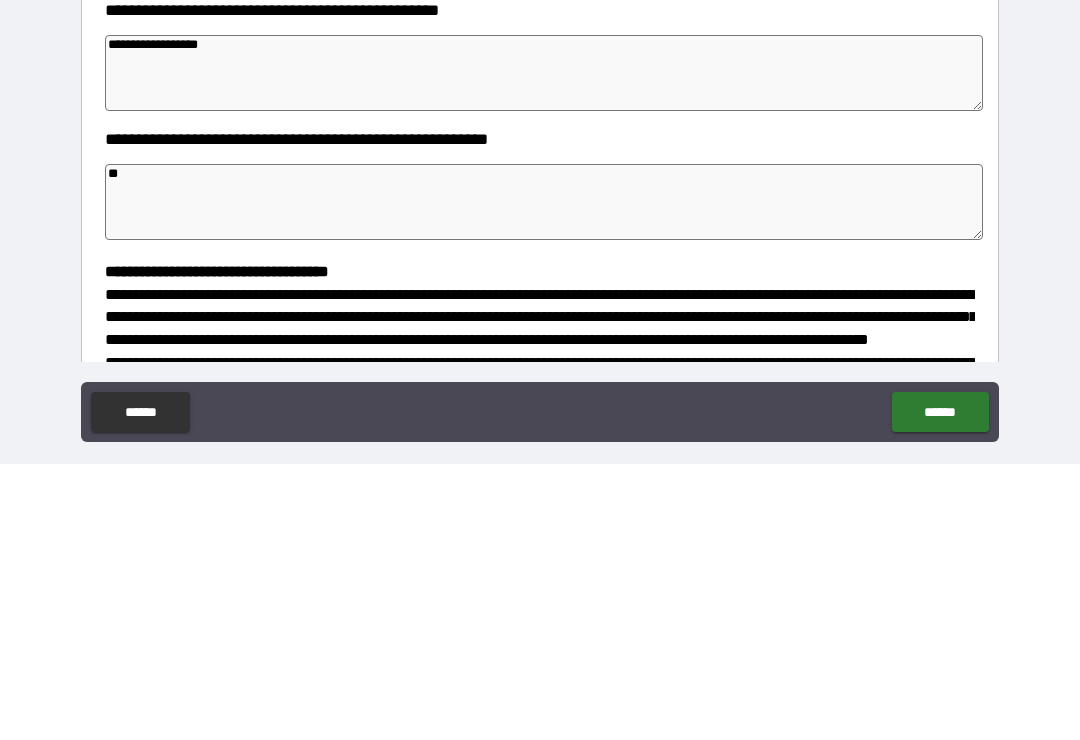 type on "*" 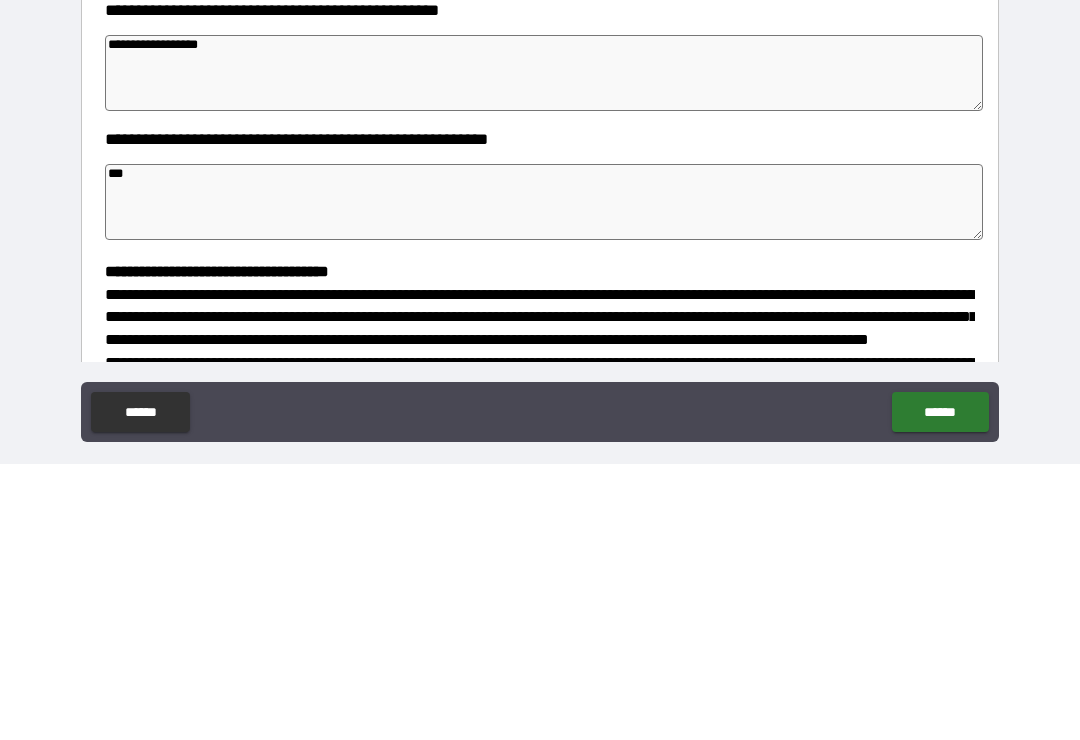 type on "*" 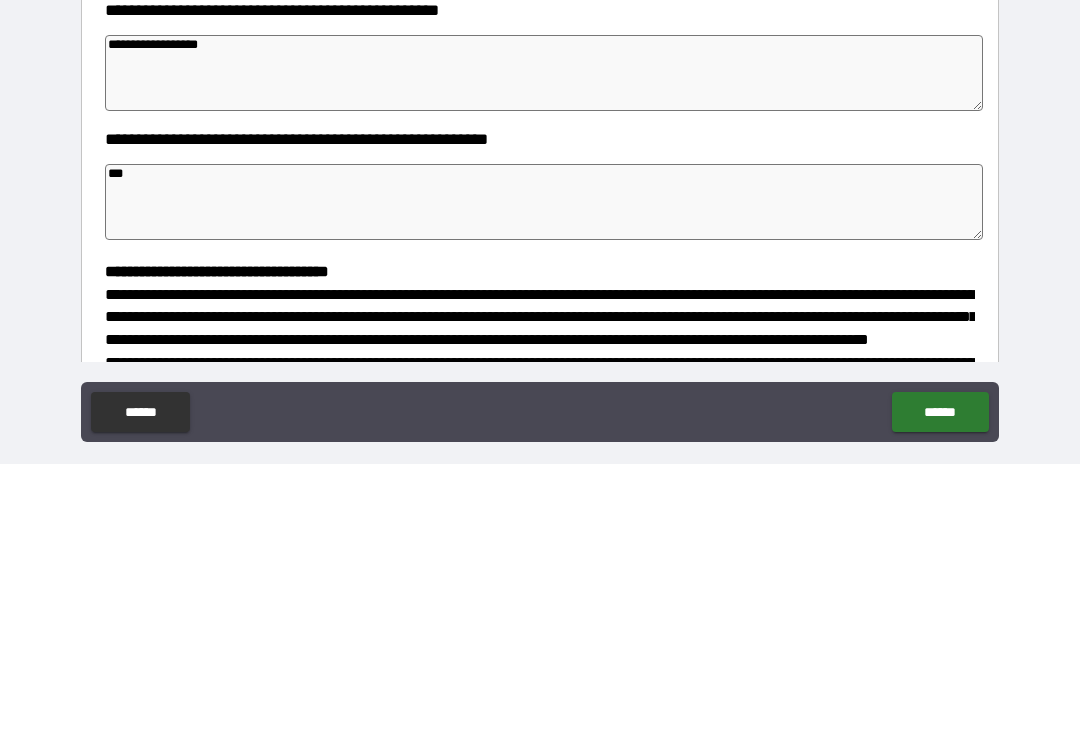type on "****" 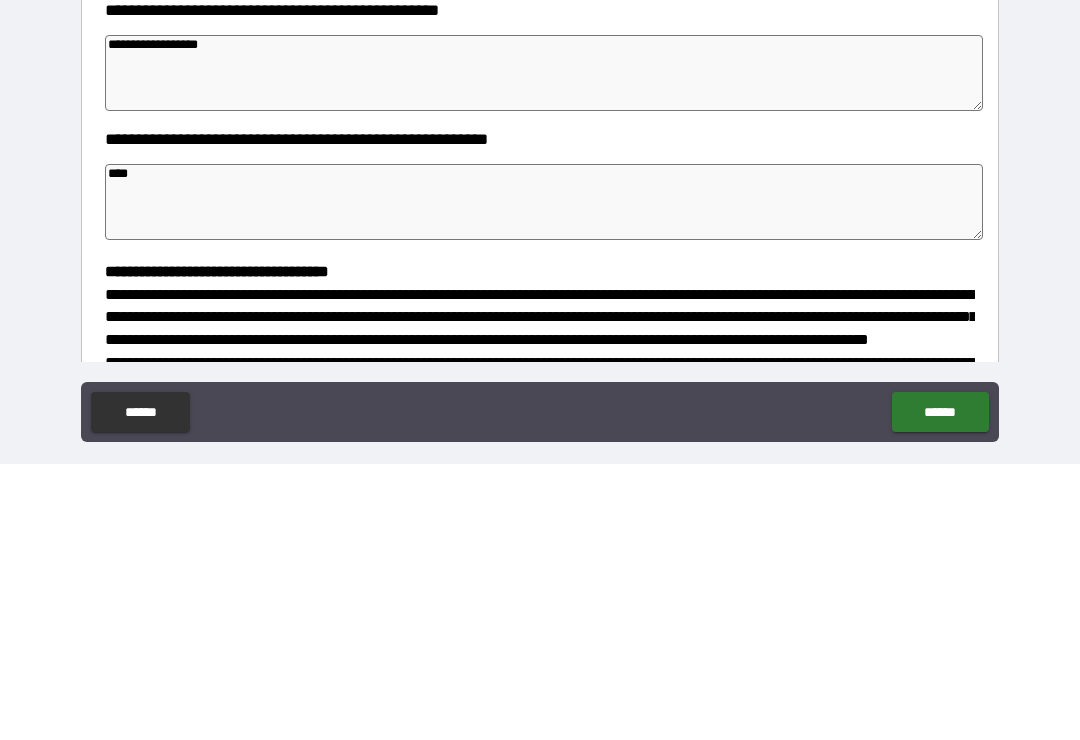 type on "*" 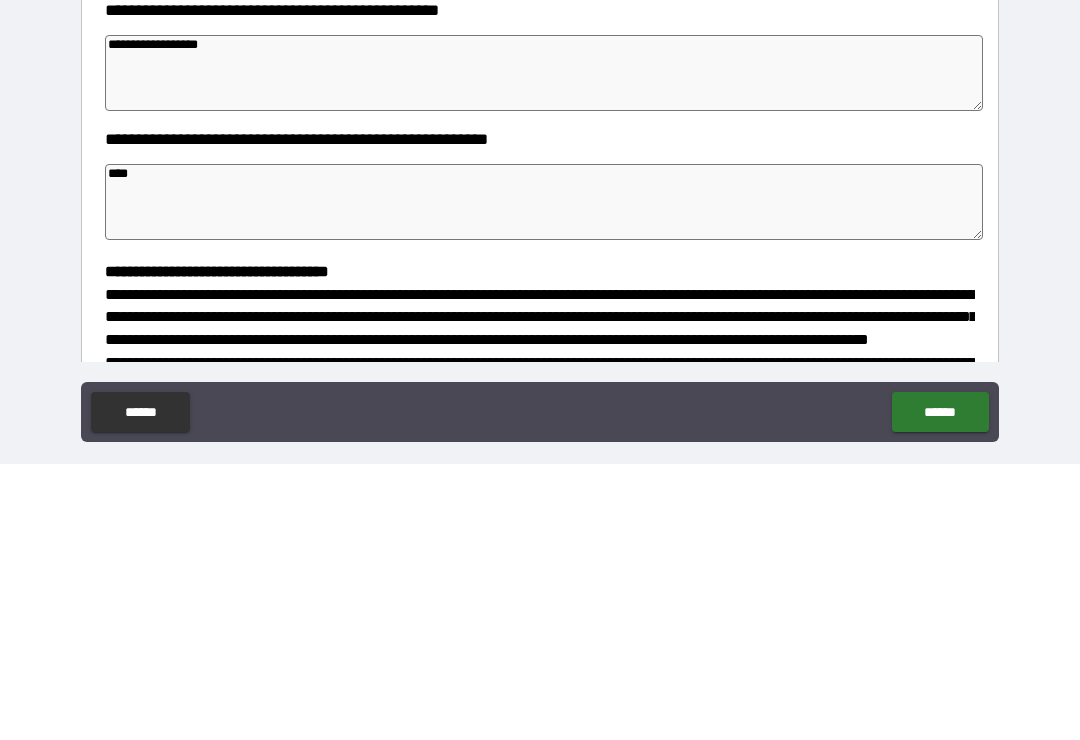 type on "*" 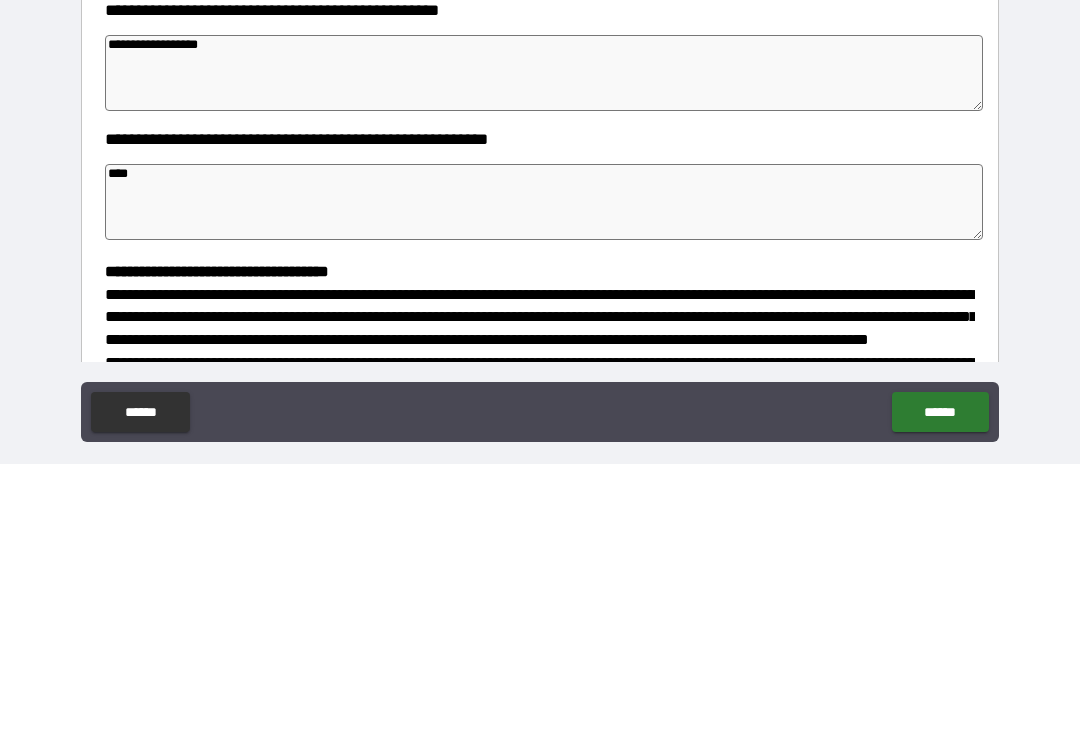type on "*" 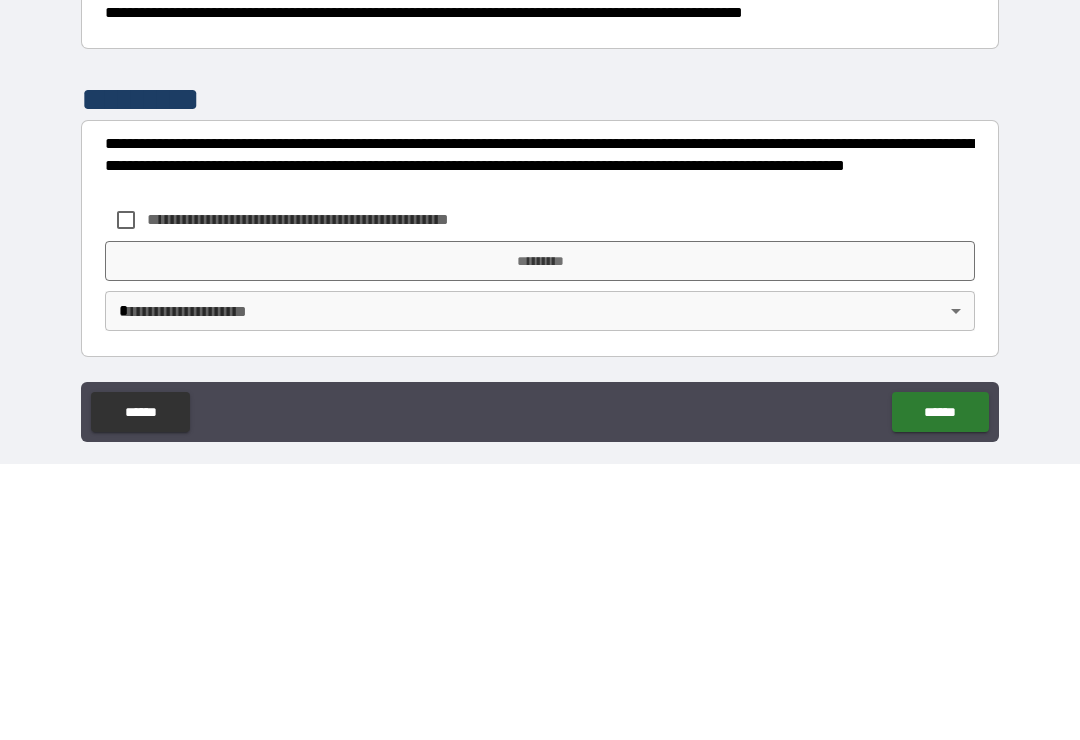scroll, scrollTop: 526, scrollLeft: 0, axis: vertical 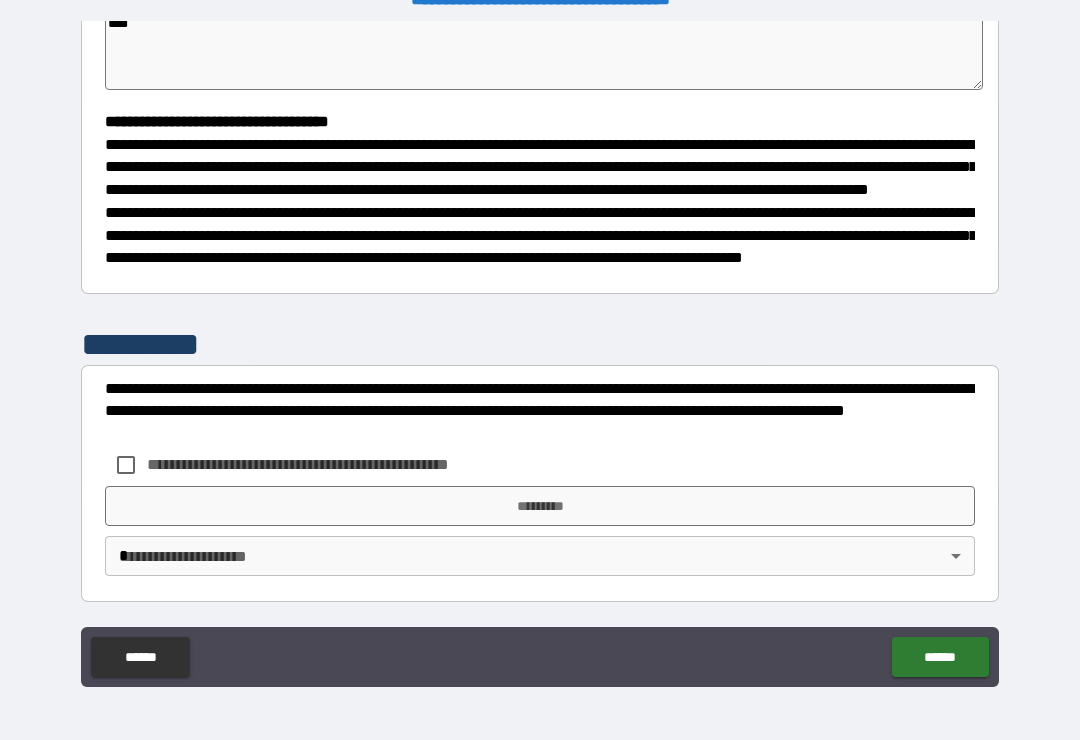 type on "*" 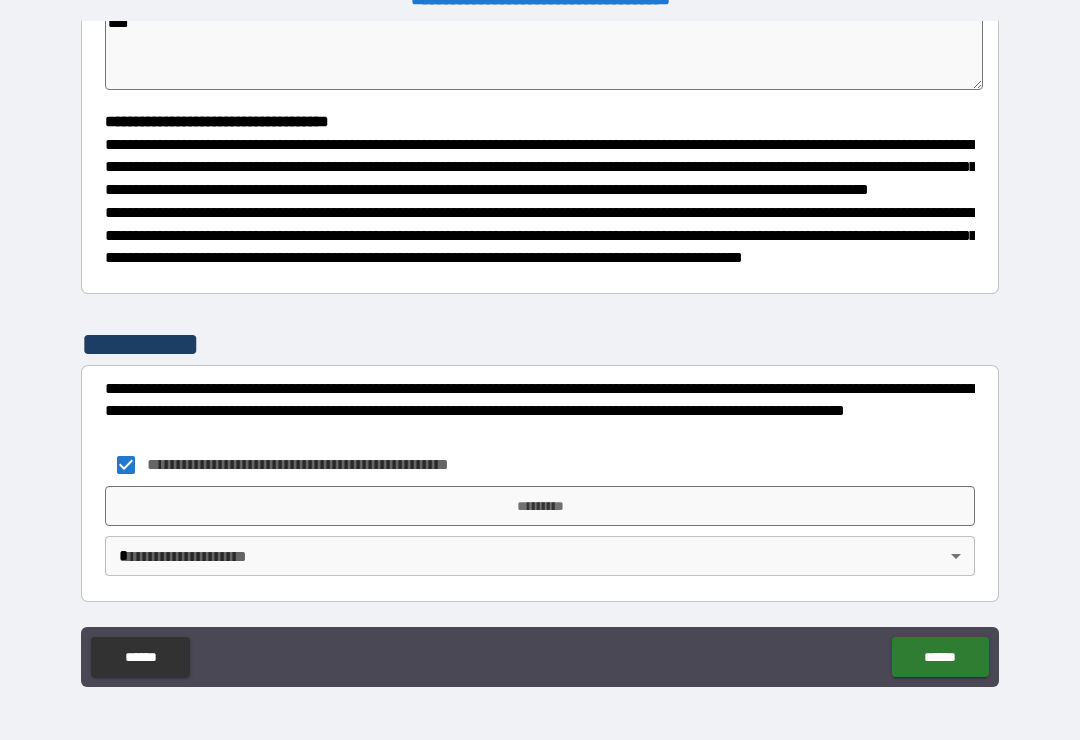 type on "*" 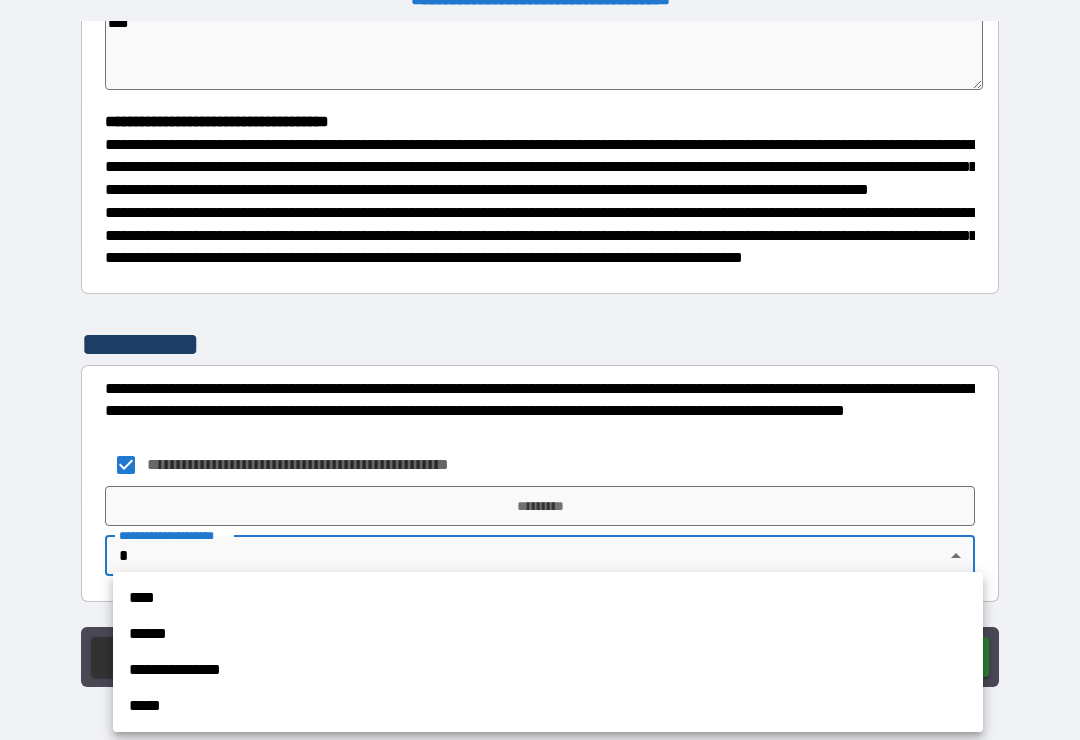click on "******" at bounding box center (548, 634) 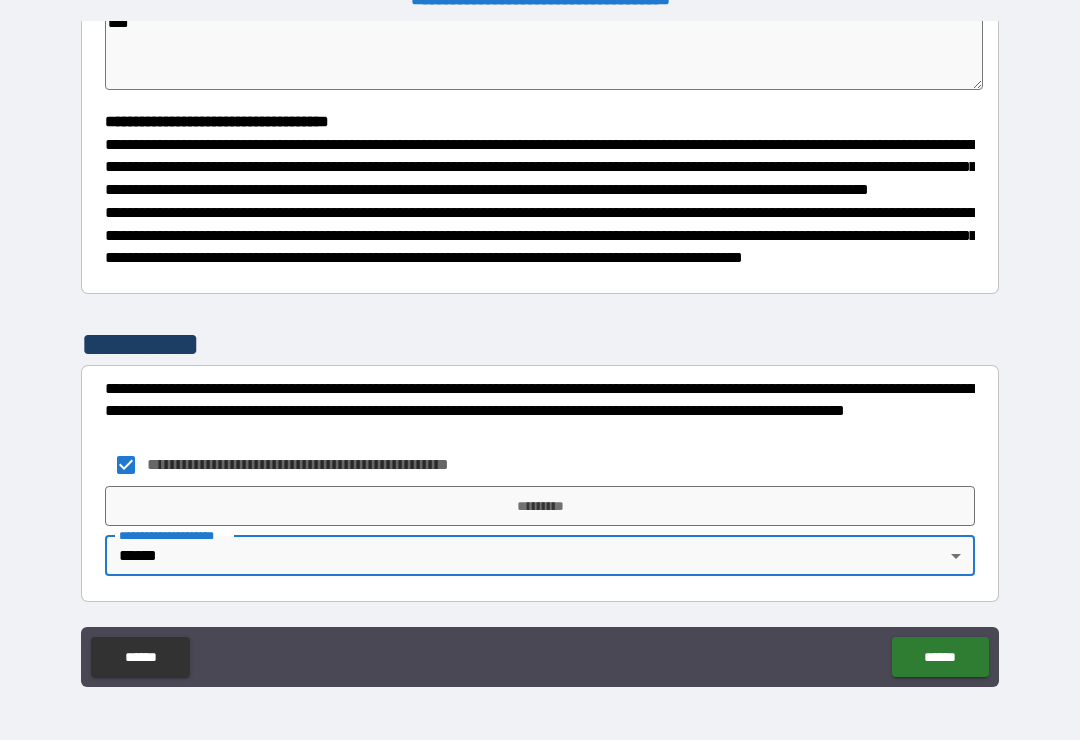 type on "*" 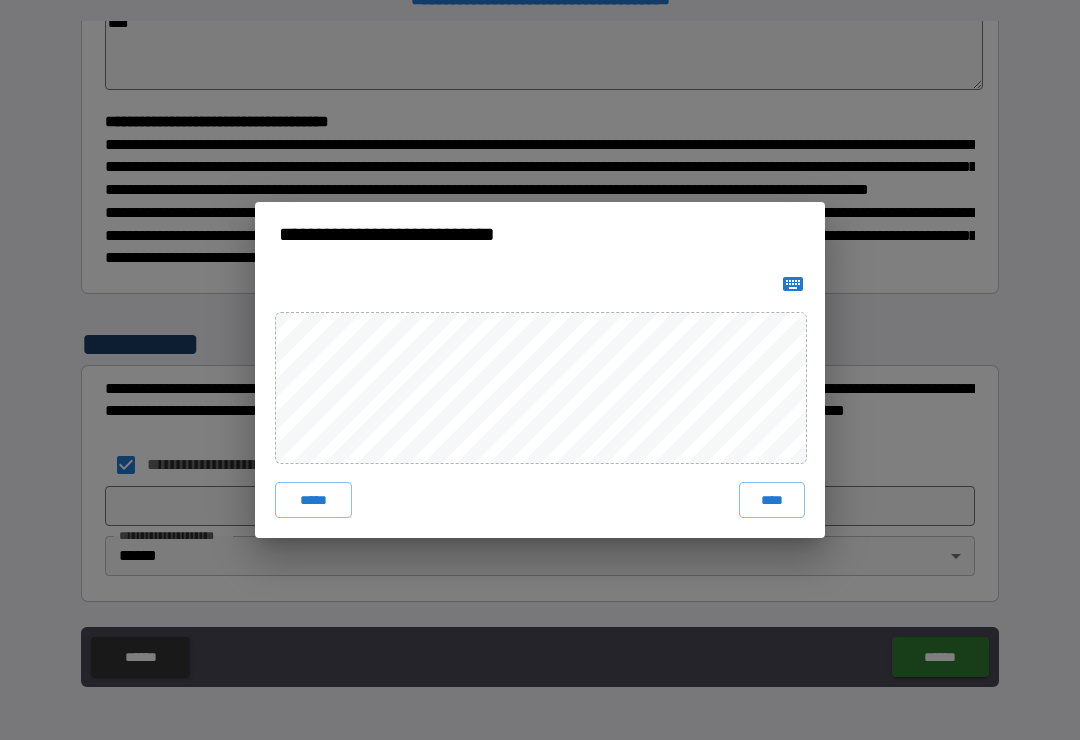 click on "****" at bounding box center [772, 500] 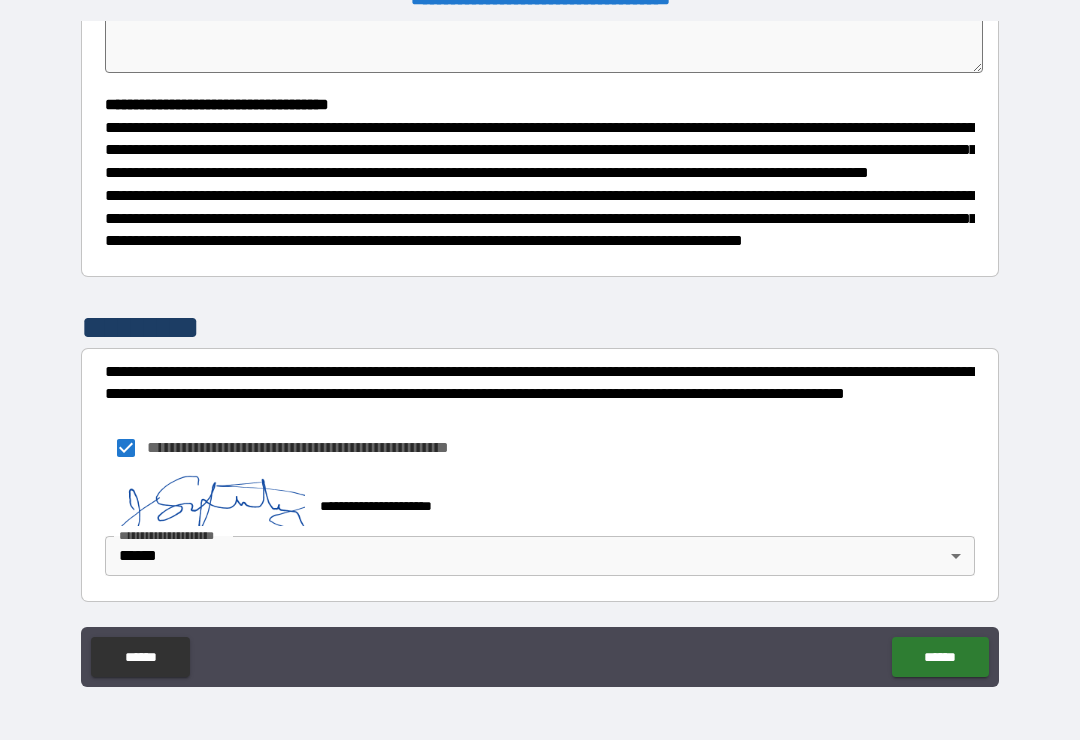 type on "*" 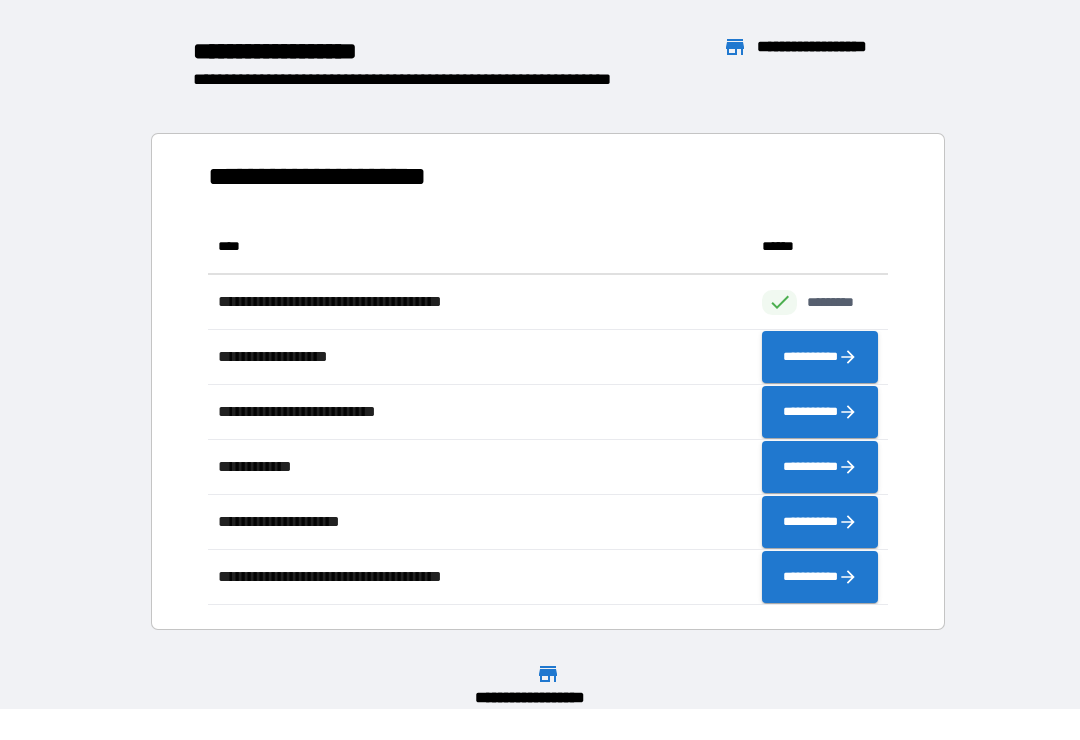 scroll, scrollTop: 1, scrollLeft: 1, axis: both 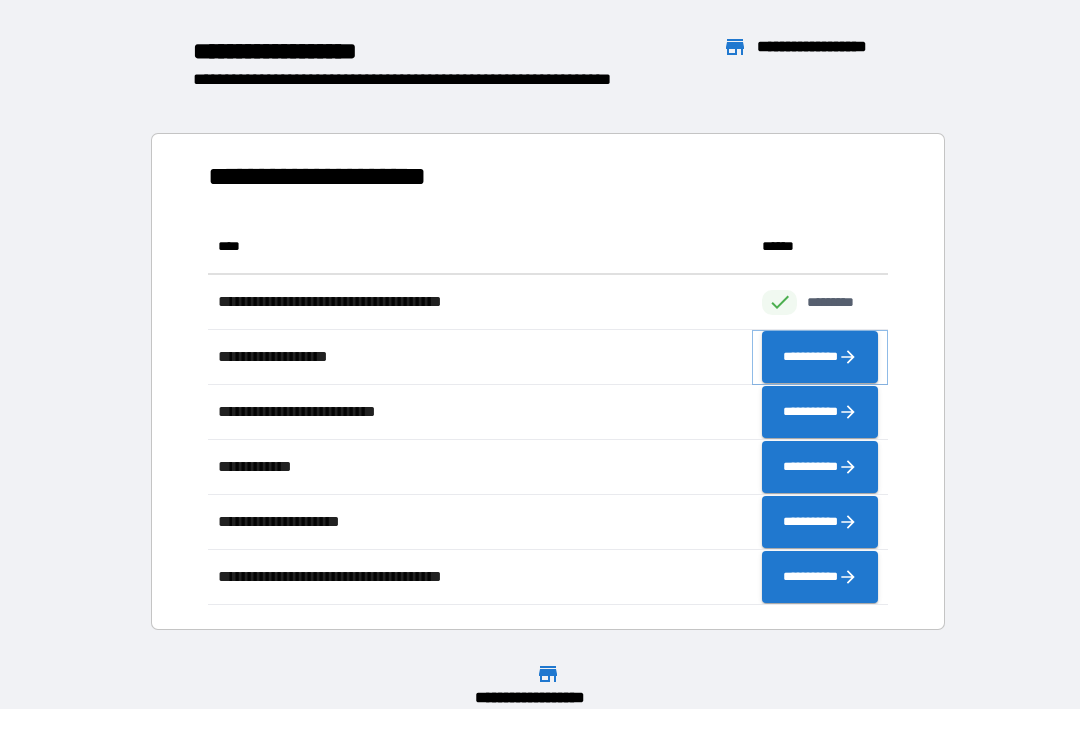 click 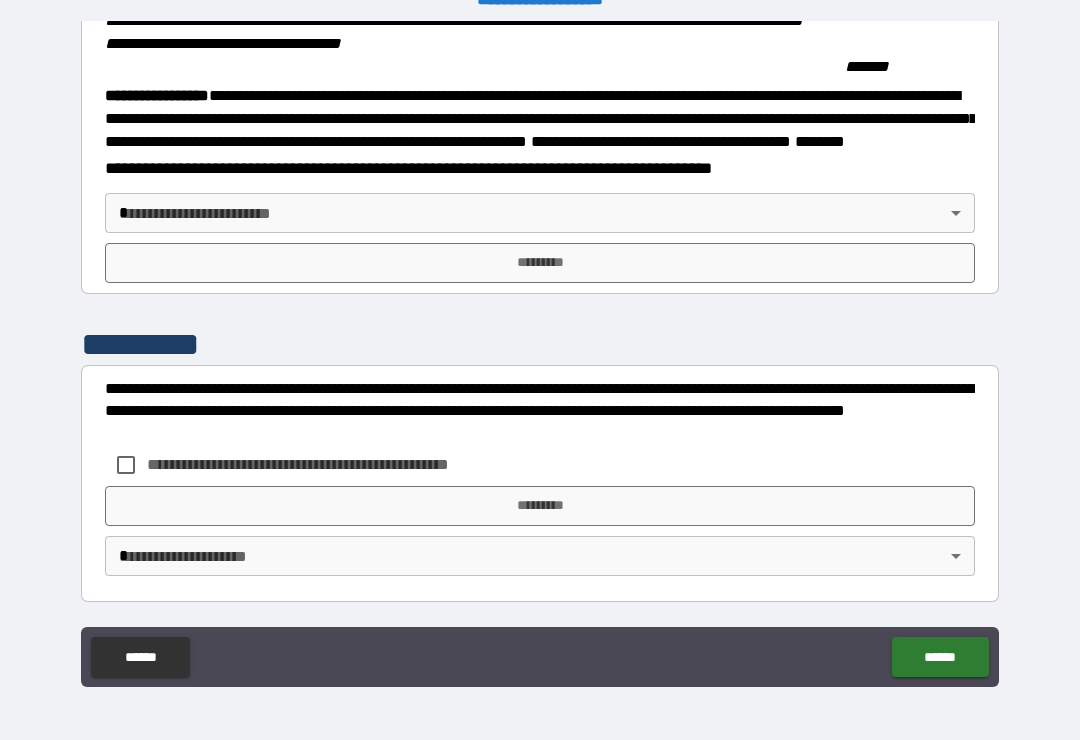 scroll, scrollTop: 2215, scrollLeft: 0, axis: vertical 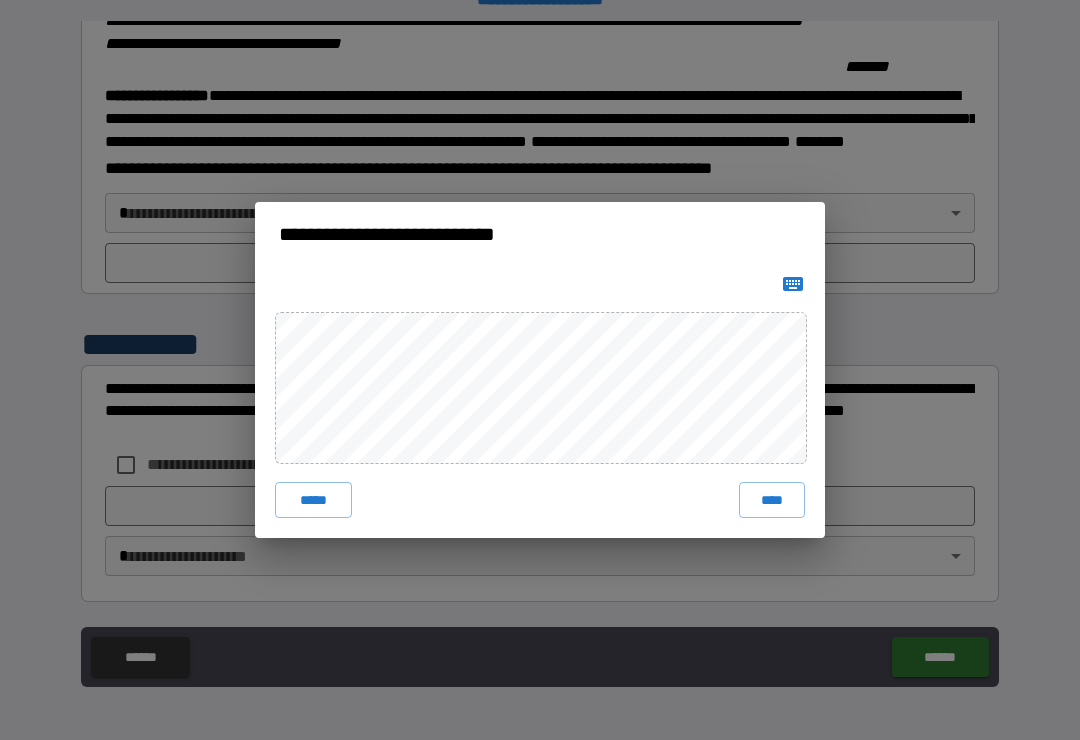 click on "****" at bounding box center (772, 500) 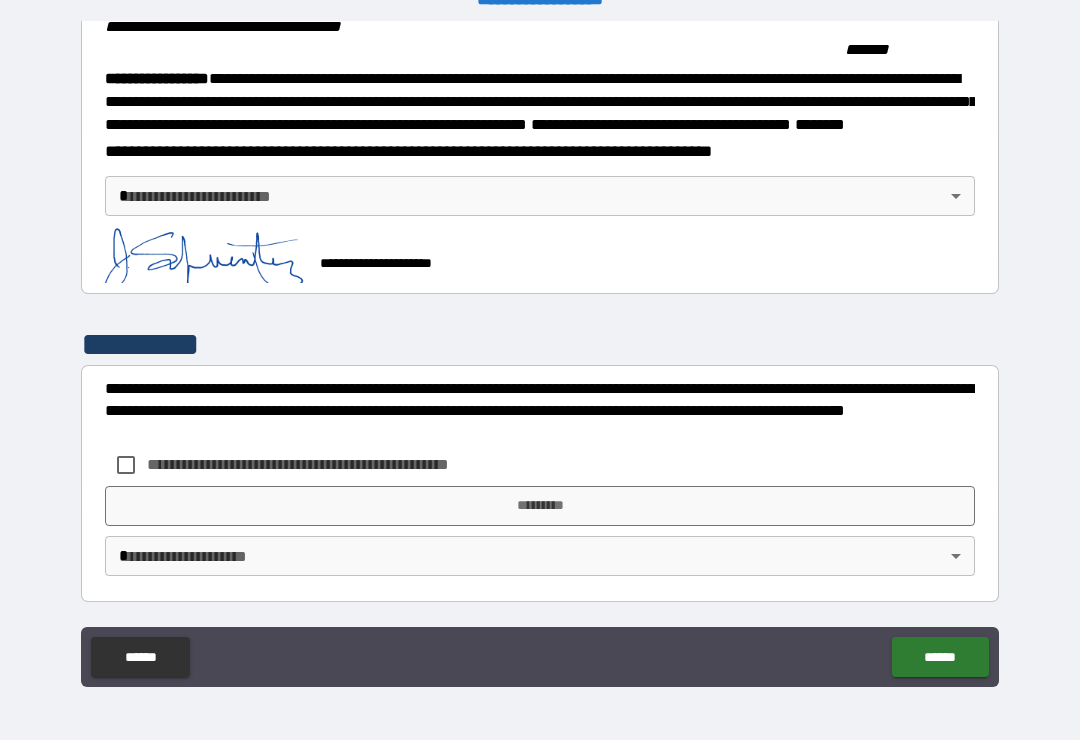 click on "******" at bounding box center [940, 657] 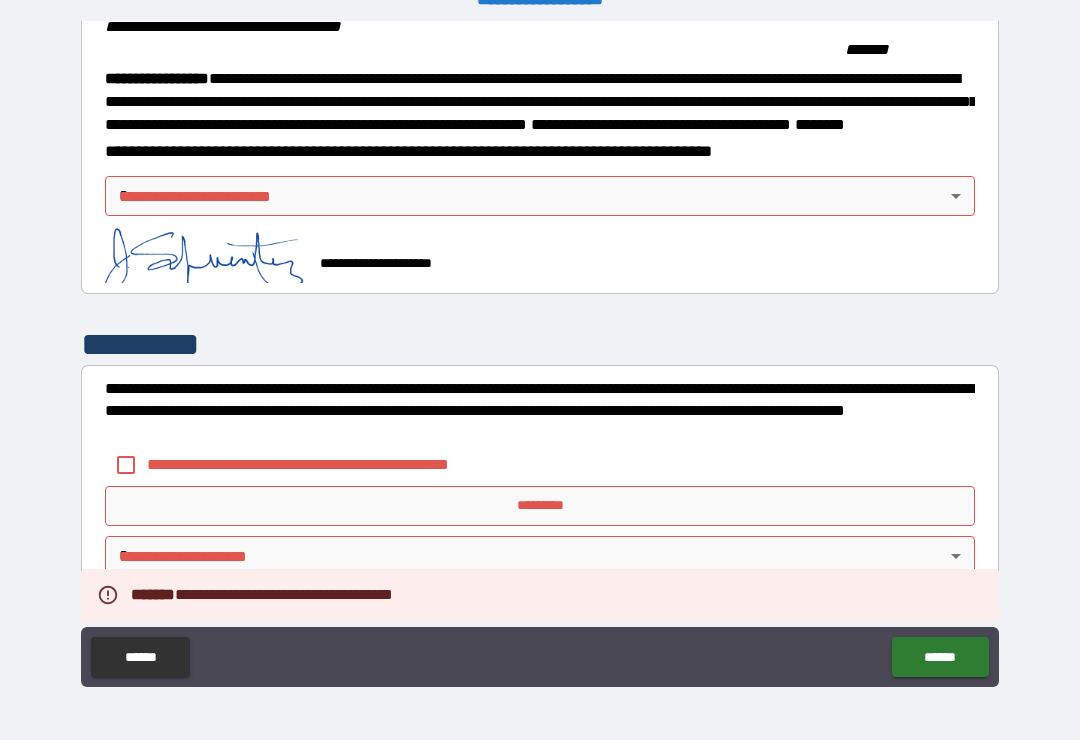 scroll, scrollTop: 2232, scrollLeft: 0, axis: vertical 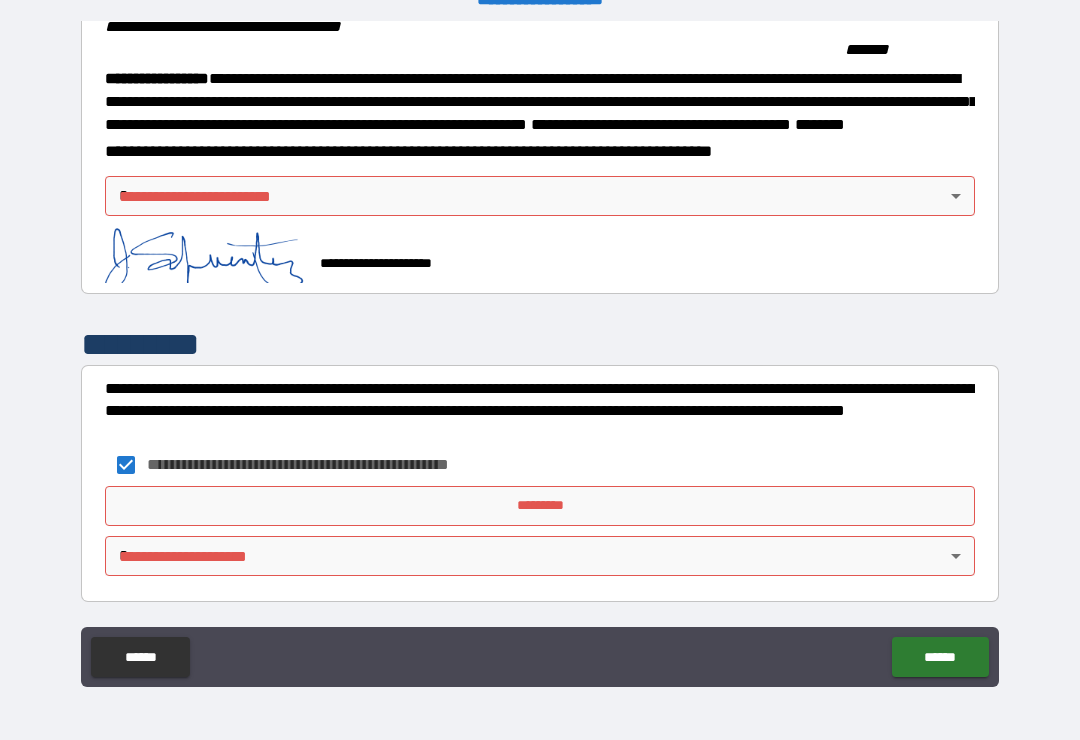 click on "******" at bounding box center [940, 657] 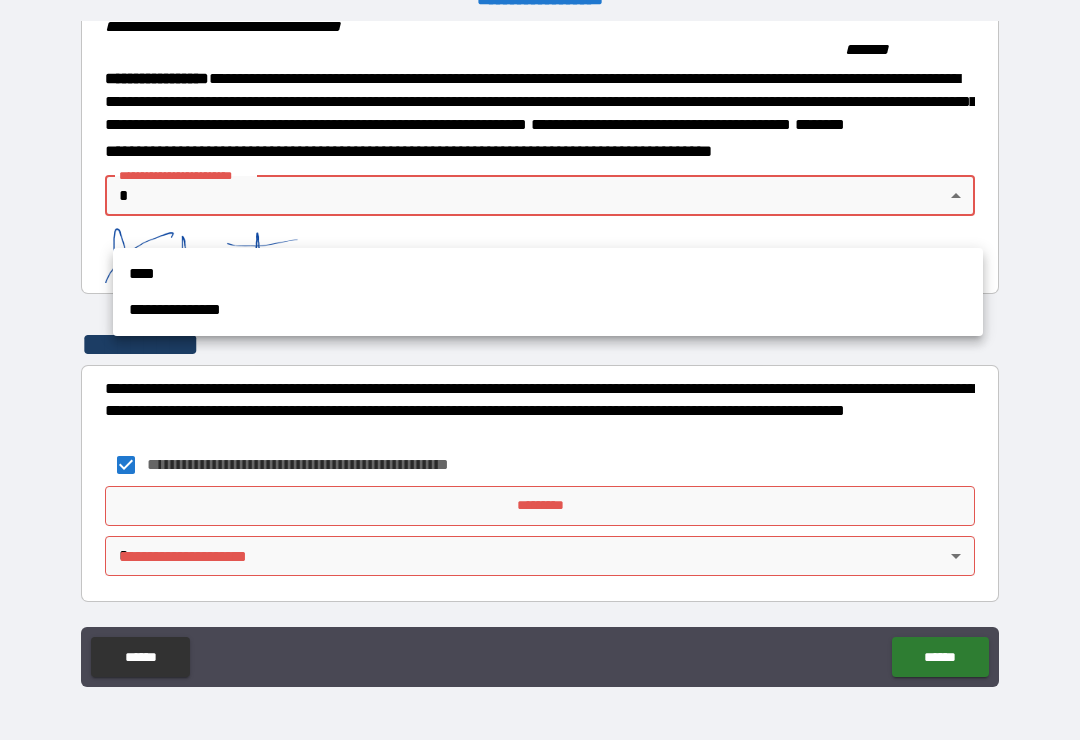 click on "****" at bounding box center [548, 274] 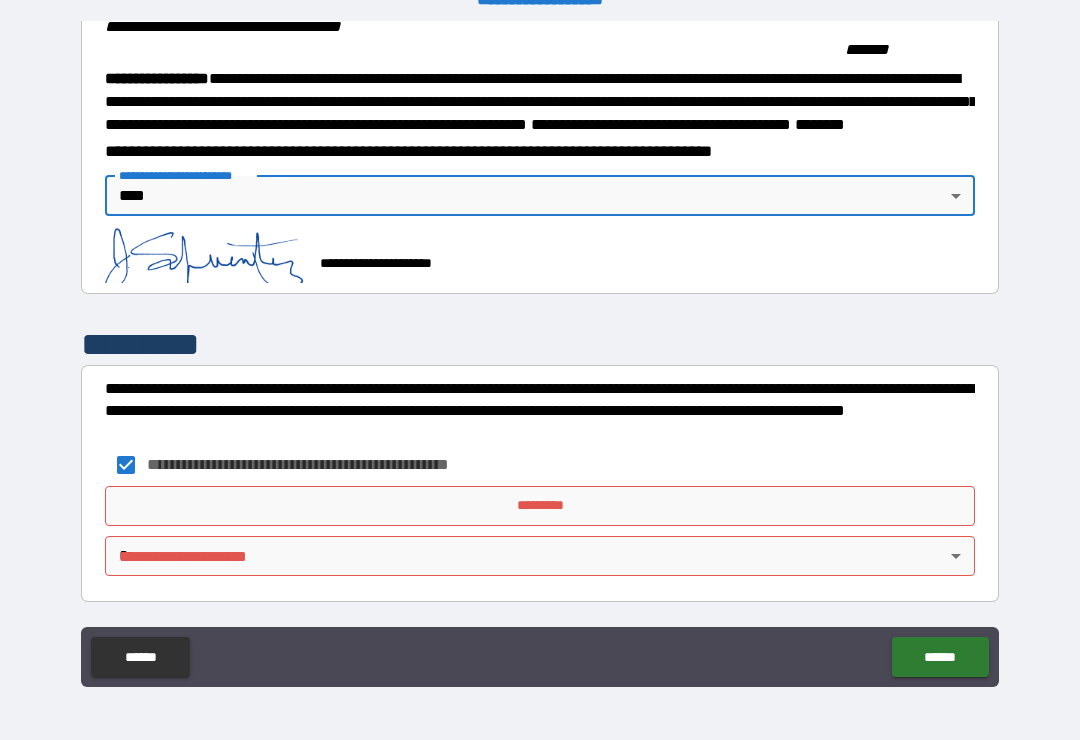 scroll, scrollTop: 2232, scrollLeft: 0, axis: vertical 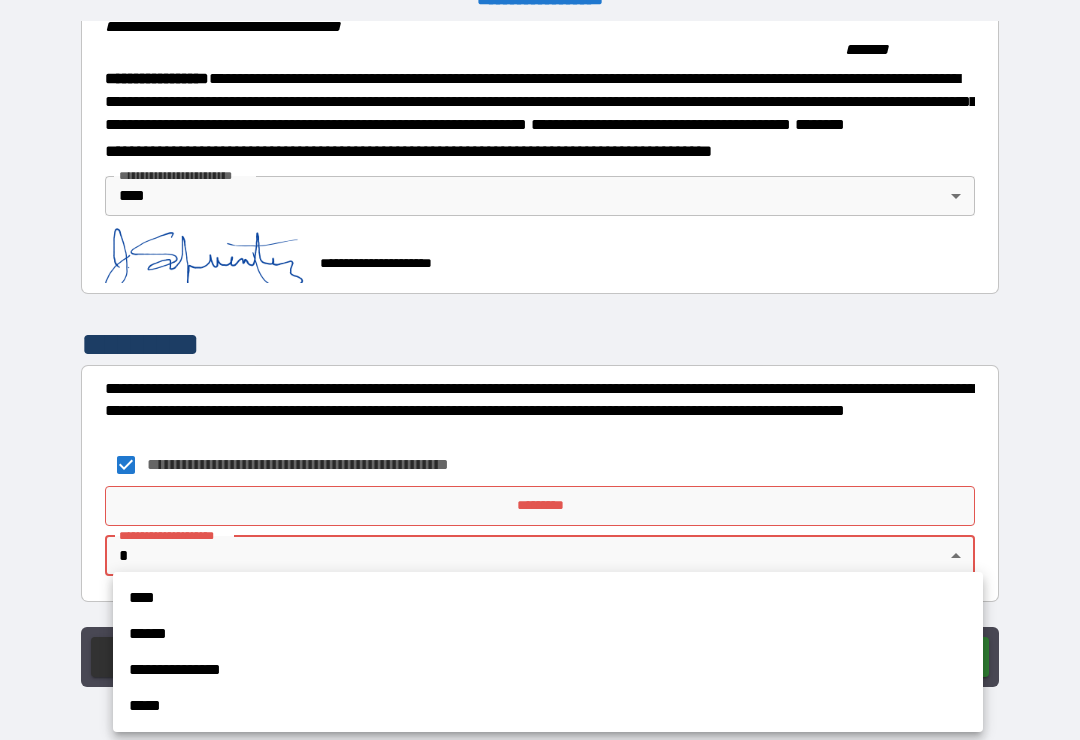 click on "****" at bounding box center [548, 598] 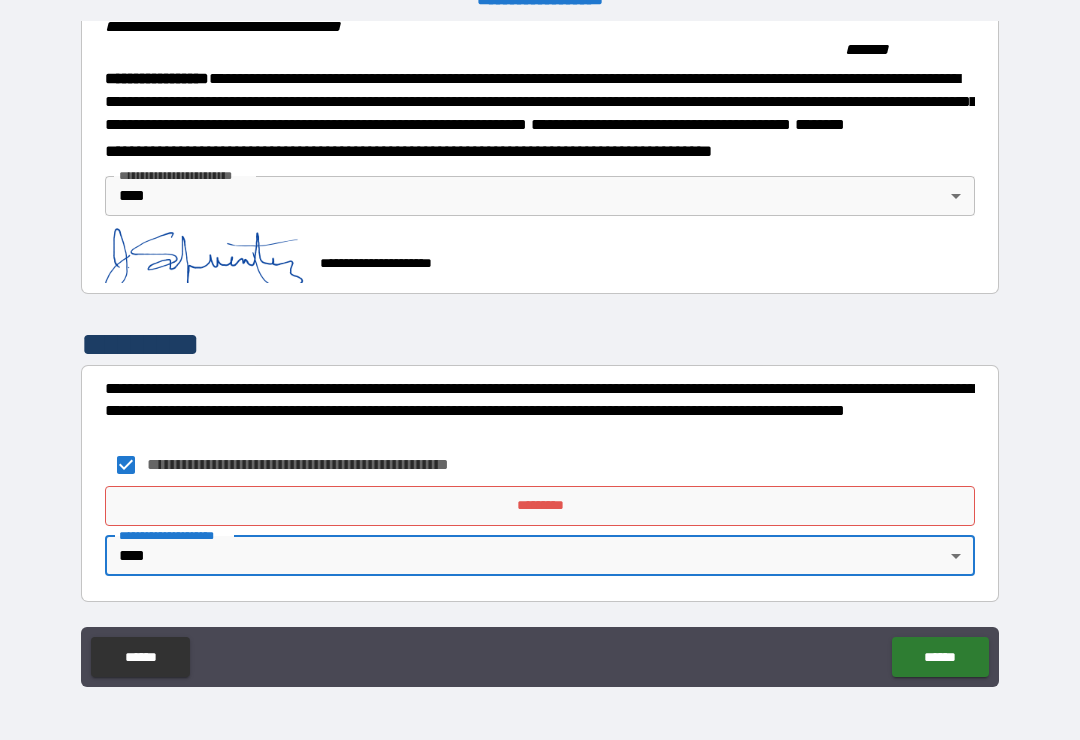 click on "******" at bounding box center (940, 657) 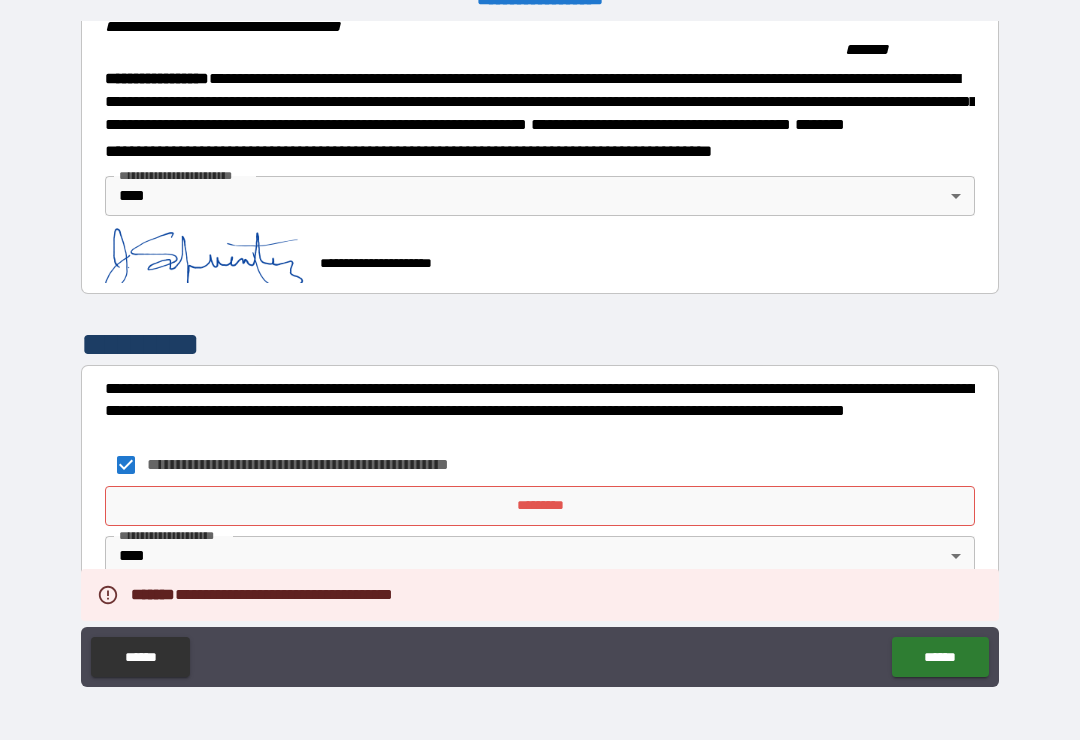 scroll, scrollTop: 2232, scrollLeft: 0, axis: vertical 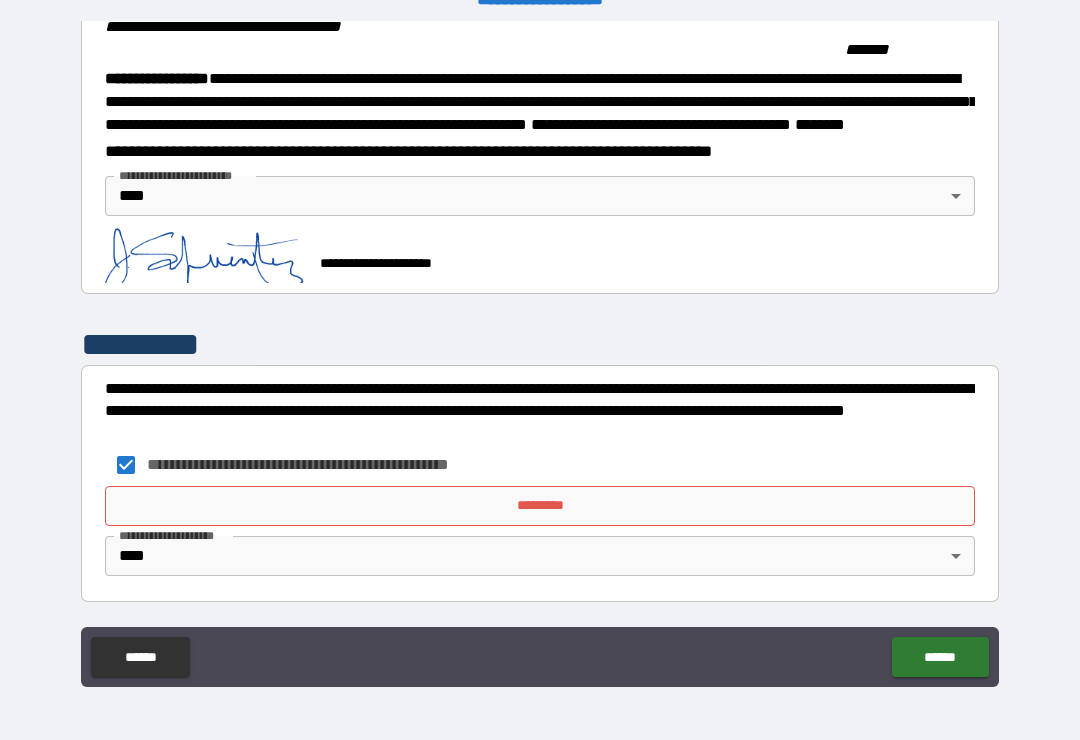 click on "*********" at bounding box center [540, 506] 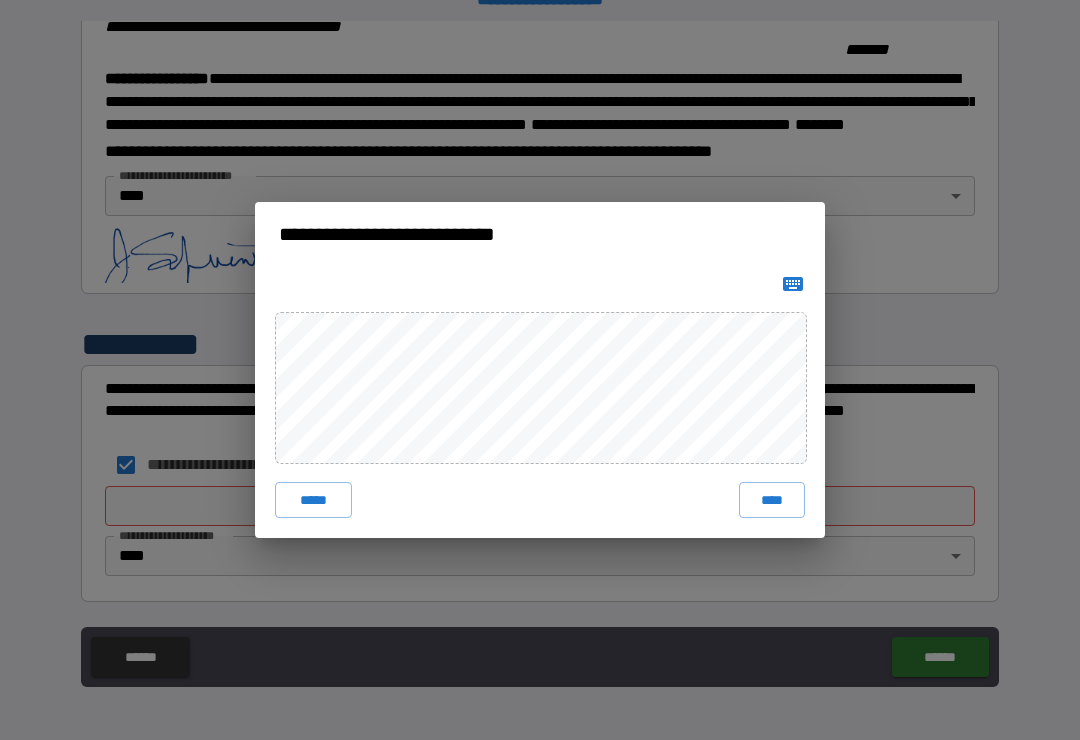 click on "****" at bounding box center (772, 500) 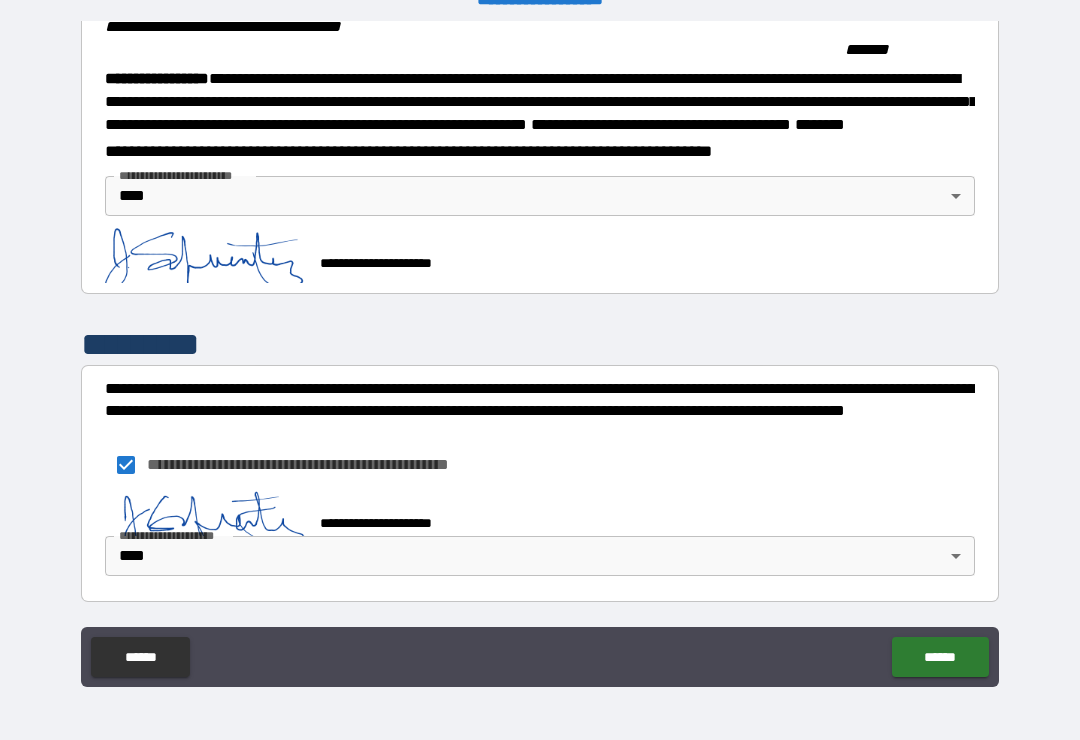 scroll, scrollTop: 2222, scrollLeft: 0, axis: vertical 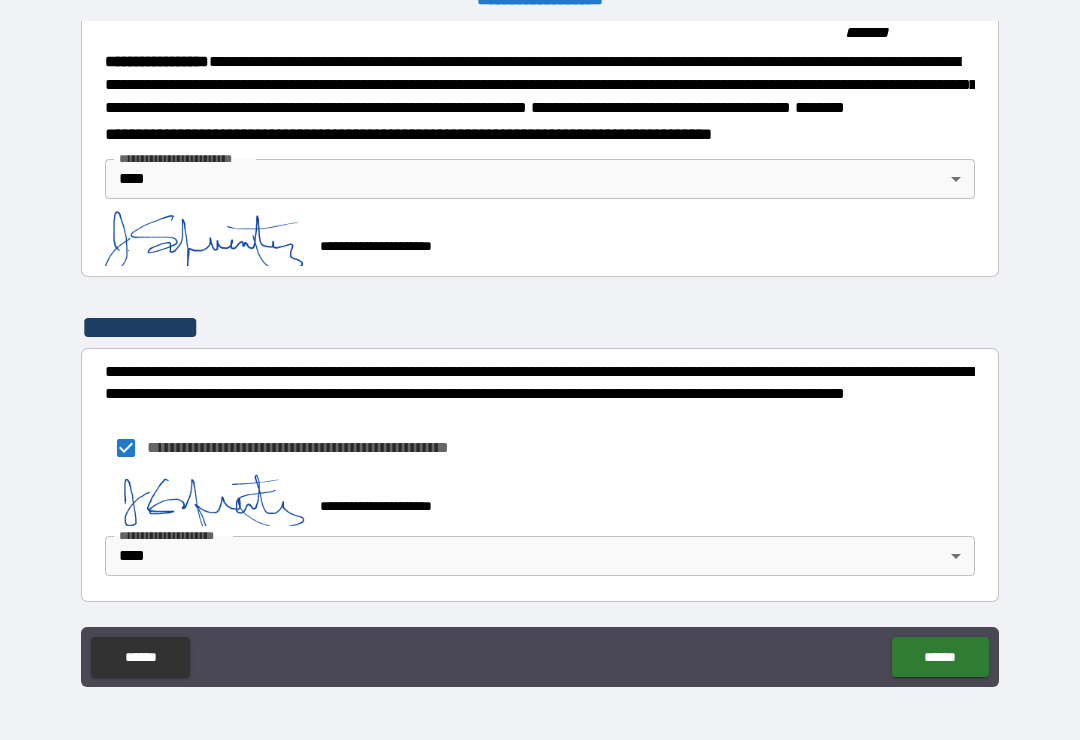 click on "******" at bounding box center (940, 657) 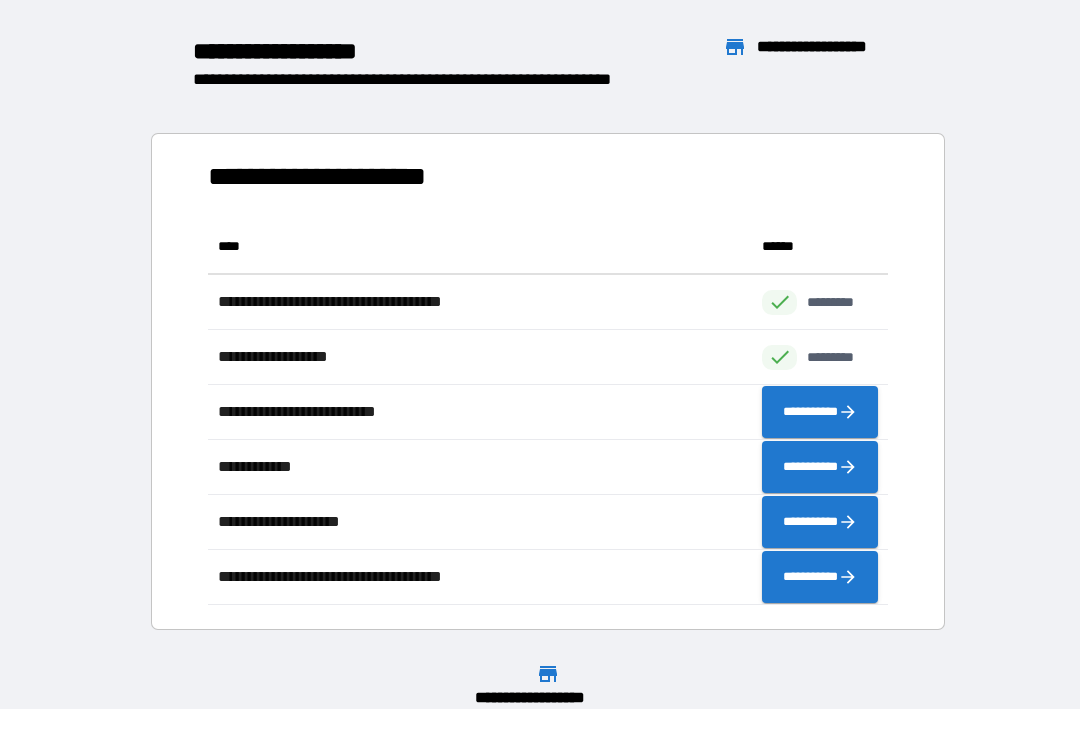 scroll, scrollTop: 386, scrollLeft: 680, axis: both 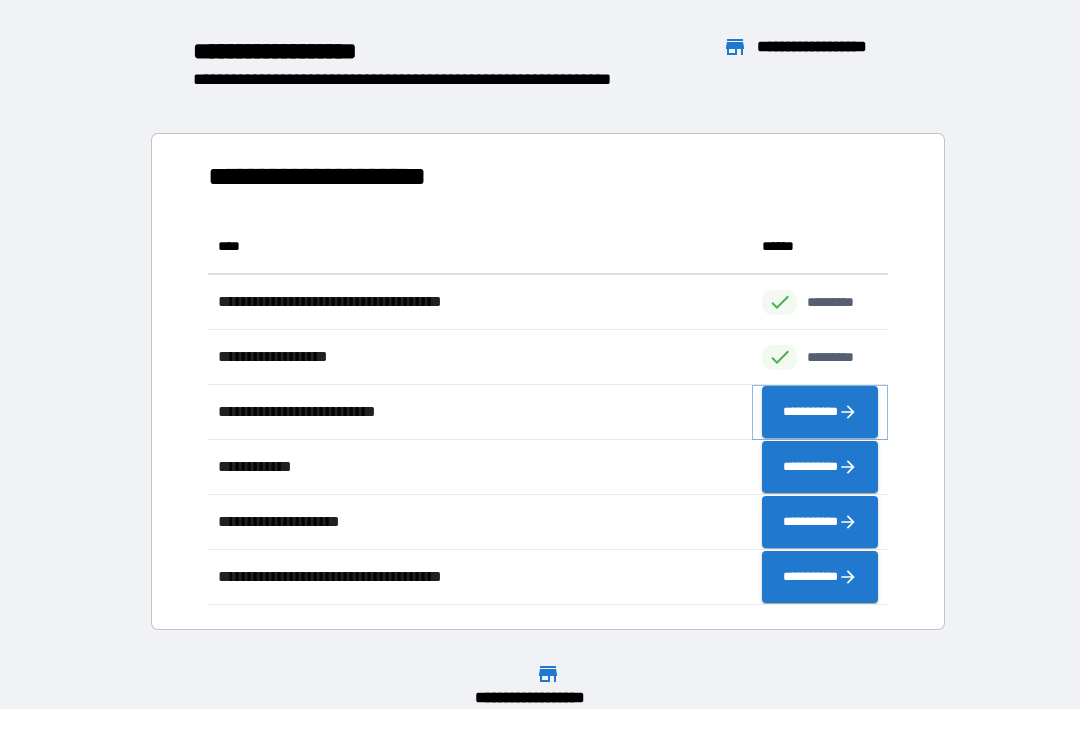 click 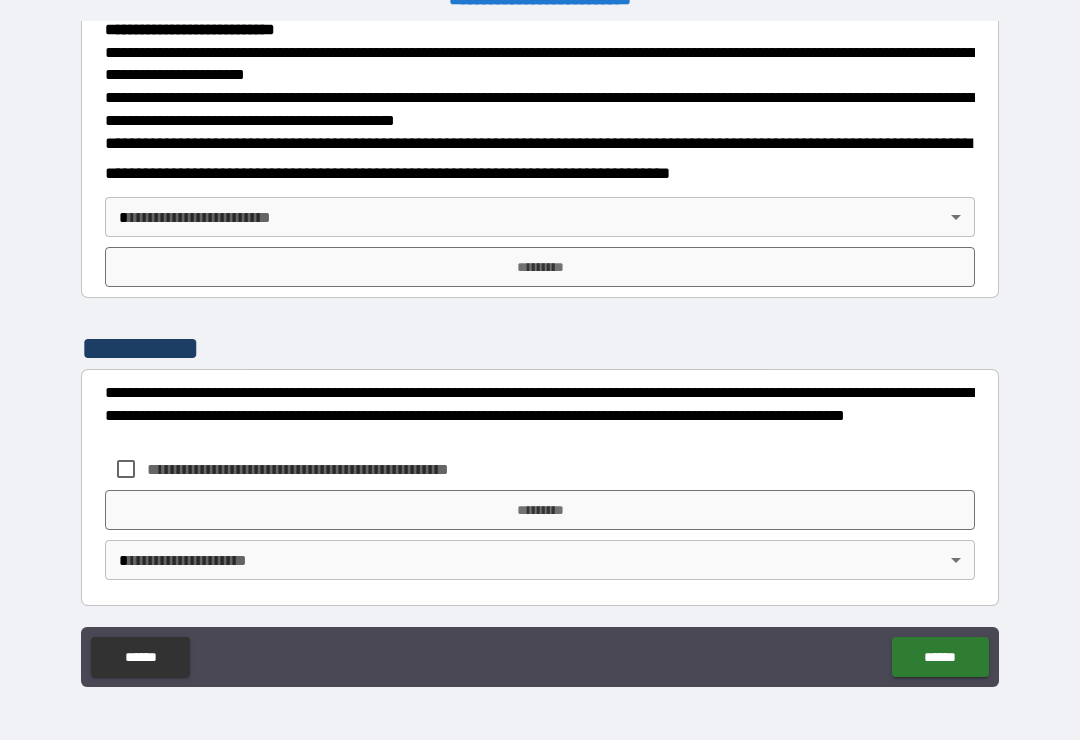 scroll, scrollTop: 721, scrollLeft: 0, axis: vertical 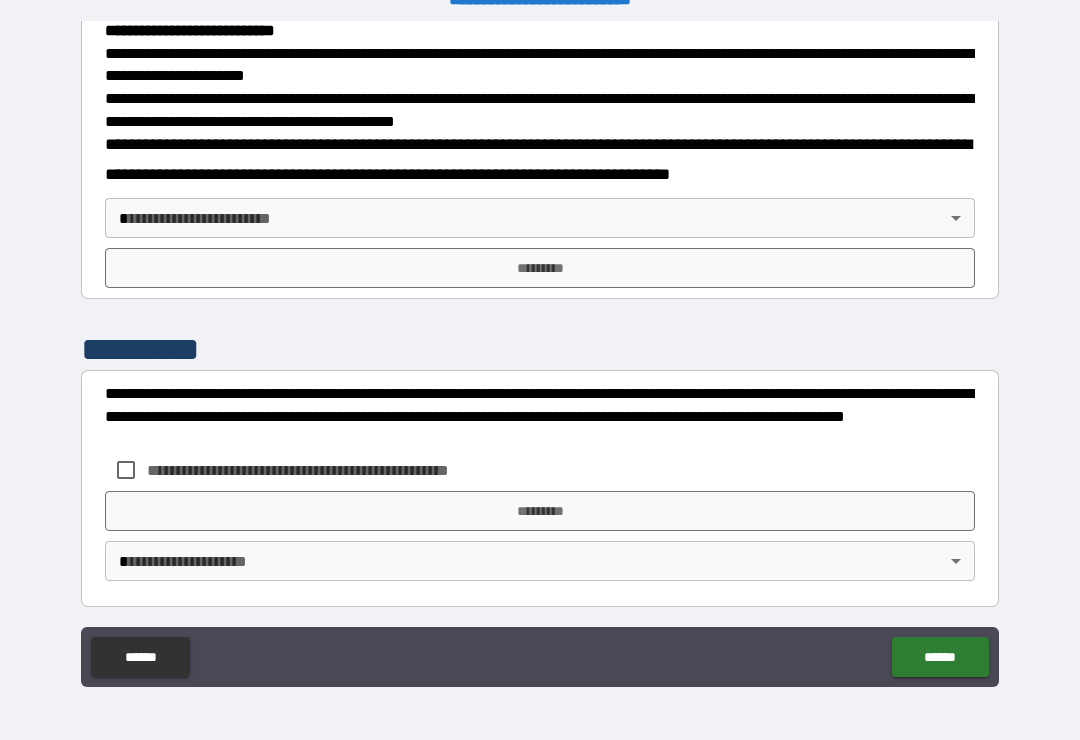 click on "**********" at bounding box center (540, 354) 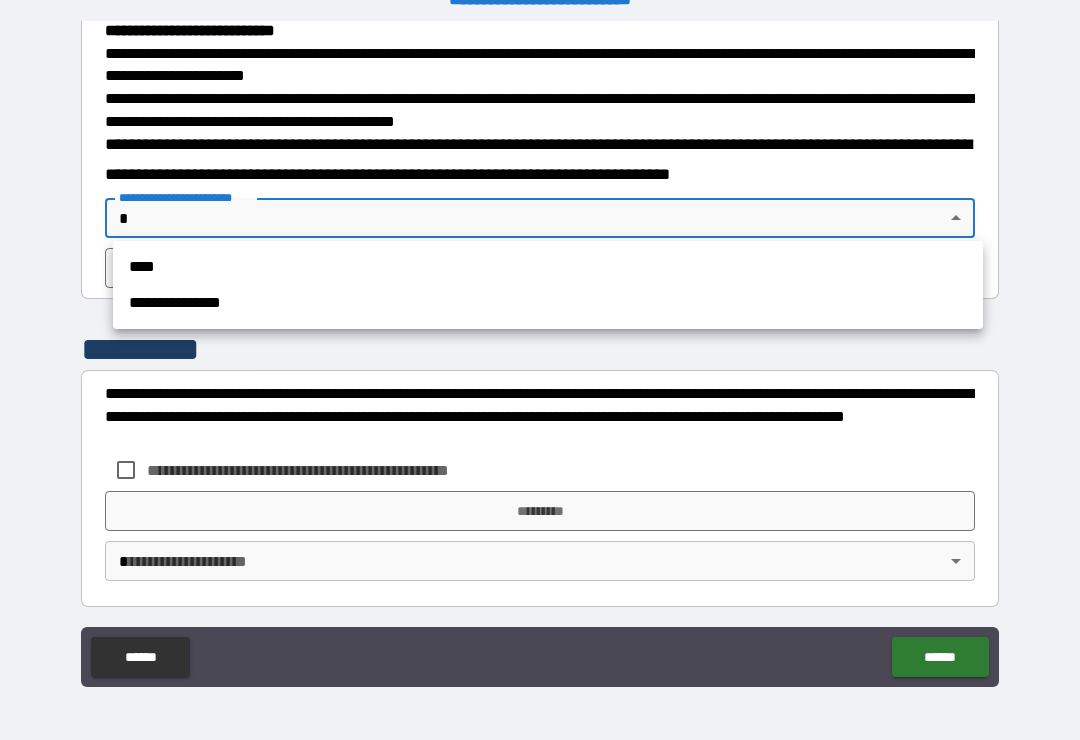 click on "****" at bounding box center [548, 267] 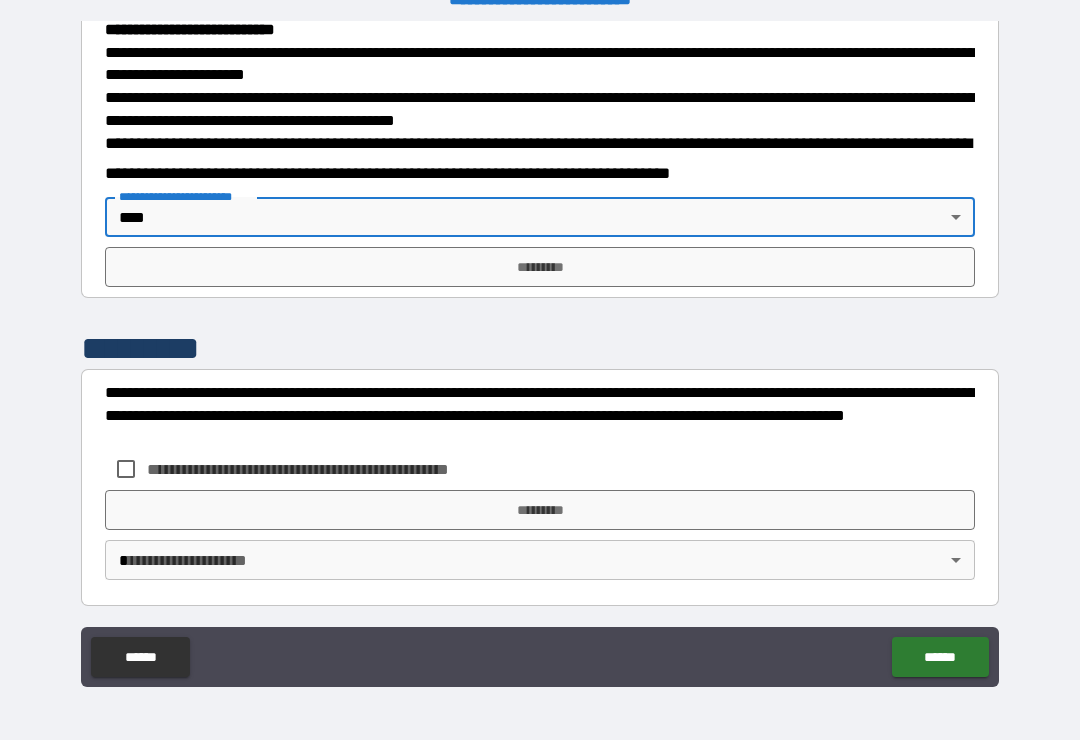 scroll, scrollTop: 721, scrollLeft: 0, axis: vertical 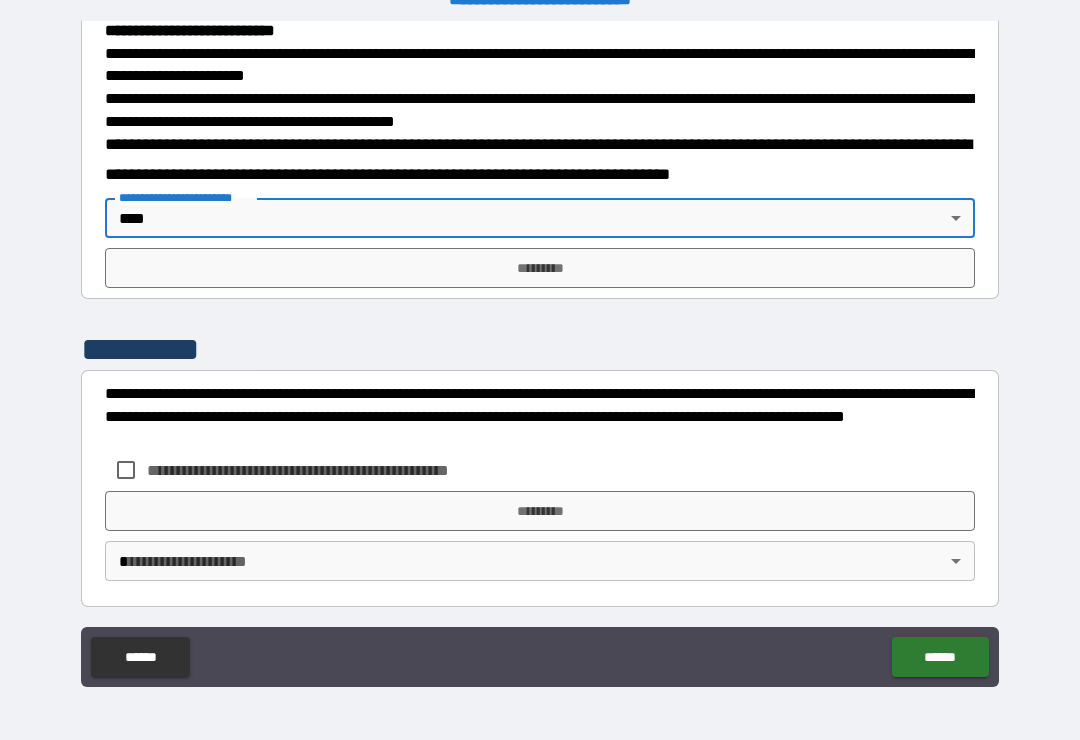 click on "*********" at bounding box center [540, 268] 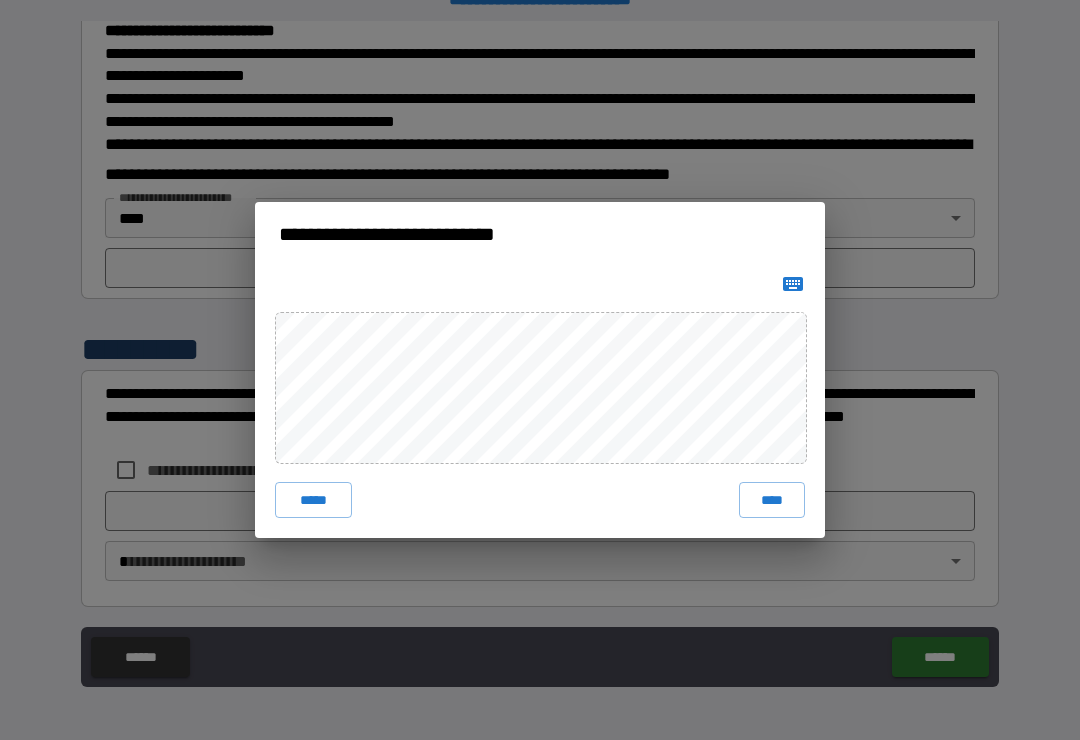 click on "****" at bounding box center [772, 500] 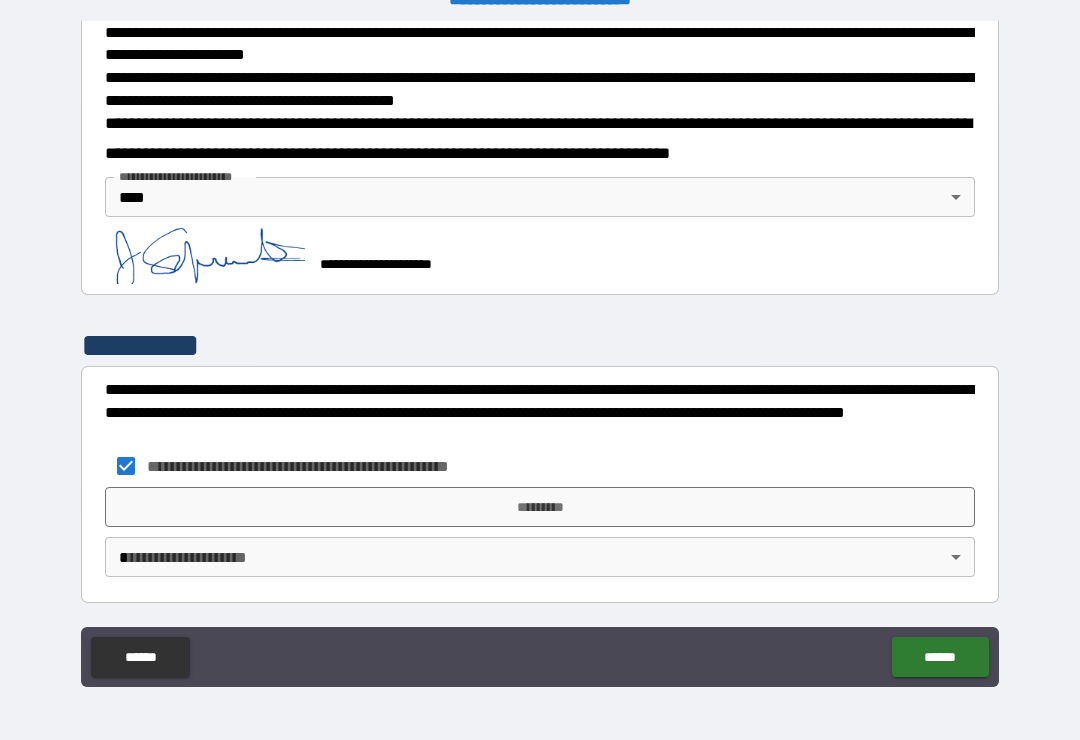 scroll, scrollTop: 738, scrollLeft: 0, axis: vertical 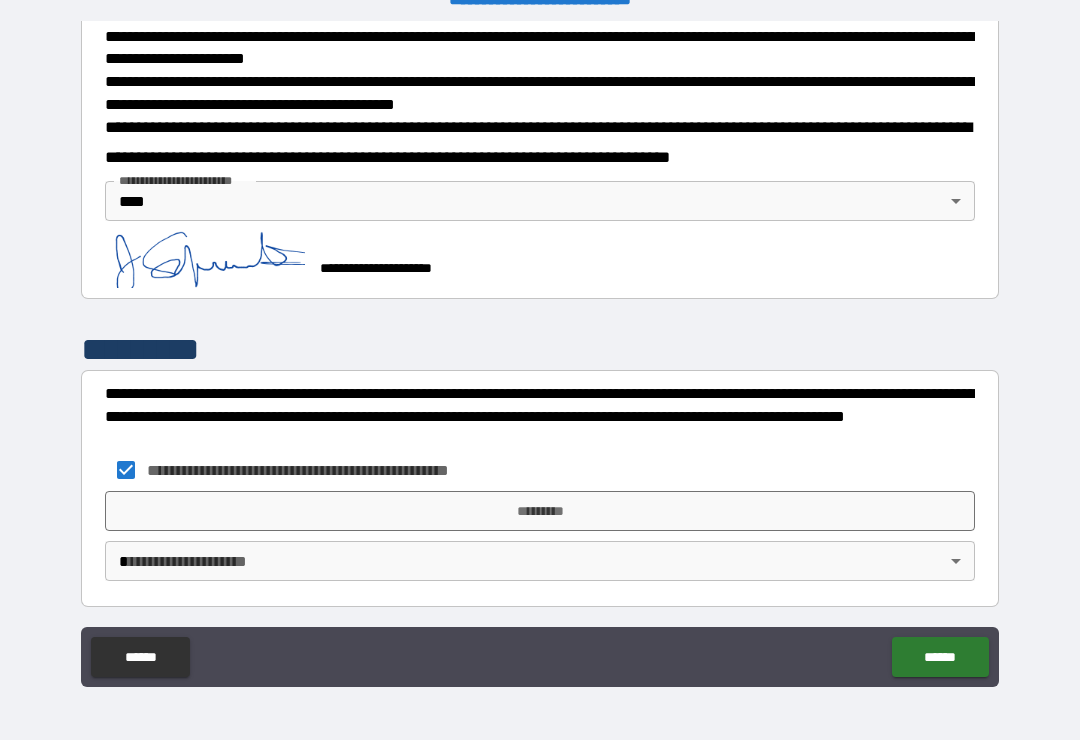 click on "**********" at bounding box center (540, 354) 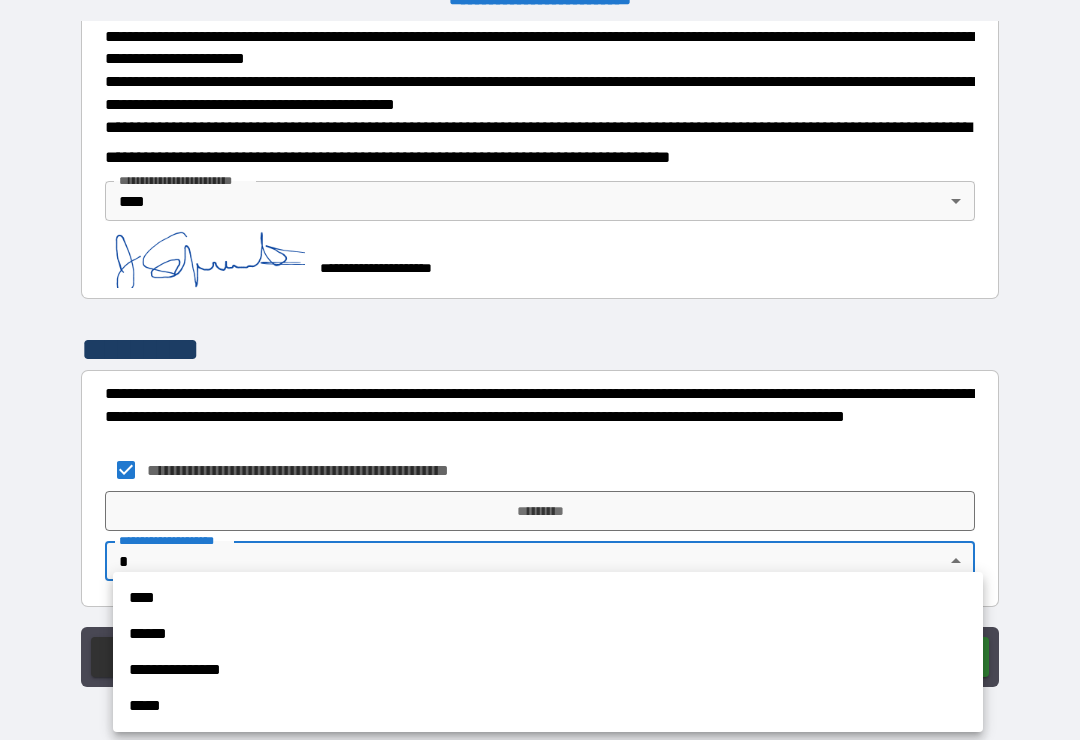 click on "****" at bounding box center (548, 598) 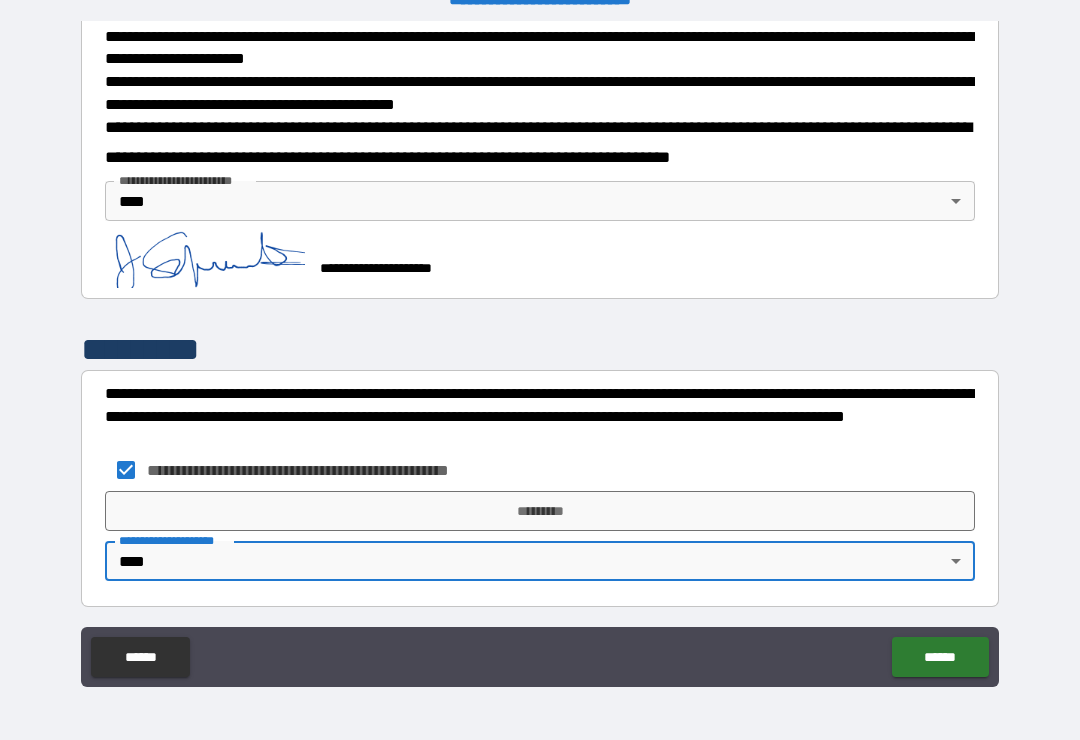 click on "******" at bounding box center (940, 657) 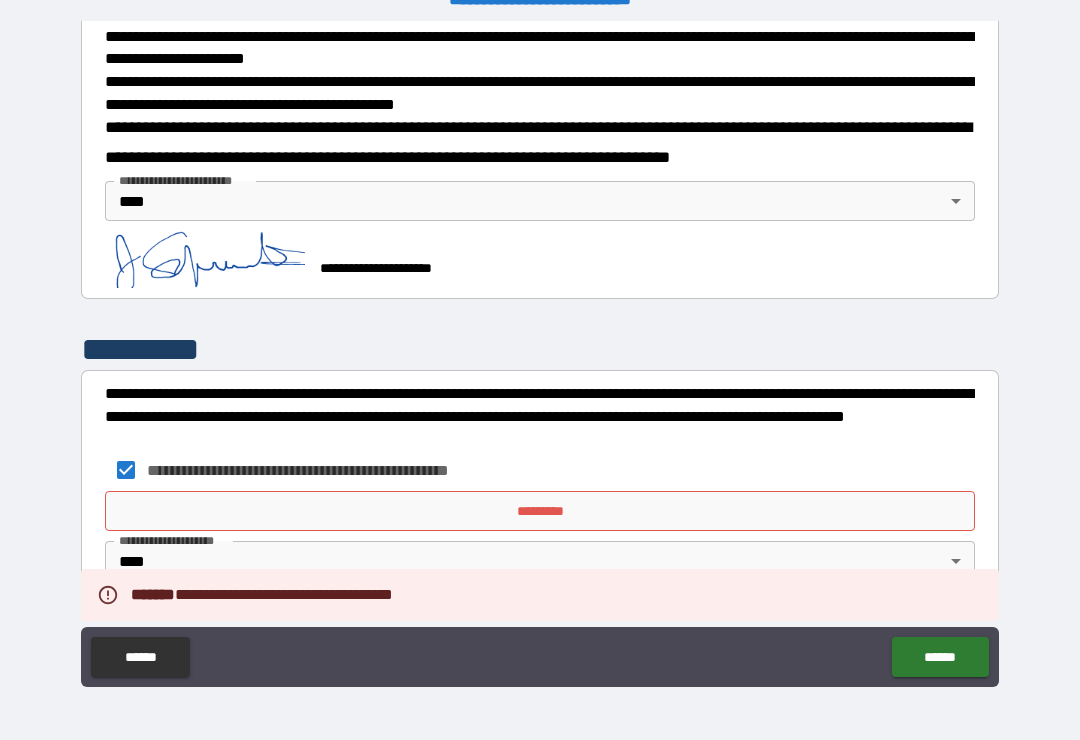 click on "******" at bounding box center (940, 657) 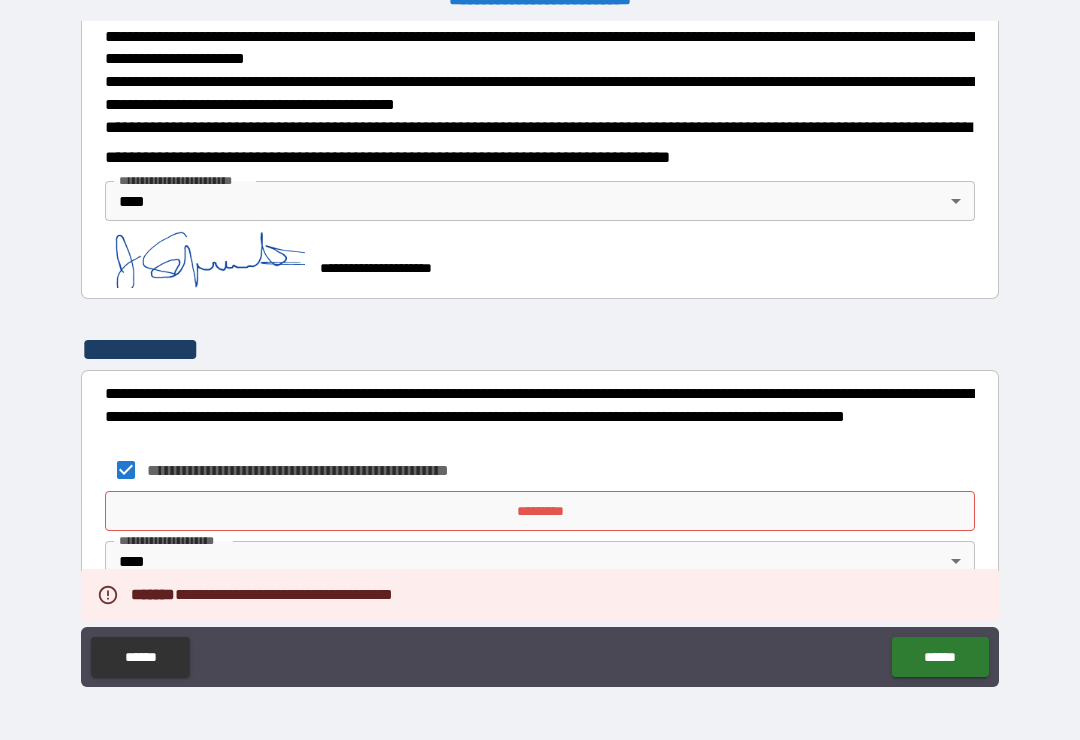 click on "******" at bounding box center [940, 657] 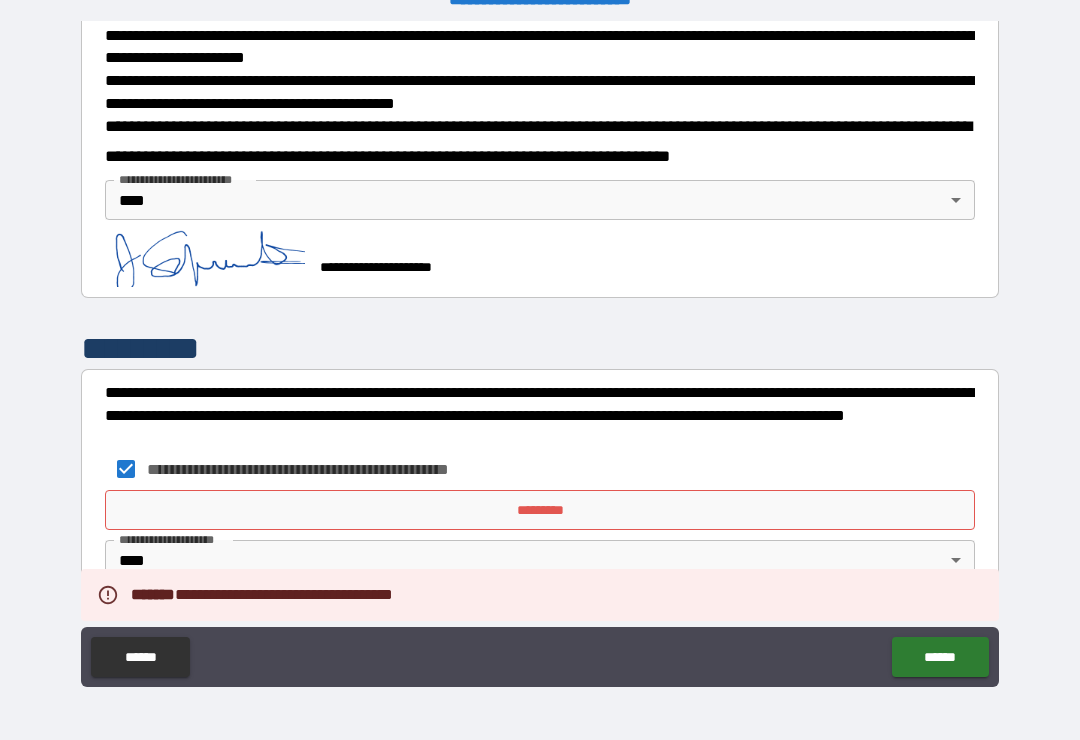 scroll, scrollTop: 738, scrollLeft: 0, axis: vertical 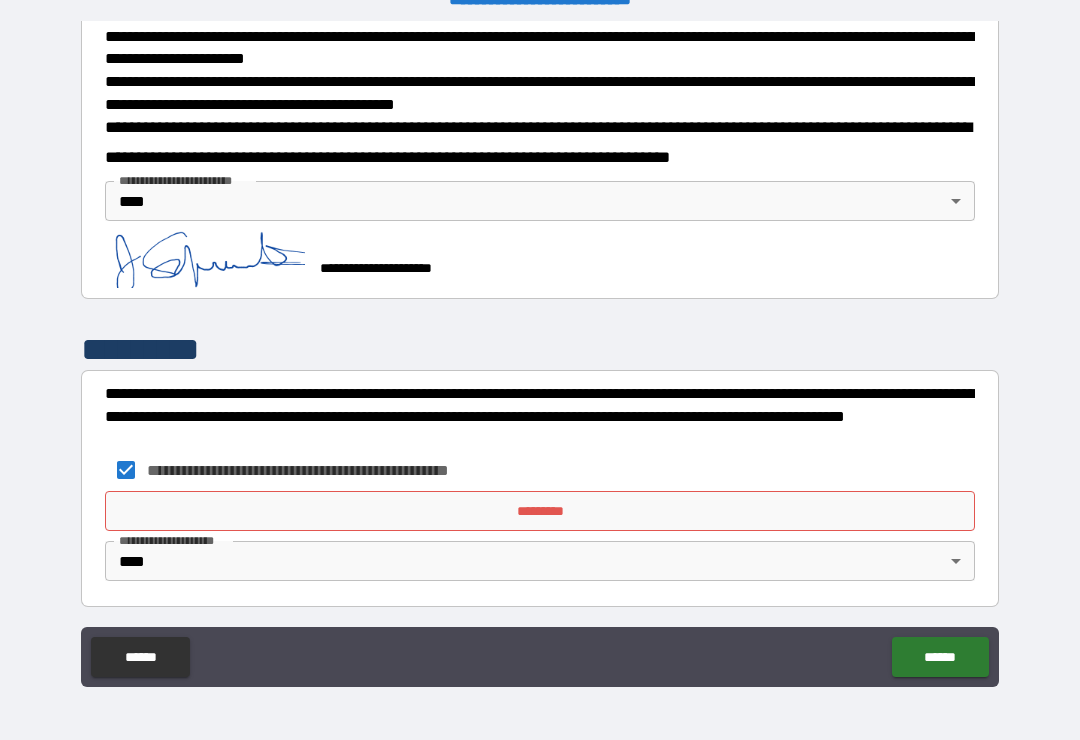 click on "*********" at bounding box center [540, 511] 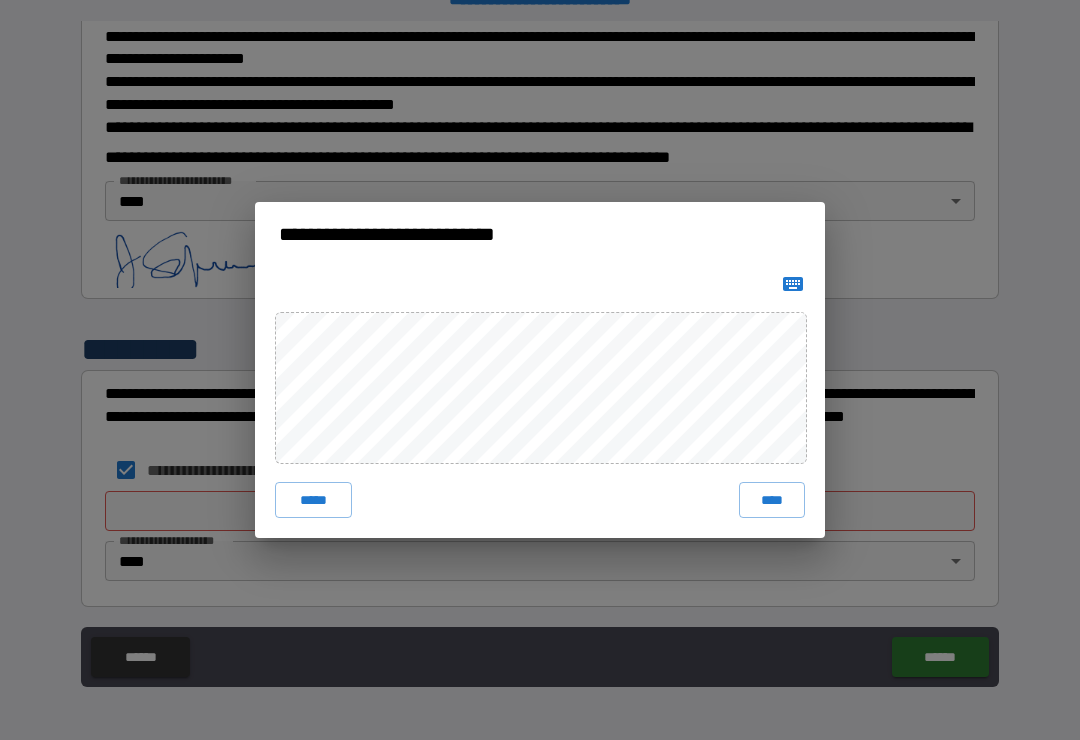 click on "****" at bounding box center (772, 500) 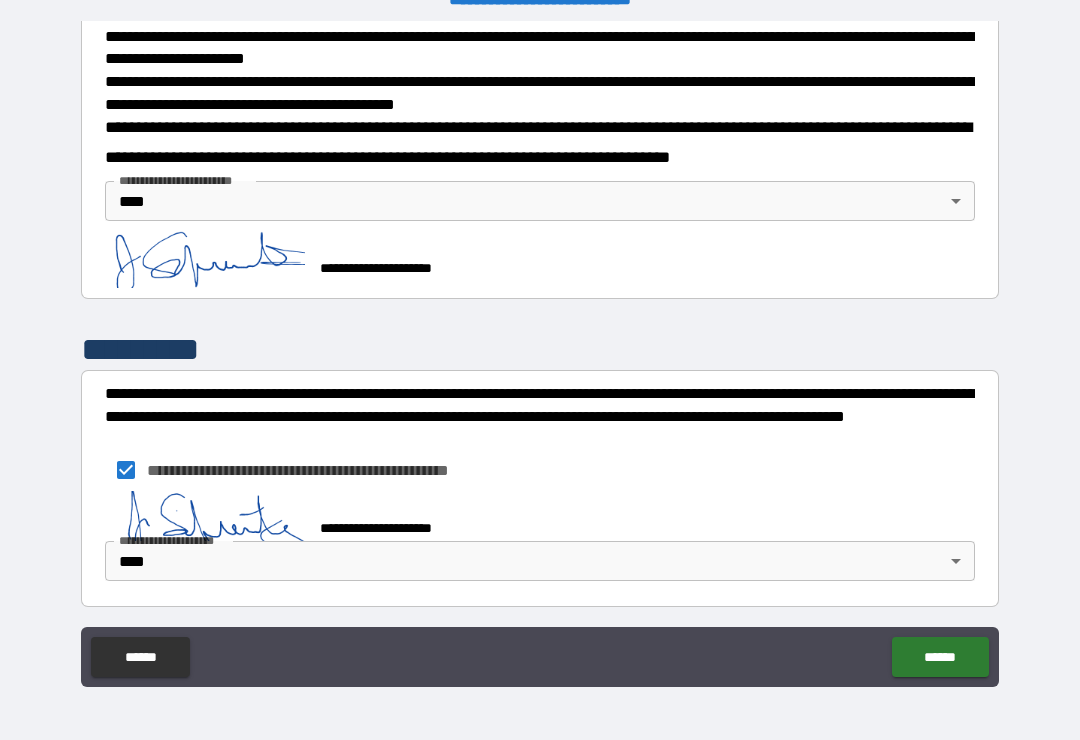 scroll, scrollTop: 728, scrollLeft: 0, axis: vertical 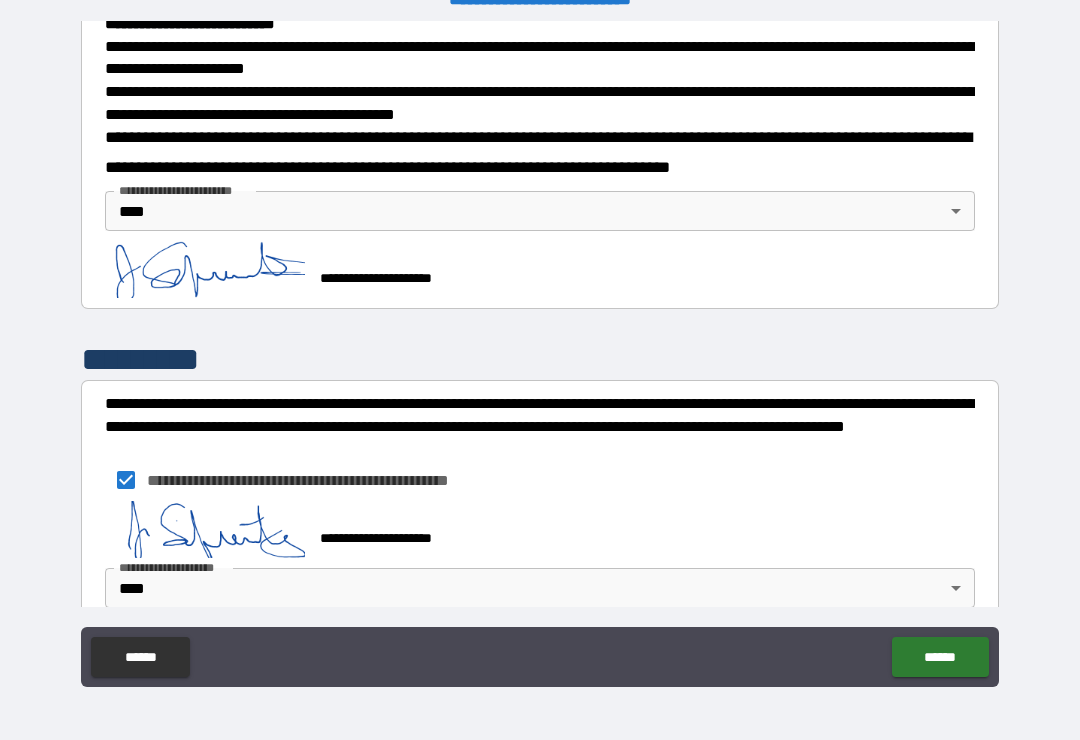 click on "******" at bounding box center [940, 657] 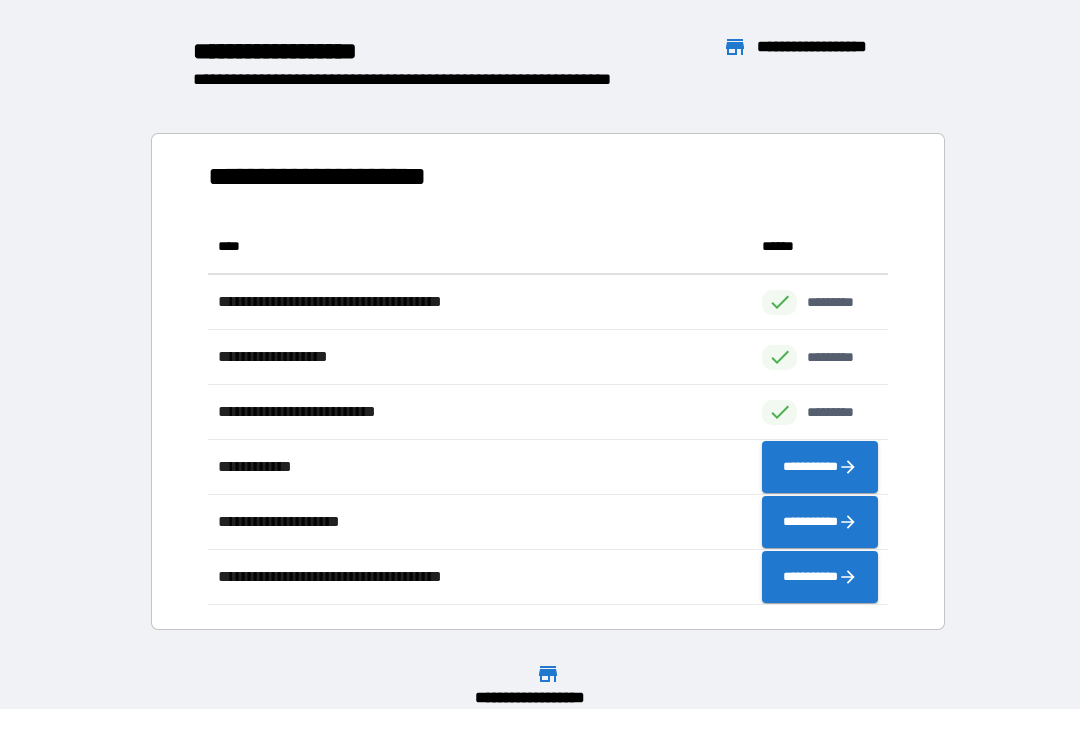 scroll, scrollTop: 386, scrollLeft: 680, axis: both 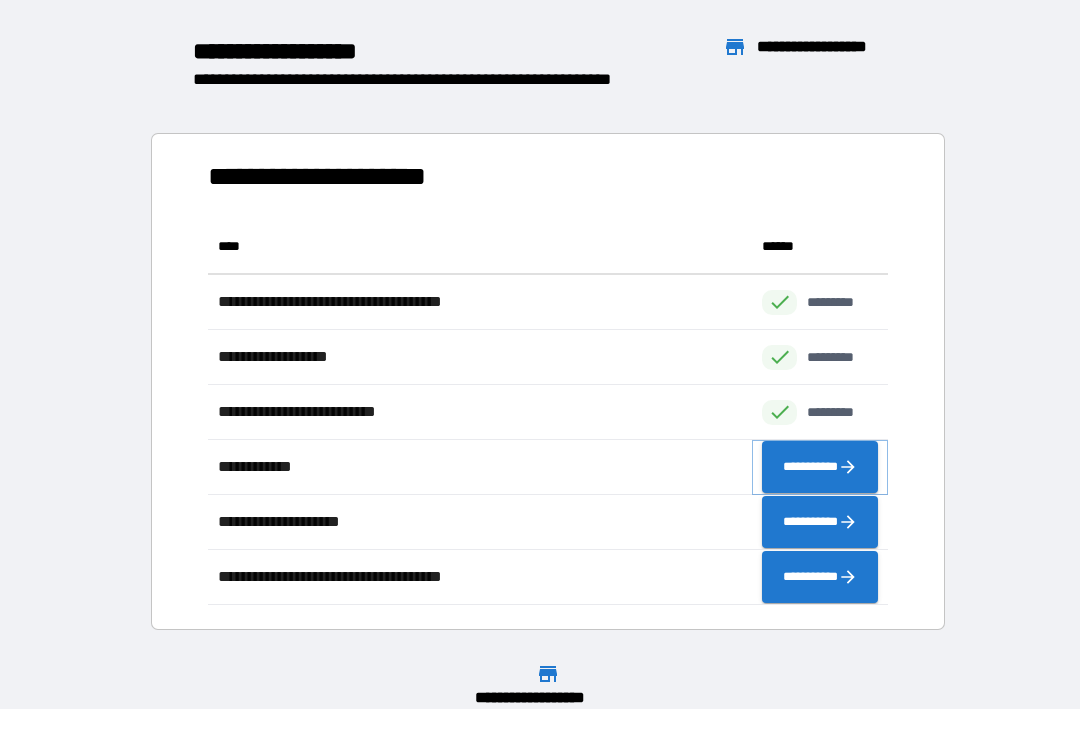 click 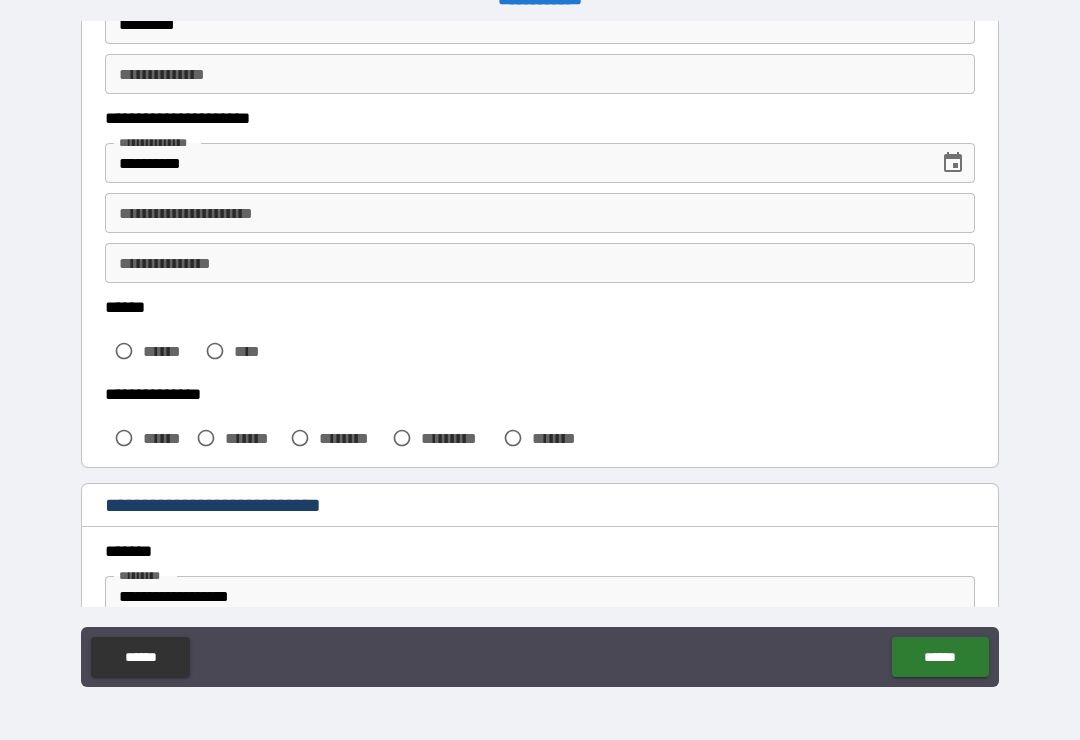 scroll, scrollTop: 267, scrollLeft: 0, axis: vertical 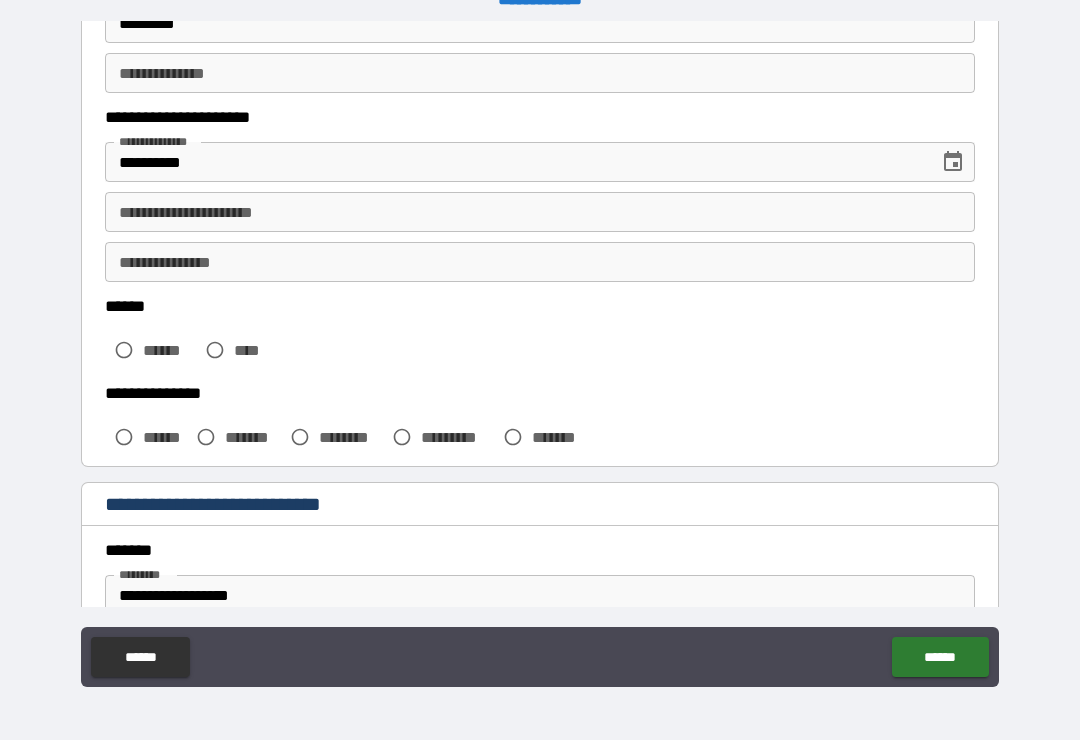 click on "**********" at bounding box center (540, 212) 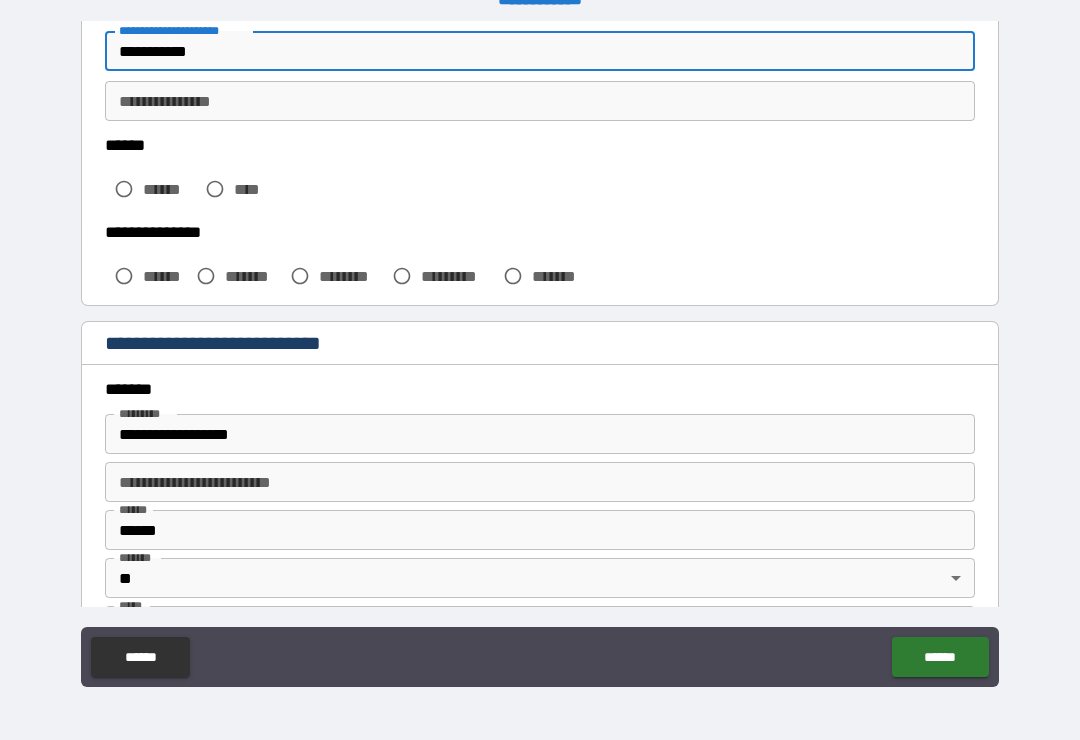 scroll, scrollTop: 428, scrollLeft: 0, axis: vertical 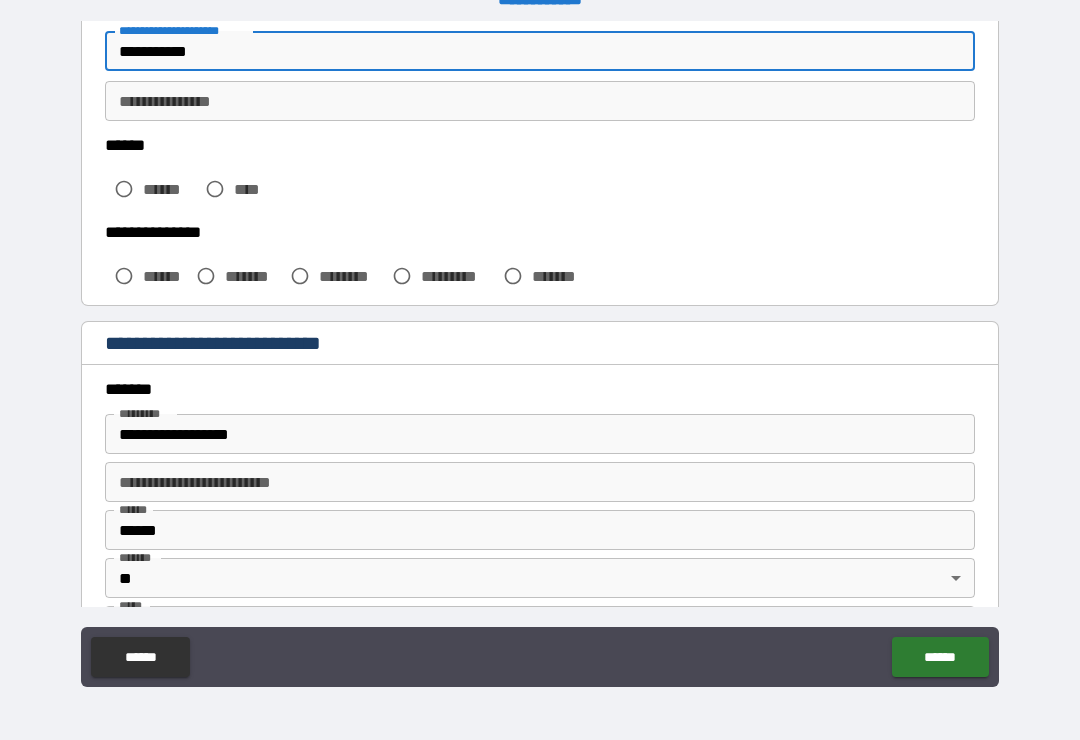 type on "**********" 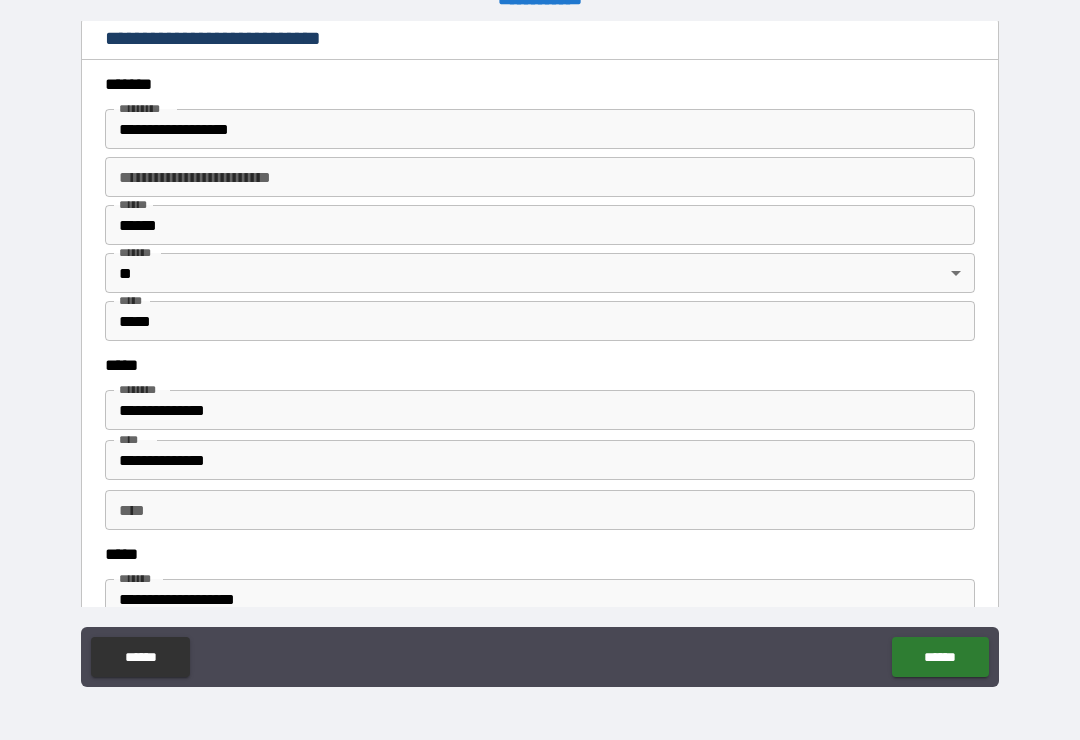 scroll, scrollTop: 734, scrollLeft: 0, axis: vertical 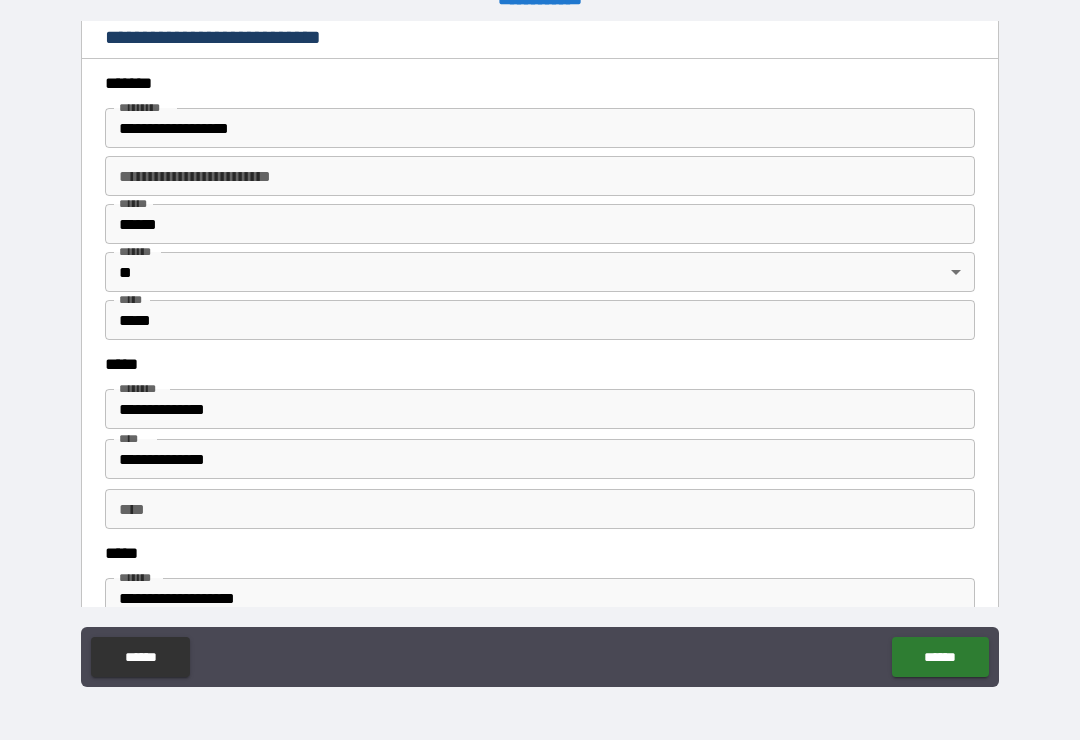click on "*****" at bounding box center [540, 320] 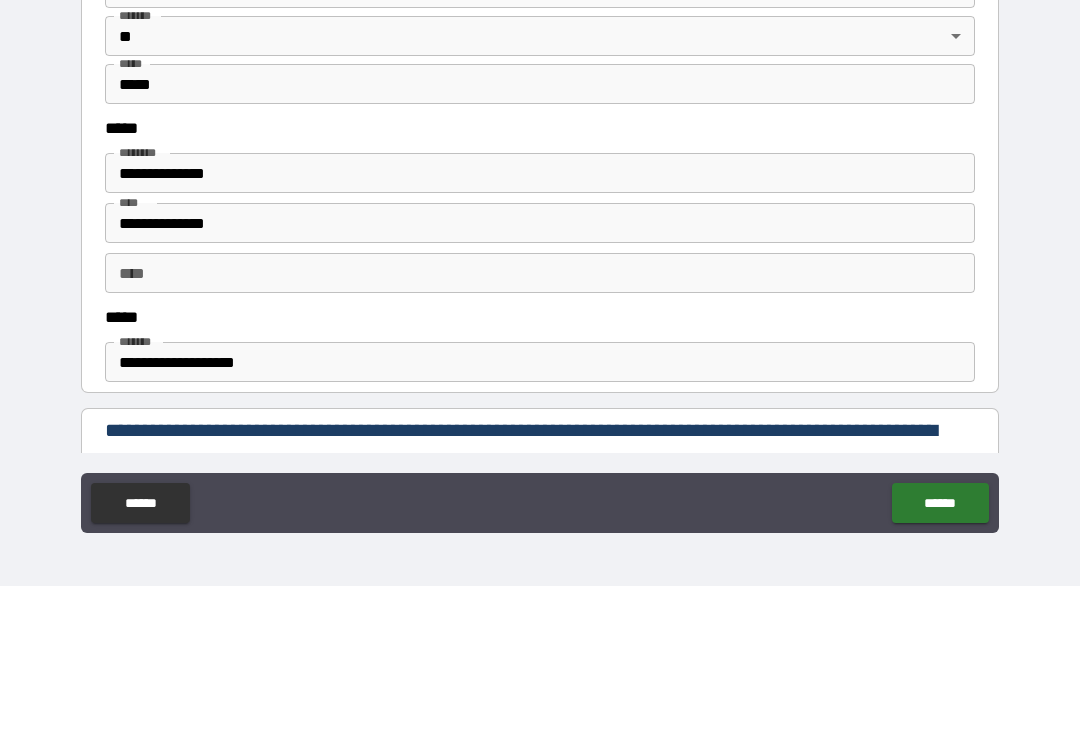 scroll, scrollTop: 820, scrollLeft: 0, axis: vertical 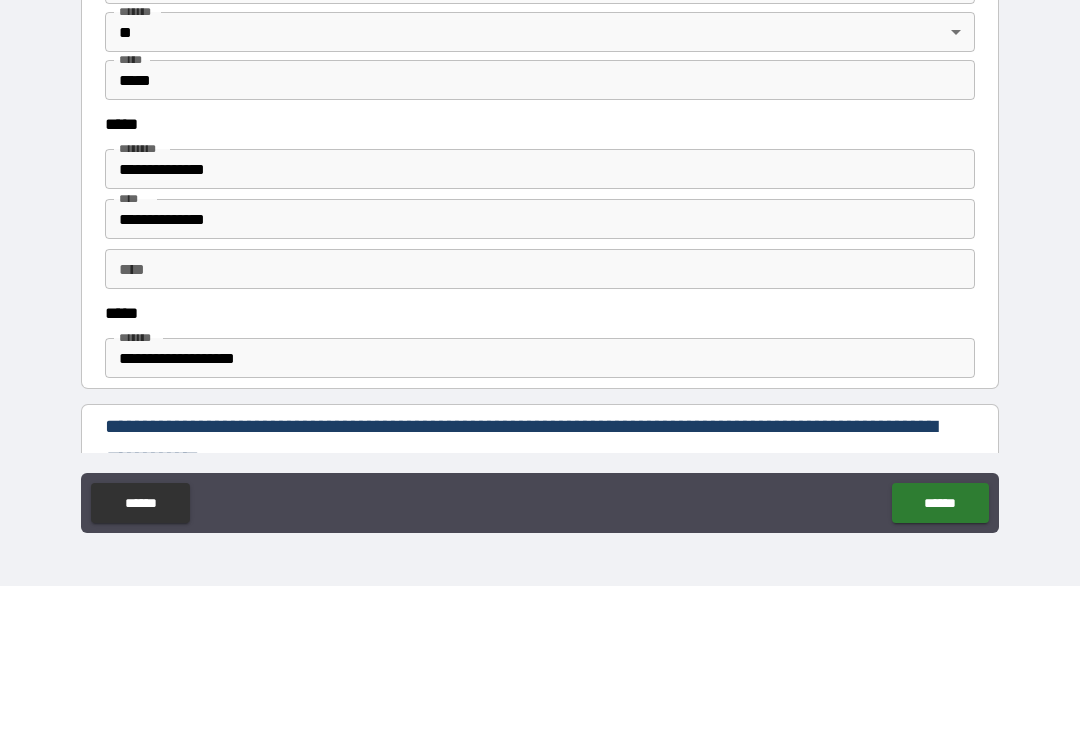 click on "*****" at bounding box center [540, 234] 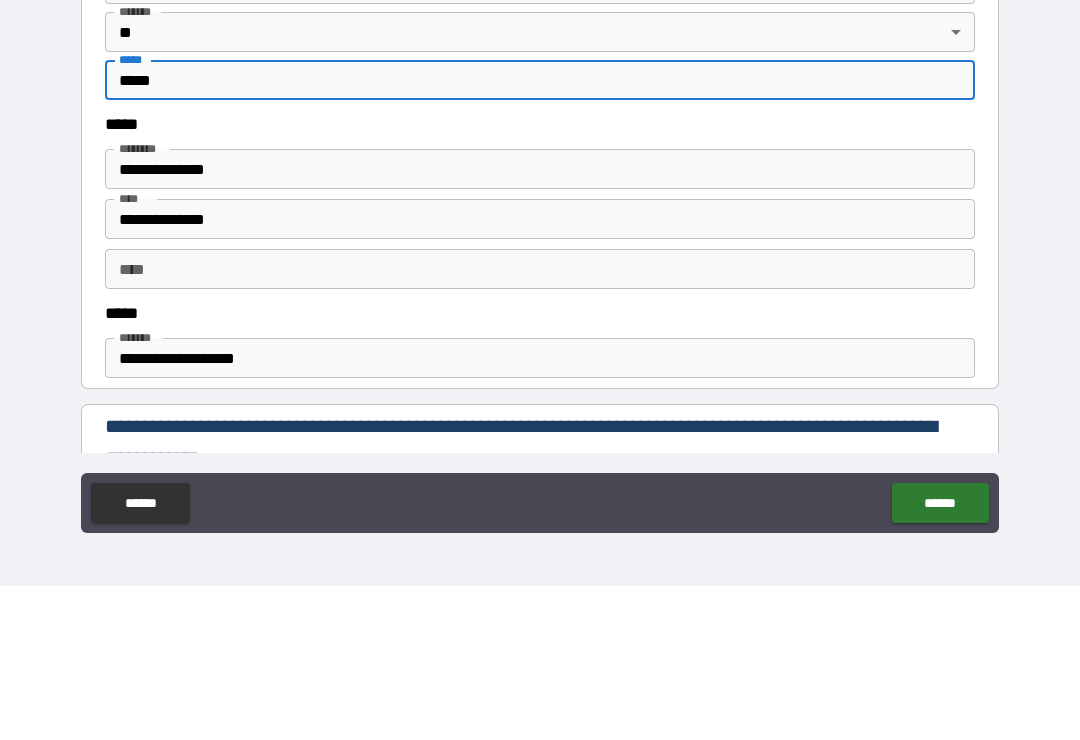 click on "*****" at bounding box center (540, 234) 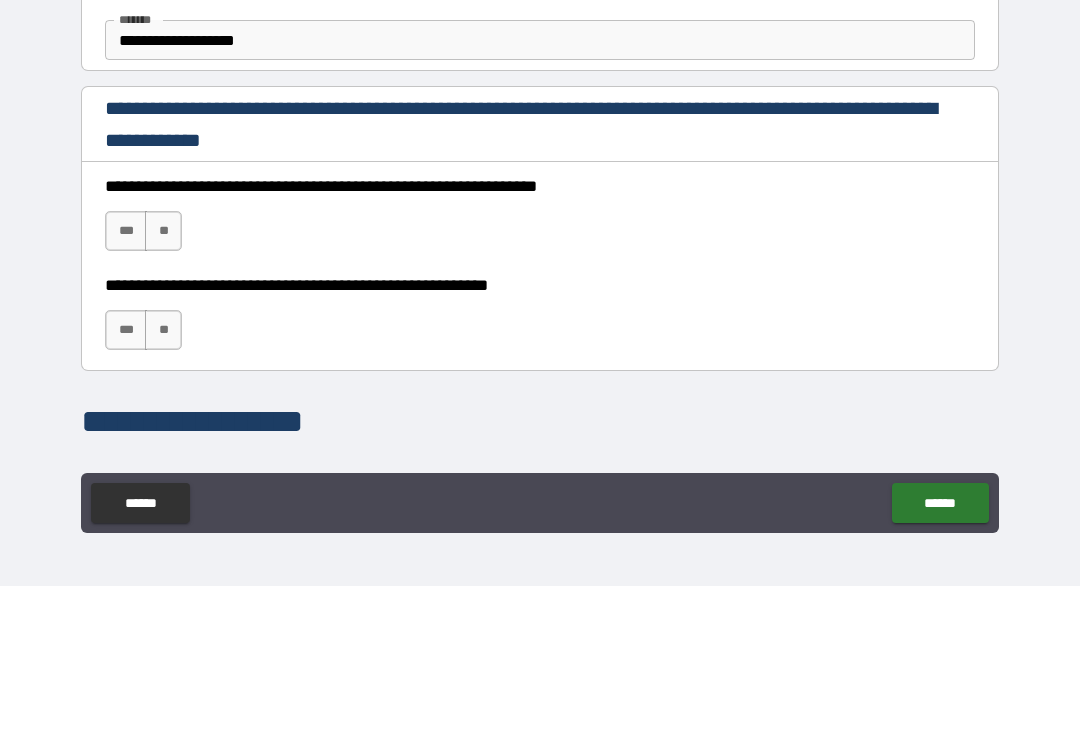 scroll, scrollTop: 1143, scrollLeft: 0, axis: vertical 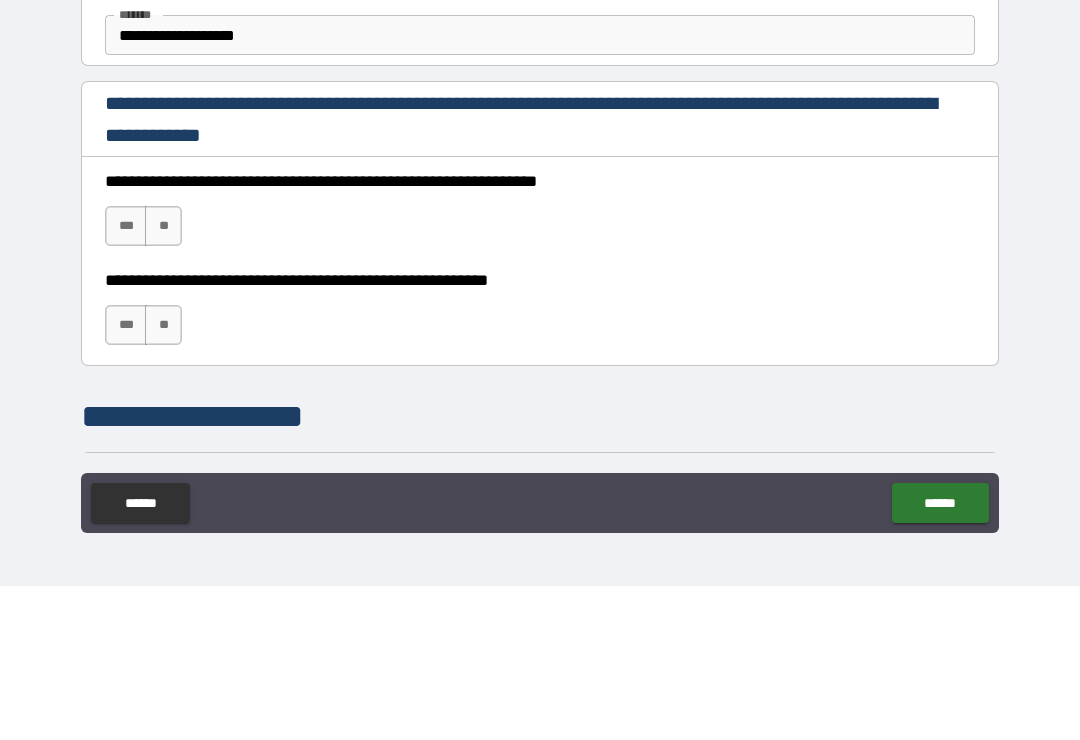 type on "*****" 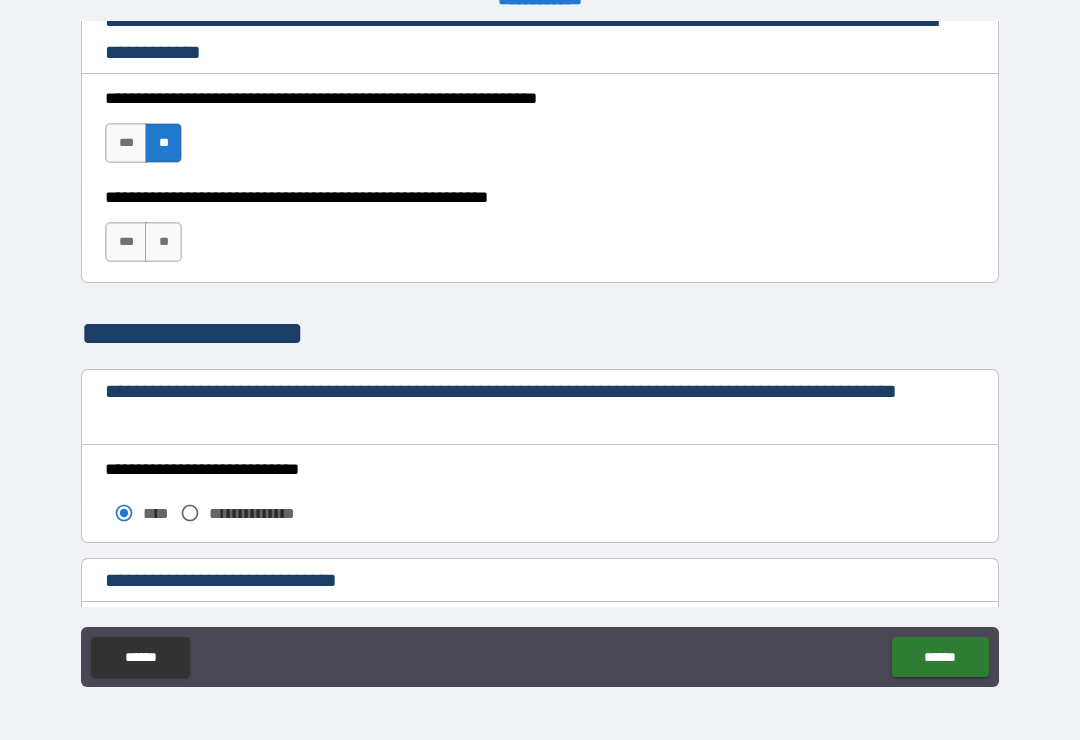 scroll, scrollTop: 1381, scrollLeft: 0, axis: vertical 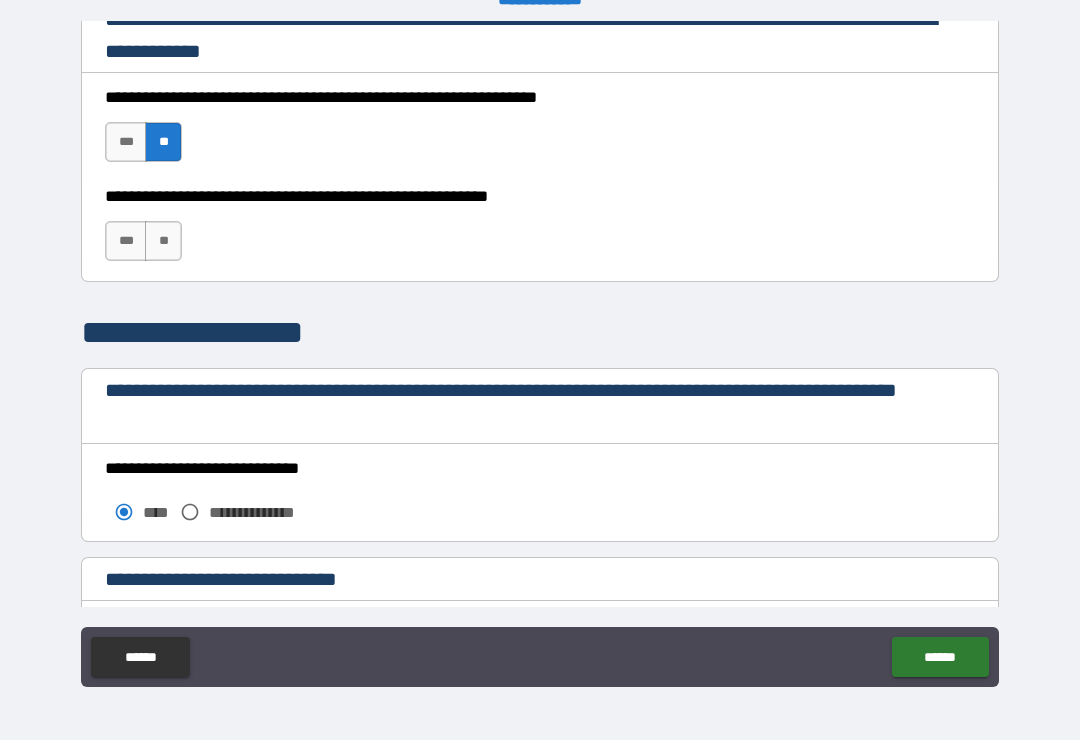 click on "***" at bounding box center [126, 241] 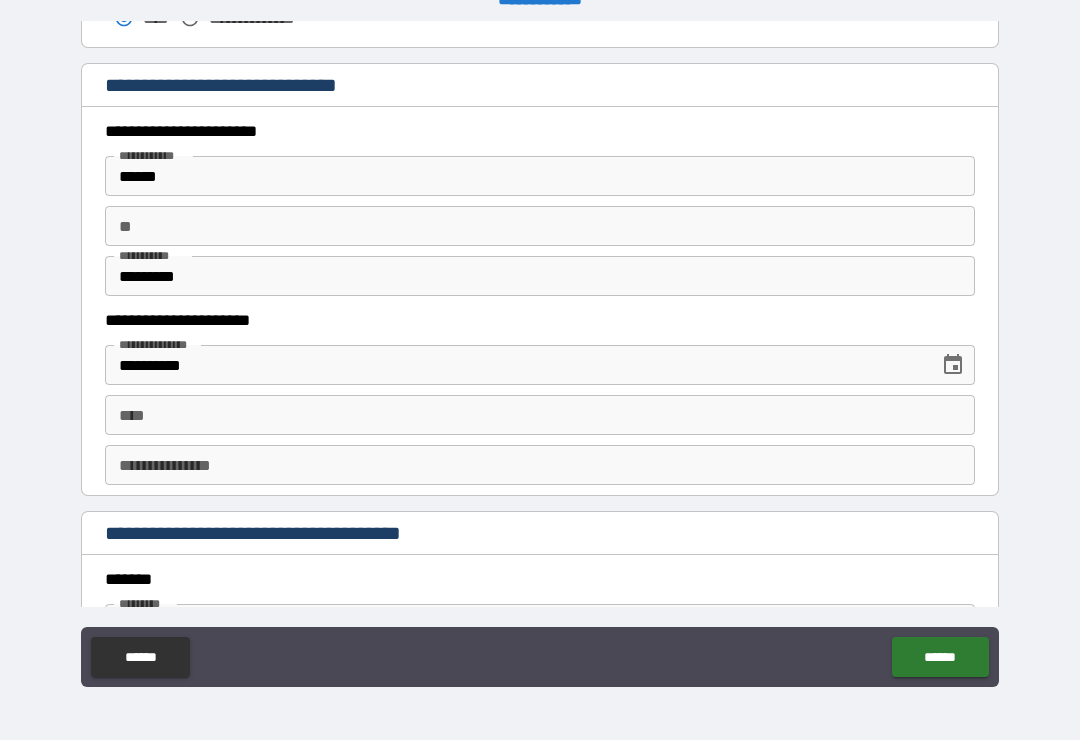scroll, scrollTop: 1879, scrollLeft: 0, axis: vertical 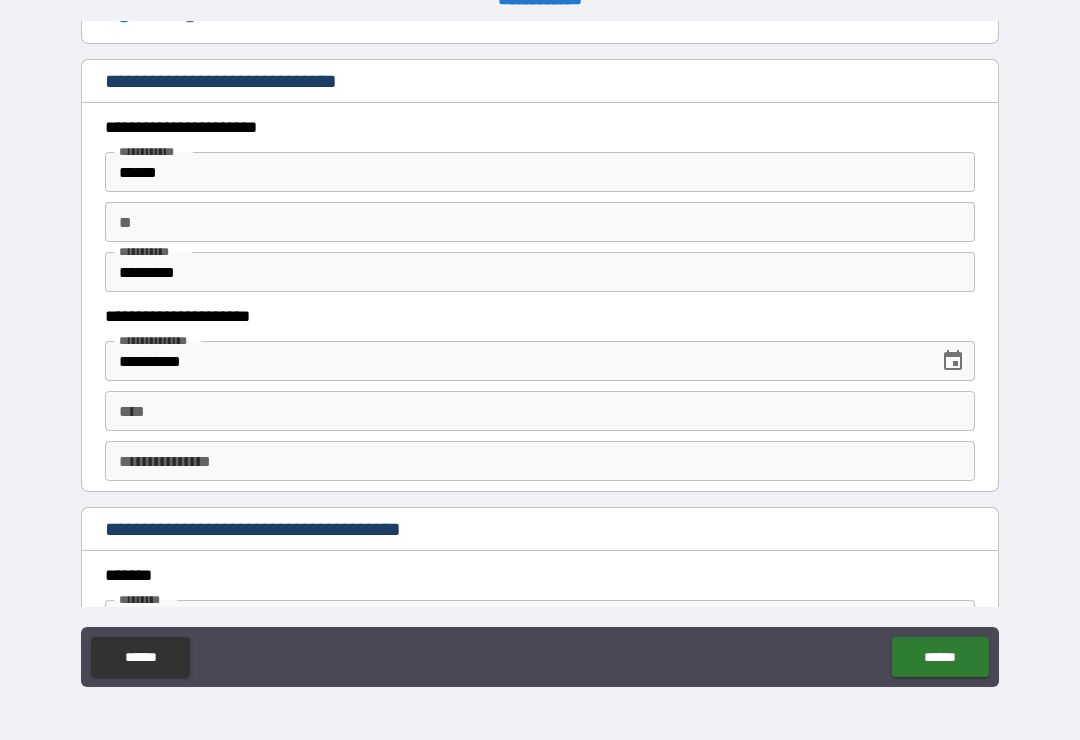 click on "****" at bounding box center (540, 411) 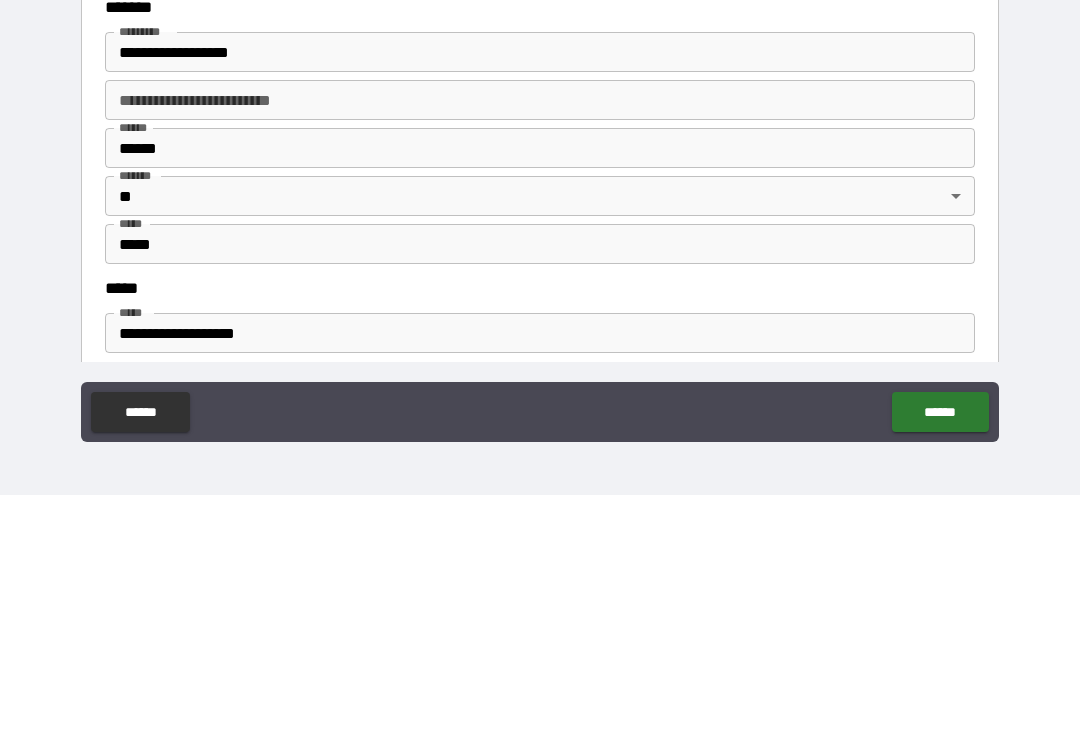 scroll, scrollTop: 2221, scrollLeft: 0, axis: vertical 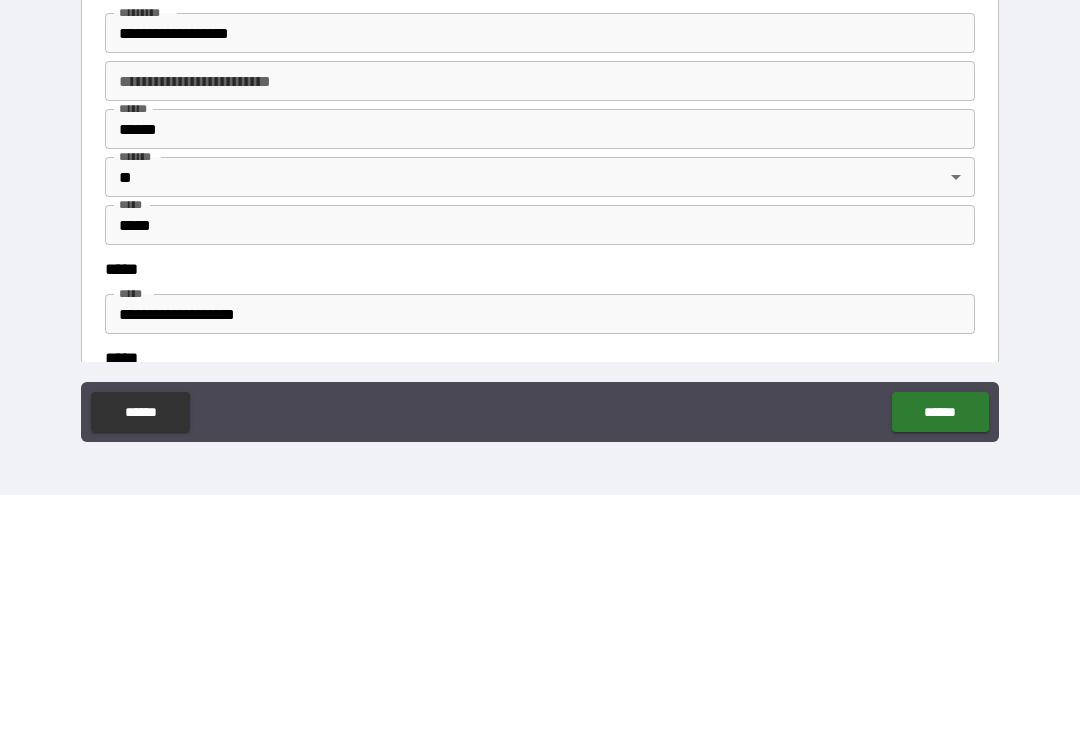 type on "**********" 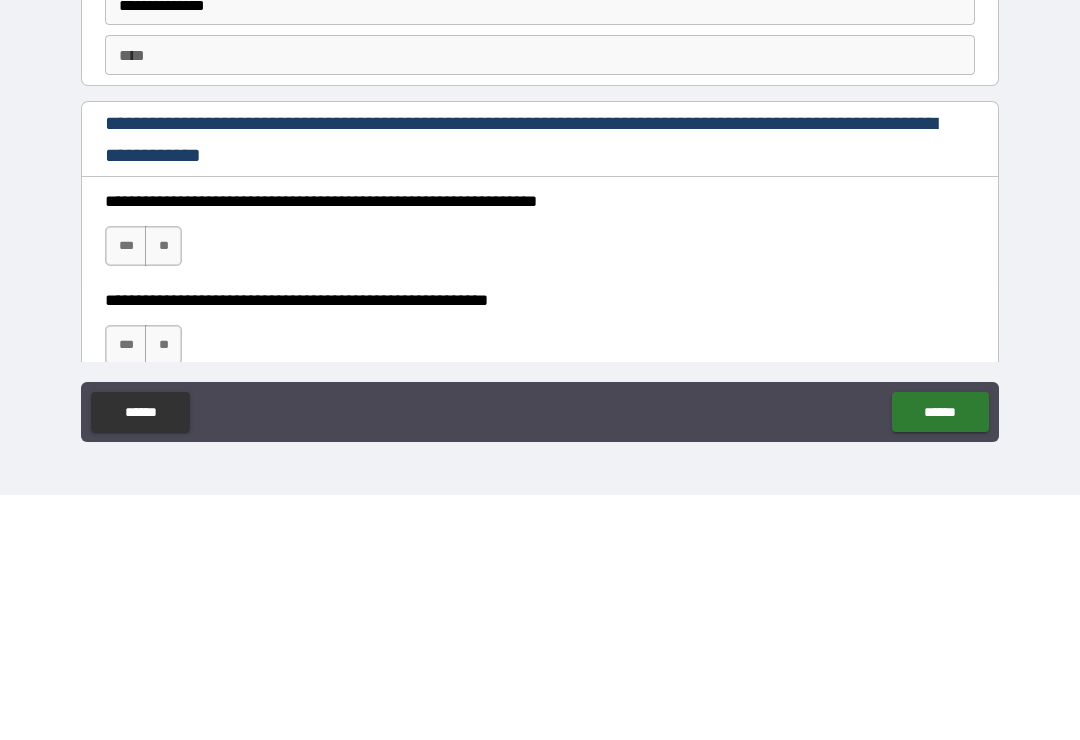 scroll, scrollTop: 2670, scrollLeft: 0, axis: vertical 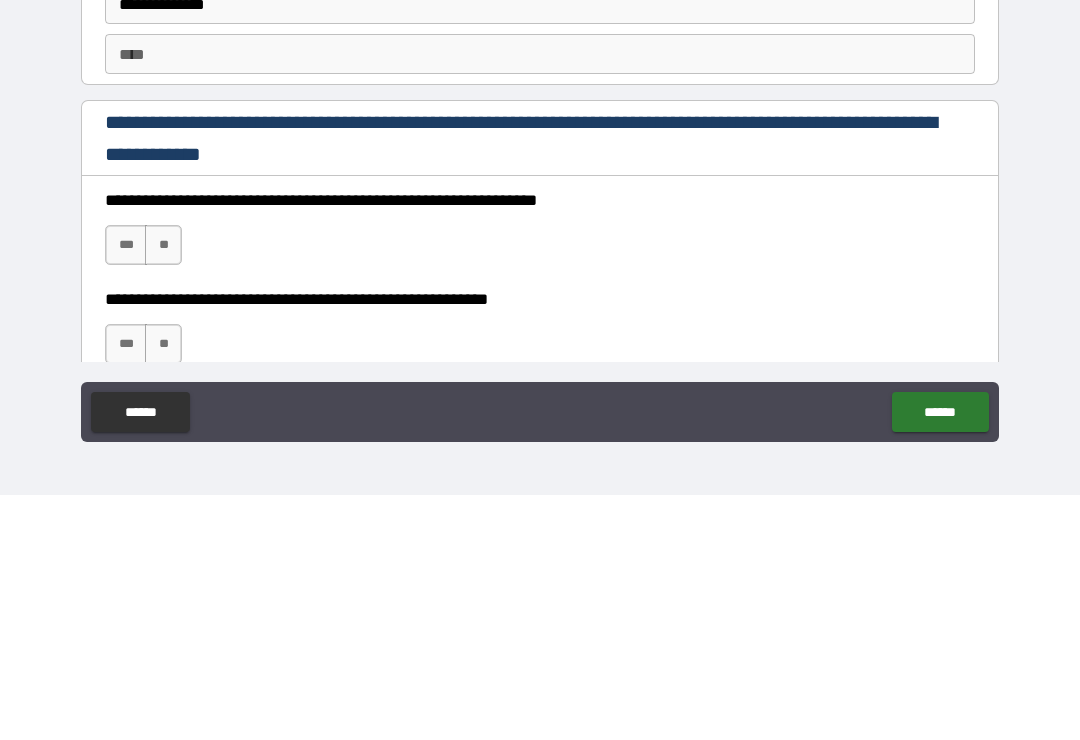 type on "*****" 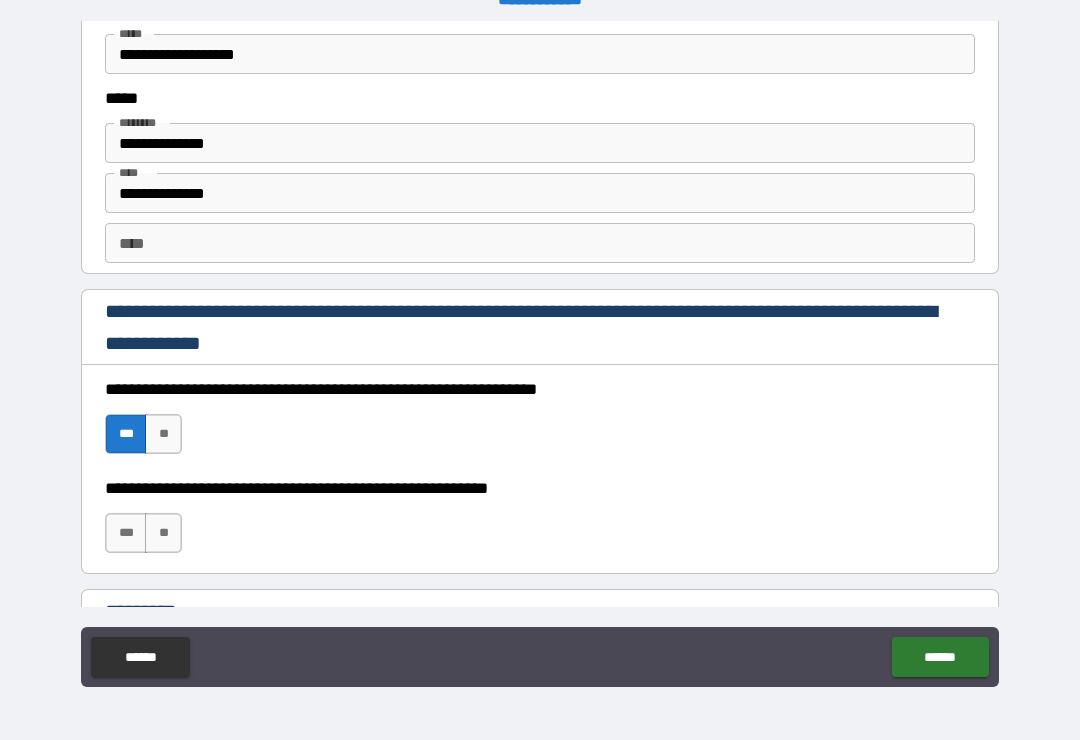 scroll, scrollTop: 2729, scrollLeft: 0, axis: vertical 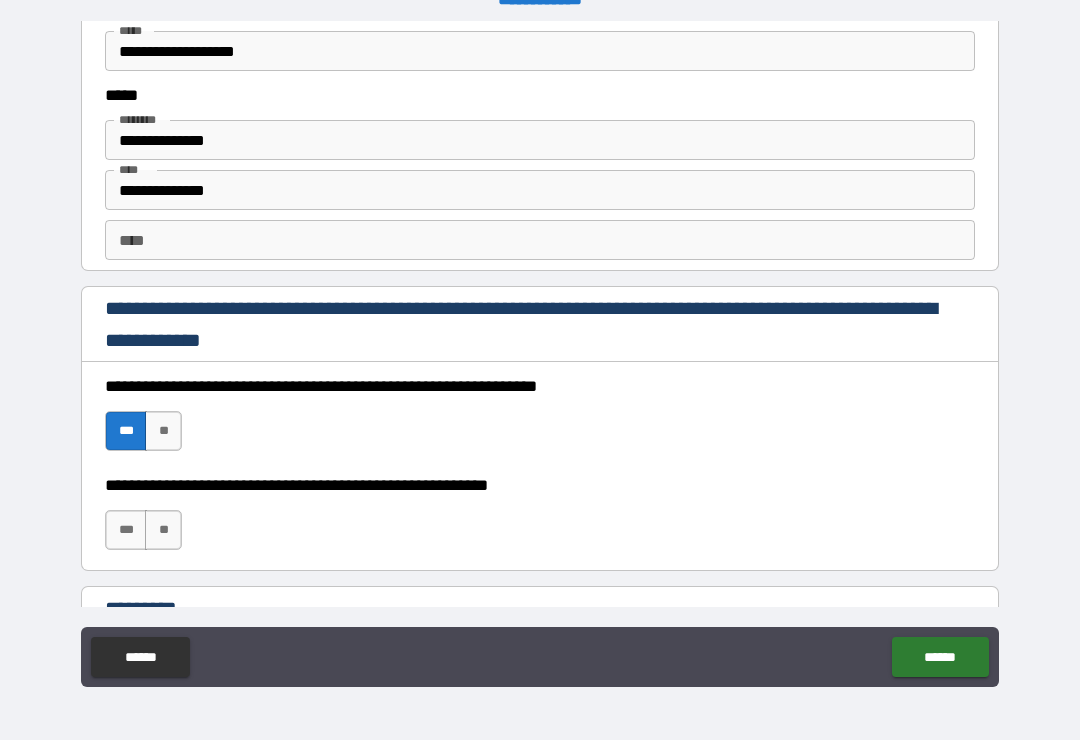 click on "**" at bounding box center (163, 431) 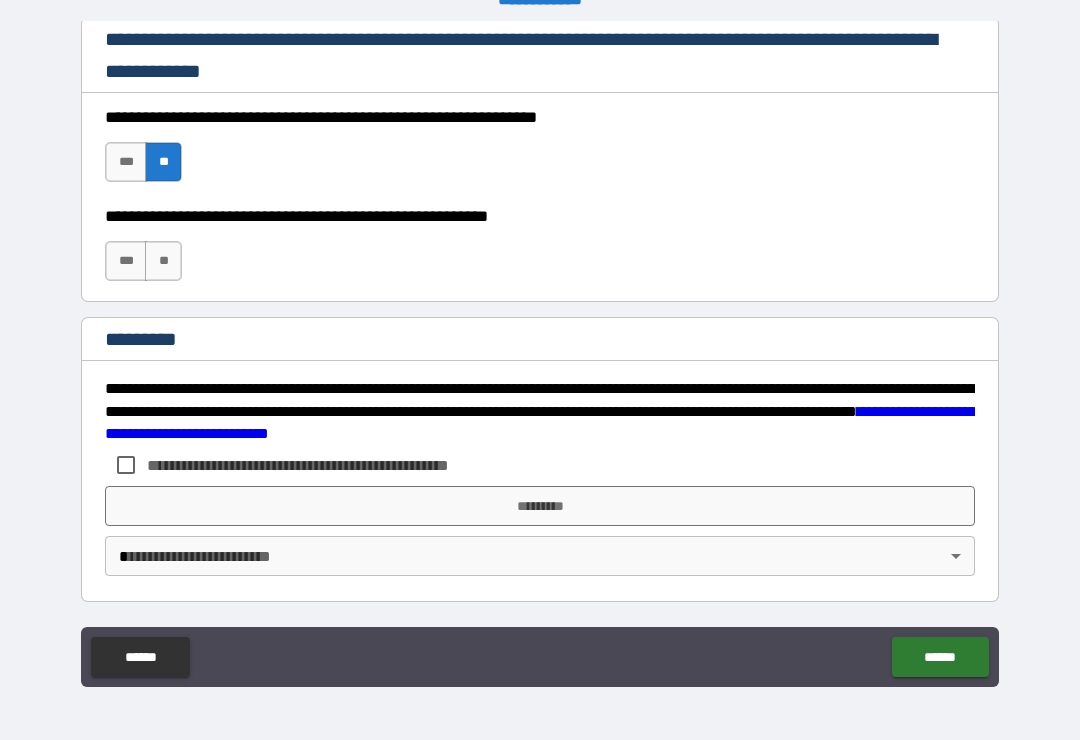scroll, scrollTop: 2998, scrollLeft: 0, axis: vertical 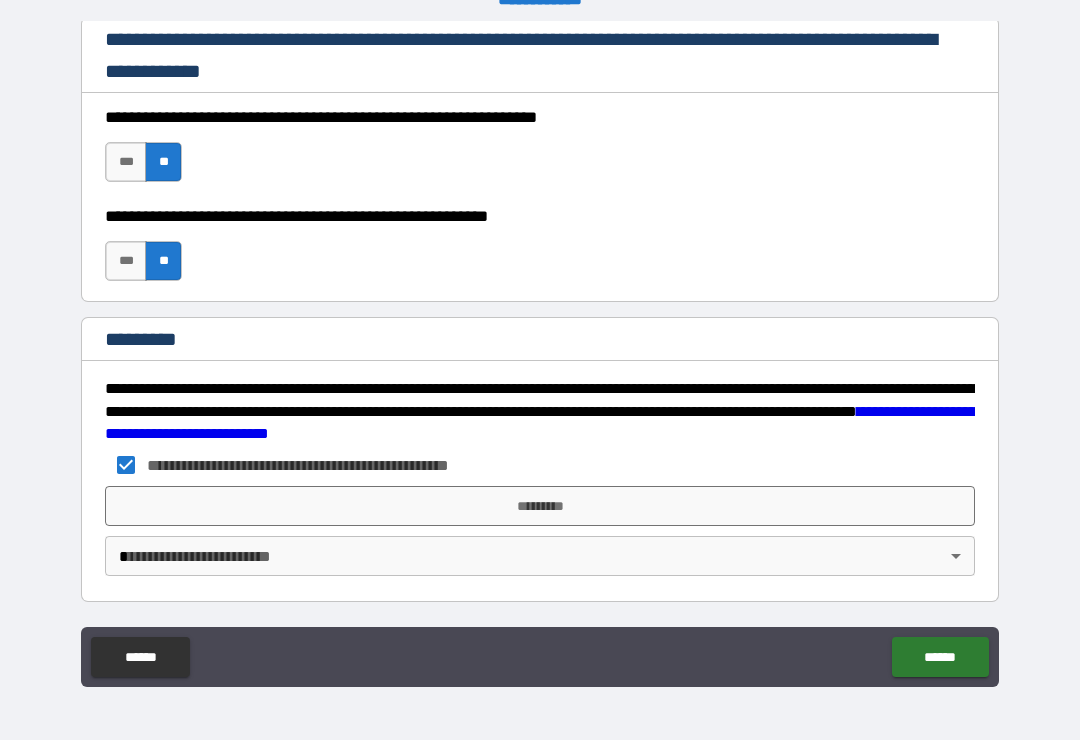 click on "*********" at bounding box center (540, 506) 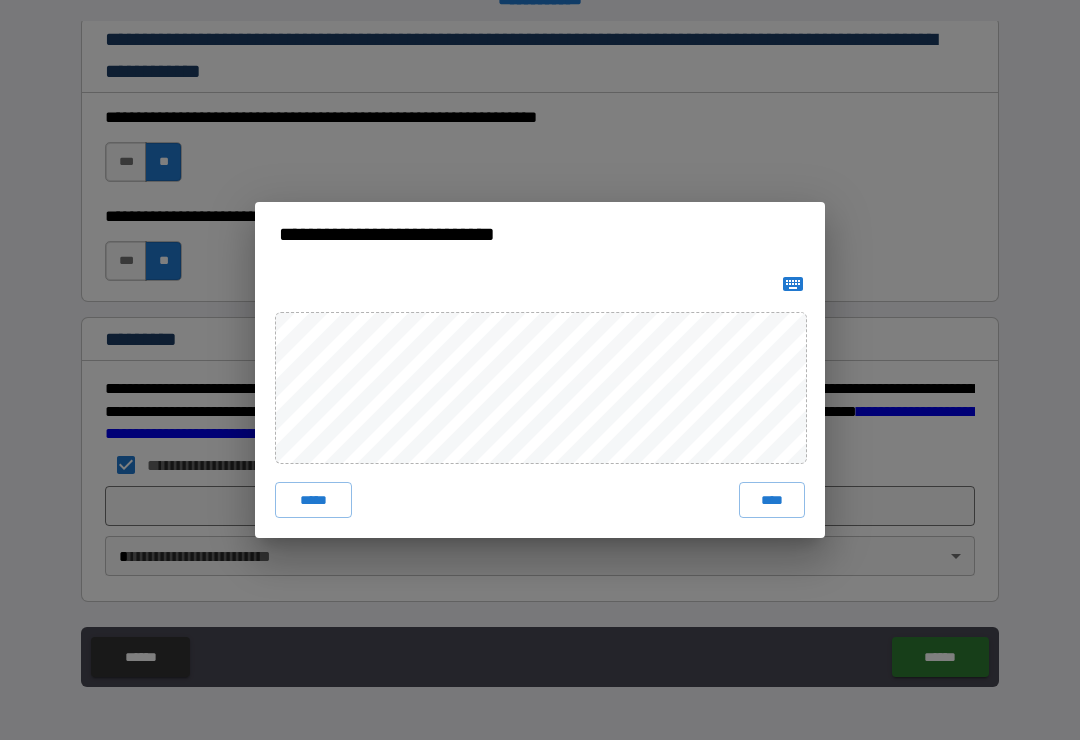 click on "****" at bounding box center [772, 500] 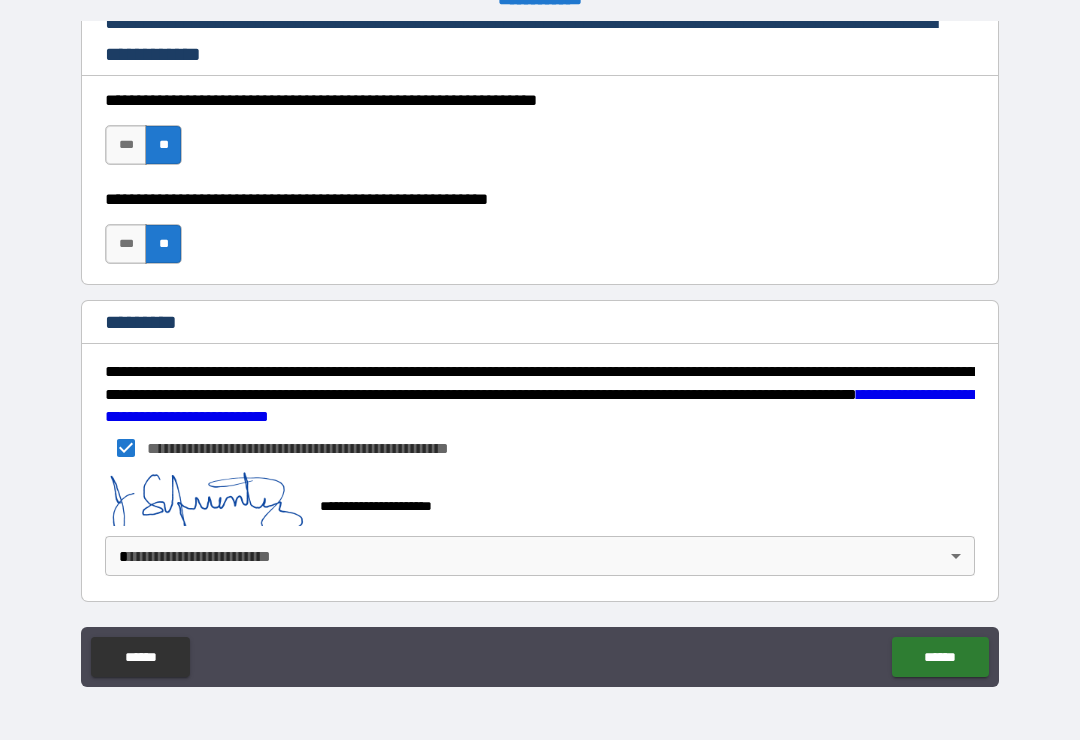 scroll, scrollTop: 3015, scrollLeft: 0, axis: vertical 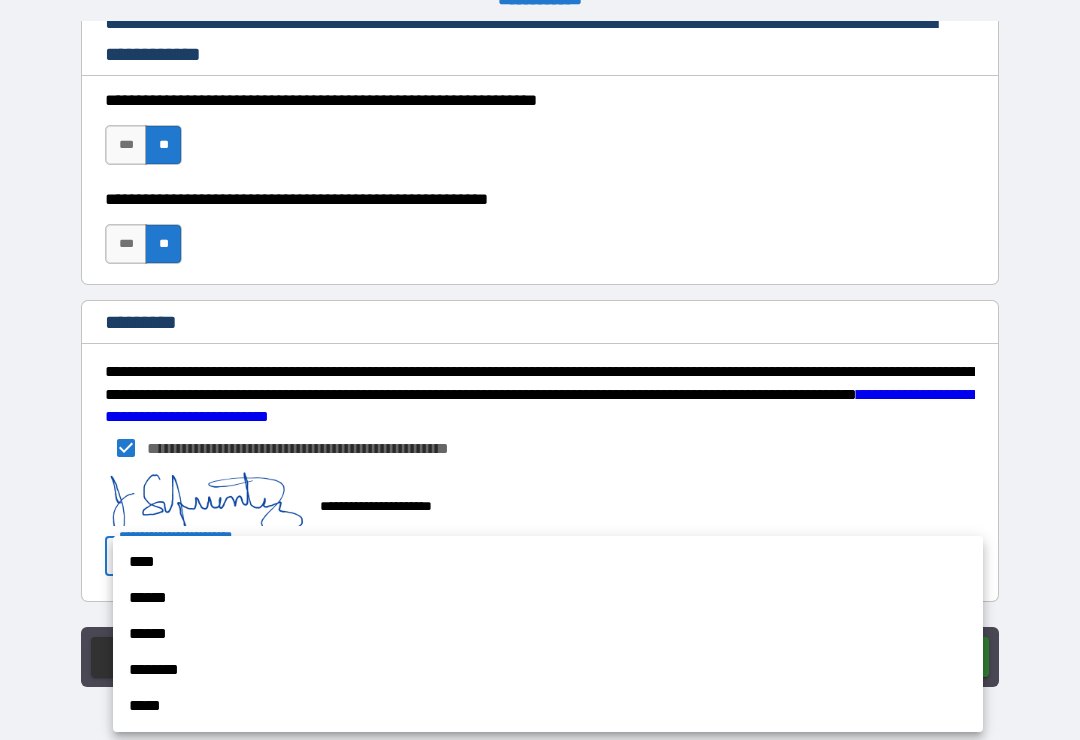 click on "****" at bounding box center [548, 562] 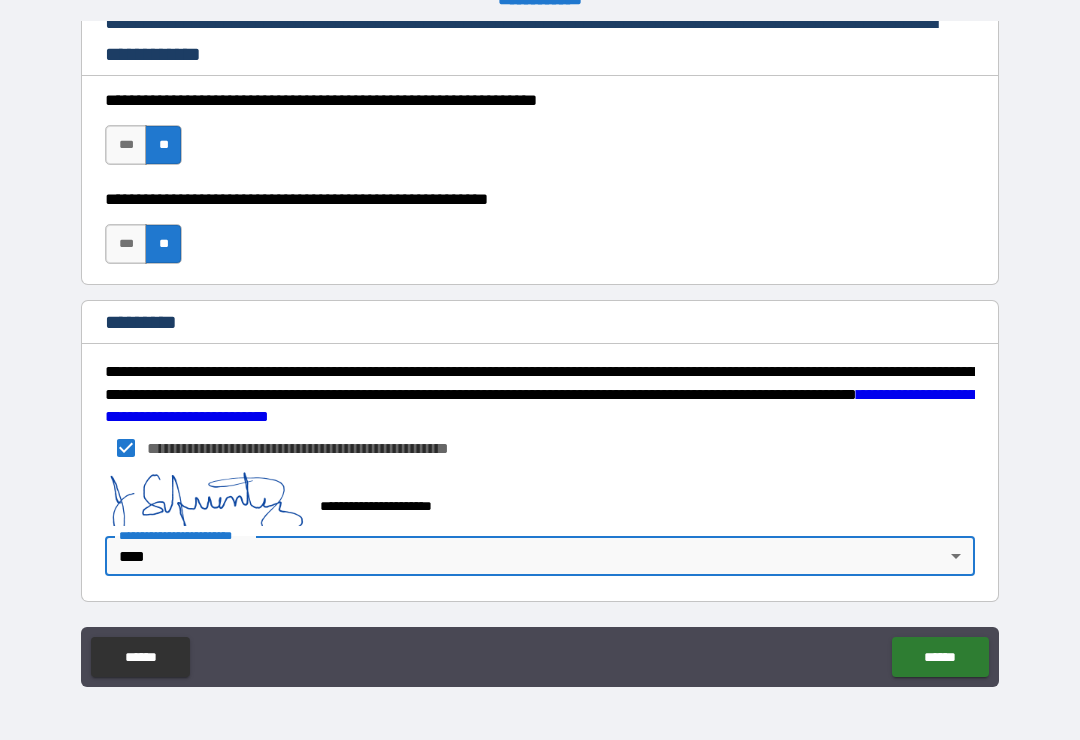scroll, scrollTop: 3015, scrollLeft: 0, axis: vertical 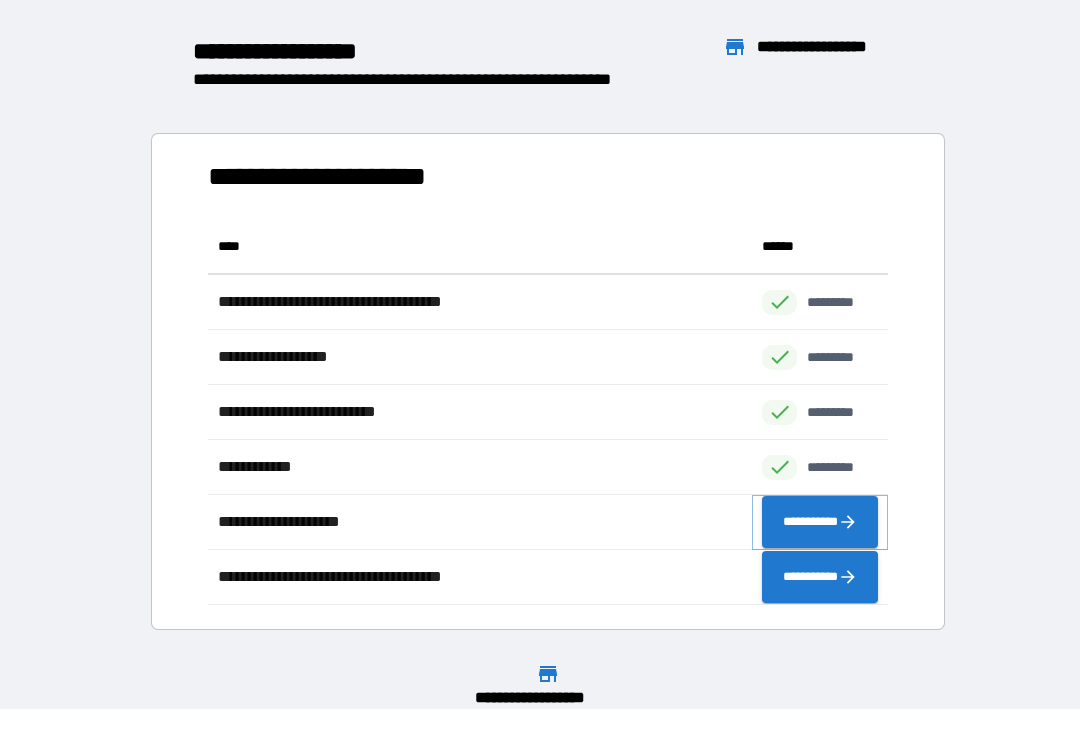 click 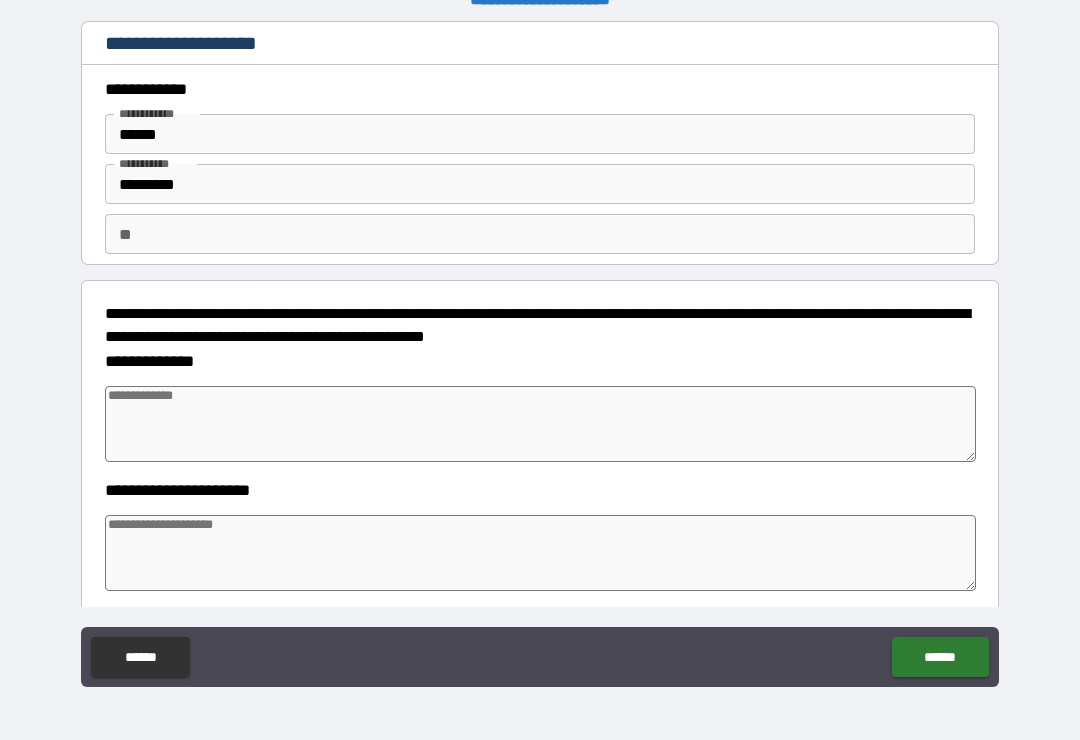 type on "*" 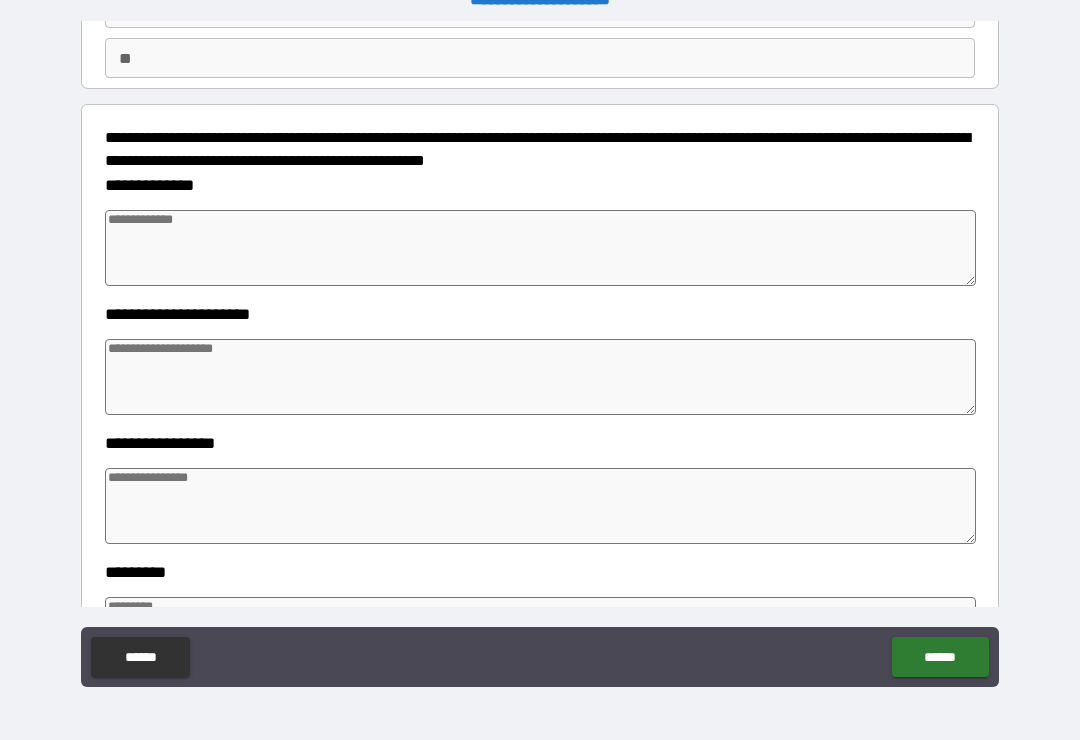 scroll, scrollTop: 185, scrollLeft: 0, axis: vertical 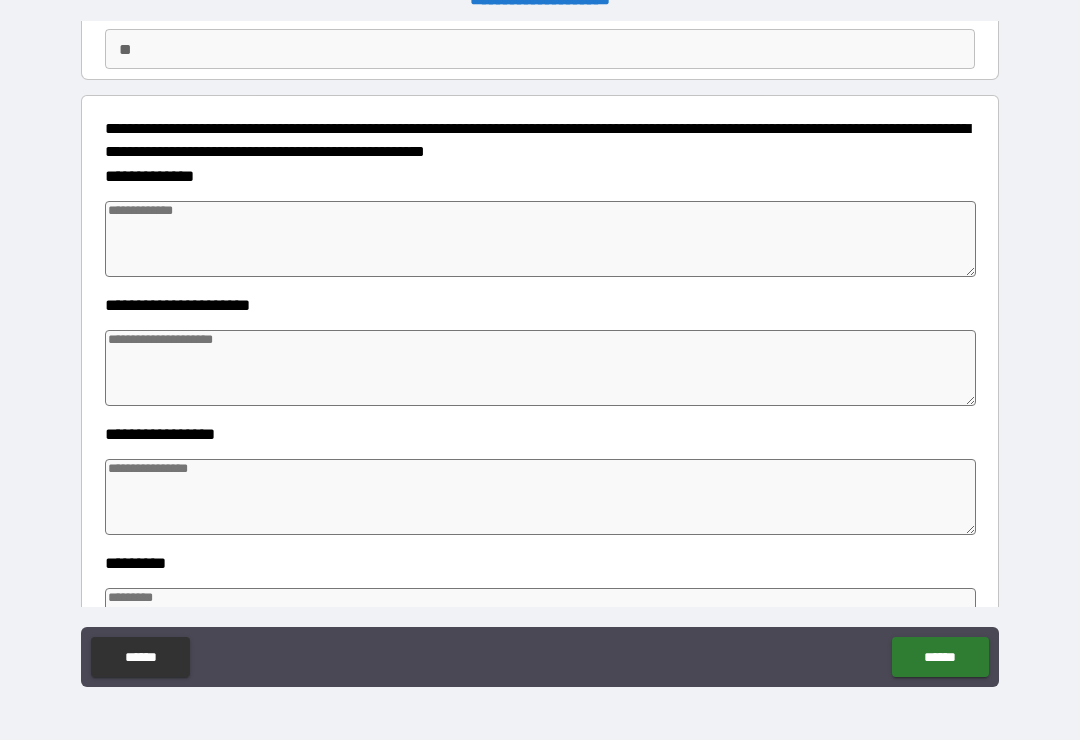 click at bounding box center [540, 239] 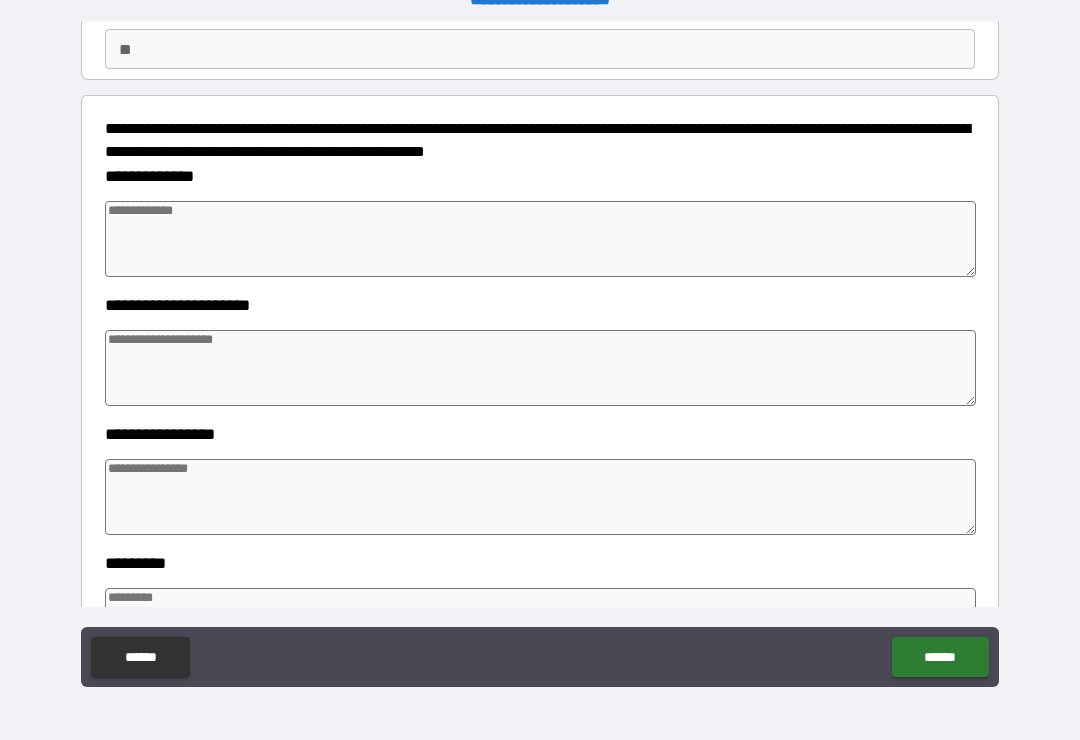 type on "*" 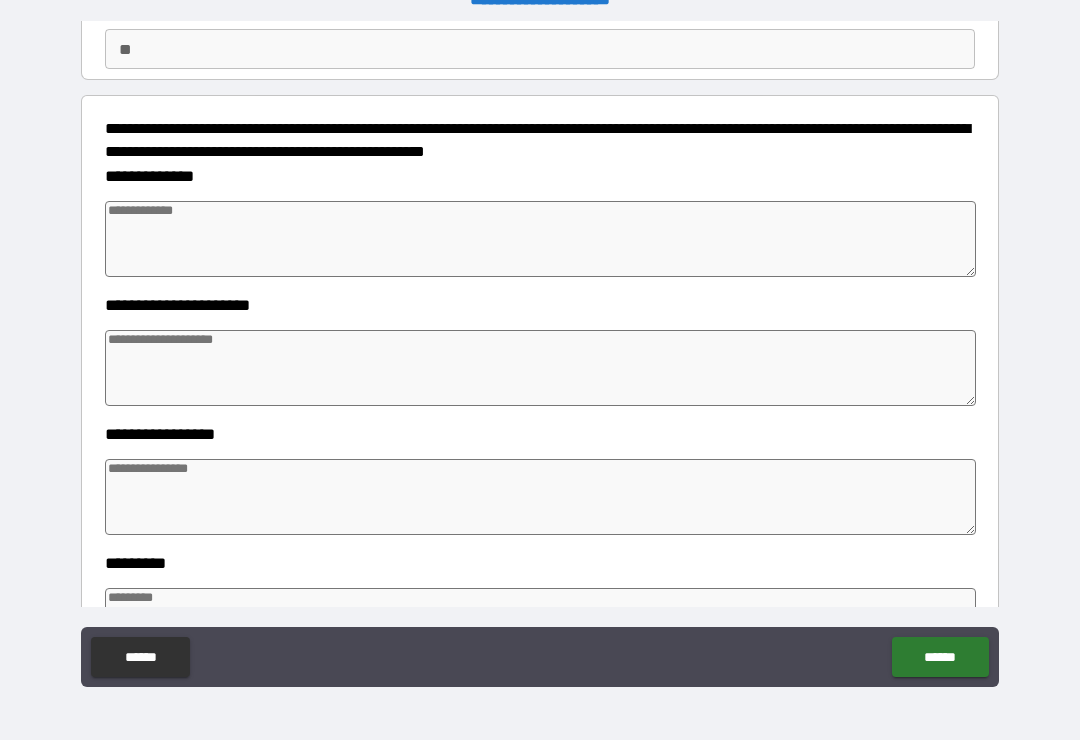 type on "*" 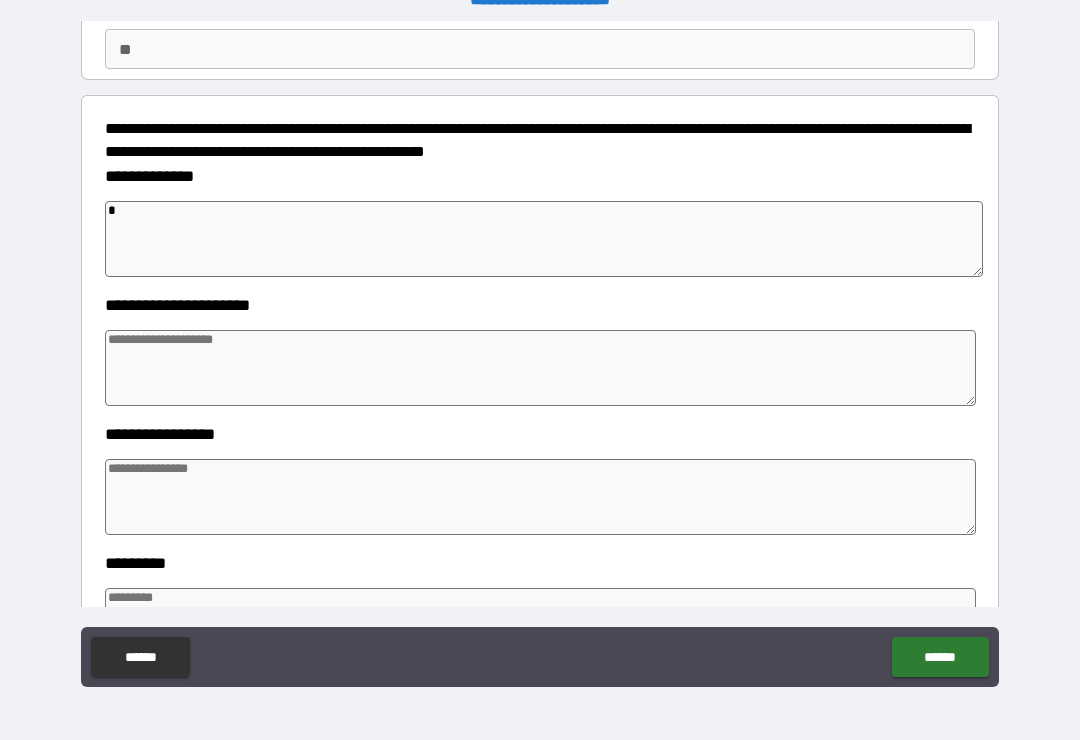 type on "*" 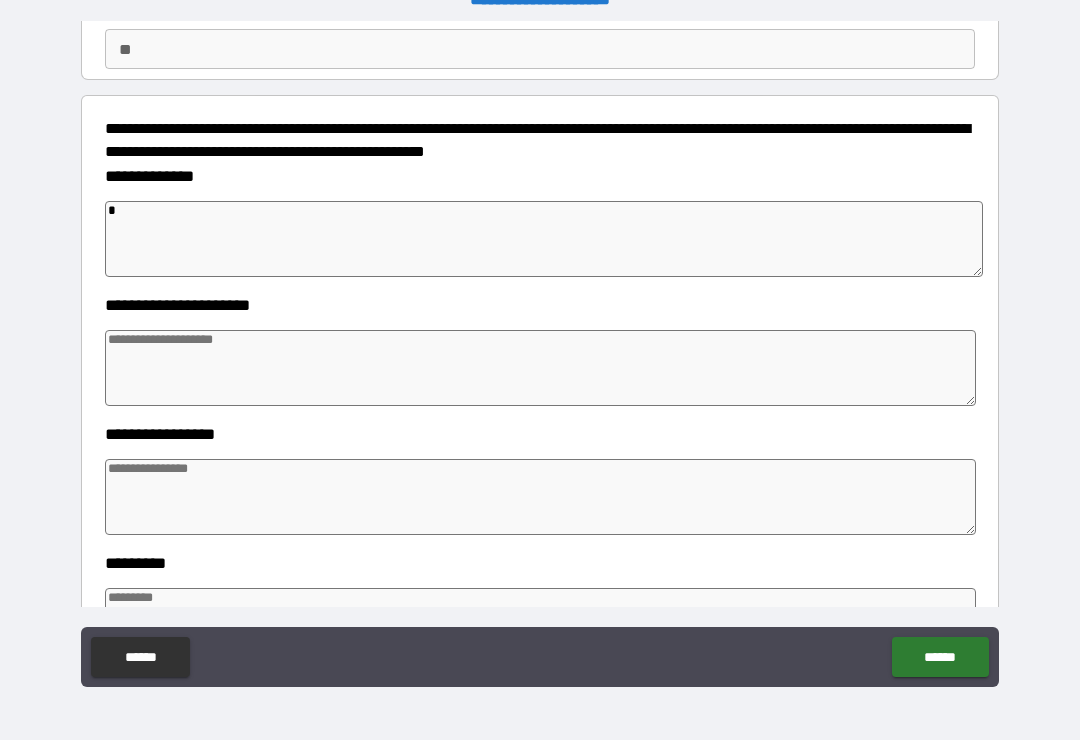 type on "*" 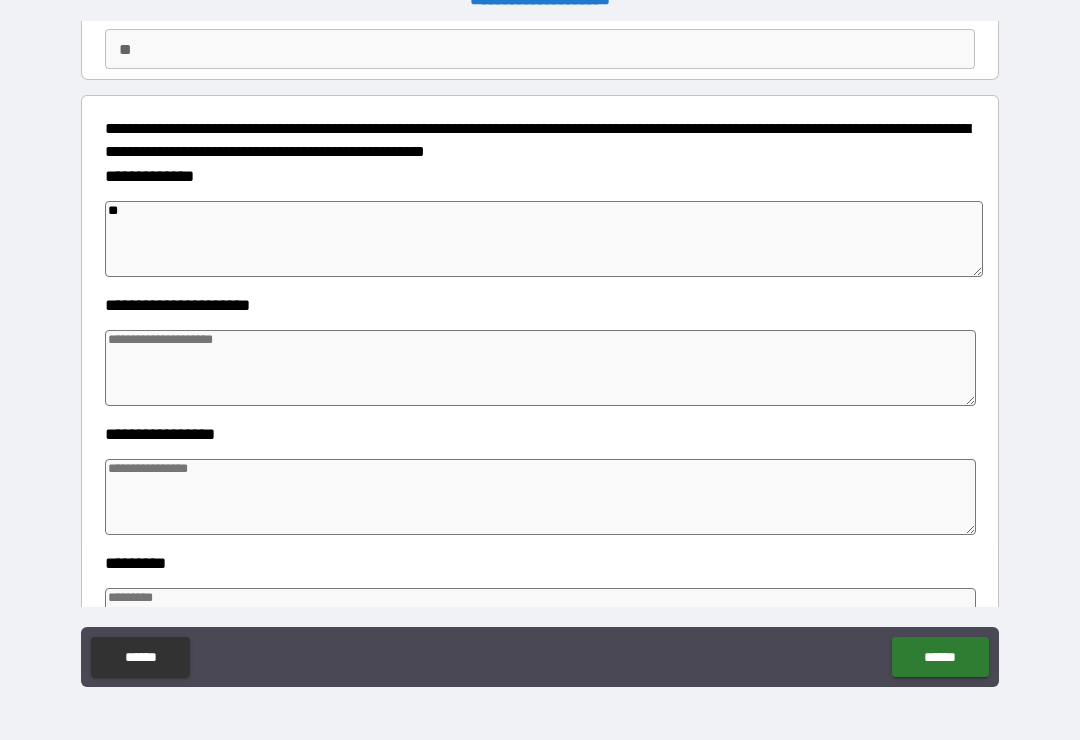 type on "*" 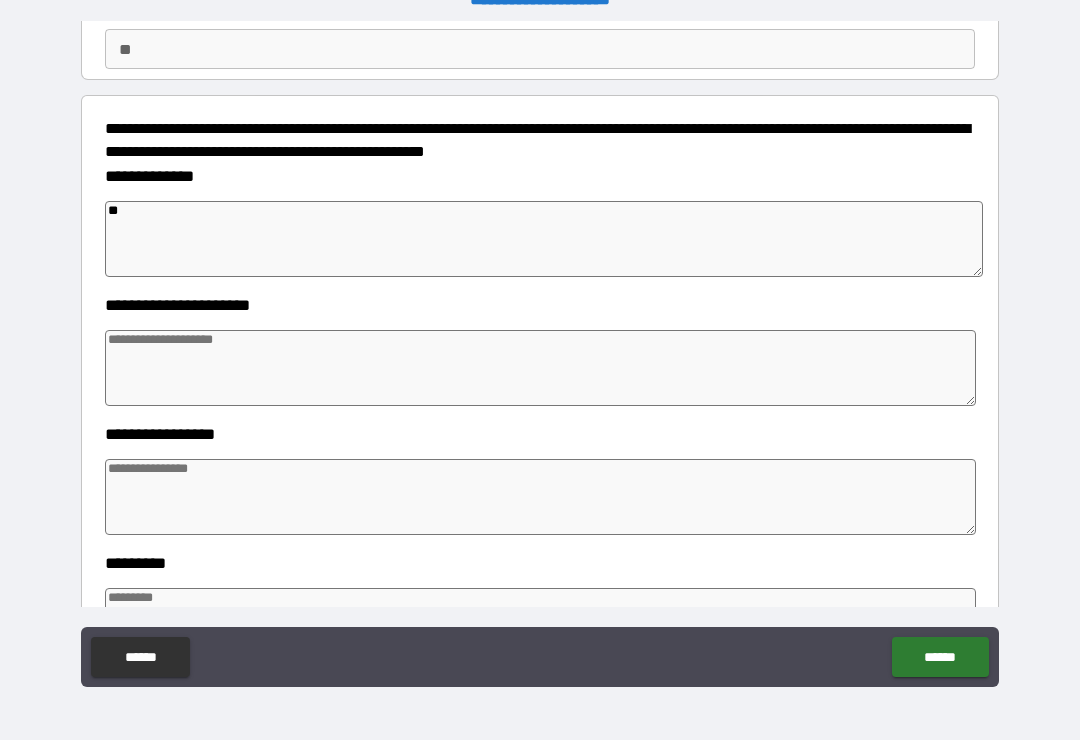 type on "***" 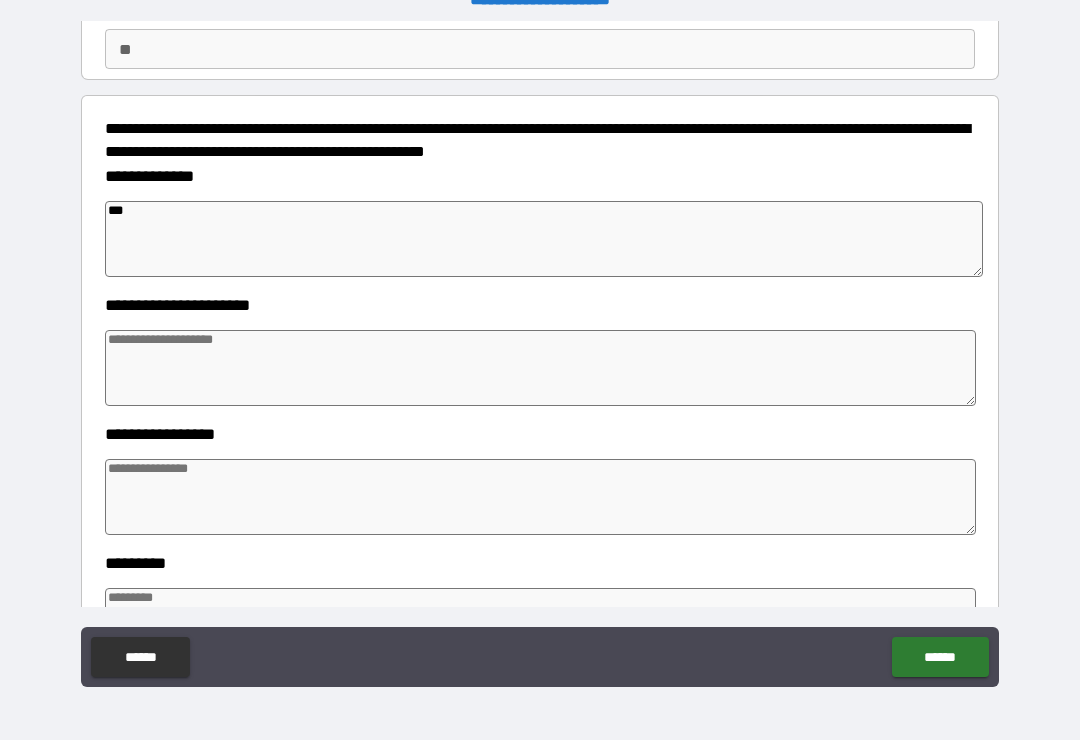 type on "*" 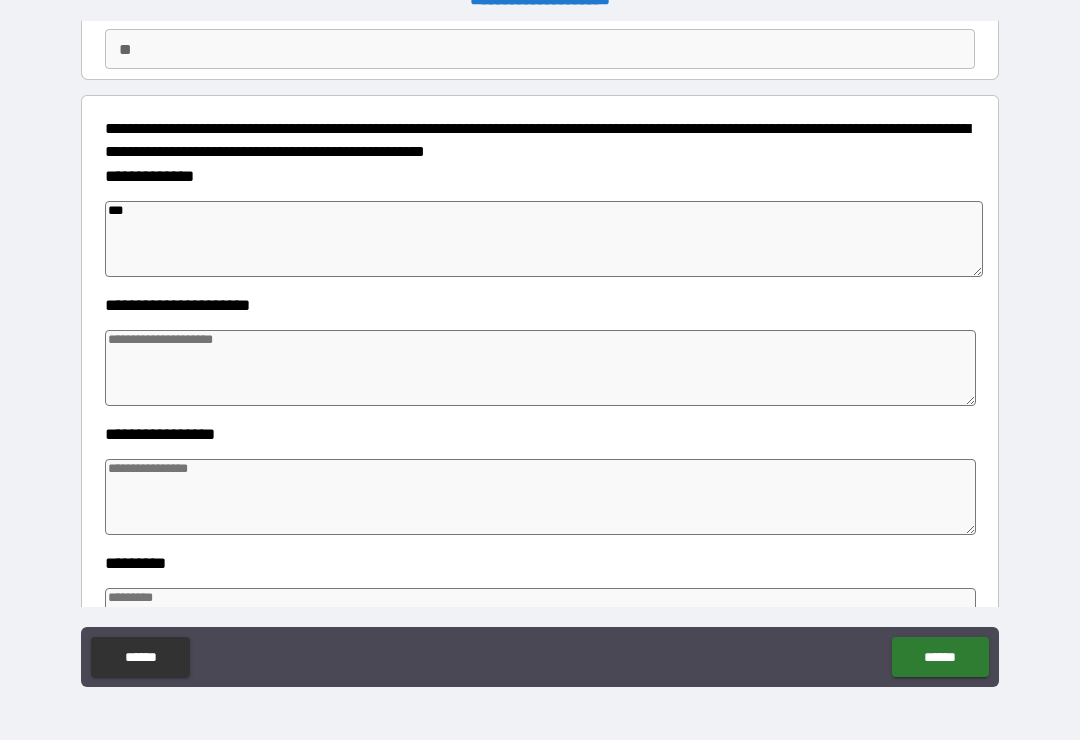 type on "*" 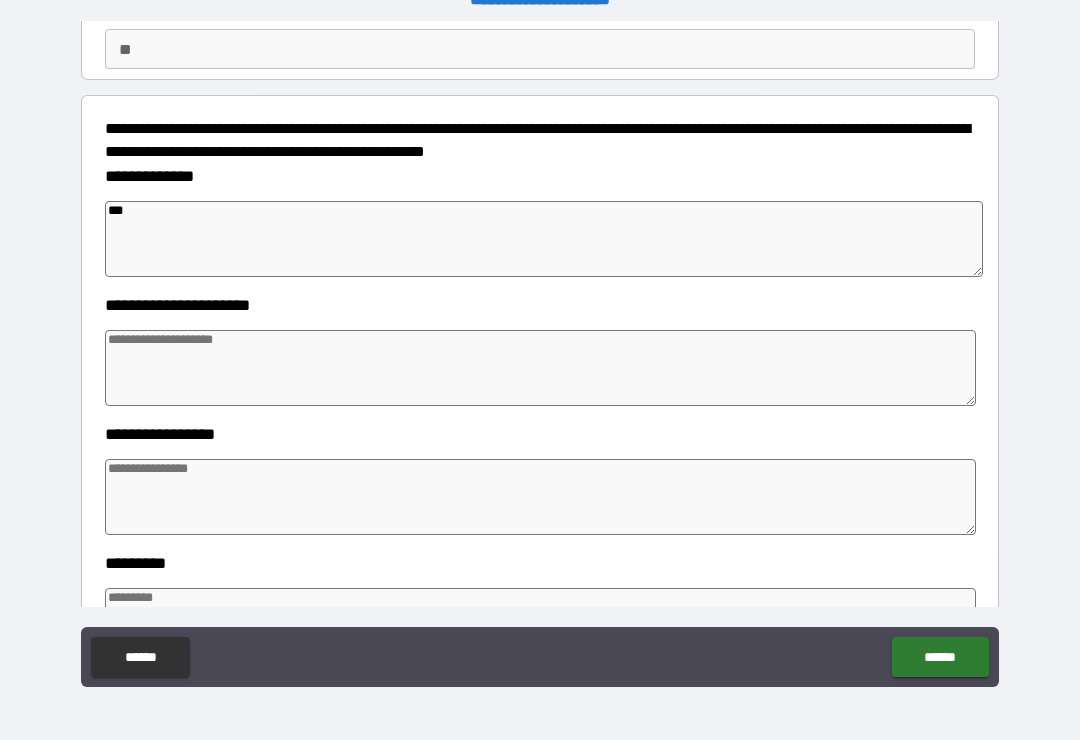 type on "*" 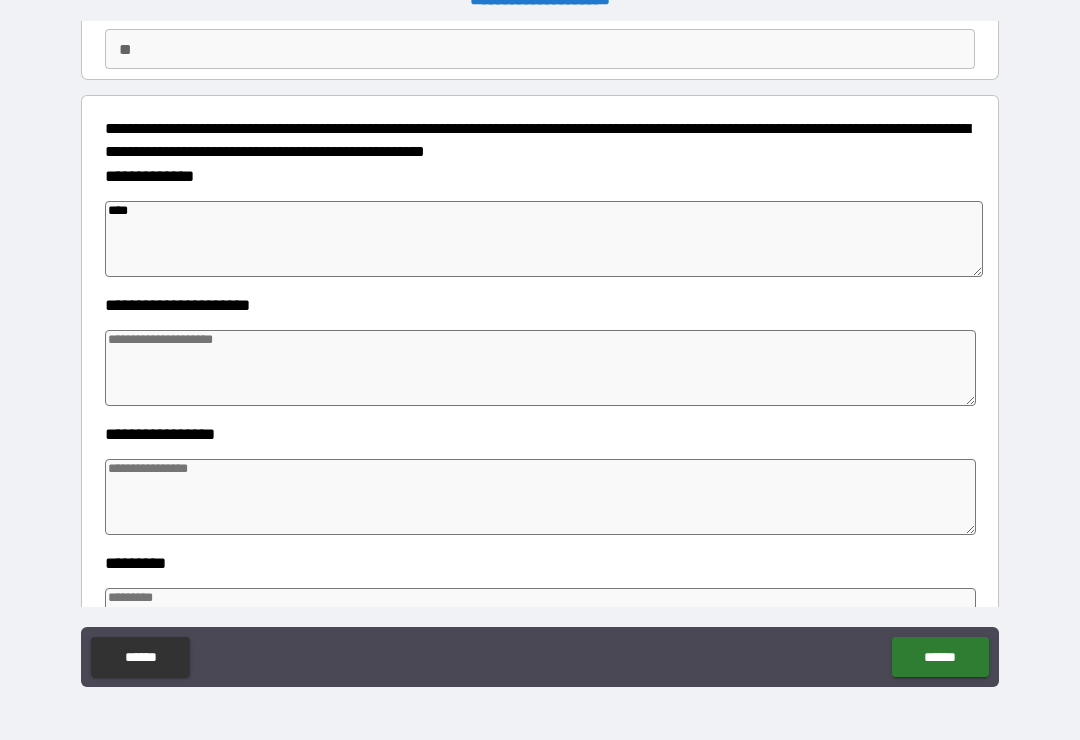 type on "*" 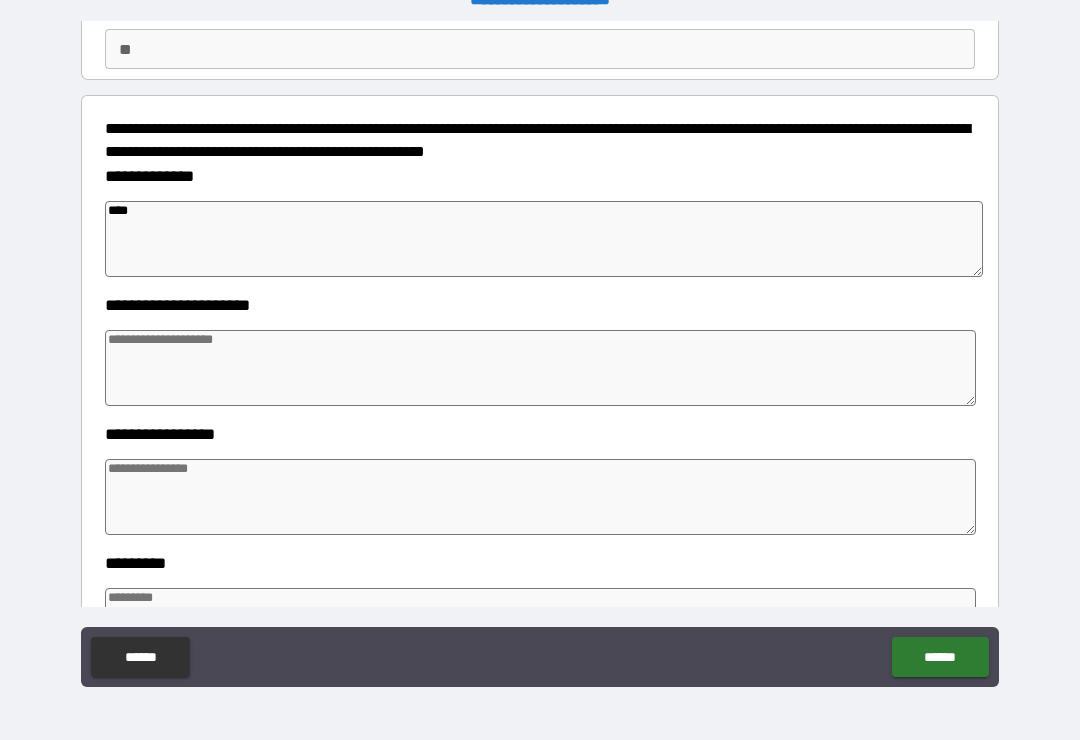type on "****" 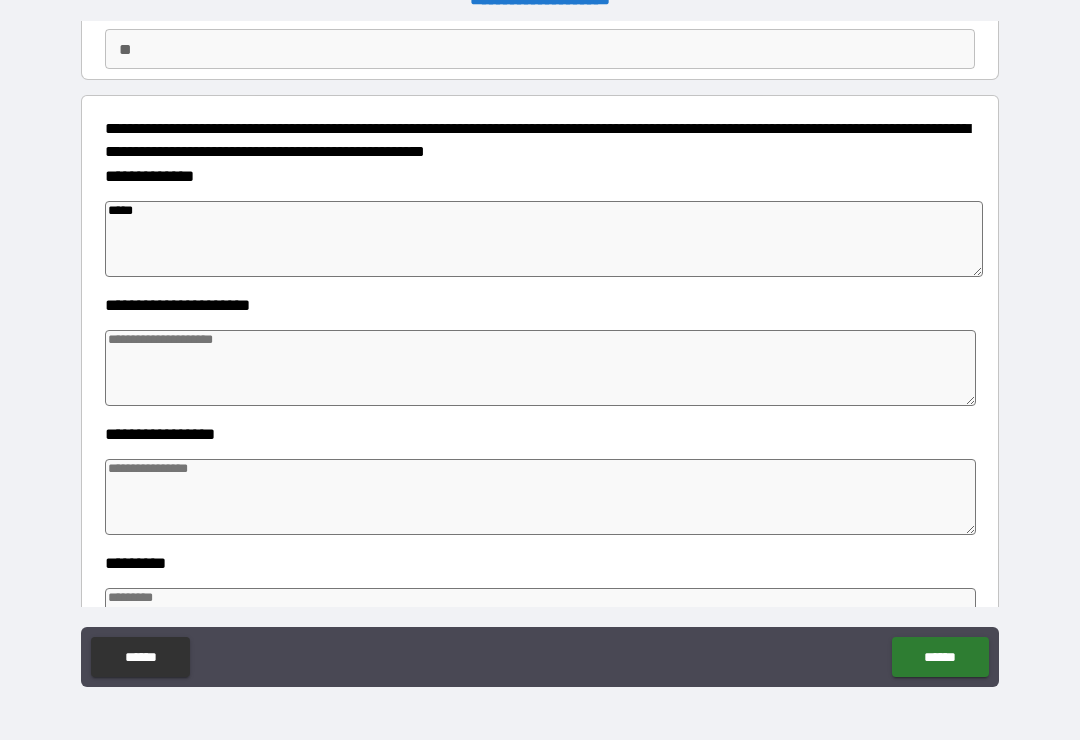 type on "*" 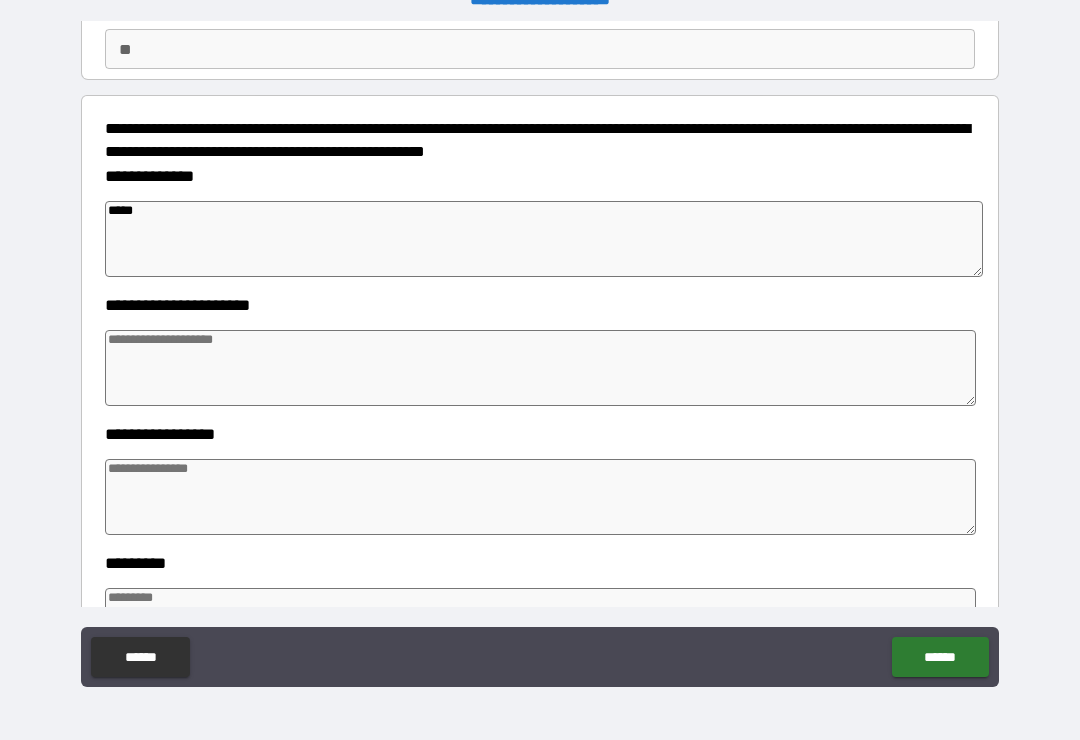 type on "*" 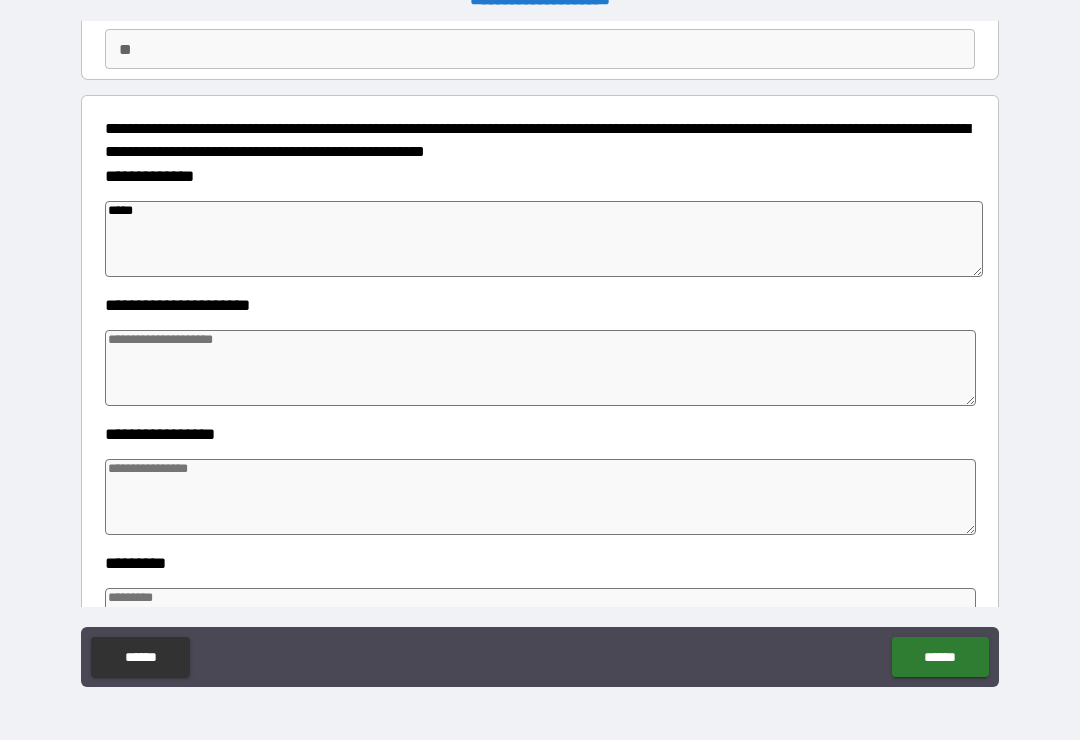 type on "*" 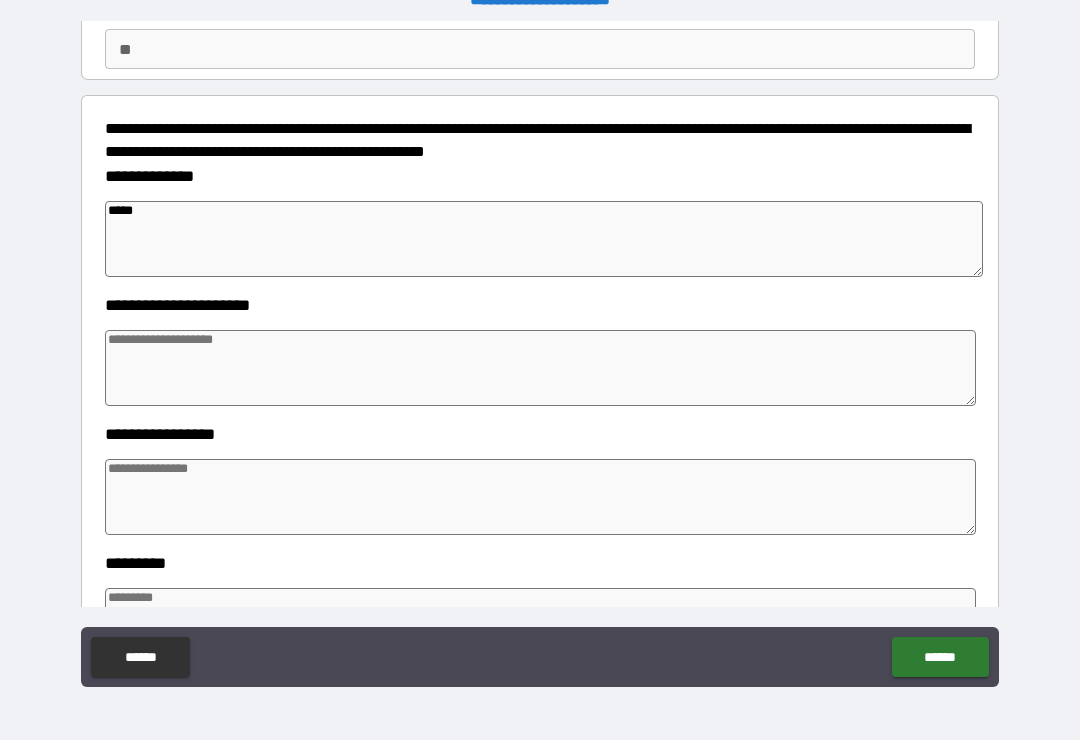 type on "******" 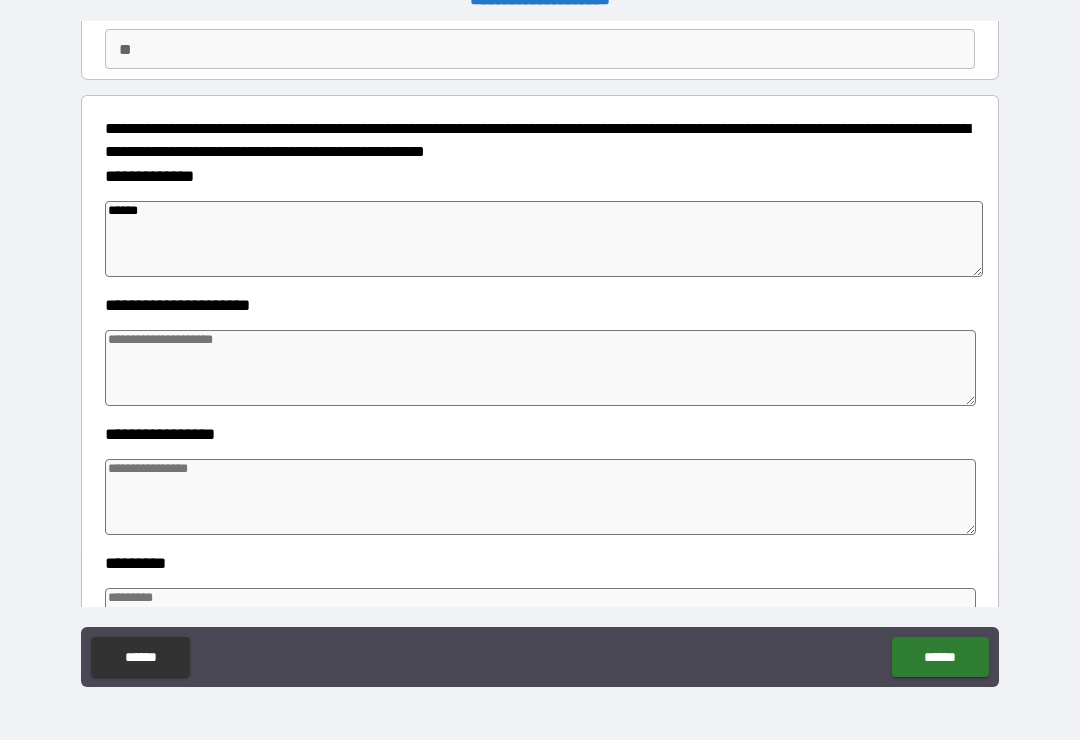 type on "*" 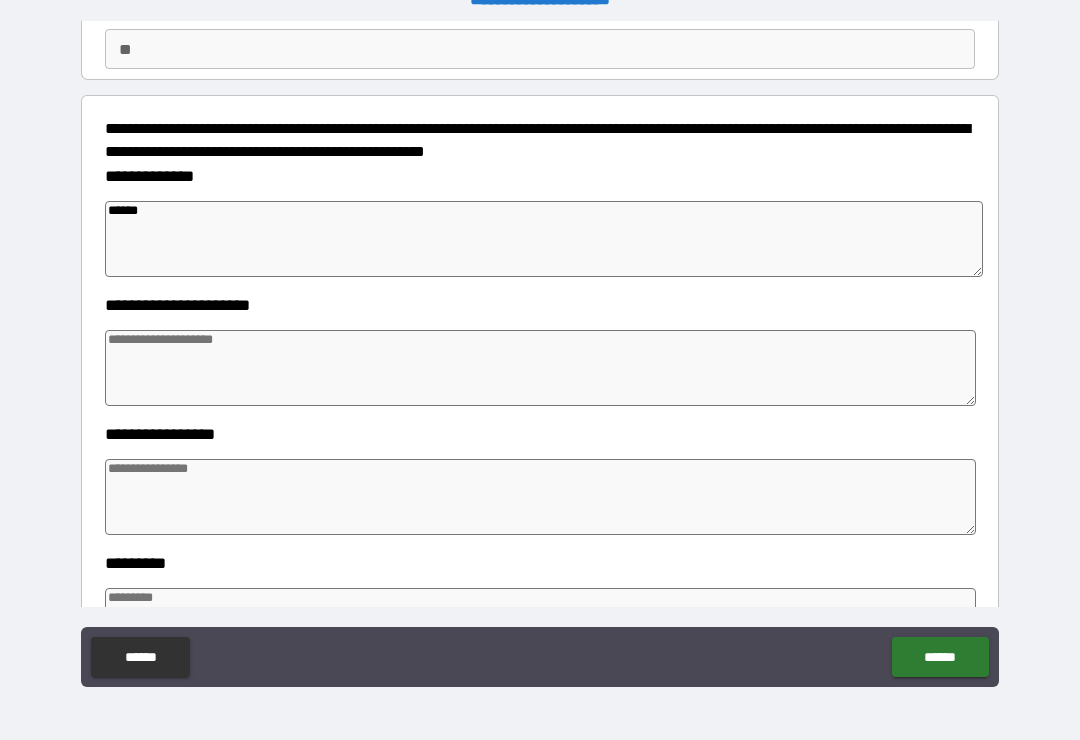 type on "*" 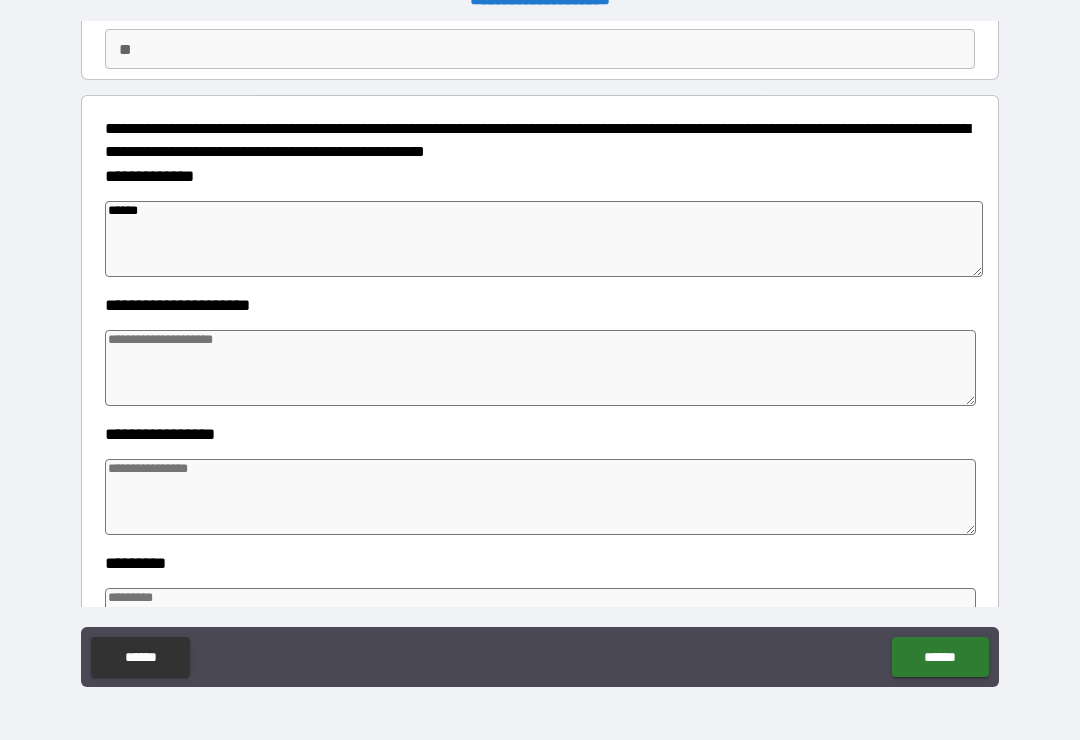 type on "*" 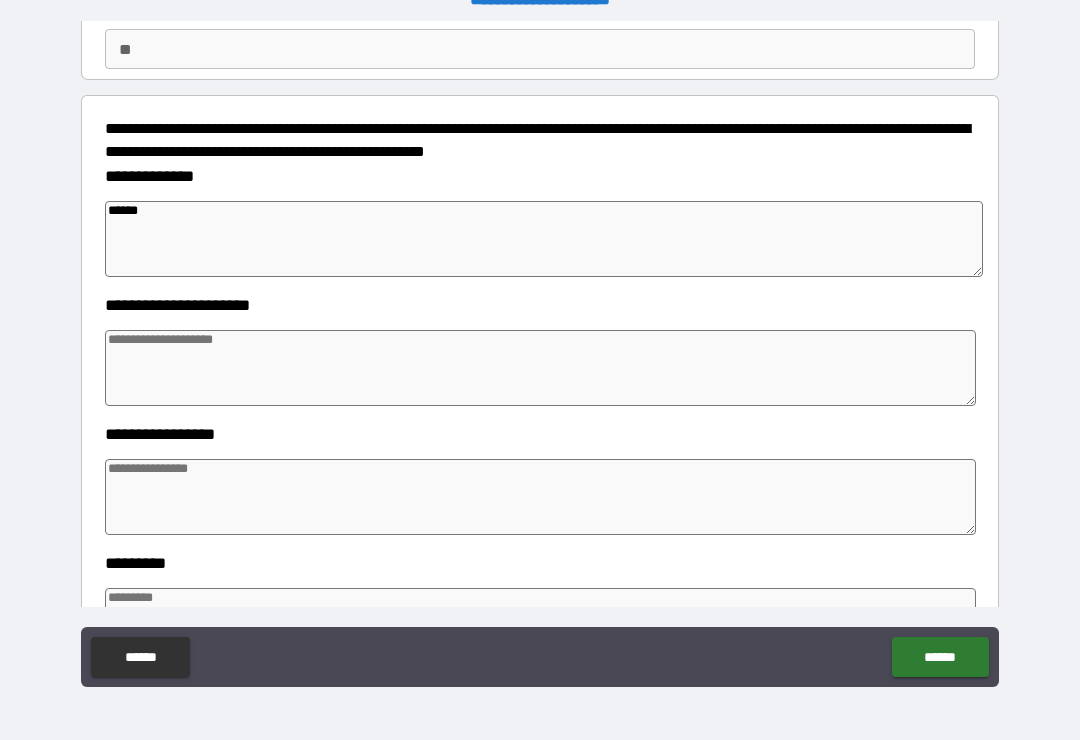 type on "*******" 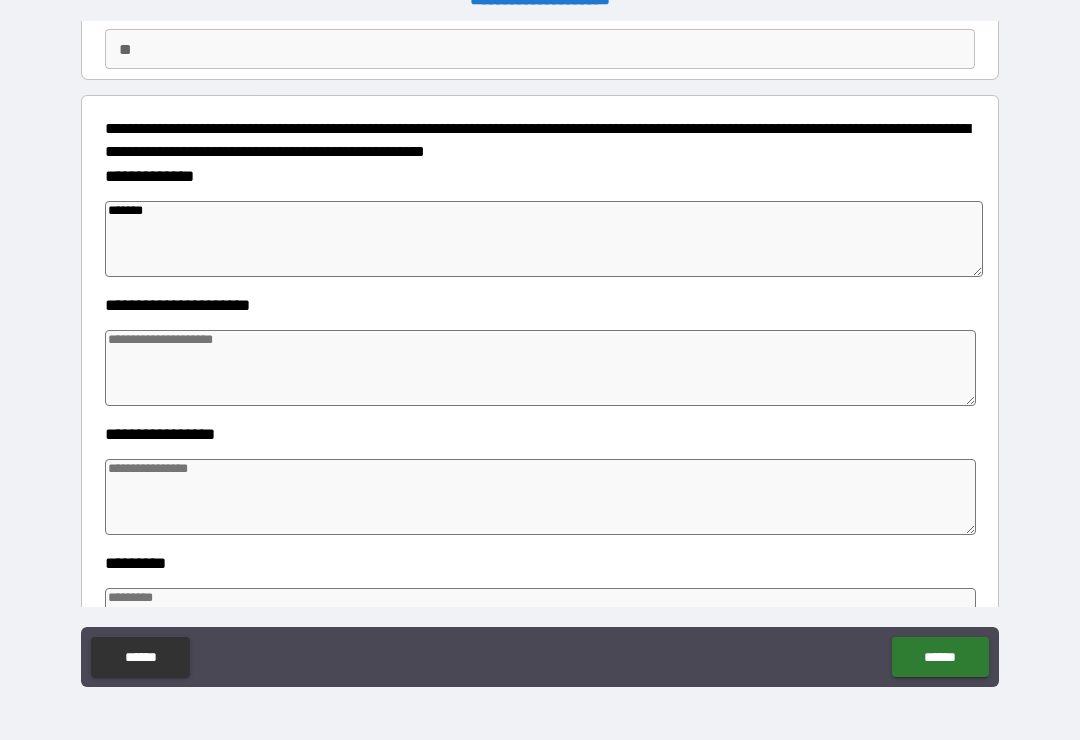 type on "*" 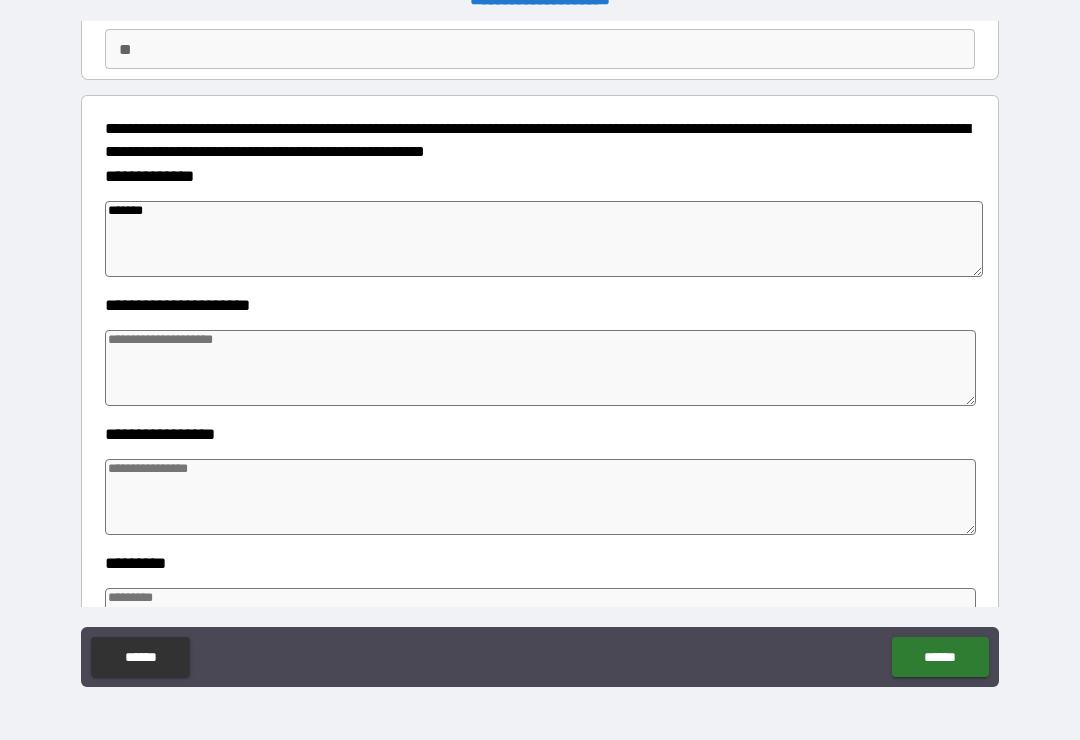 type on "*" 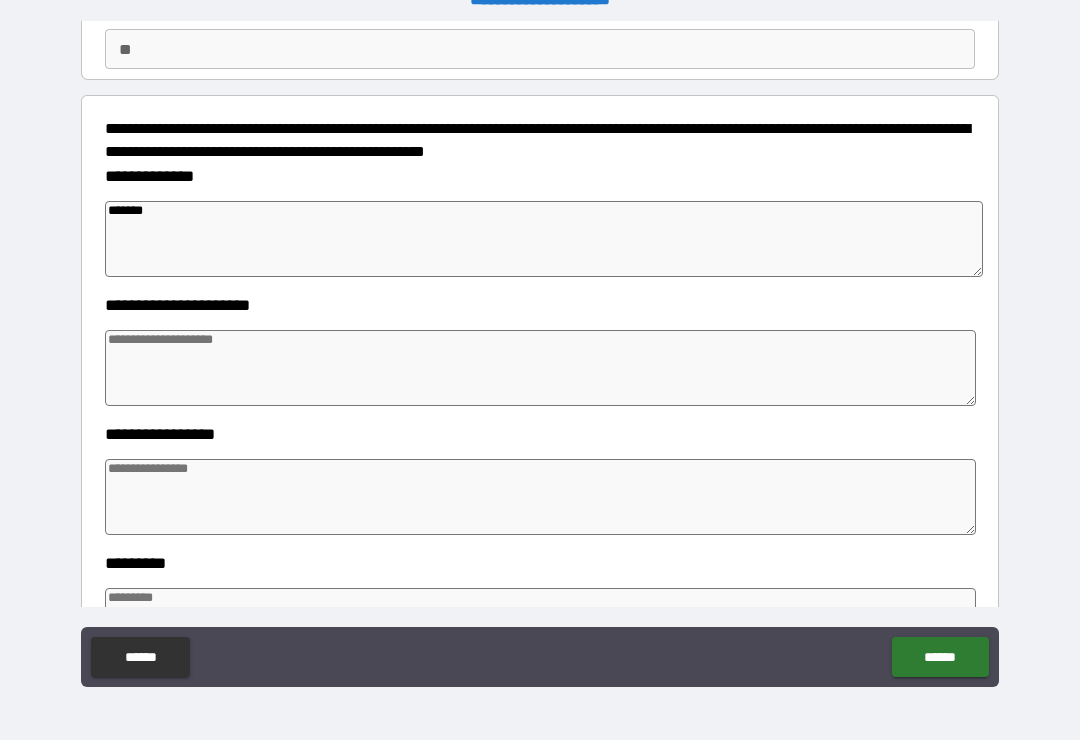 type 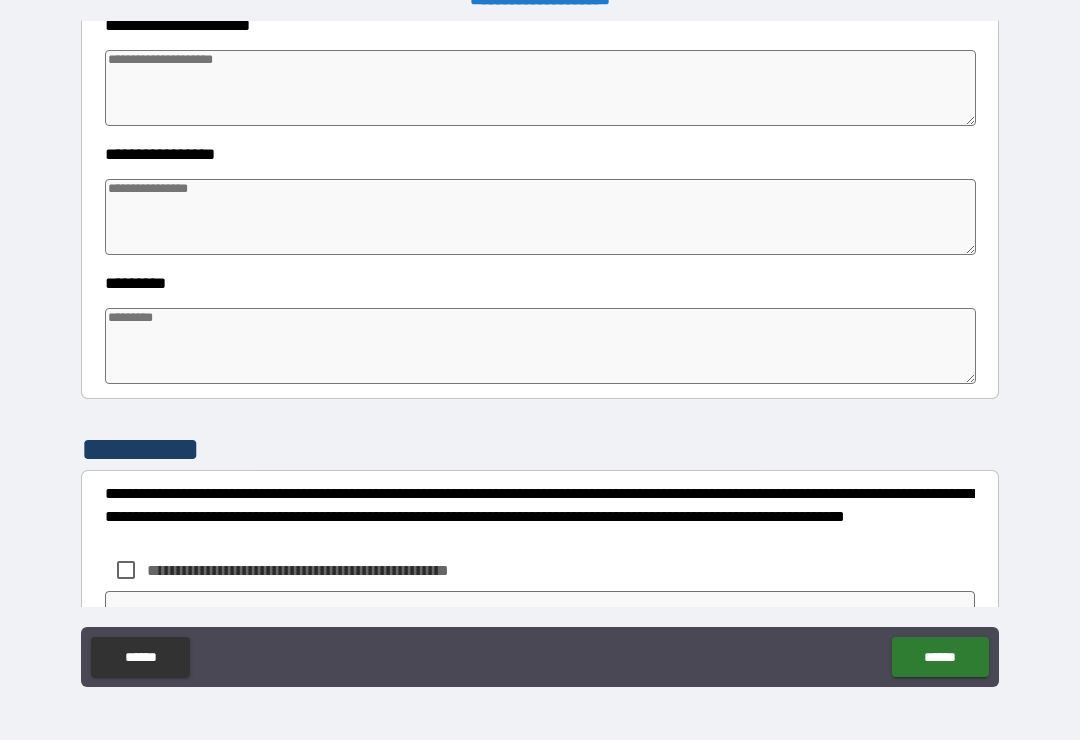 scroll, scrollTop: 466, scrollLeft: 0, axis: vertical 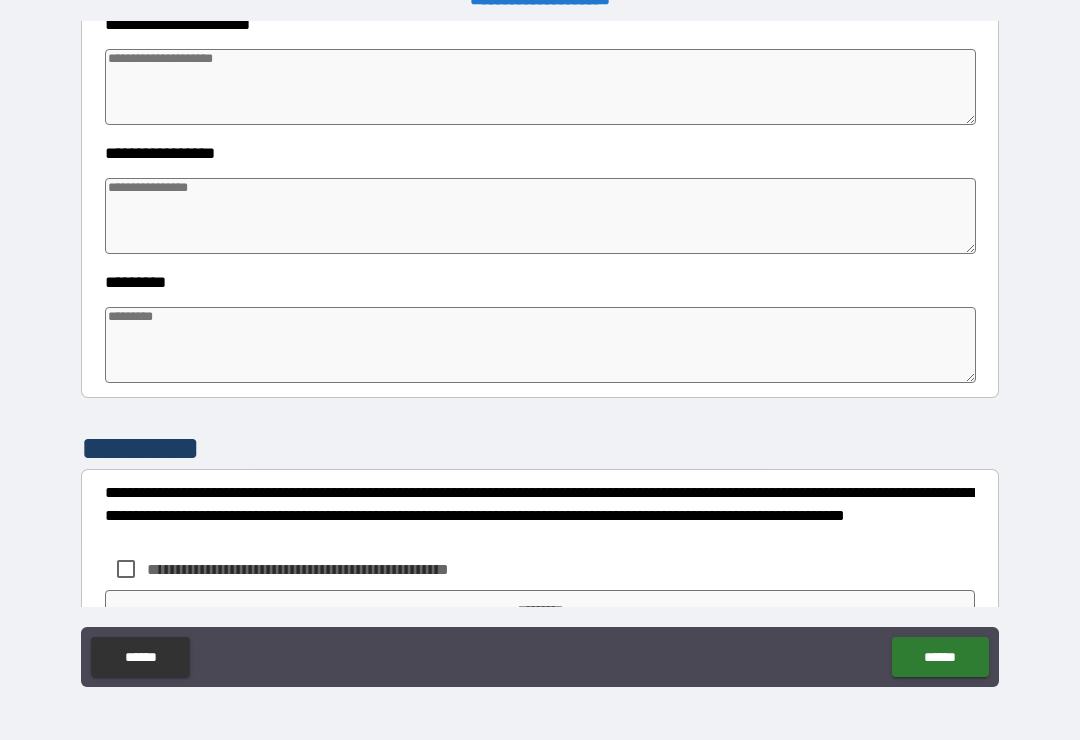 click at bounding box center (540, 216) 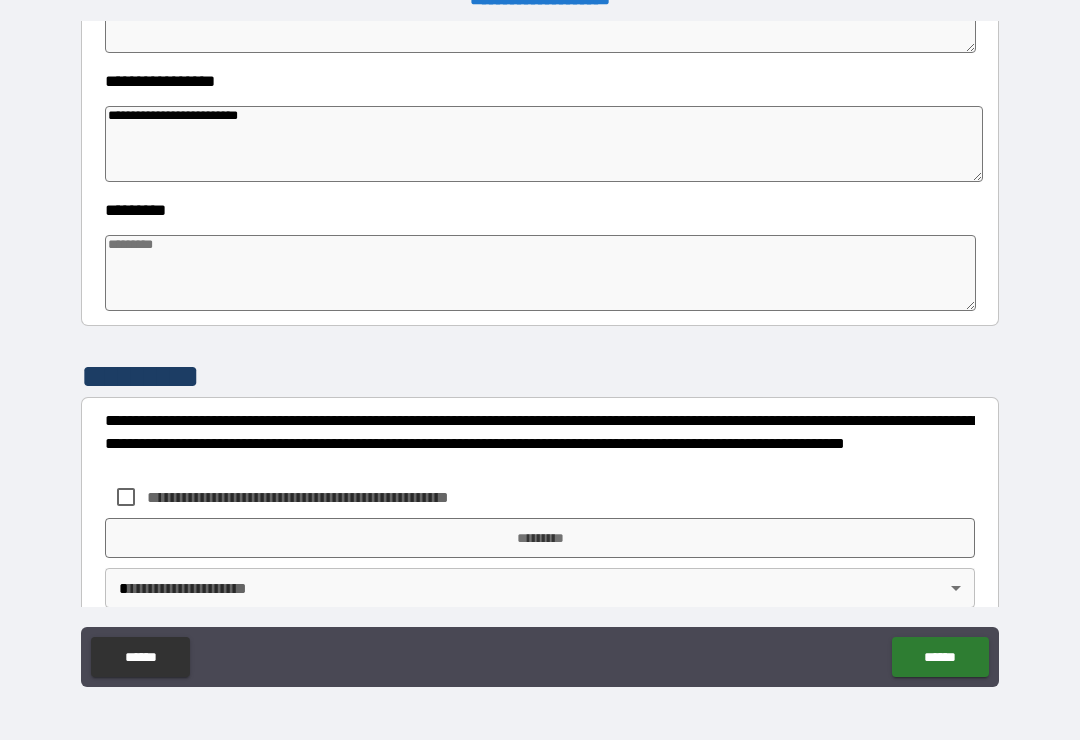 scroll, scrollTop: 549, scrollLeft: 0, axis: vertical 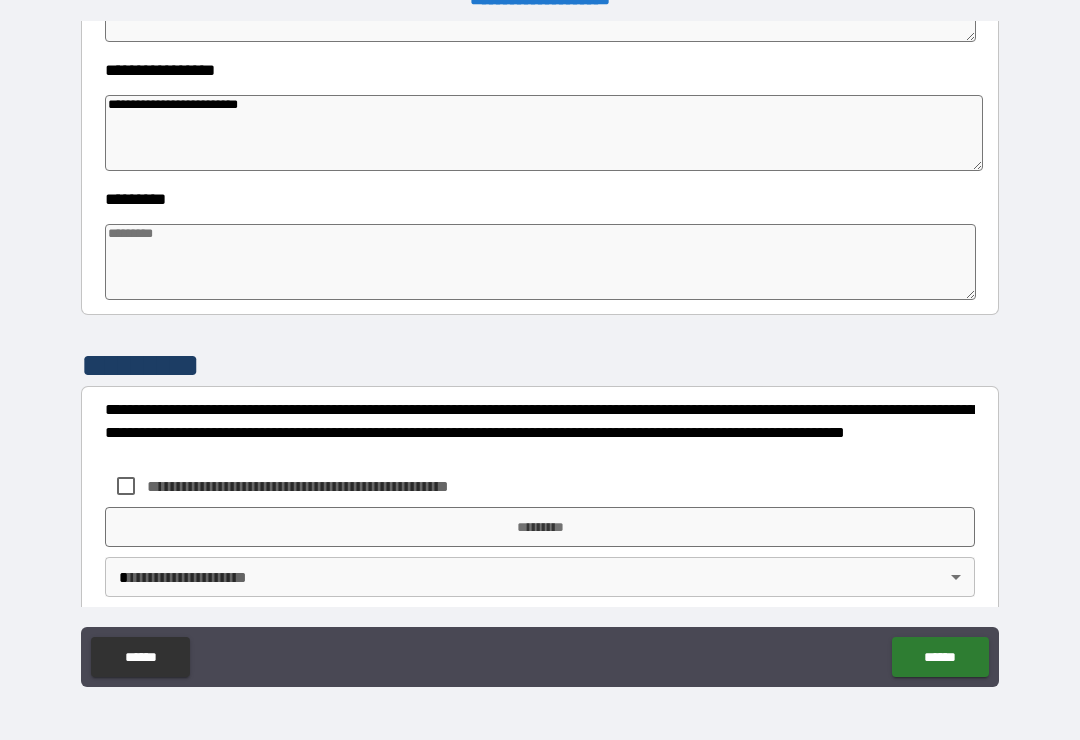 click on "**********" at bounding box center [544, 133] 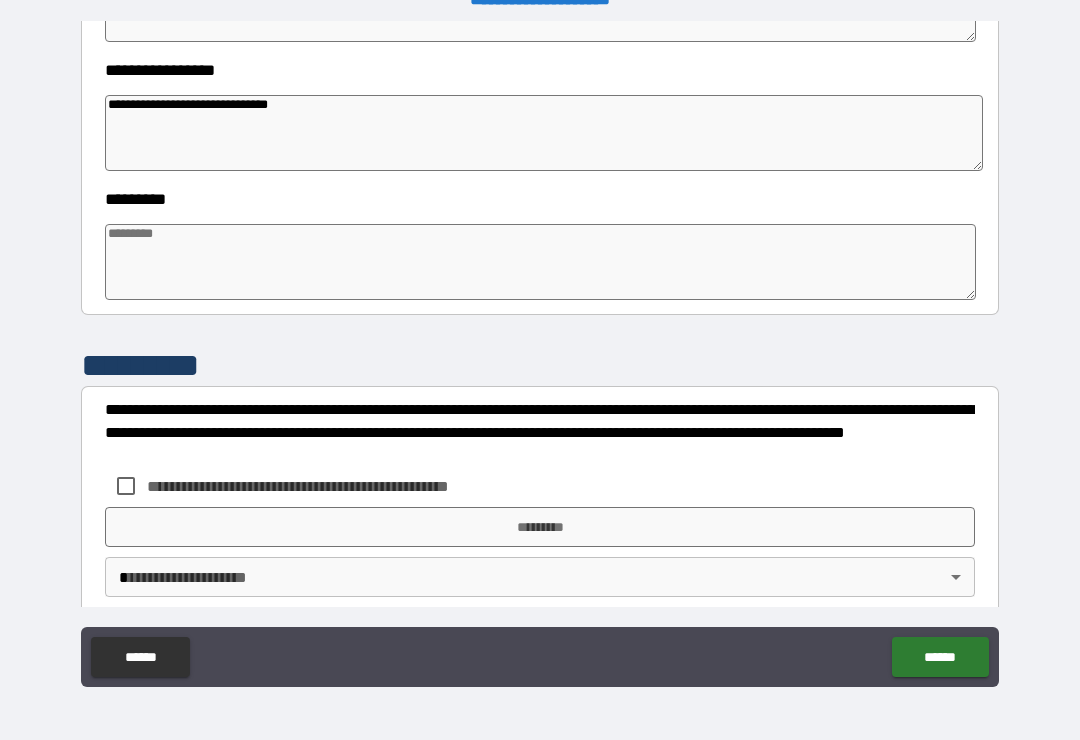 click on "**********" at bounding box center (544, 133) 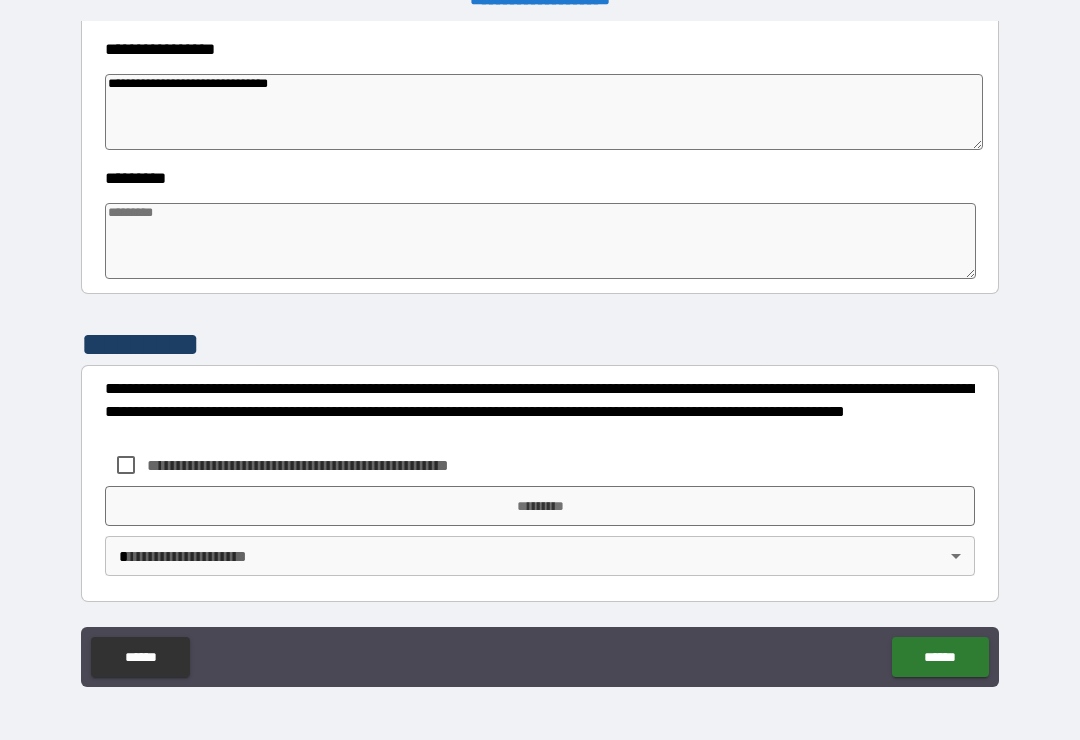 scroll, scrollTop: 570, scrollLeft: 0, axis: vertical 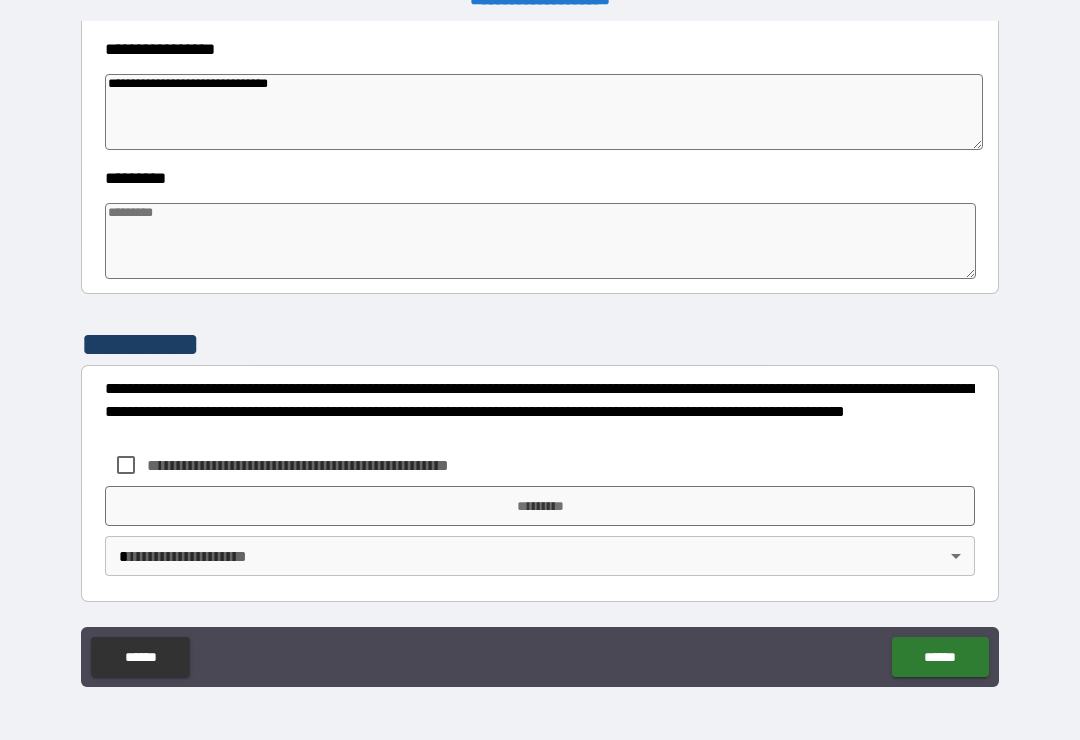 click at bounding box center (540, 241) 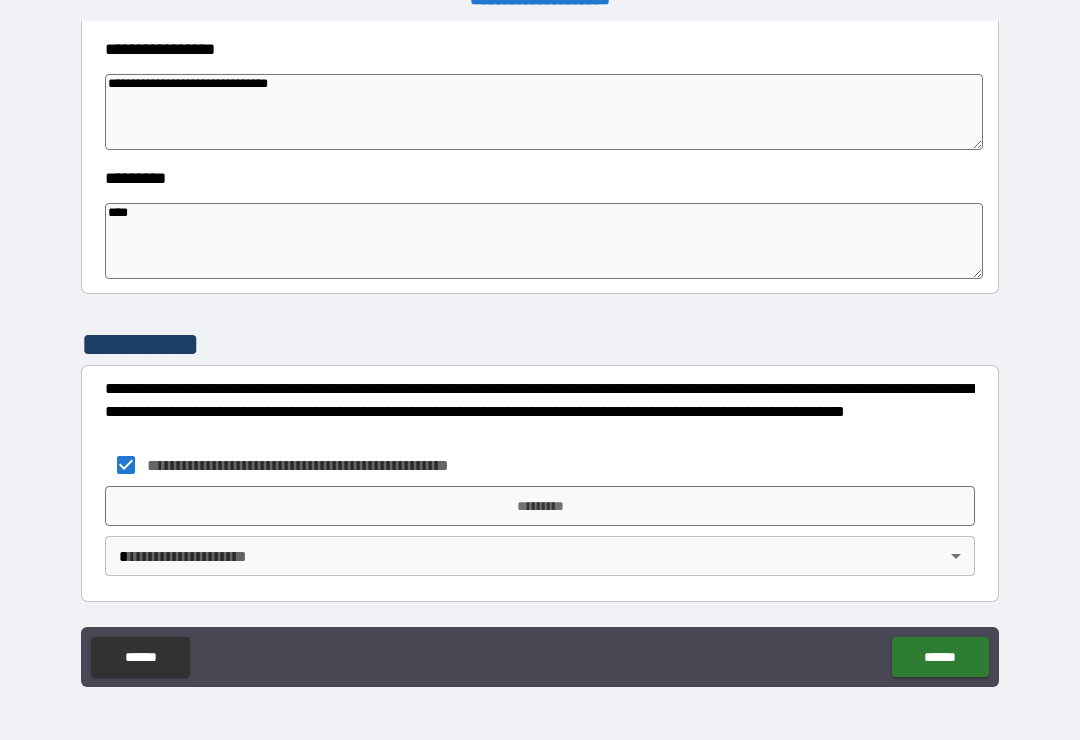 scroll, scrollTop: 570, scrollLeft: 0, axis: vertical 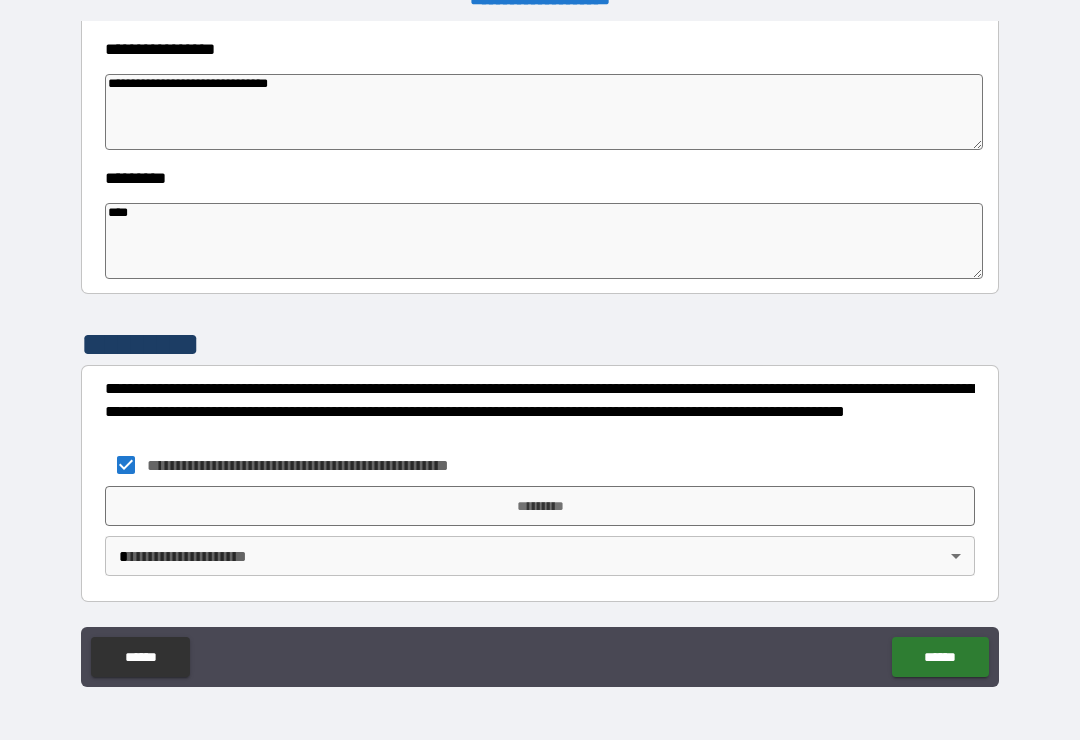 click on "*********" at bounding box center (540, 506) 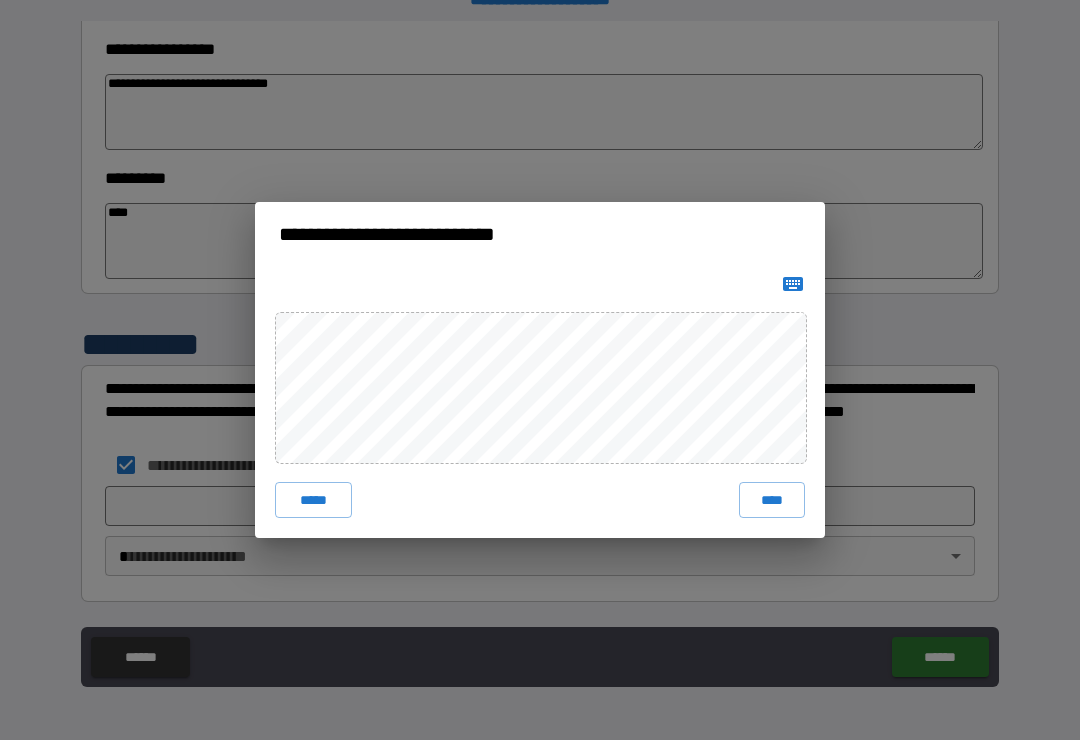 click on "****" at bounding box center (772, 500) 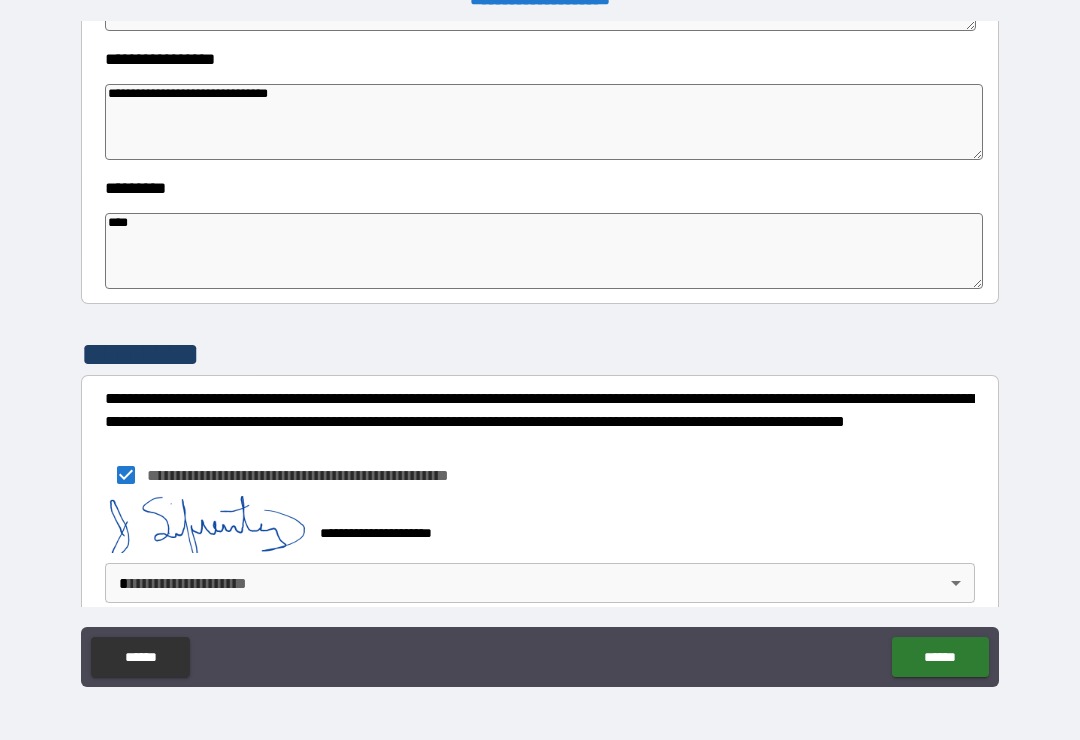 click on "**********" at bounding box center (540, 354) 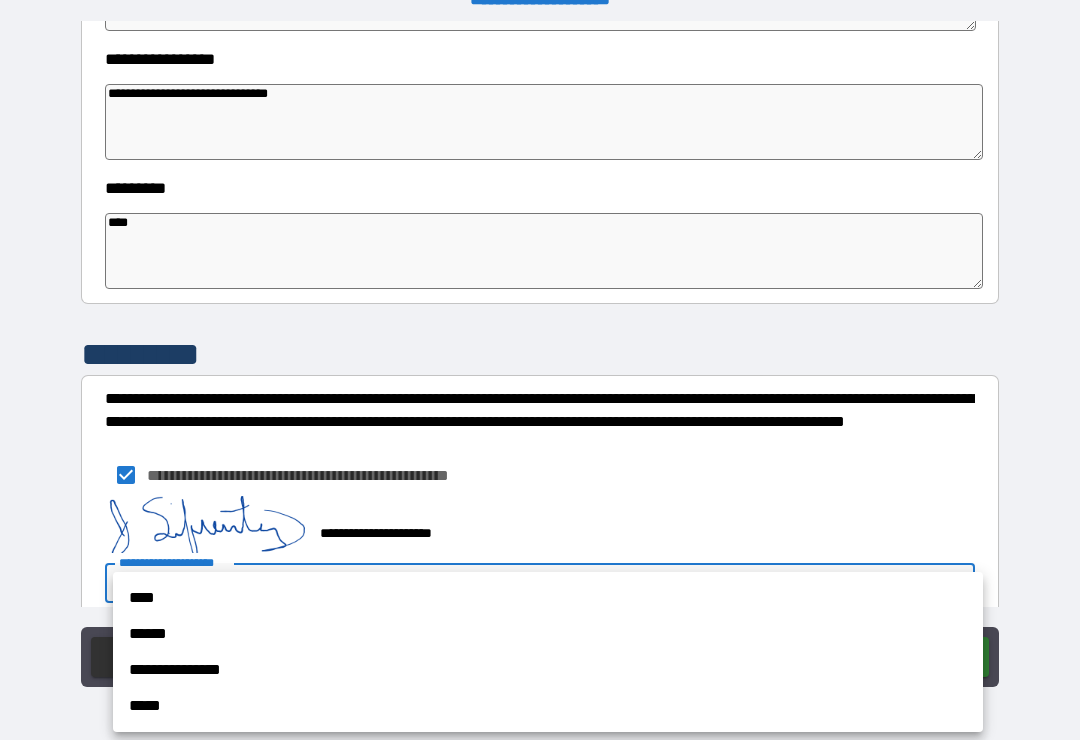 click on "****" at bounding box center (548, 598) 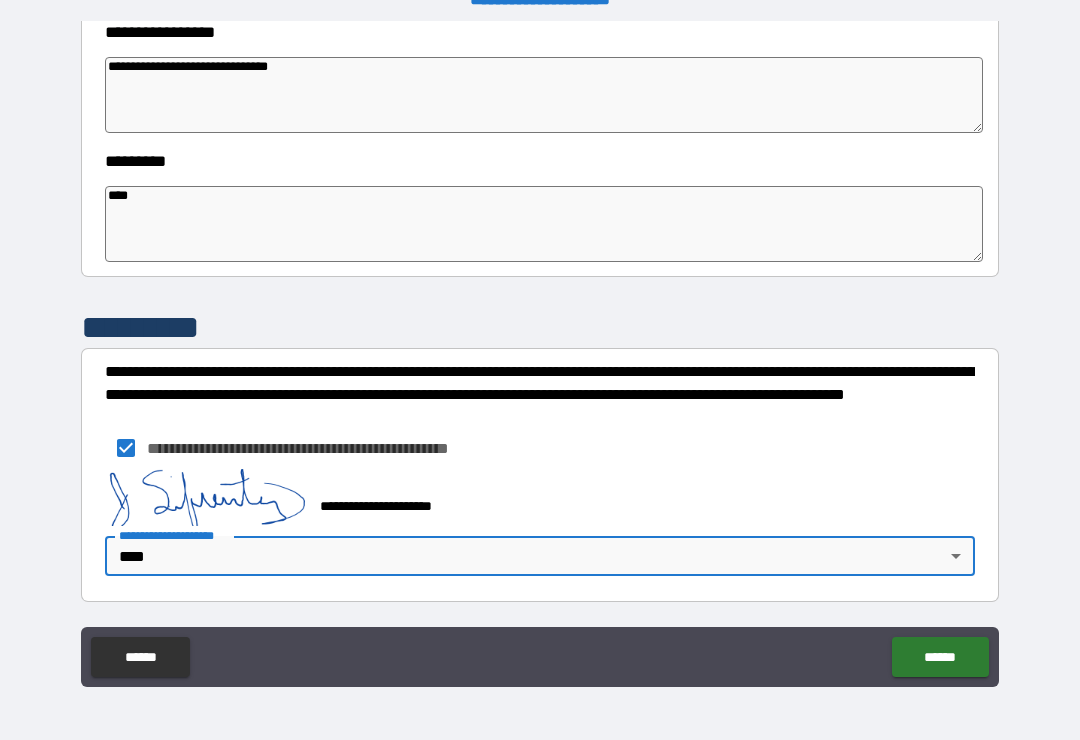 scroll, scrollTop: 587, scrollLeft: 0, axis: vertical 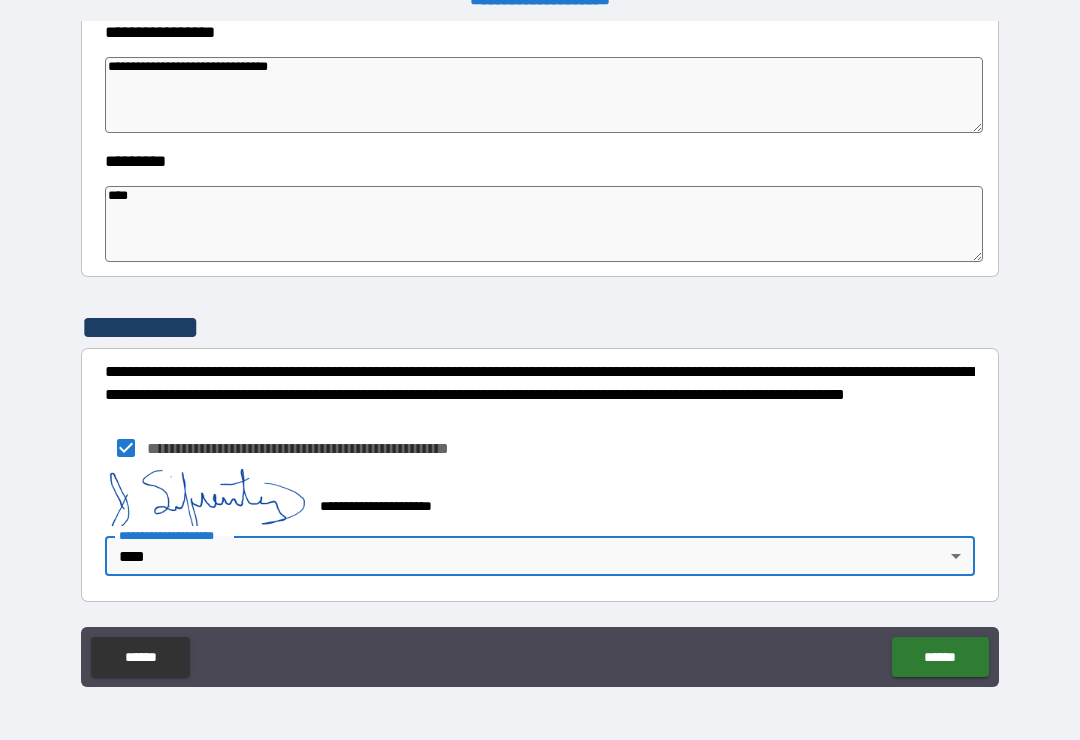 click on "******" at bounding box center (940, 657) 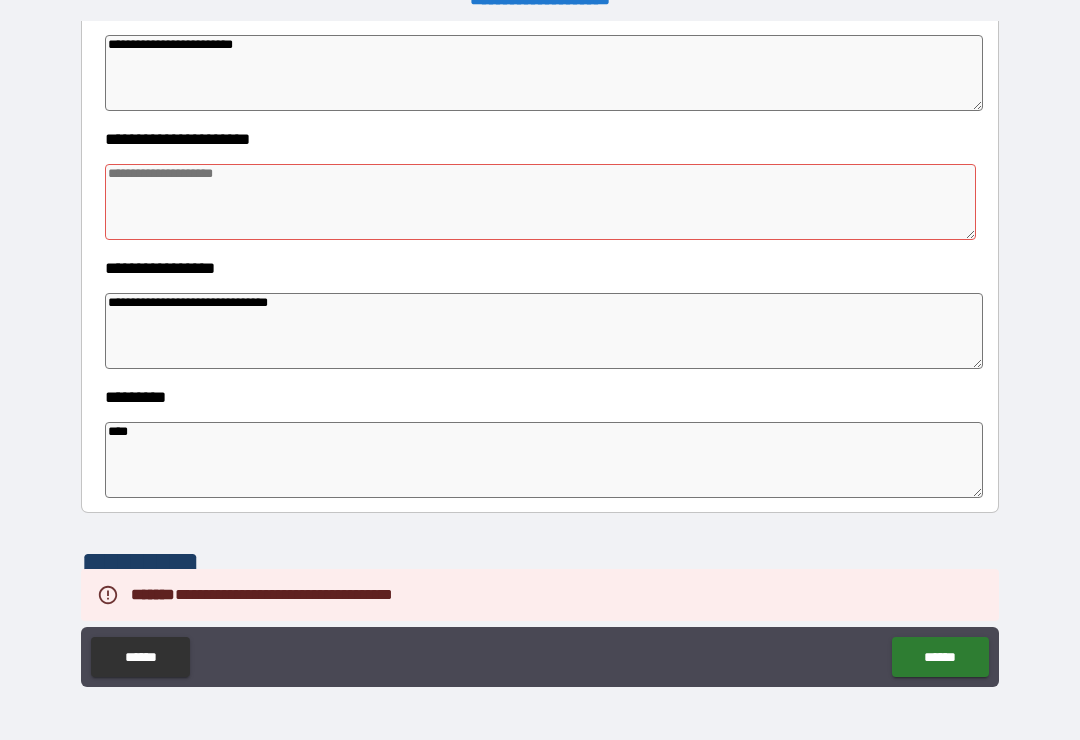 scroll, scrollTop: 350, scrollLeft: 0, axis: vertical 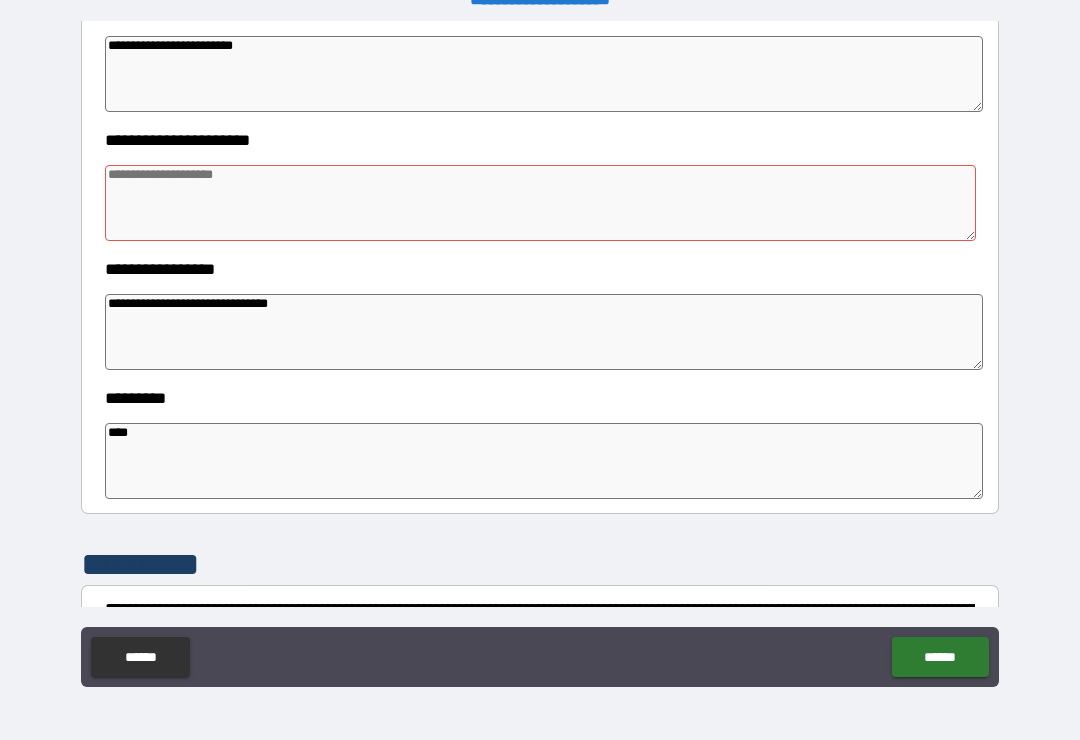 click on "**********" at bounding box center (544, 74) 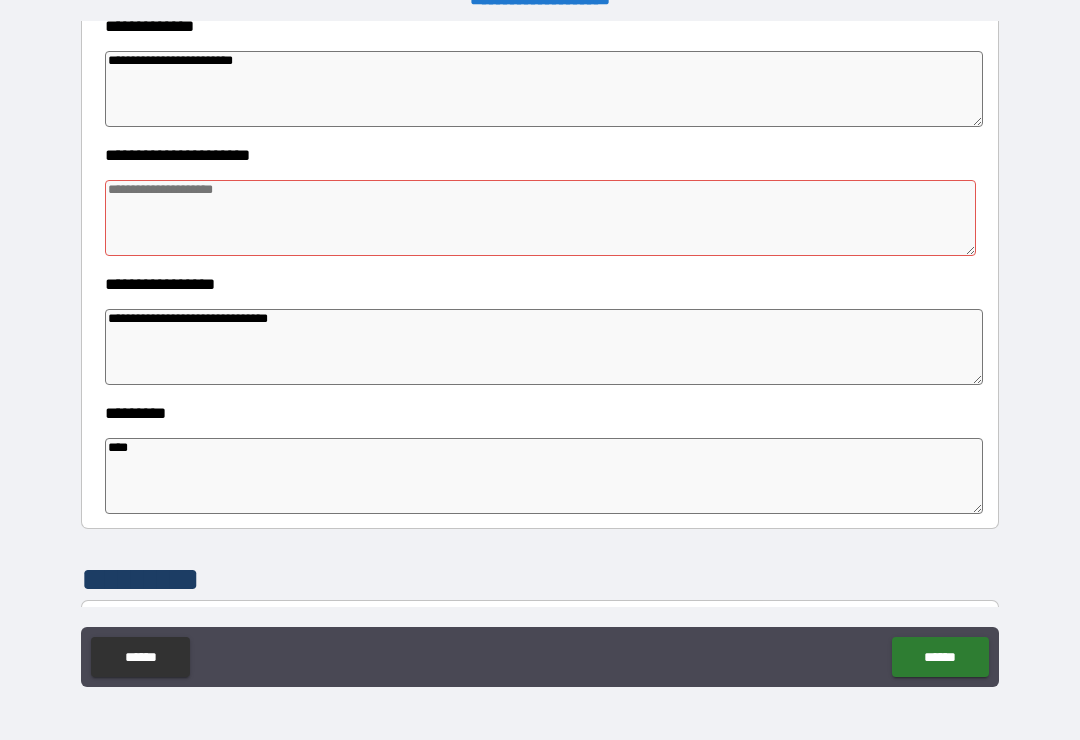 scroll, scrollTop: 336, scrollLeft: 0, axis: vertical 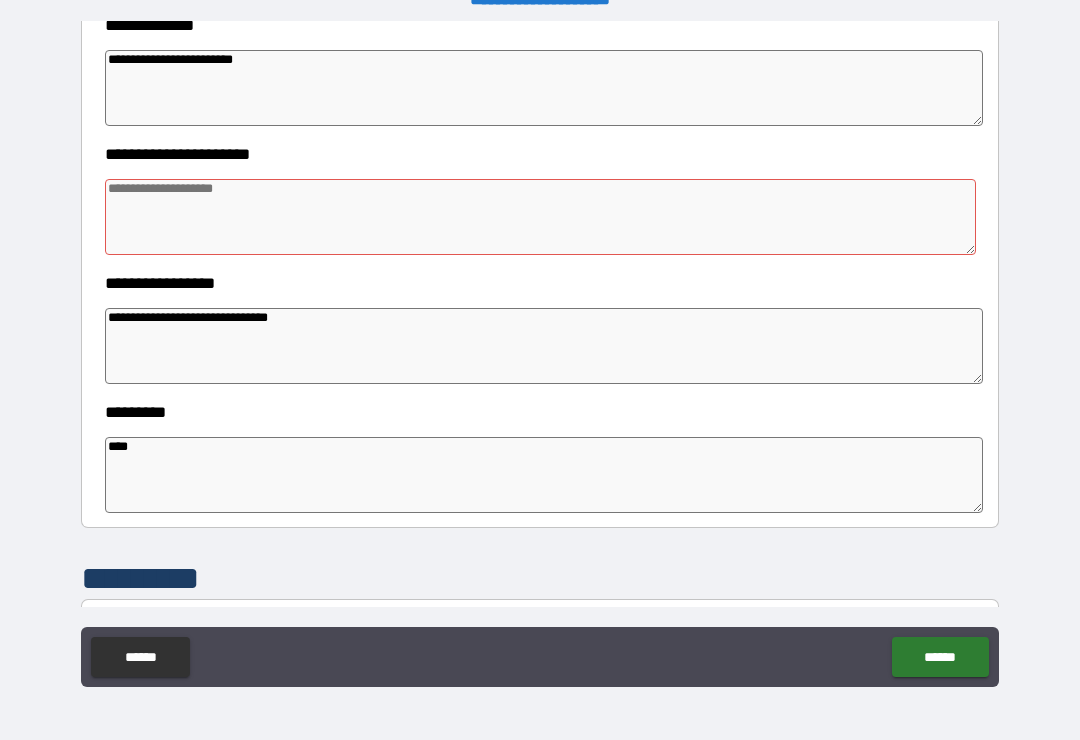 click on "**********" at bounding box center [544, 88] 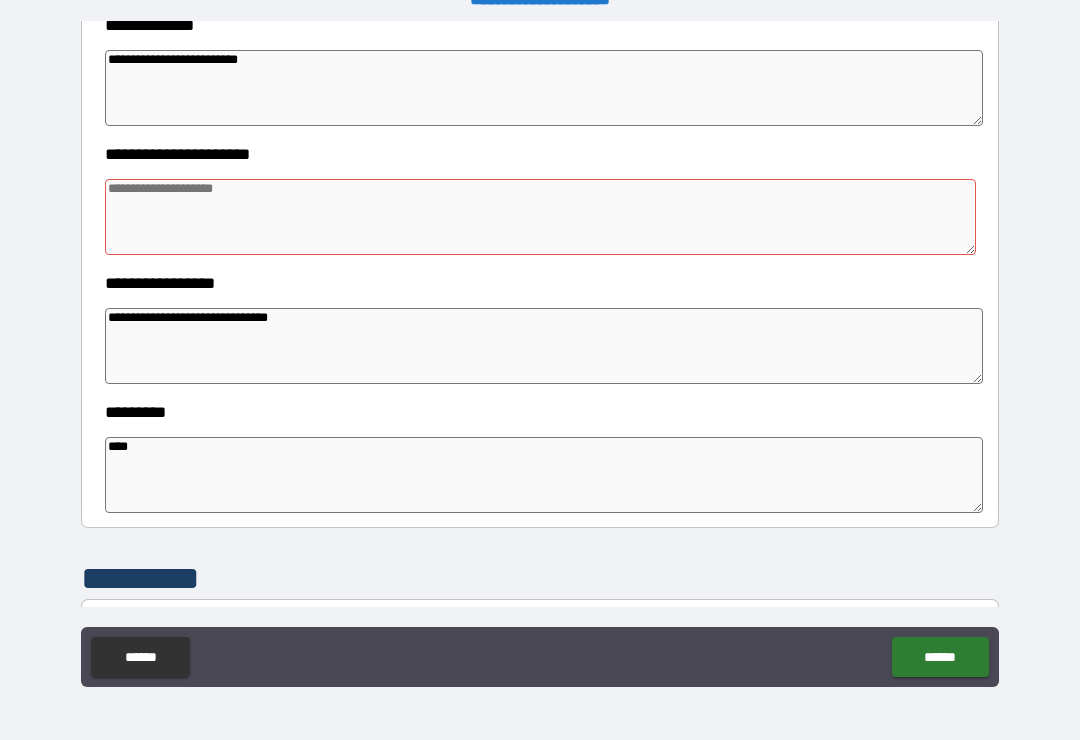 click at bounding box center (540, 217) 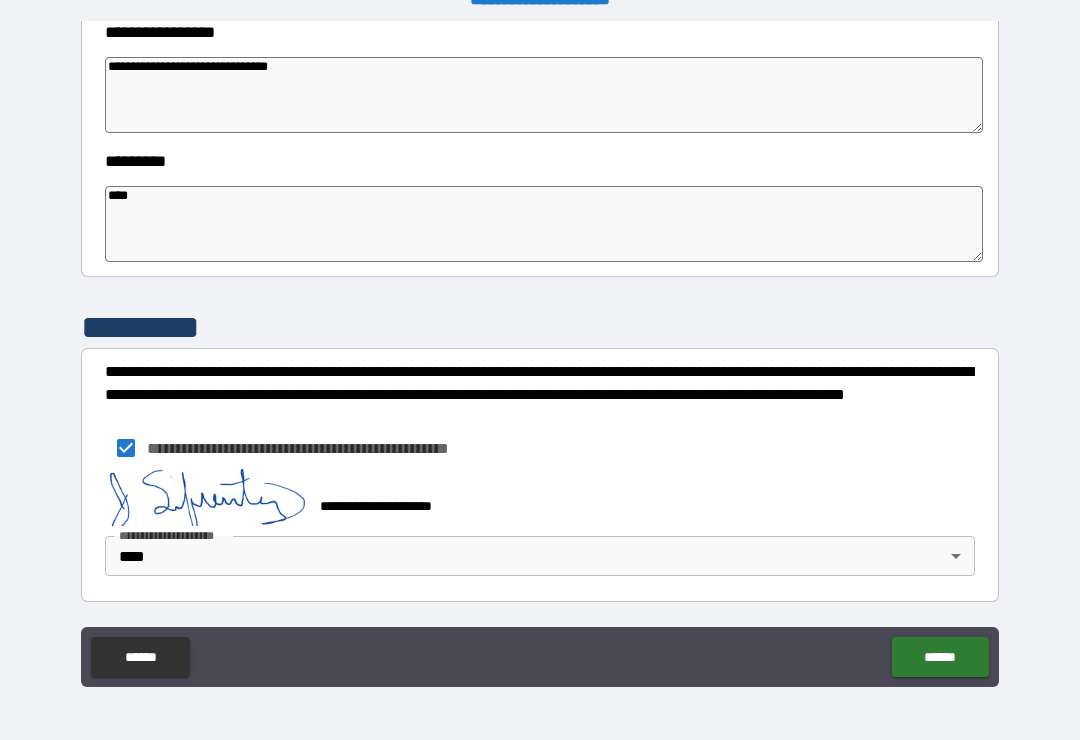 scroll, scrollTop: 587, scrollLeft: 0, axis: vertical 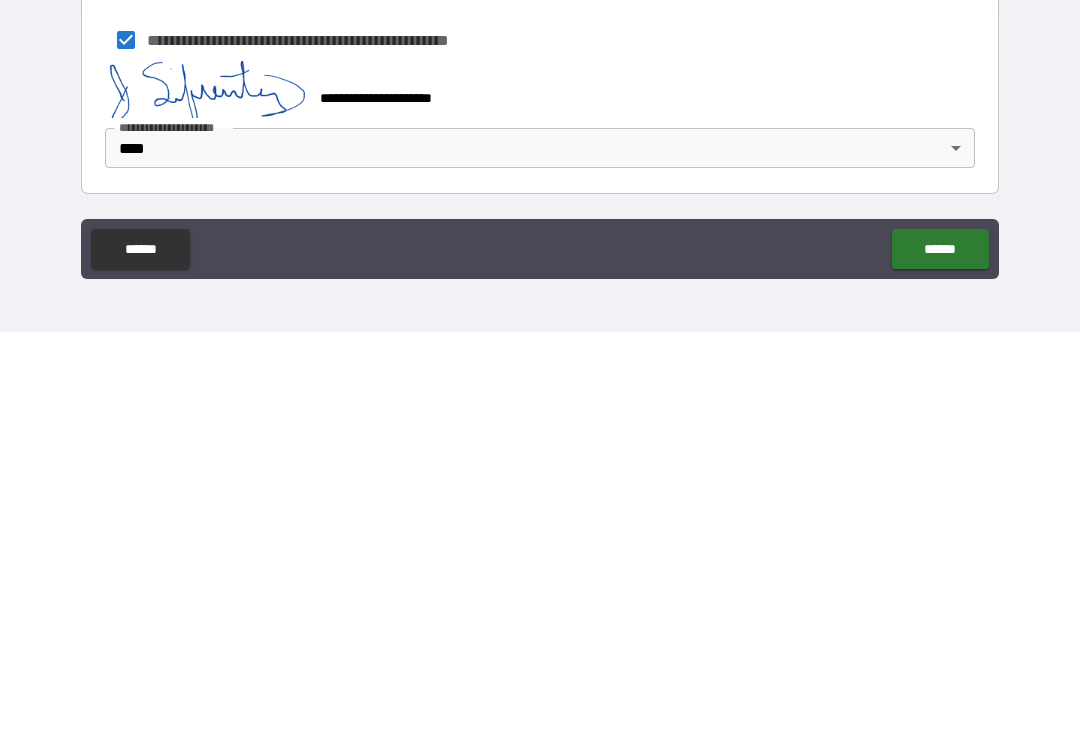 click on "******" at bounding box center (940, 657) 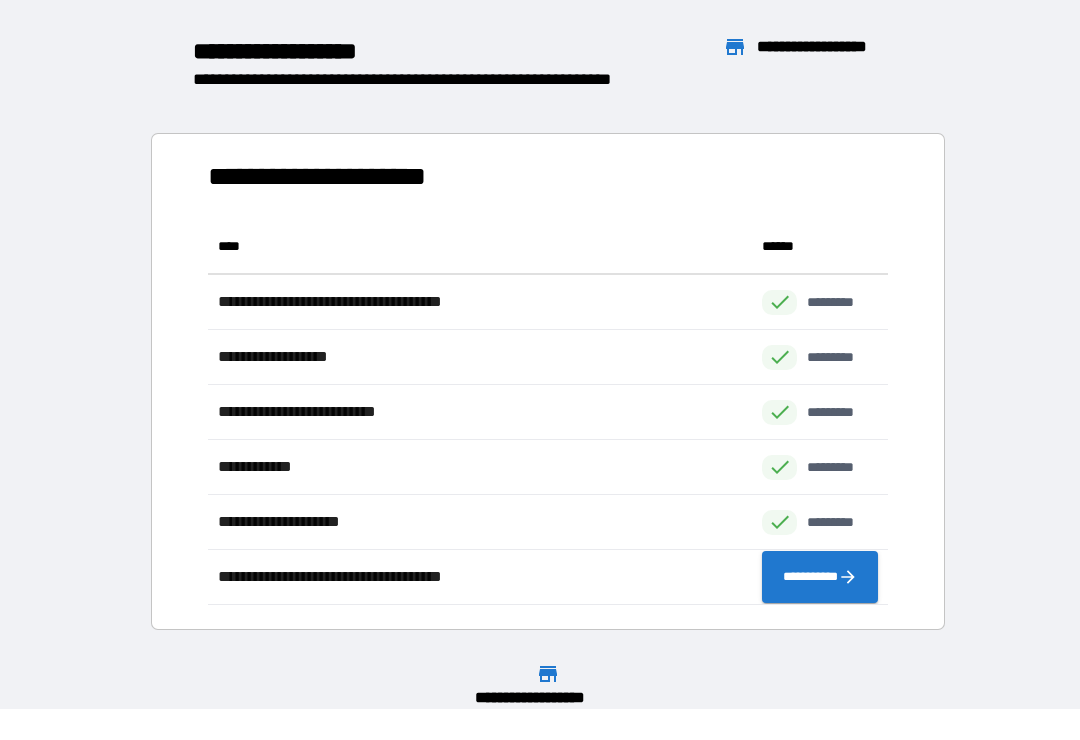 scroll, scrollTop: 1, scrollLeft: 1, axis: both 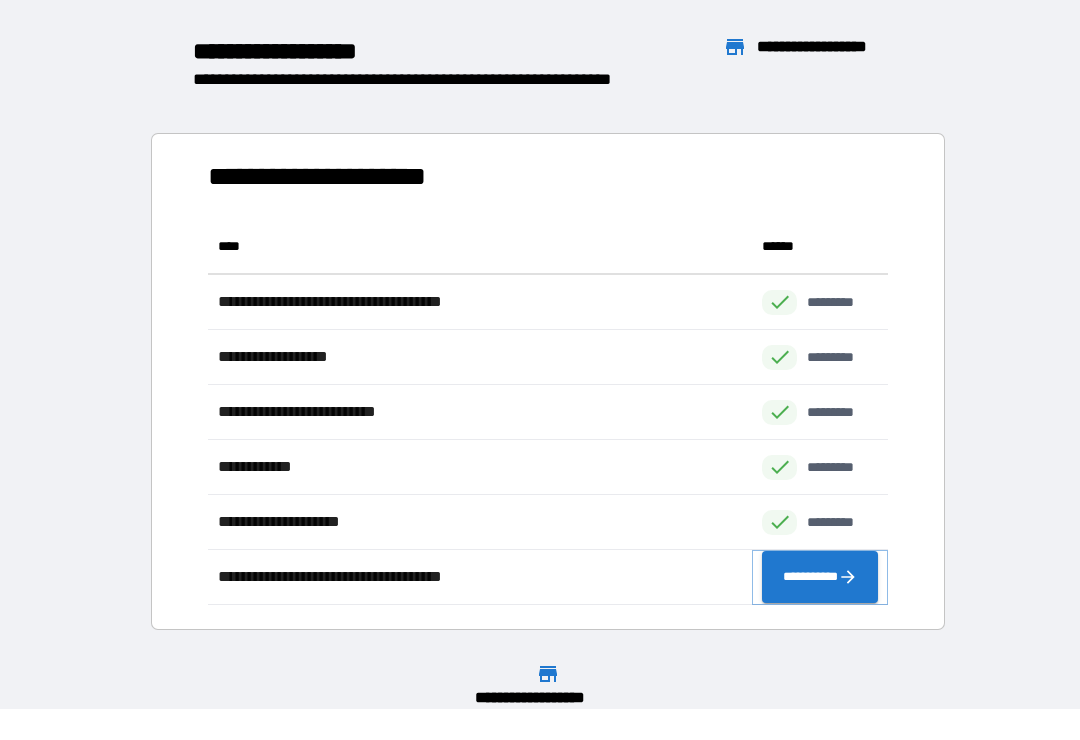 click on "**********" at bounding box center [820, 577] 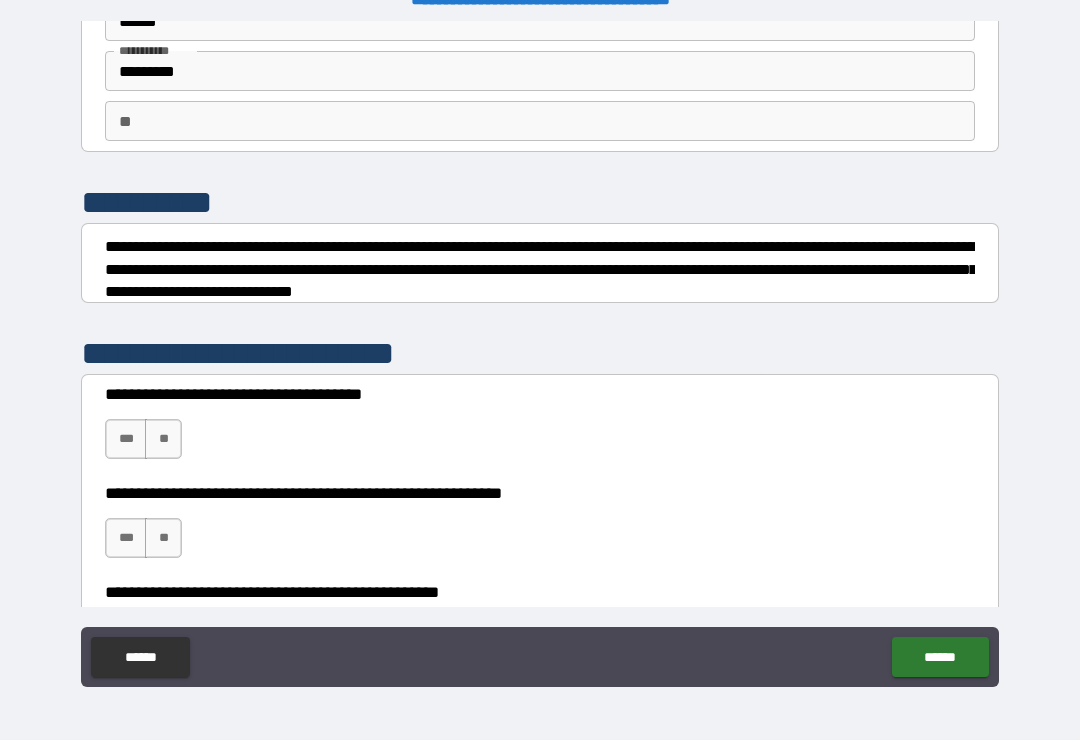 scroll, scrollTop: 114, scrollLeft: 0, axis: vertical 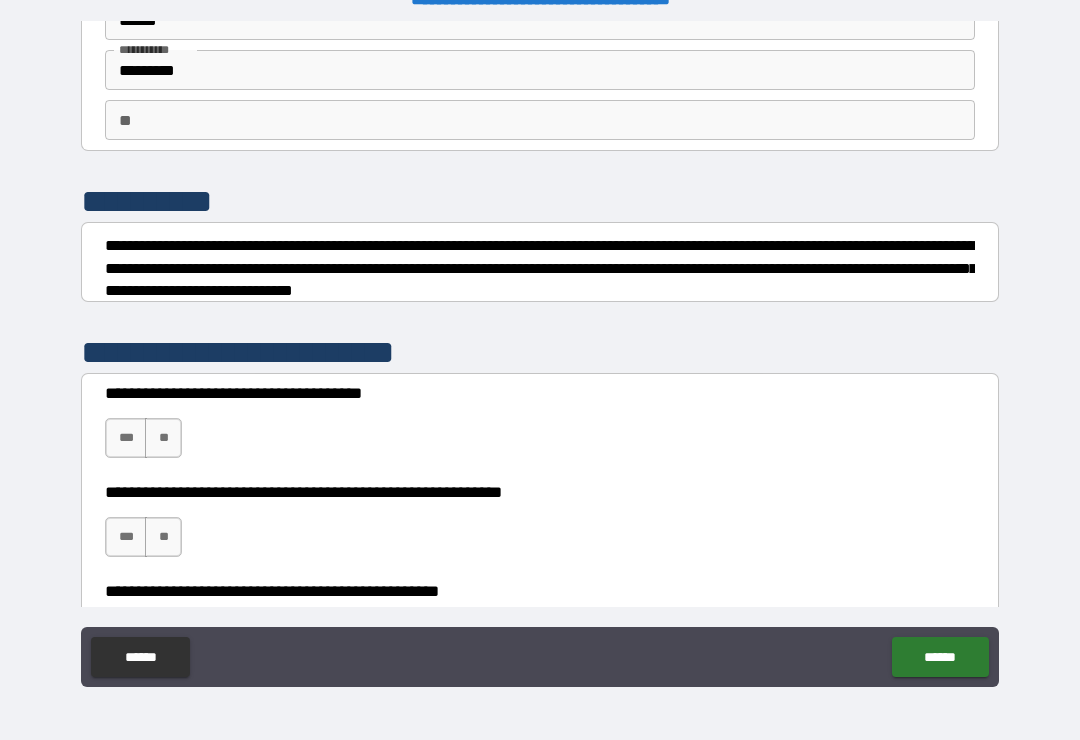 click on "***" at bounding box center (126, 438) 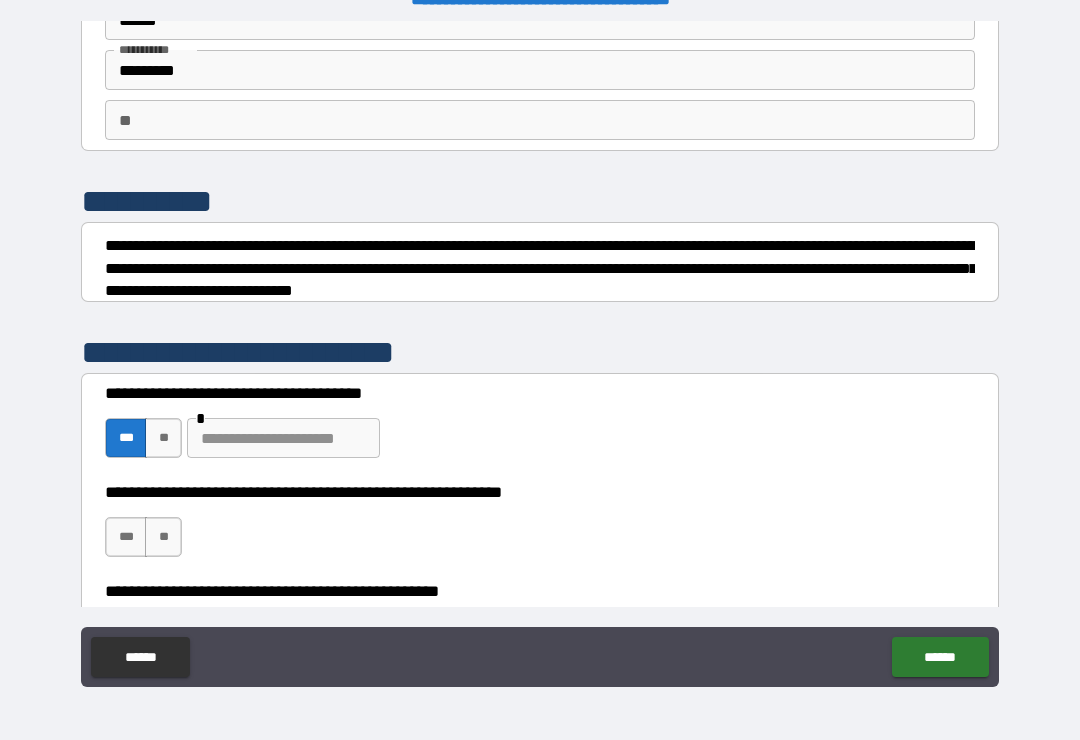 click on "**" at bounding box center [163, 537] 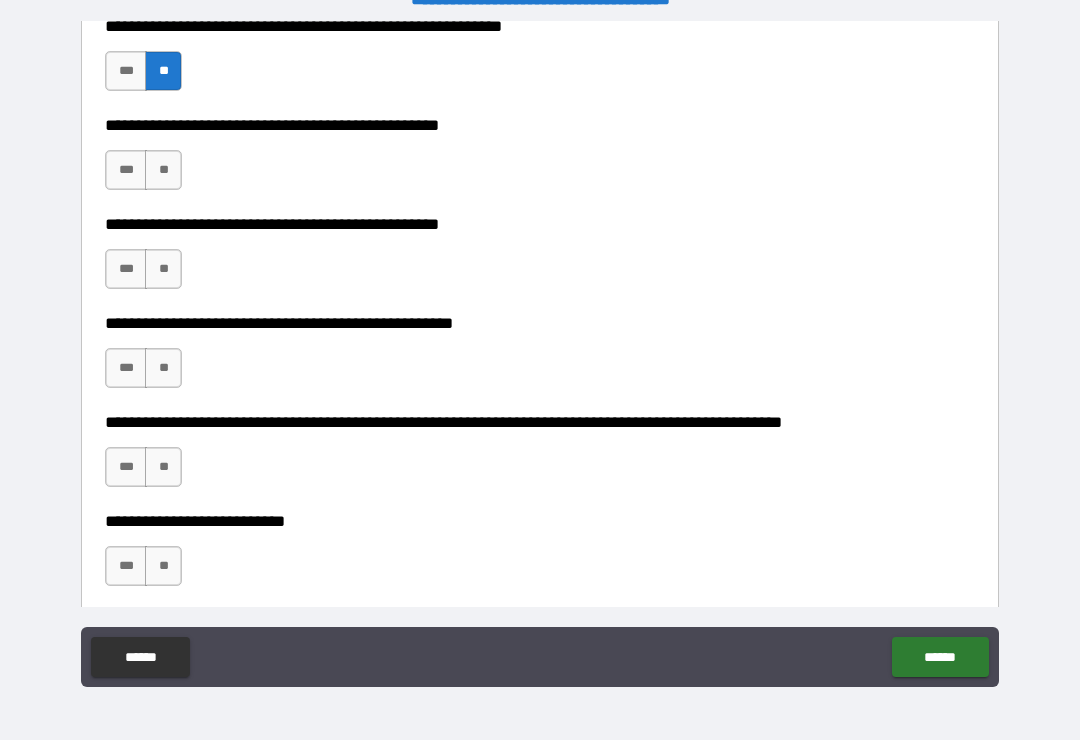 scroll, scrollTop: 581, scrollLeft: 0, axis: vertical 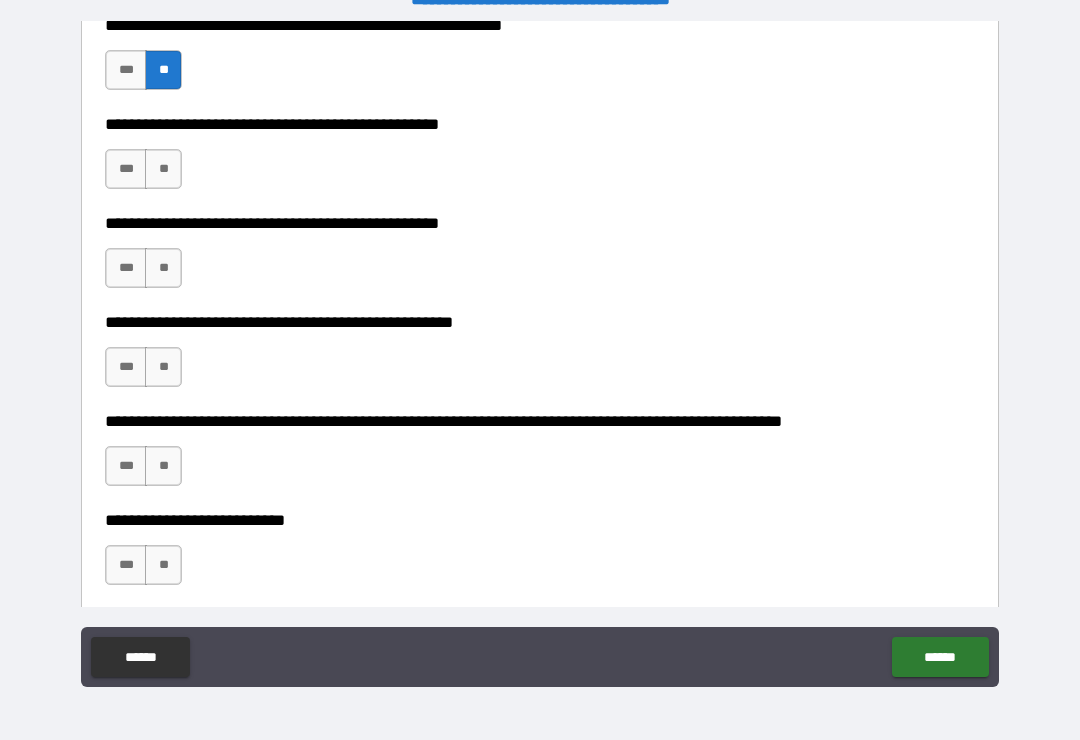 click on "***" at bounding box center (126, 169) 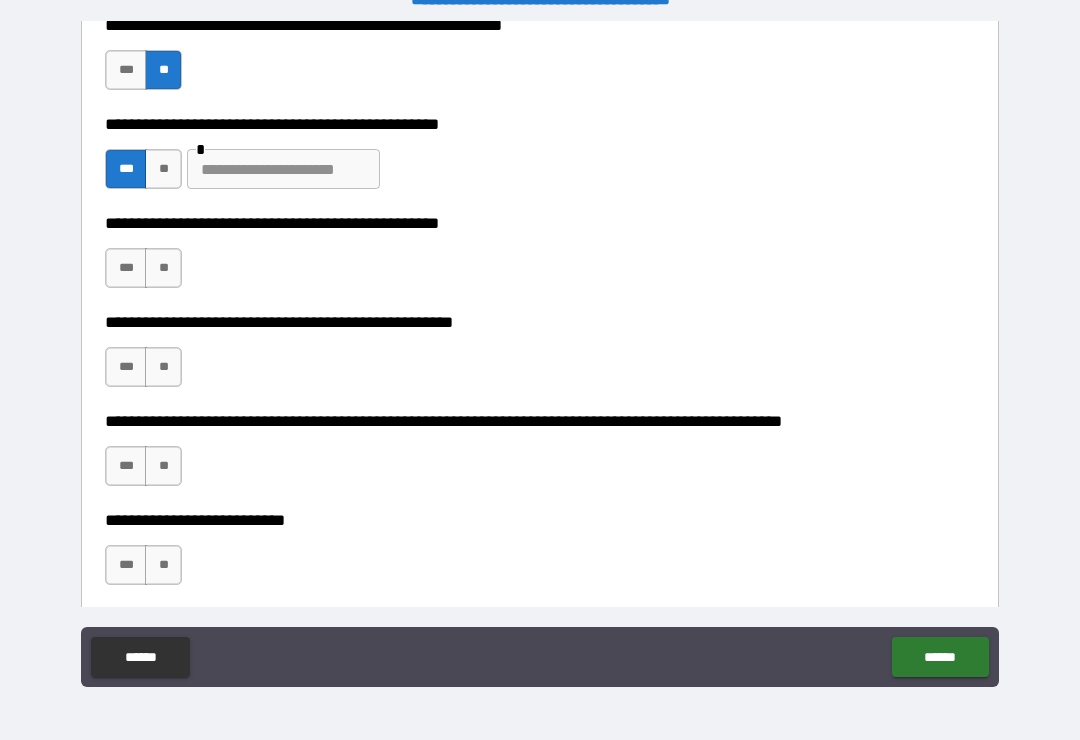 click on "**" at bounding box center (163, 169) 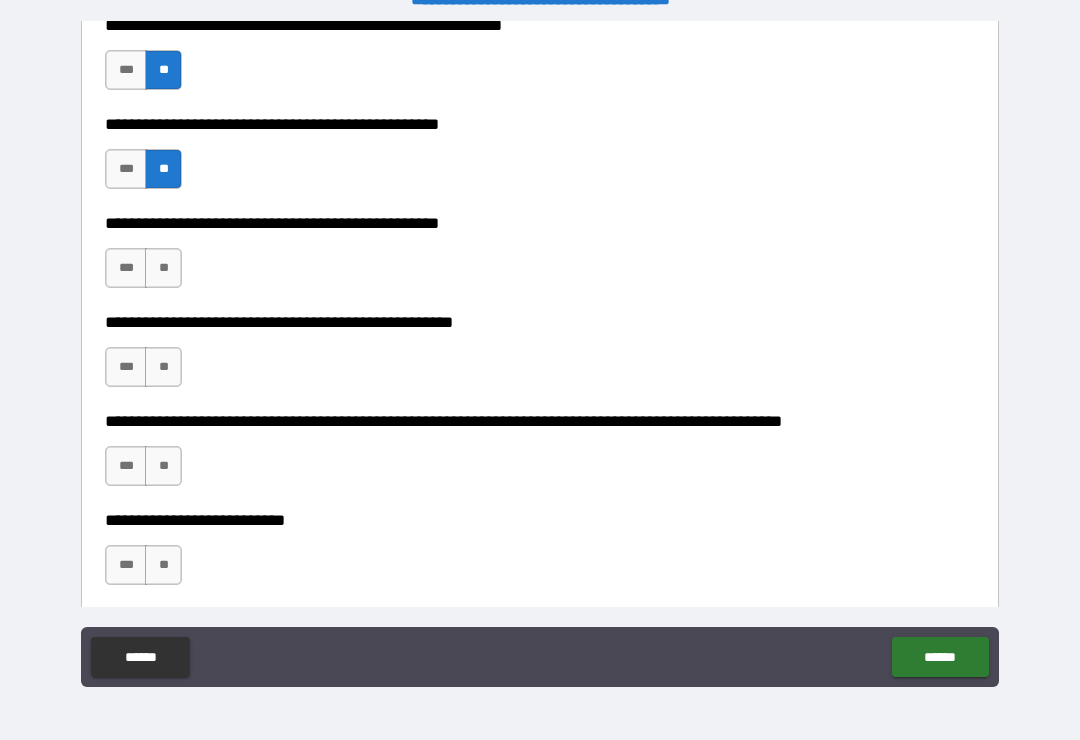 click on "***" at bounding box center [126, 268] 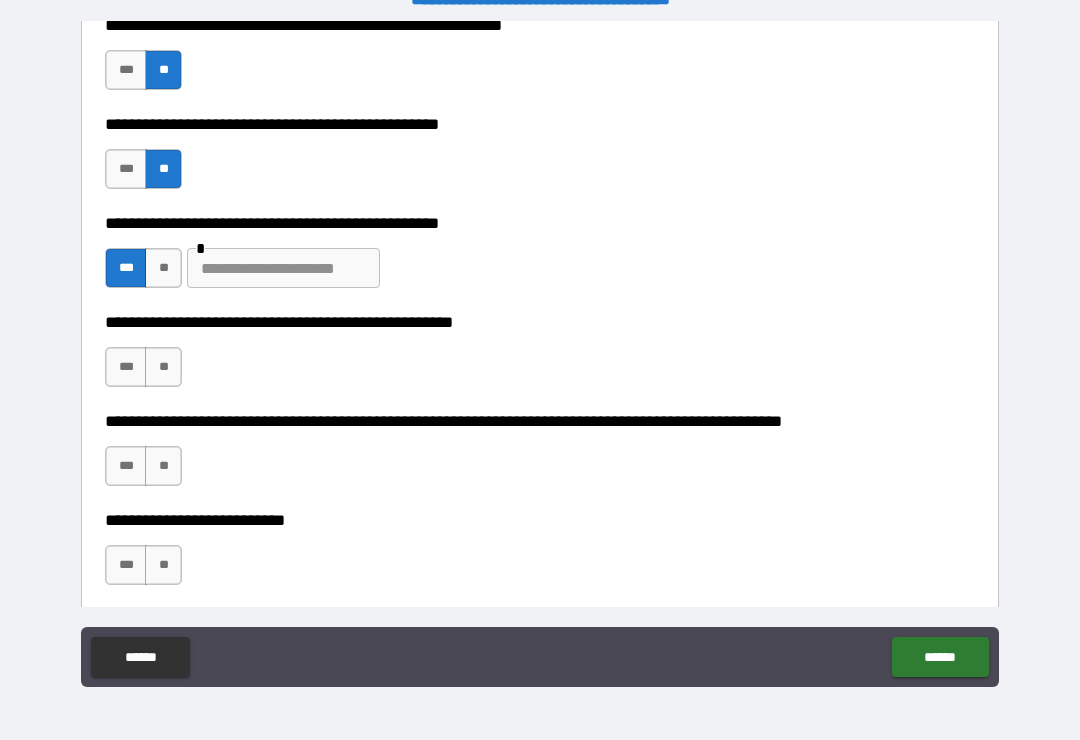 click on "**" at bounding box center (163, 367) 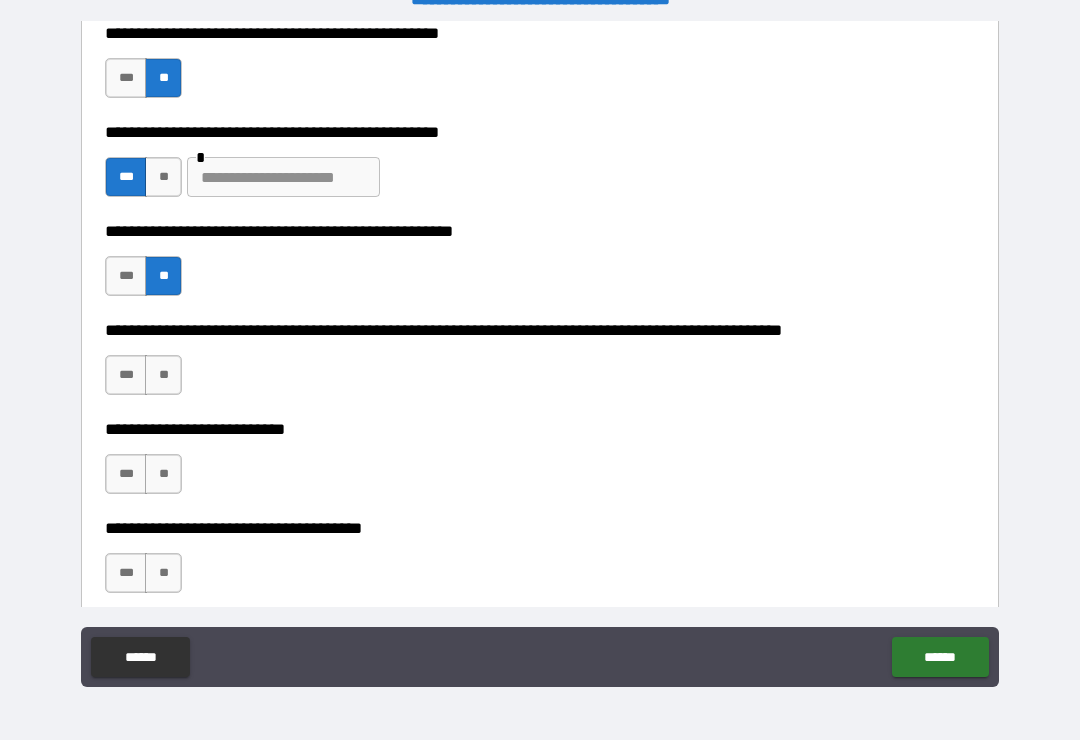 scroll, scrollTop: 678, scrollLeft: 0, axis: vertical 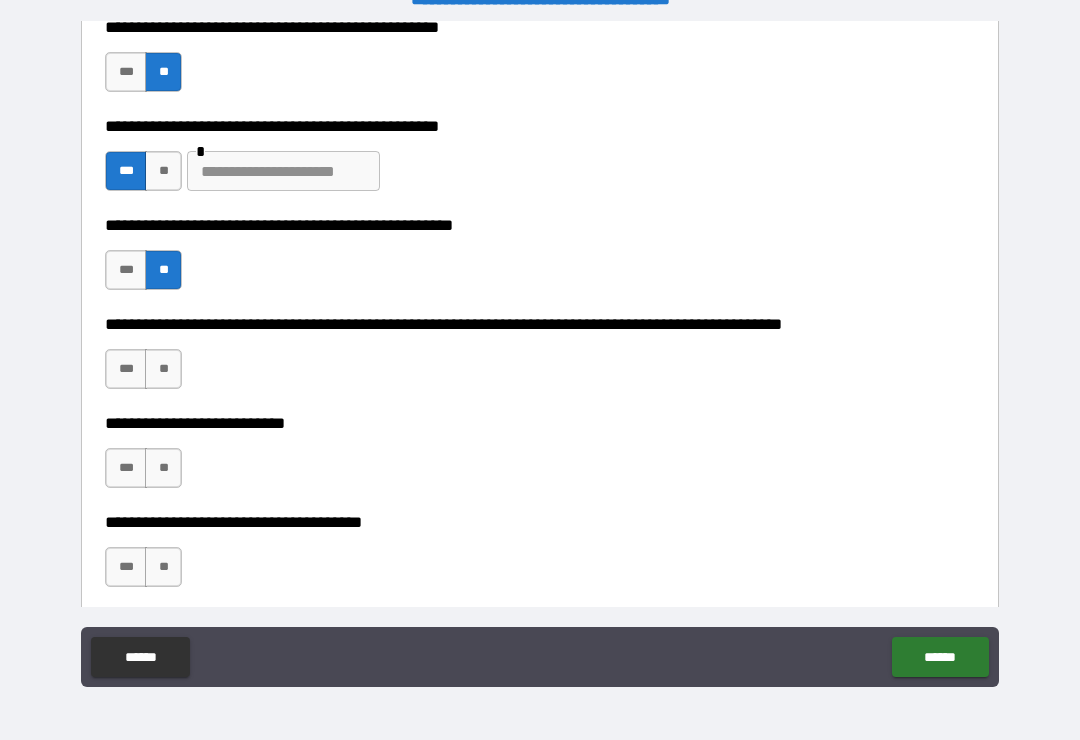 click on "**" at bounding box center [163, 369] 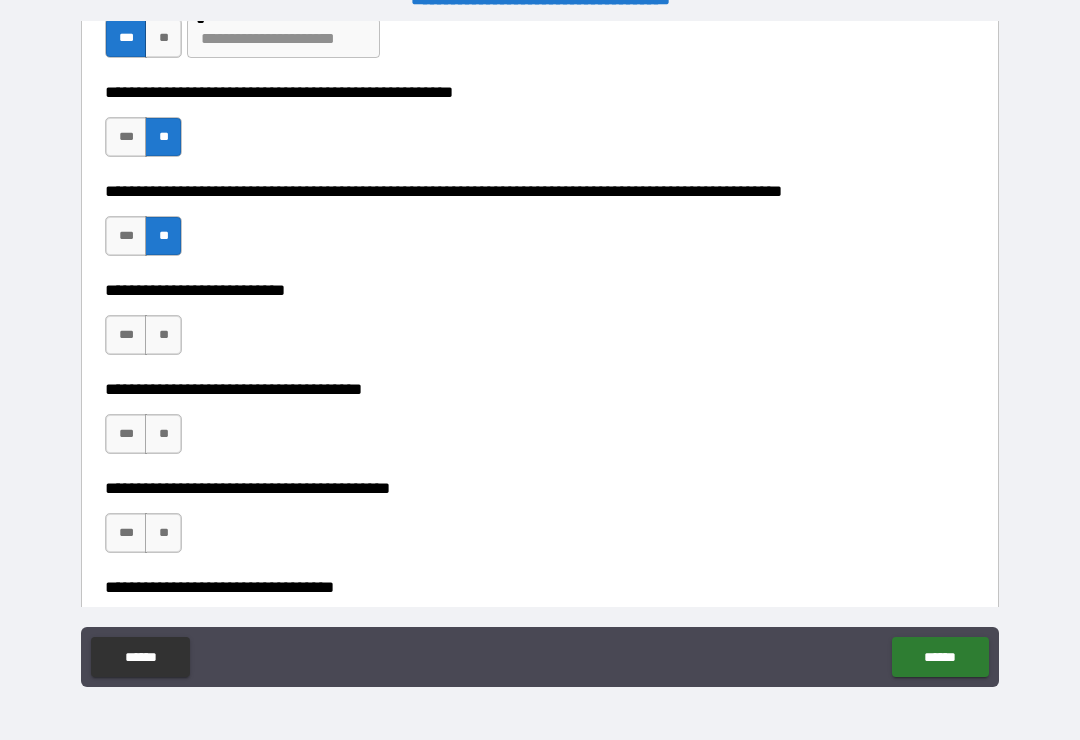scroll, scrollTop: 830, scrollLeft: 0, axis: vertical 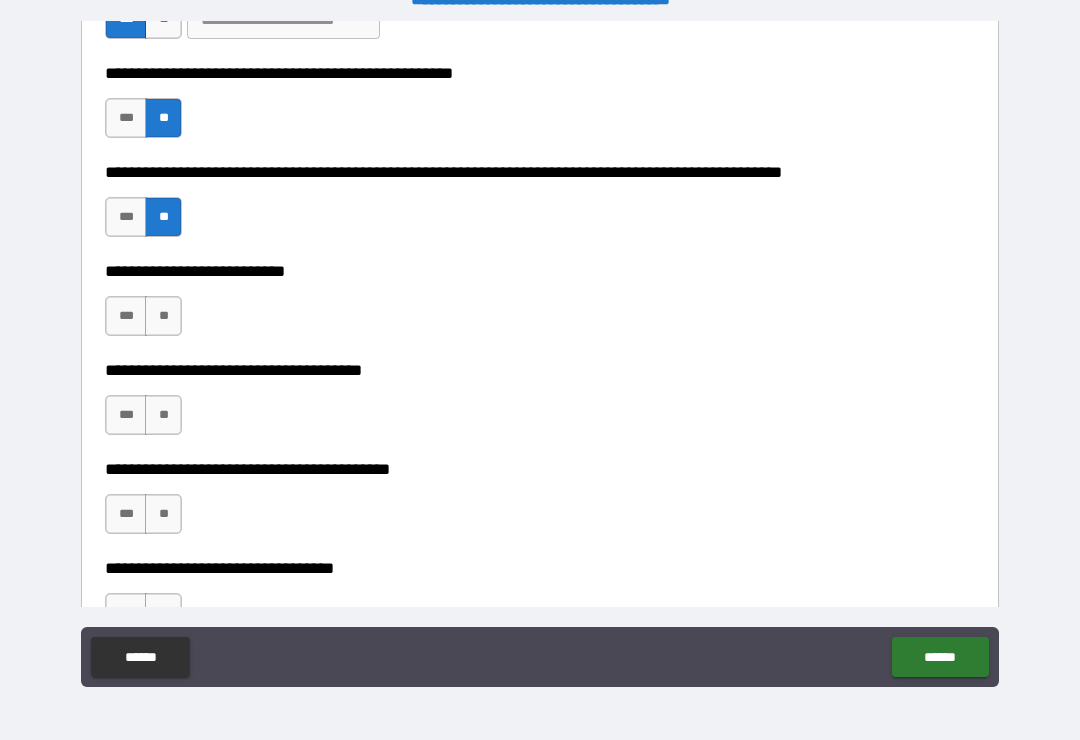 click on "**" at bounding box center [163, 316] 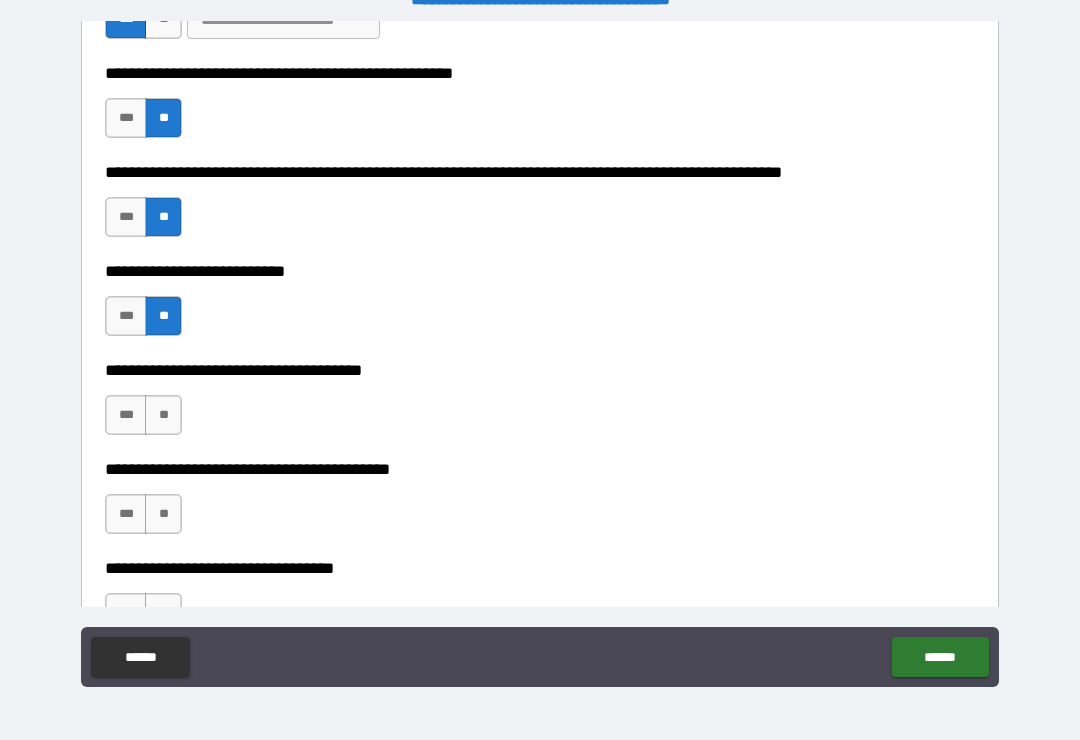 click on "**" at bounding box center [163, 415] 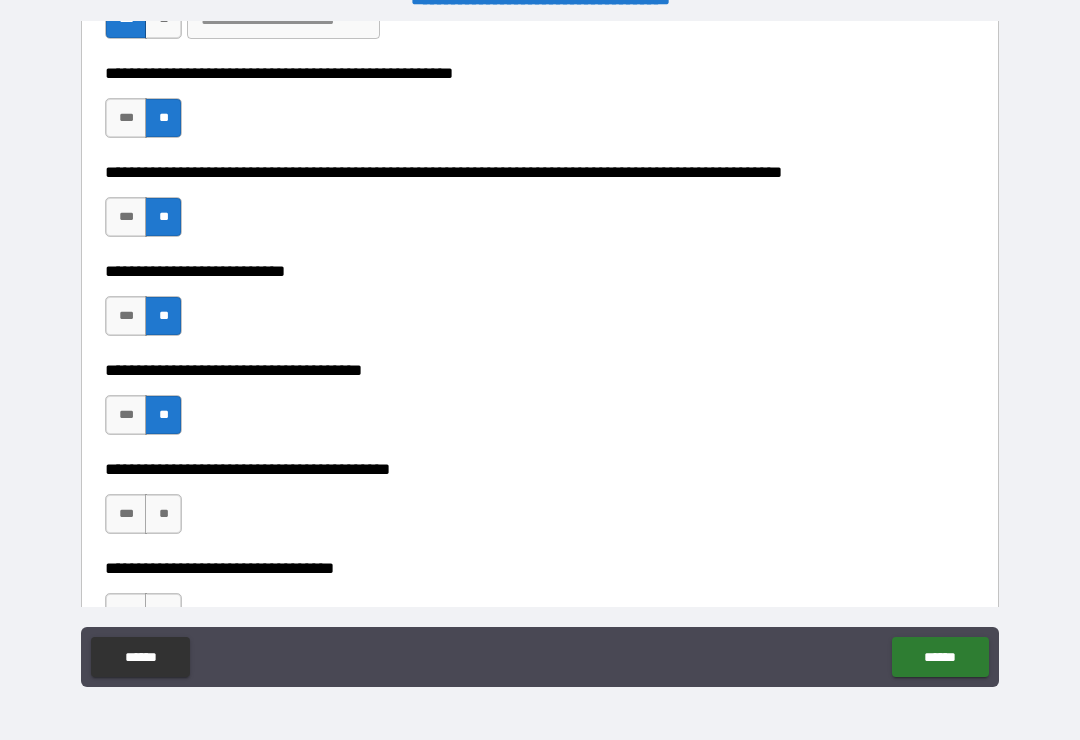 click on "**" at bounding box center (163, 514) 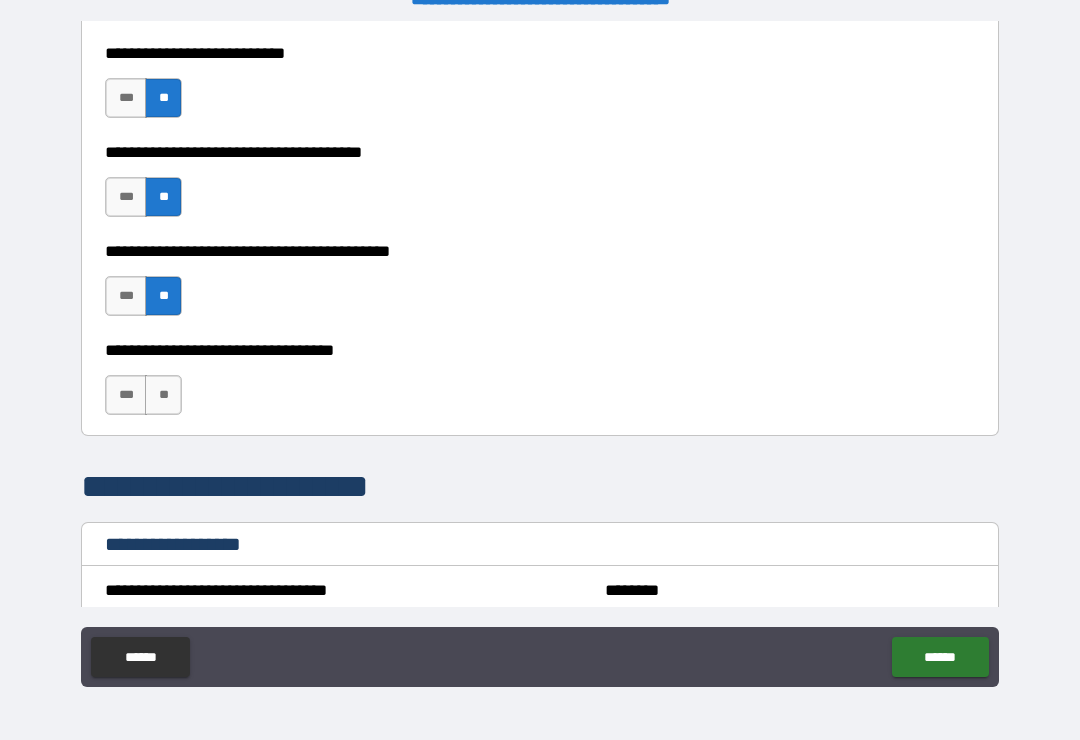 scroll, scrollTop: 1081, scrollLeft: 0, axis: vertical 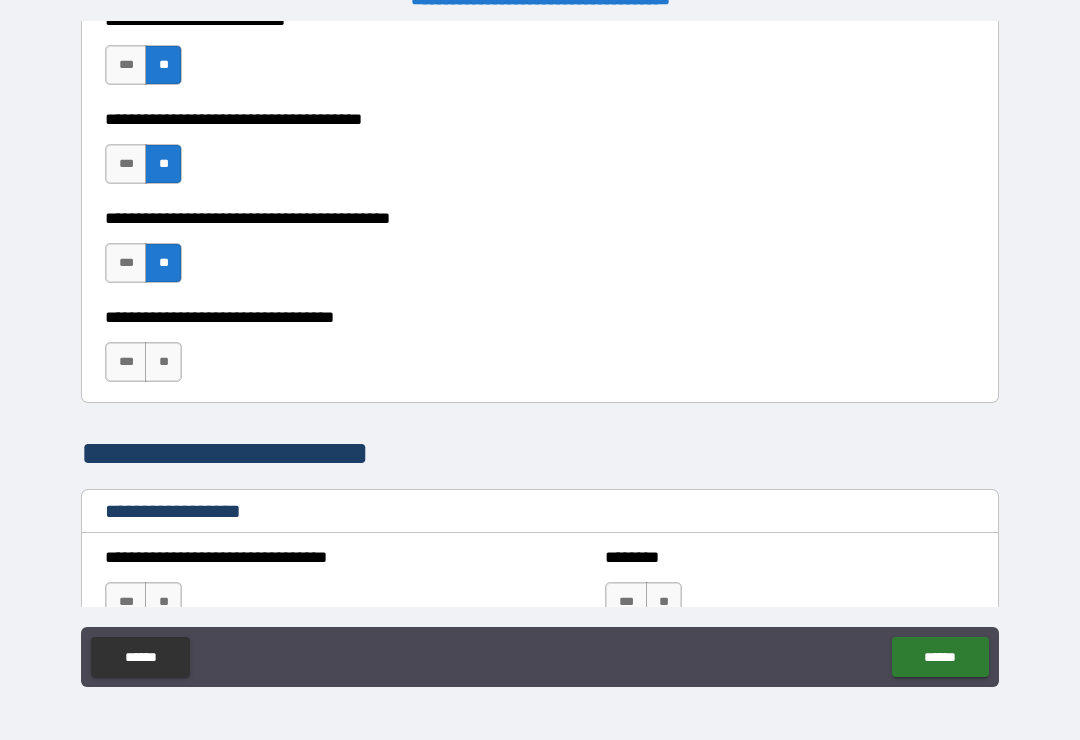 click on "***" at bounding box center (126, 362) 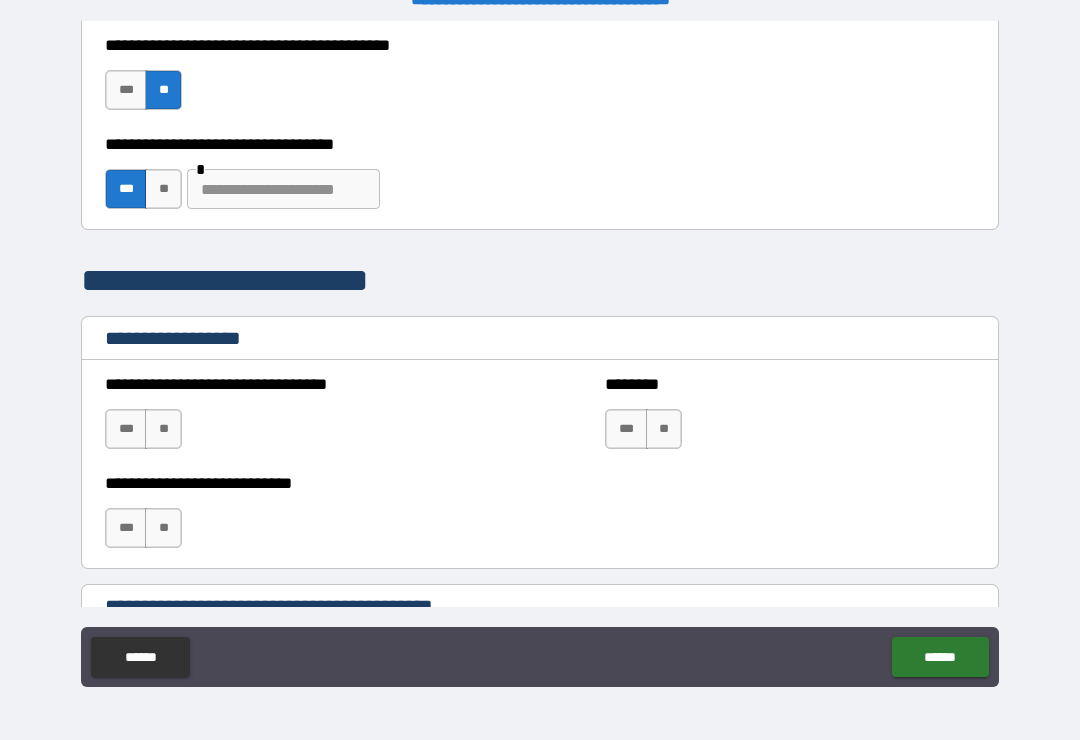 scroll, scrollTop: 1268, scrollLeft: 0, axis: vertical 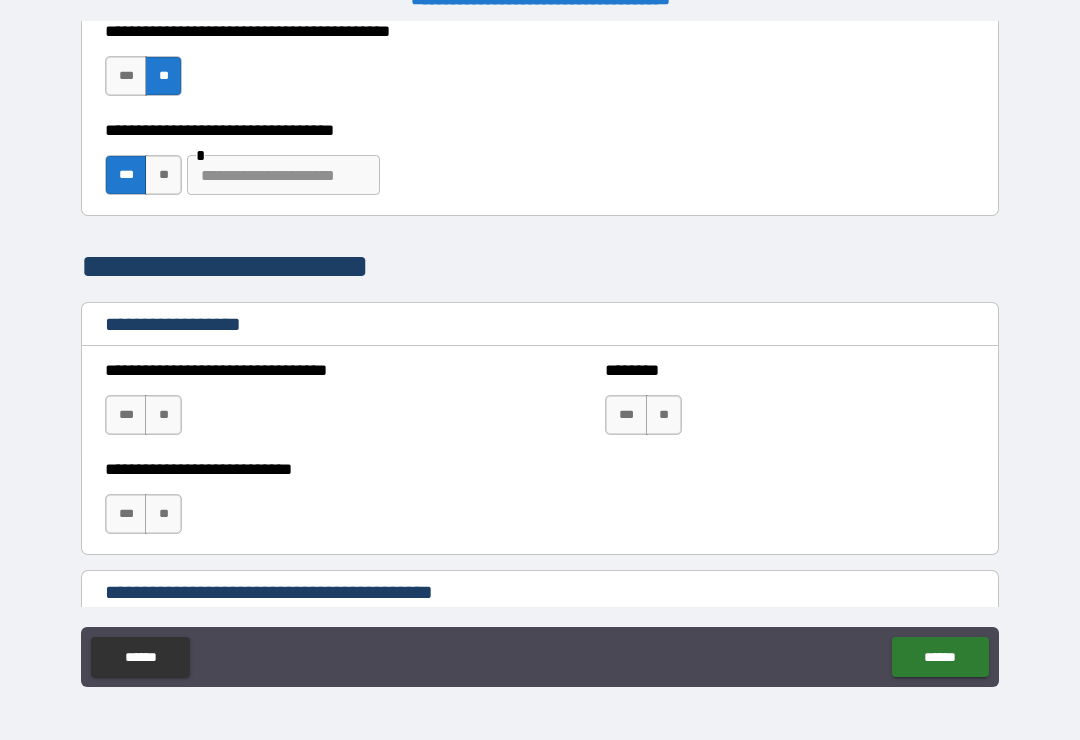 click on "**" at bounding box center (163, 415) 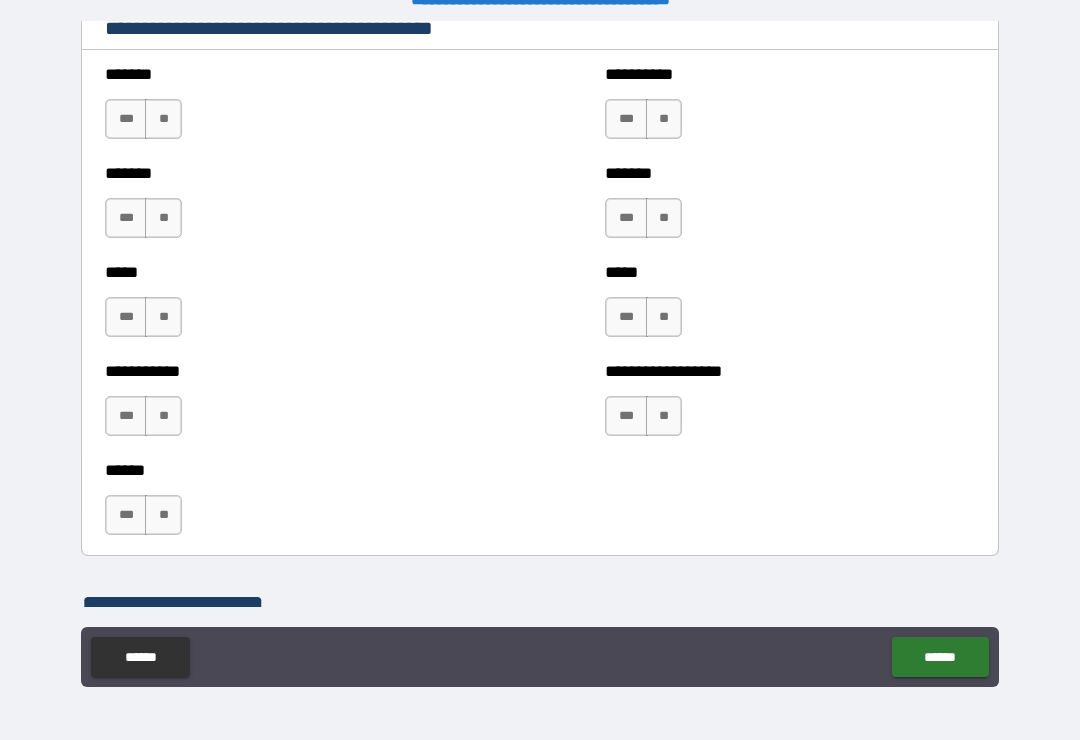 scroll, scrollTop: 1846, scrollLeft: 0, axis: vertical 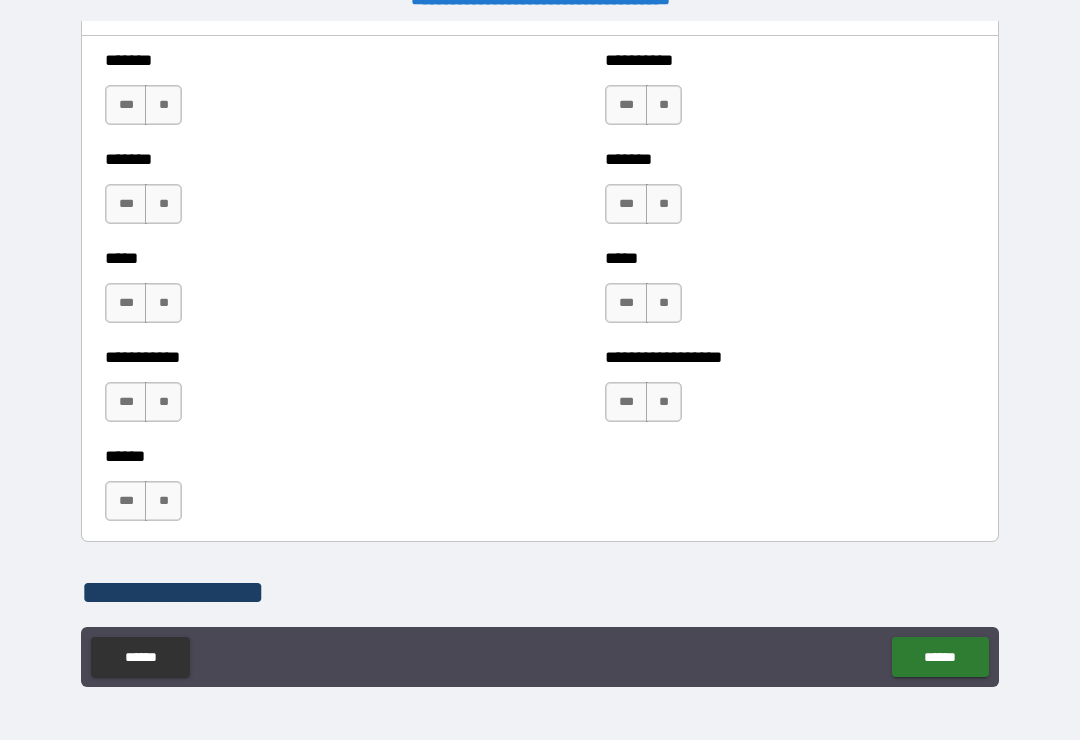 click on "**" at bounding box center (163, 105) 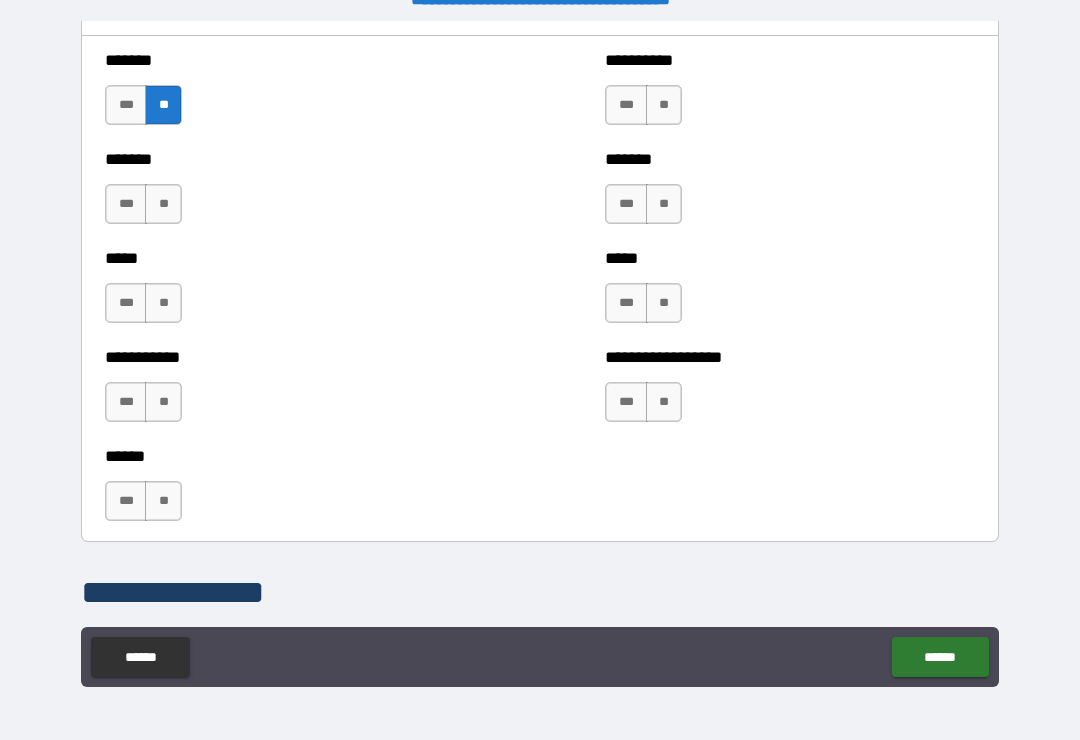 click on "**" at bounding box center [163, 204] 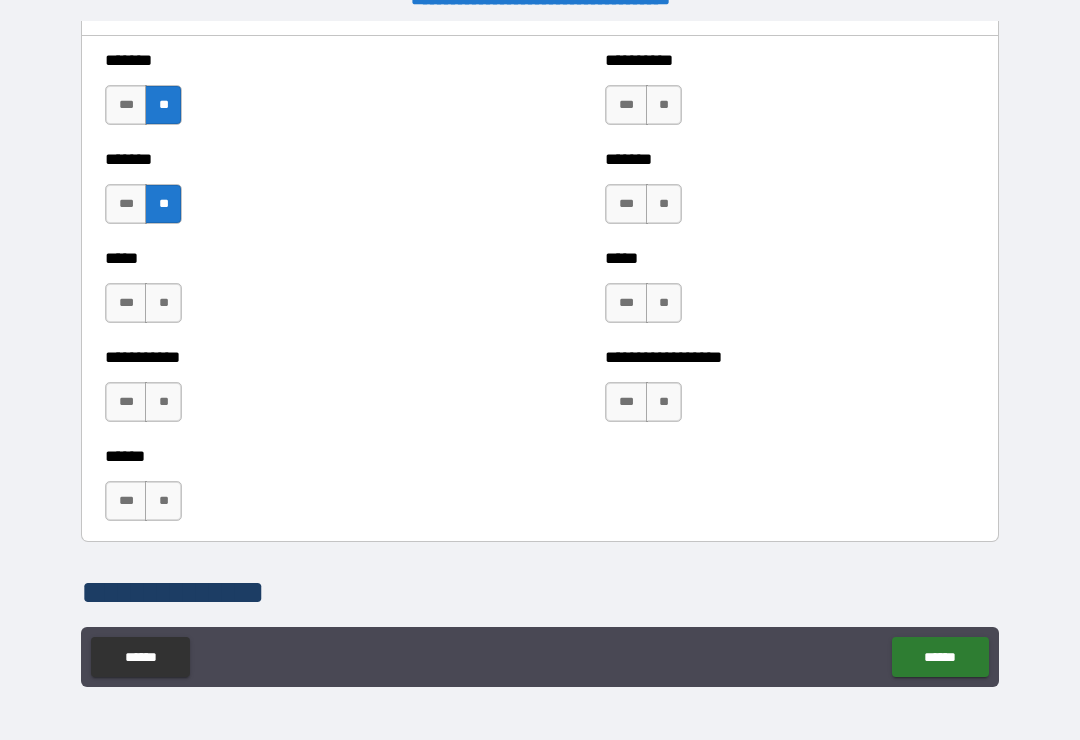 click on "**" at bounding box center [163, 303] 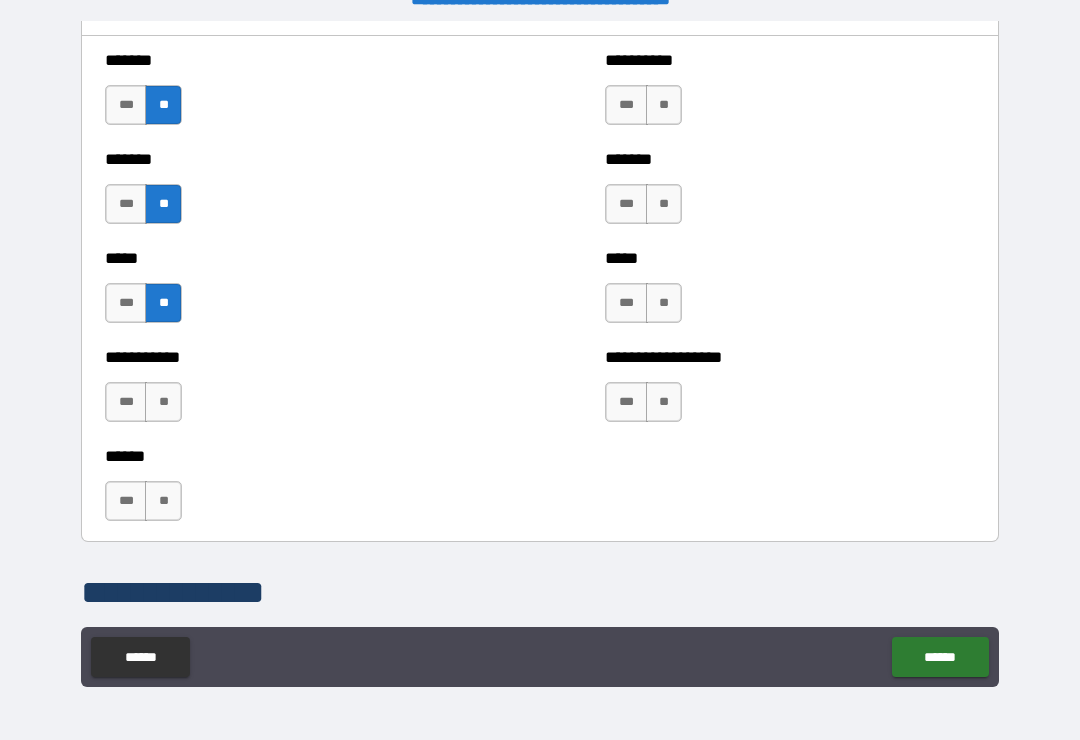 click on "**" at bounding box center (163, 402) 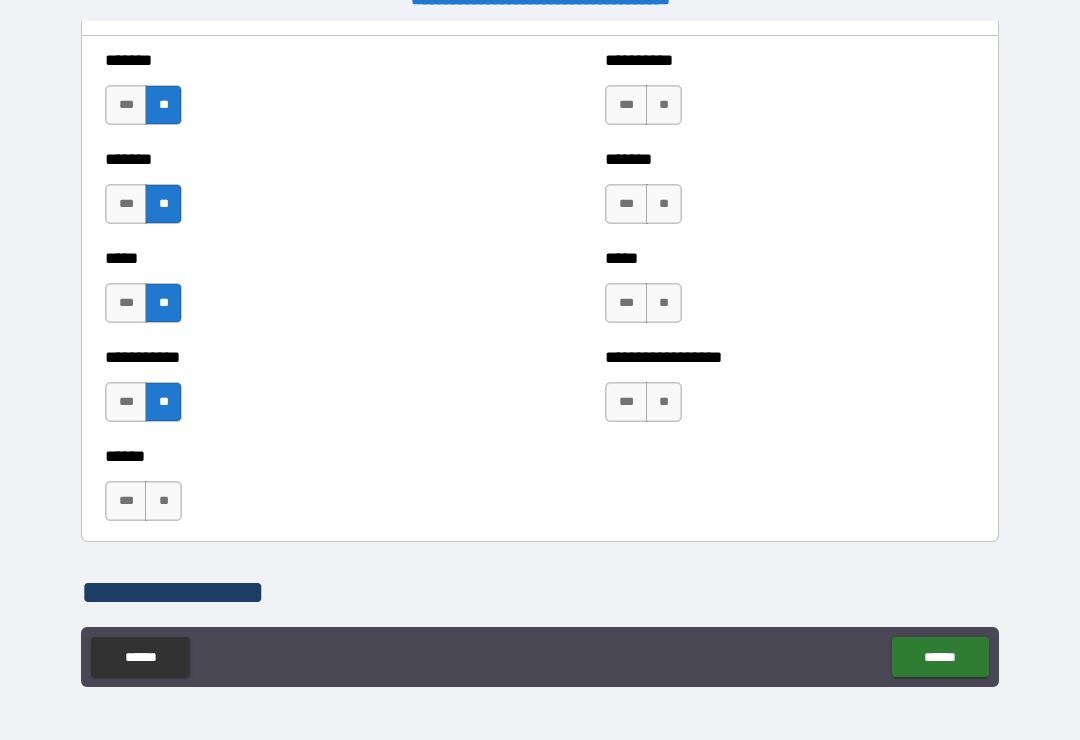 click on "**" at bounding box center (163, 501) 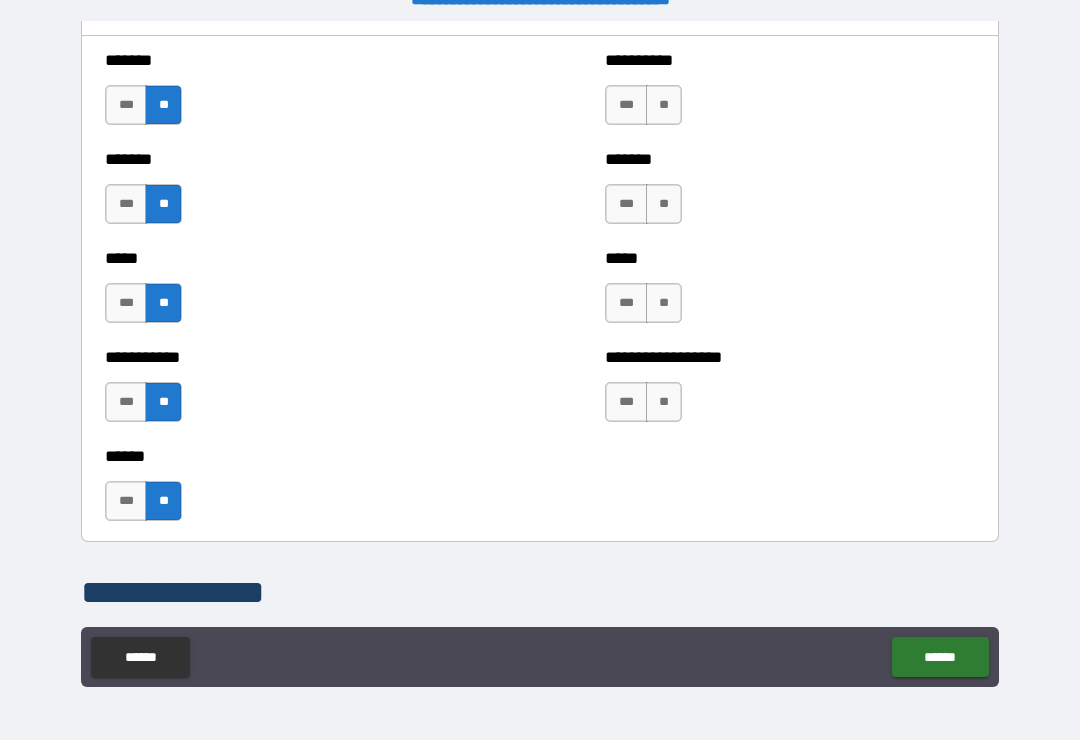 click on "**" at bounding box center (664, 105) 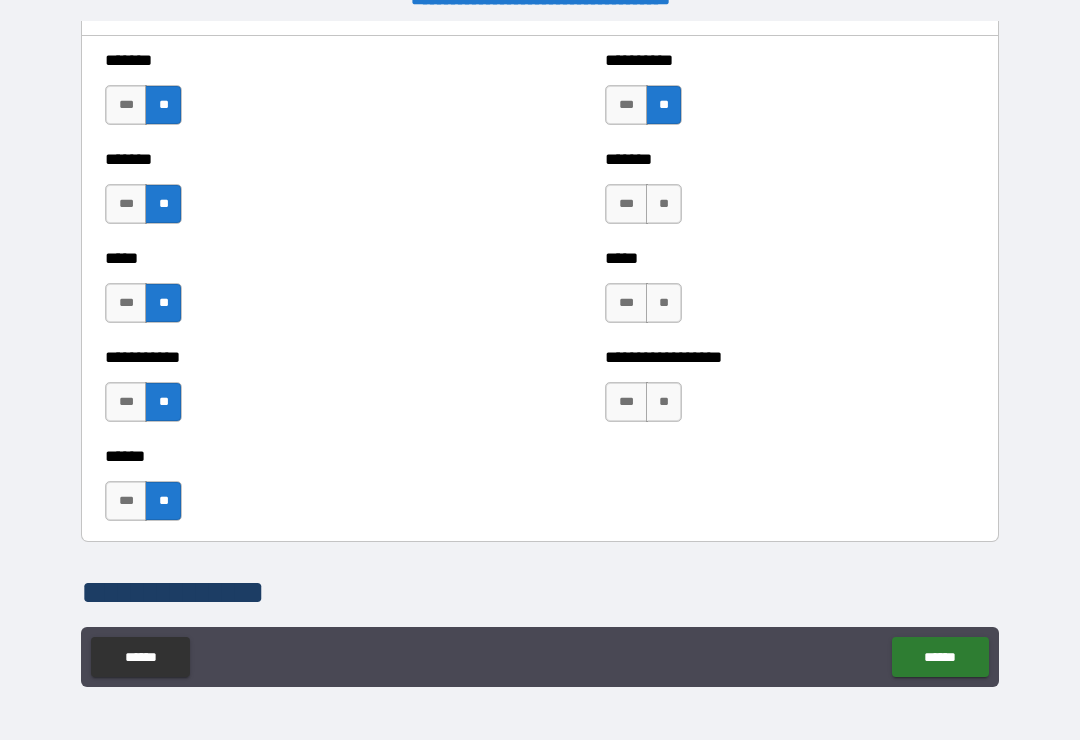 click on "**" at bounding box center [664, 204] 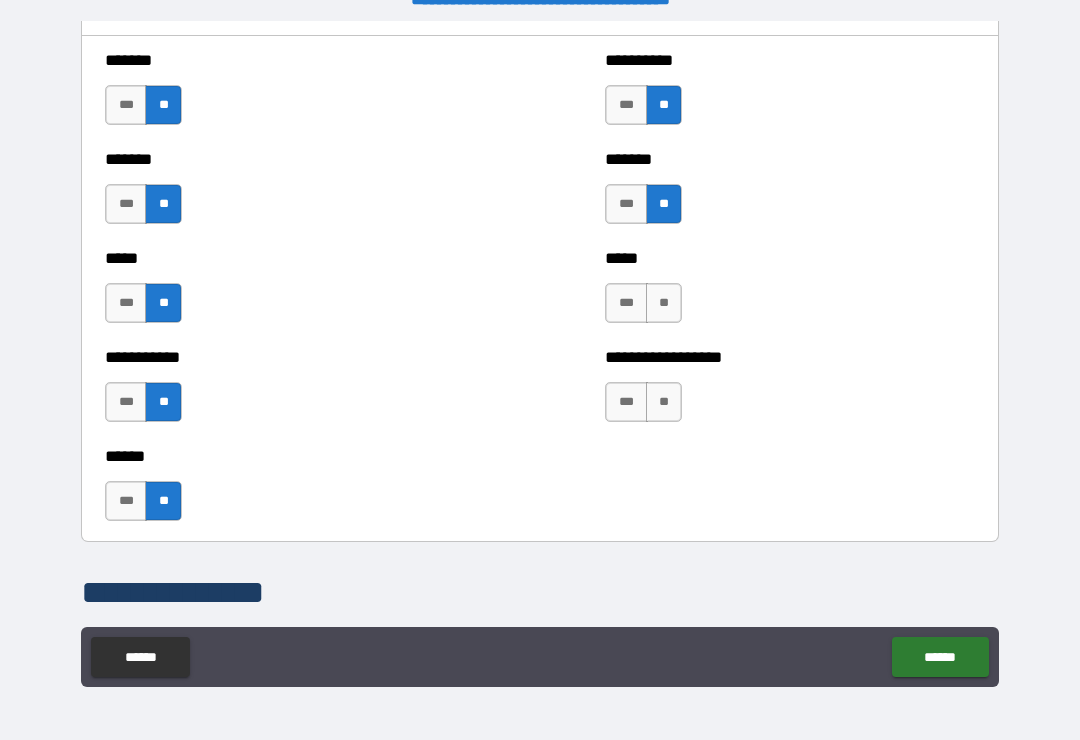 click on "**" at bounding box center (664, 303) 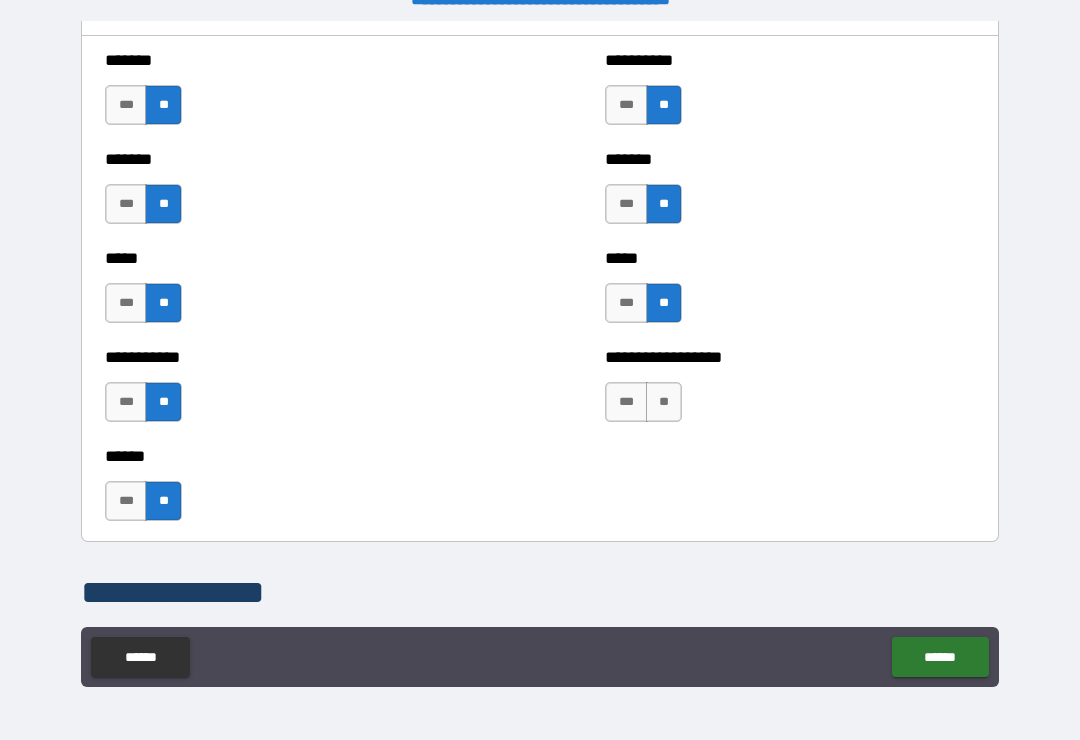 click on "**" at bounding box center (664, 402) 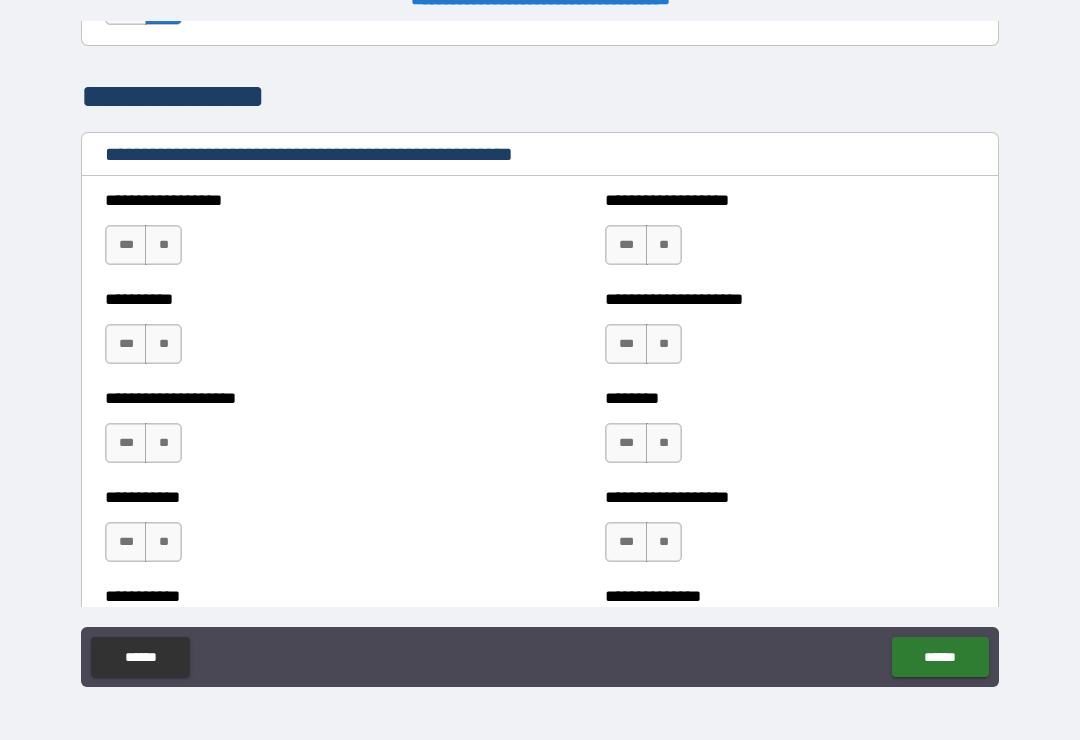 scroll, scrollTop: 2343, scrollLeft: 0, axis: vertical 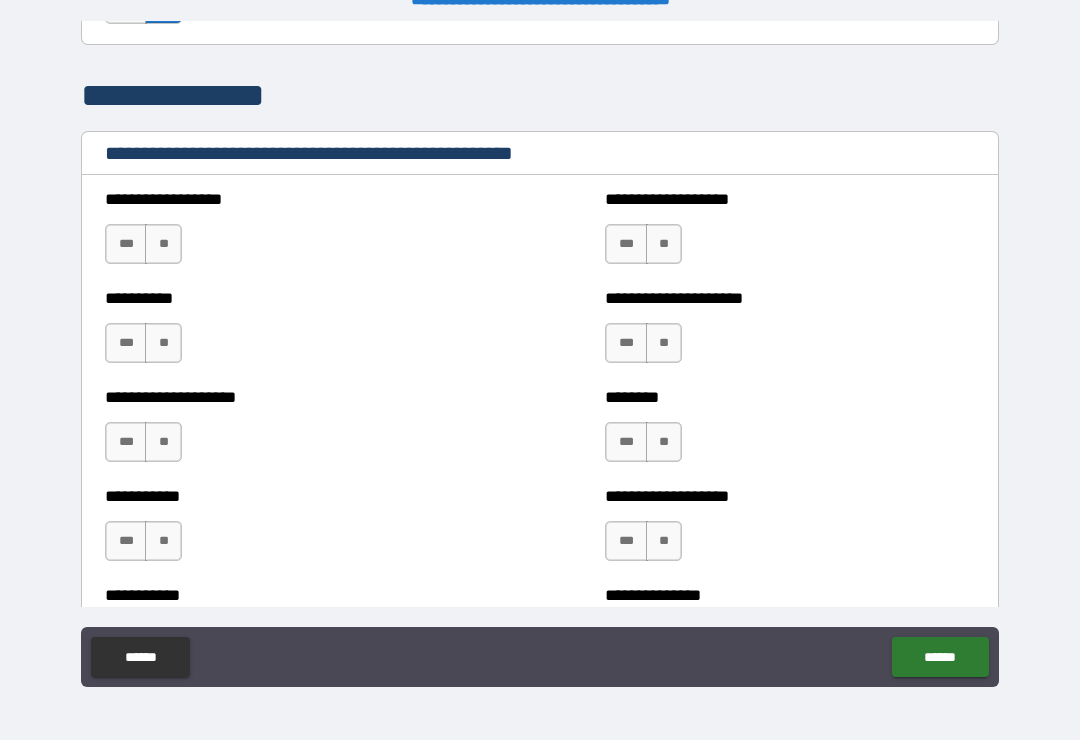 click on "**" at bounding box center (163, 244) 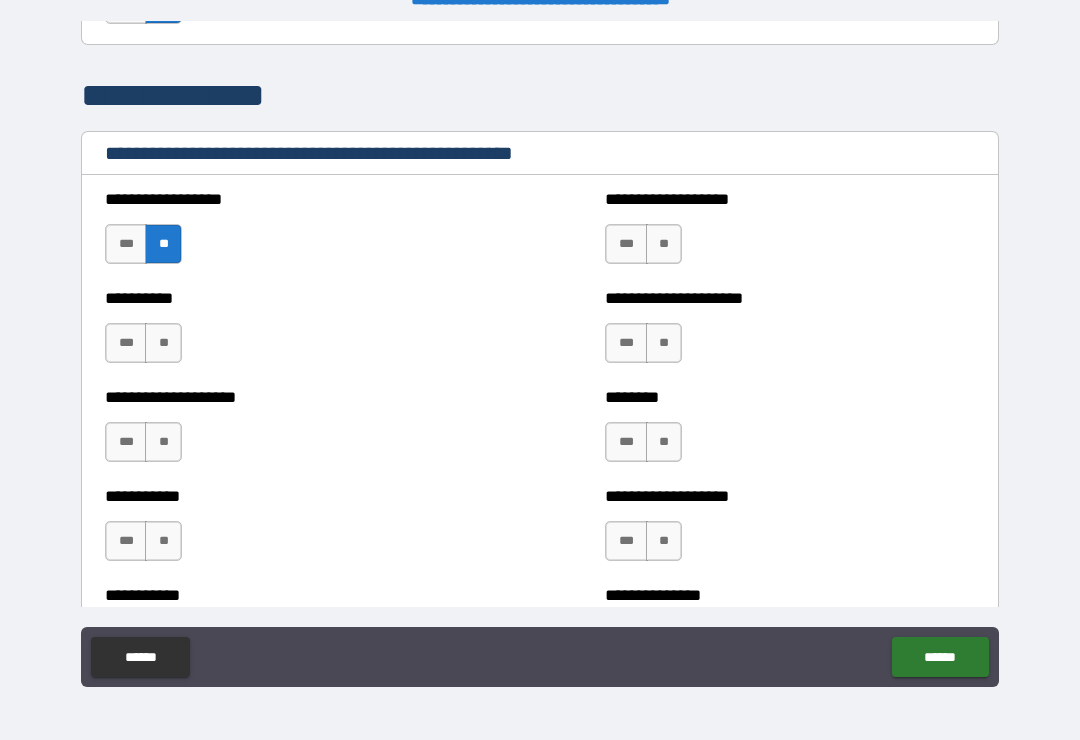 click on "**" at bounding box center (163, 343) 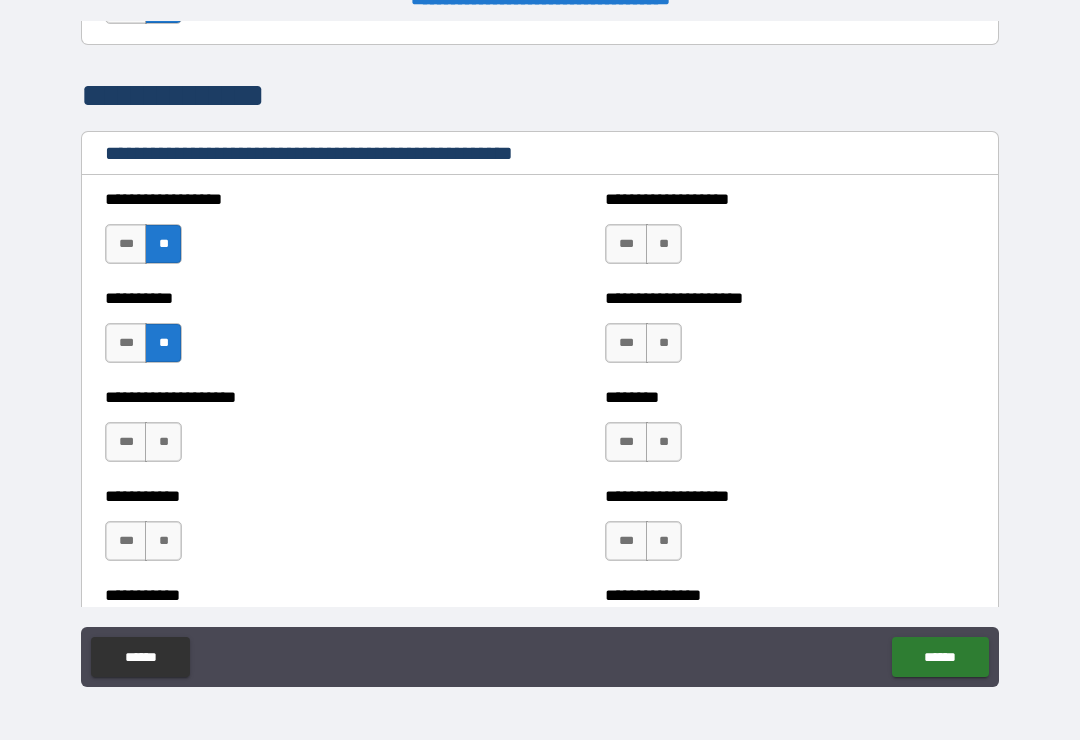 click on "**" at bounding box center [163, 442] 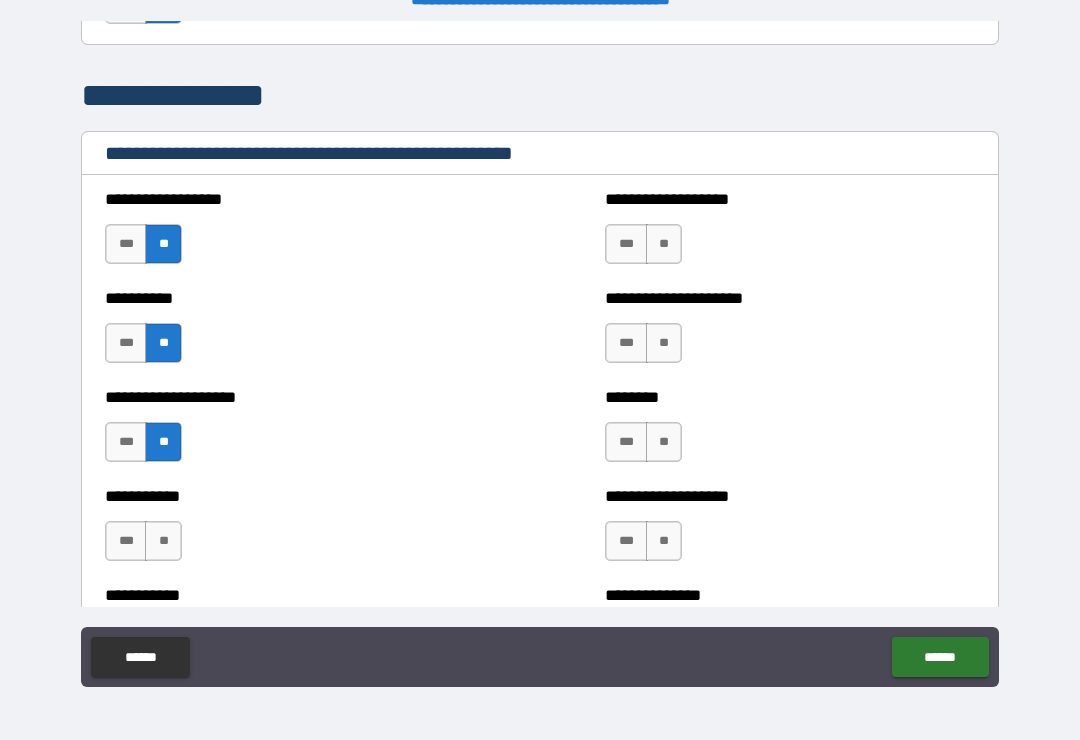 click on "**" at bounding box center [163, 541] 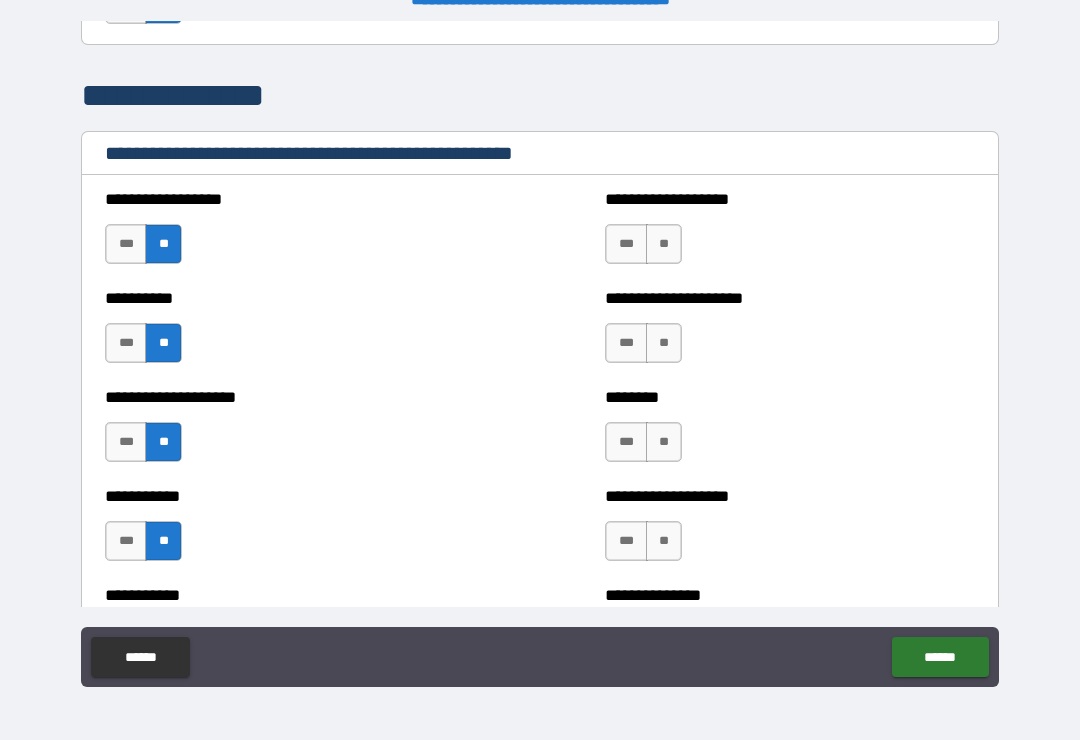 click on "**" at bounding box center [664, 244] 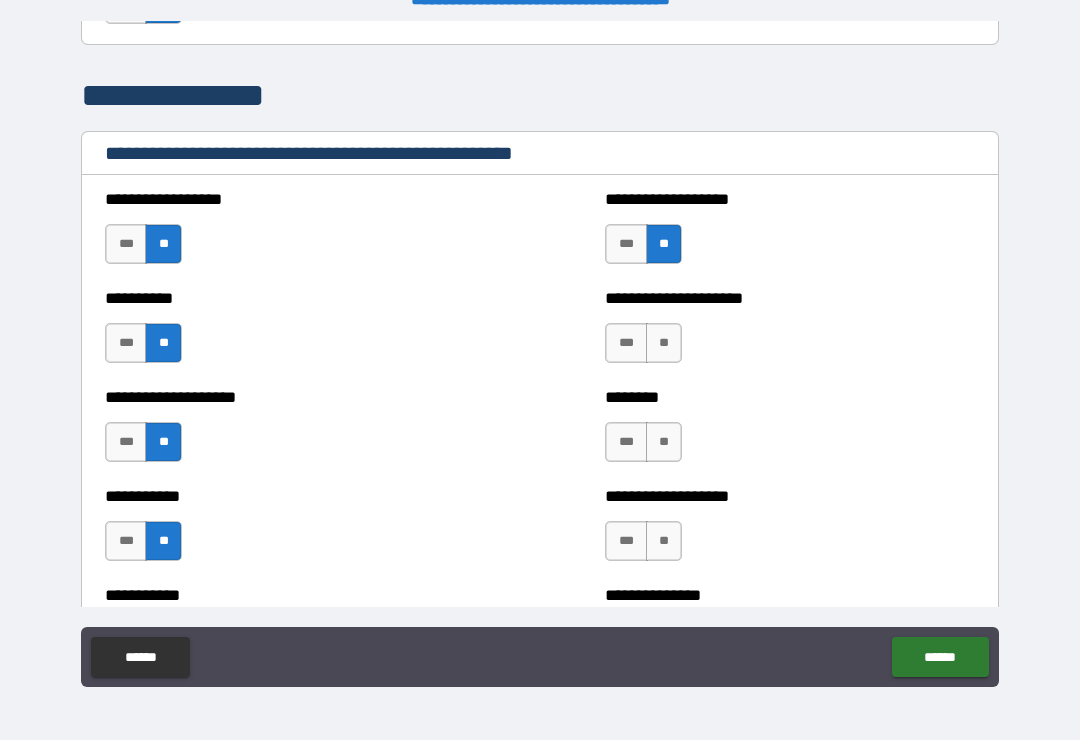 click on "**" at bounding box center (664, 343) 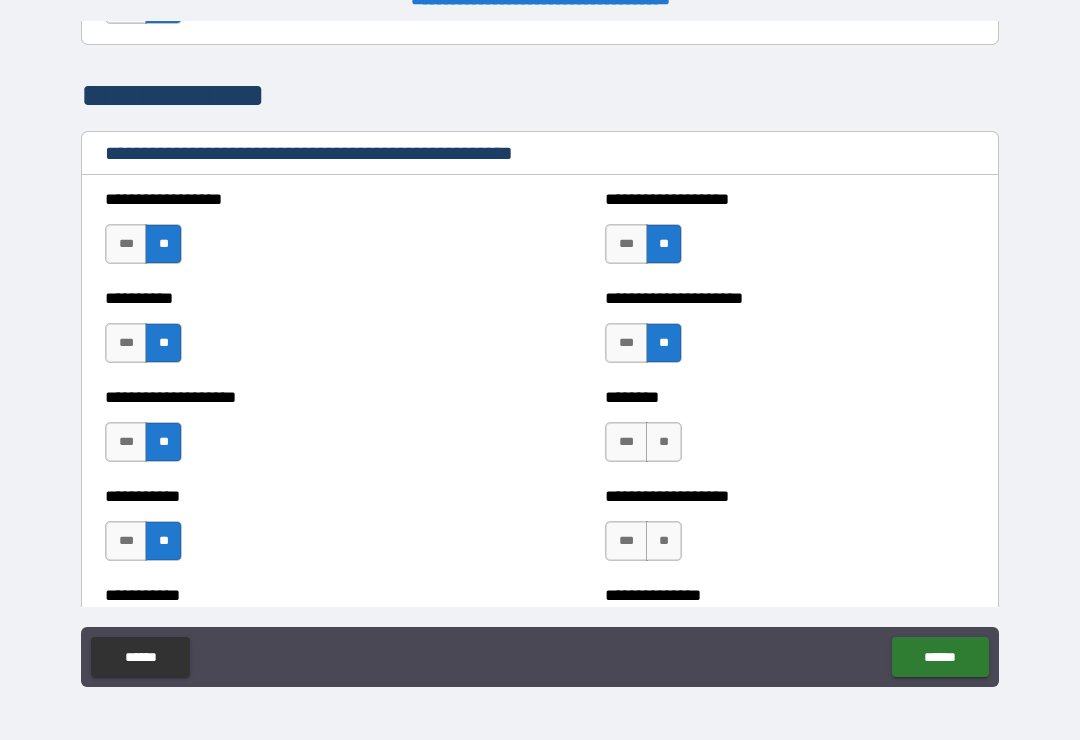 click on "***" at bounding box center (626, 442) 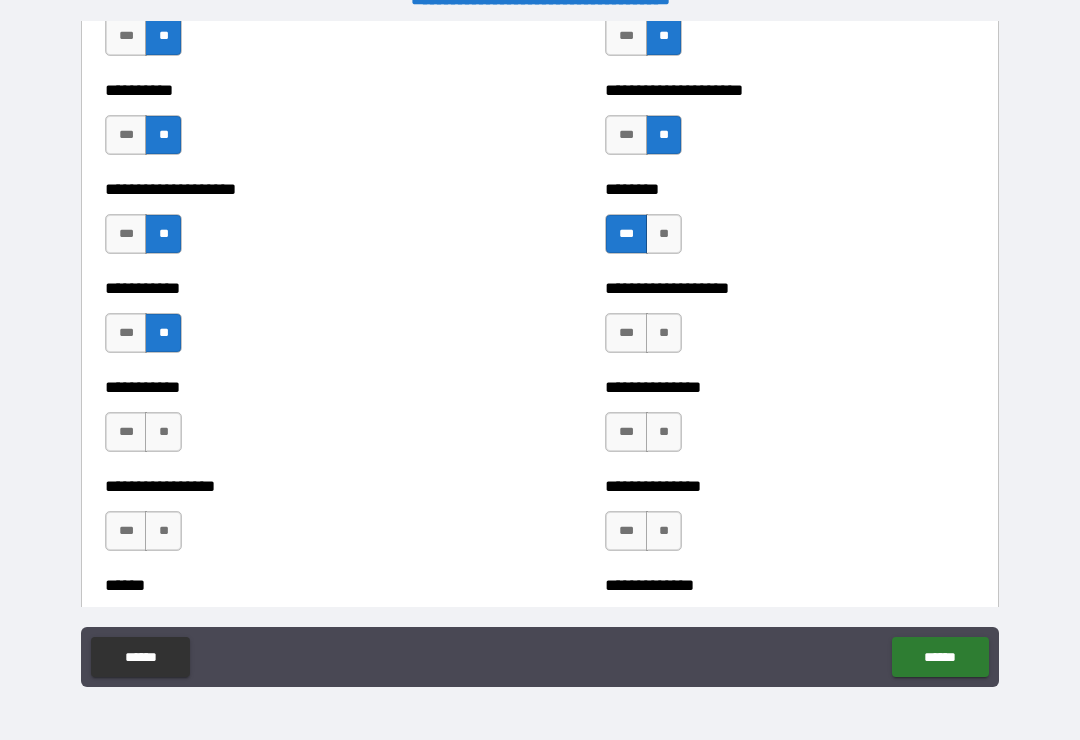 scroll, scrollTop: 2577, scrollLeft: 0, axis: vertical 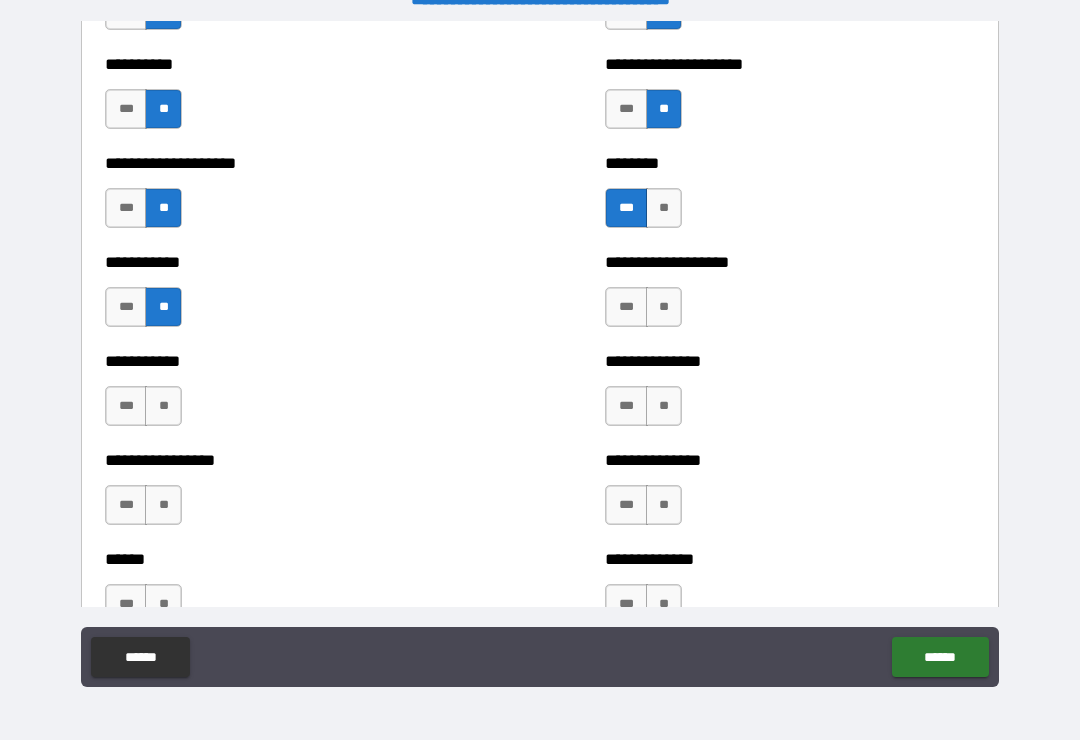 click on "**" at bounding box center (664, 307) 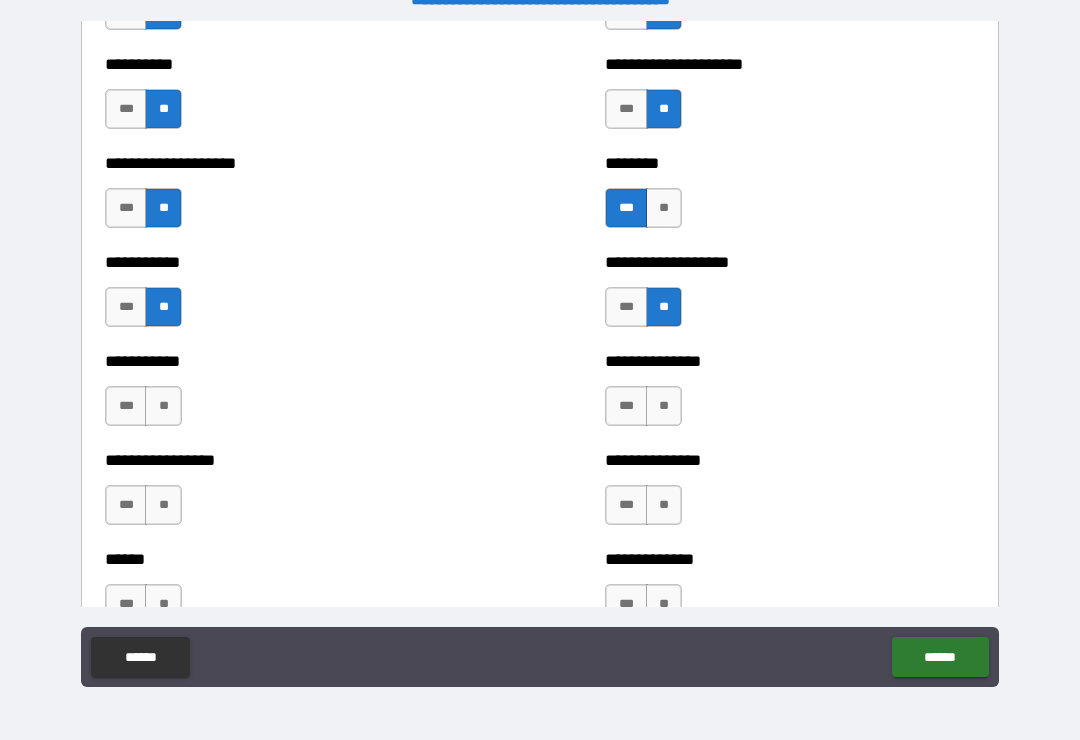 click on "**" at bounding box center [664, 406] 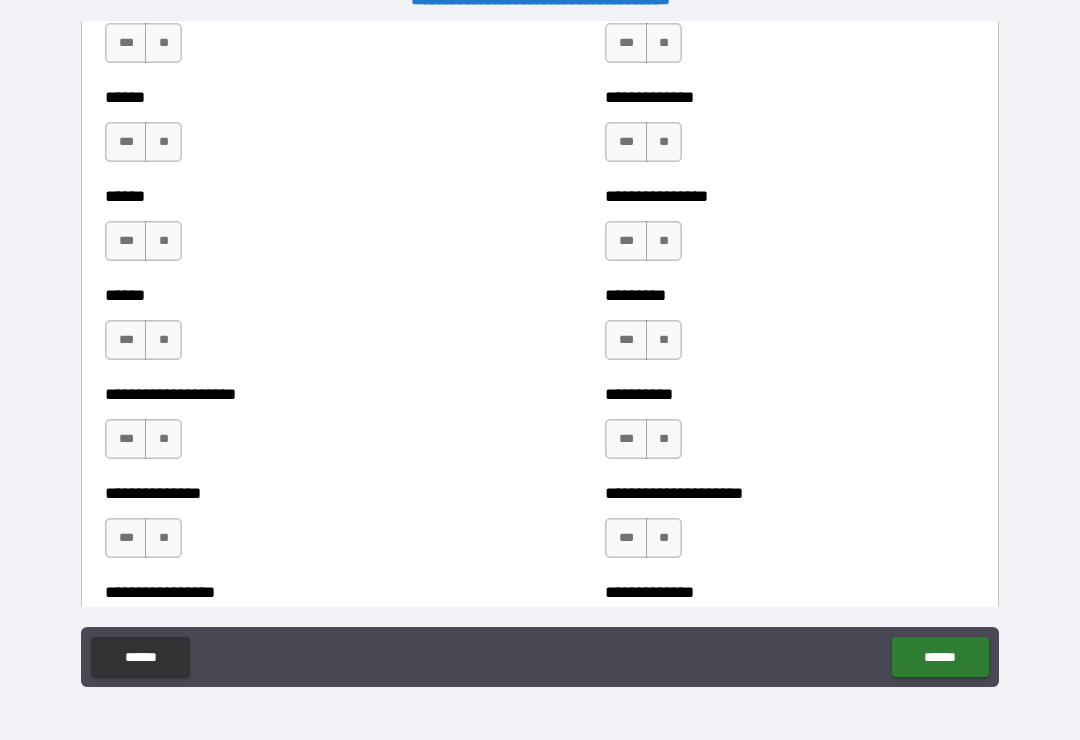 scroll, scrollTop: 3042, scrollLeft: 0, axis: vertical 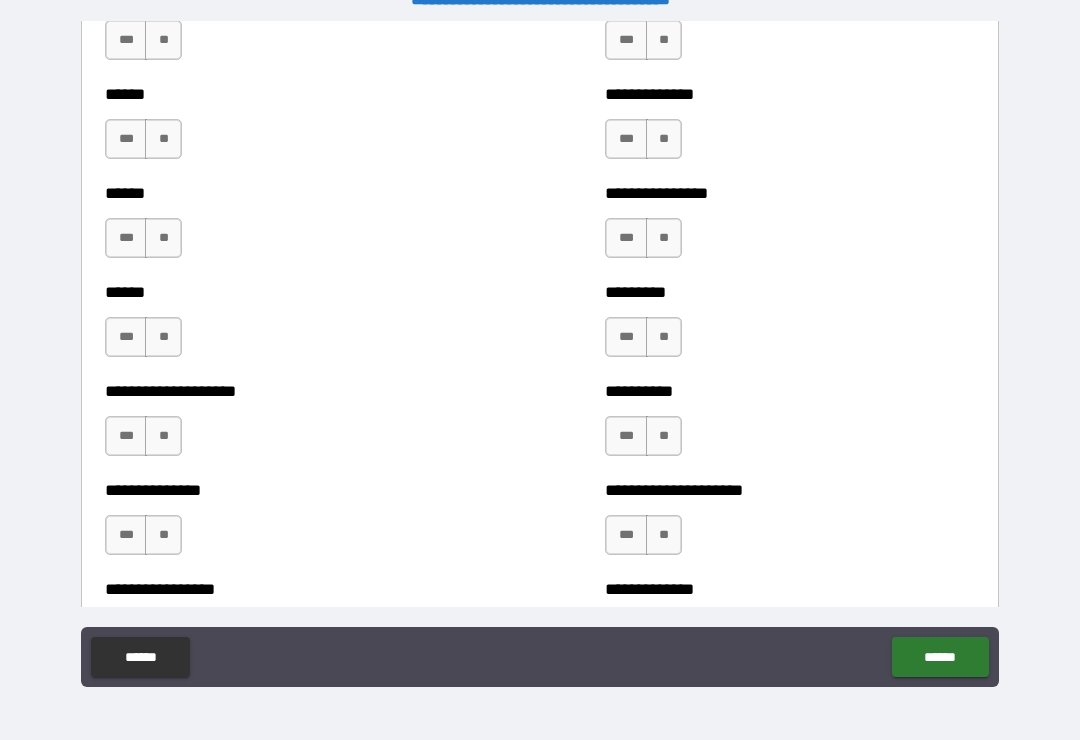 click on "**" at bounding box center (664, 40) 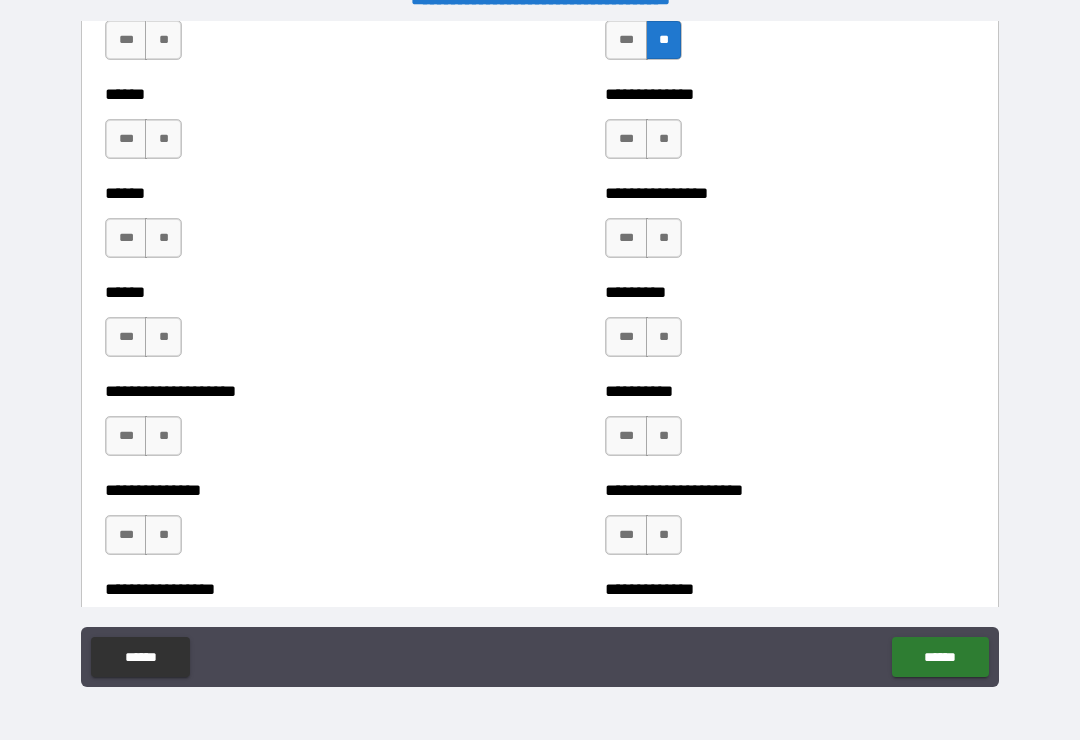 click on "***" at bounding box center [626, 139] 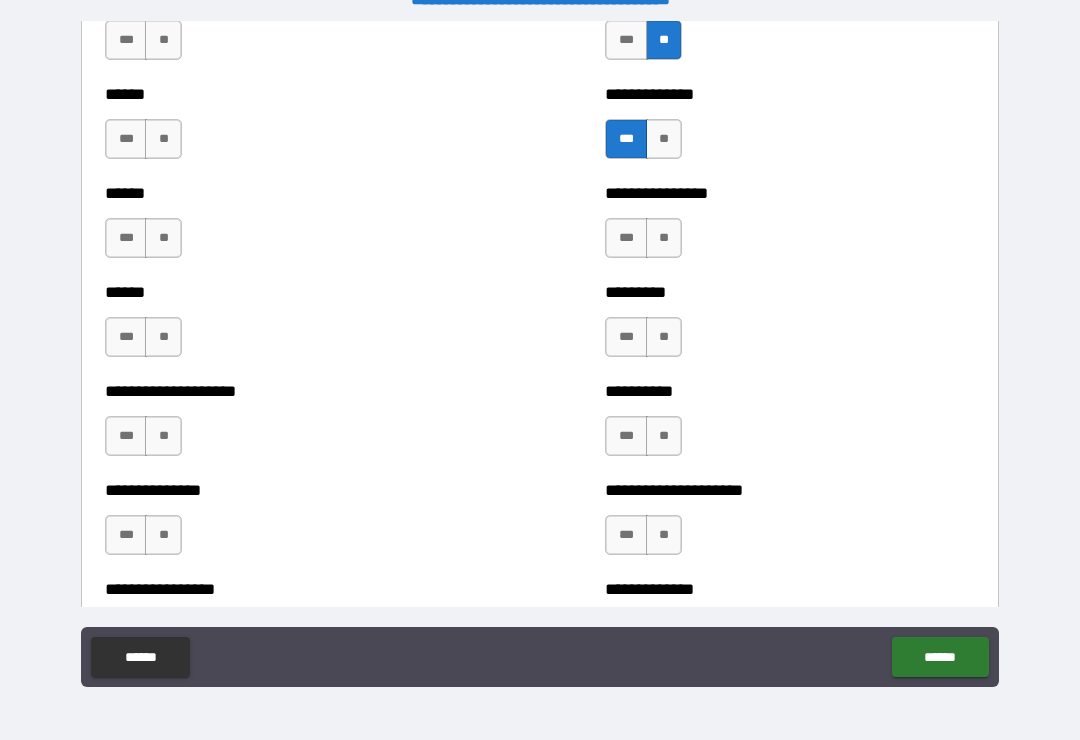 click on "**" at bounding box center [664, 238] 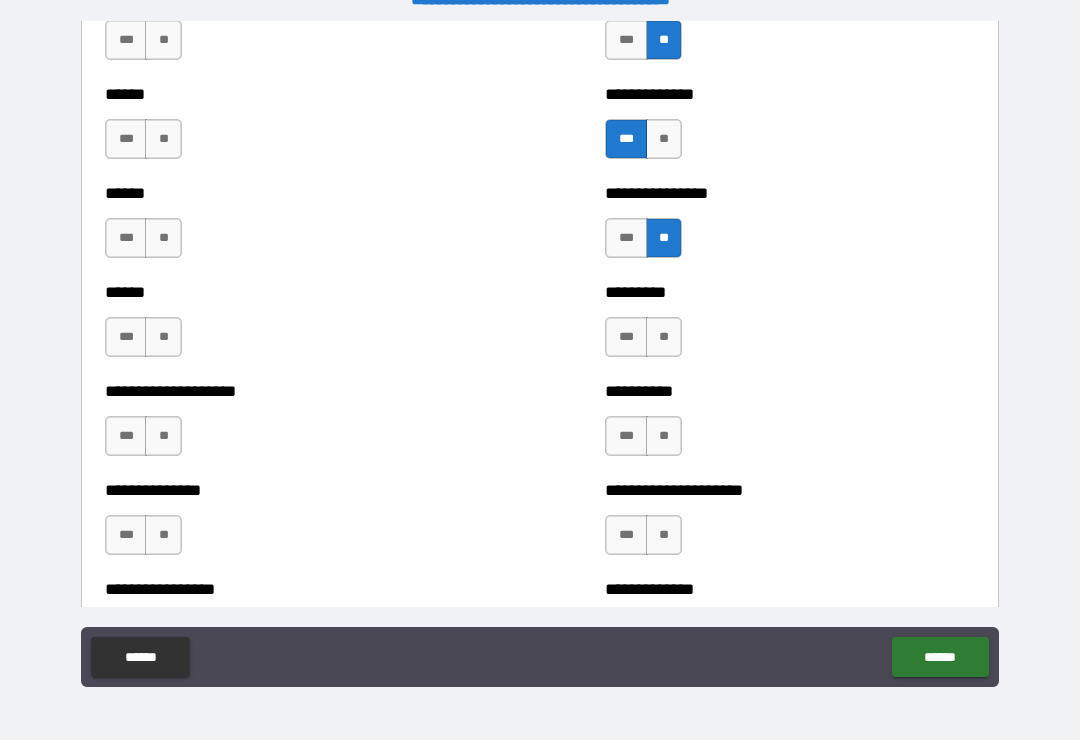 click on "**" at bounding box center (664, 337) 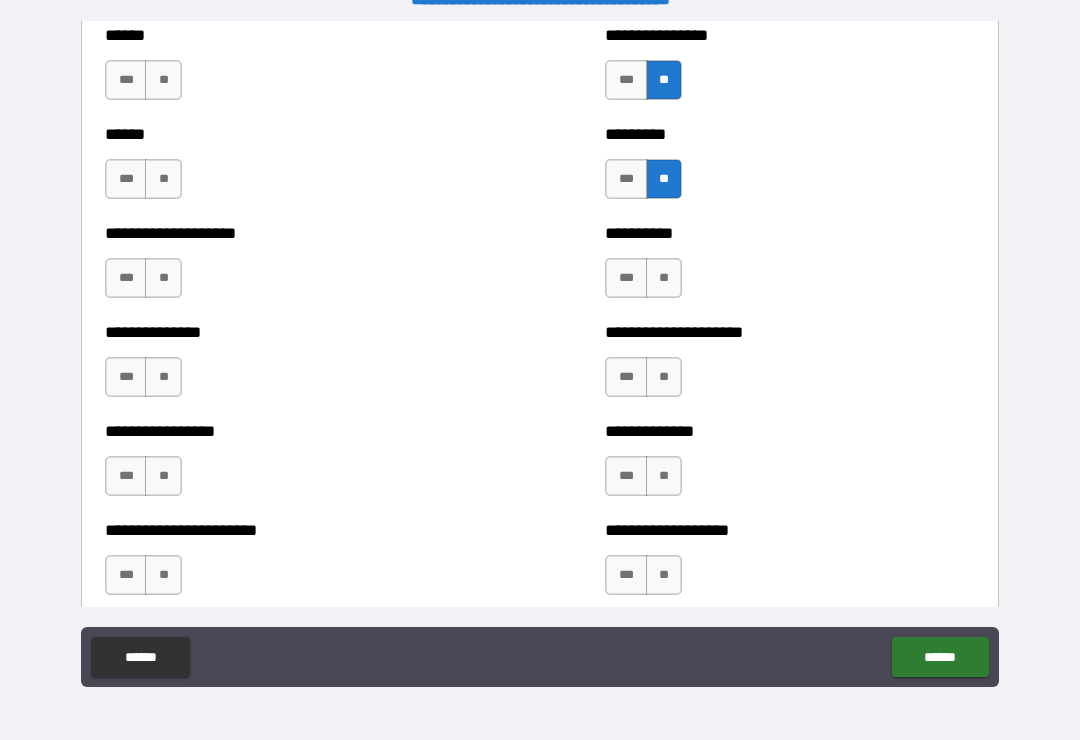scroll, scrollTop: 3197, scrollLeft: 0, axis: vertical 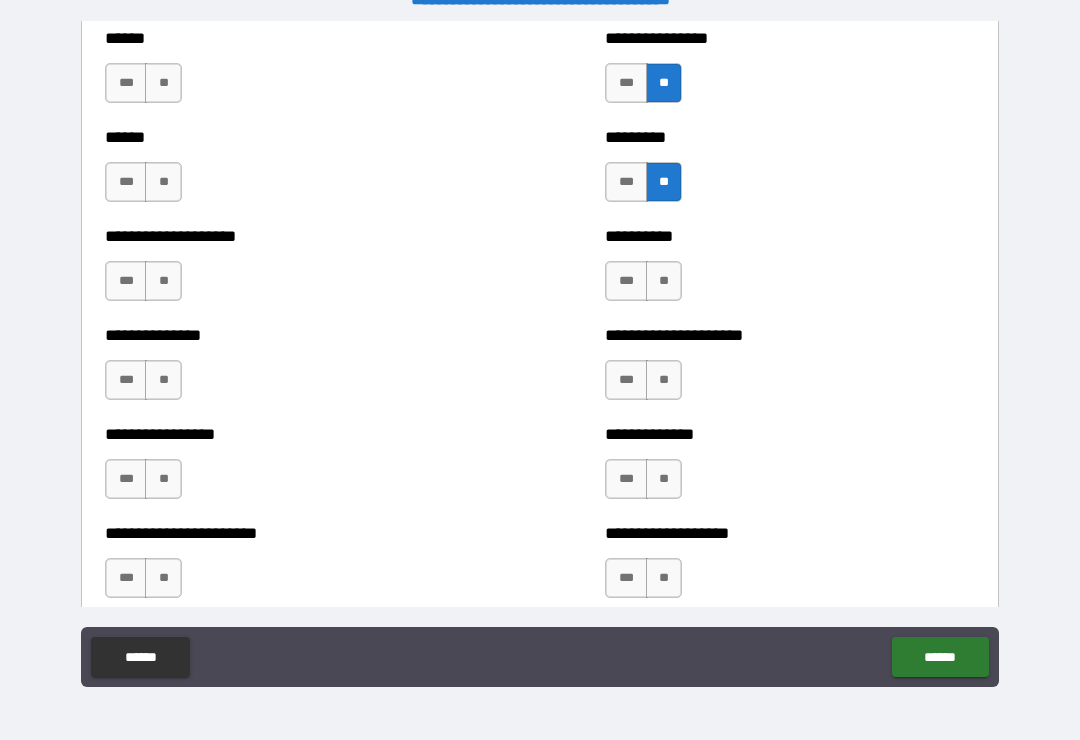 click on "***" at bounding box center [626, 281] 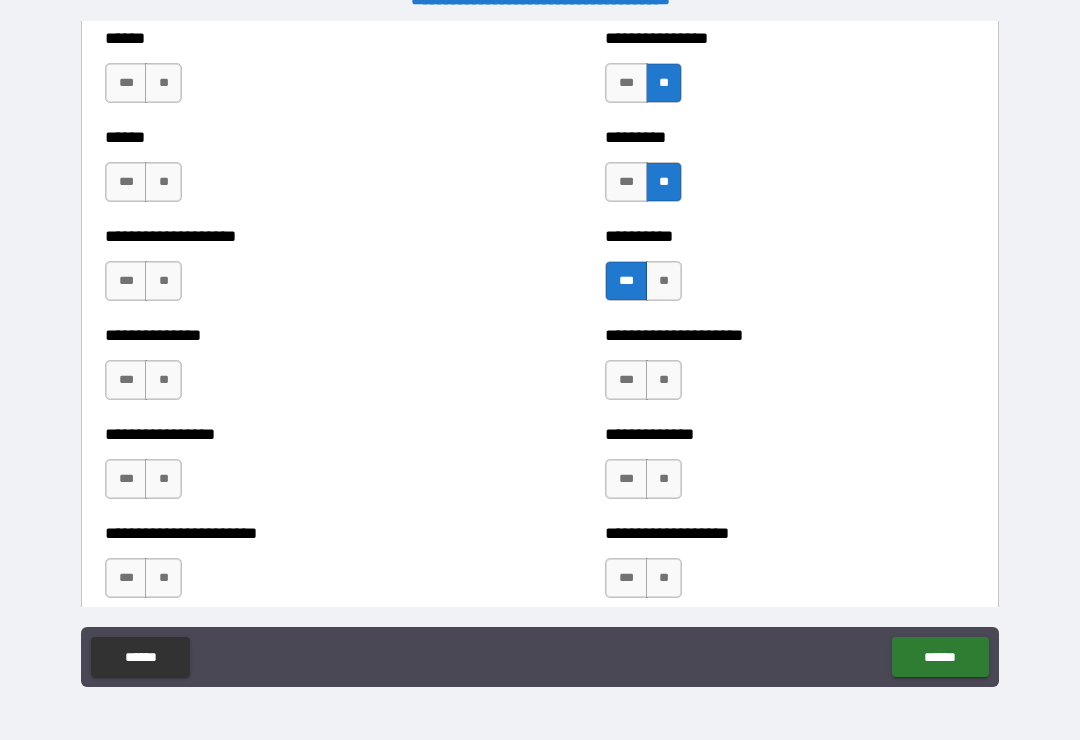 click on "**" at bounding box center [664, 380] 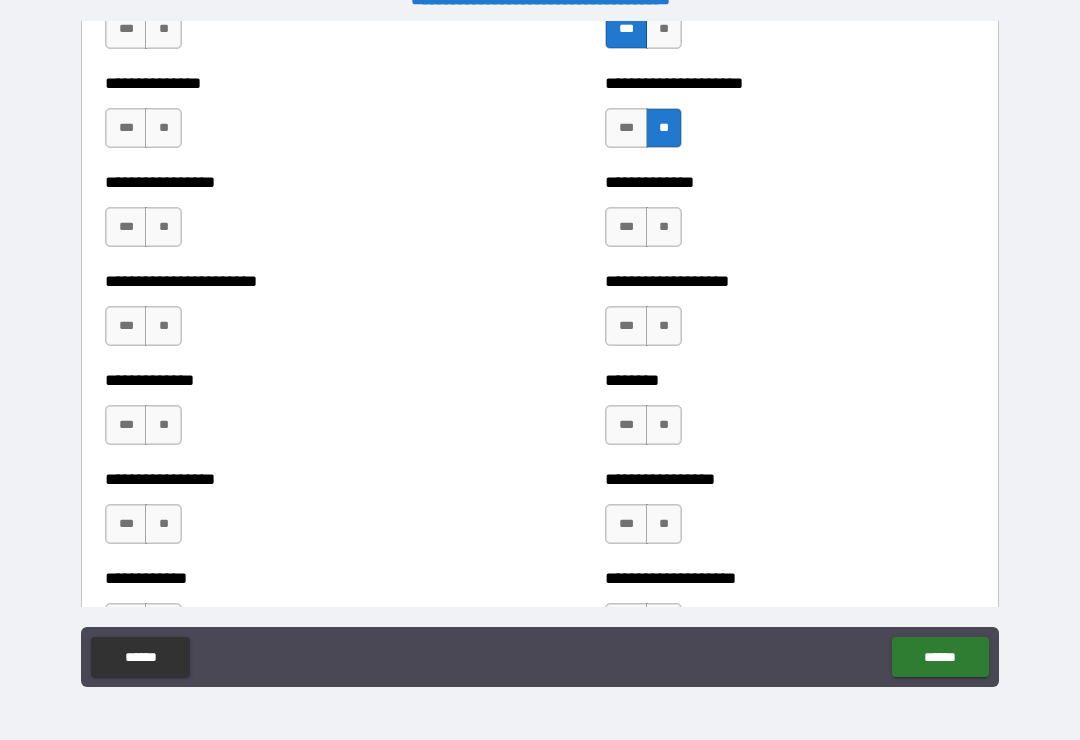 scroll, scrollTop: 3448, scrollLeft: 0, axis: vertical 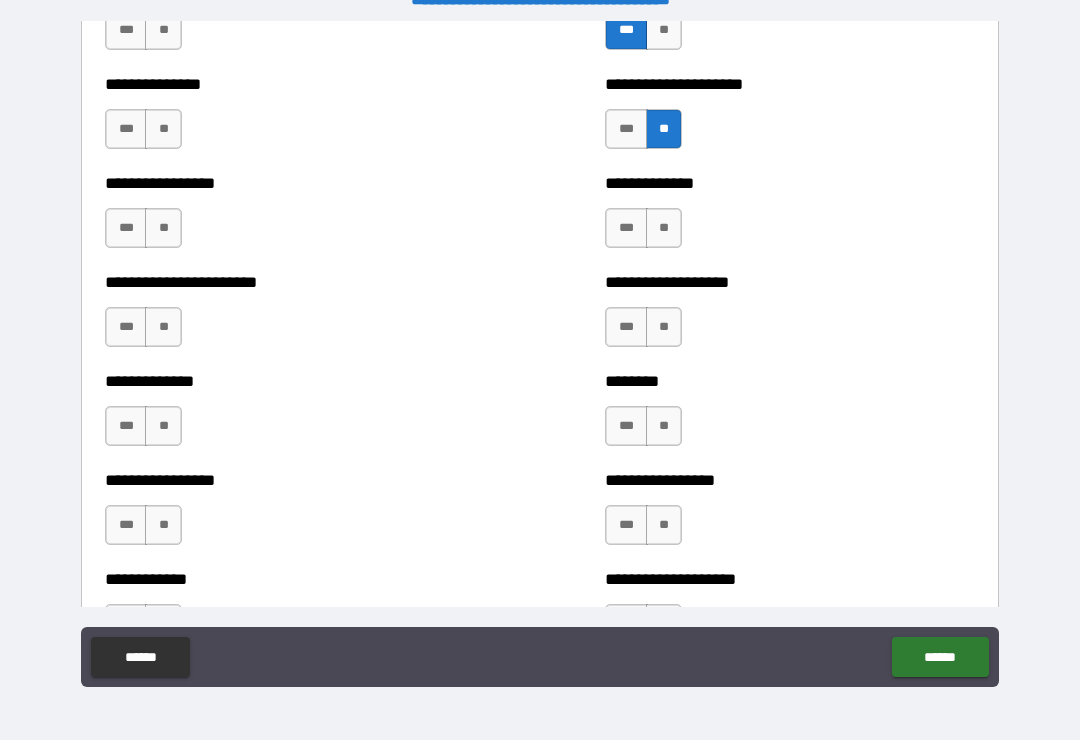 click on "**" at bounding box center [664, 228] 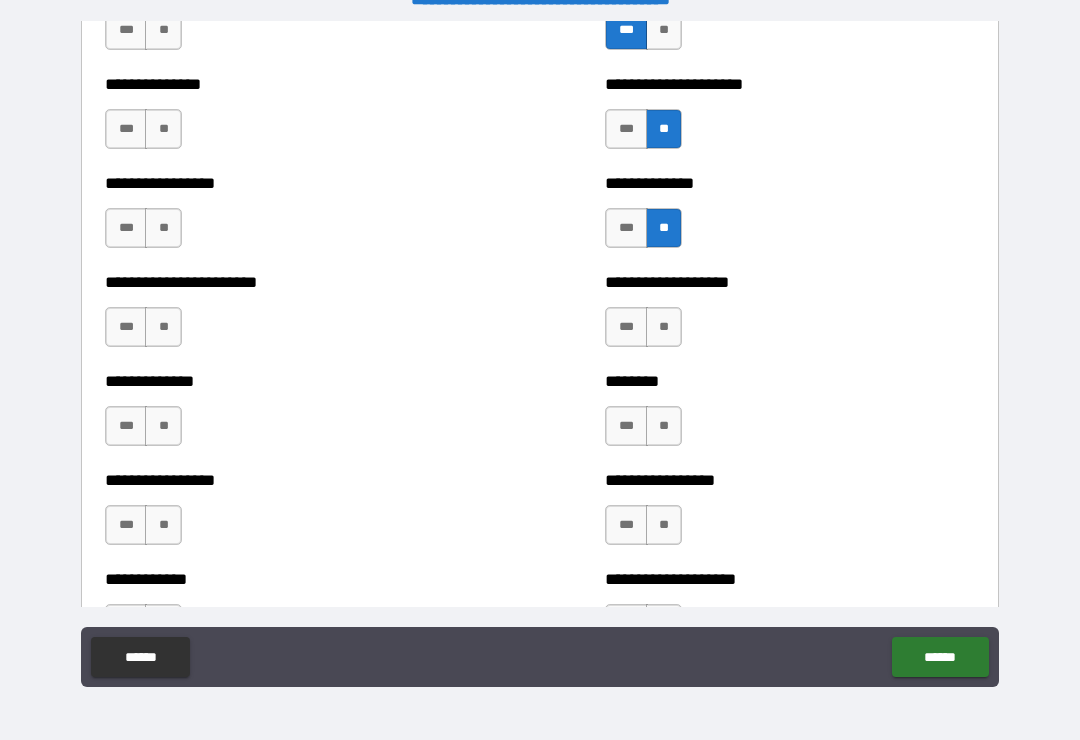 click on "**" at bounding box center (664, 327) 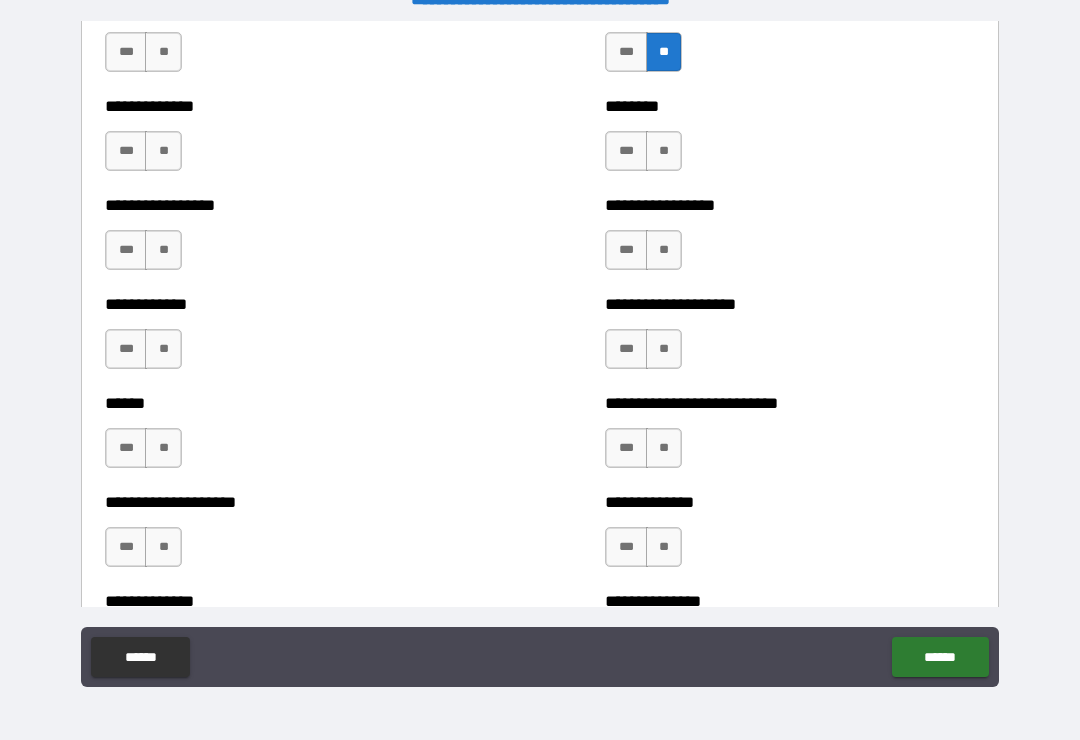 scroll, scrollTop: 3729, scrollLeft: 0, axis: vertical 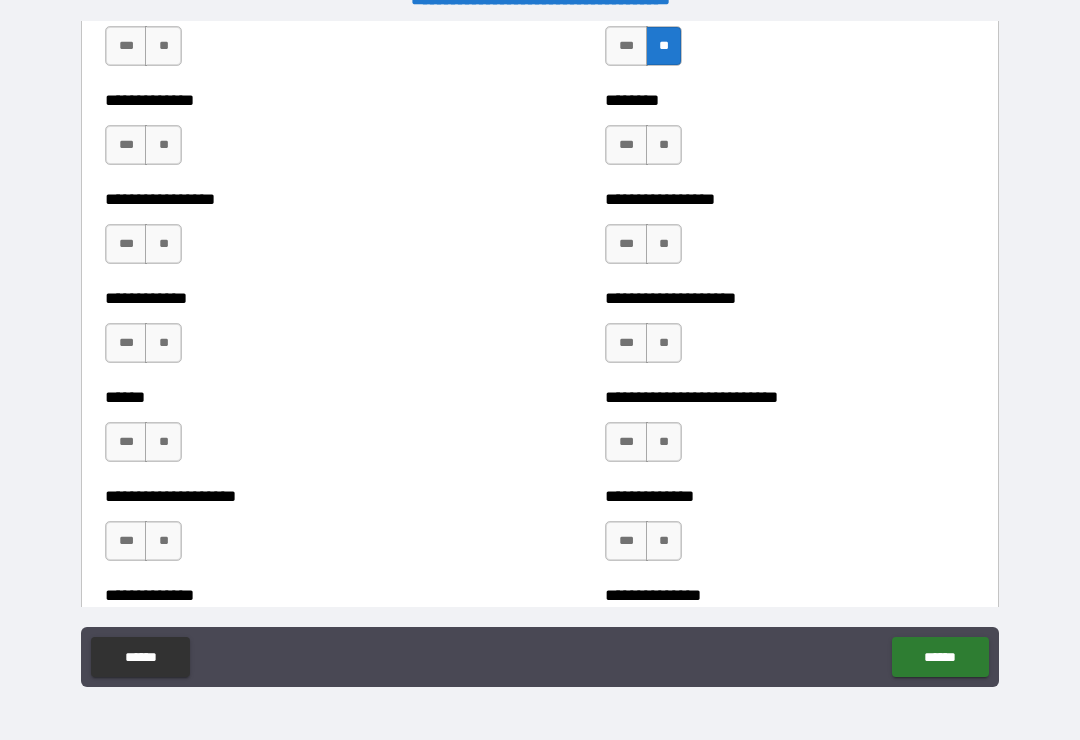 click on "**" at bounding box center [664, 145] 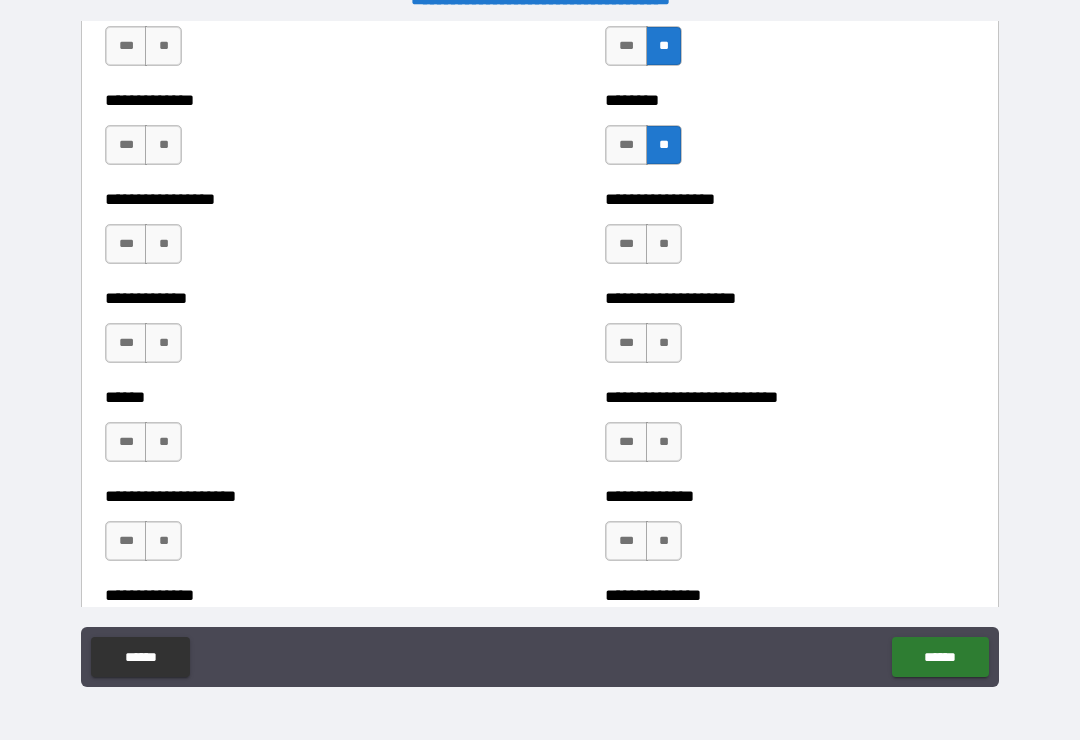 click on "**" at bounding box center (664, 244) 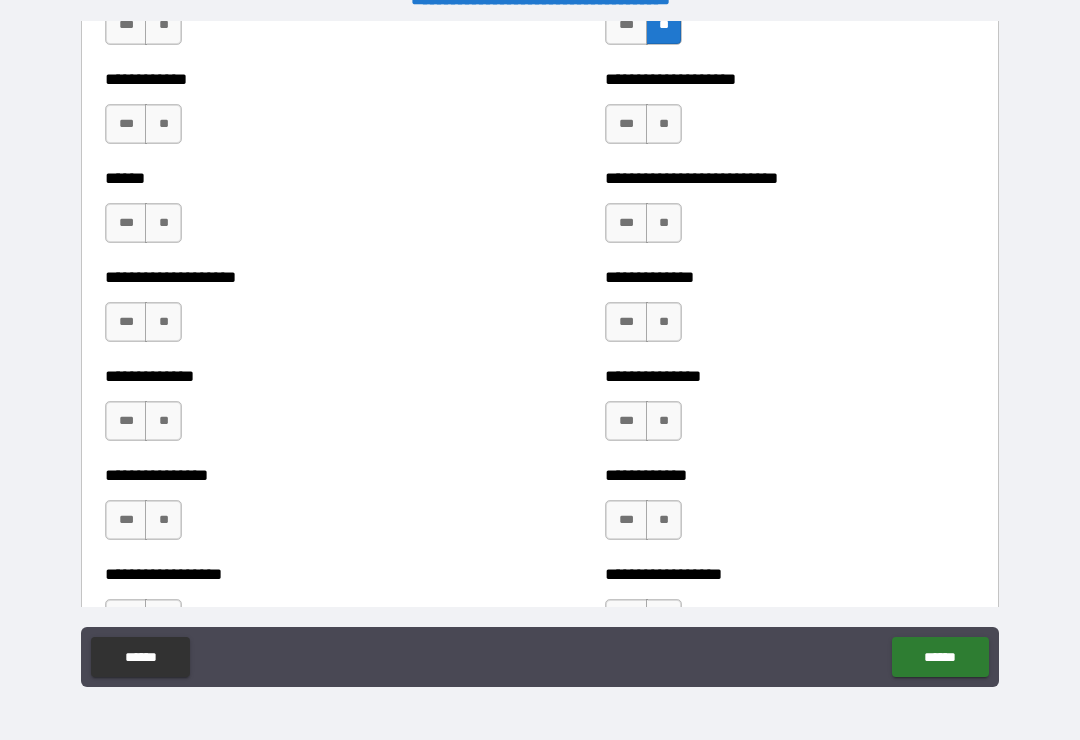 scroll, scrollTop: 3954, scrollLeft: 0, axis: vertical 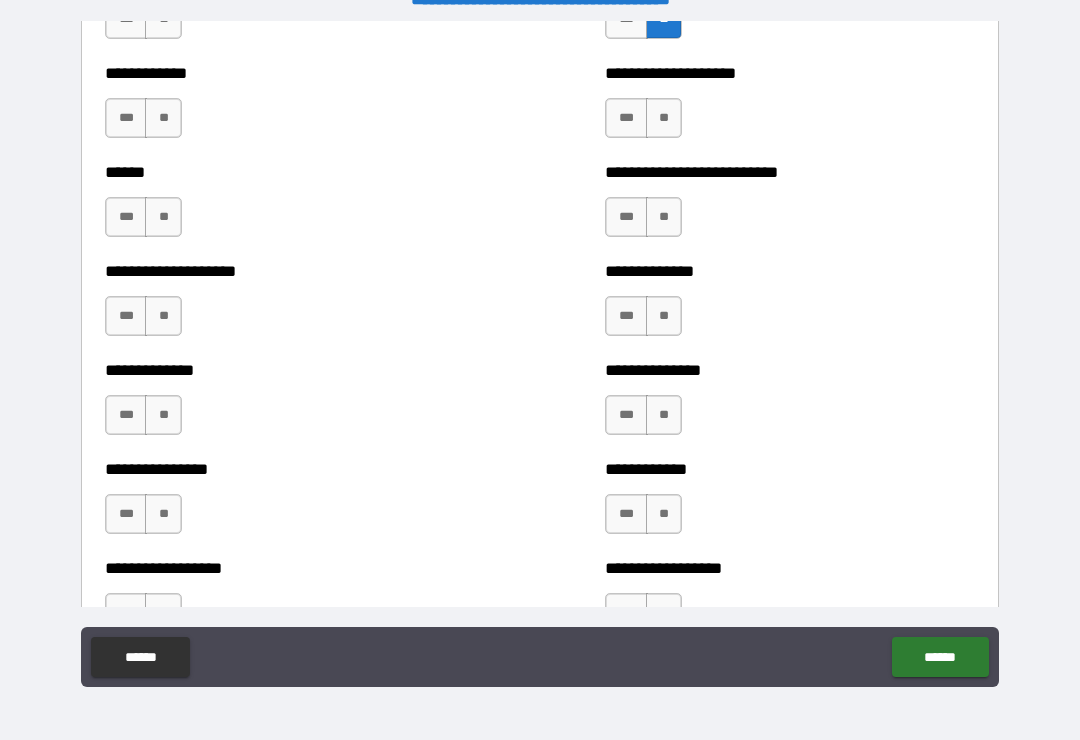 click on "**" at bounding box center [664, 118] 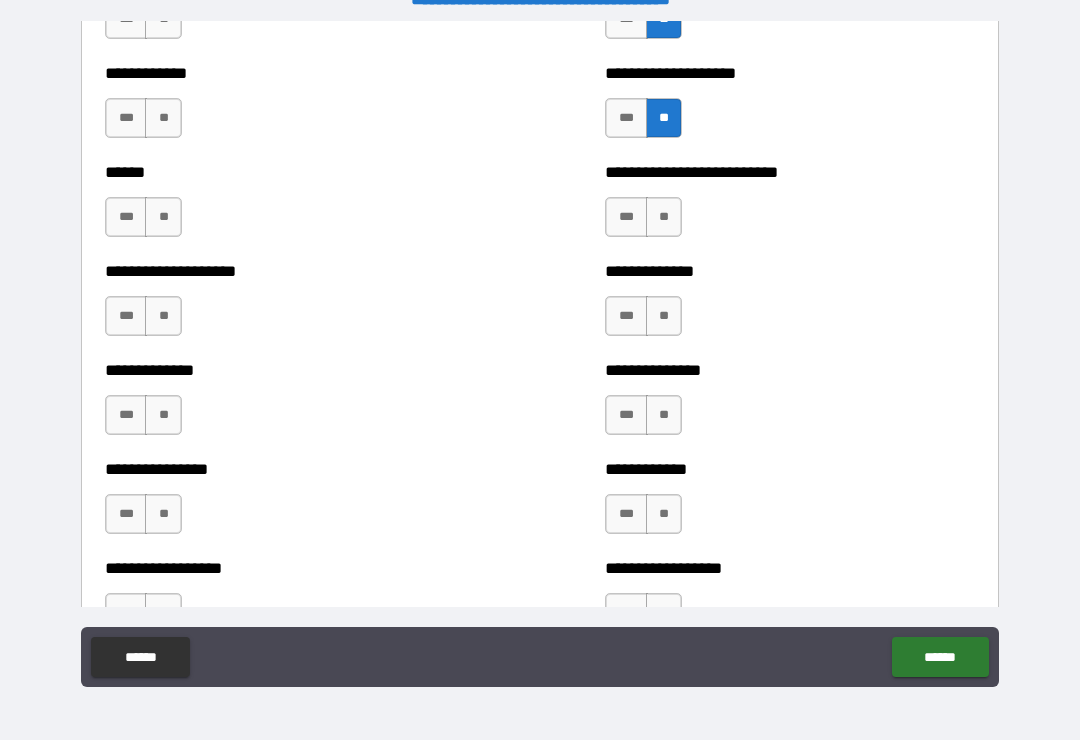 click on "***" at bounding box center [626, 217] 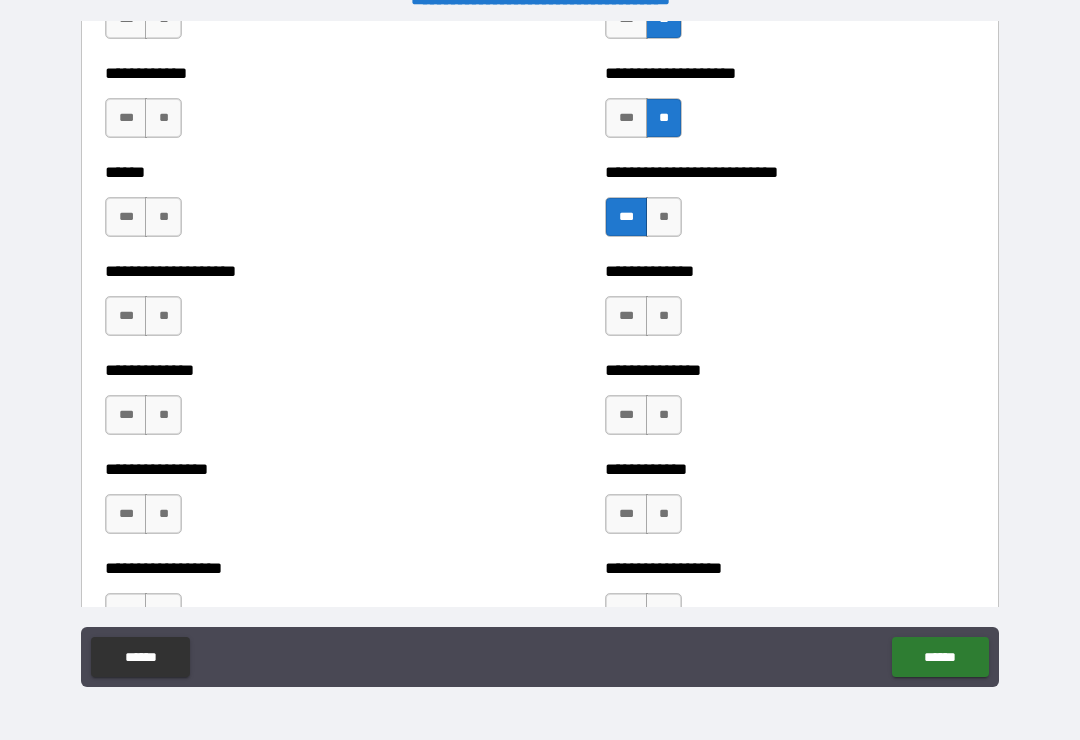 click on "**" at bounding box center [664, 316] 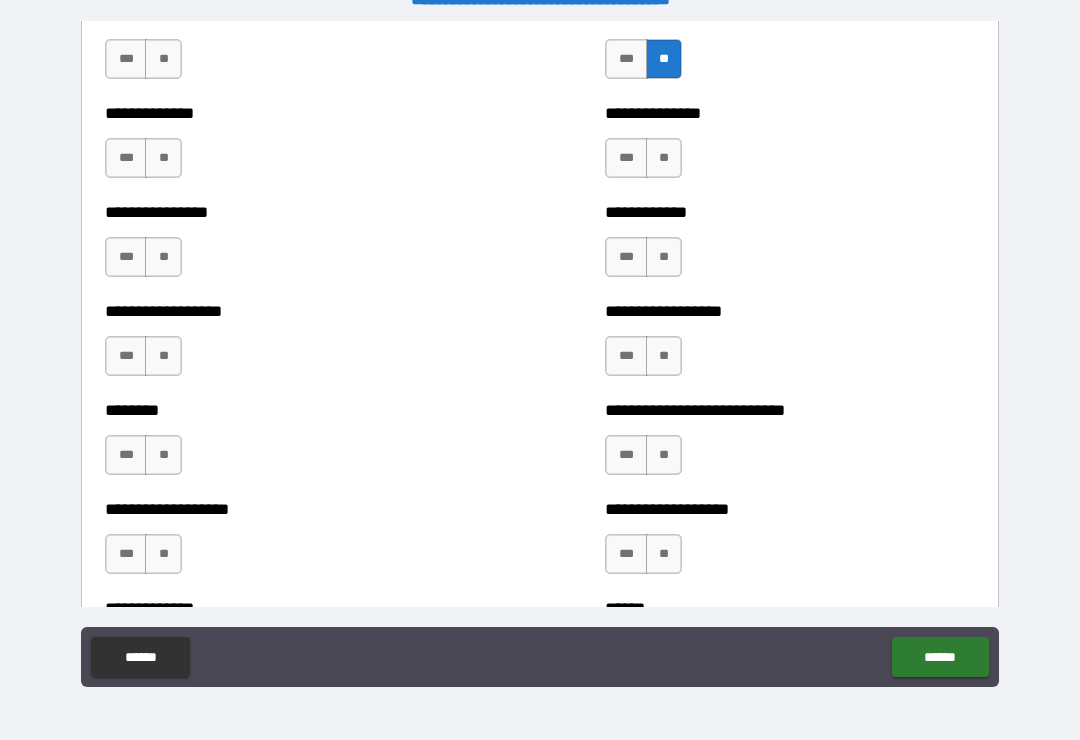 scroll, scrollTop: 4229, scrollLeft: 0, axis: vertical 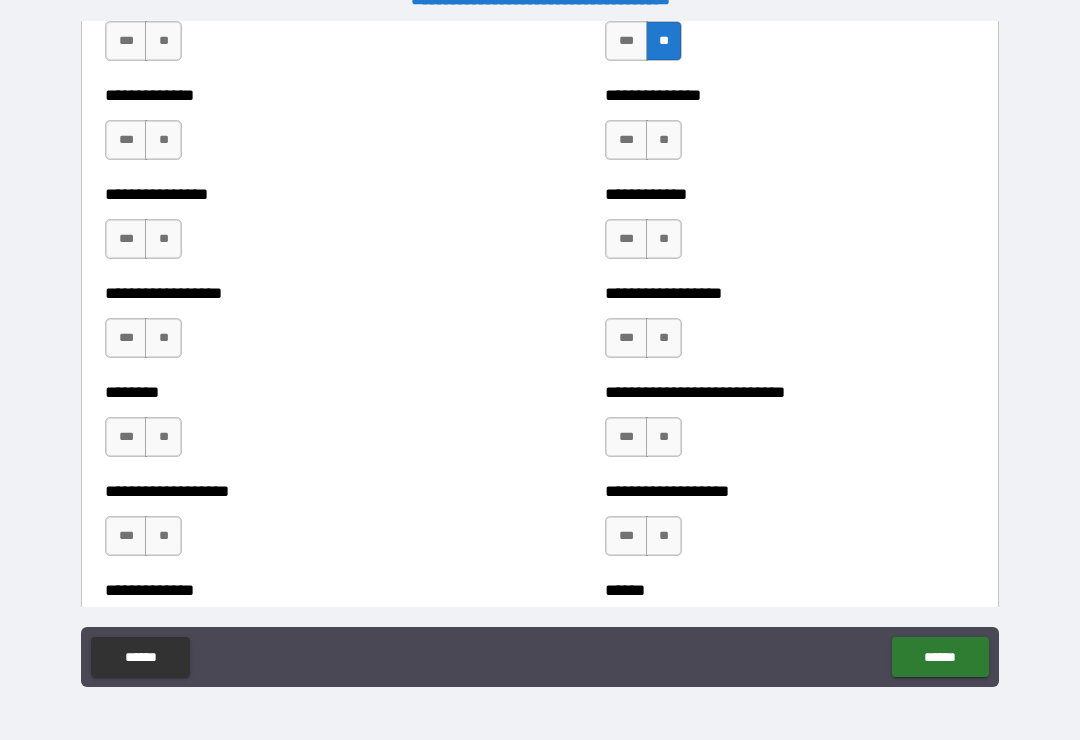 click on "**" at bounding box center [664, 140] 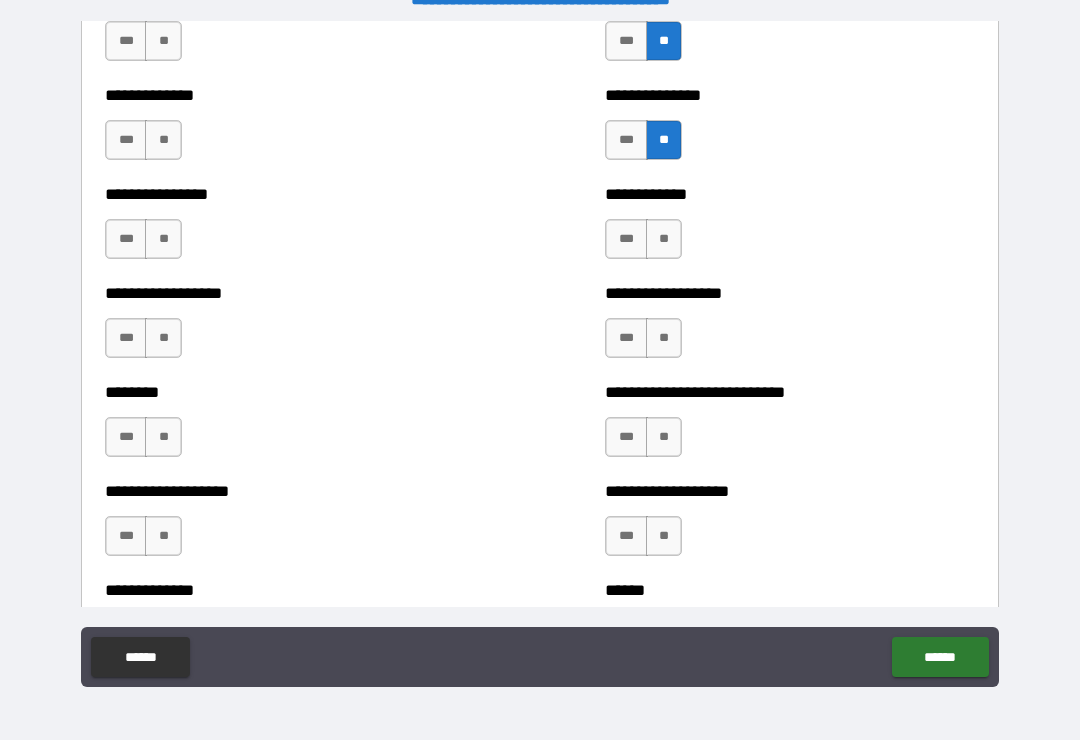 click on "**" at bounding box center (664, 239) 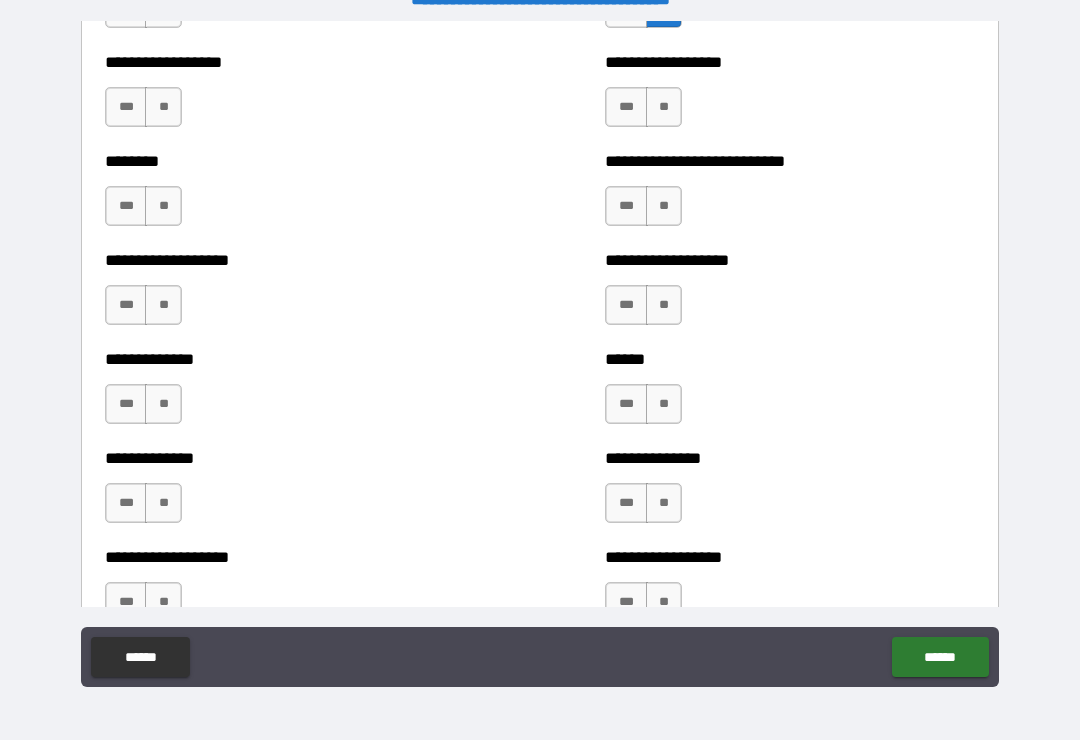 scroll, scrollTop: 4468, scrollLeft: 0, axis: vertical 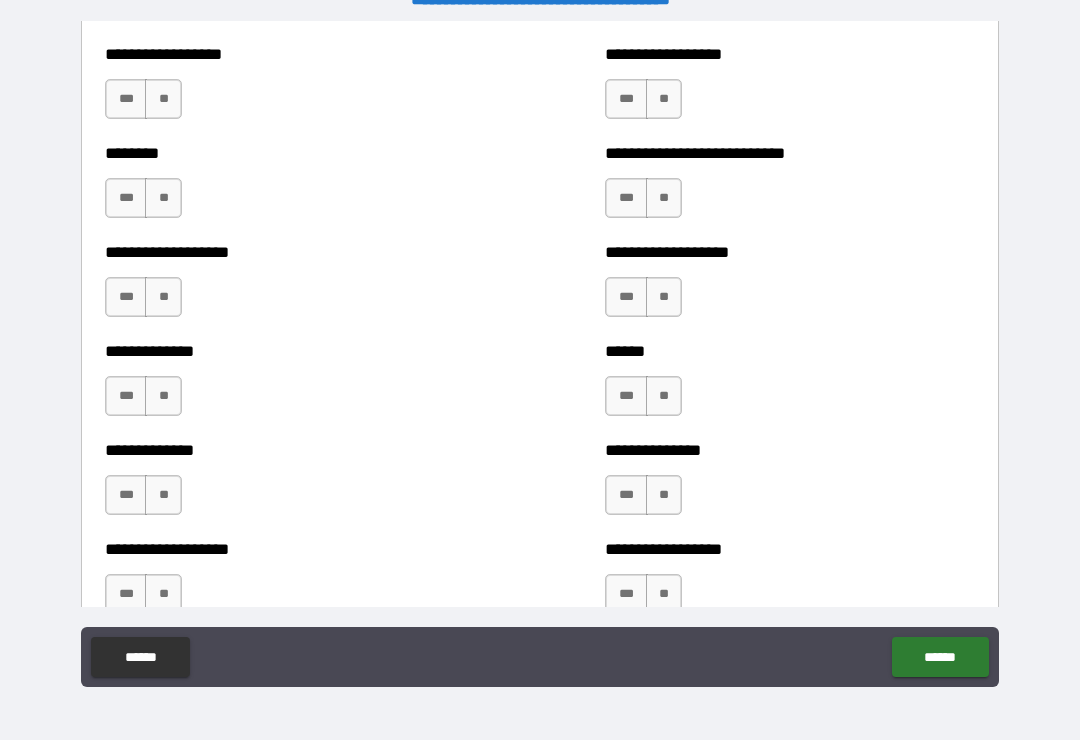 click on "**" at bounding box center (664, 99) 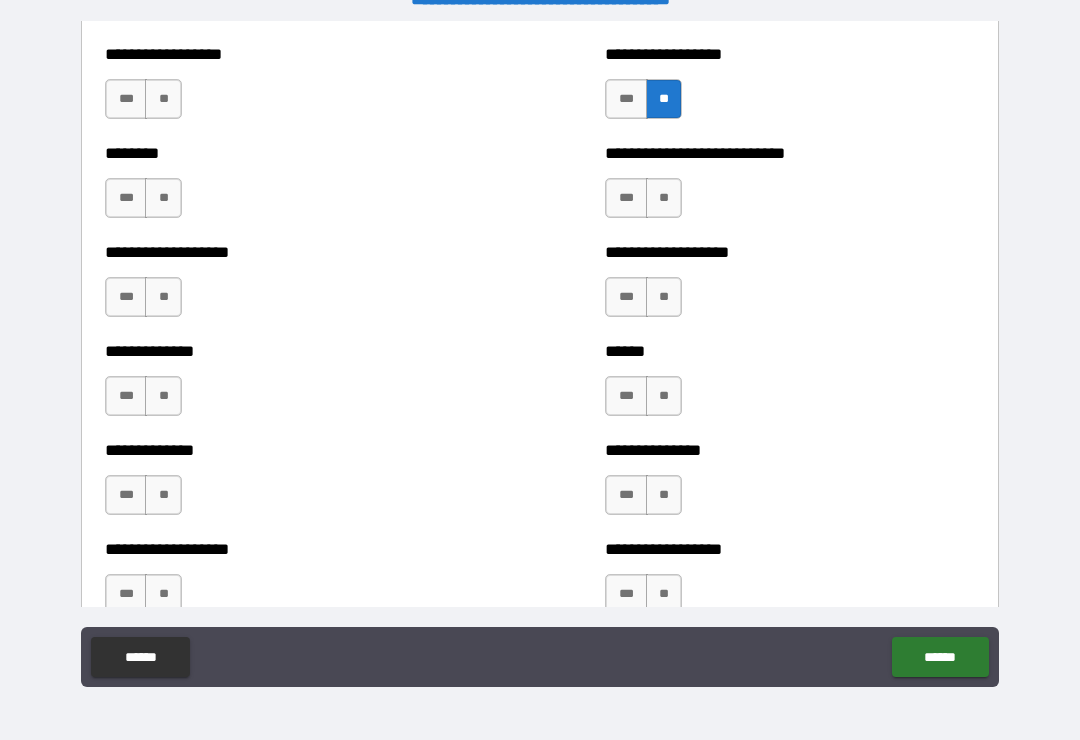 click on "**" at bounding box center (664, 198) 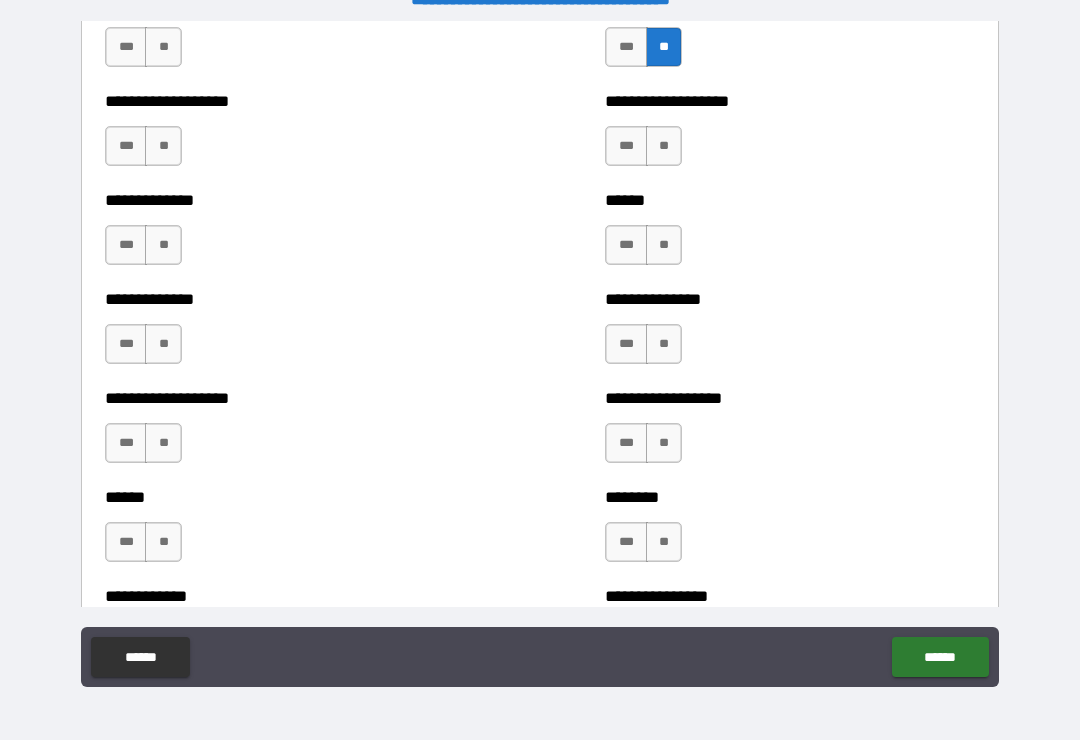 scroll, scrollTop: 4620, scrollLeft: 0, axis: vertical 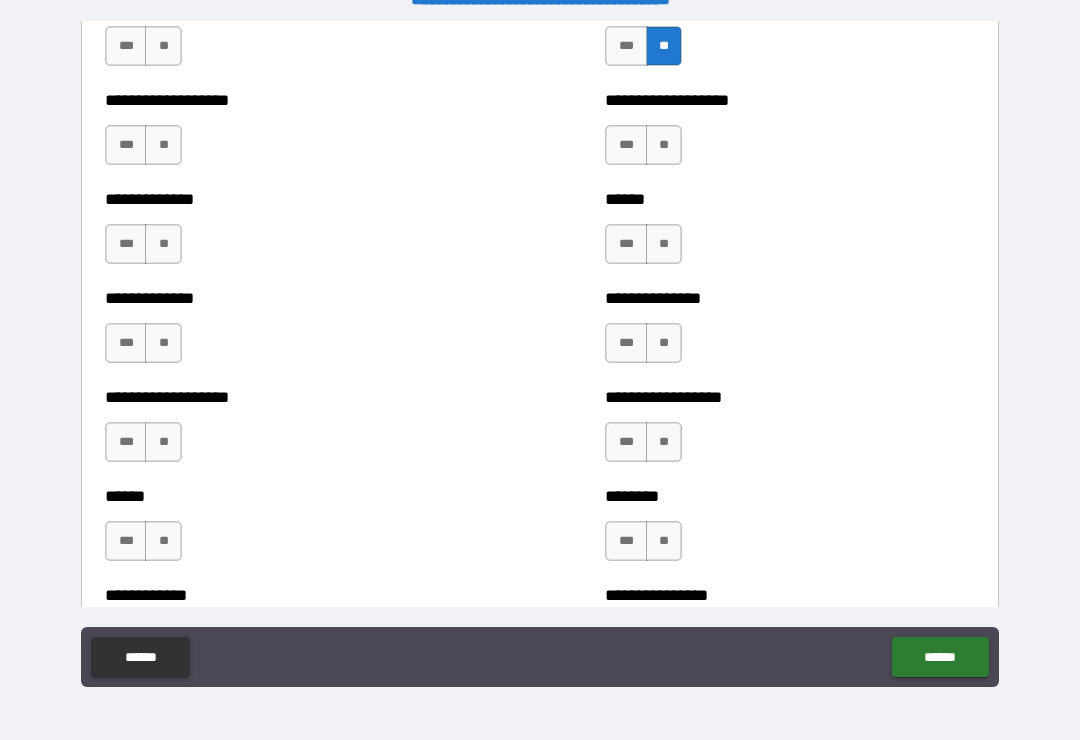 click on "**" at bounding box center [664, 145] 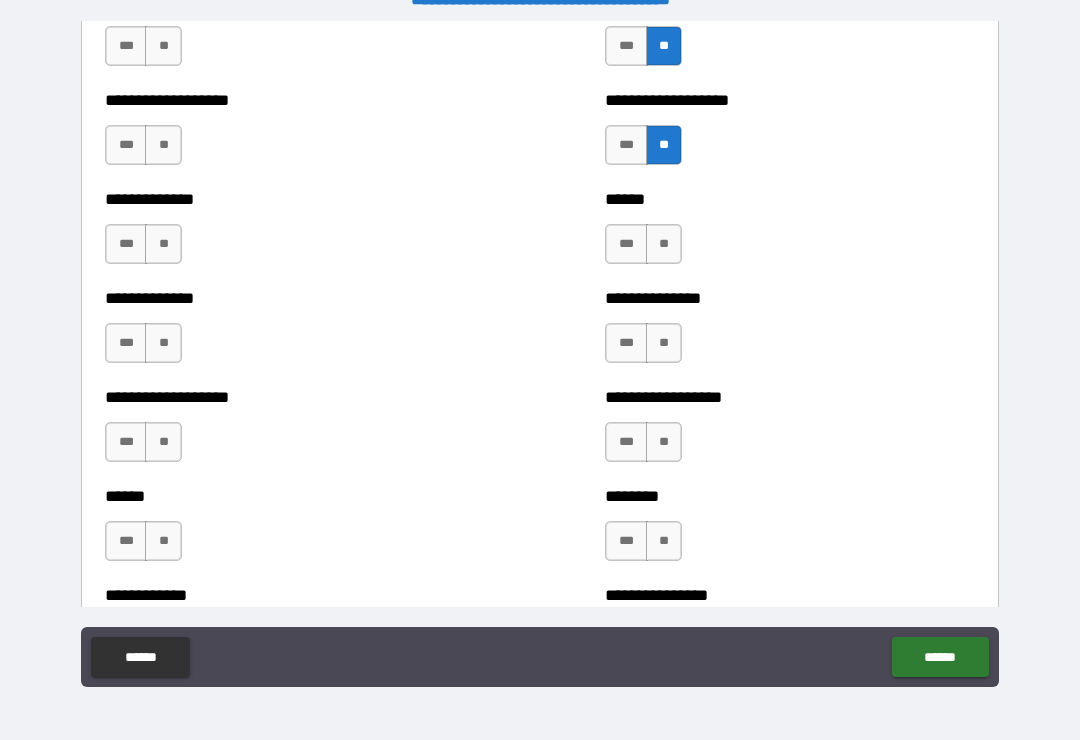click on "**" at bounding box center [664, 244] 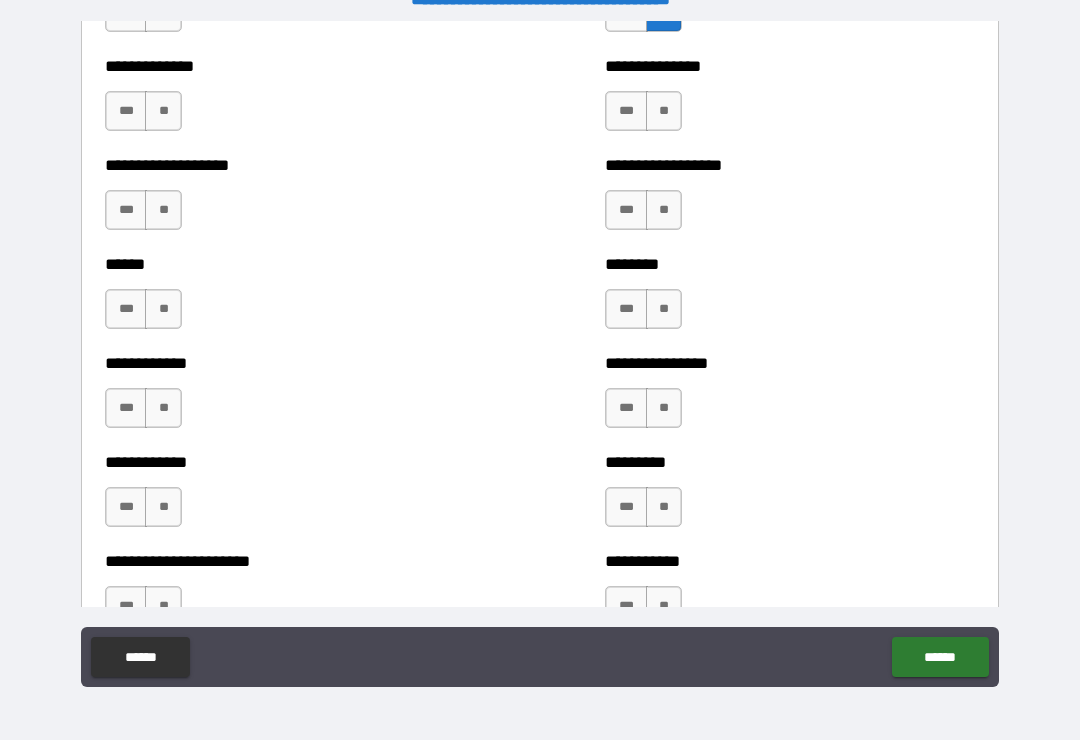 scroll, scrollTop: 4858, scrollLeft: 0, axis: vertical 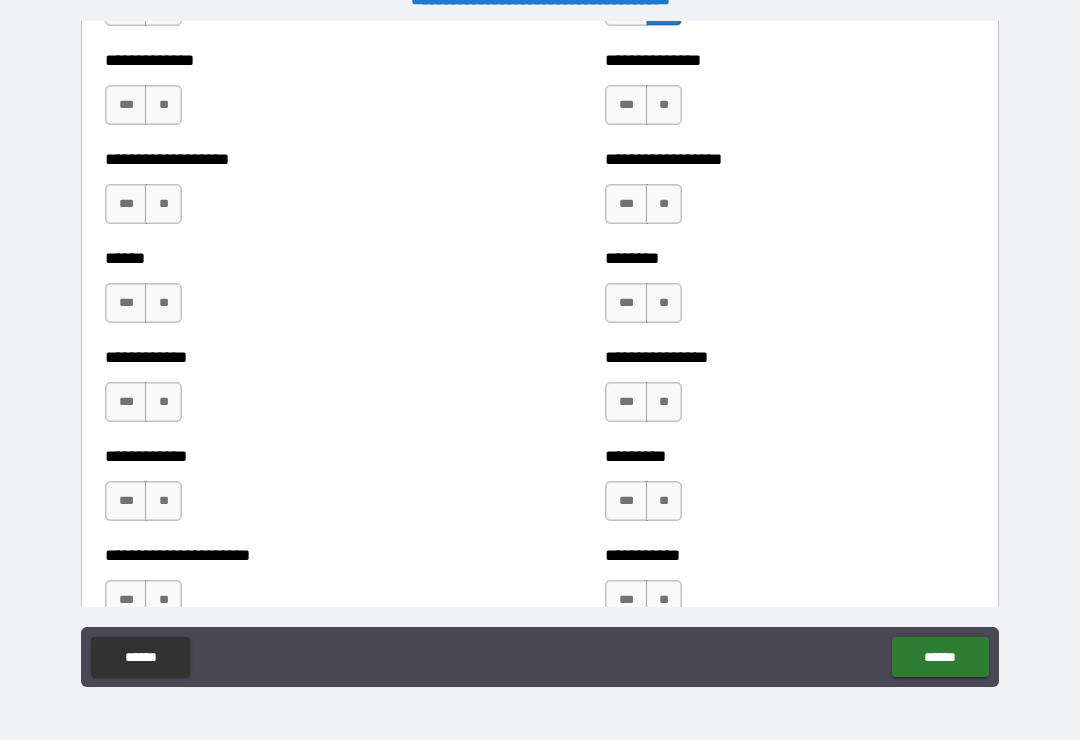 click on "**" at bounding box center (664, 105) 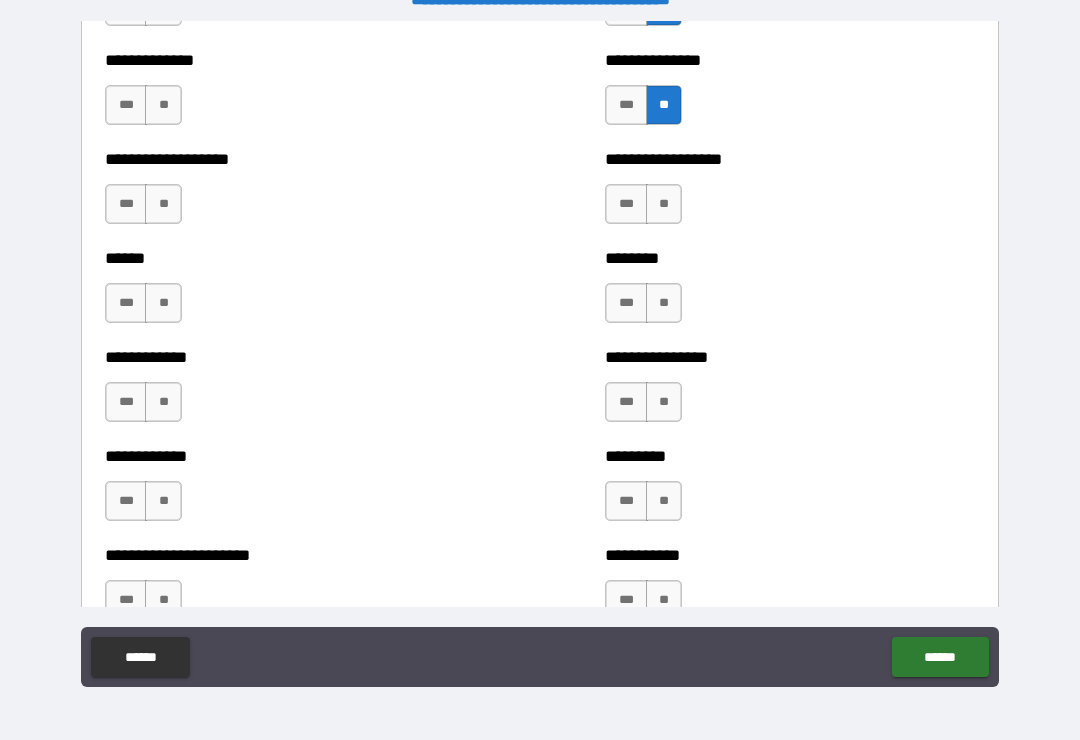 click on "**" at bounding box center [664, 204] 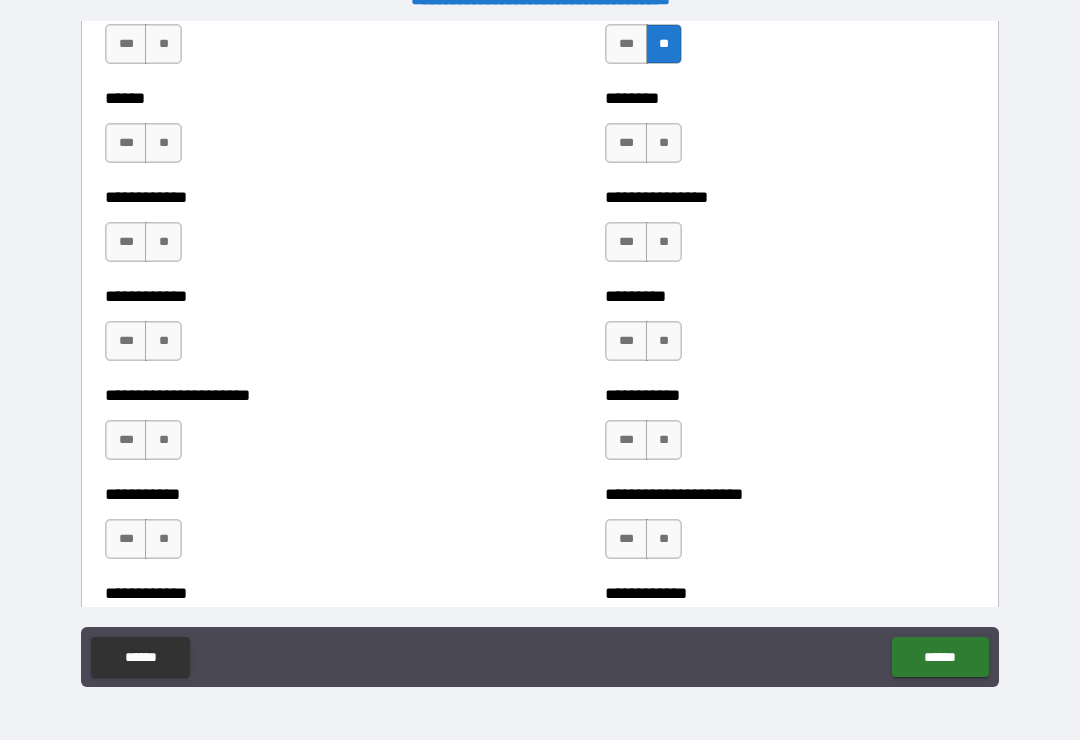scroll, scrollTop: 5023, scrollLeft: 0, axis: vertical 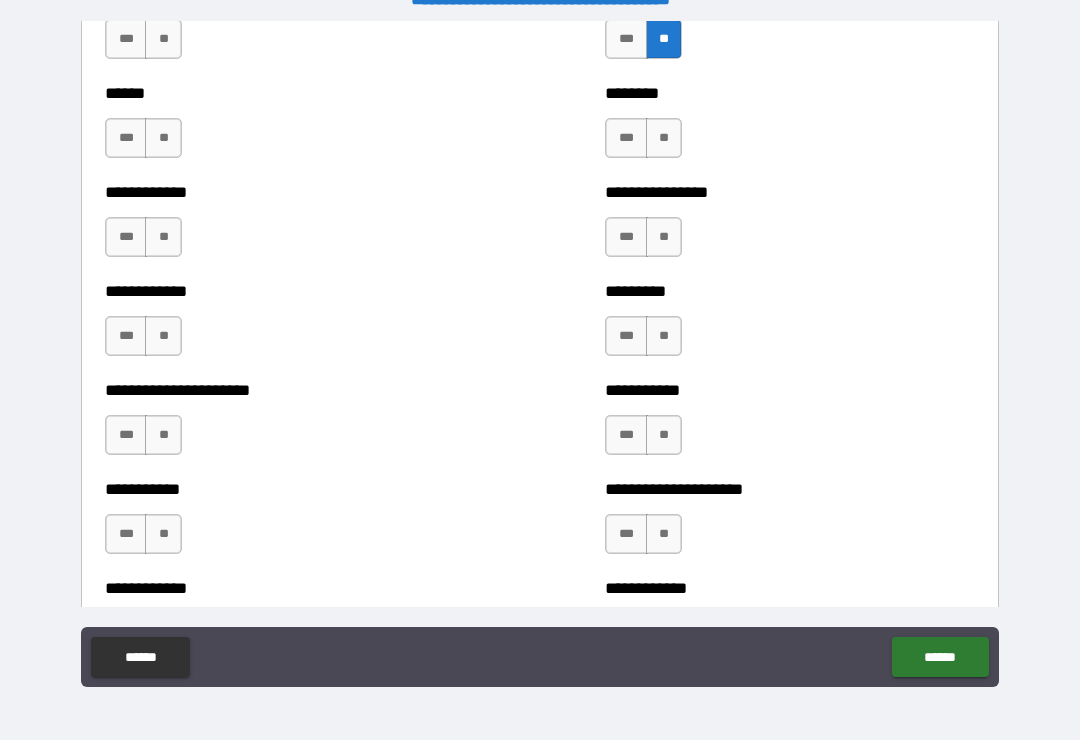 click on "***" at bounding box center [626, 138] 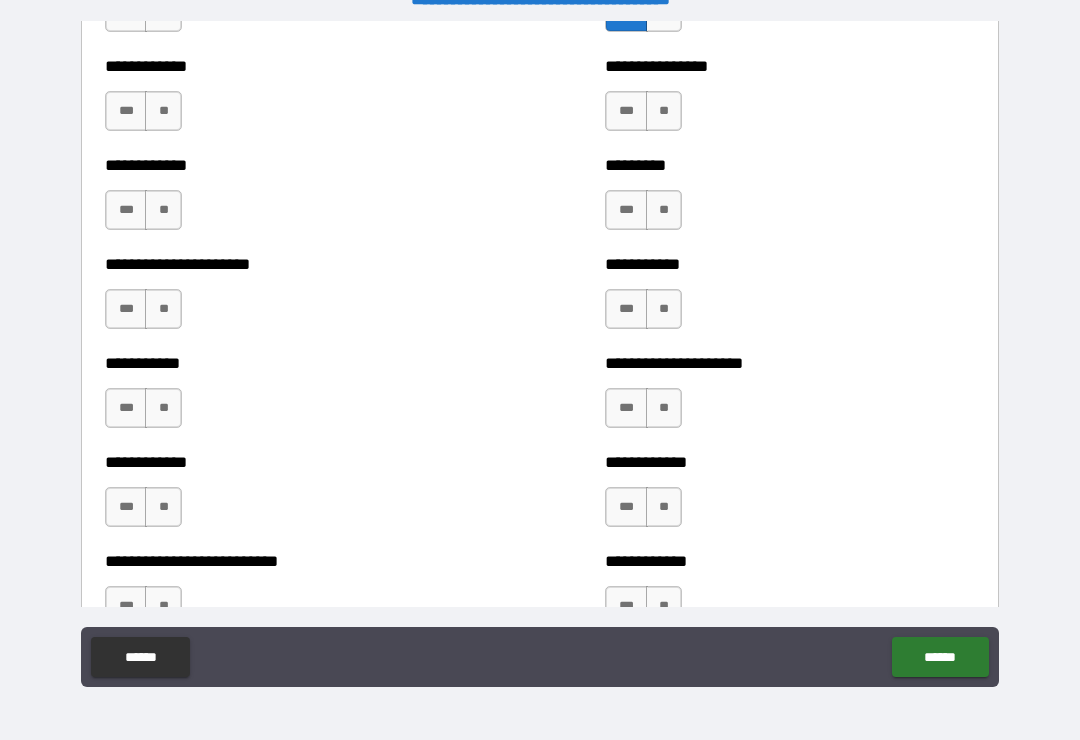 scroll, scrollTop: 5151, scrollLeft: 0, axis: vertical 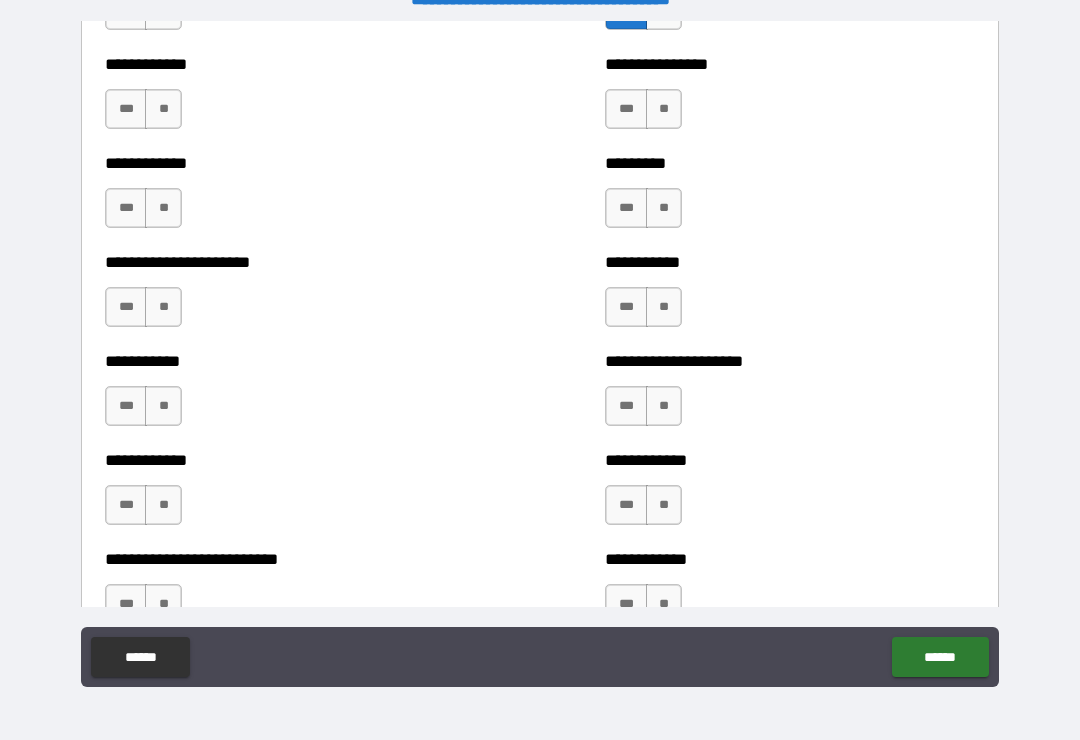 click on "**" at bounding box center (664, 109) 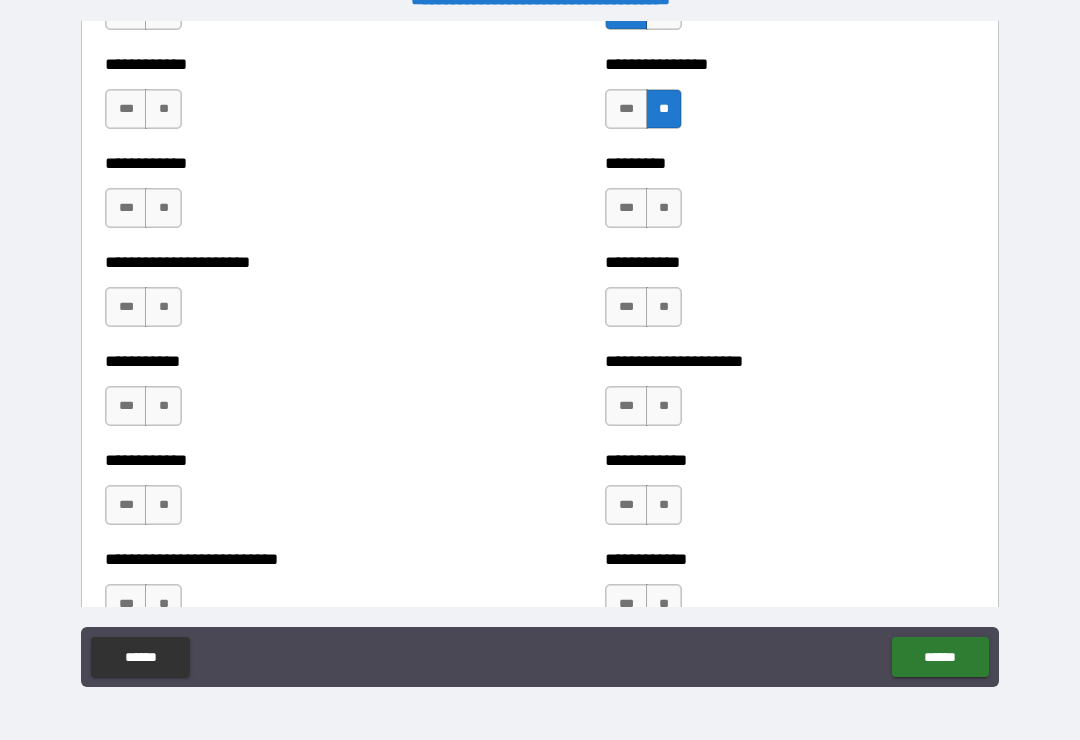 click on "**" at bounding box center (664, 208) 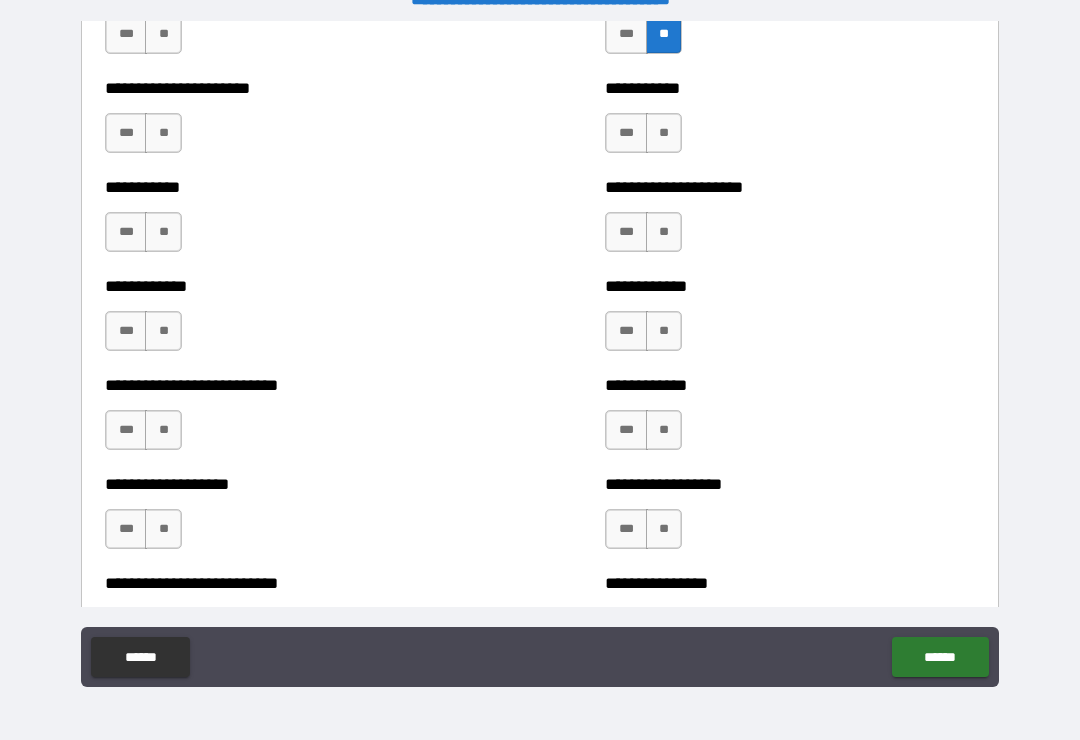 scroll, scrollTop: 5336, scrollLeft: 0, axis: vertical 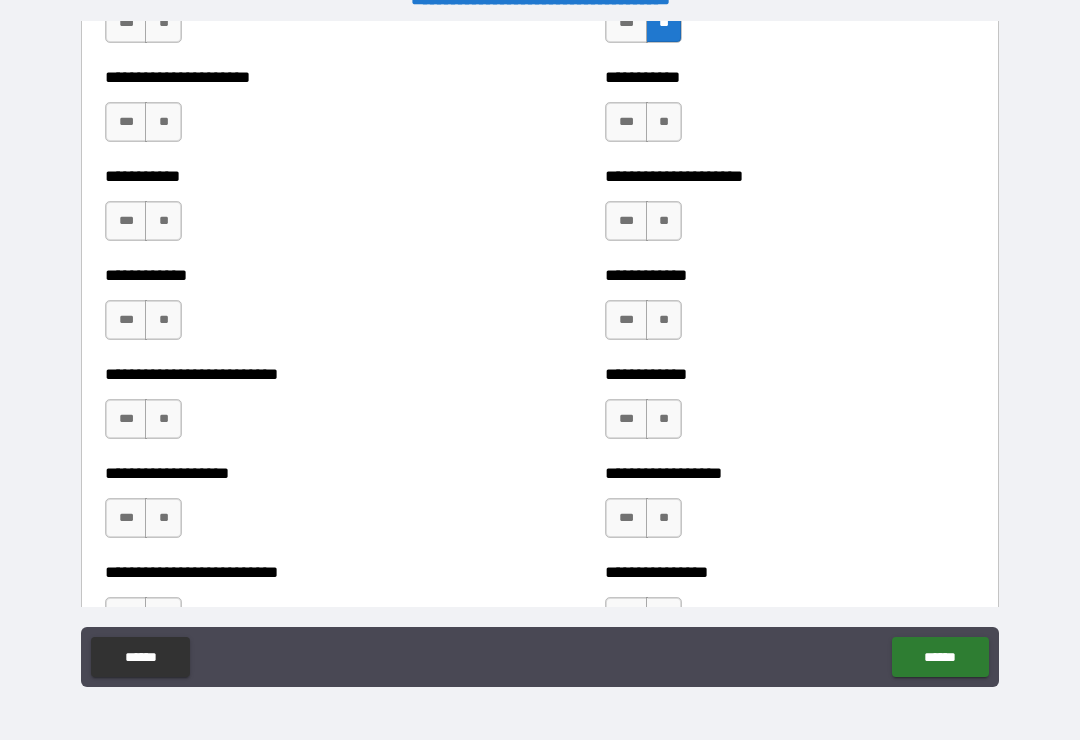 click on "**" at bounding box center (664, 122) 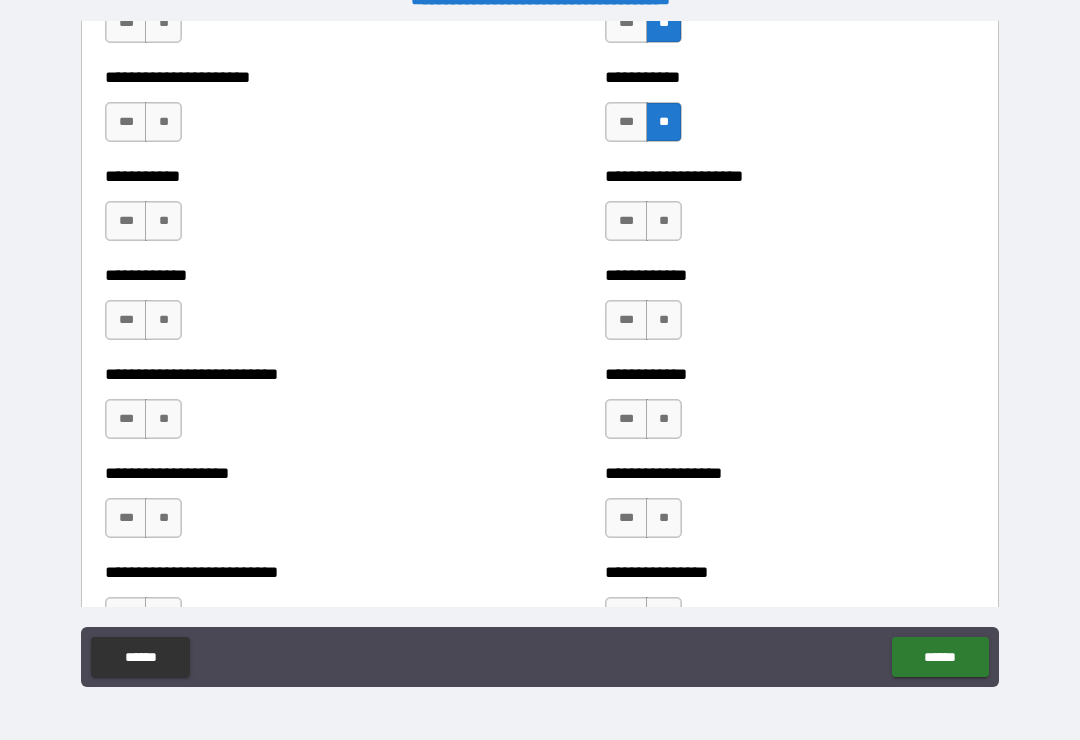 click on "**" at bounding box center (664, 221) 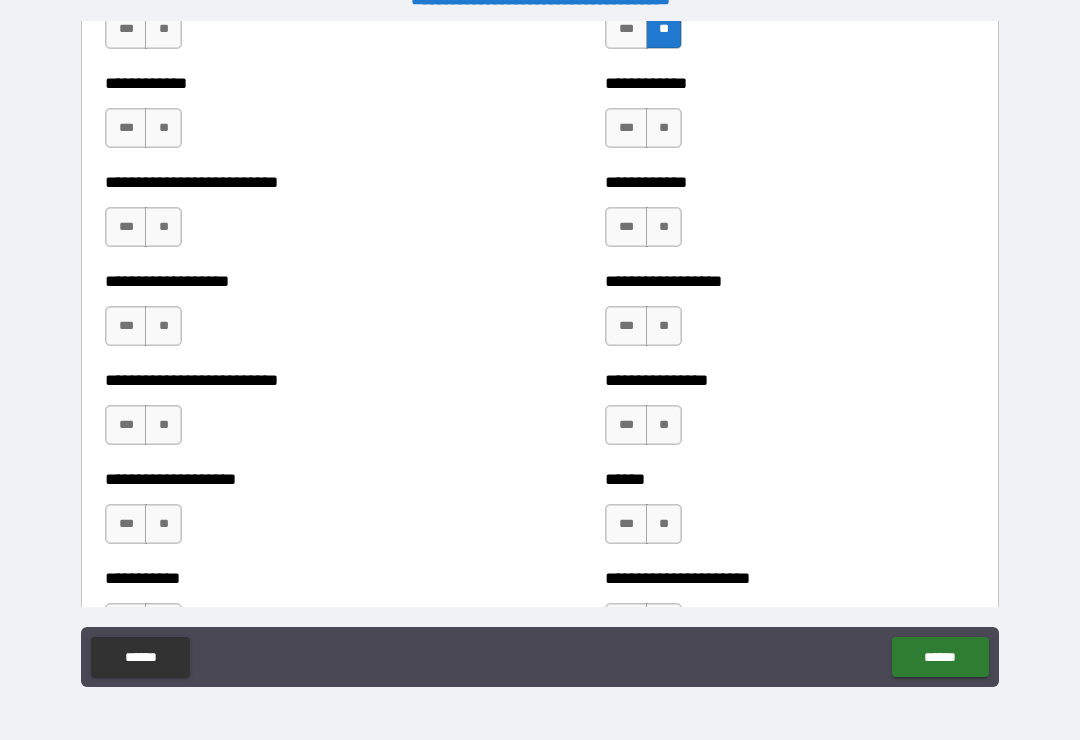scroll, scrollTop: 5532, scrollLeft: 0, axis: vertical 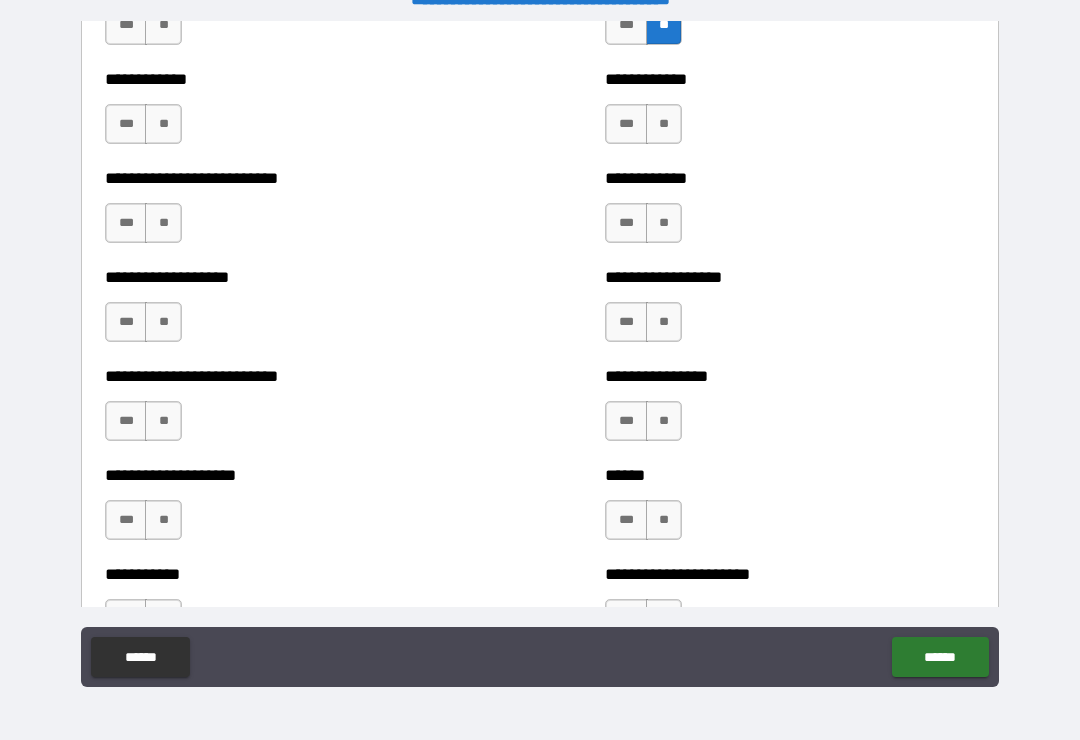 click on "***" at bounding box center [626, 124] 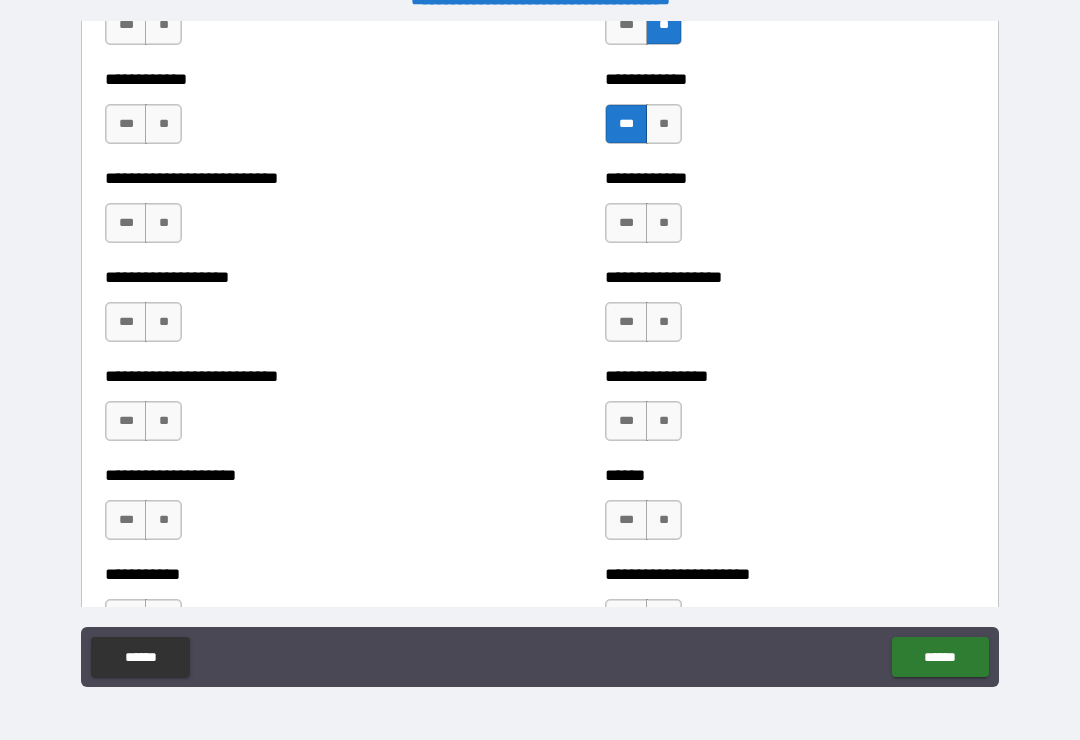 click on "**********" at bounding box center (790, 213) 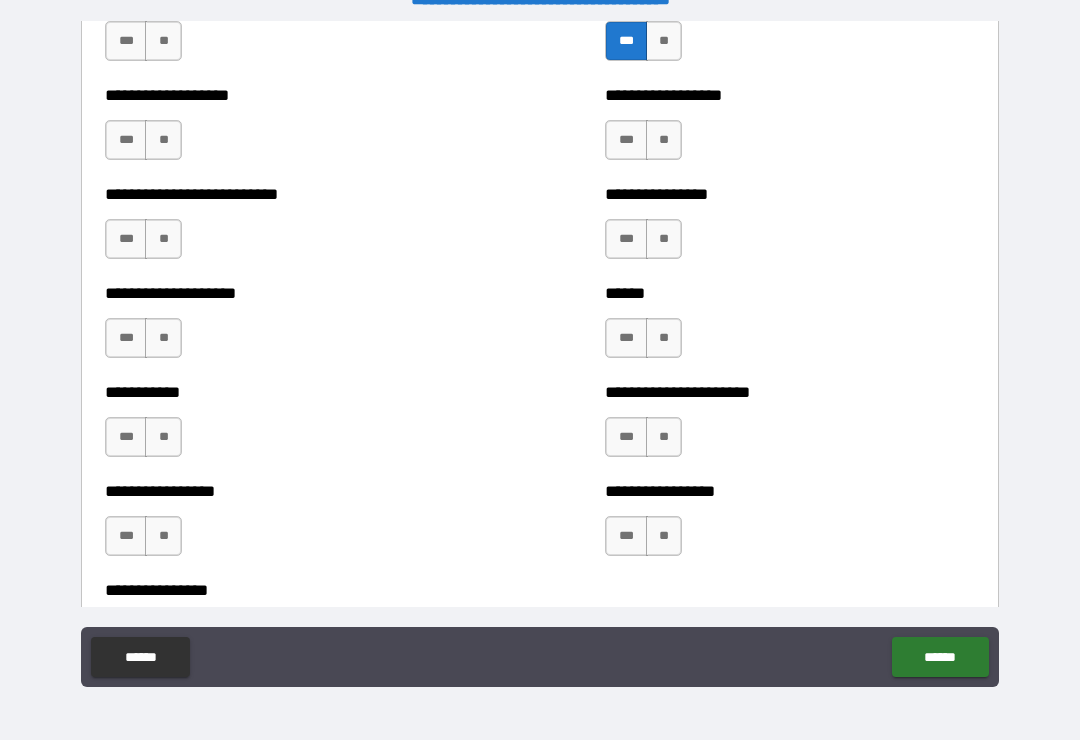 scroll, scrollTop: 5723, scrollLeft: 0, axis: vertical 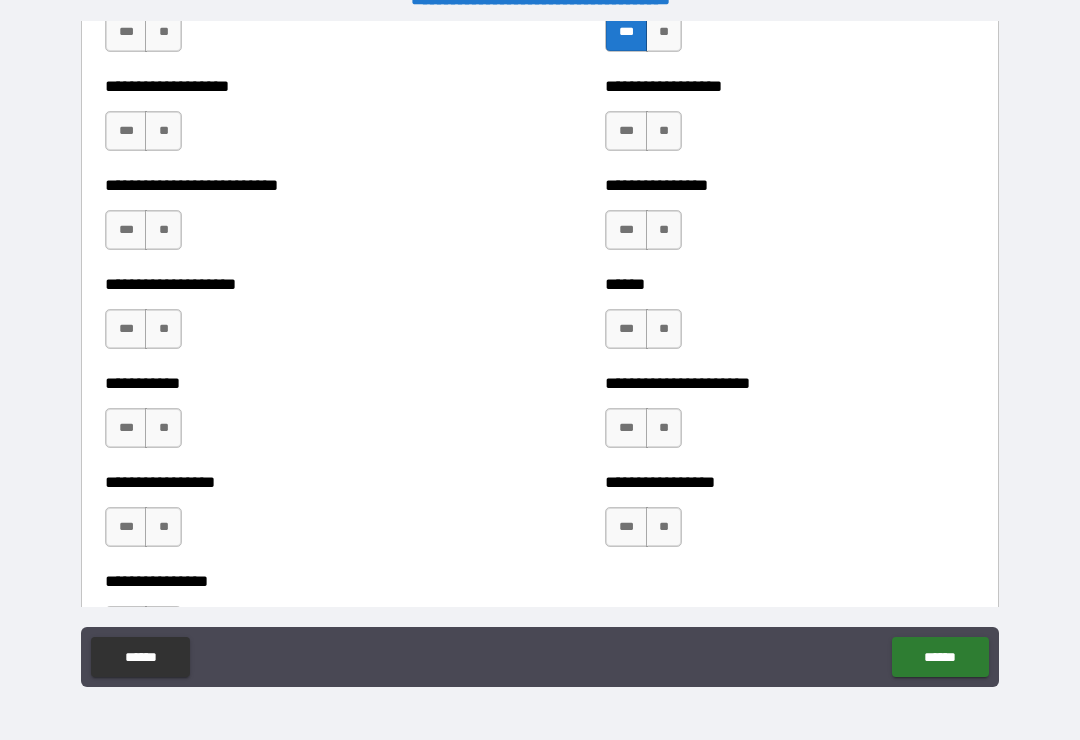 click on "**" at bounding box center (664, 131) 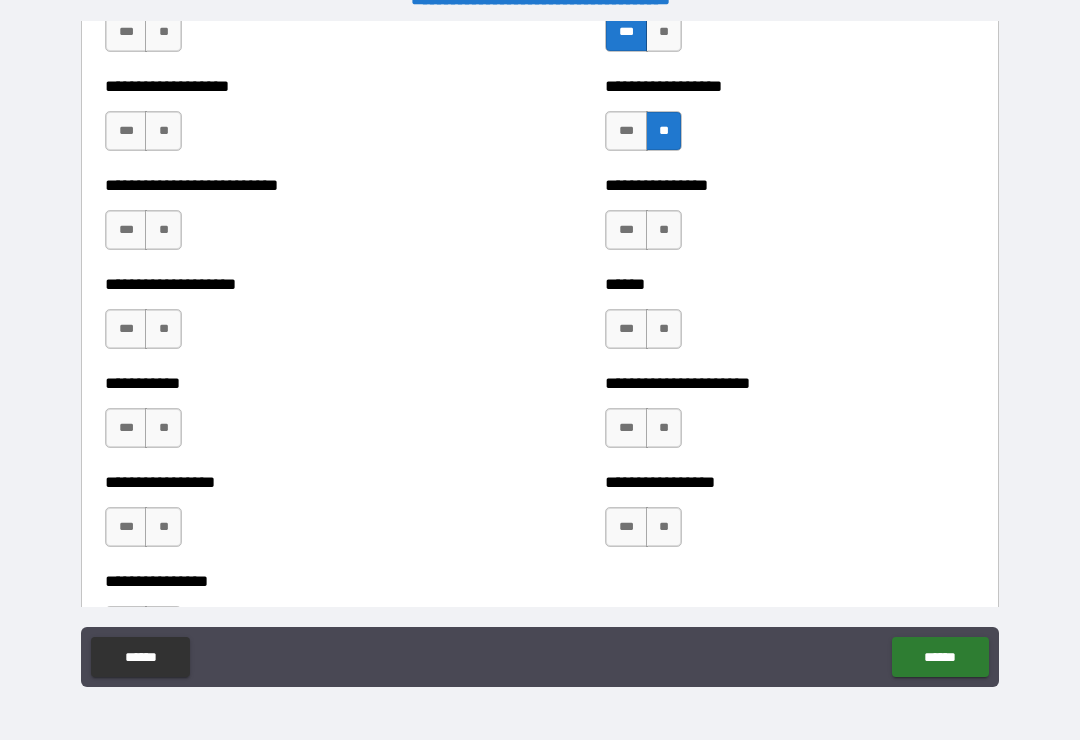 click on "**" at bounding box center [664, 230] 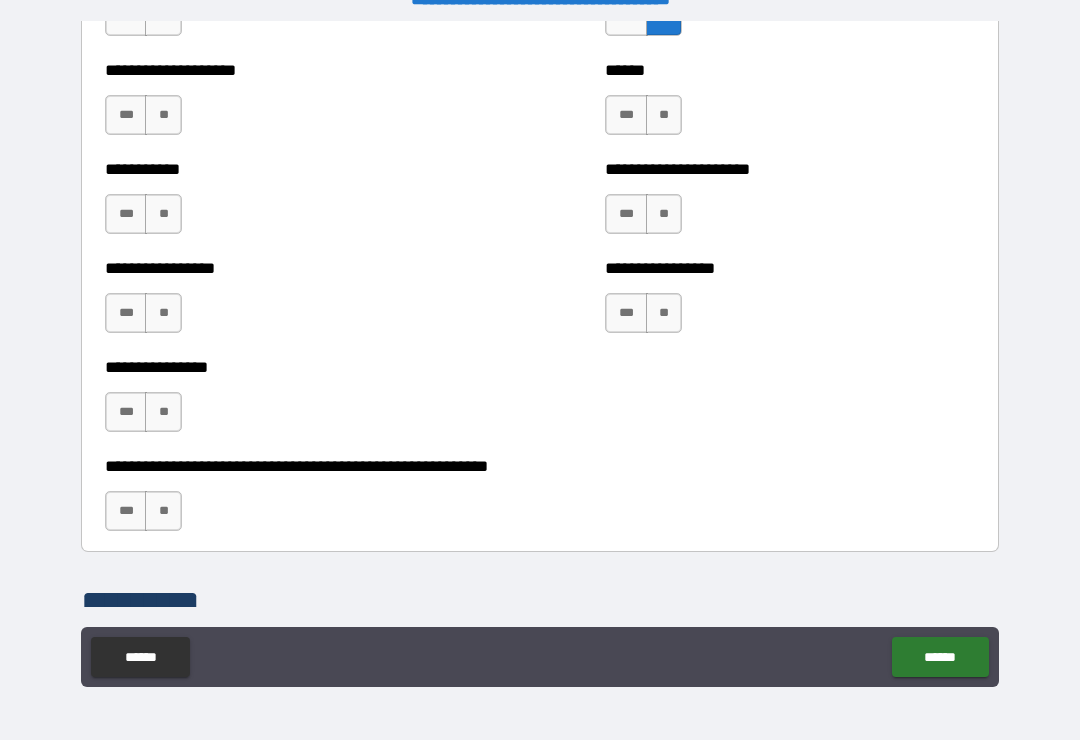 scroll, scrollTop: 5939, scrollLeft: 0, axis: vertical 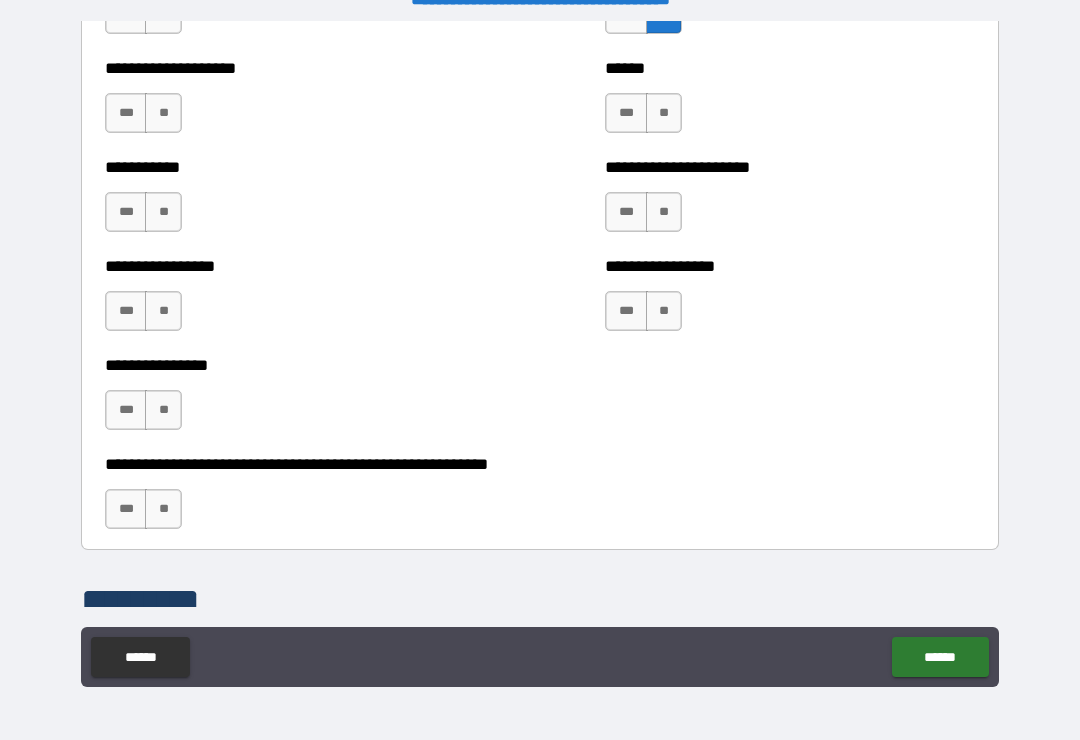 click on "**" at bounding box center [664, 113] 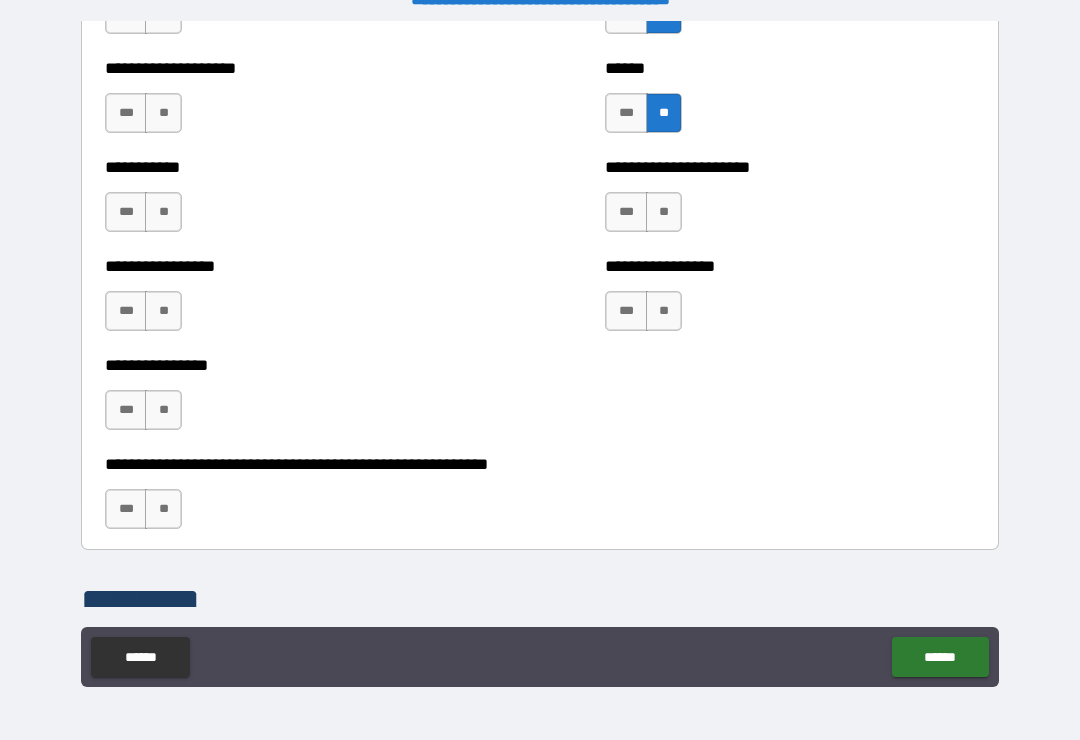 click on "***" at bounding box center (626, 212) 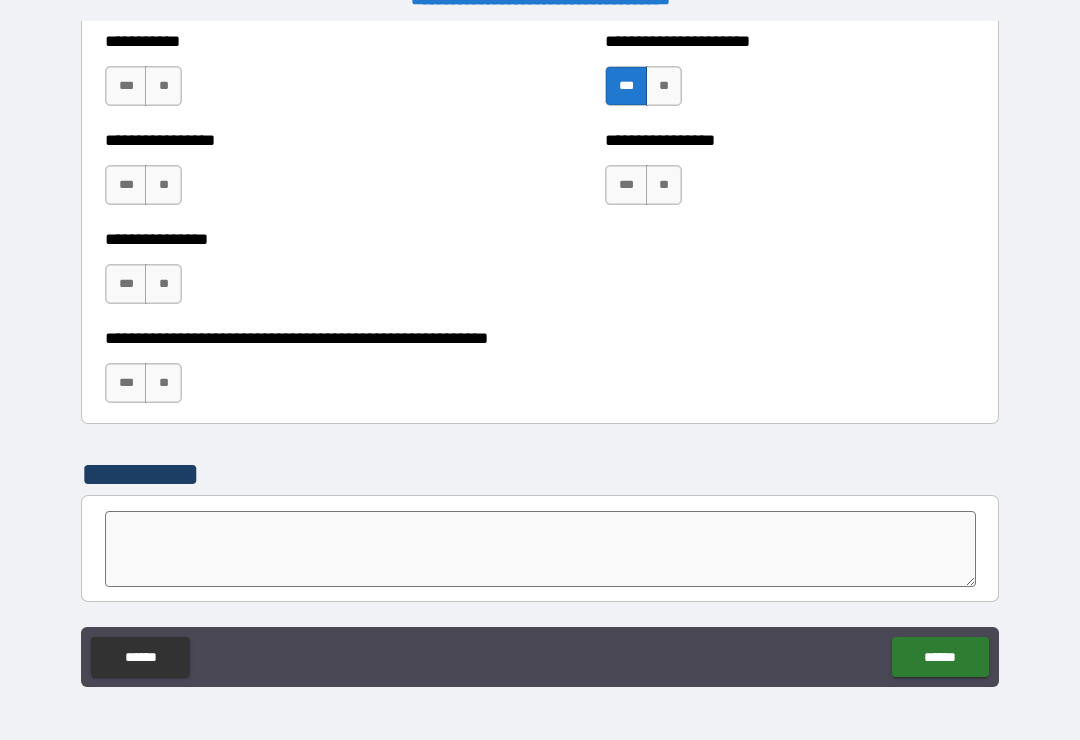 scroll, scrollTop: 6070, scrollLeft: 0, axis: vertical 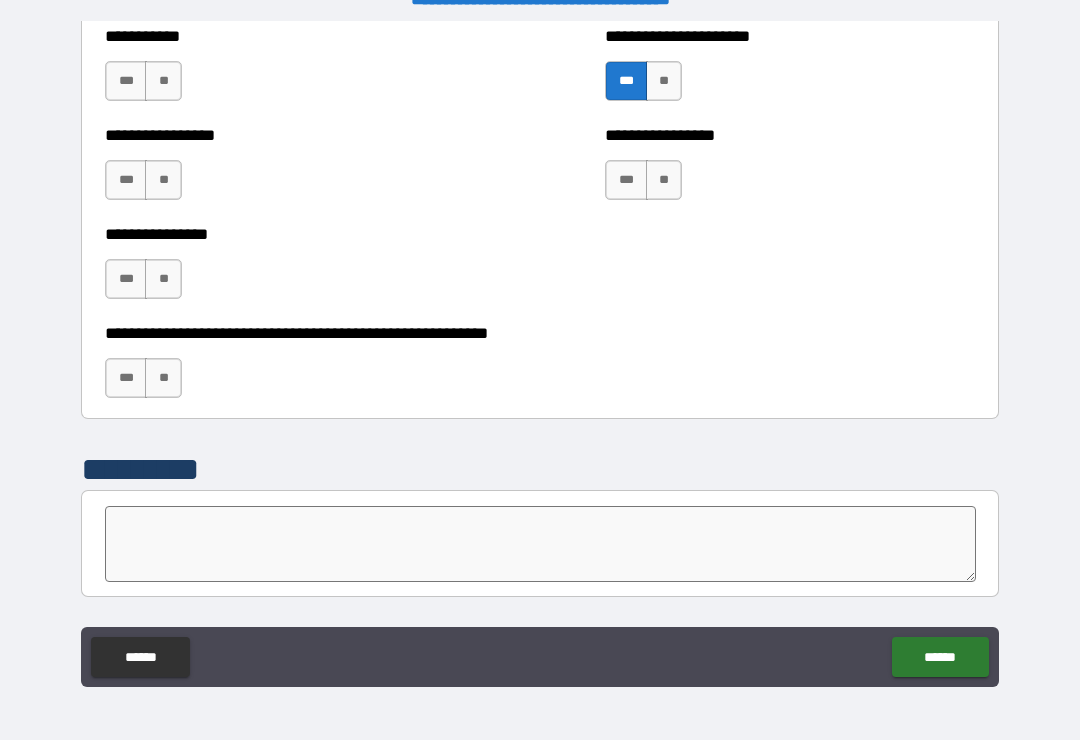 click on "**" at bounding box center [664, 180] 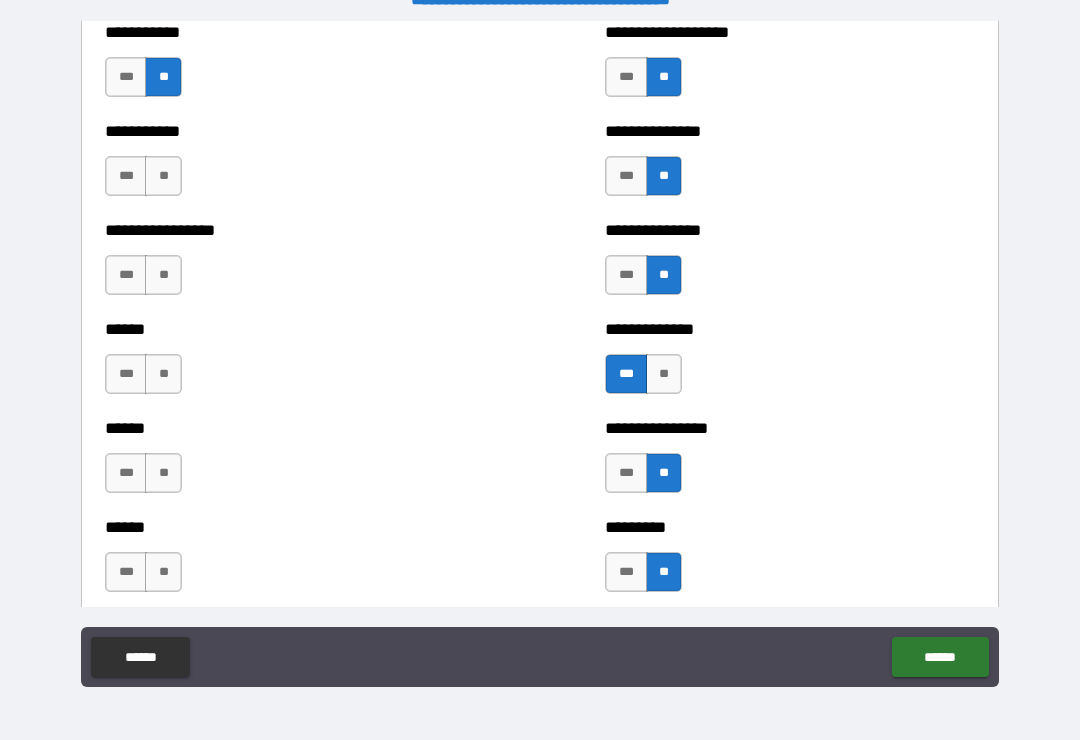scroll, scrollTop: 2830, scrollLeft: 0, axis: vertical 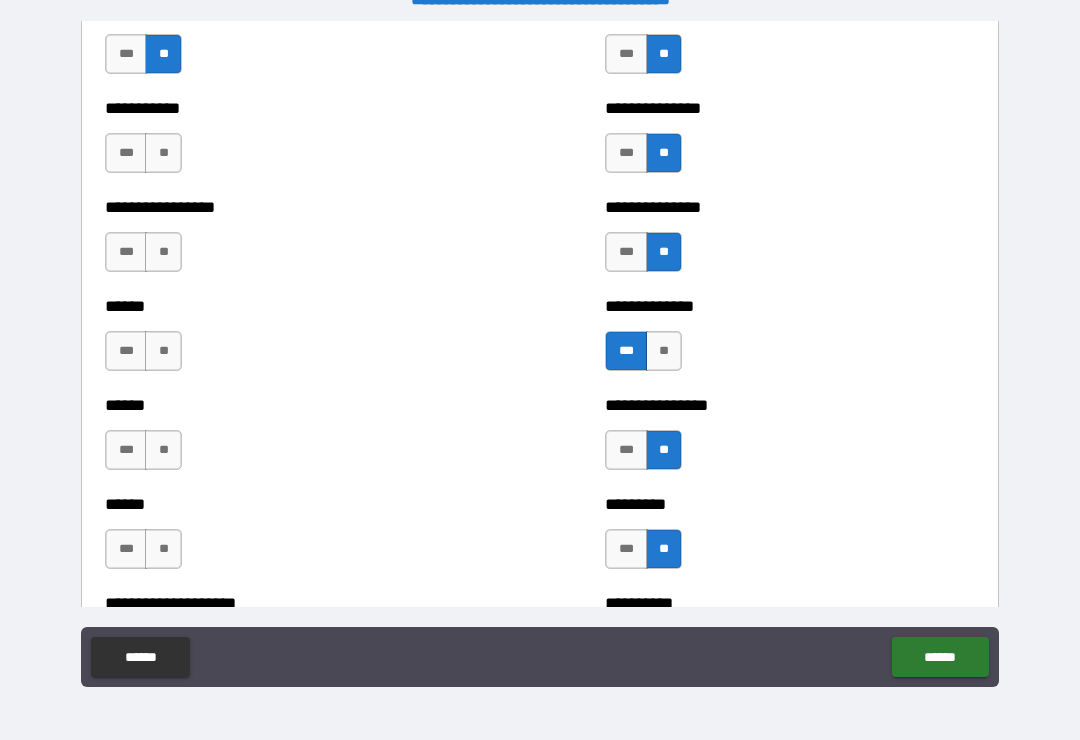 click on "**" at bounding box center (163, 153) 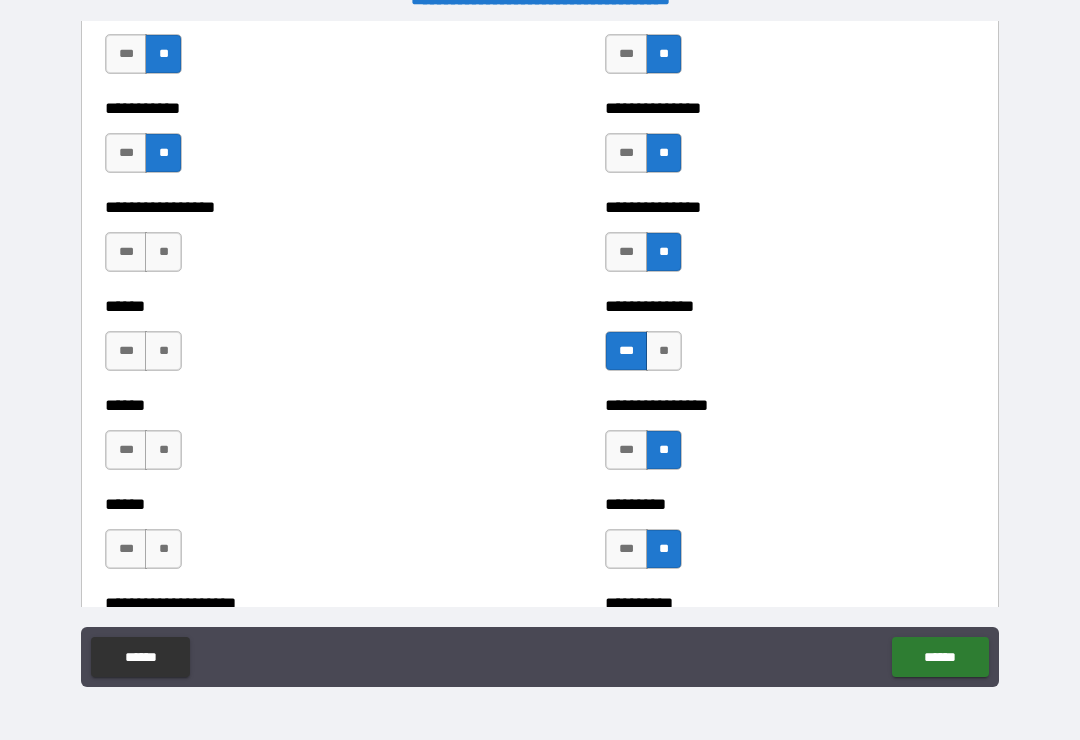 click on "**" at bounding box center [163, 252] 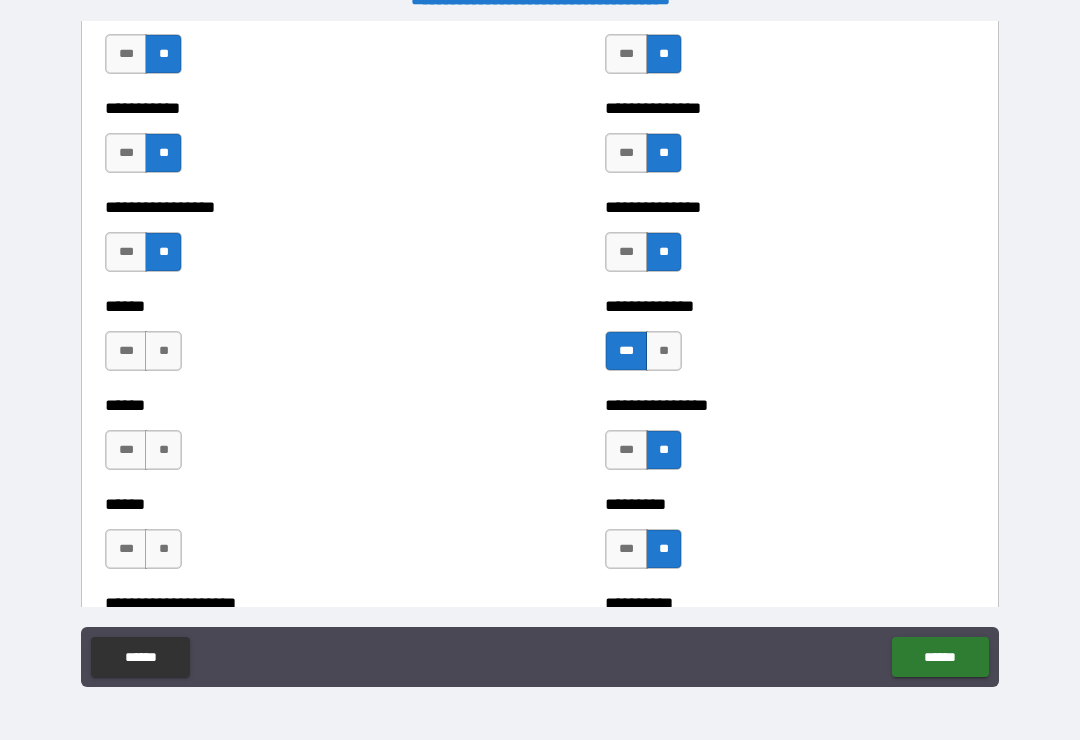 click on "**" at bounding box center [163, 351] 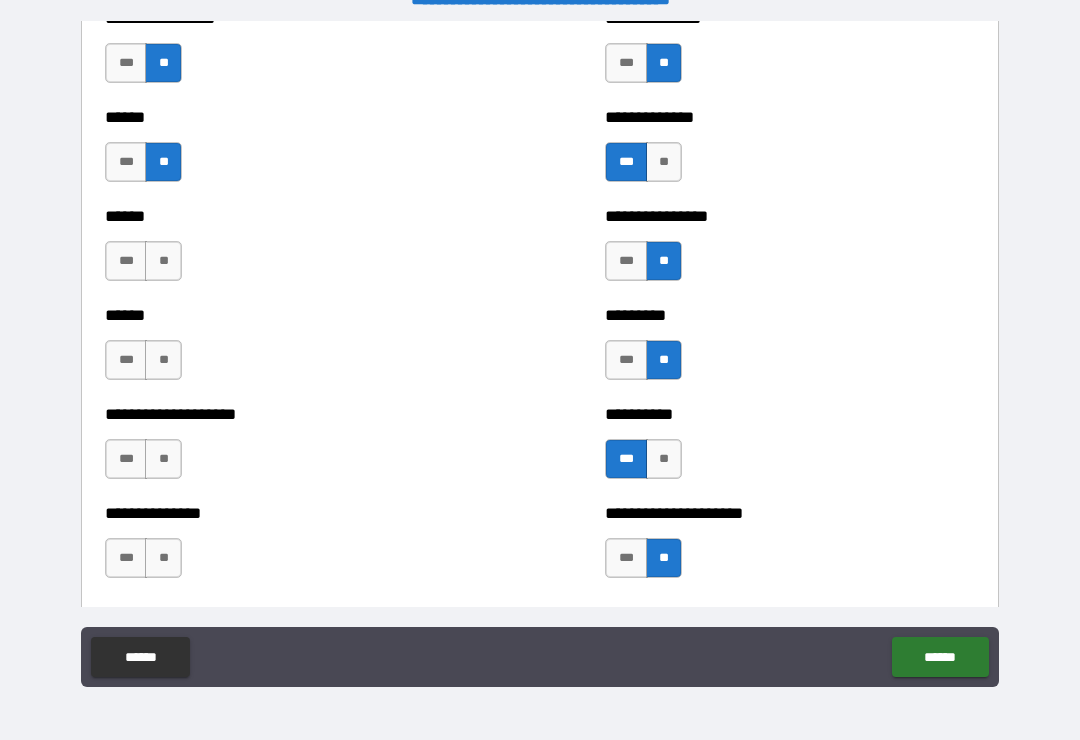 scroll, scrollTop: 3054, scrollLeft: 0, axis: vertical 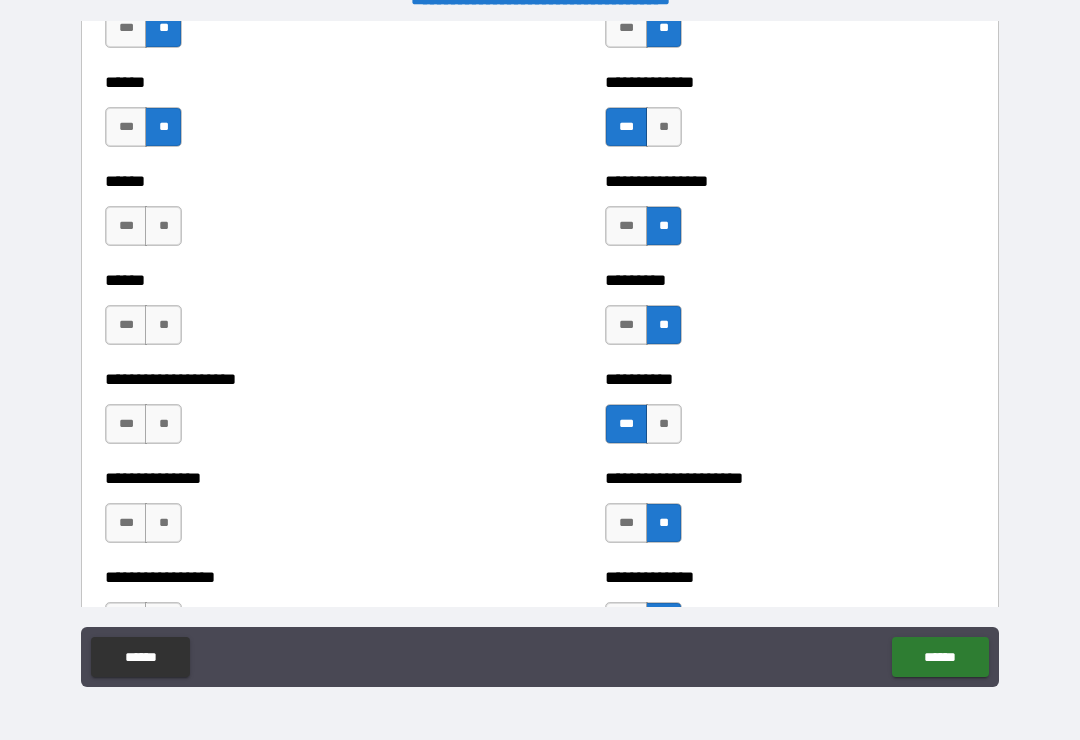 click on "**" at bounding box center (163, 226) 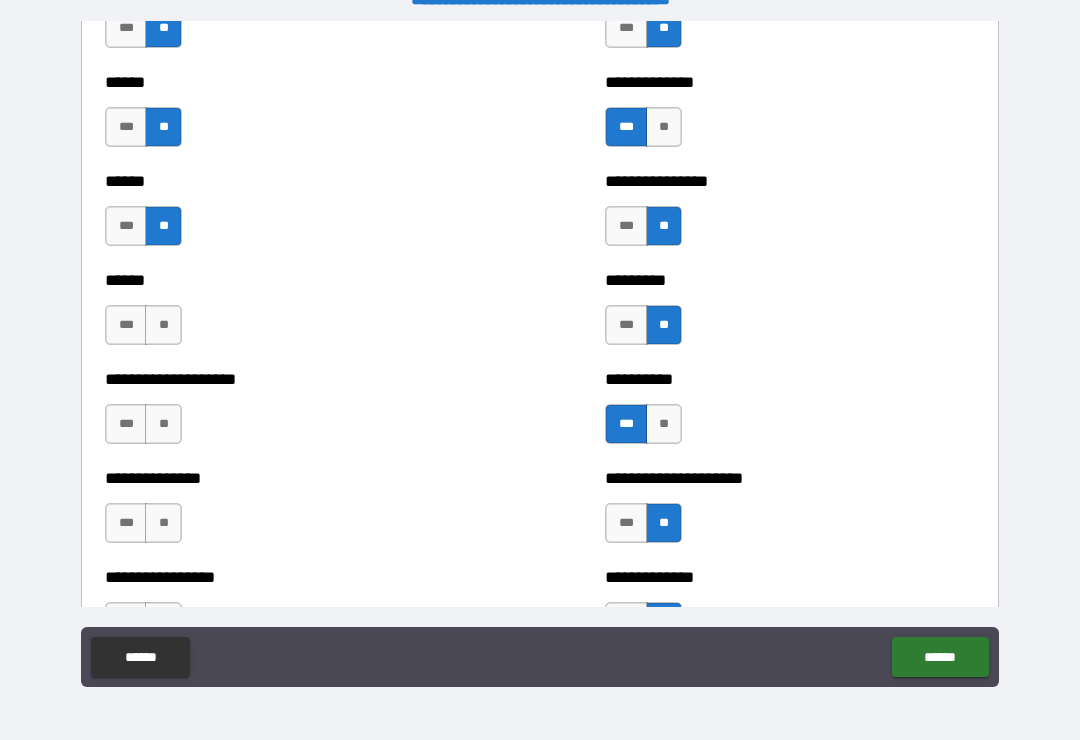click on "**" at bounding box center [163, 325] 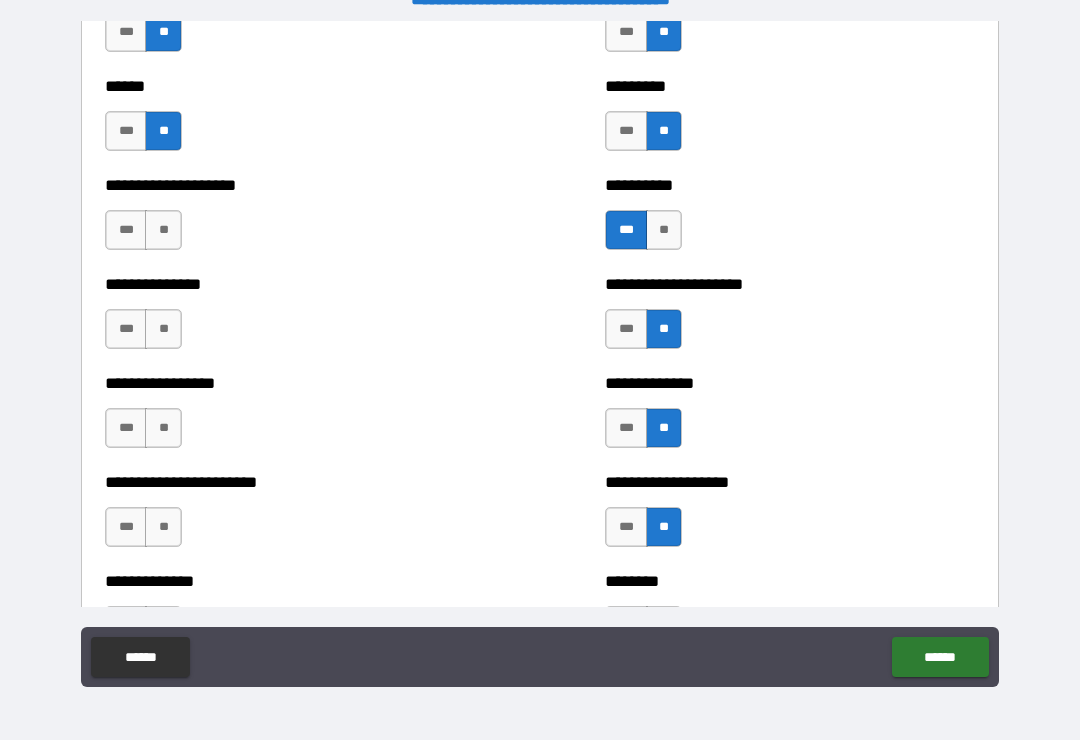 scroll, scrollTop: 3254, scrollLeft: 0, axis: vertical 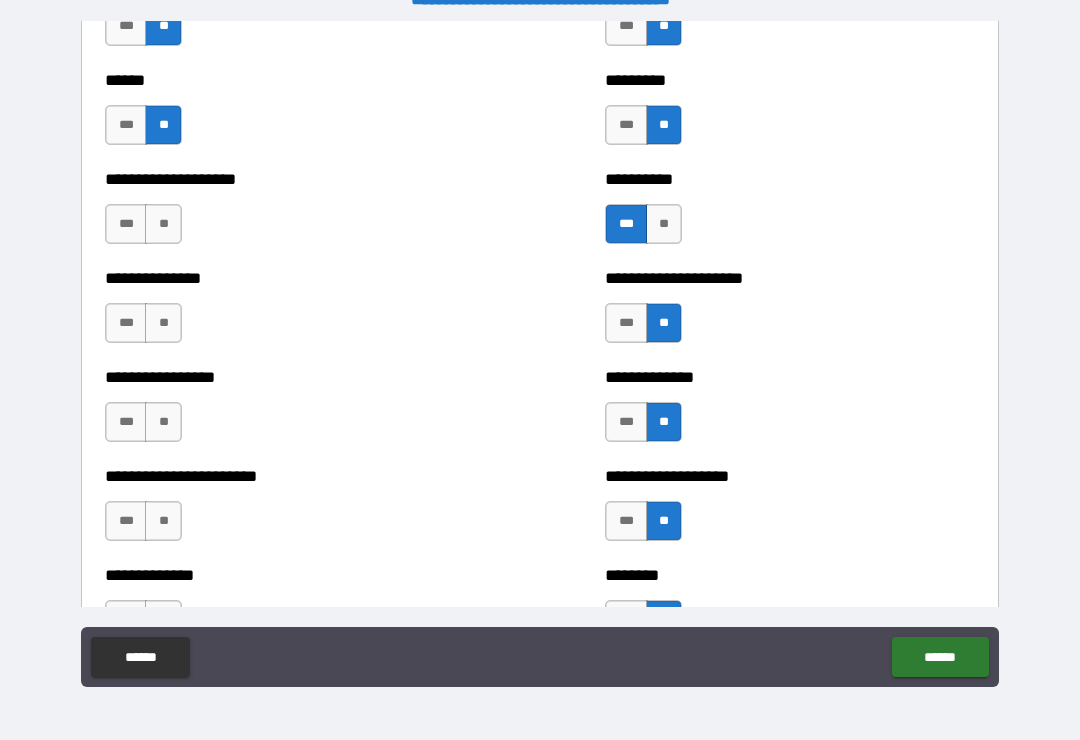 click on "***" at bounding box center (126, 224) 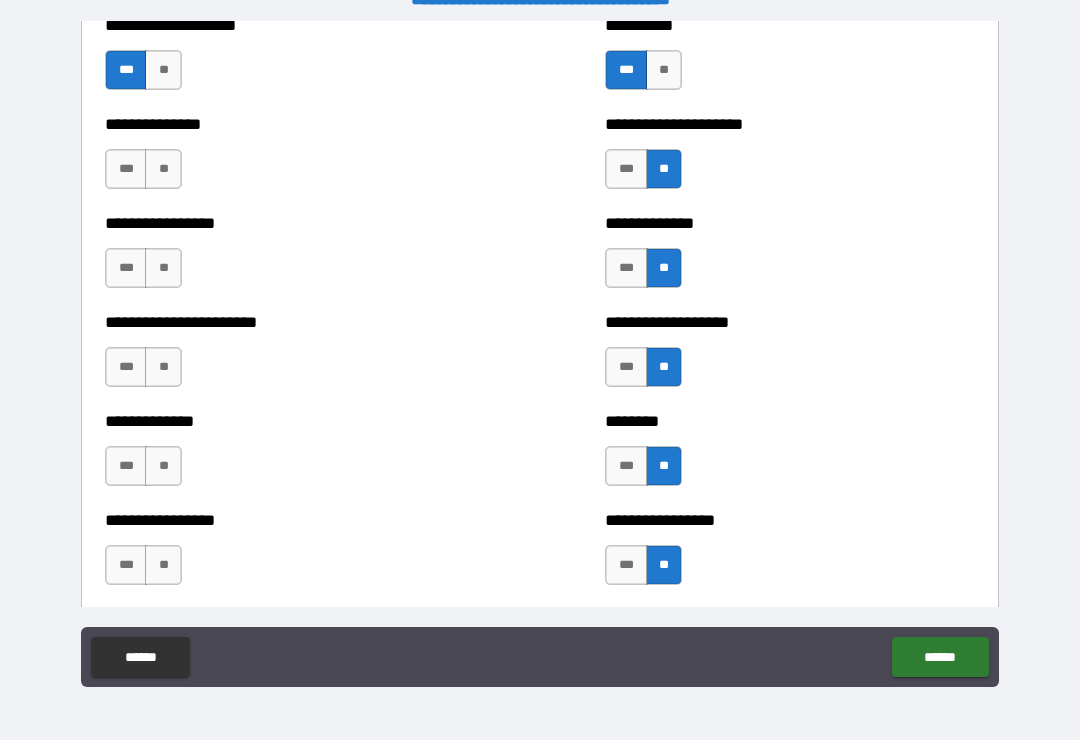 scroll, scrollTop: 3411, scrollLeft: 0, axis: vertical 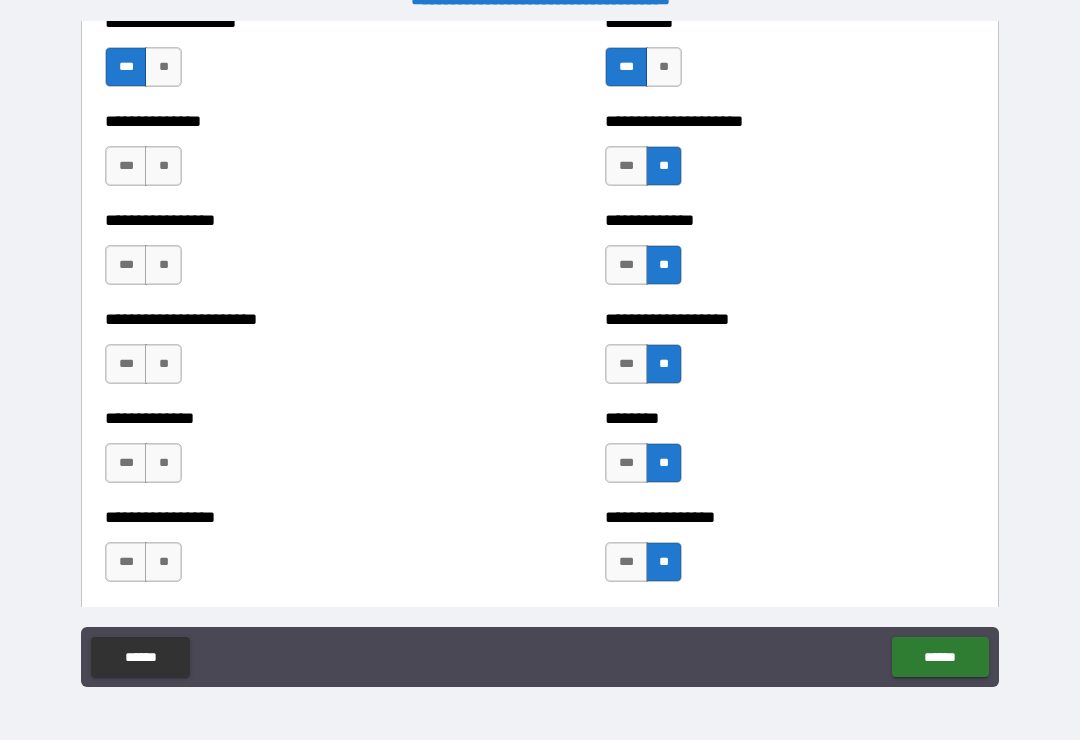 click on "***" at bounding box center [126, 166] 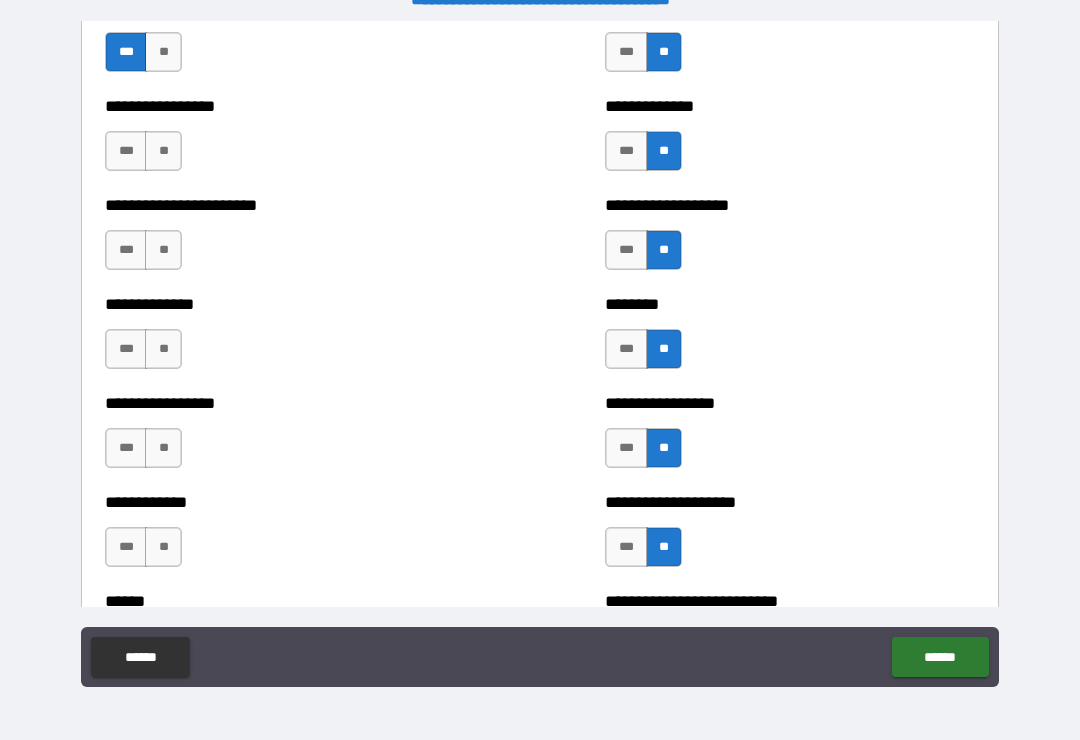 scroll, scrollTop: 3526, scrollLeft: 0, axis: vertical 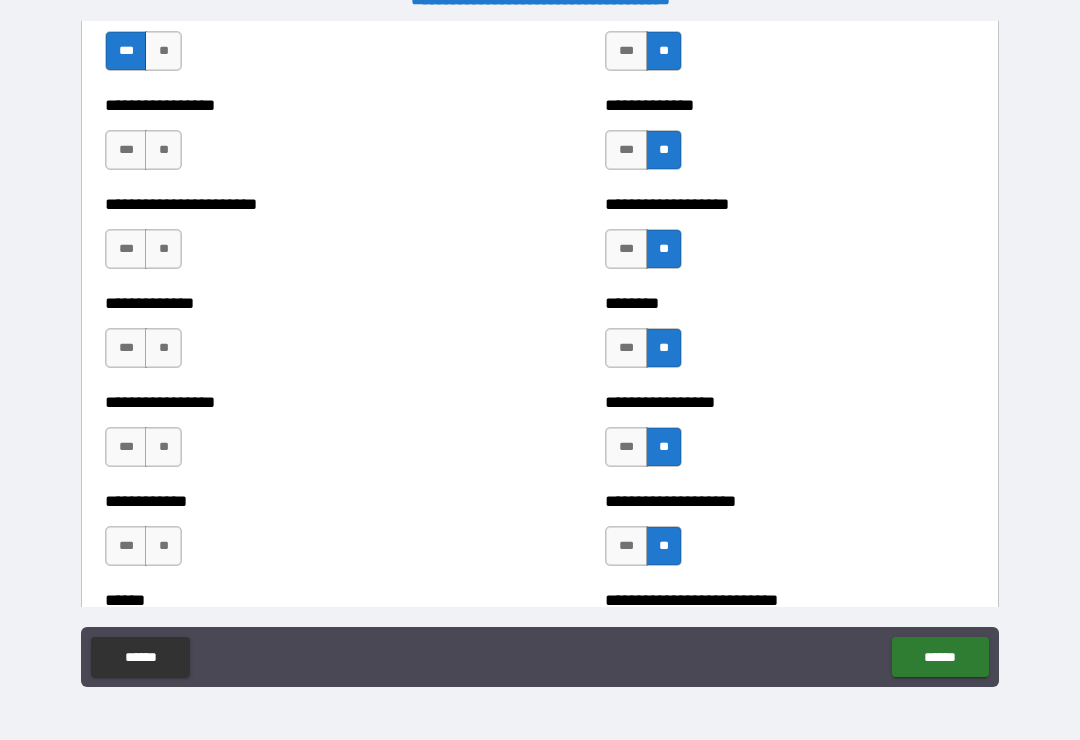 click on "***" at bounding box center [126, 150] 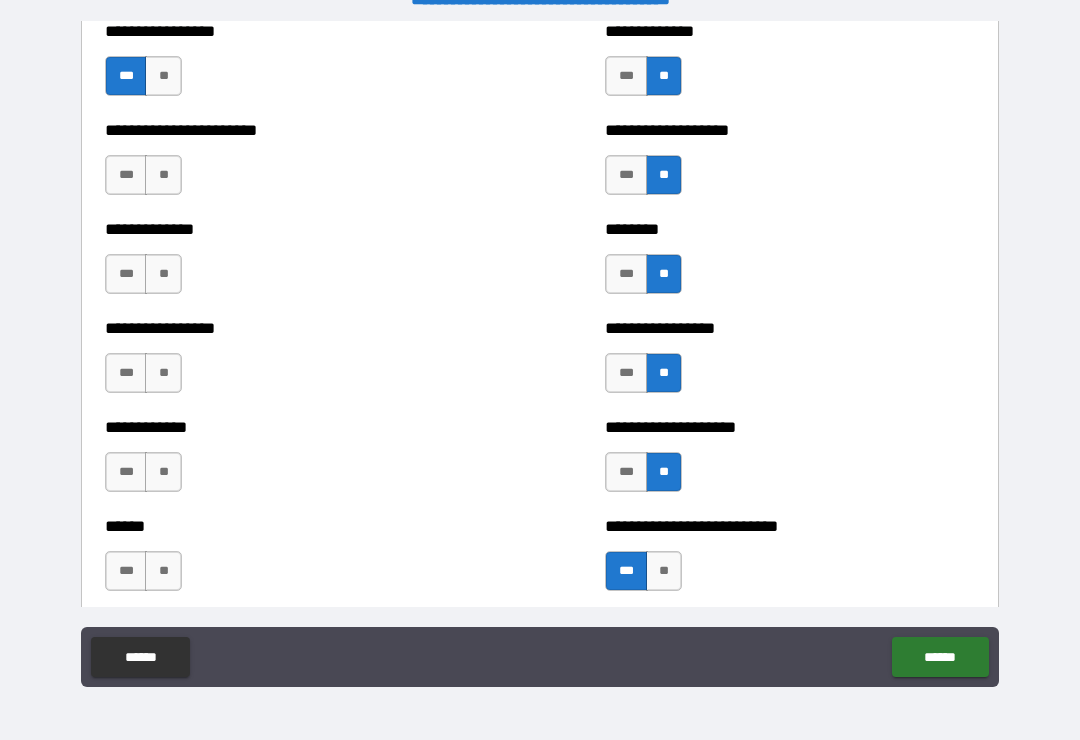 scroll, scrollTop: 3604, scrollLeft: 0, axis: vertical 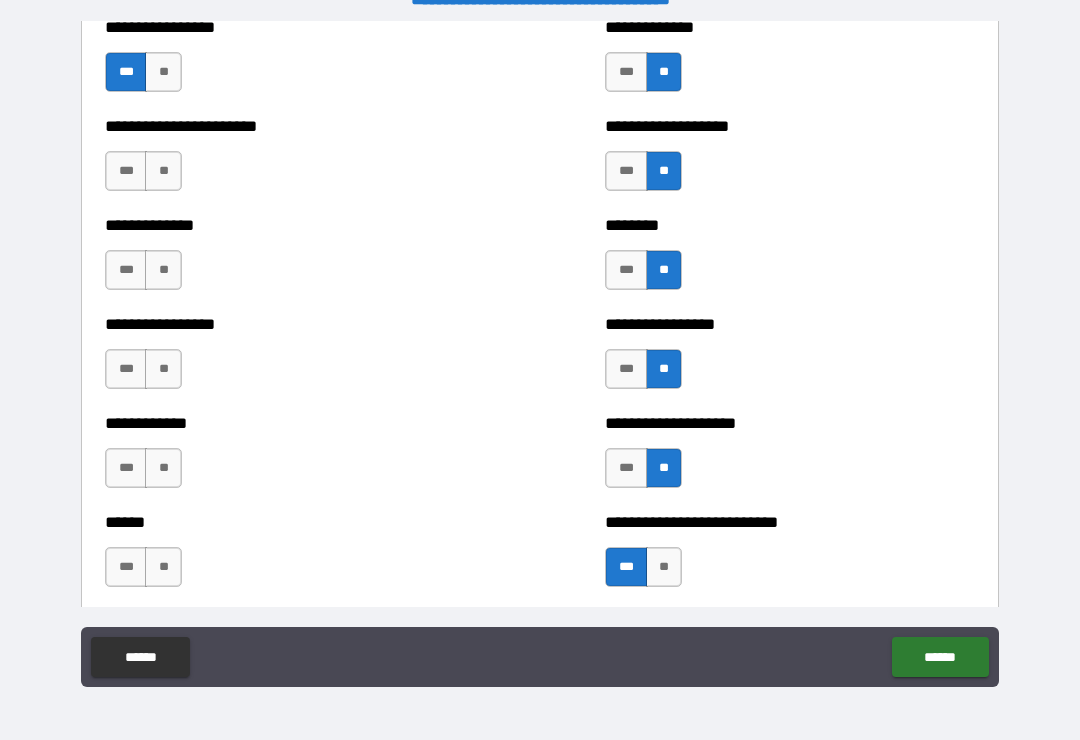 click on "**" at bounding box center [163, 171] 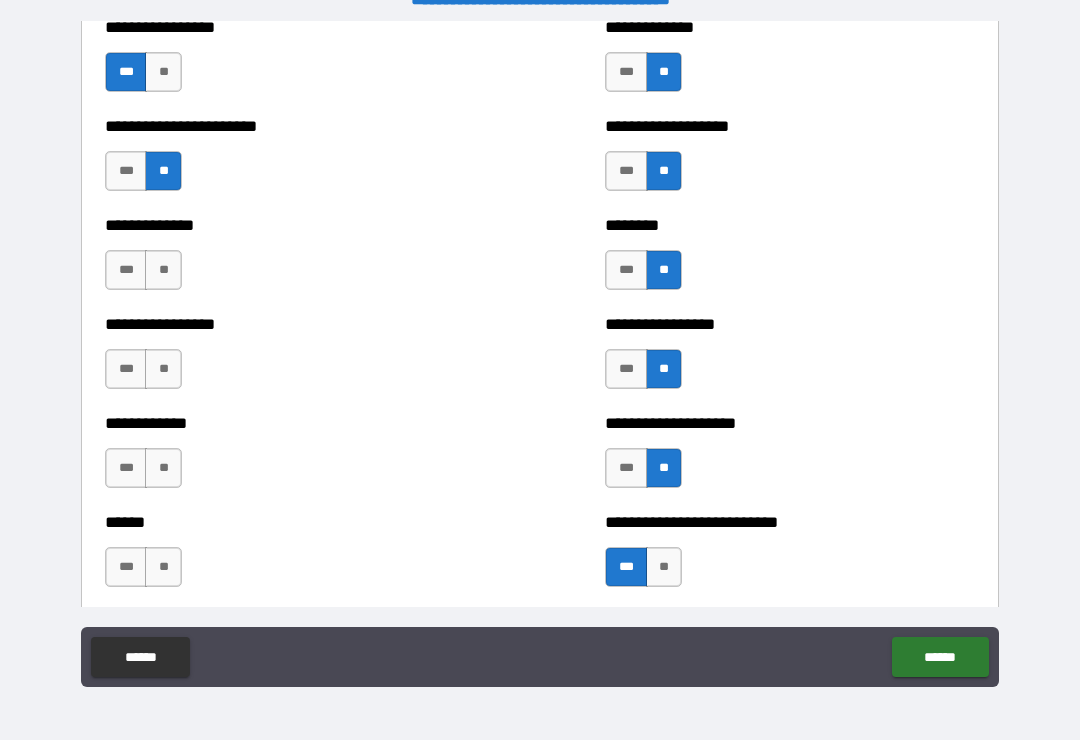 click on "**" at bounding box center [163, 270] 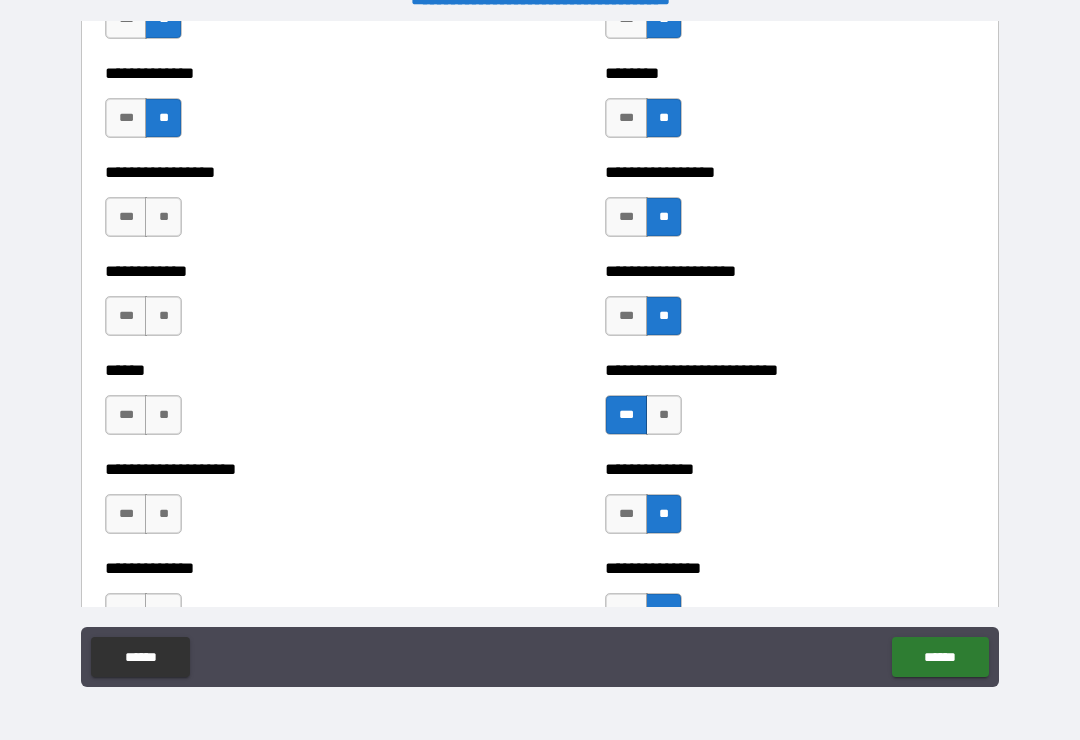 scroll, scrollTop: 3773, scrollLeft: 0, axis: vertical 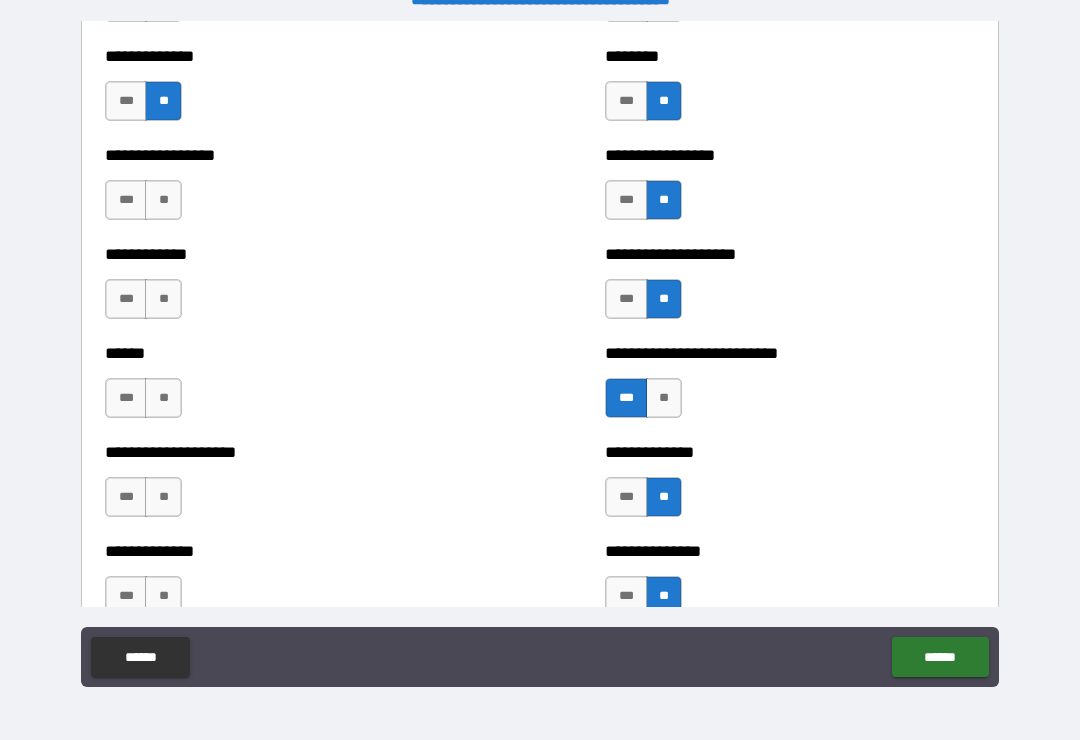 click on "**" at bounding box center [163, 200] 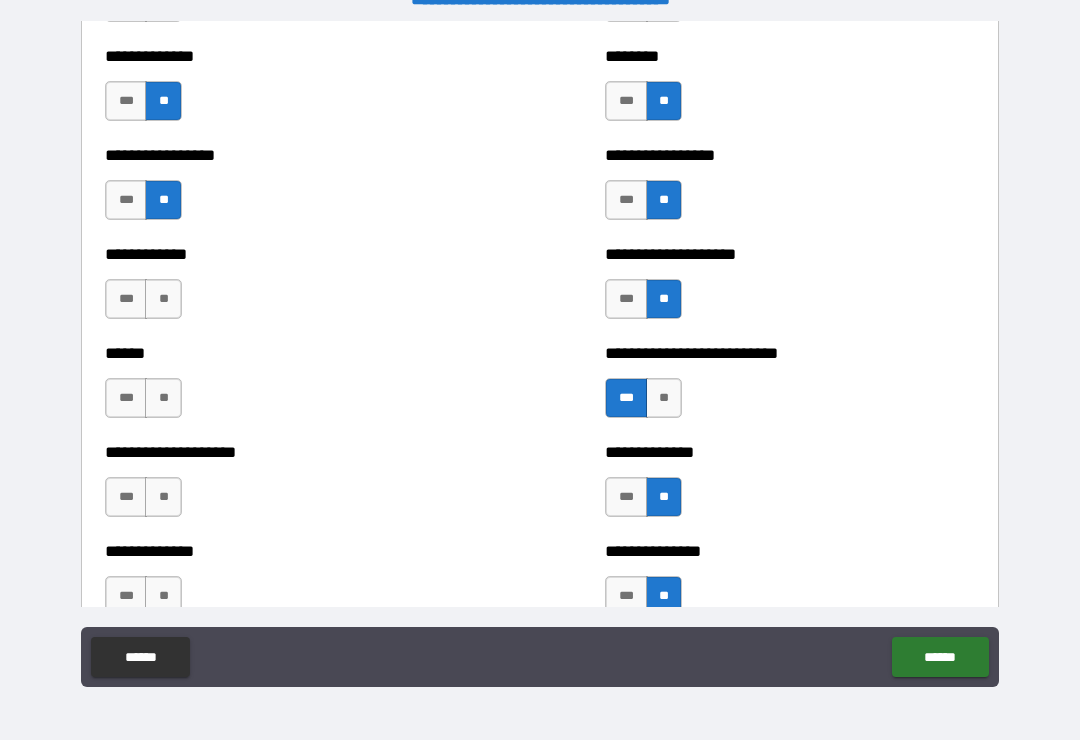 click on "**" at bounding box center [163, 299] 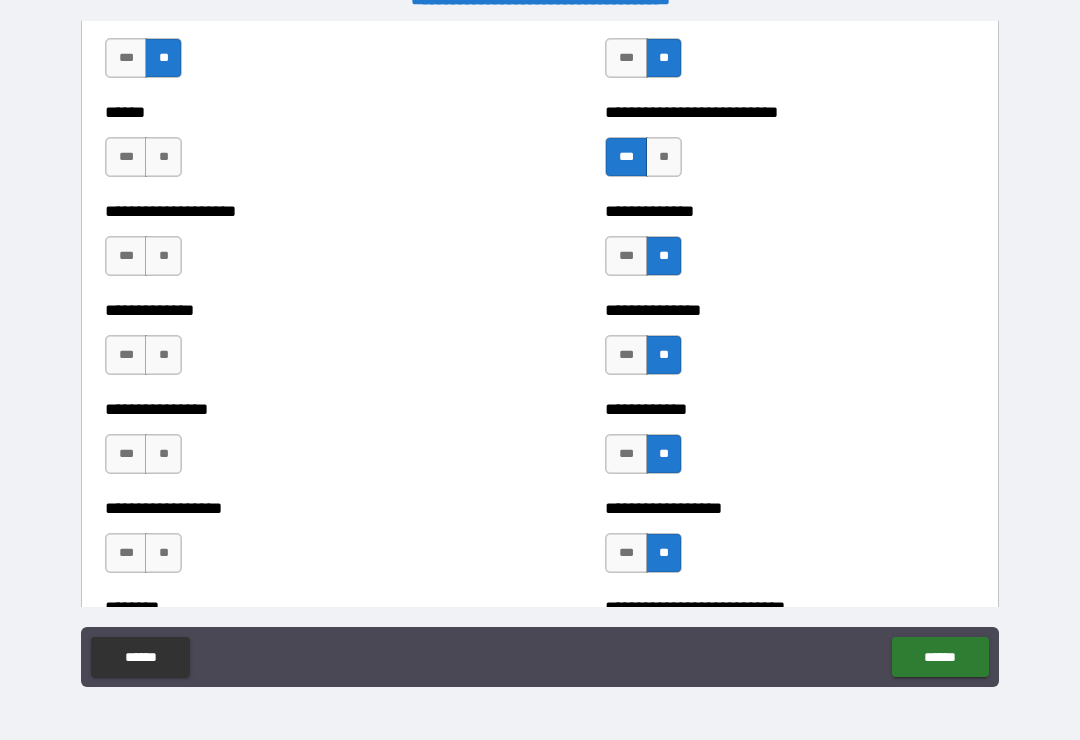 scroll, scrollTop: 4023, scrollLeft: 0, axis: vertical 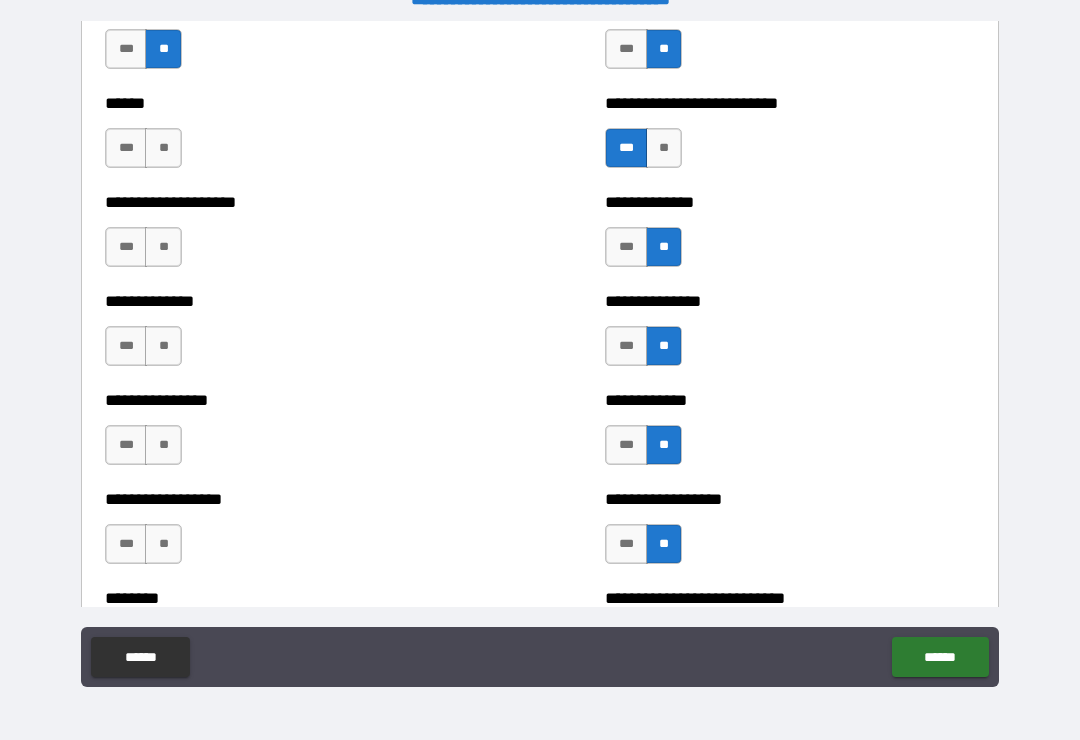 click on "**" at bounding box center (163, 148) 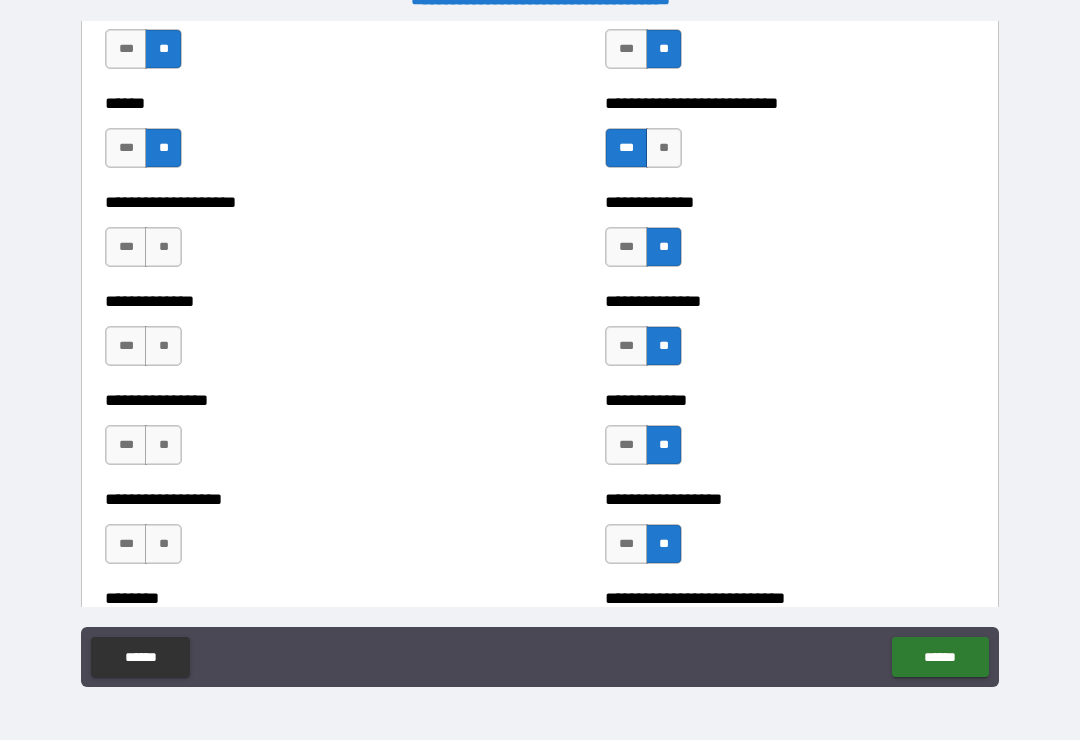 click on "***" at bounding box center [126, 247] 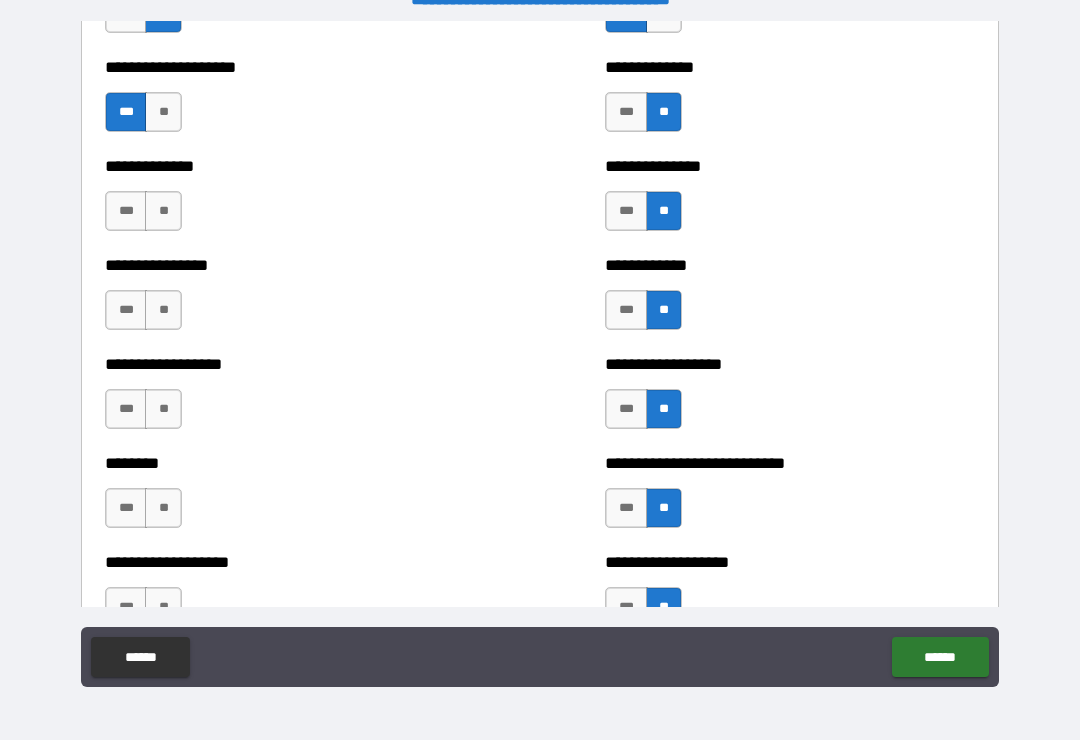 scroll, scrollTop: 4177, scrollLeft: 0, axis: vertical 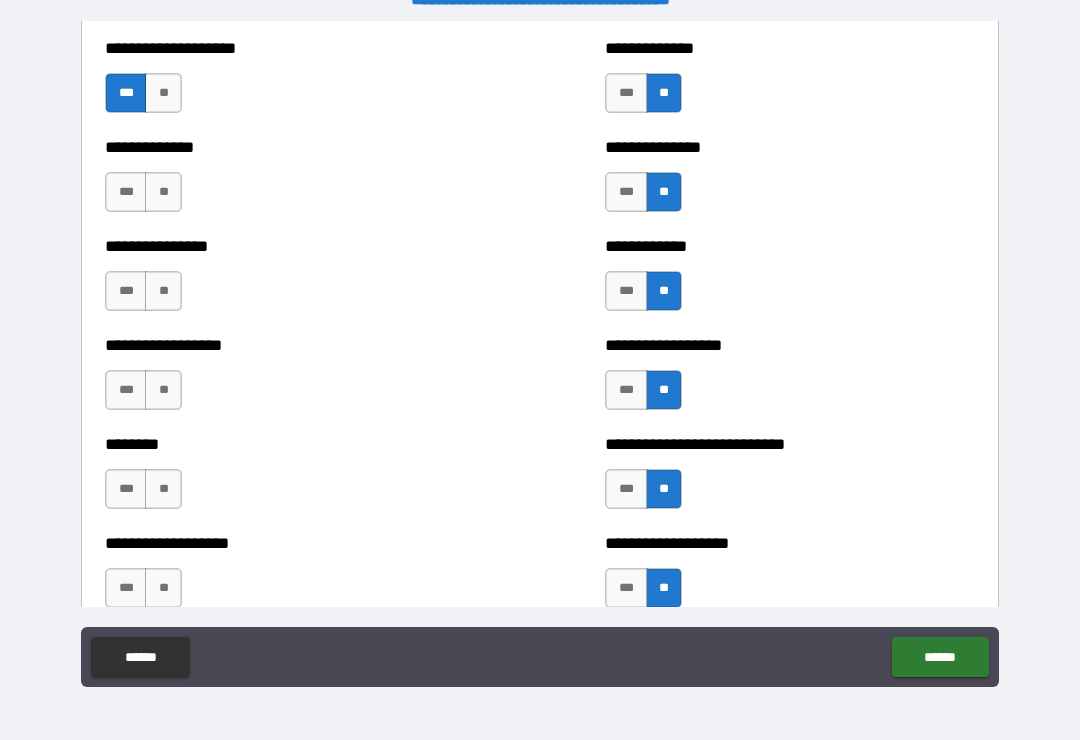 click on "**" at bounding box center [163, 192] 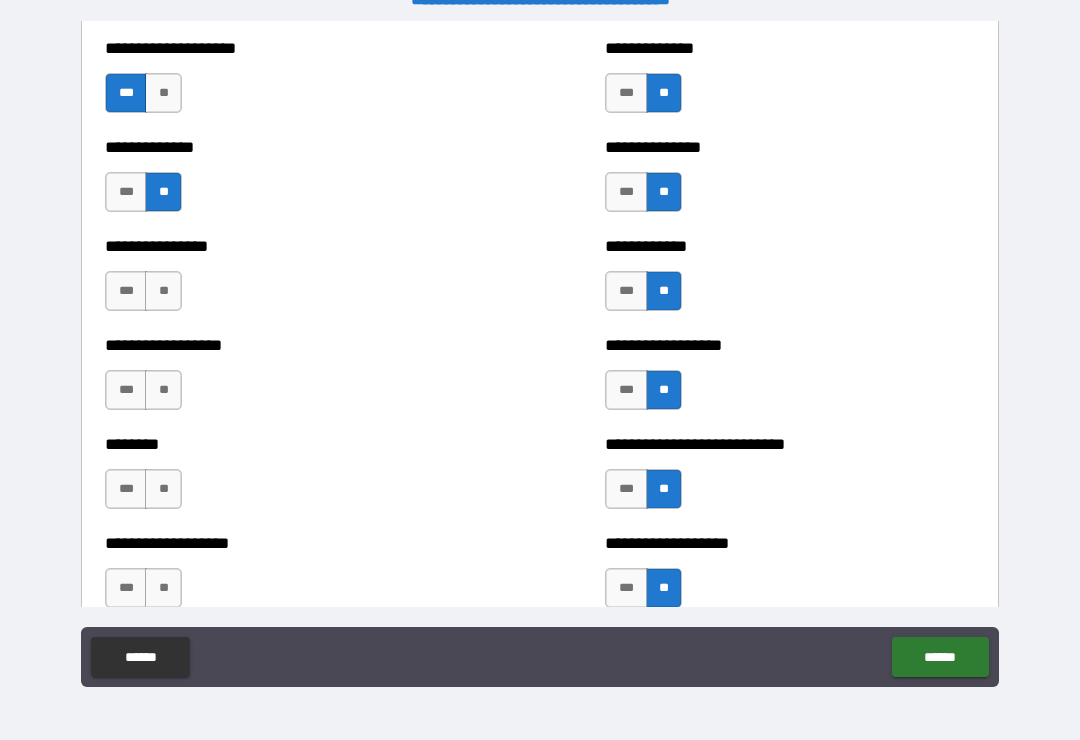 click on "**" at bounding box center [163, 291] 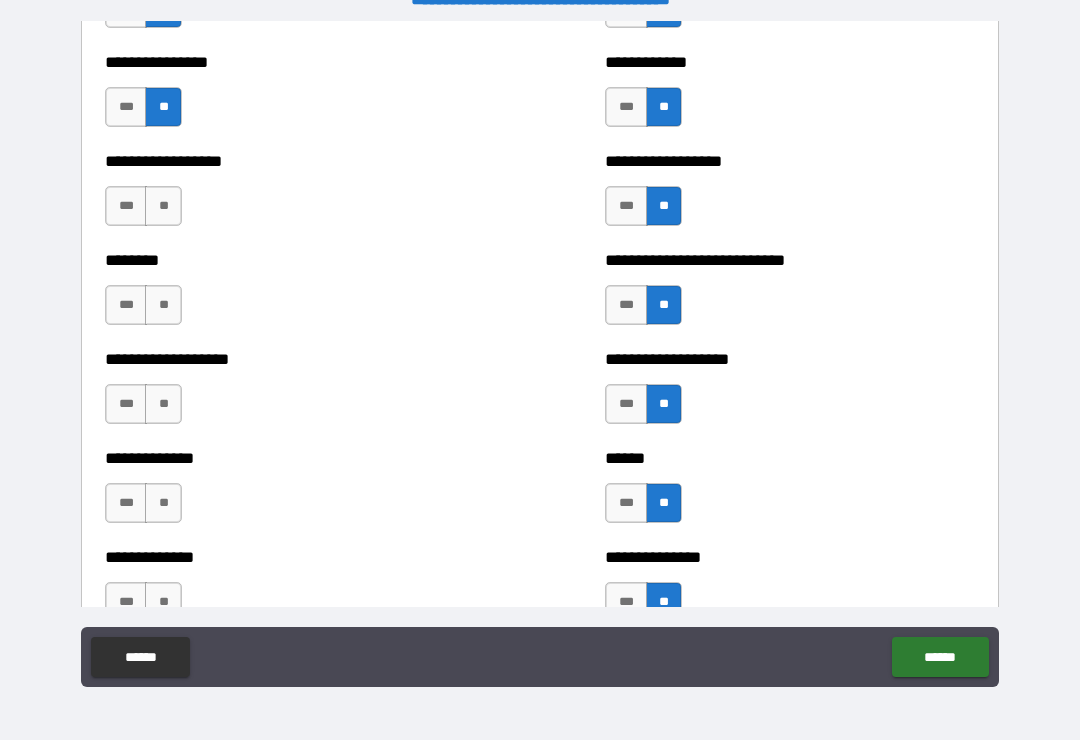 scroll, scrollTop: 4365, scrollLeft: 0, axis: vertical 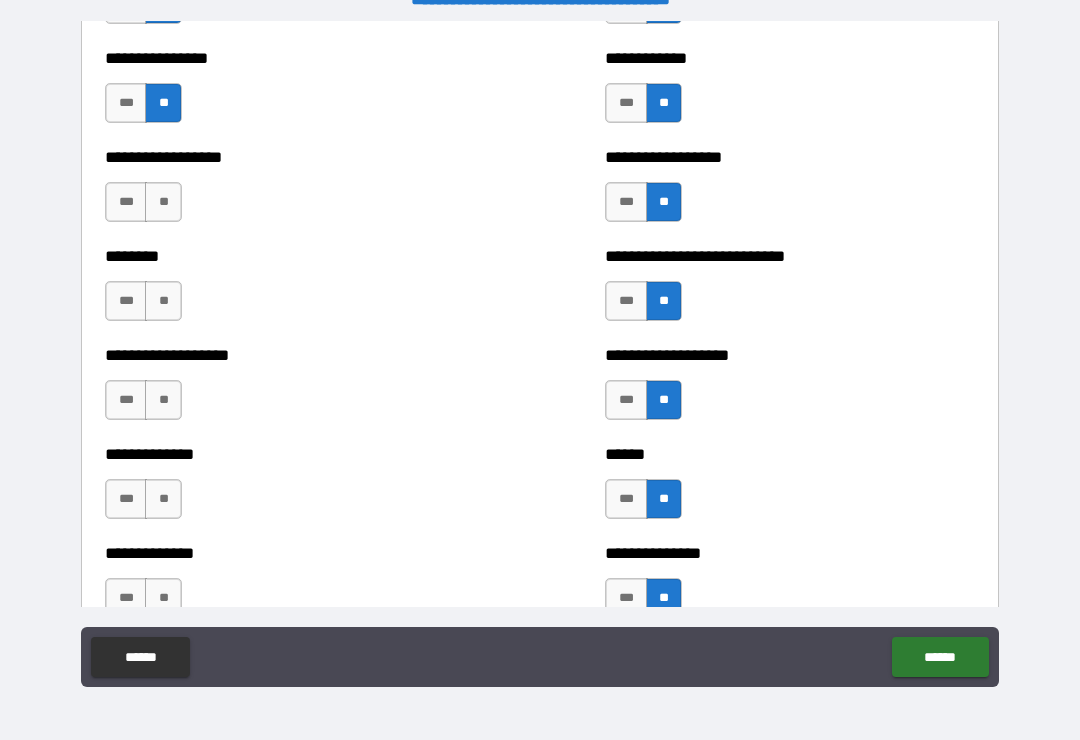 click on "**" at bounding box center [163, 202] 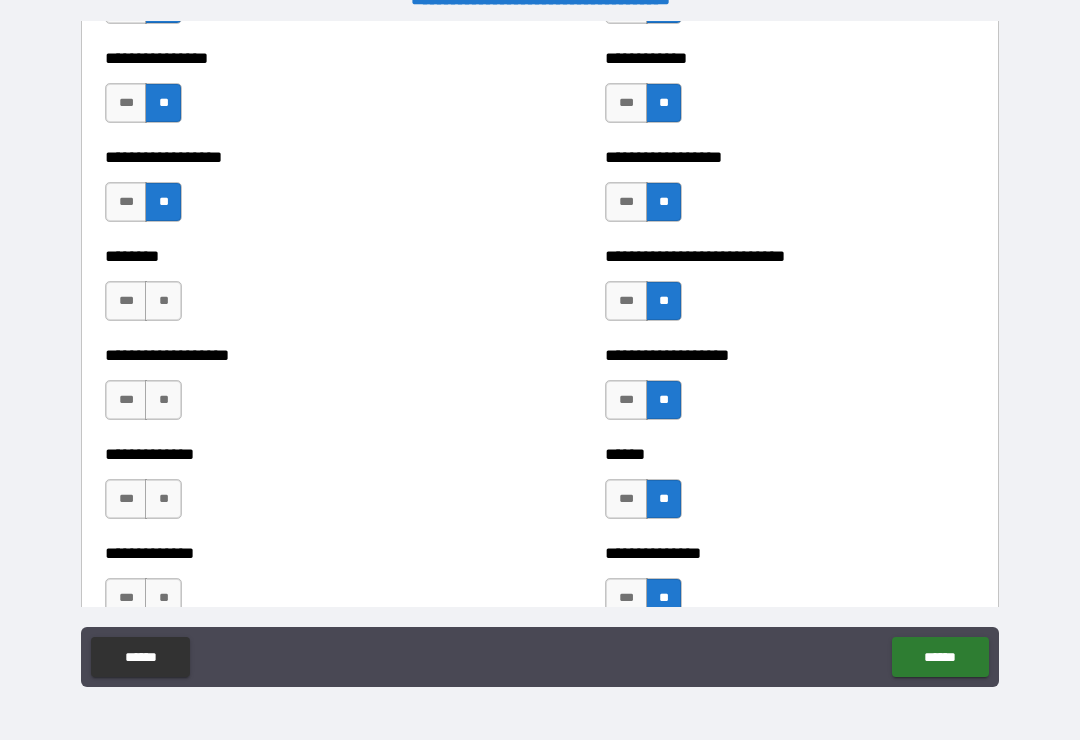 click on "**" at bounding box center [163, 301] 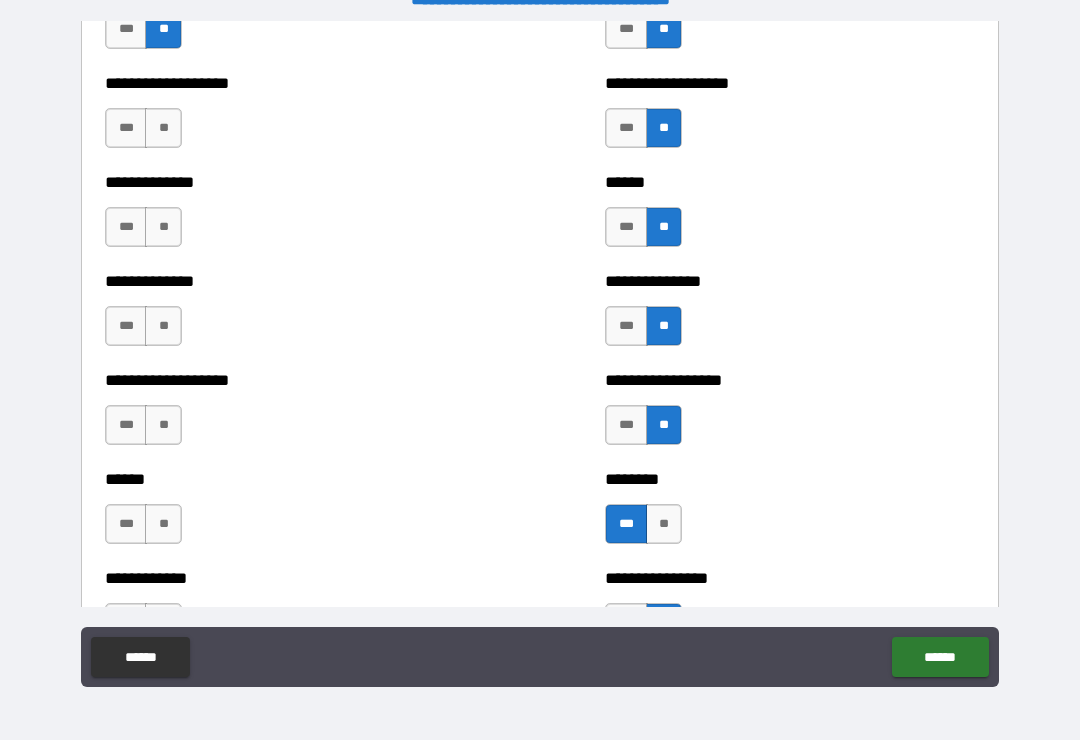 scroll, scrollTop: 4640, scrollLeft: 0, axis: vertical 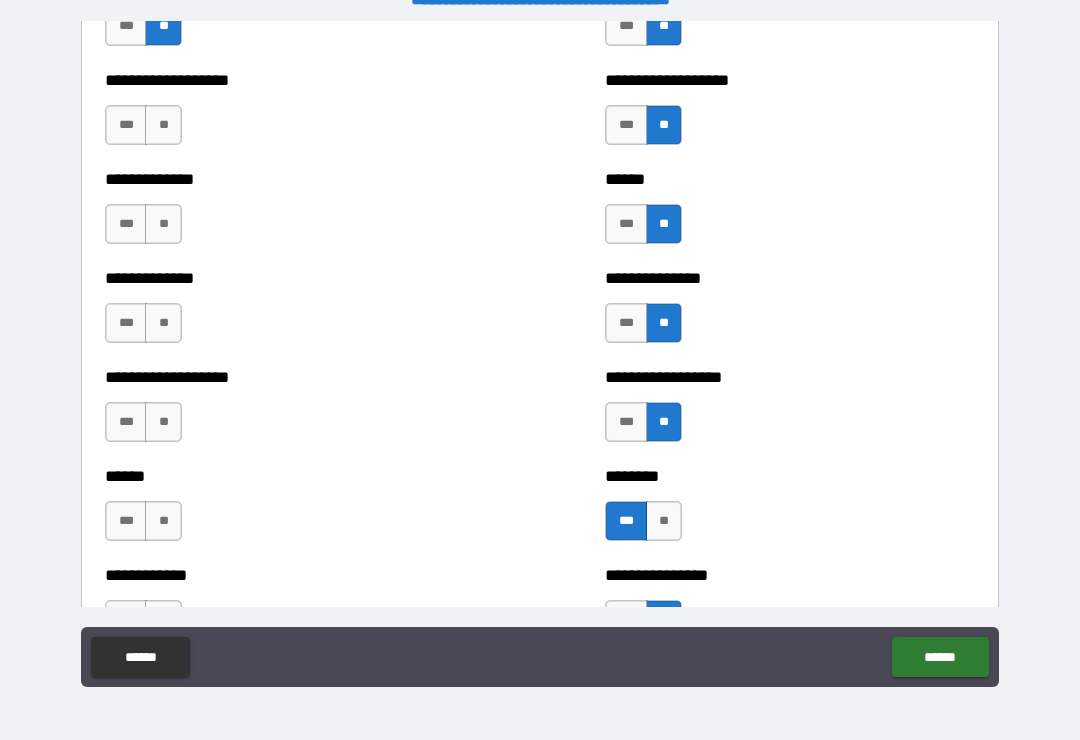 click on "***" at bounding box center (126, 125) 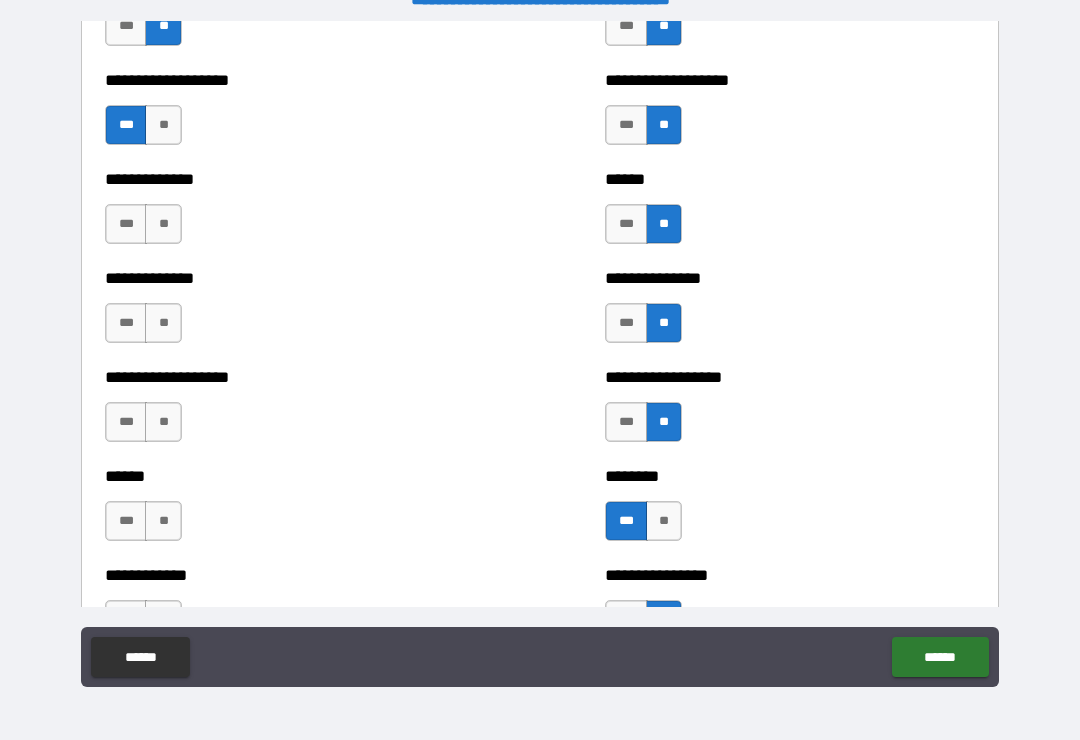 click on "**" at bounding box center [163, 224] 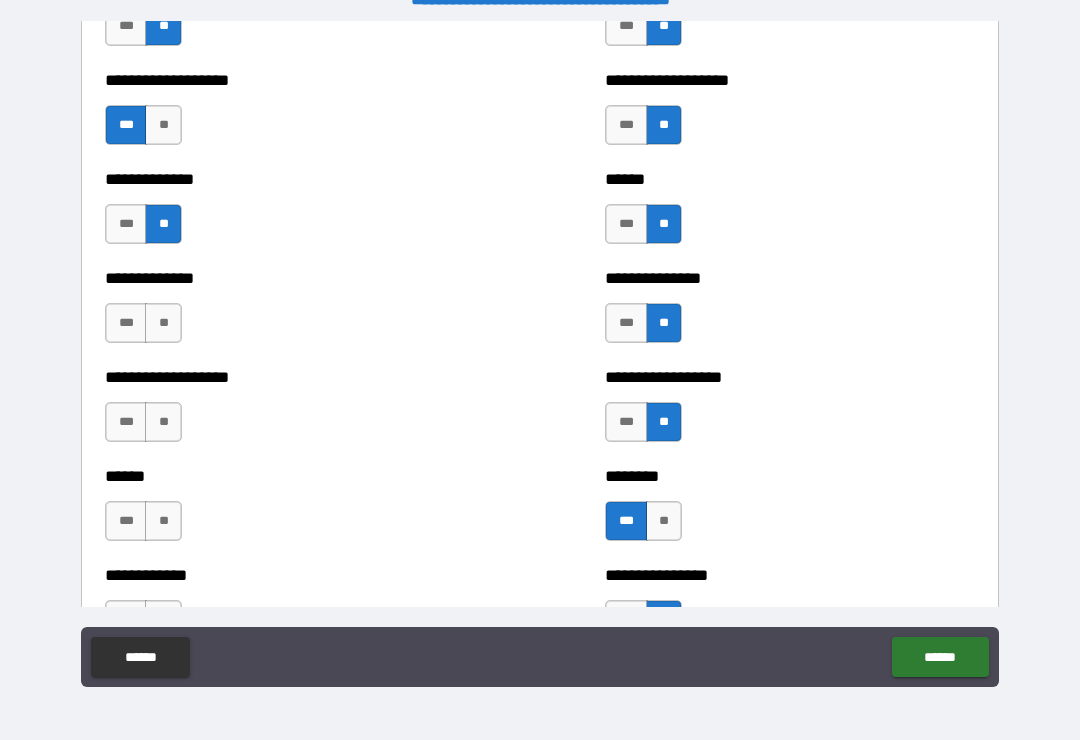 click on "***" at bounding box center [126, 323] 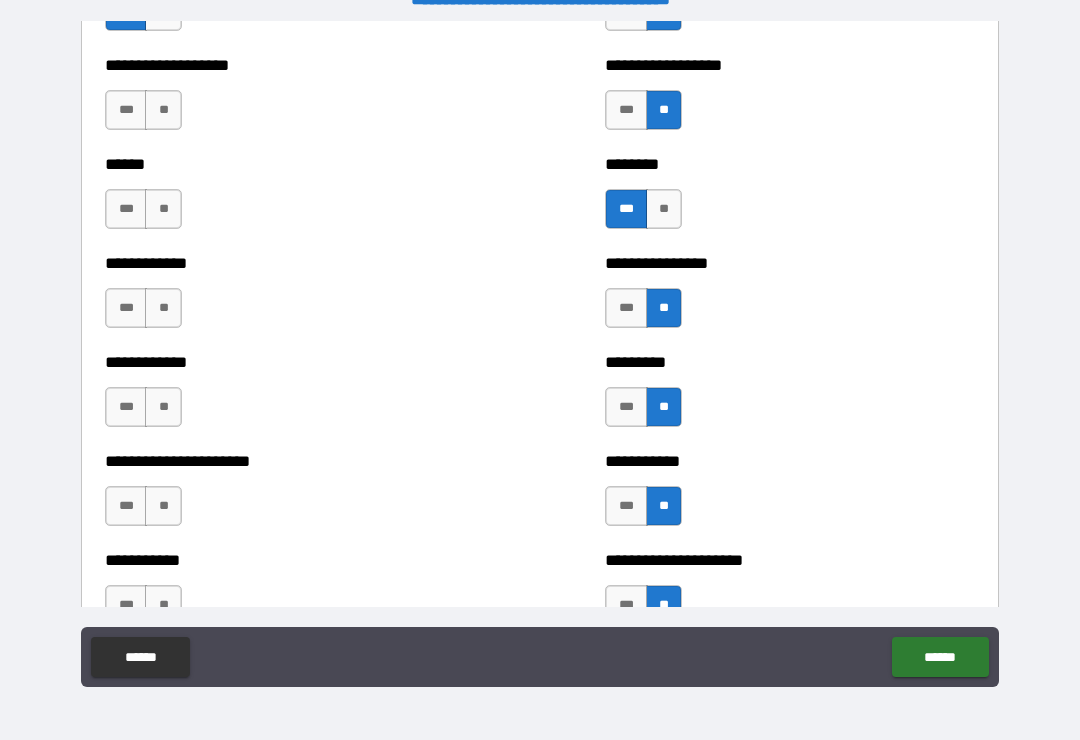 scroll, scrollTop: 4953, scrollLeft: 0, axis: vertical 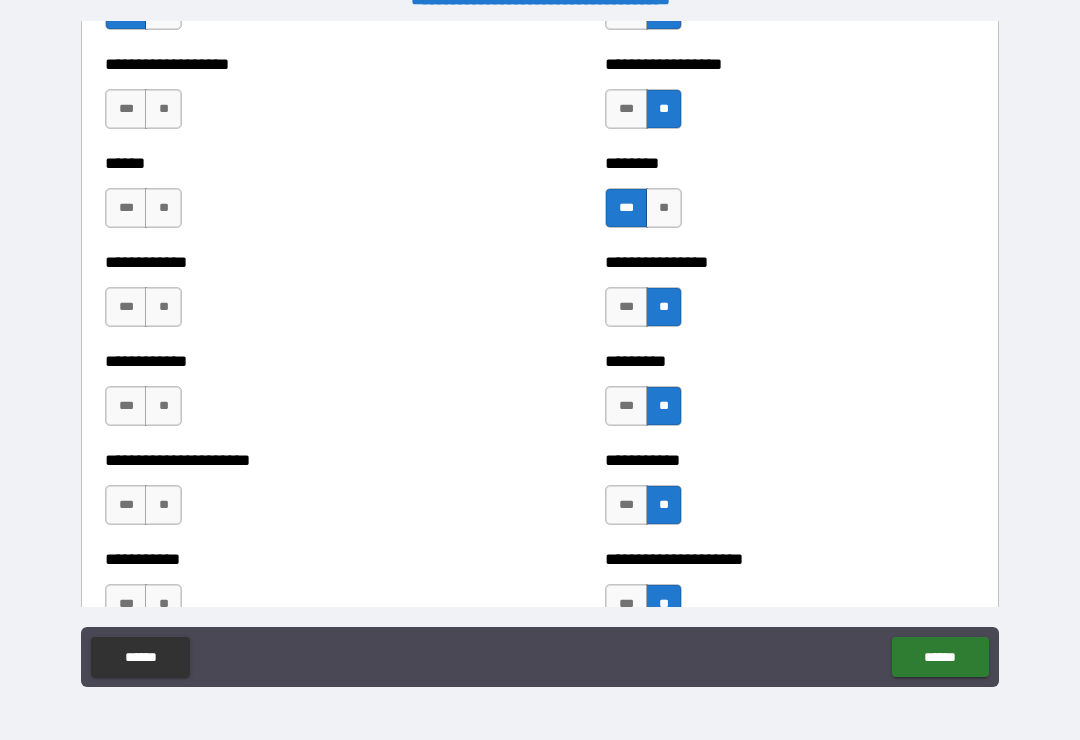click on "**" at bounding box center [163, 109] 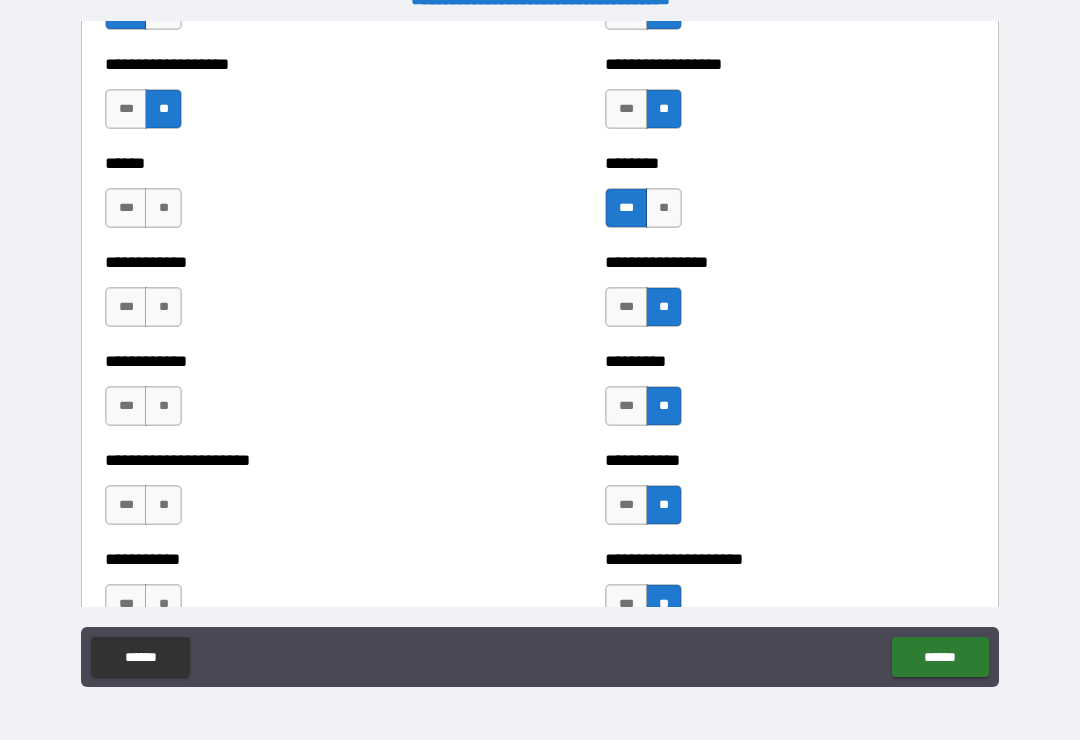 click on "**" at bounding box center (163, 208) 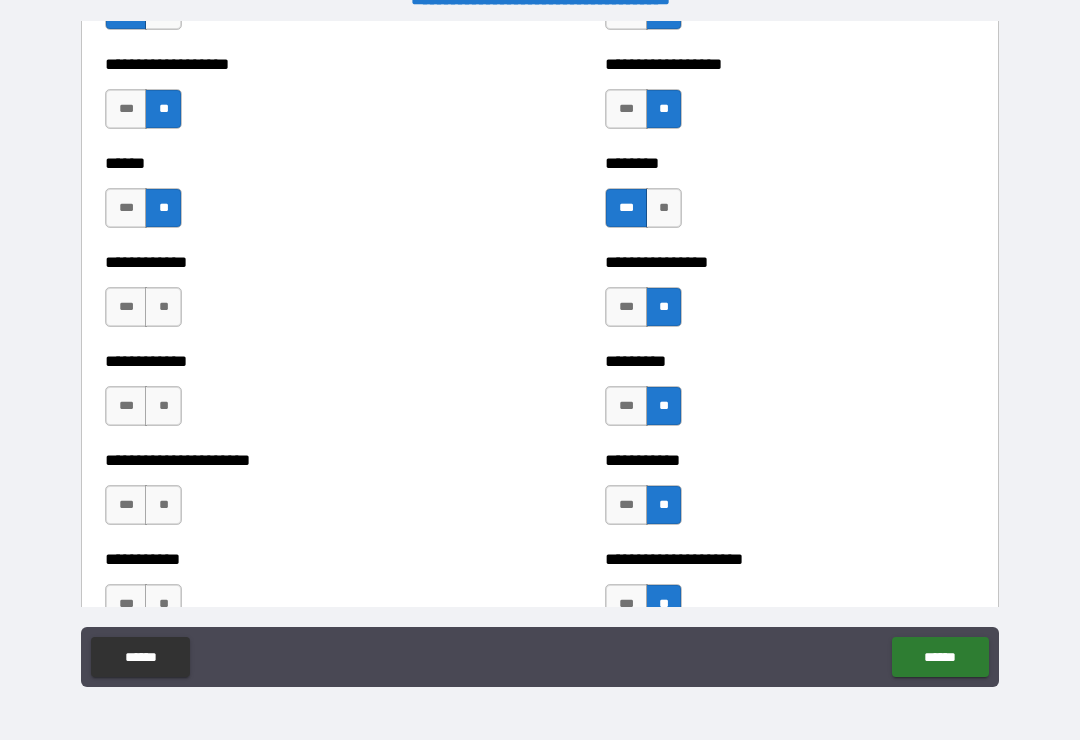 click on "**" at bounding box center (163, 307) 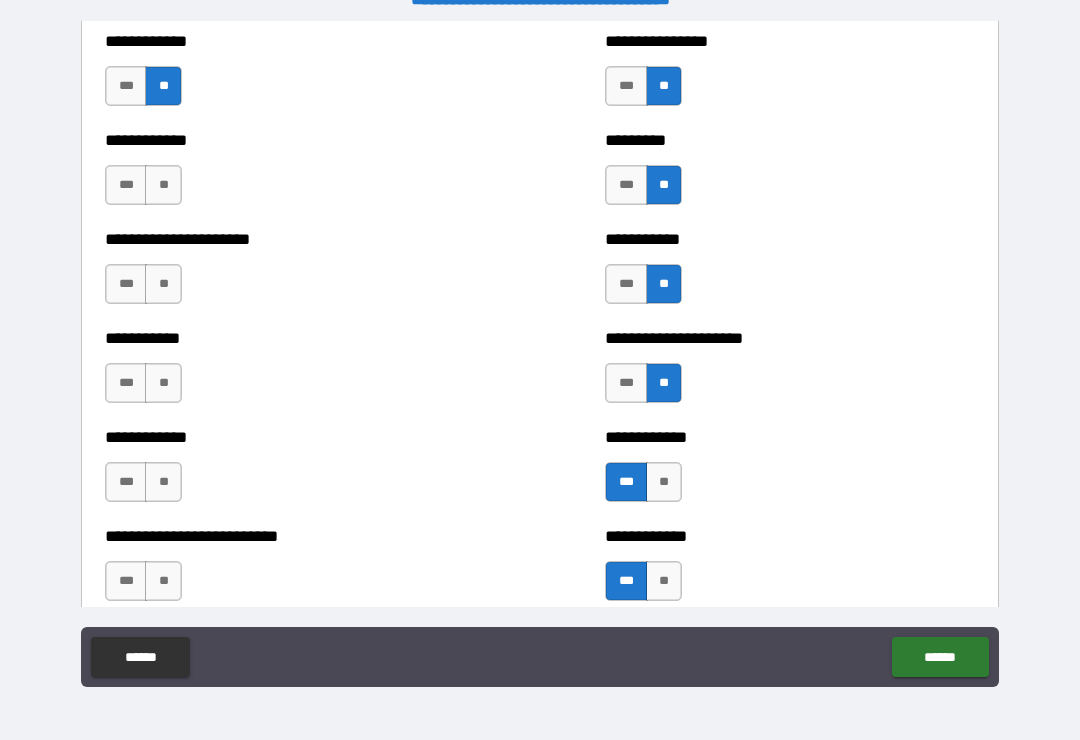 scroll, scrollTop: 5175, scrollLeft: 0, axis: vertical 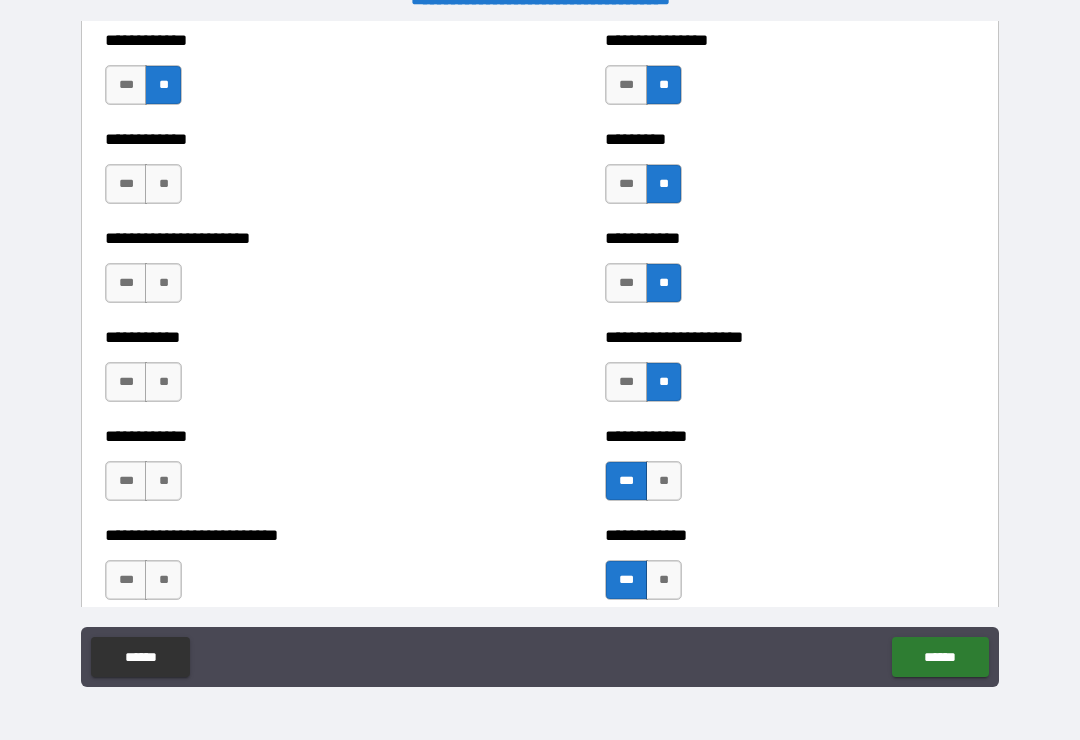 click on "**" at bounding box center [163, 184] 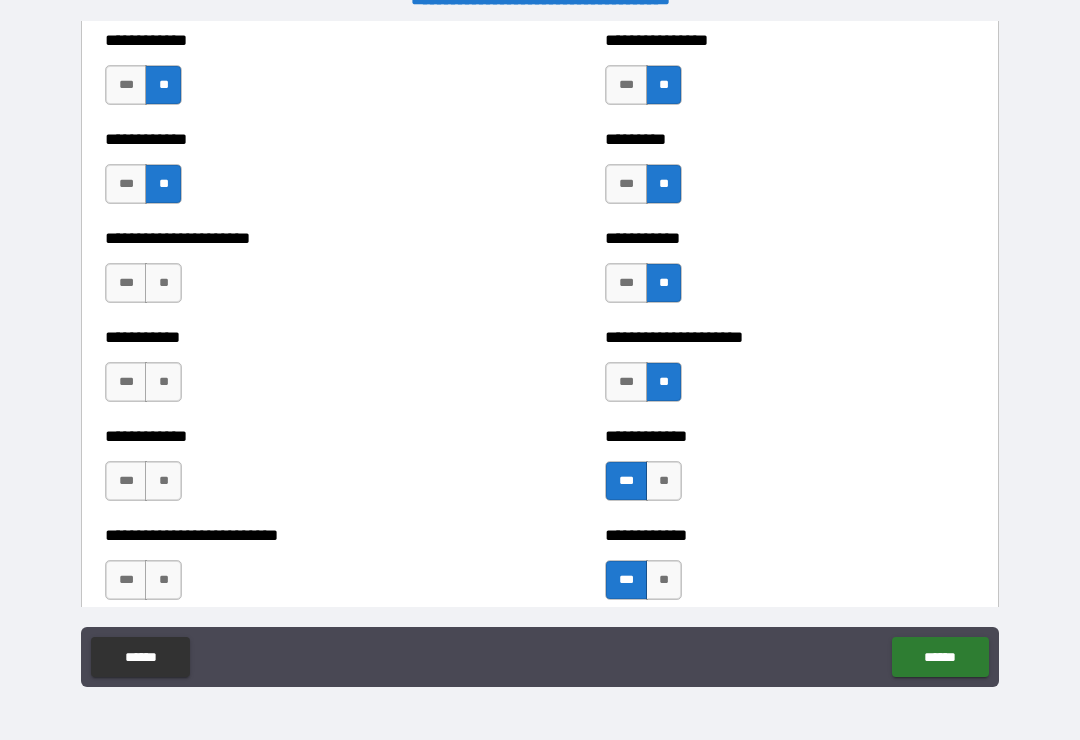 click on "**" at bounding box center (163, 283) 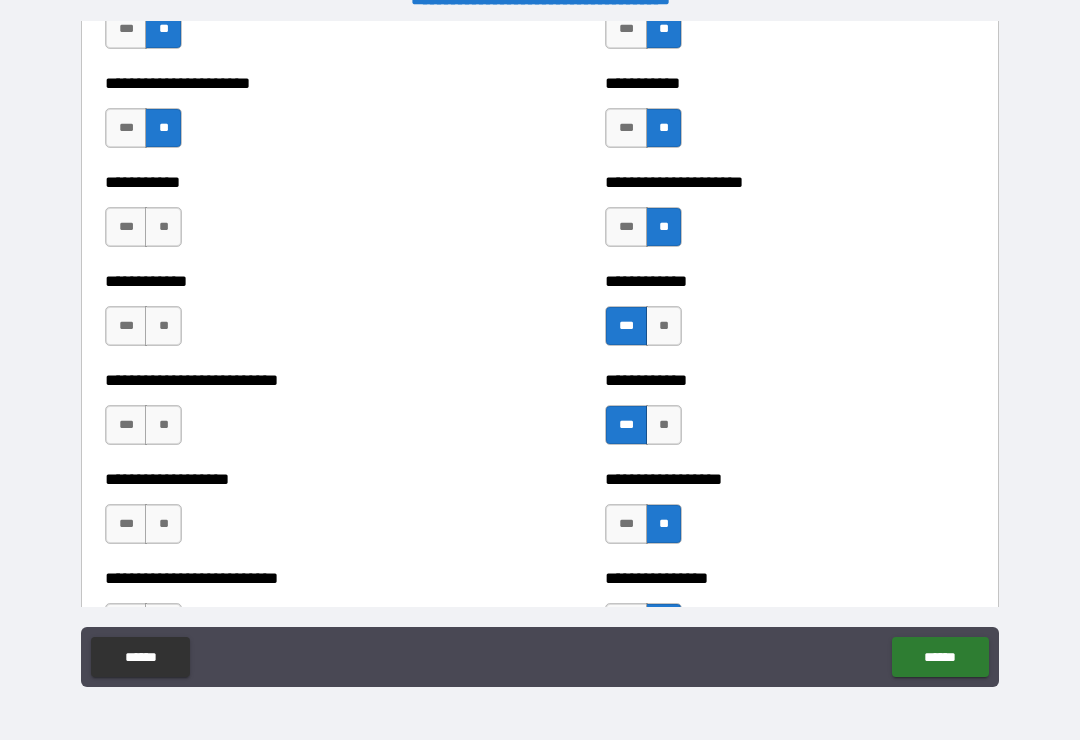scroll, scrollTop: 5337, scrollLeft: 0, axis: vertical 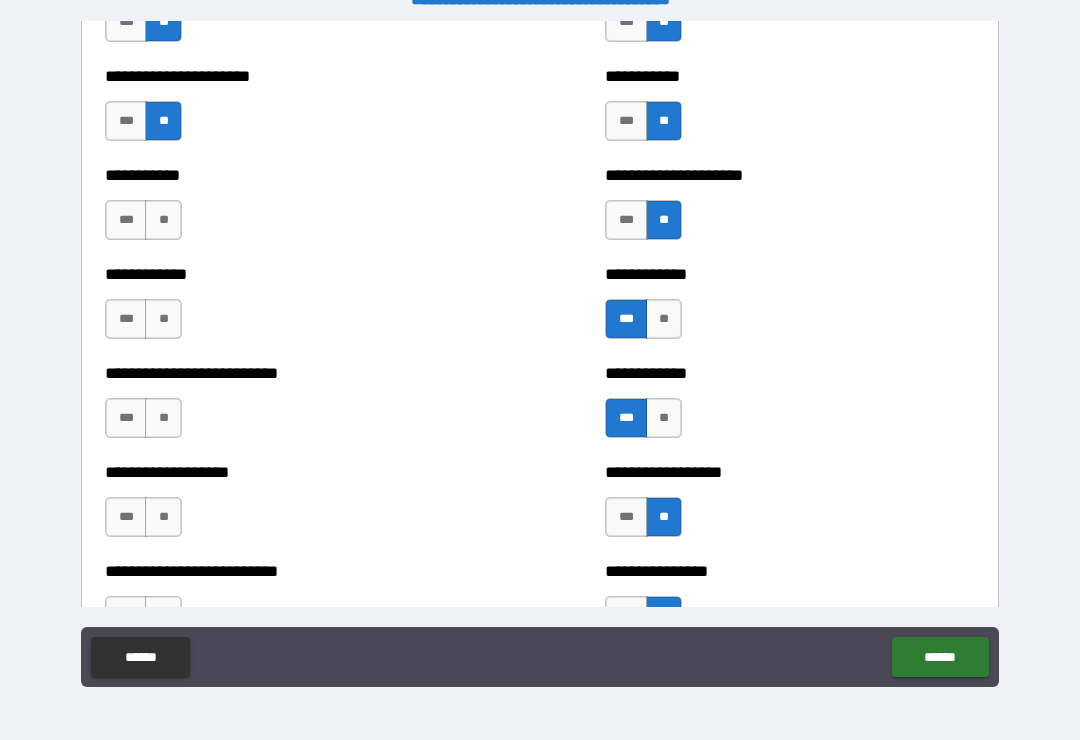 click on "**" at bounding box center [163, 220] 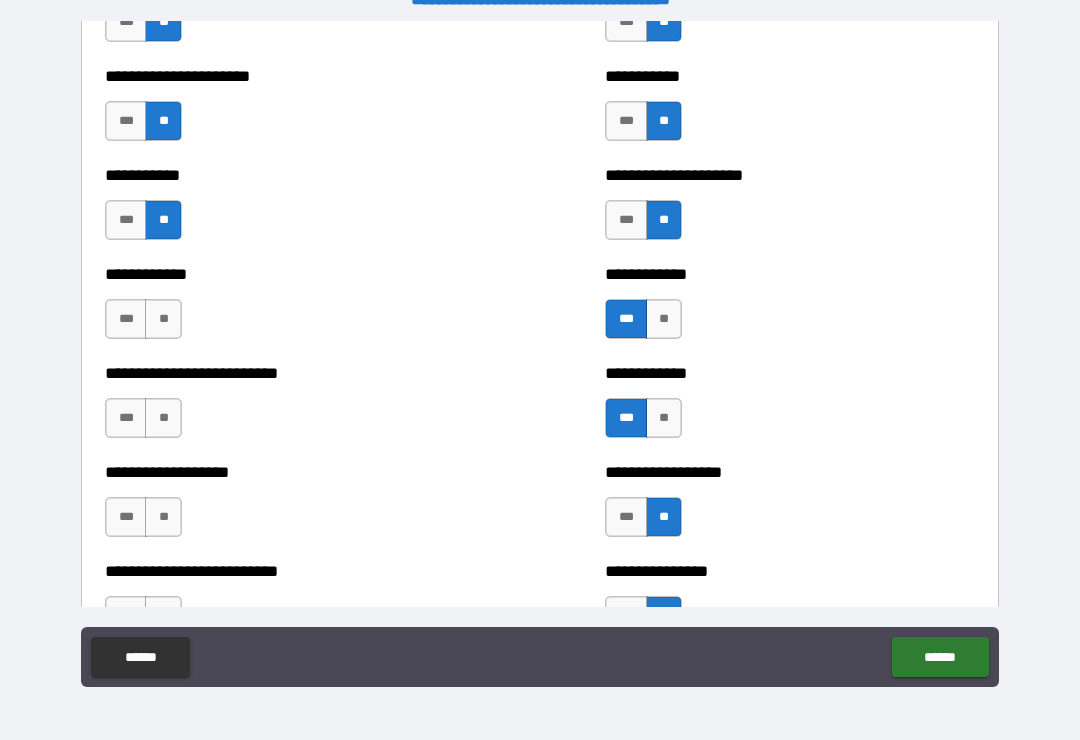 click on "**" at bounding box center (163, 319) 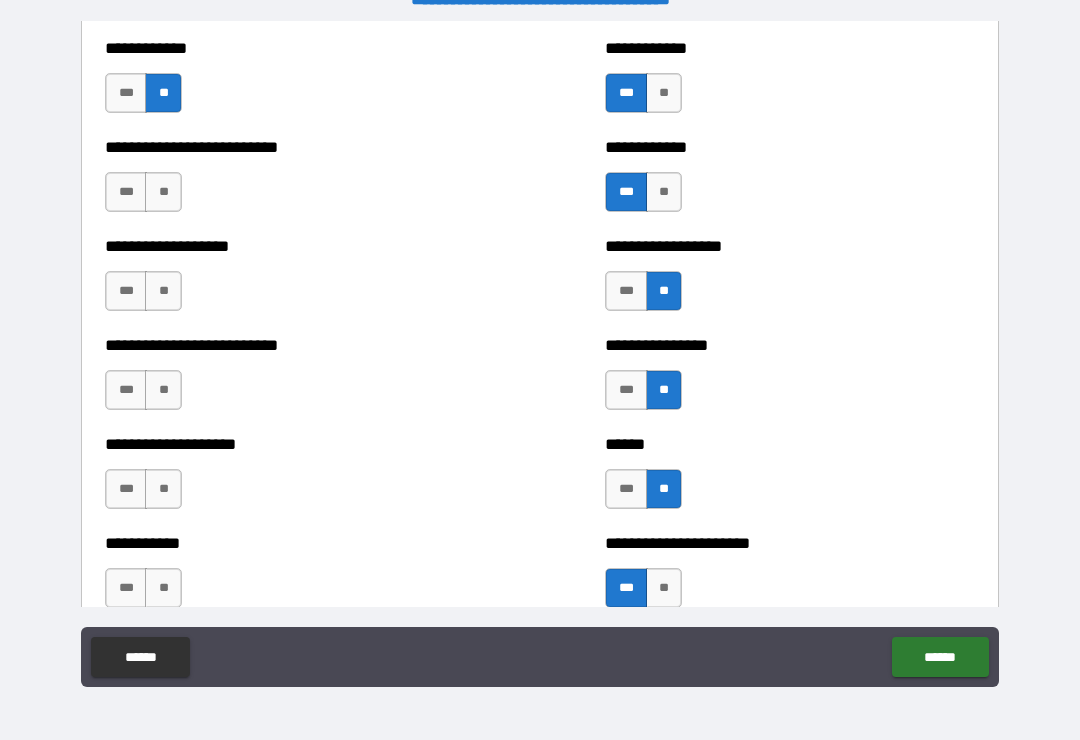 scroll, scrollTop: 5577, scrollLeft: 0, axis: vertical 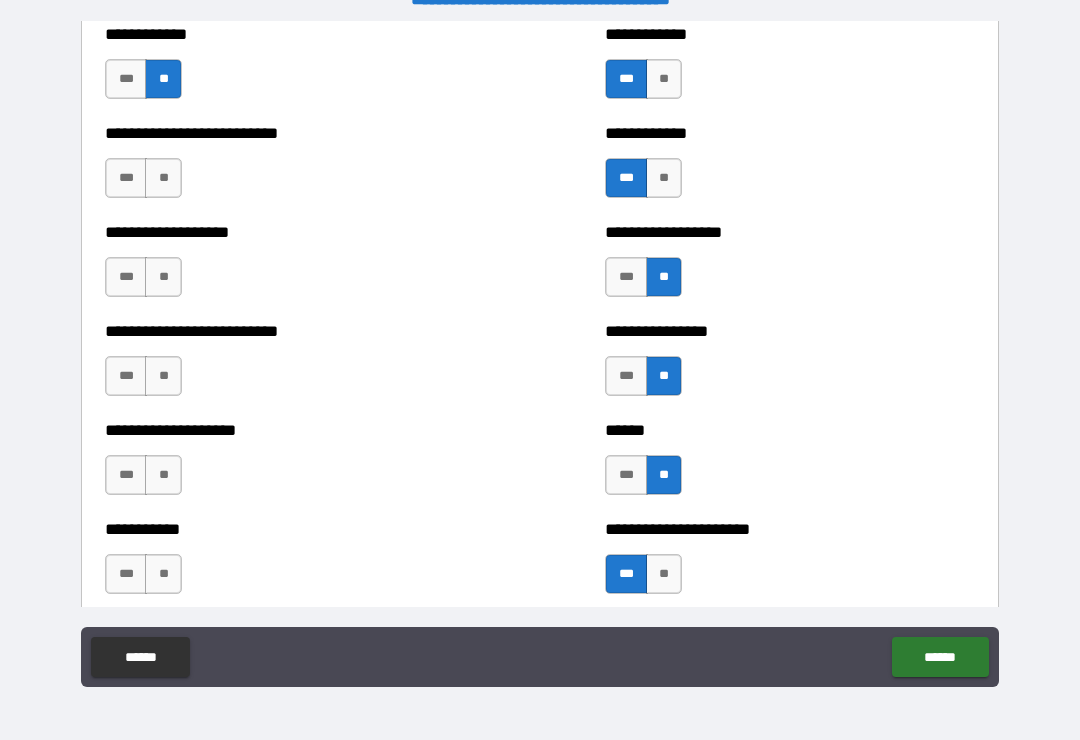 click on "**" at bounding box center (163, 178) 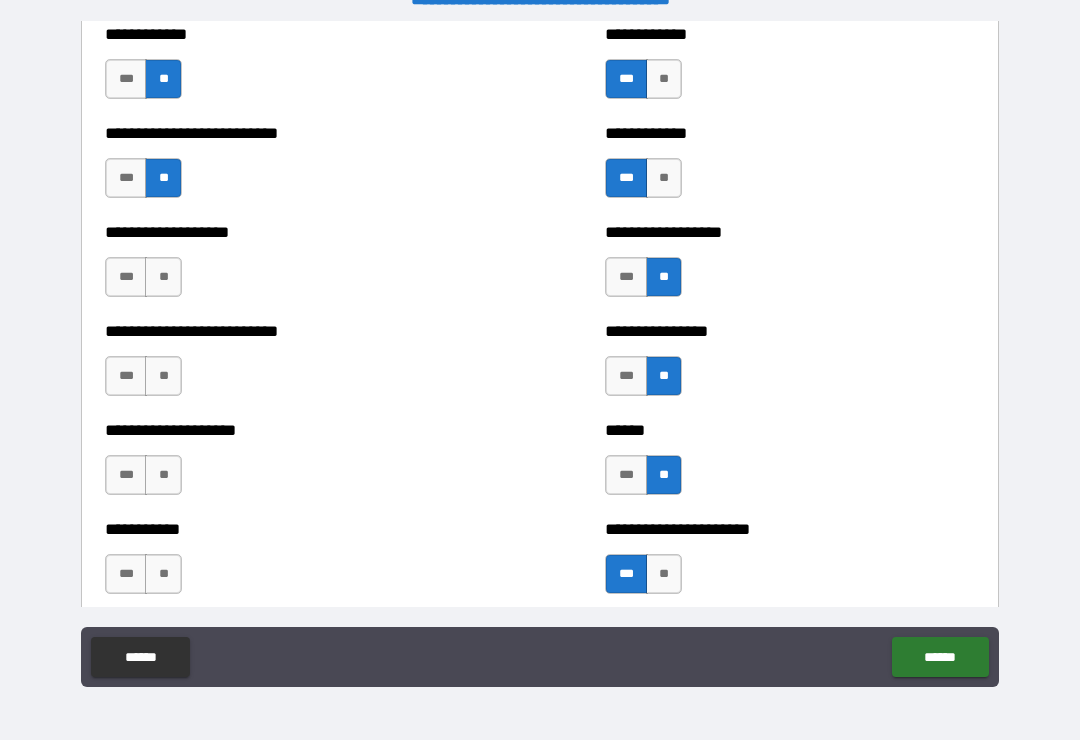 click on "**" at bounding box center (163, 277) 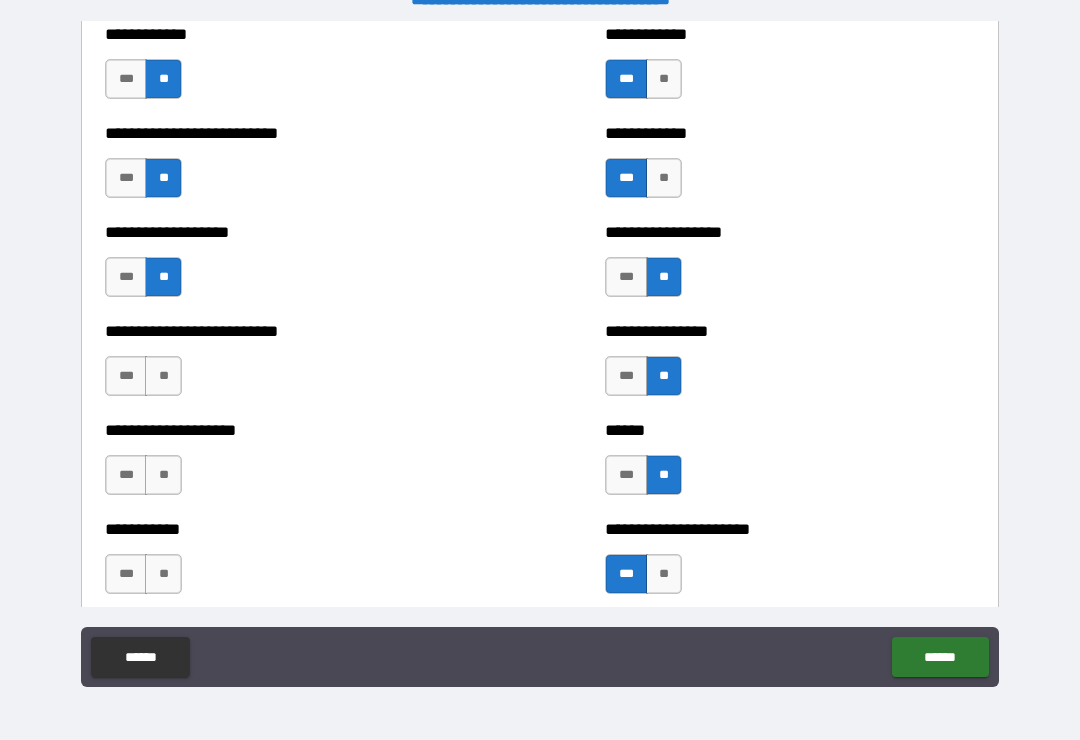 click on "**" at bounding box center (163, 376) 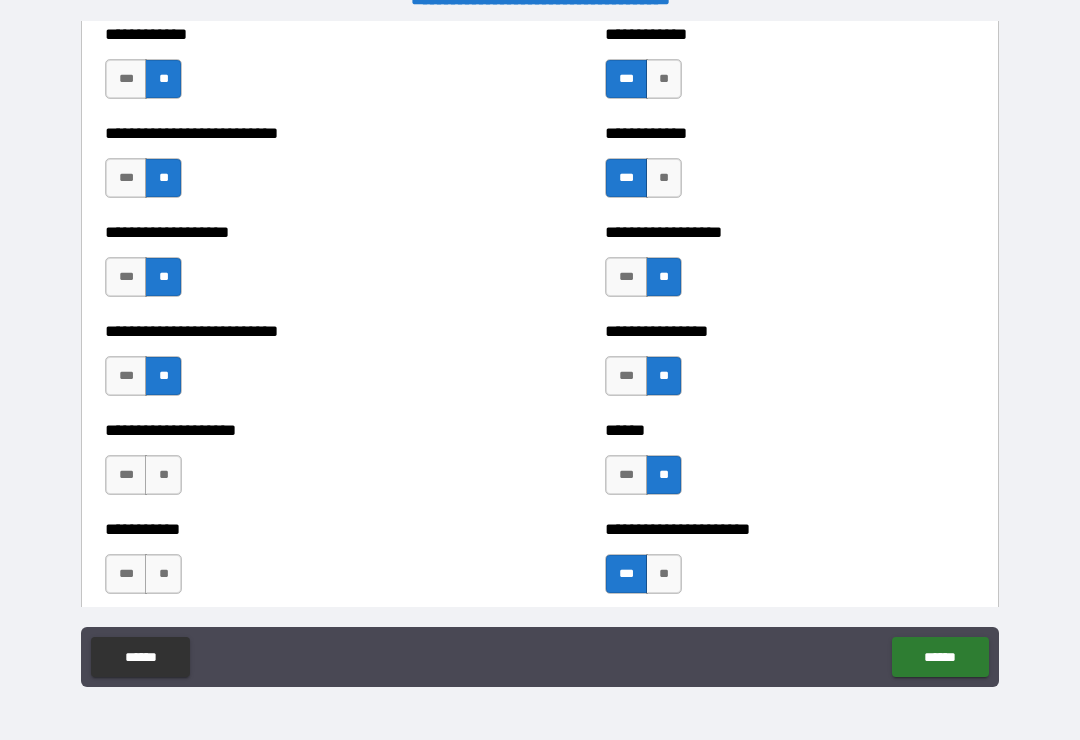 click on "**" at bounding box center [163, 475] 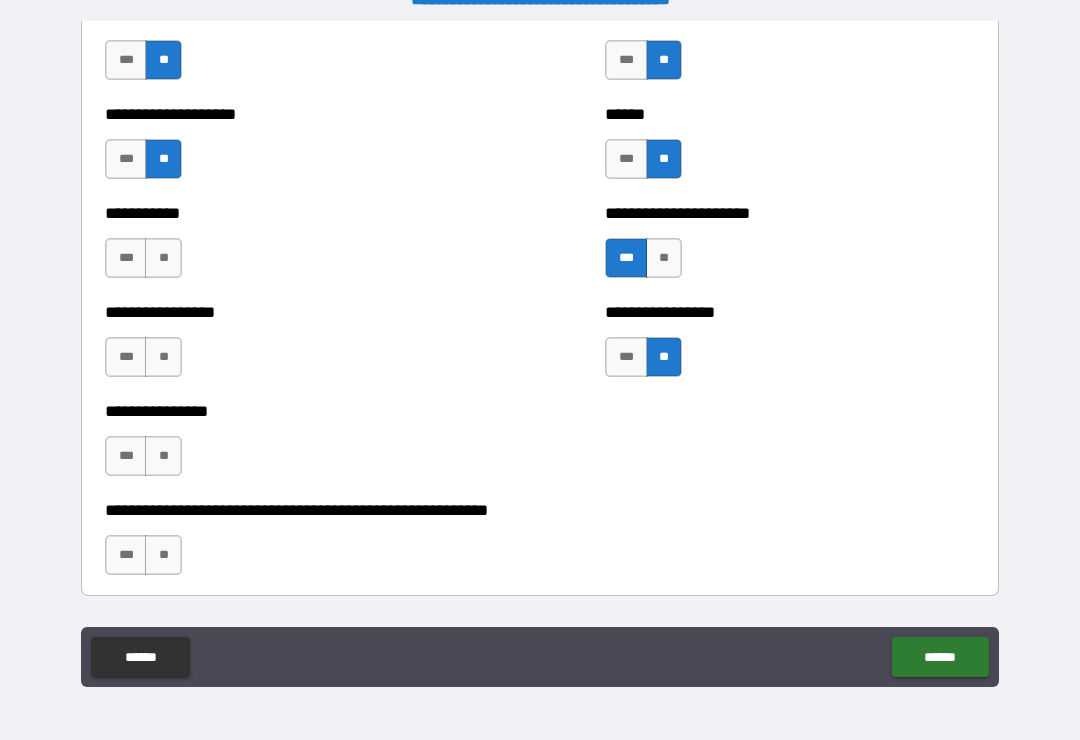 scroll, scrollTop: 5902, scrollLeft: 0, axis: vertical 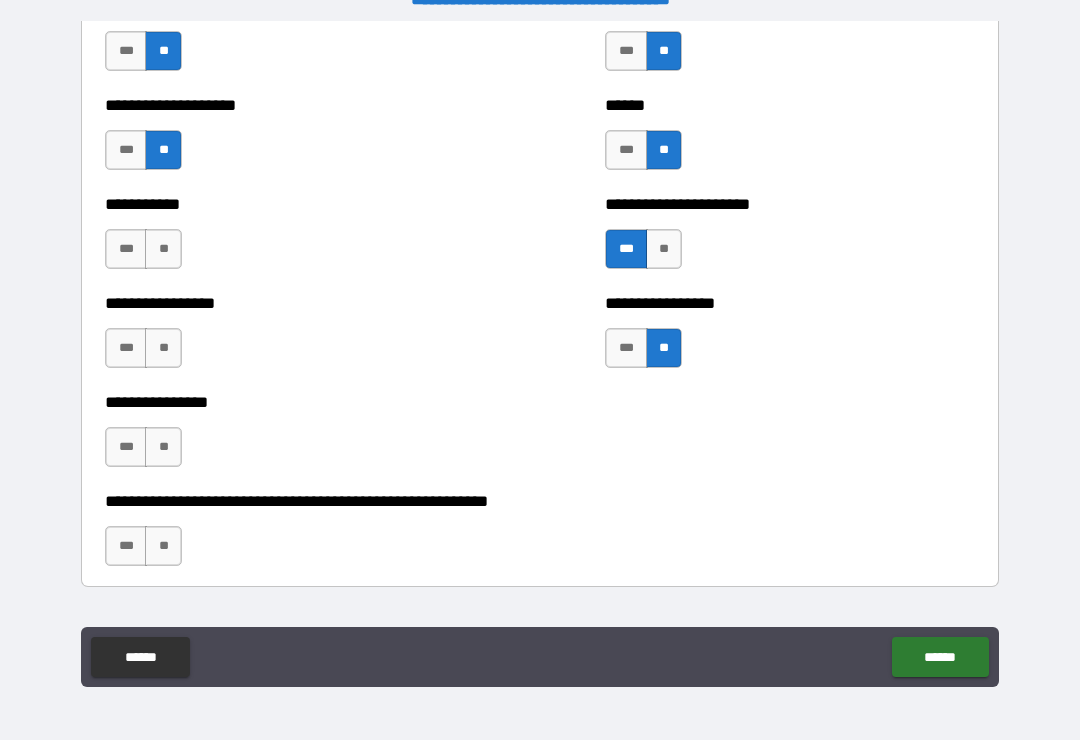 click on "**" at bounding box center [163, 249] 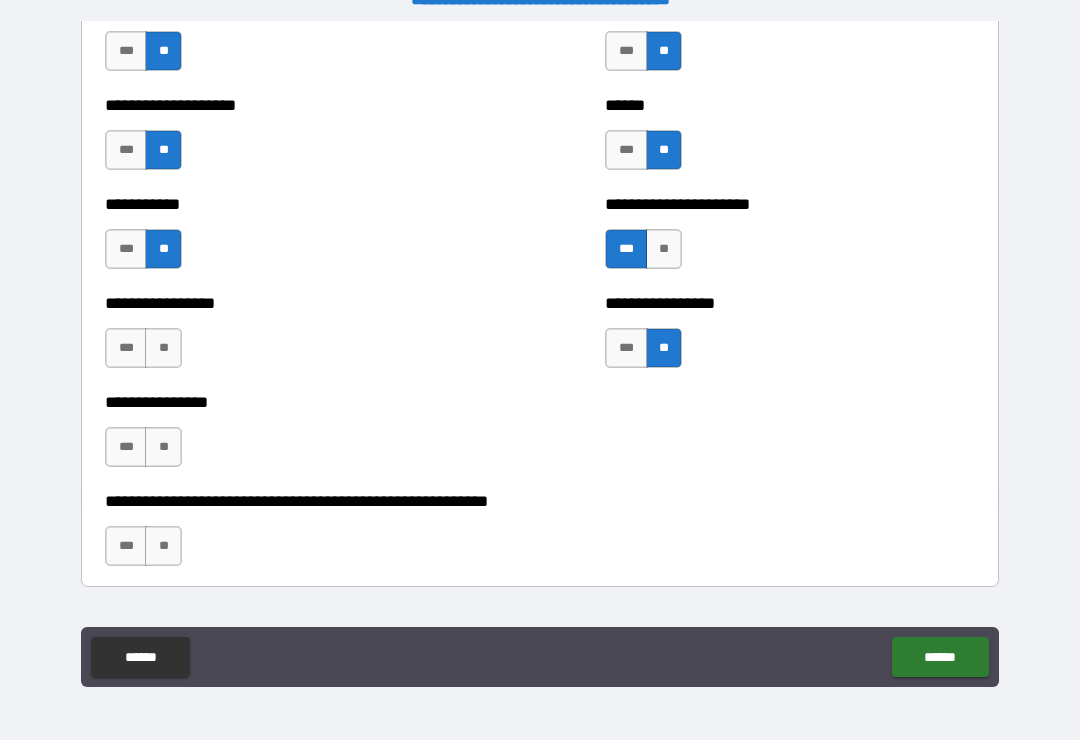 click on "**" at bounding box center (163, 348) 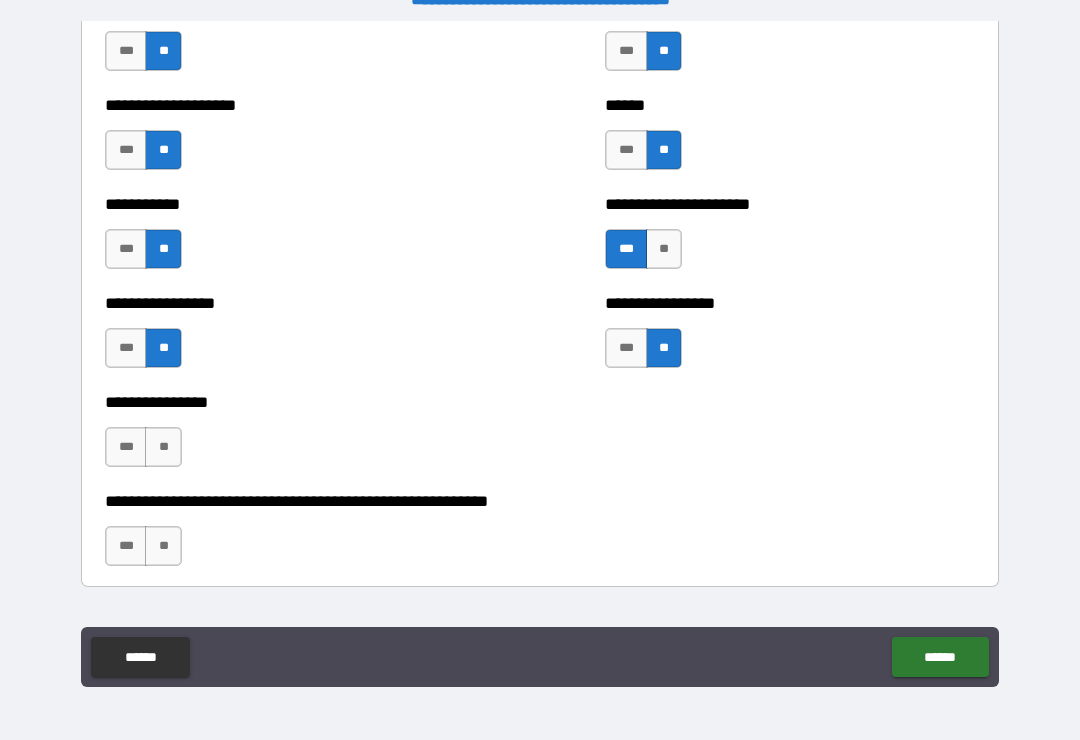 click on "**" at bounding box center [163, 447] 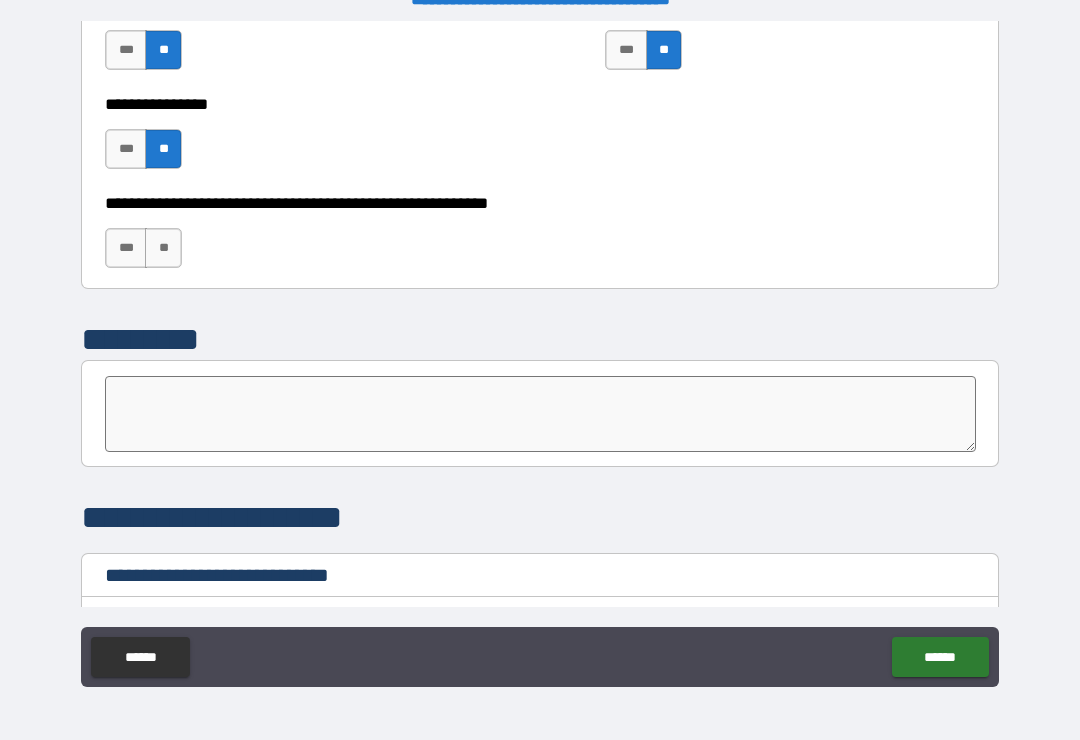 scroll, scrollTop: 6216, scrollLeft: 0, axis: vertical 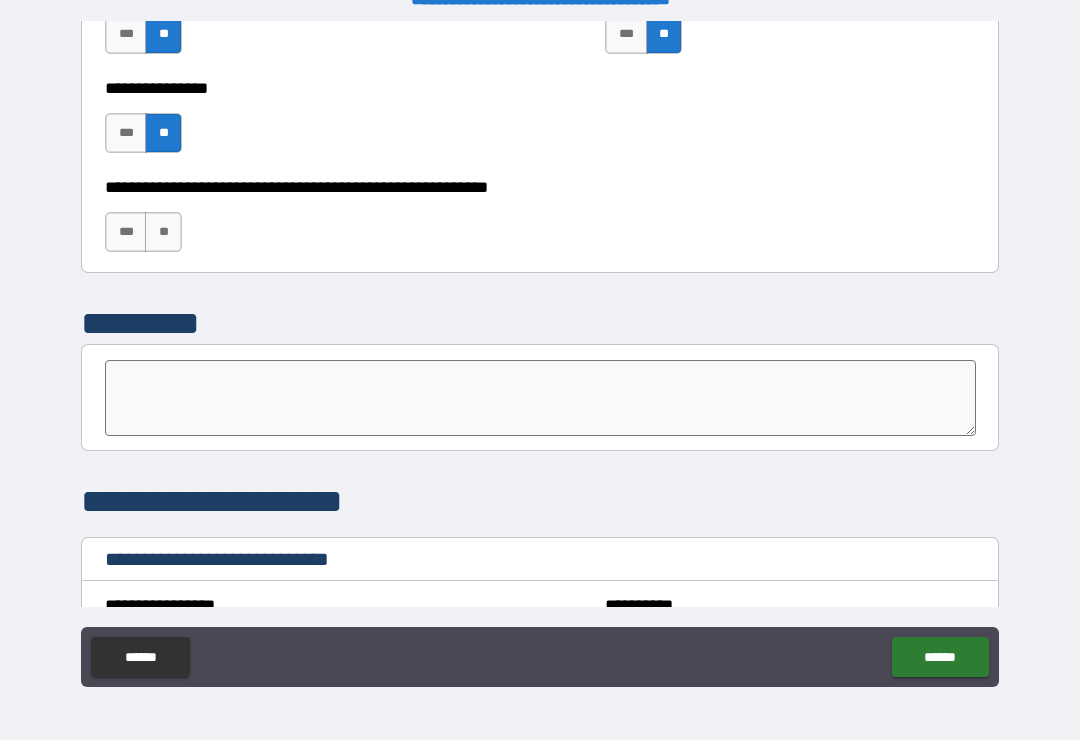 click on "**" at bounding box center (163, 232) 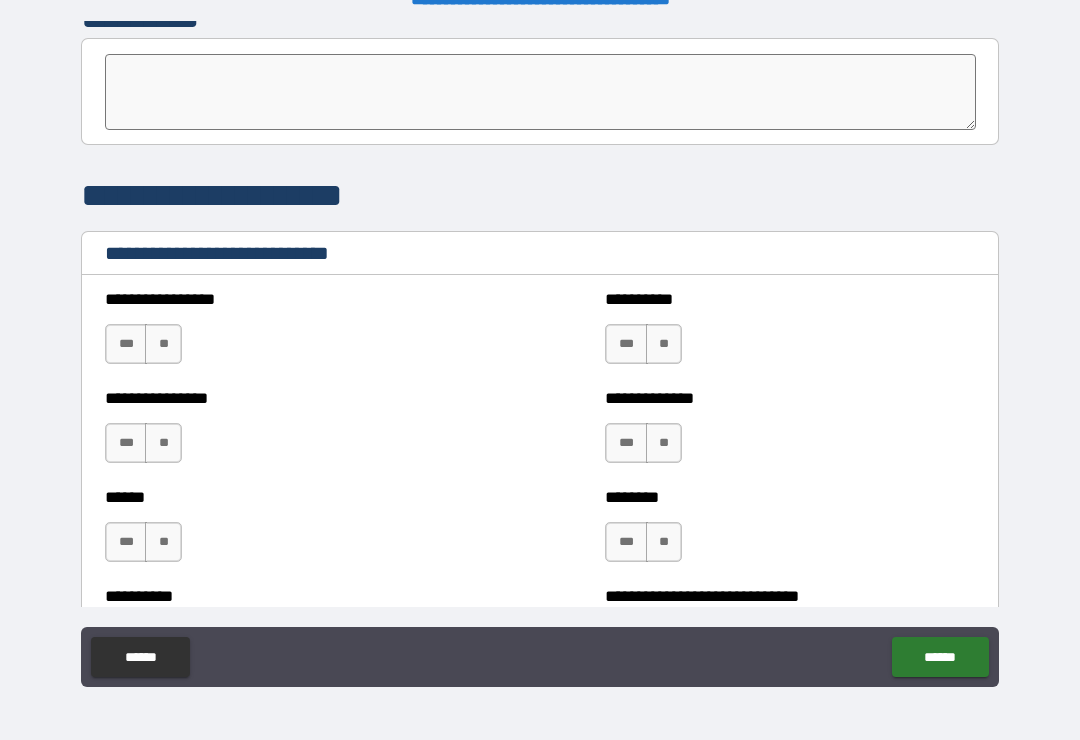 scroll, scrollTop: 6542, scrollLeft: 0, axis: vertical 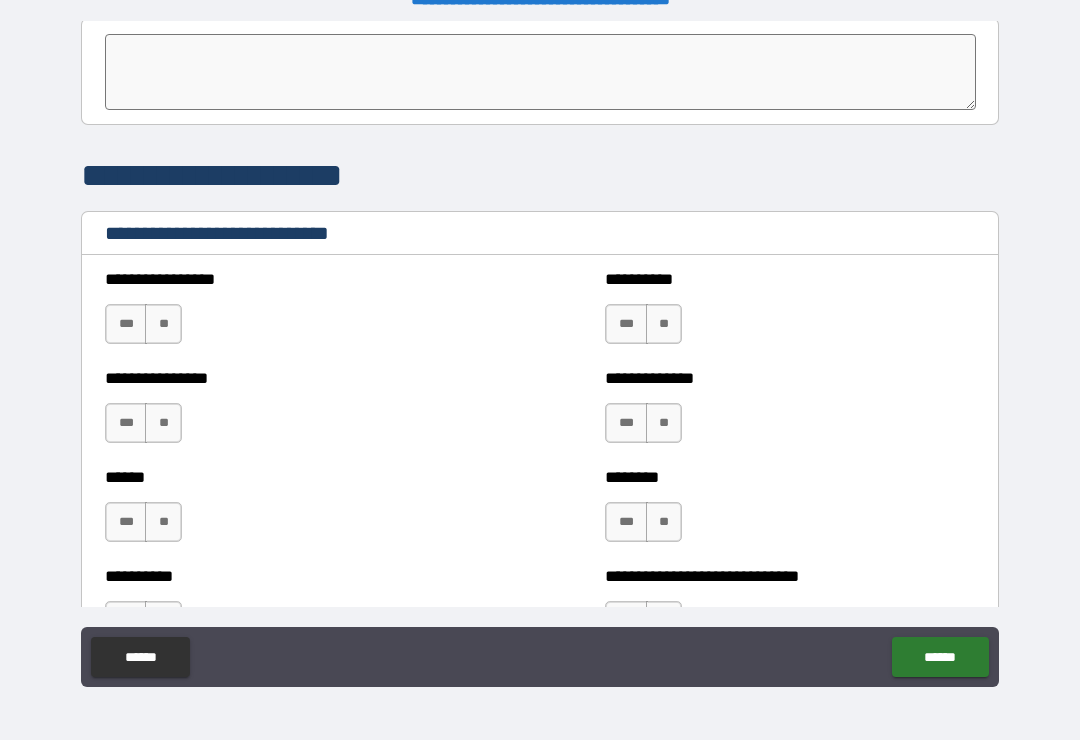 click on "***" at bounding box center [126, 324] 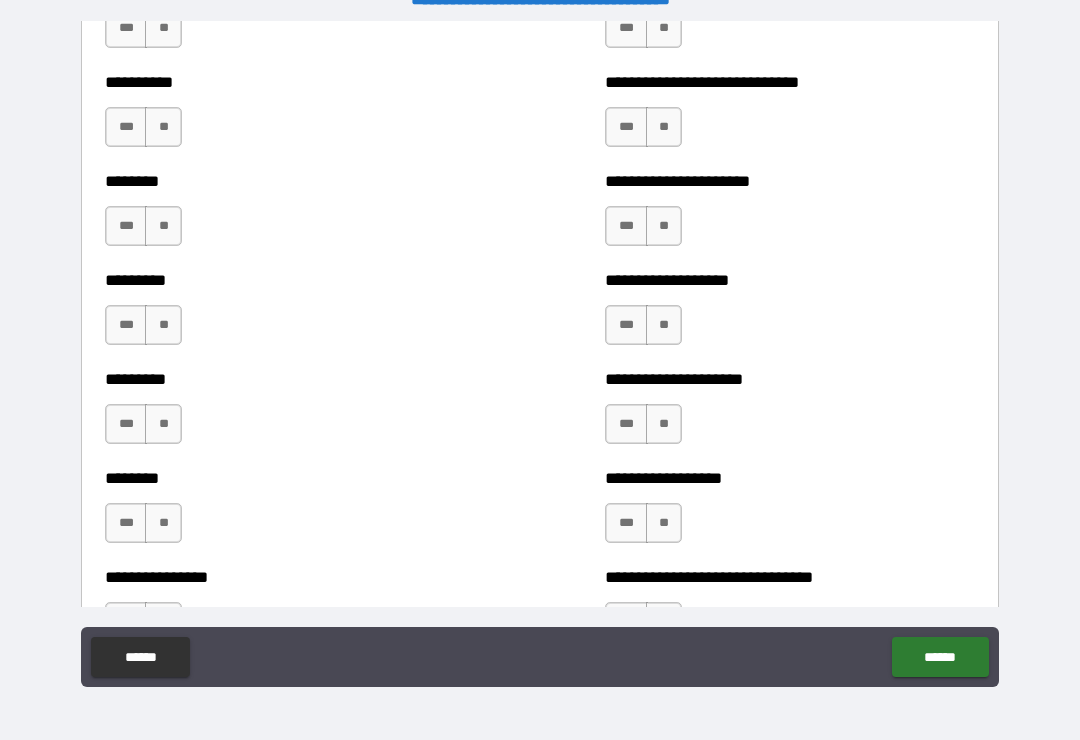 scroll, scrollTop: 7041, scrollLeft: 0, axis: vertical 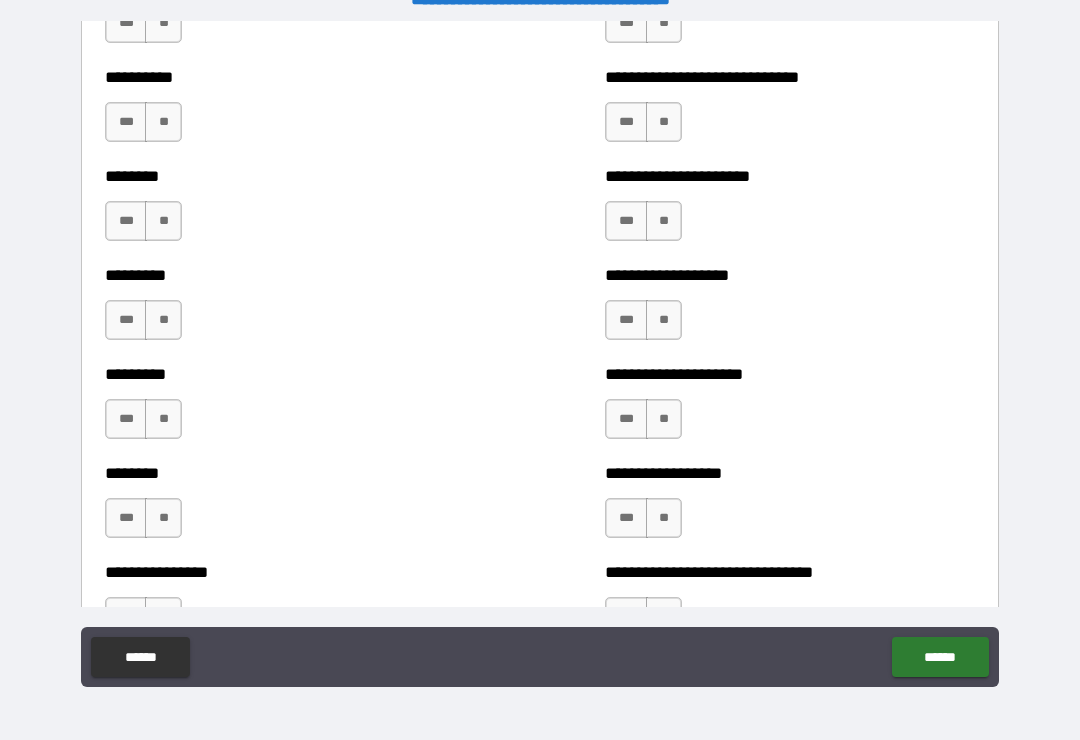 click on "***" at bounding box center (126, 419) 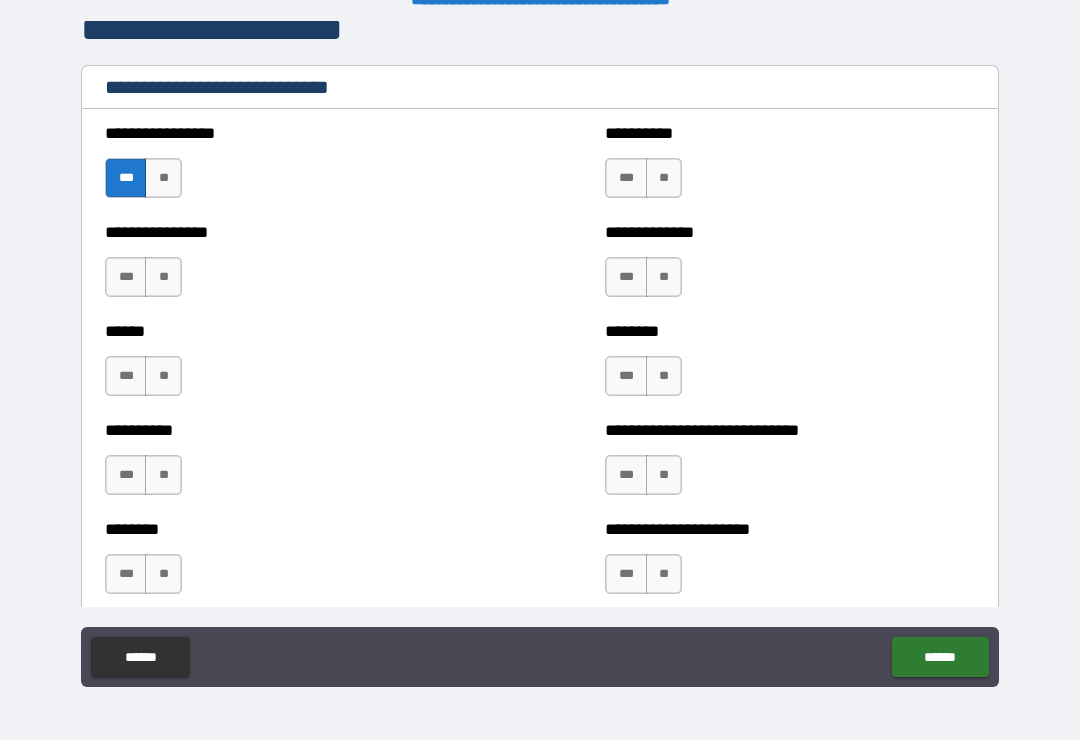scroll, scrollTop: 6689, scrollLeft: 0, axis: vertical 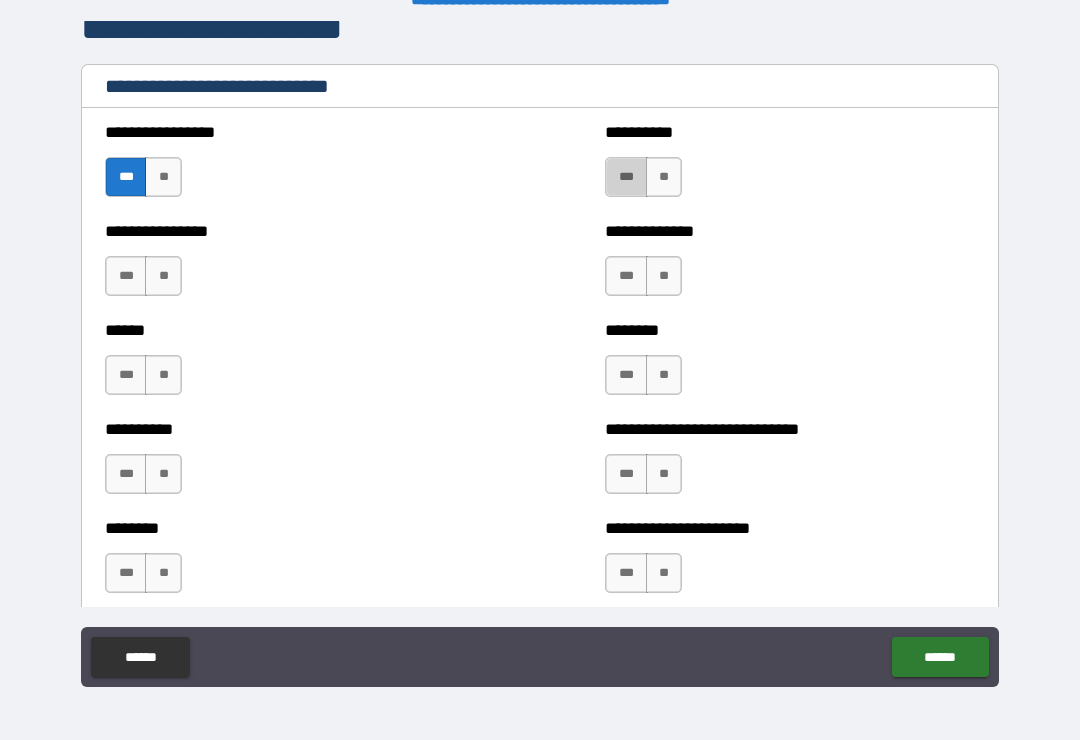 click on "***" at bounding box center [626, 177] 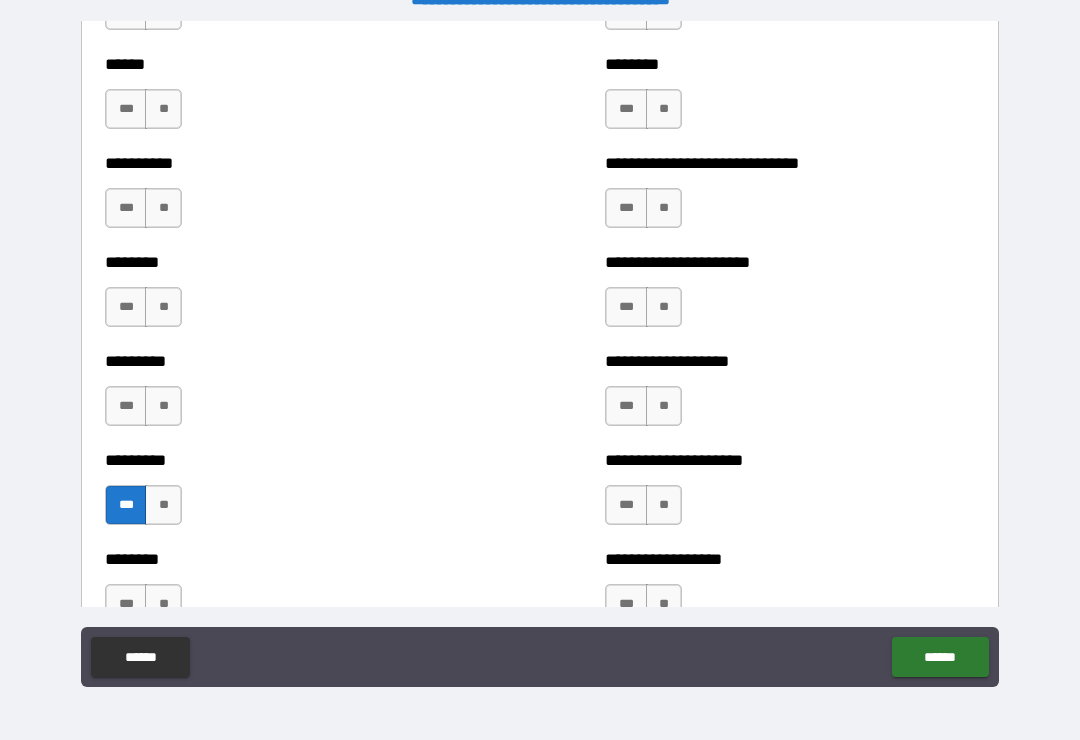 scroll, scrollTop: 6958, scrollLeft: 0, axis: vertical 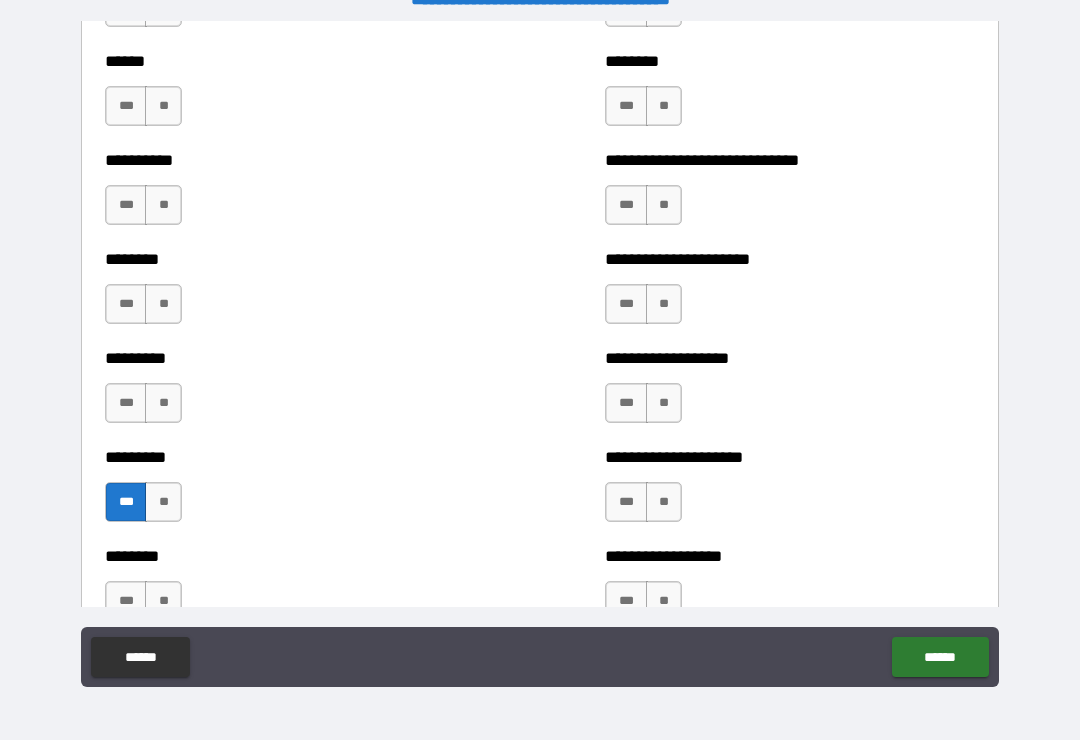 click on "***" at bounding box center (626, 403) 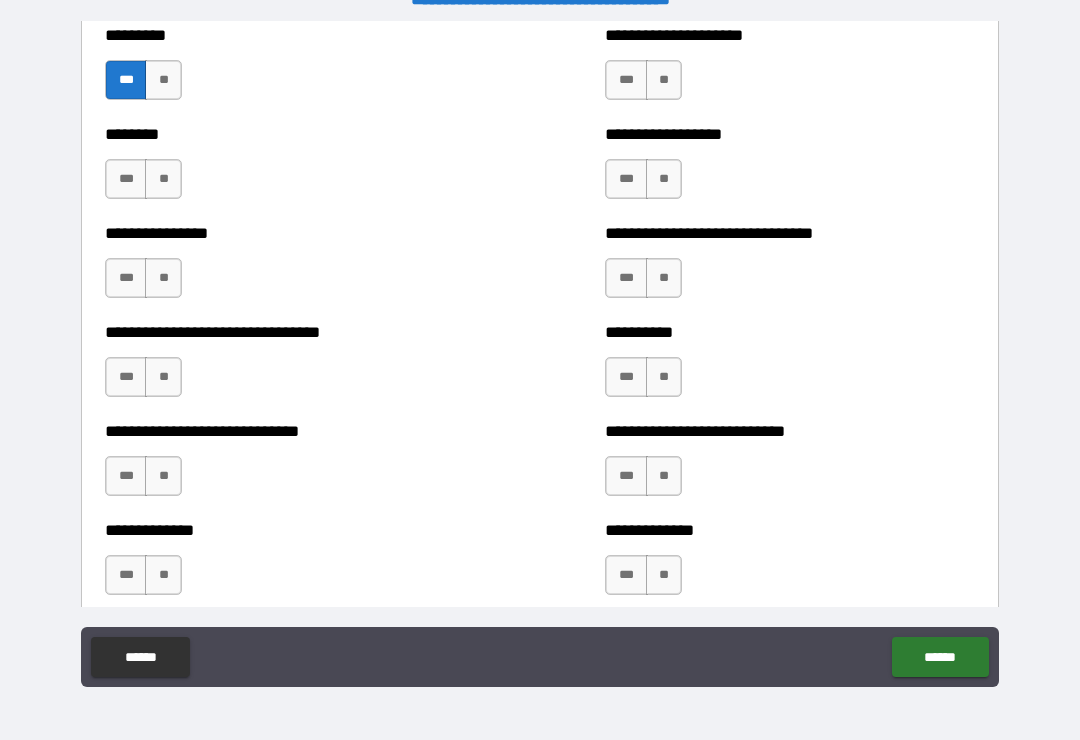 scroll, scrollTop: 7385, scrollLeft: 0, axis: vertical 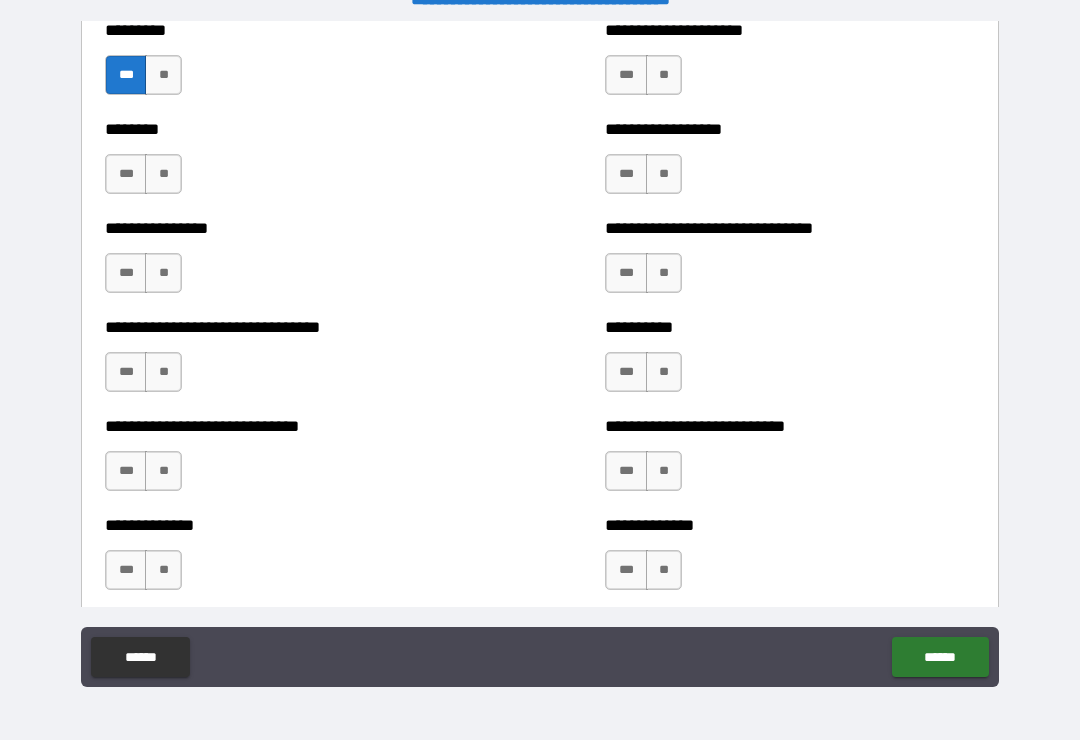 click on "***" at bounding box center [626, 273] 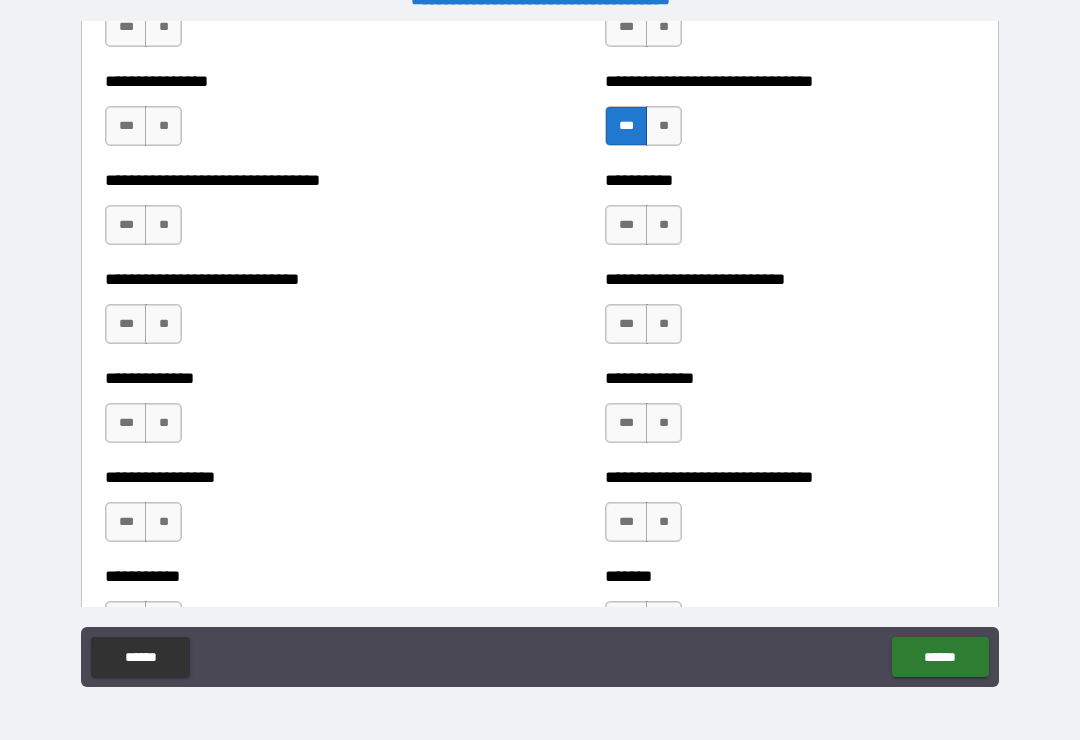 scroll, scrollTop: 7534, scrollLeft: 0, axis: vertical 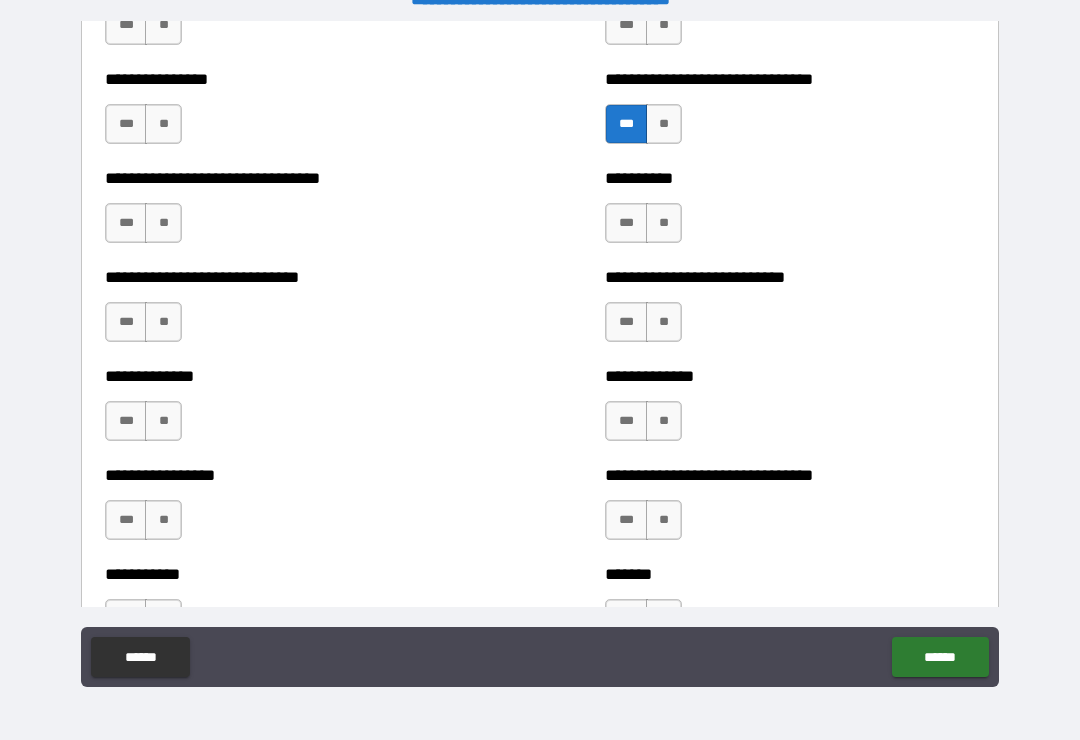 click on "**" at bounding box center (664, 223) 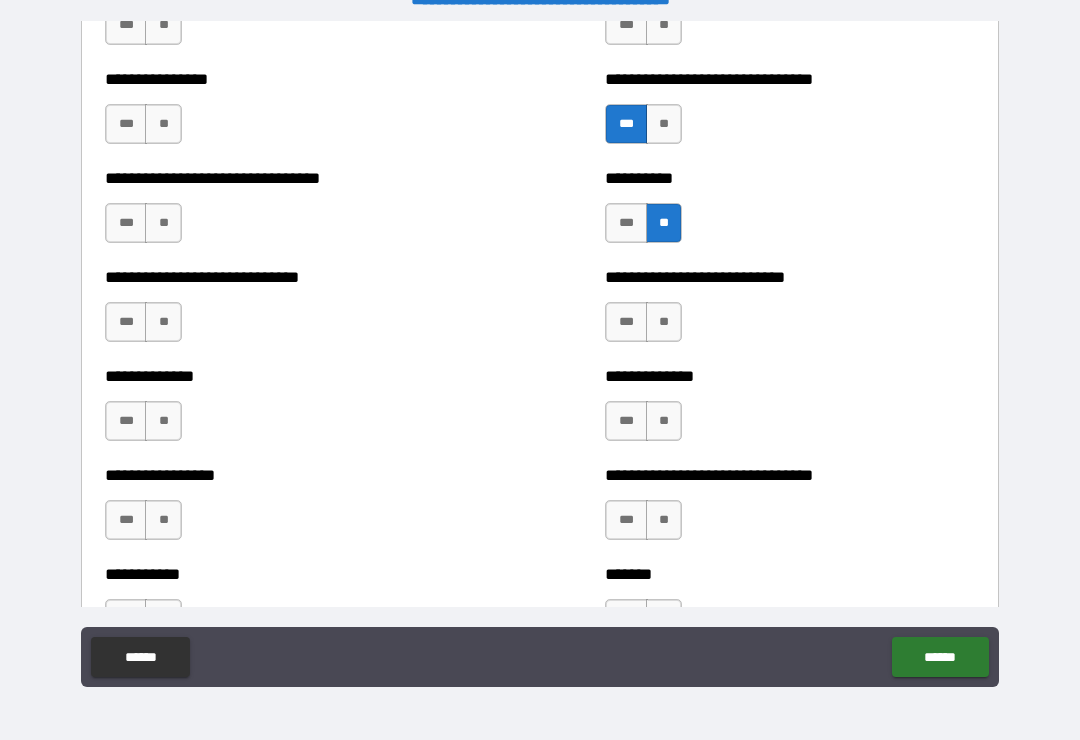 click on "***" at bounding box center (626, 322) 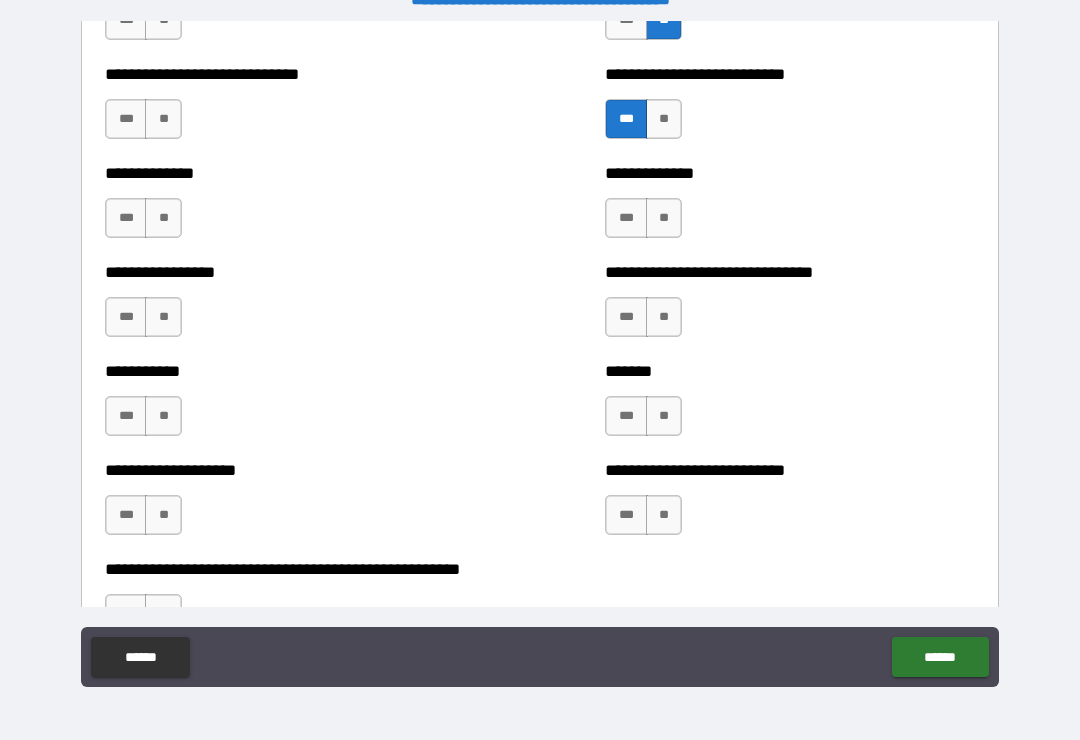scroll, scrollTop: 7738, scrollLeft: 0, axis: vertical 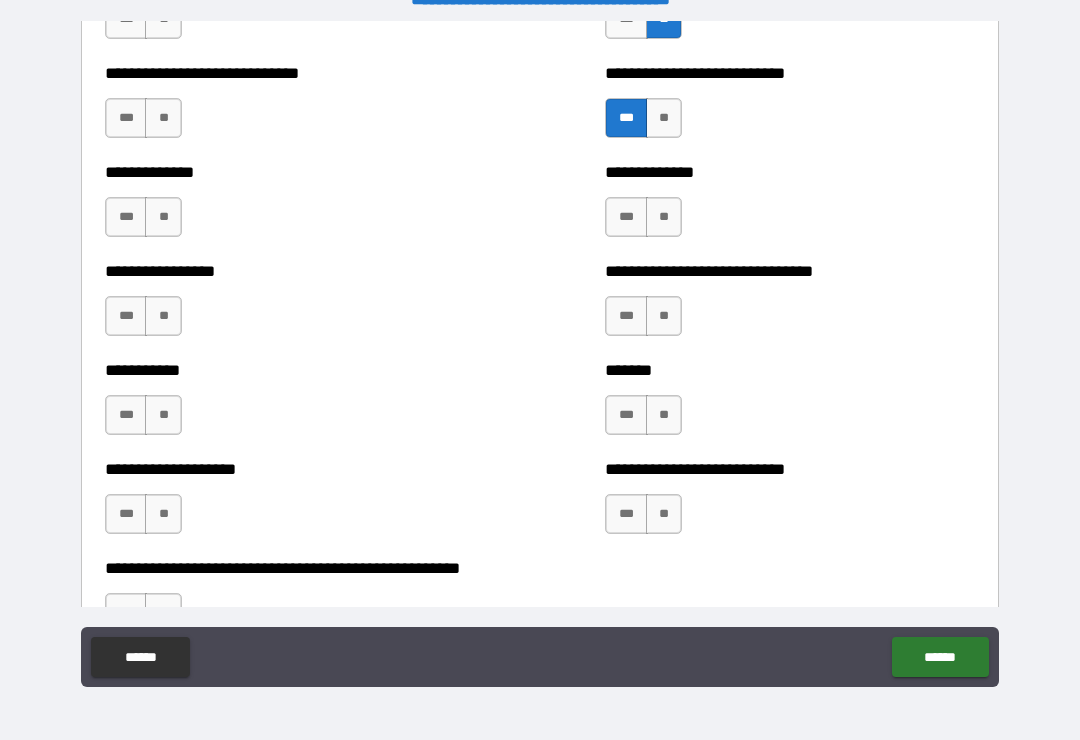 click on "**" at bounding box center [664, 217] 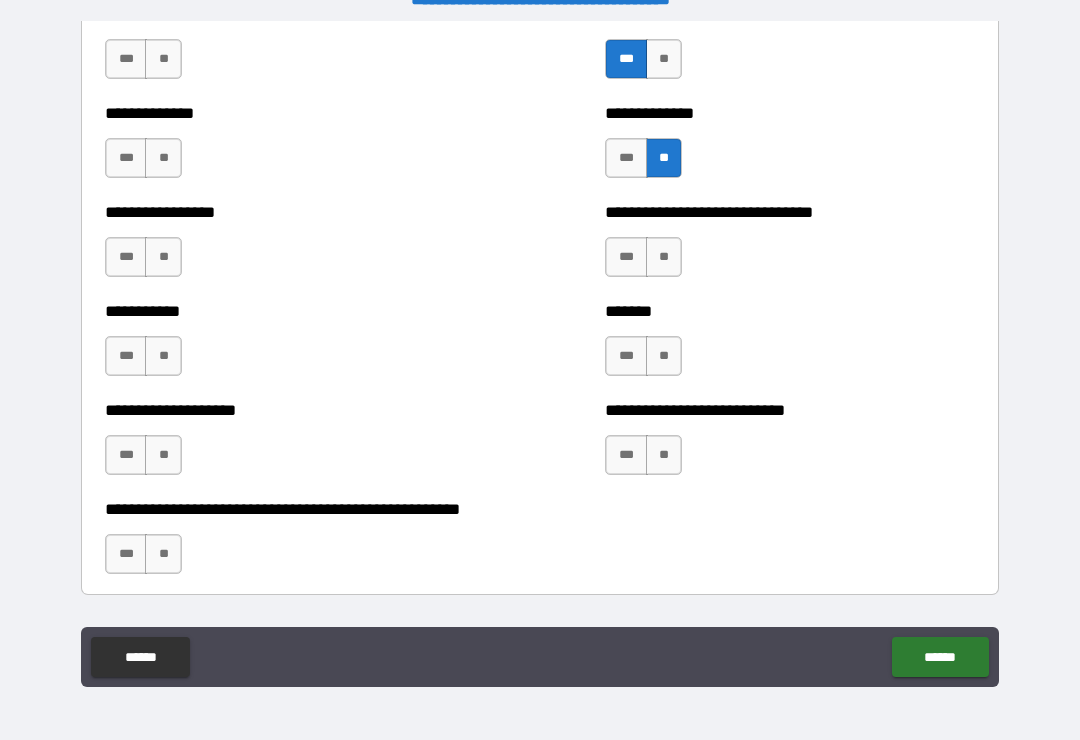 scroll, scrollTop: 7801, scrollLeft: 0, axis: vertical 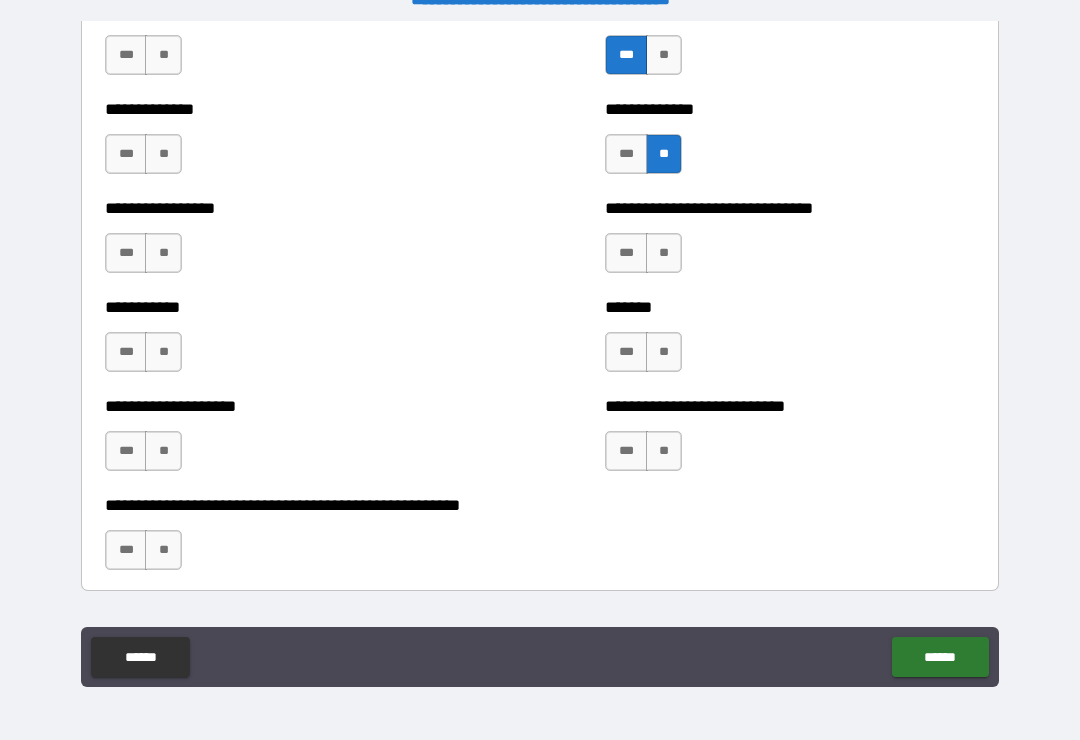 click on "***" at bounding box center (626, 253) 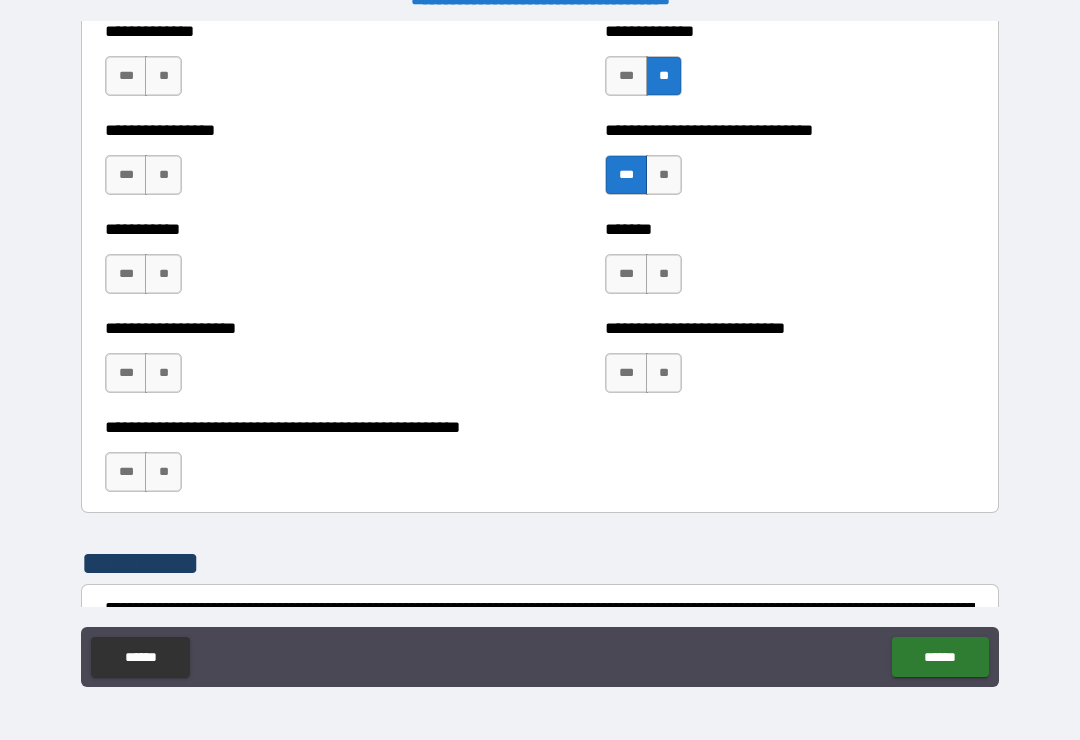 scroll, scrollTop: 7886, scrollLeft: 0, axis: vertical 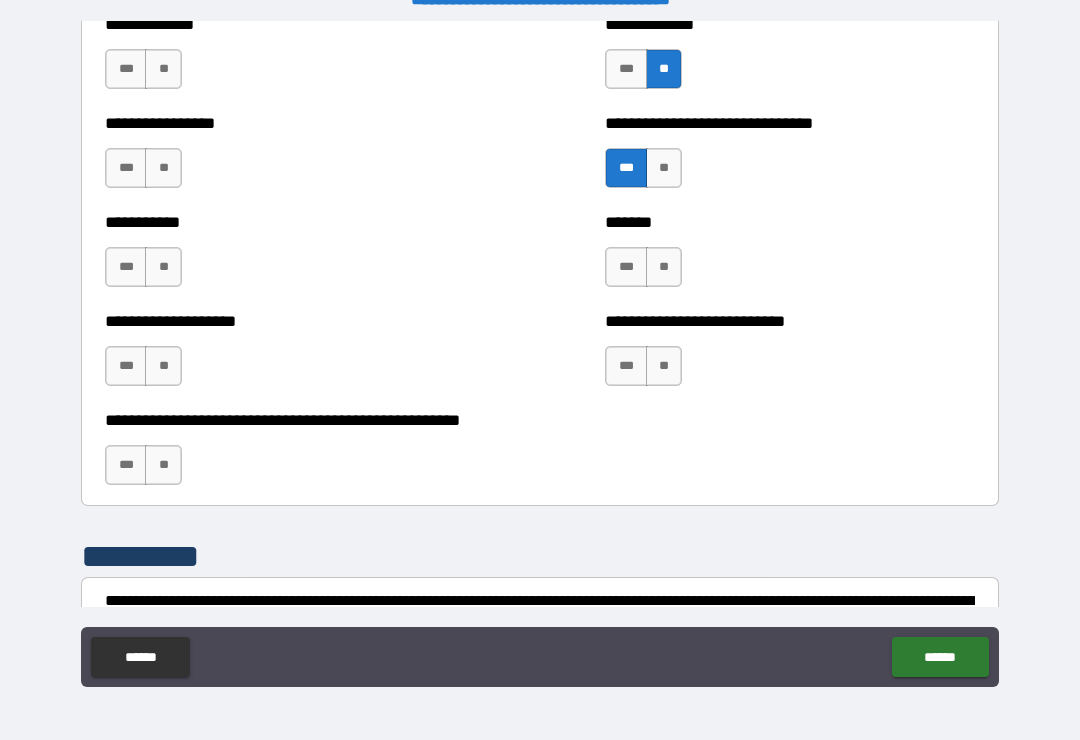 click on "***" at bounding box center [626, 267] 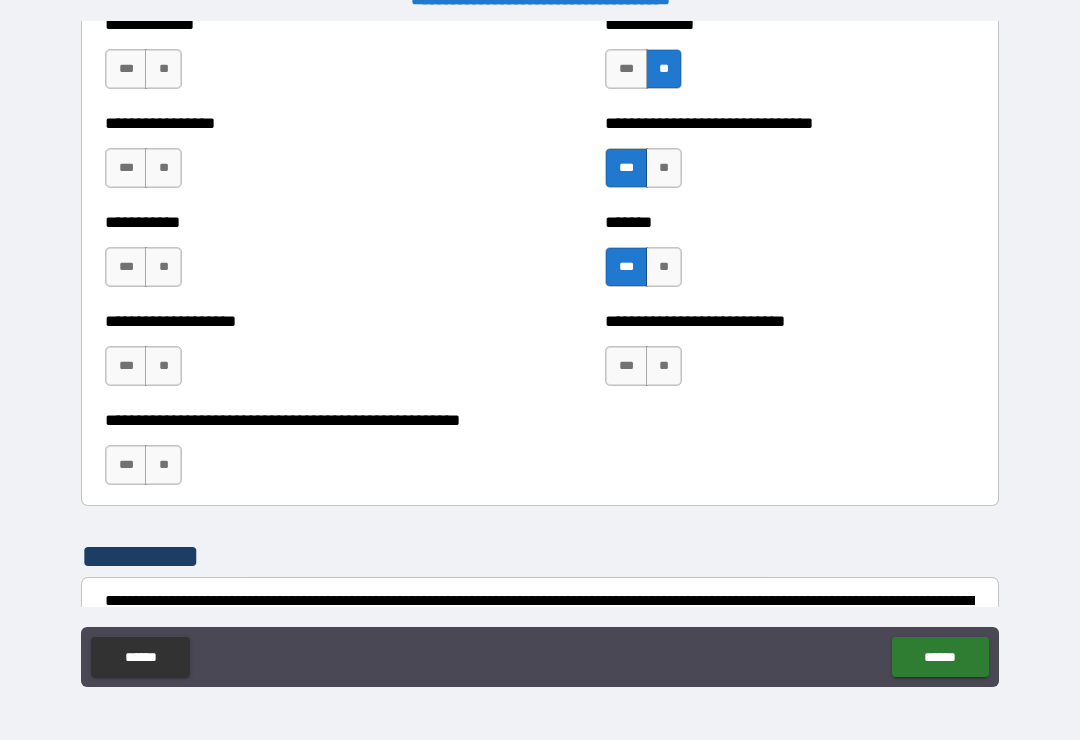 click on "**********" at bounding box center (540, 455) 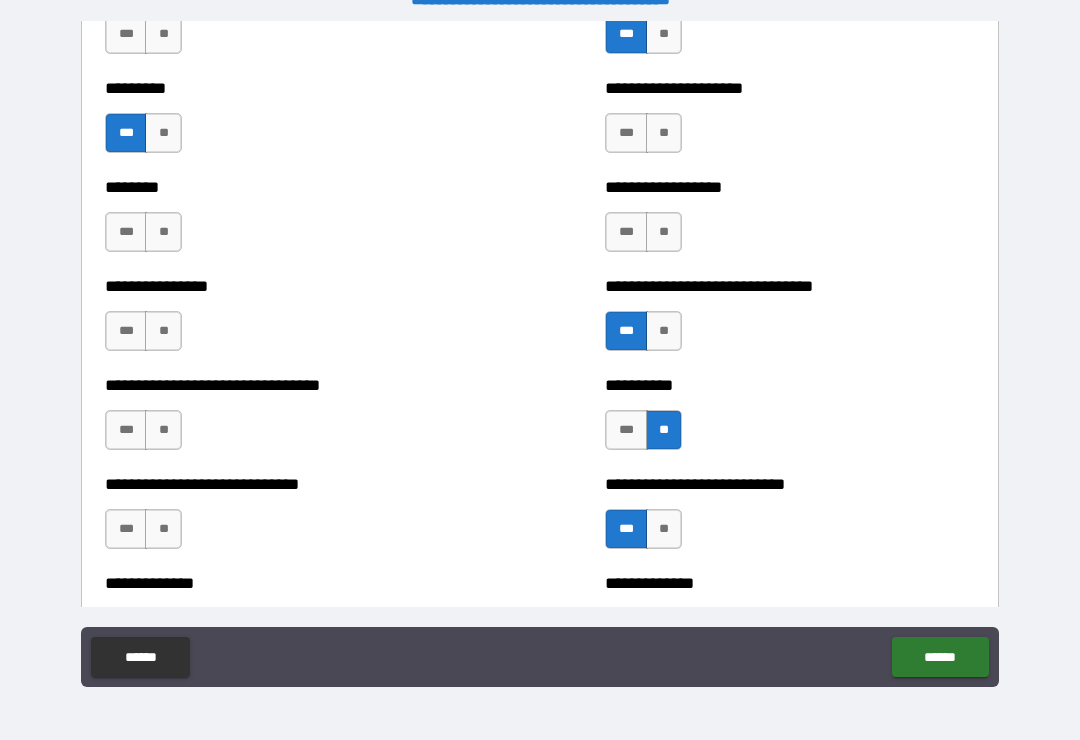 scroll, scrollTop: 7348, scrollLeft: 0, axis: vertical 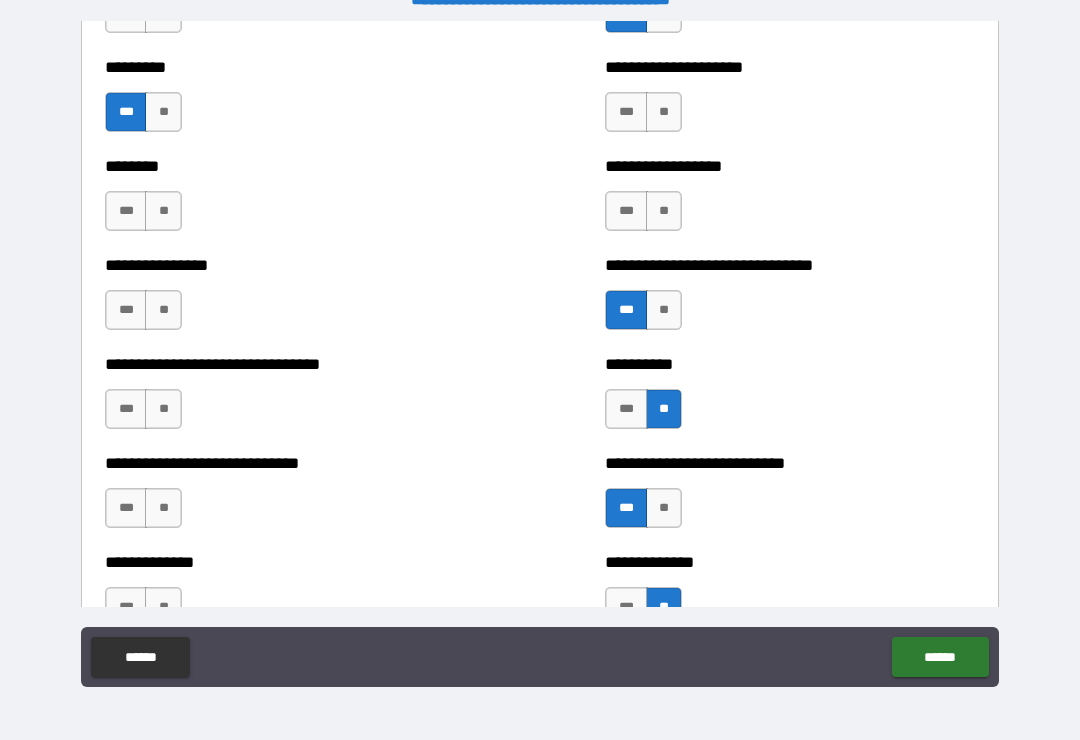 click on "**" at bounding box center [163, 211] 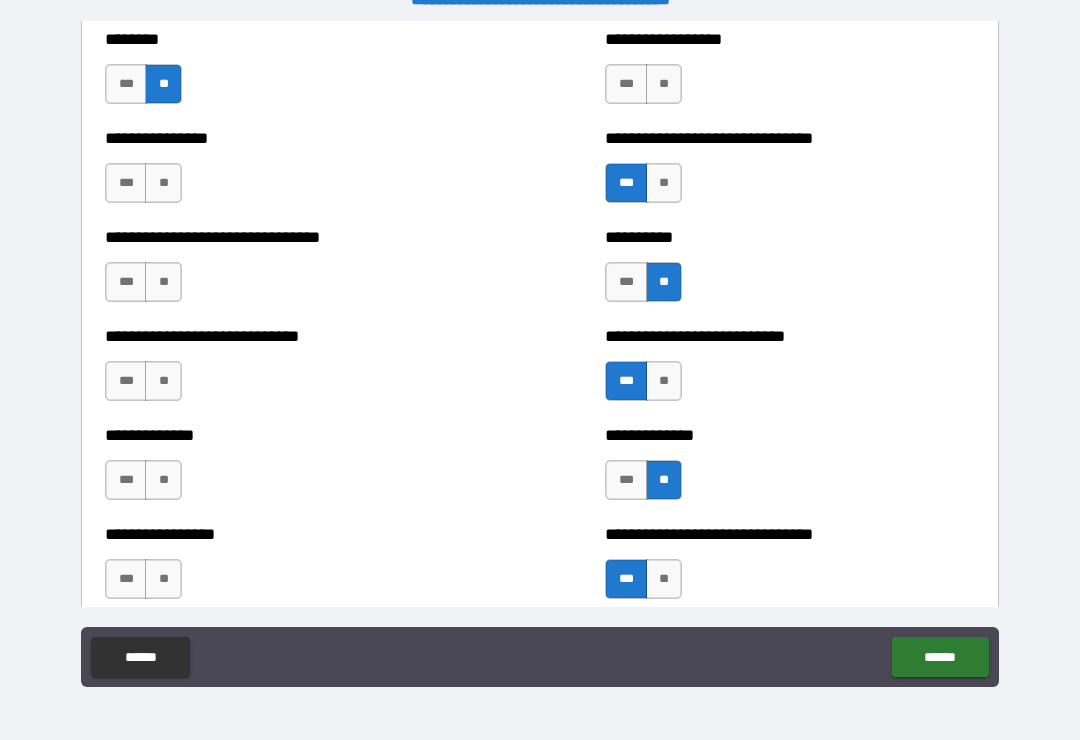 scroll, scrollTop: 7478, scrollLeft: 0, axis: vertical 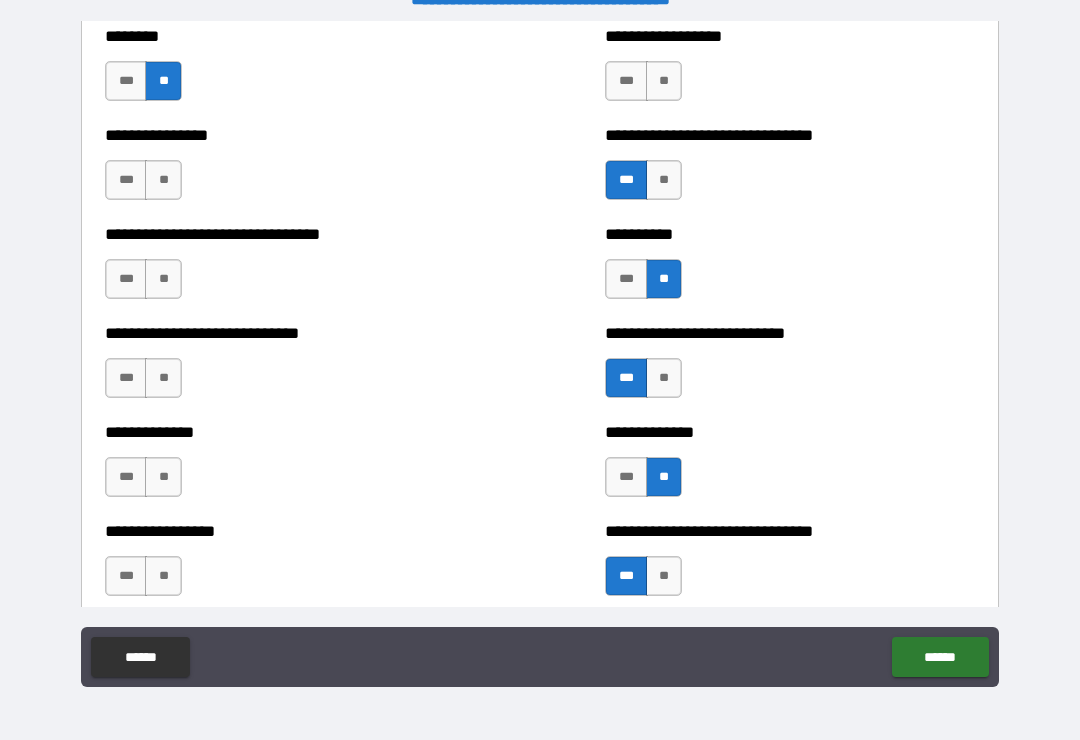 click on "***" at bounding box center [126, 180] 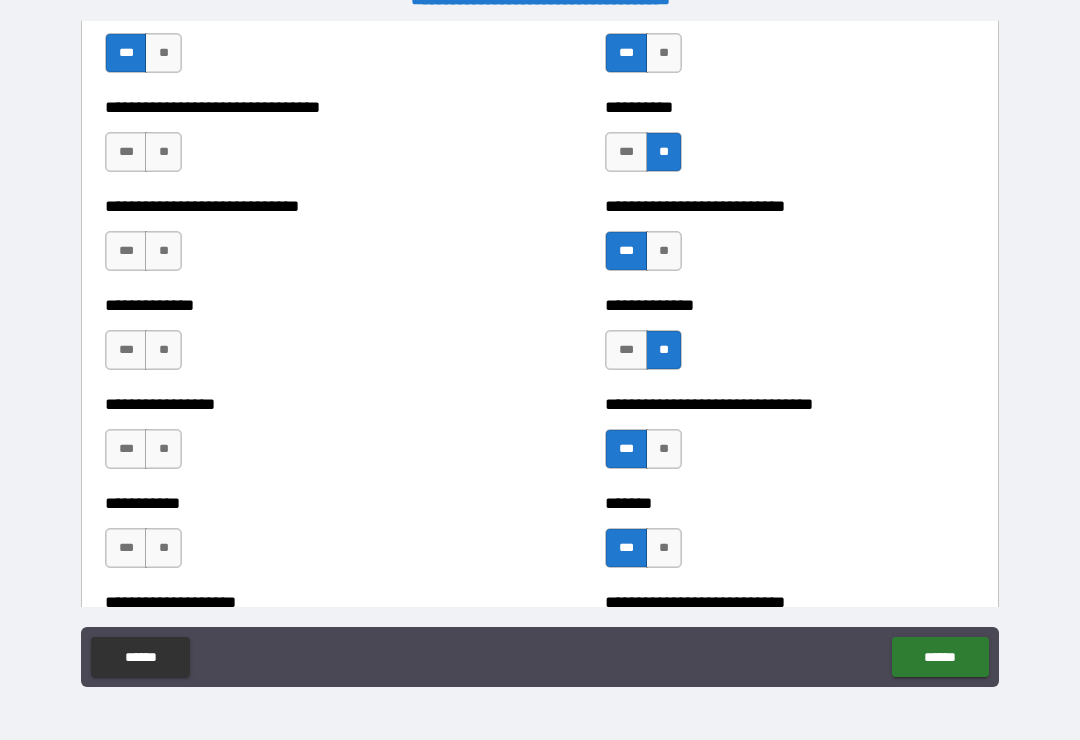 scroll, scrollTop: 7616, scrollLeft: 0, axis: vertical 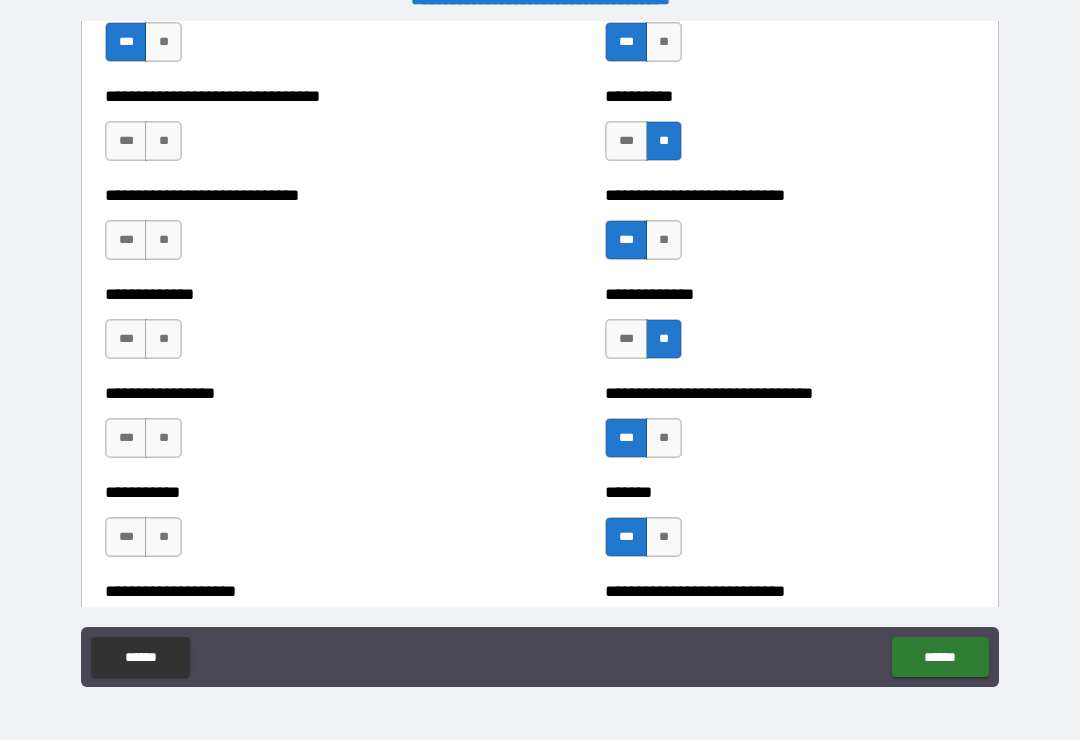 click on "**" at bounding box center [163, 141] 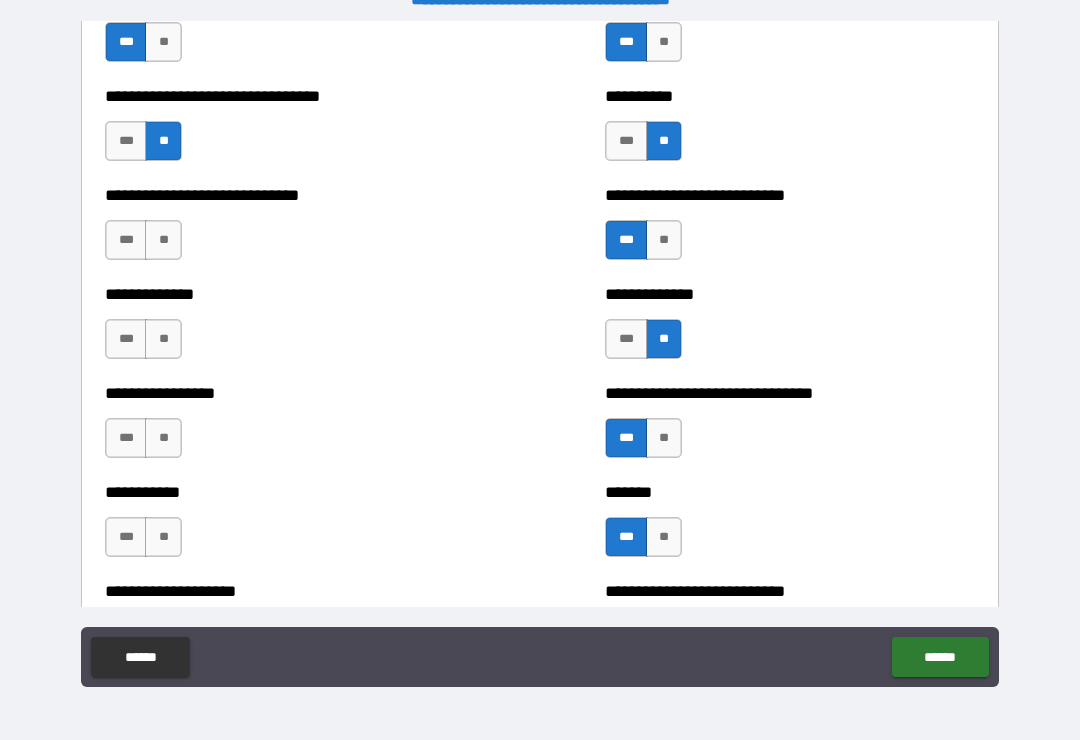click on "***" at bounding box center [126, 240] 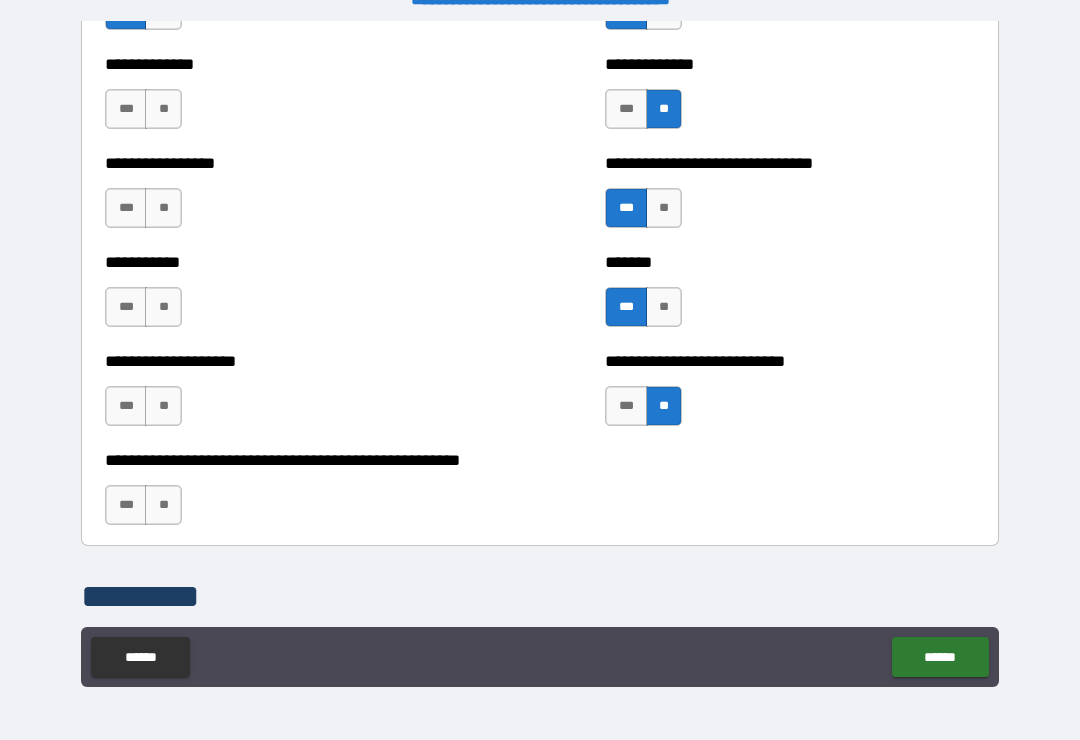 scroll, scrollTop: 7855, scrollLeft: 0, axis: vertical 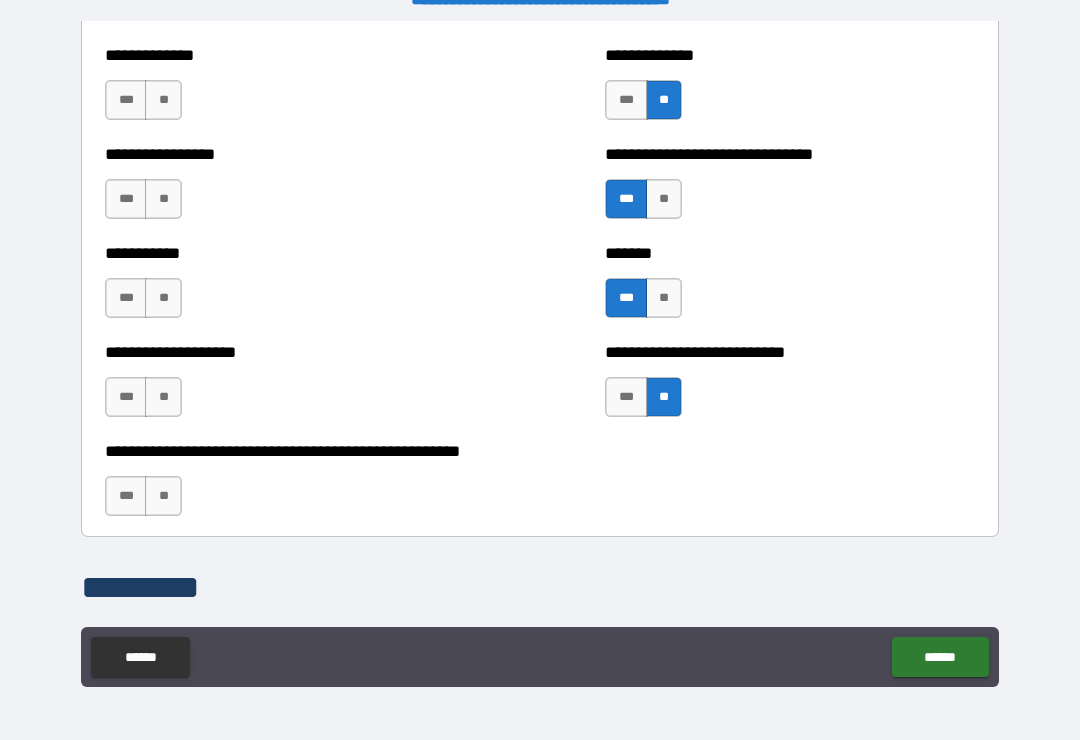 click on "**" at bounding box center [163, 100] 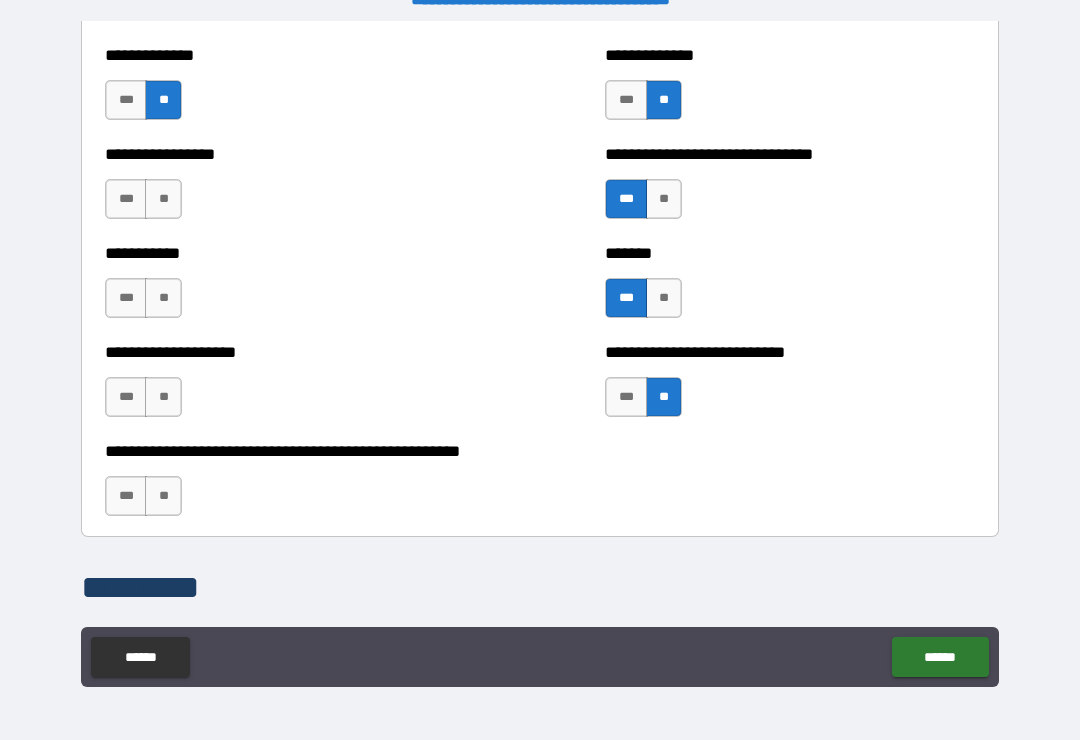 click on "**" at bounding box center (163, 199) 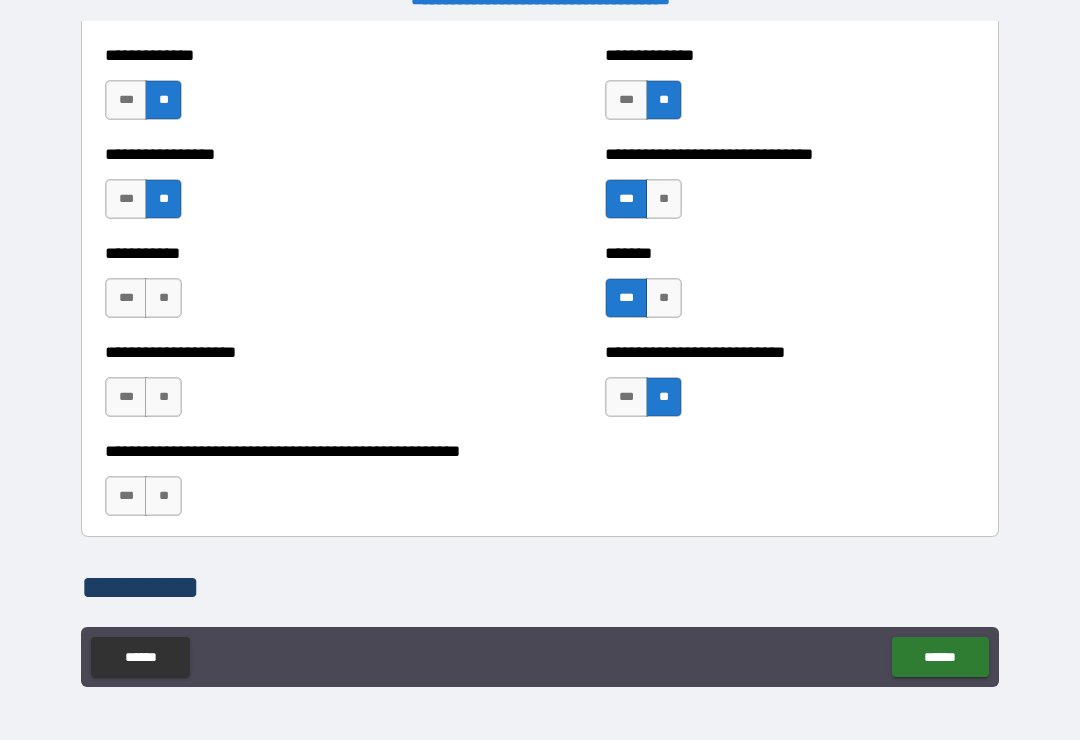 click on "**" at bounding box center [163, 298] 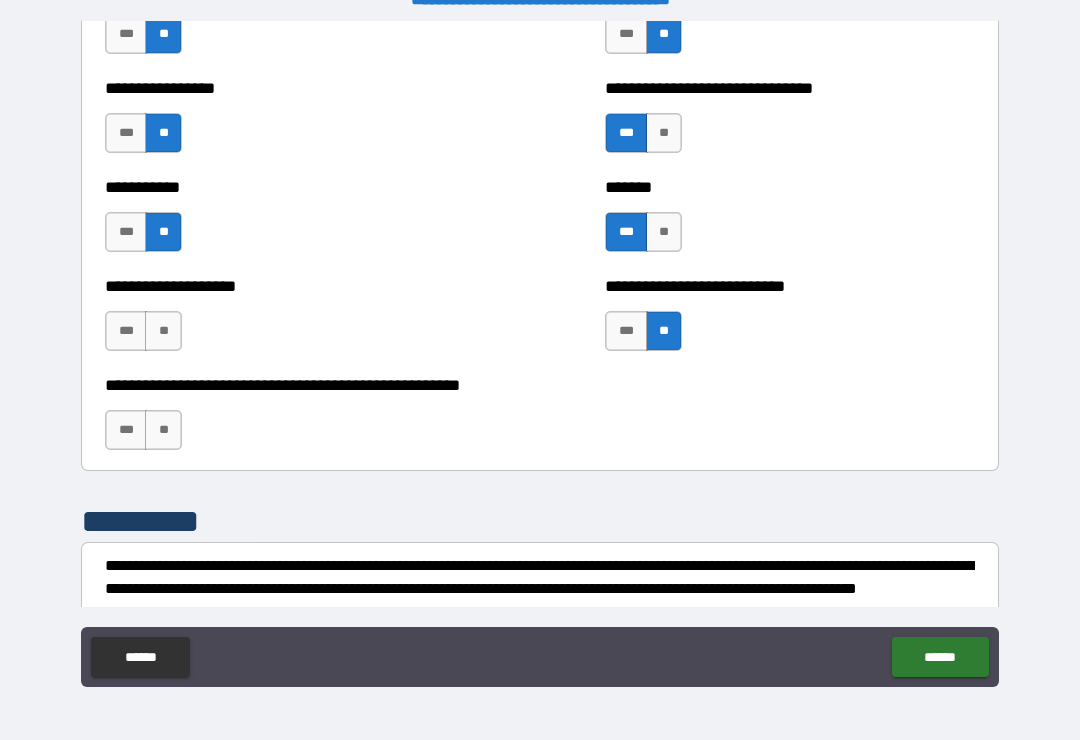scroll, scrollTop: 7921, scrollLeft: 0, axis: vertical 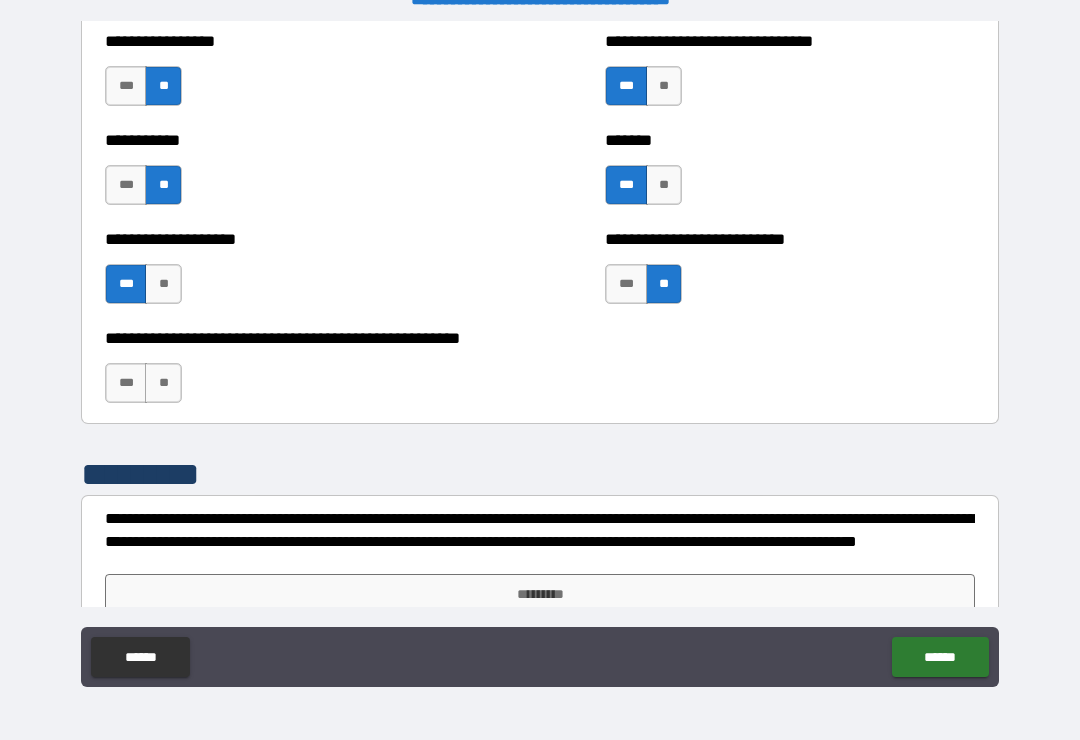click on "**" at bounding box center [163, 383] 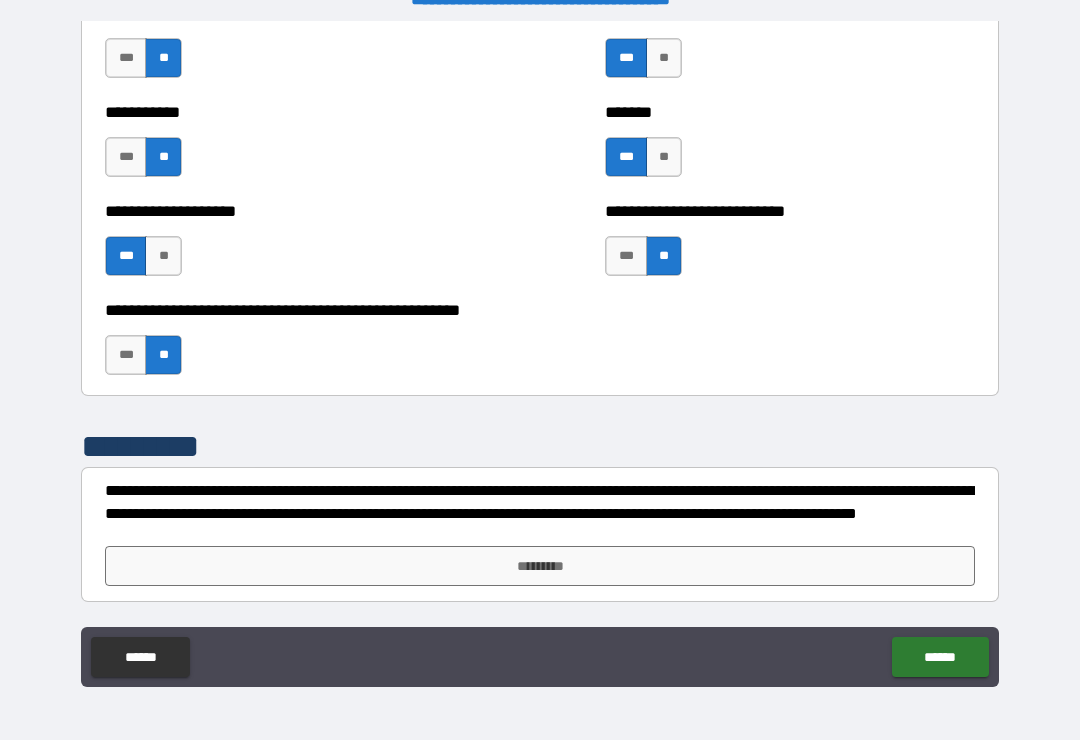 scroll, scrollTop: 7996, scrollLeft: 0, axis: vertical 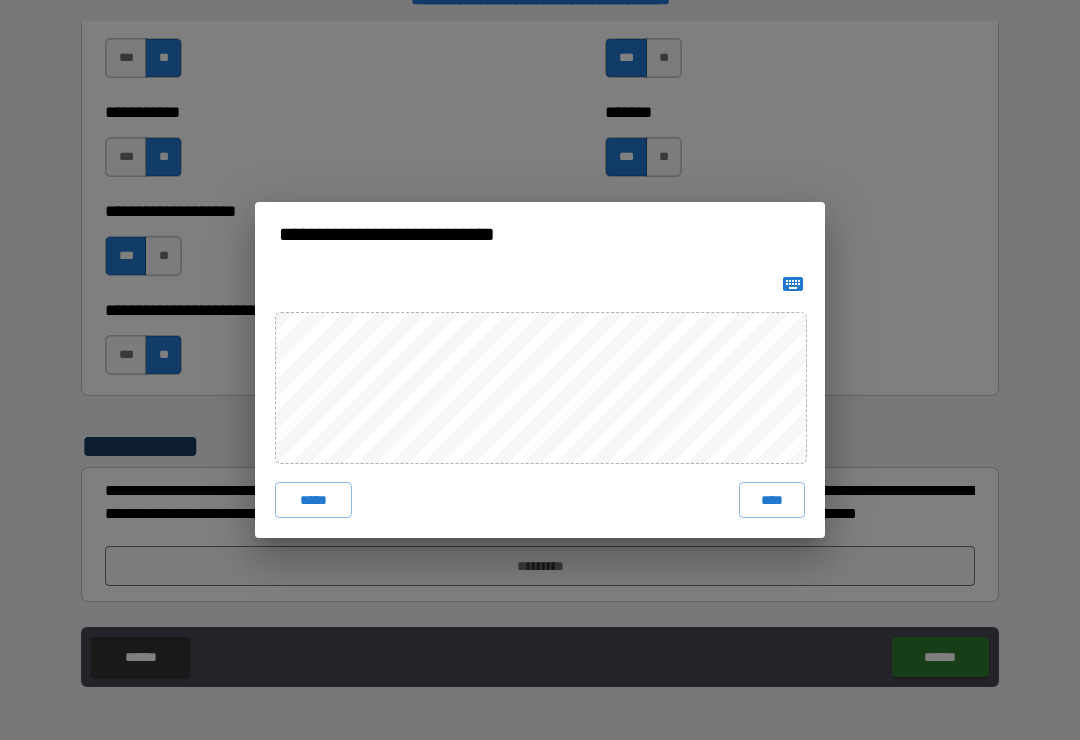 click on "****" at bounding box center (772, 500) 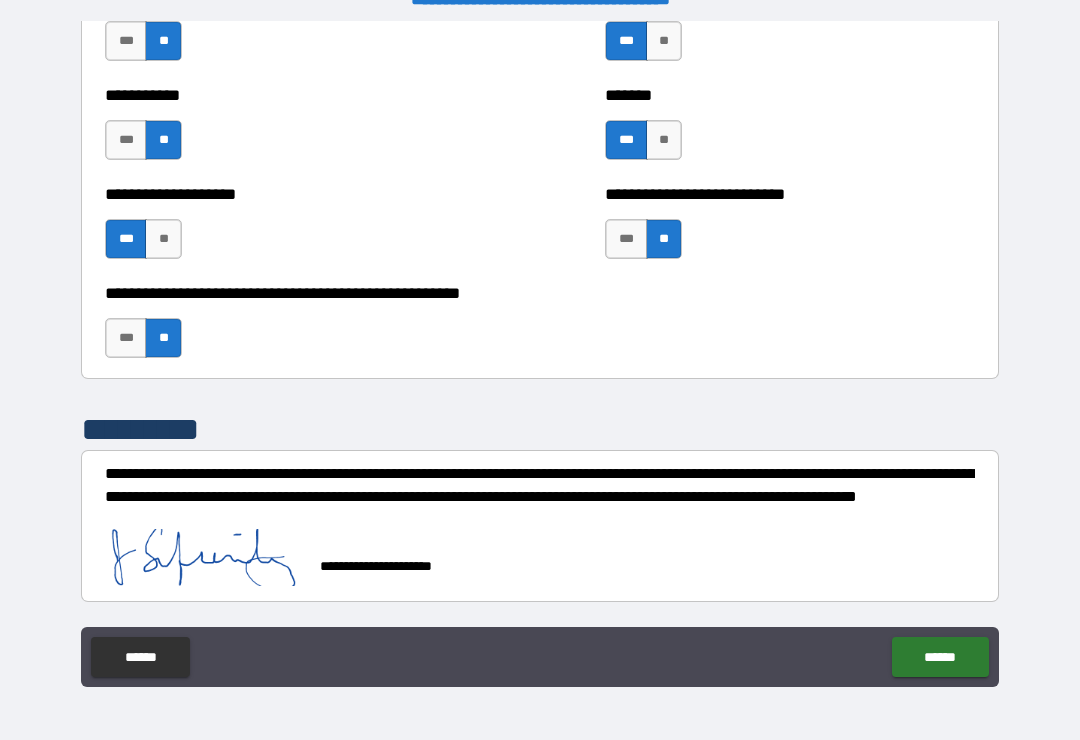 scroll, scrollTop: 8013, scrollLeft: 0, axis: vertical 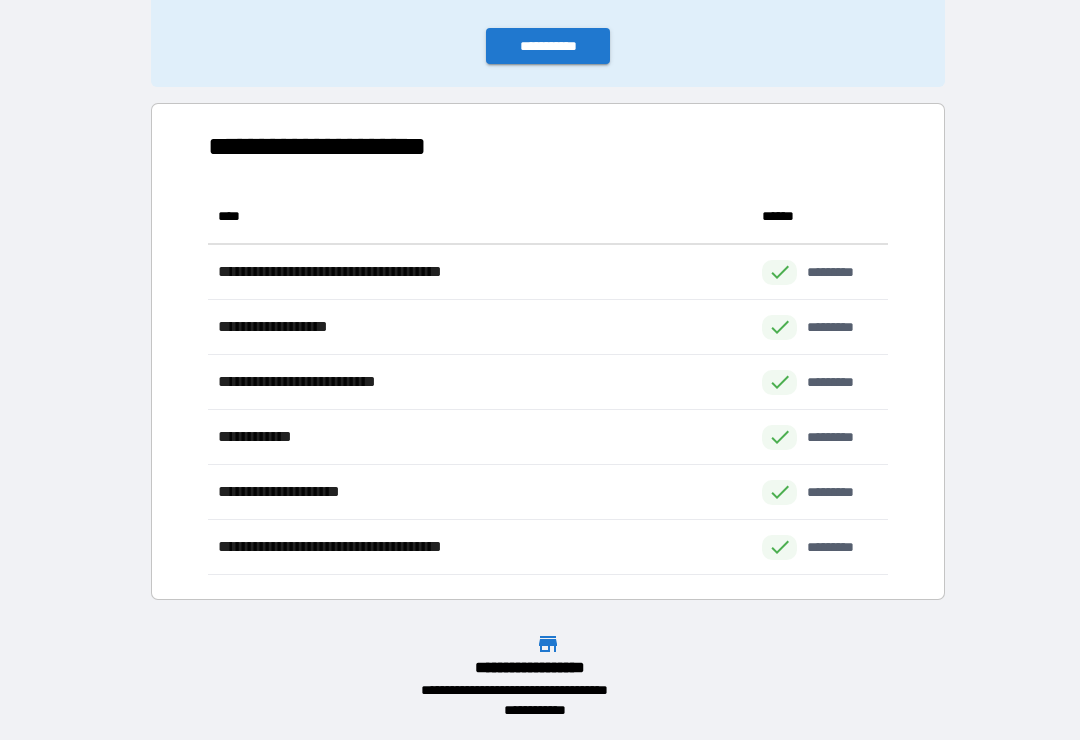click on "**********" at bounding box center (548, 46) 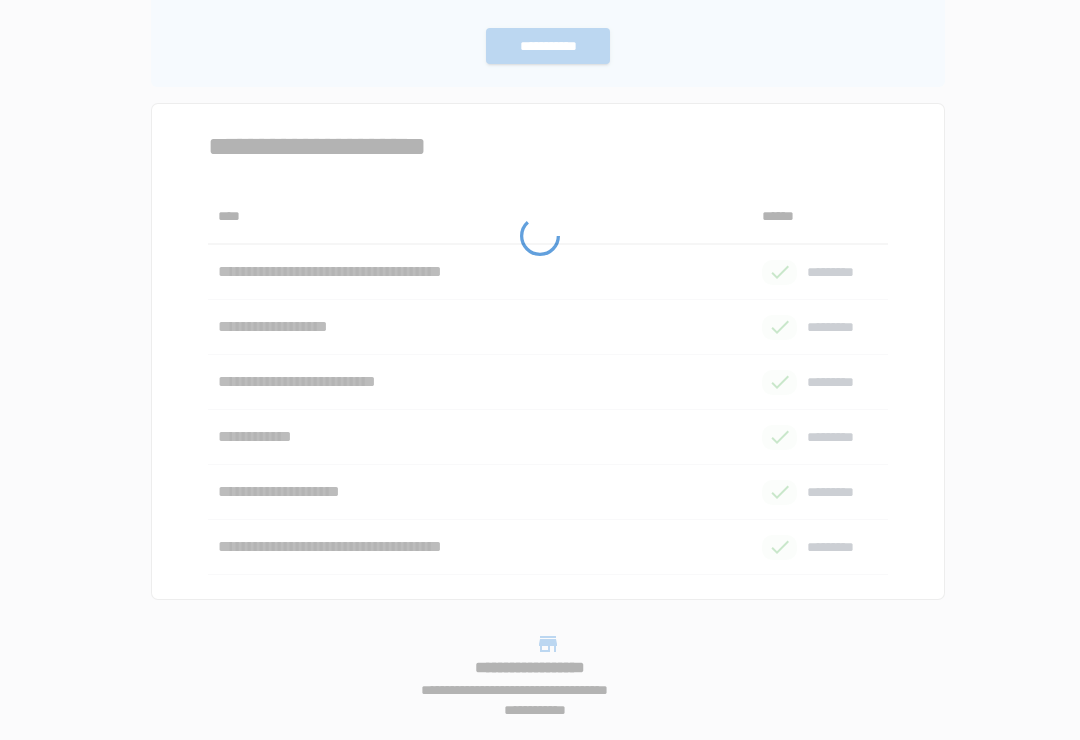scroll, scrollTop: 0, scrollLeft: 0, axis: both 